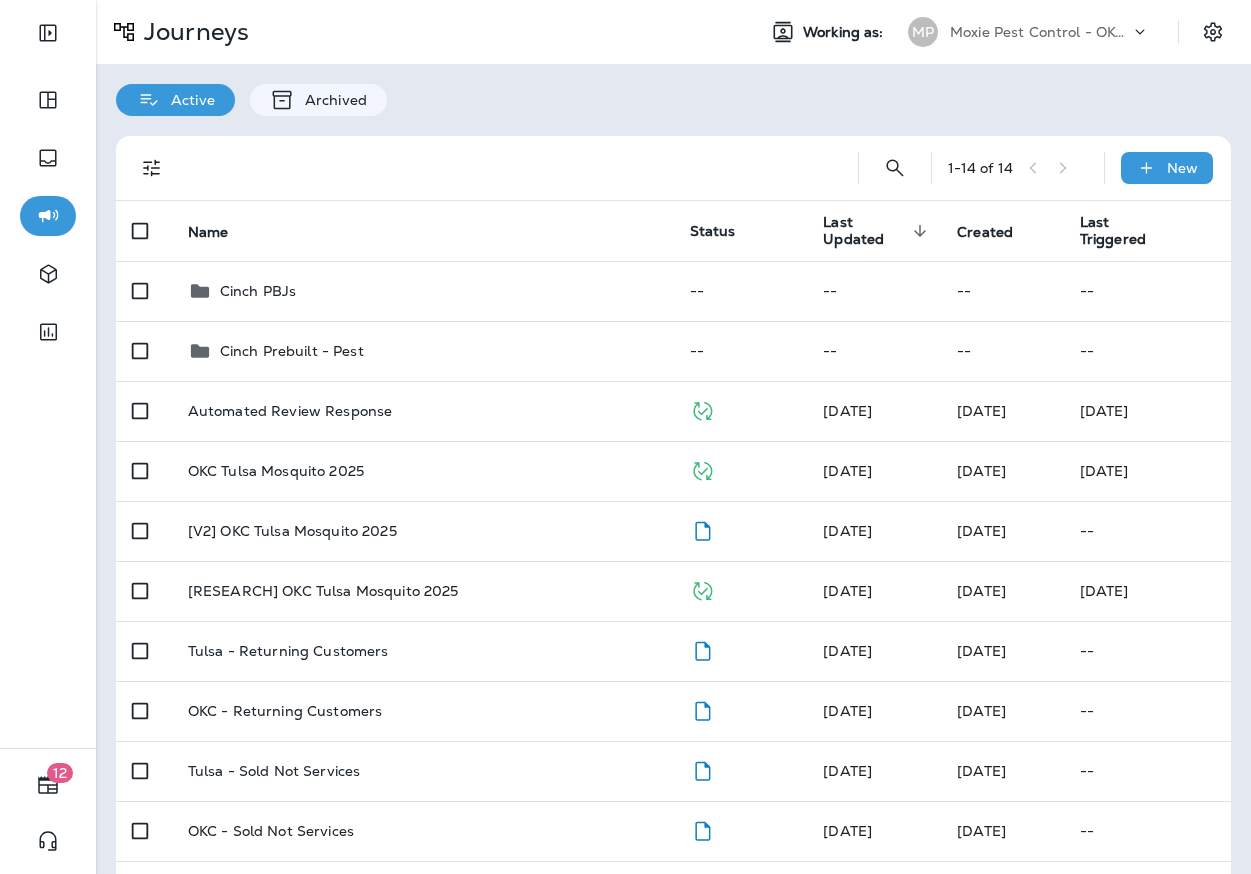 scroll, scrollTop: 0, scrollLeft: 0, axis: both 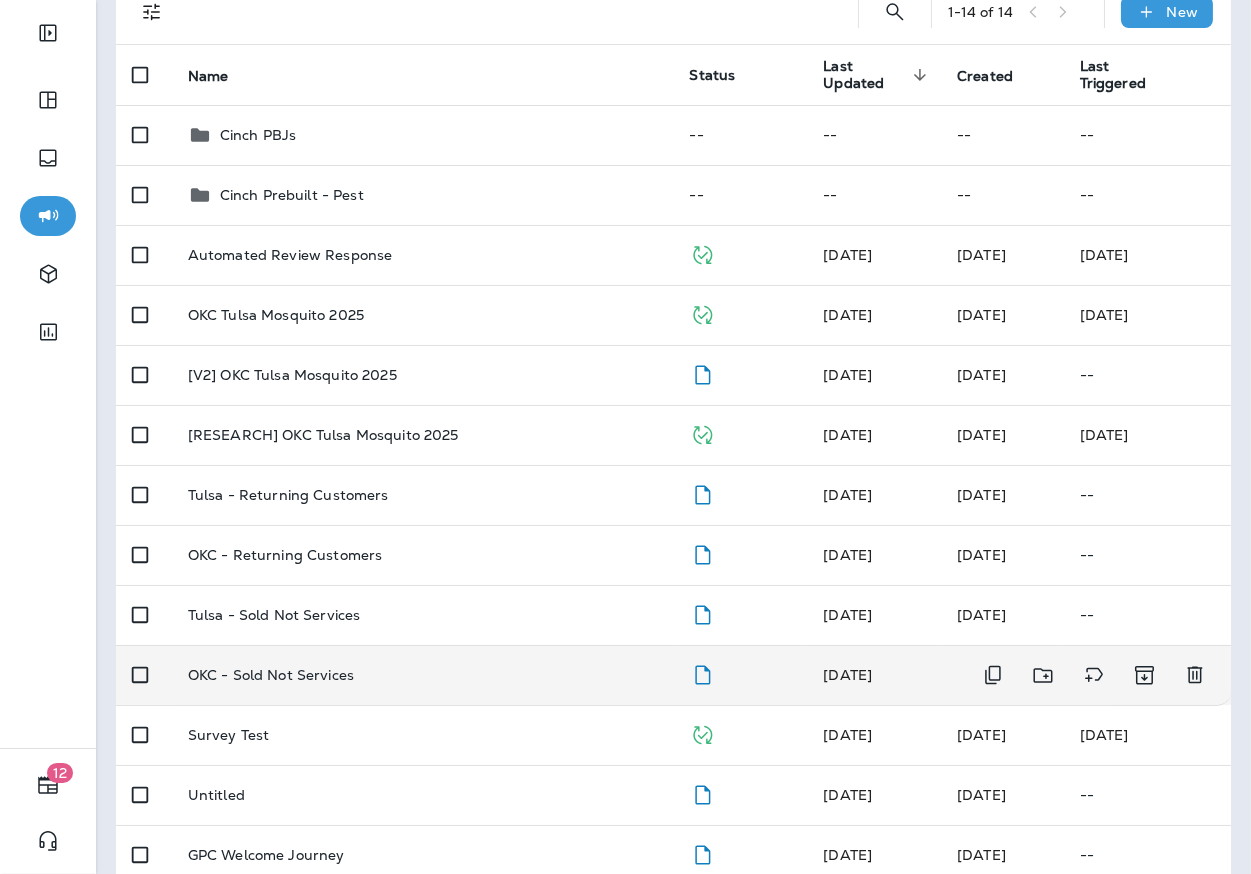 click on "OKC - Sold Not Services" at bounding box center (271, 675) 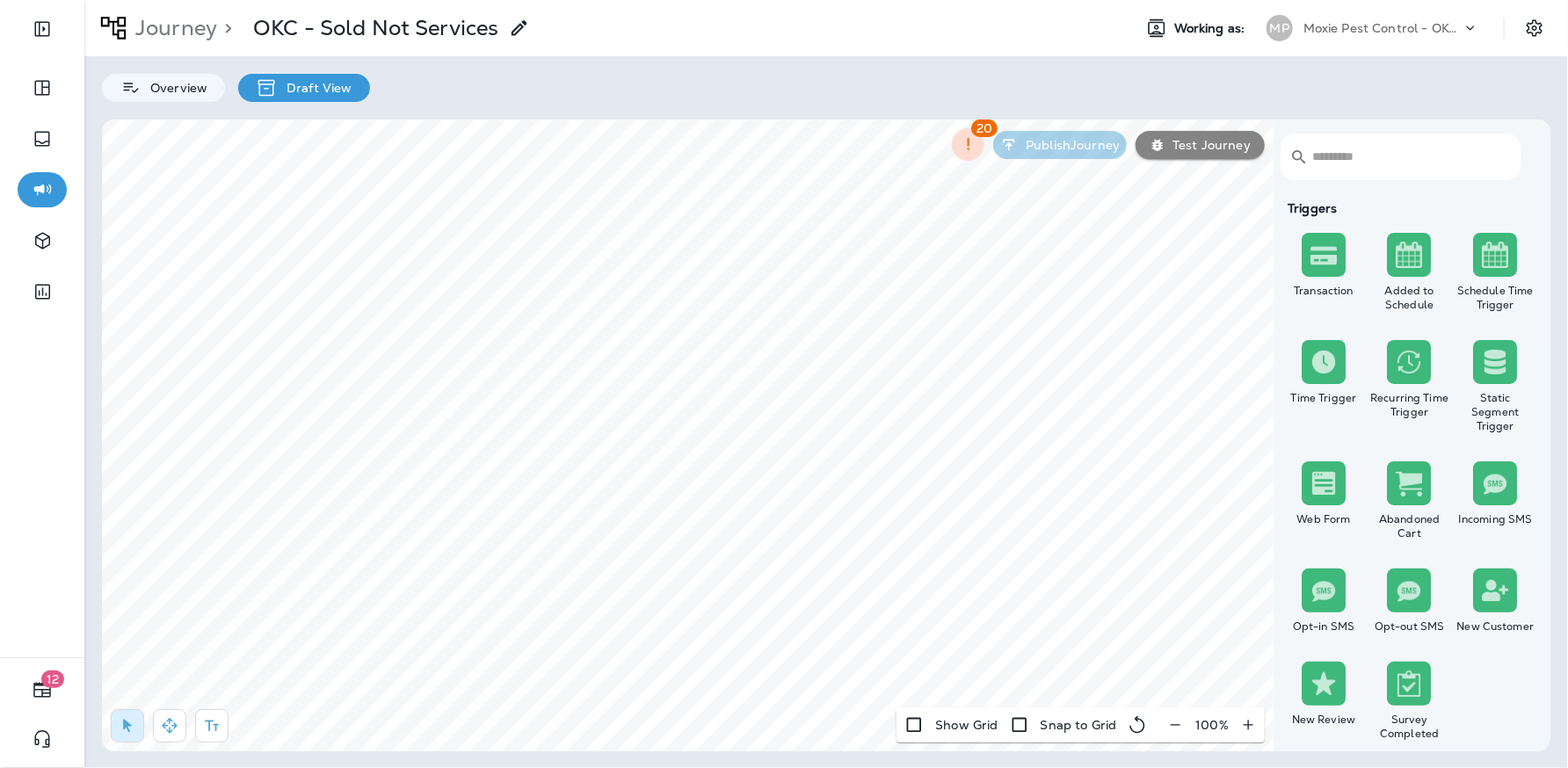 click 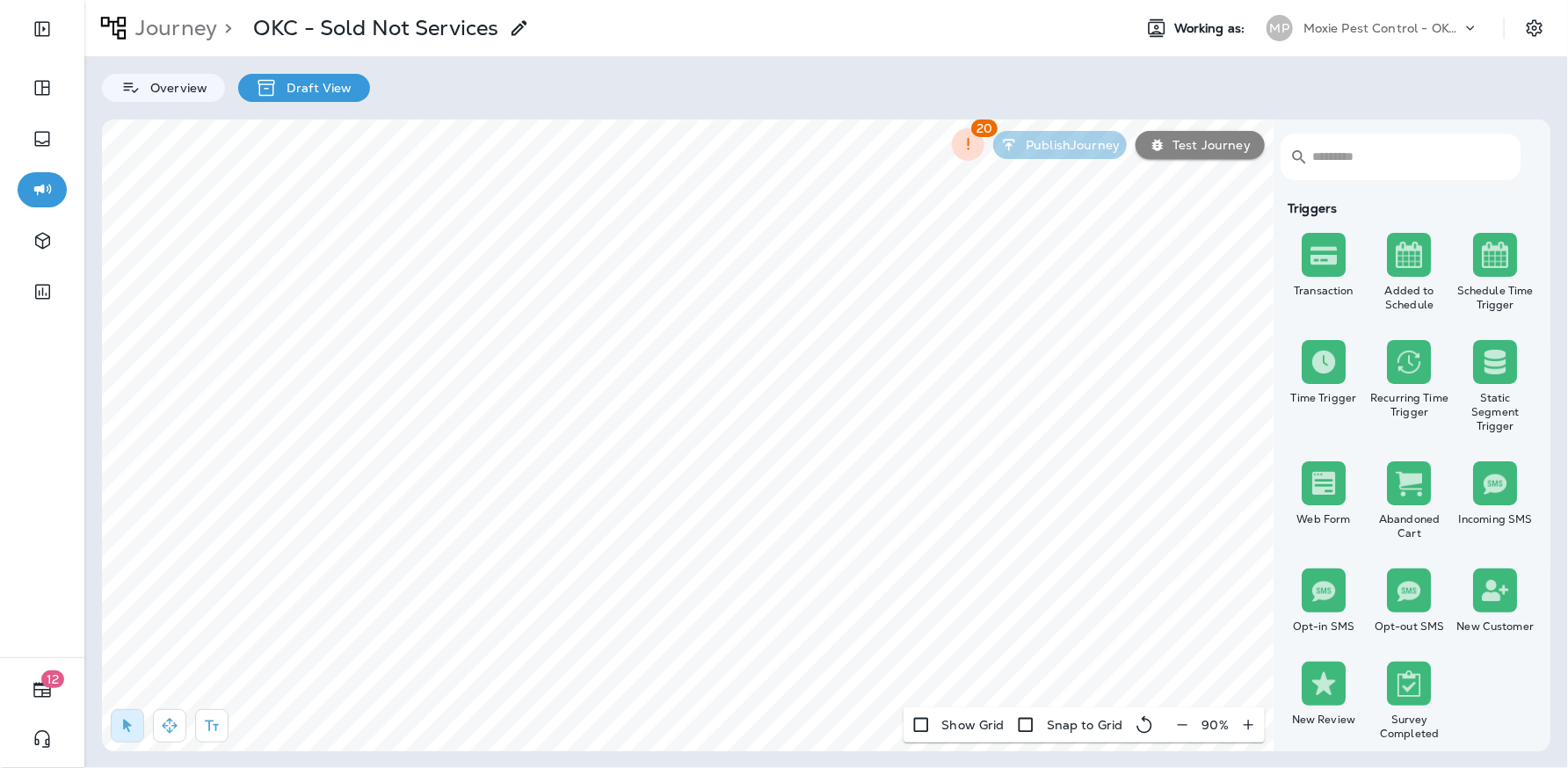 click 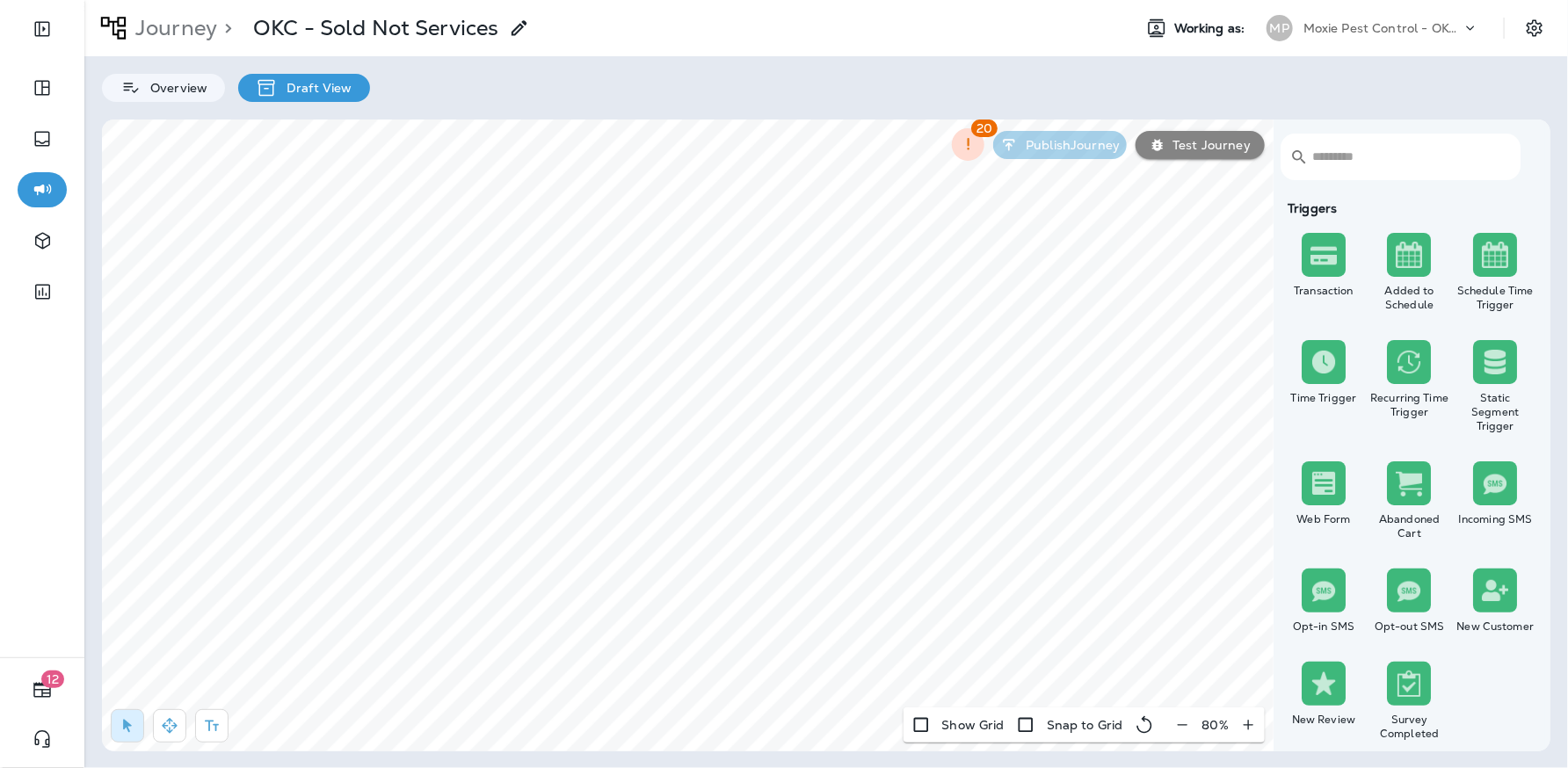 click 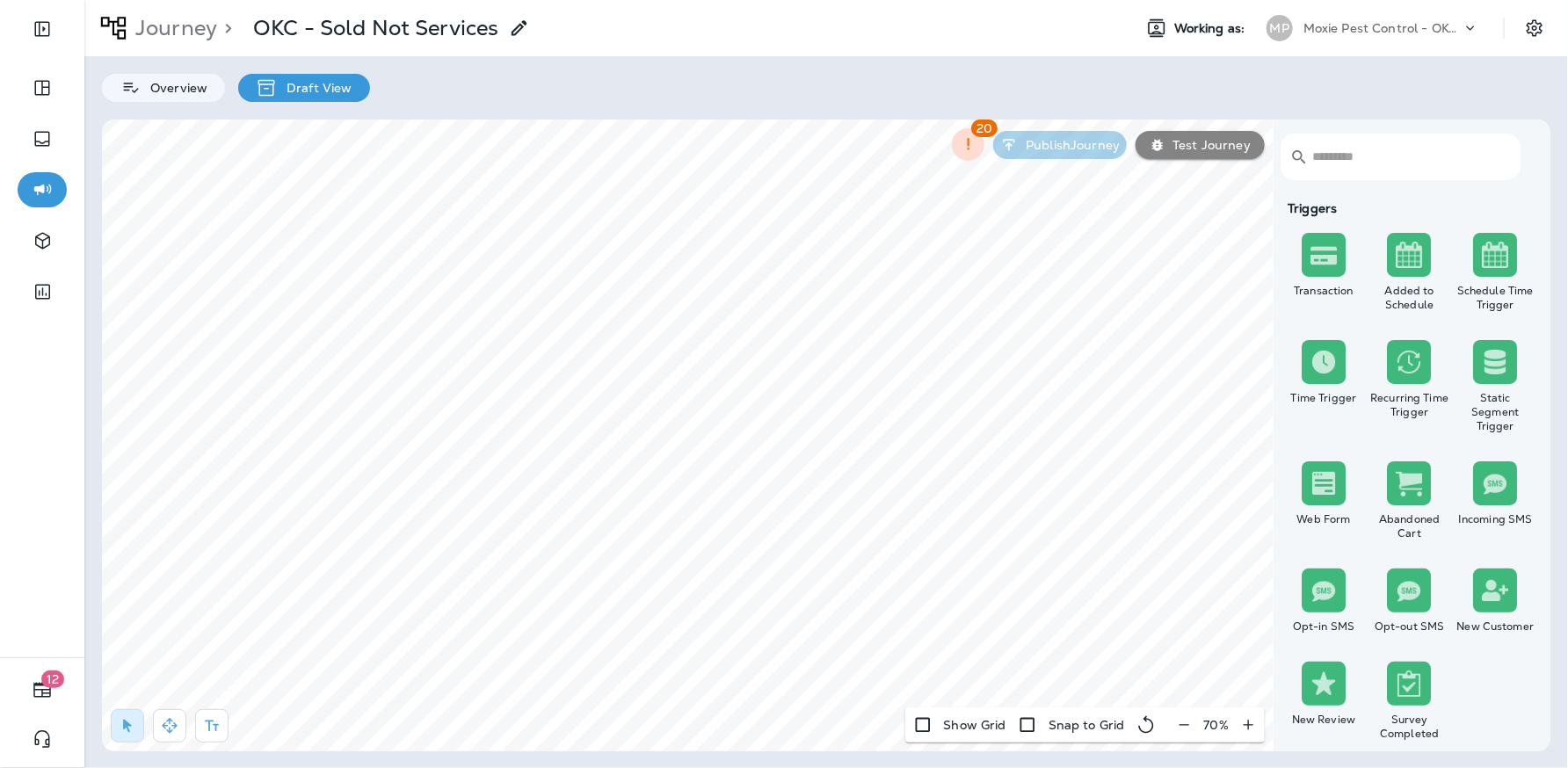 click 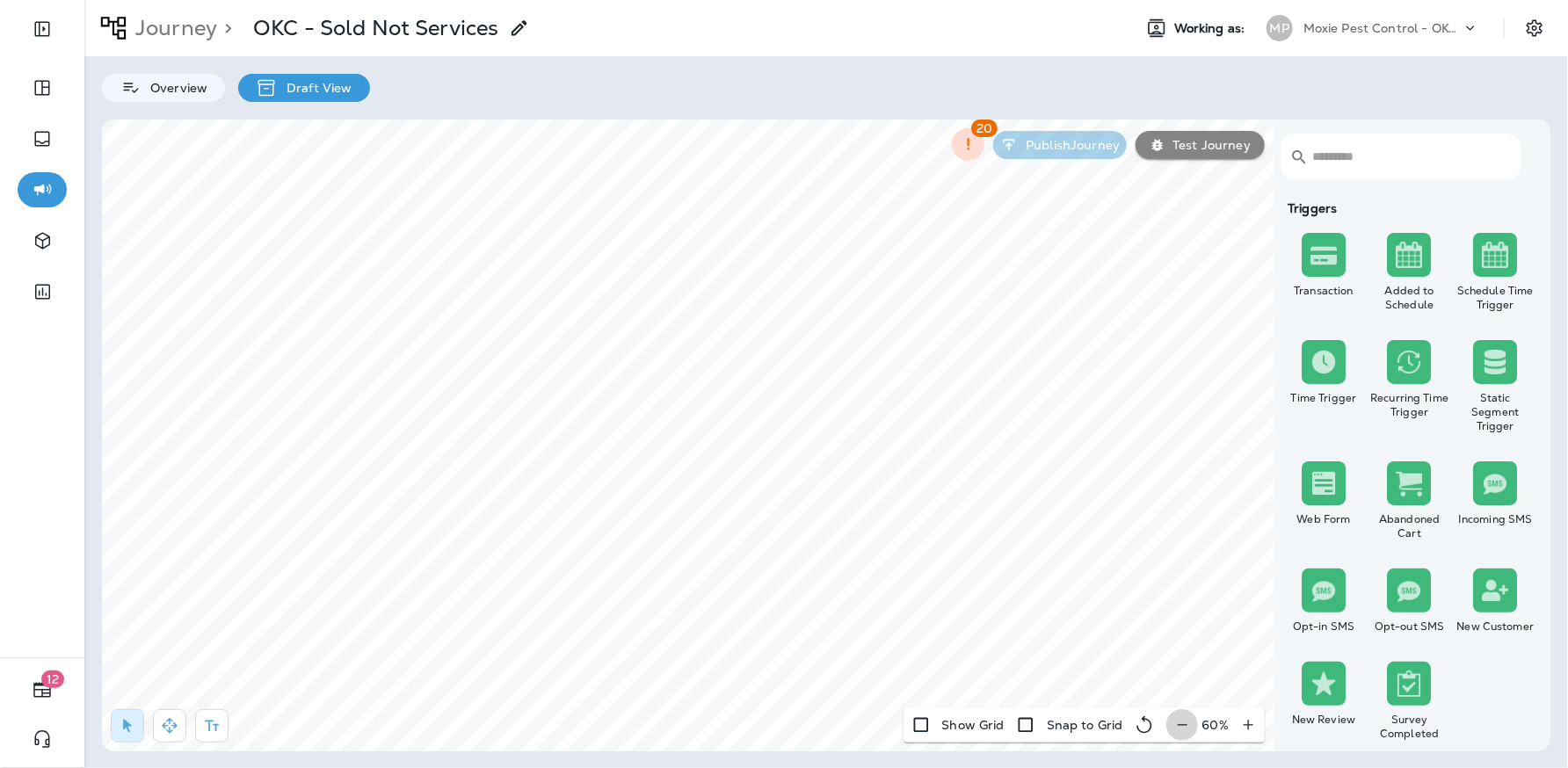 click 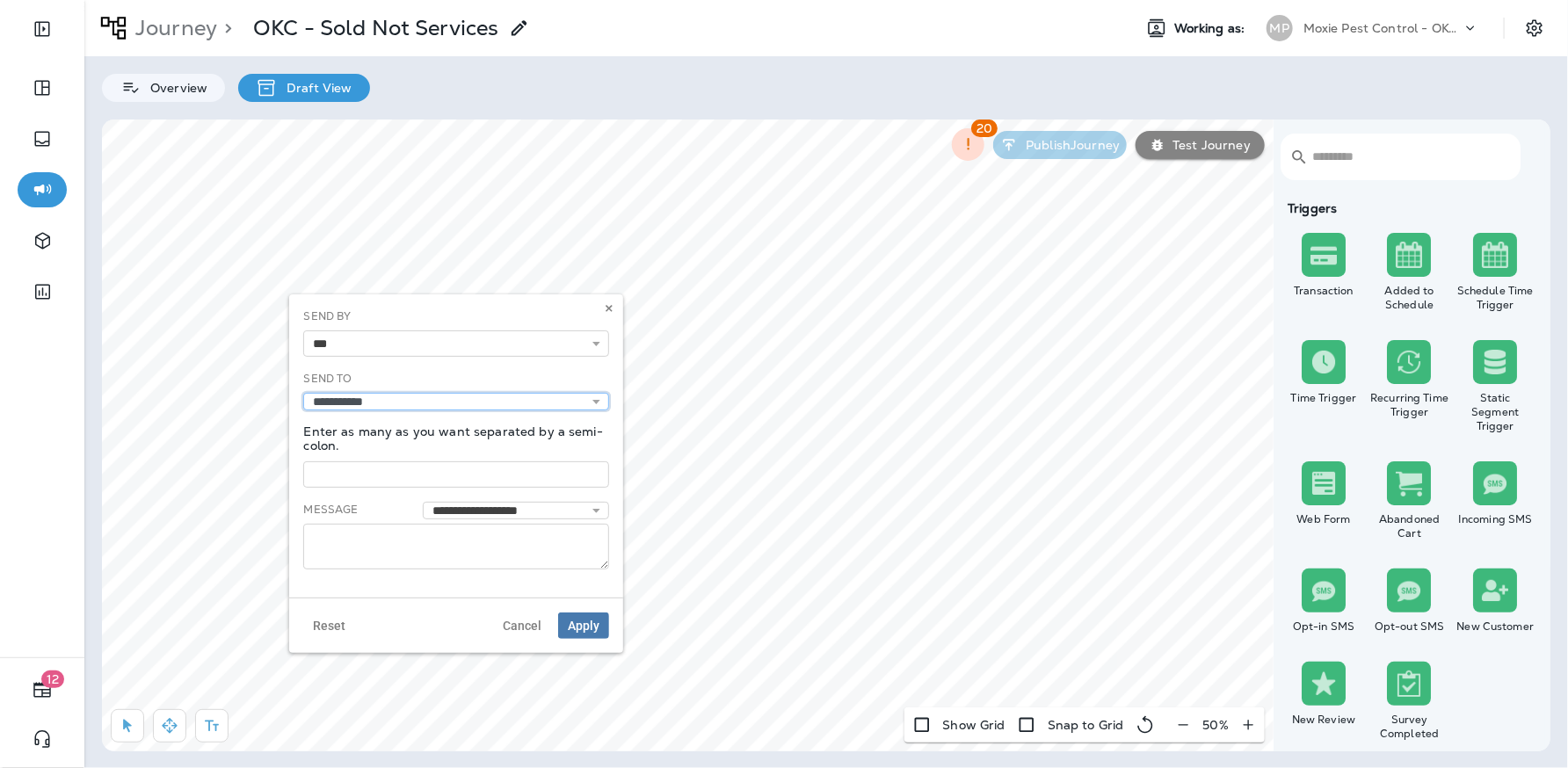 click on "**********" at bounding box center (456, 402) 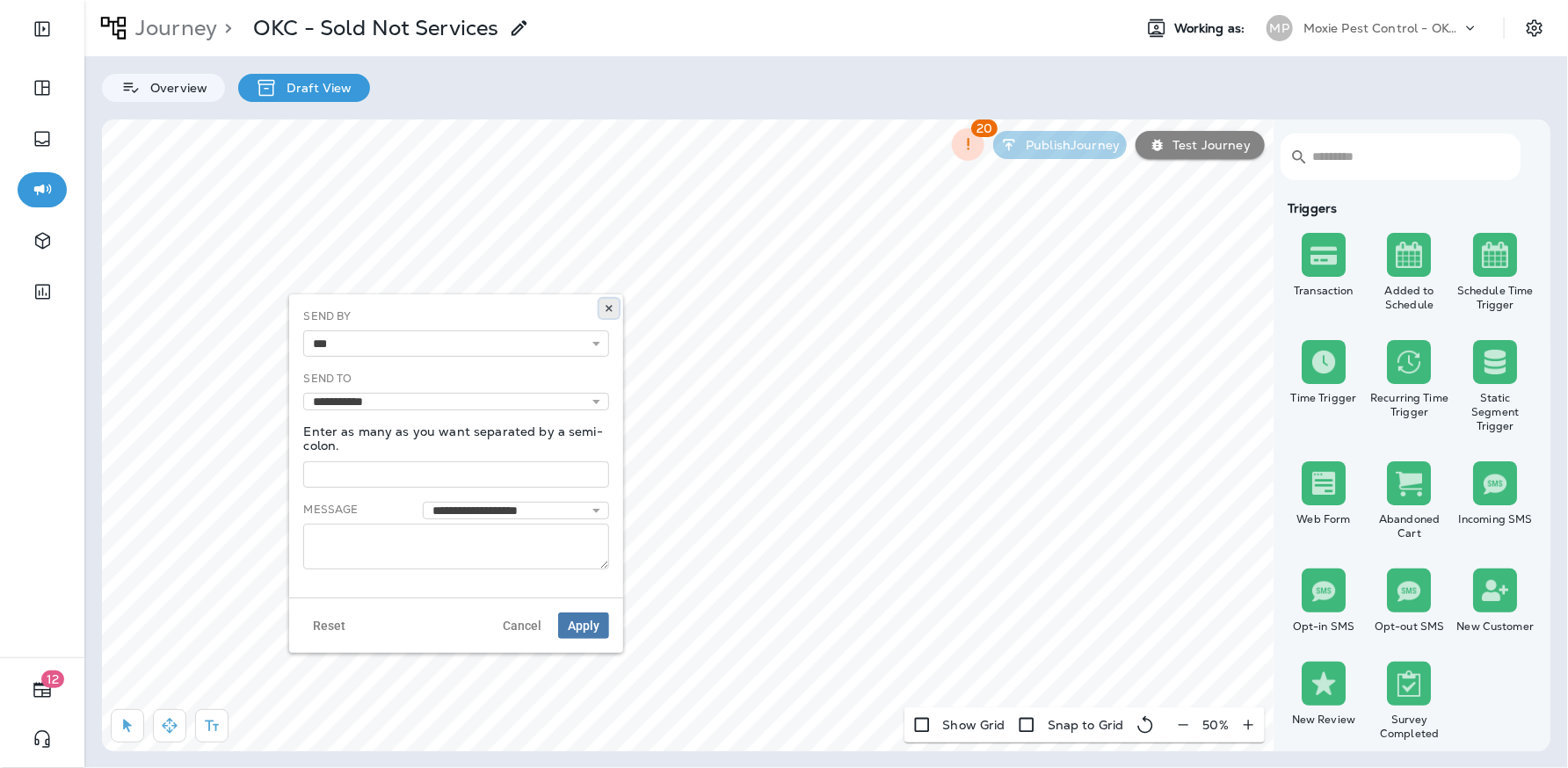 click at bounding box center (609, 308) 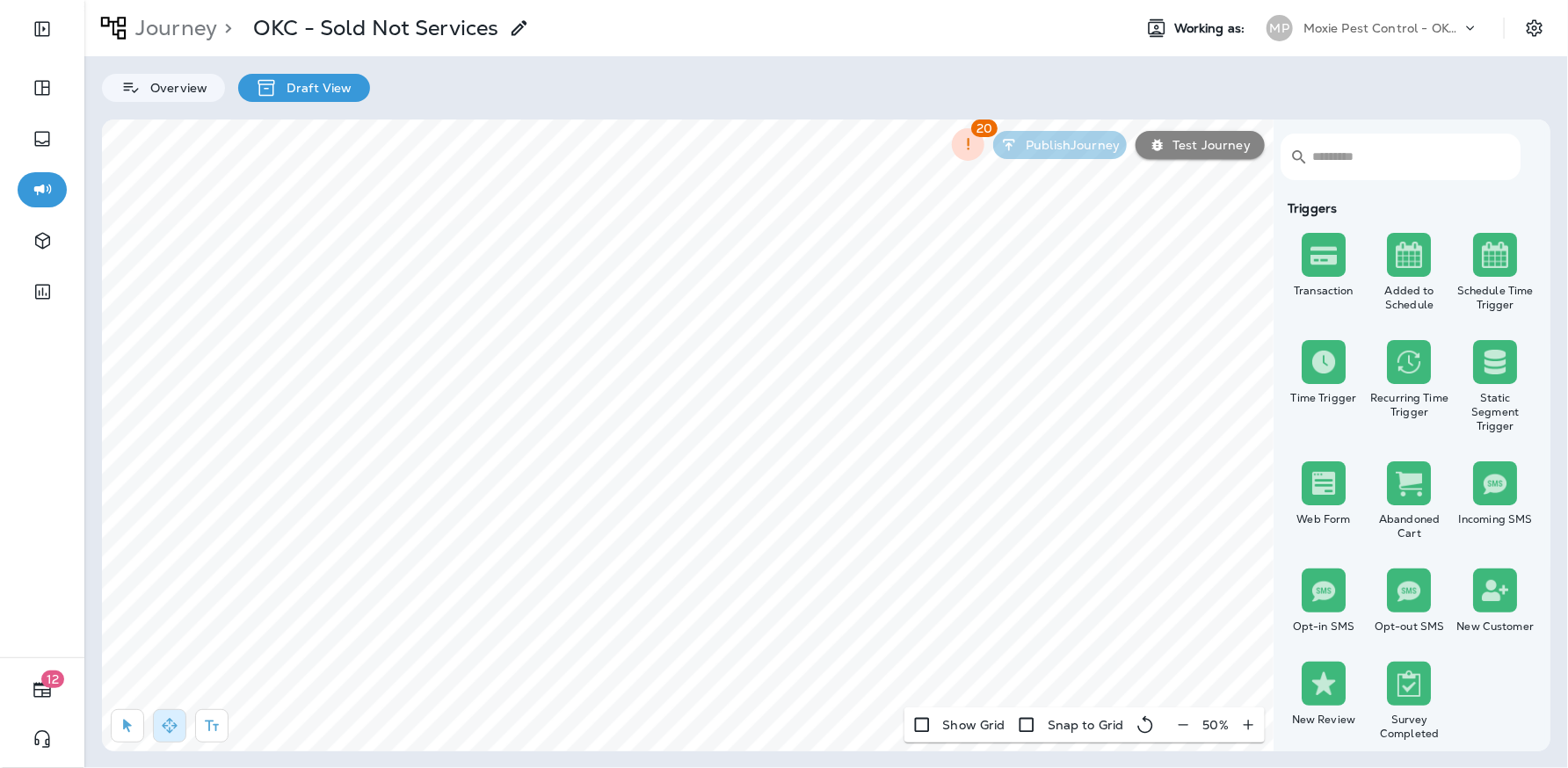 click on "50 %" at bounding box center [1216, 725] 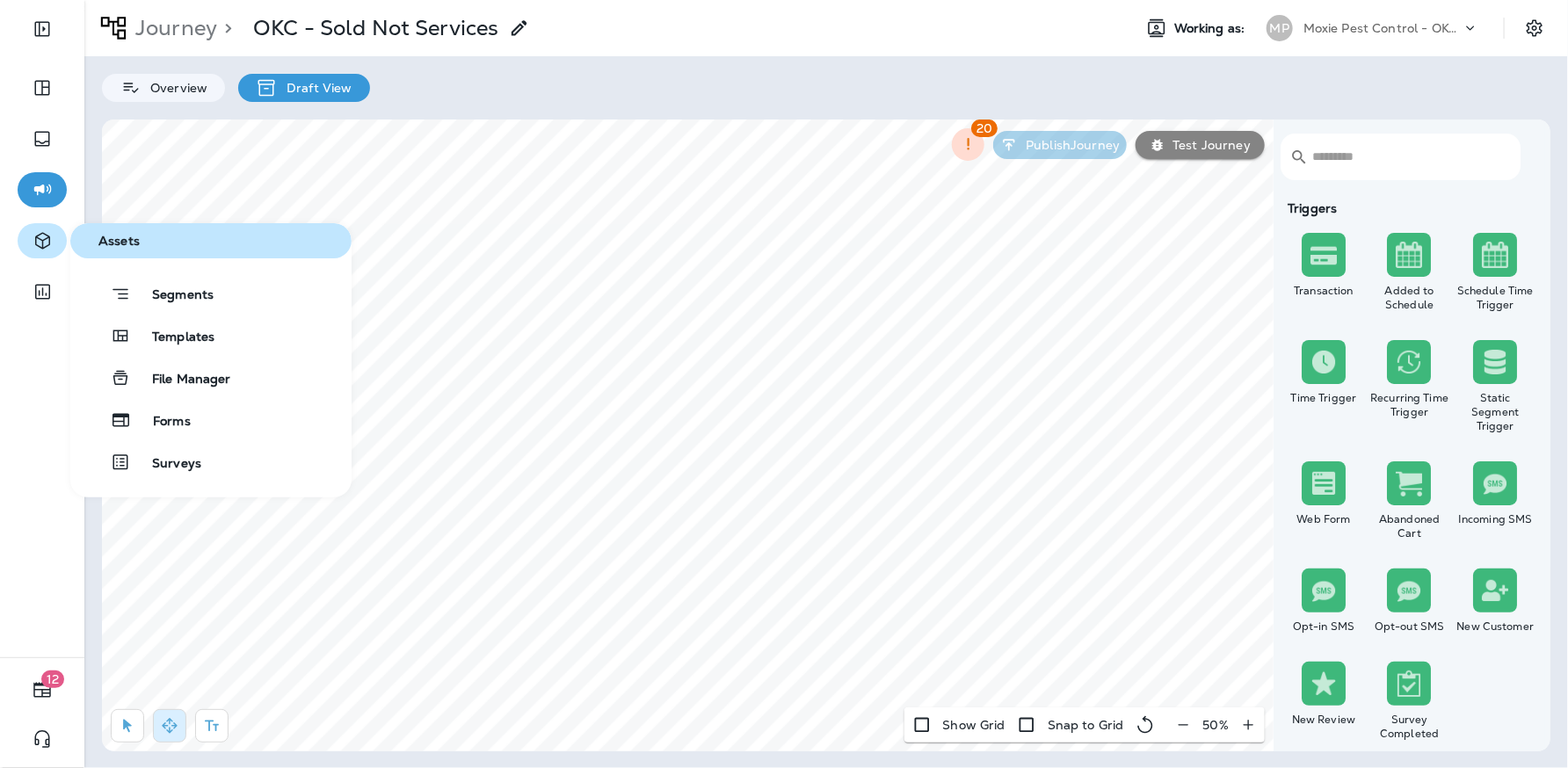 click 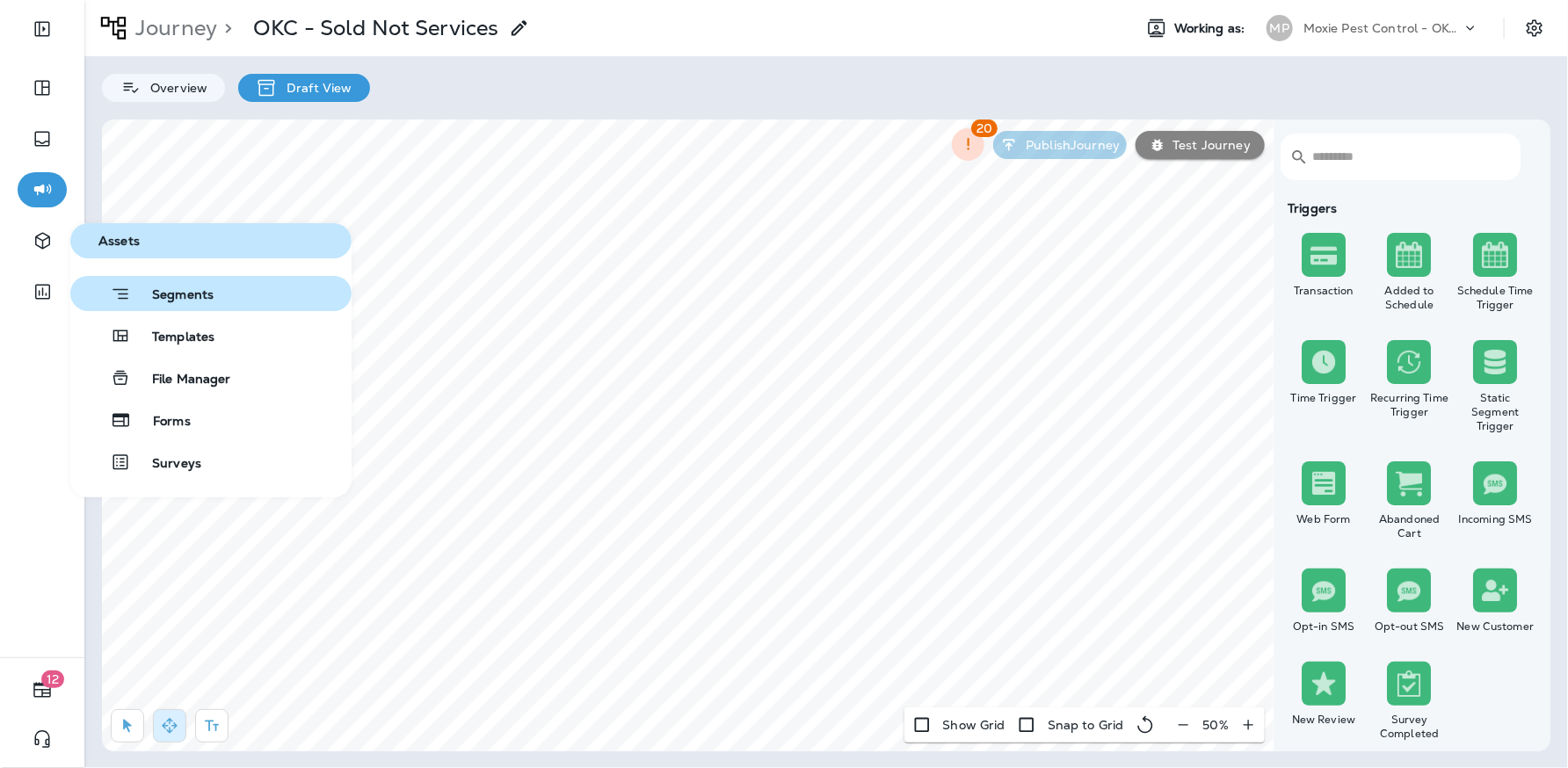 click on "Segments" at bounding box center [172, 296] 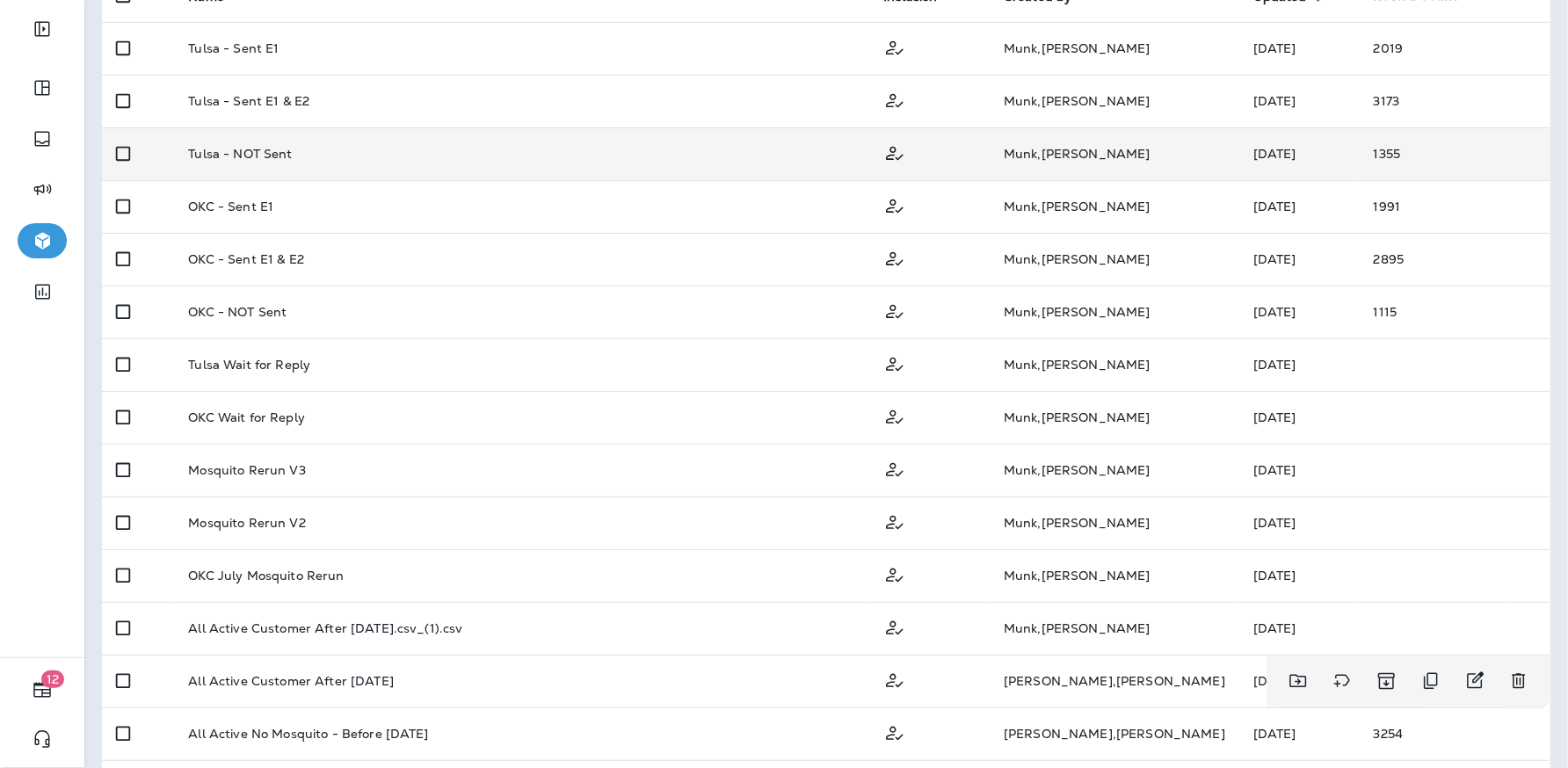 scroll, scrollTop: 0, scrollLeft: 0, axis: both 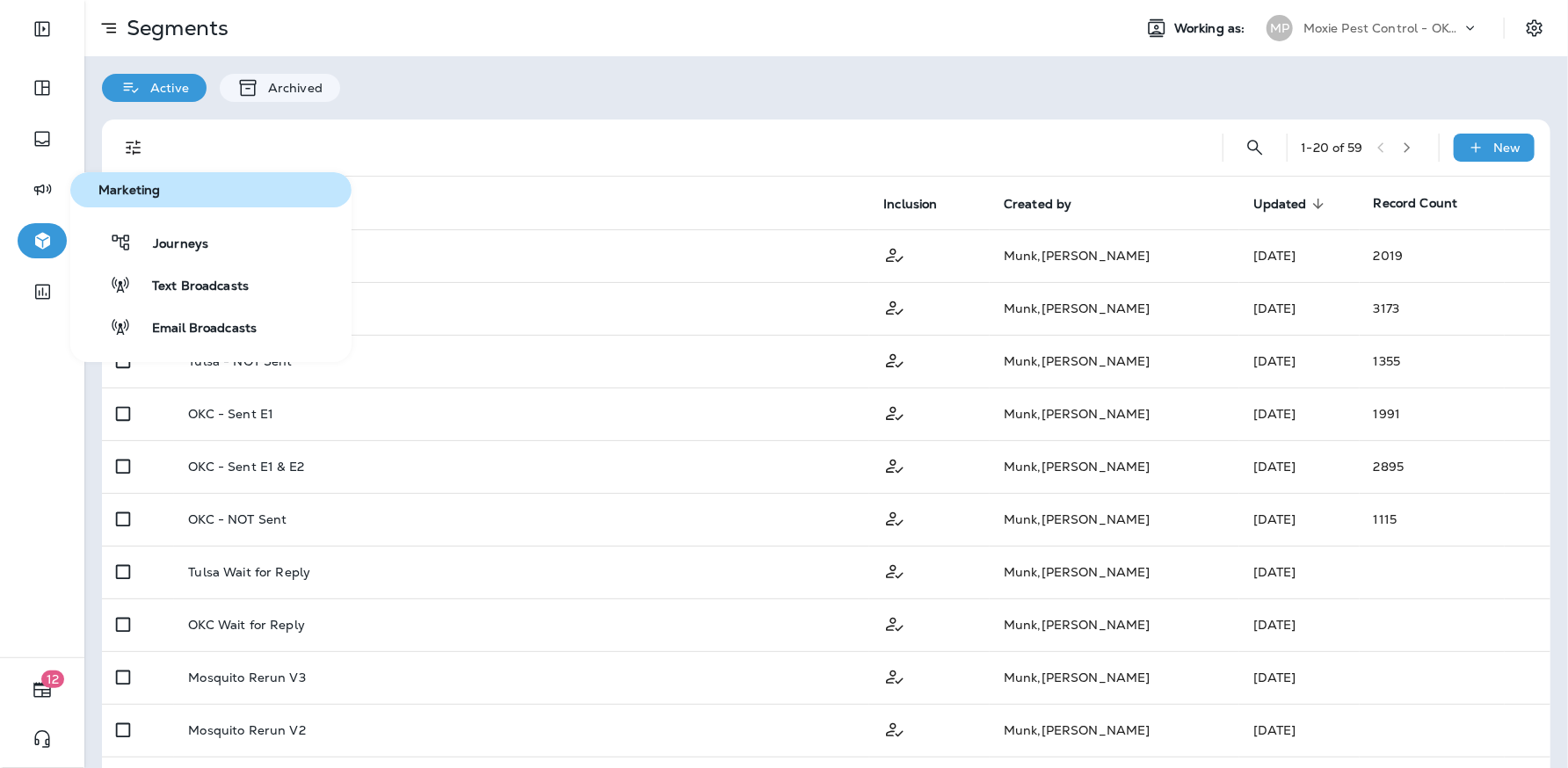 click on "Journeys" at bounding box center (211, 243) 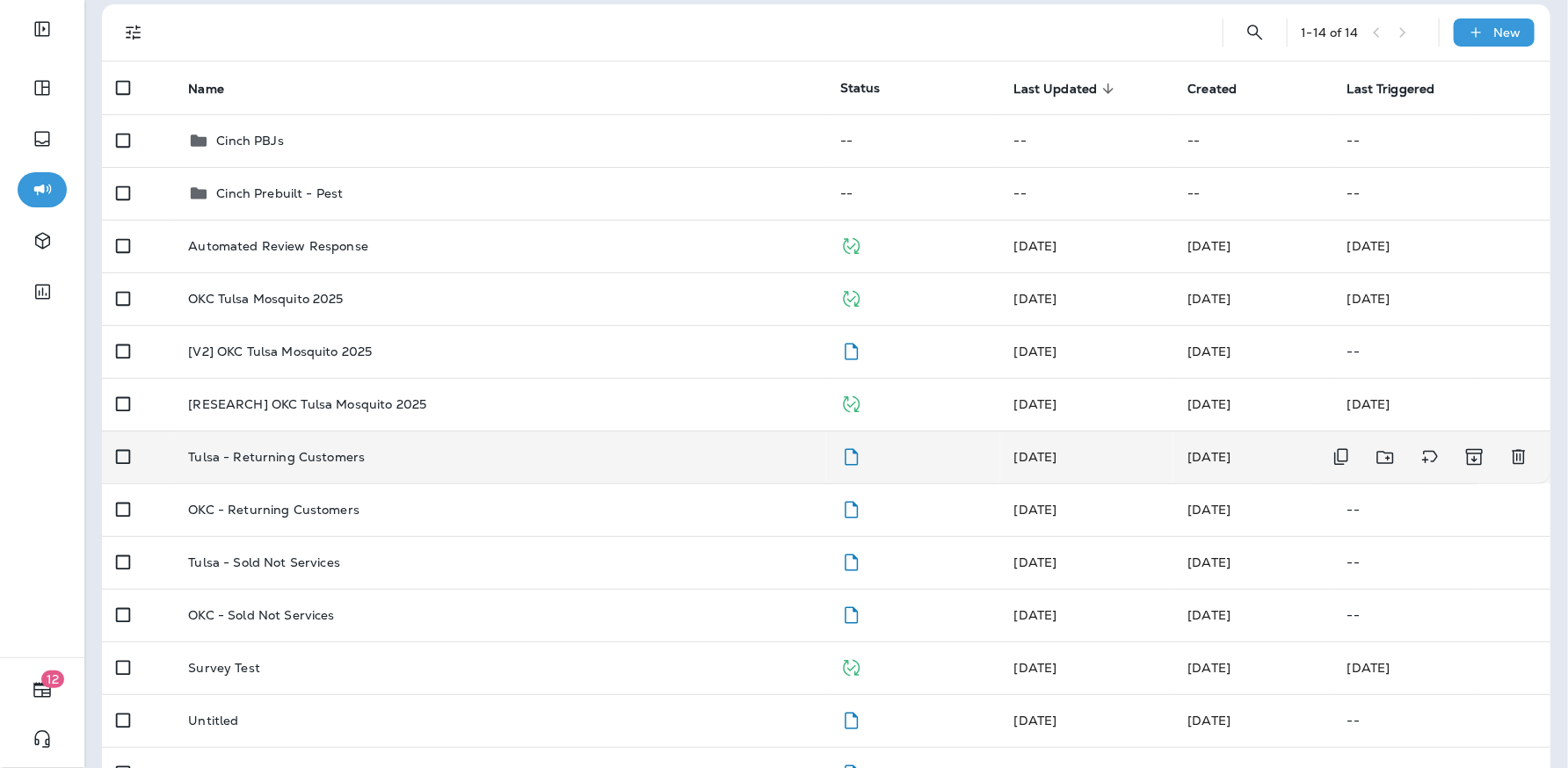 scroll, scrollTop: 118, scrollLeft: 0, axis: vertical 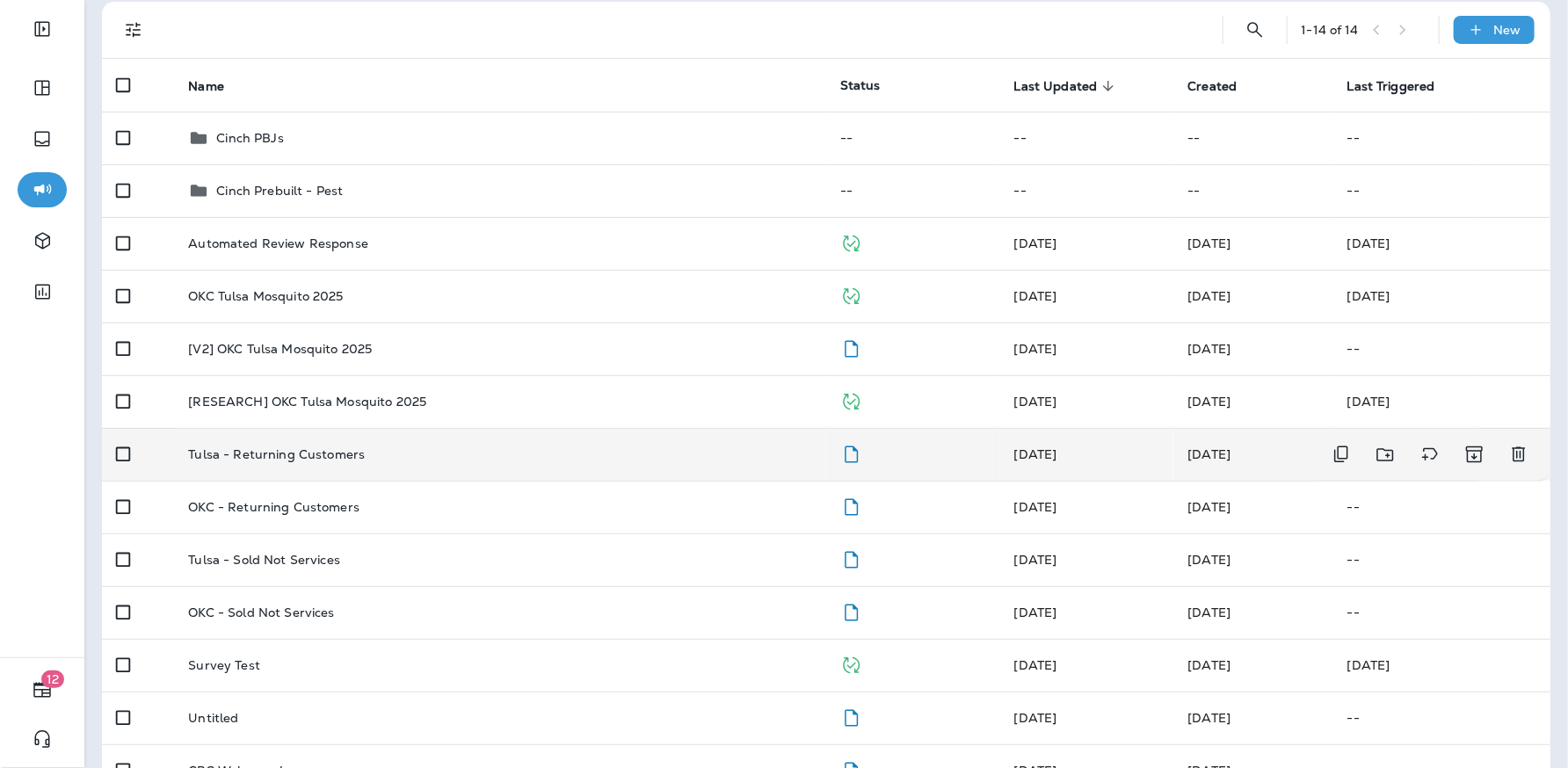 click on "Tulsa - Returning Customers" at bounding box center (500, 454) 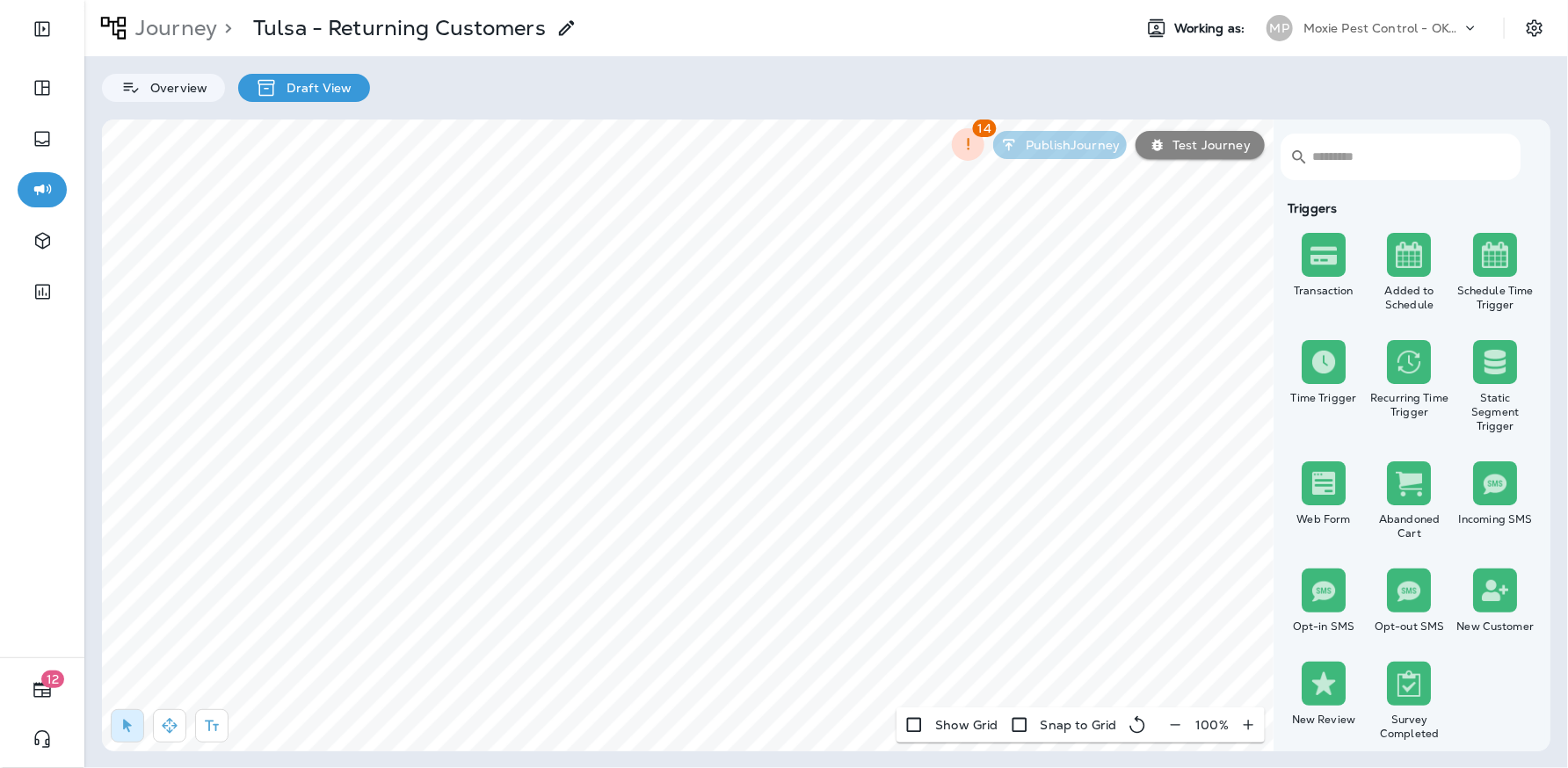 click 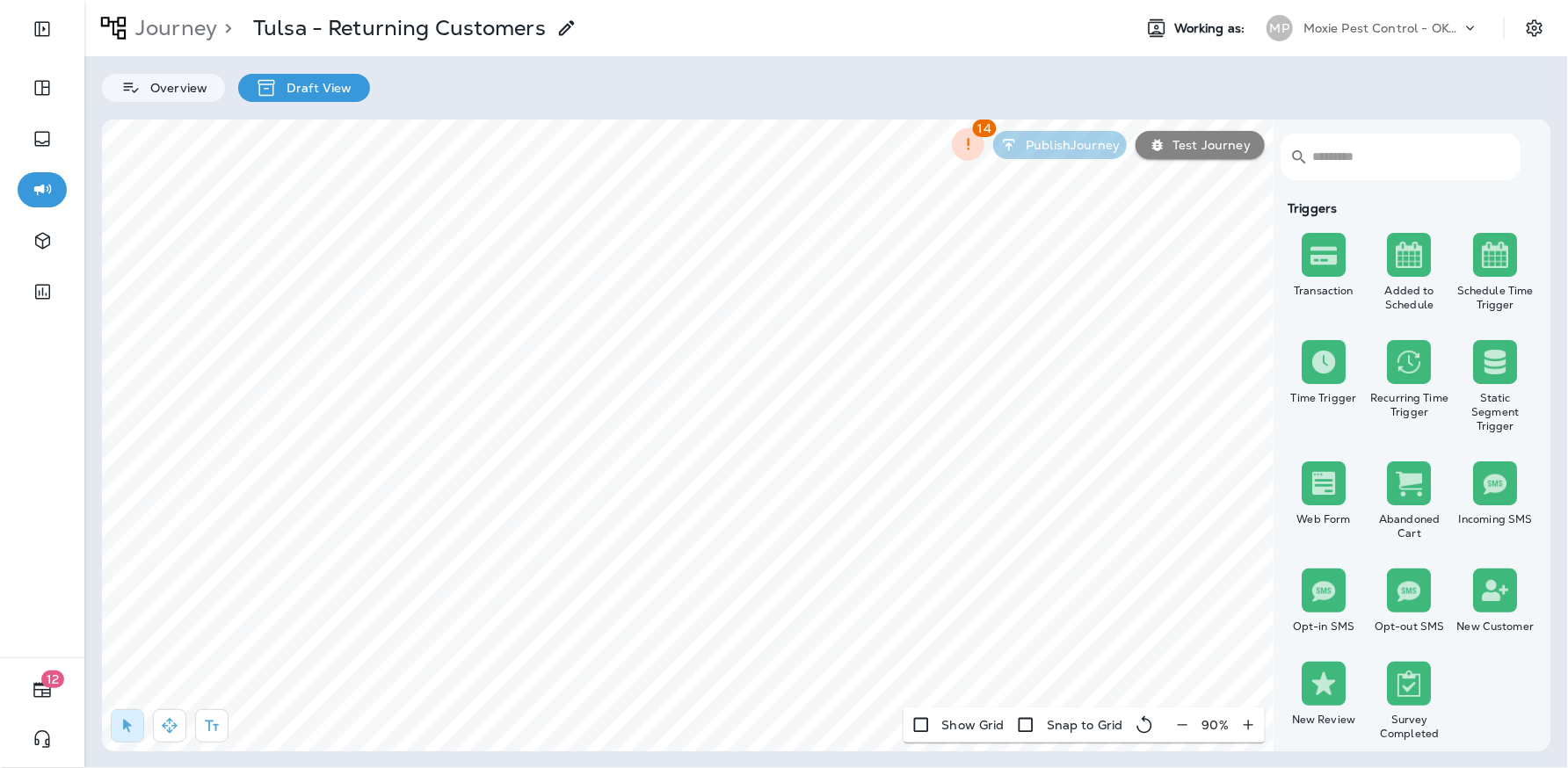 click 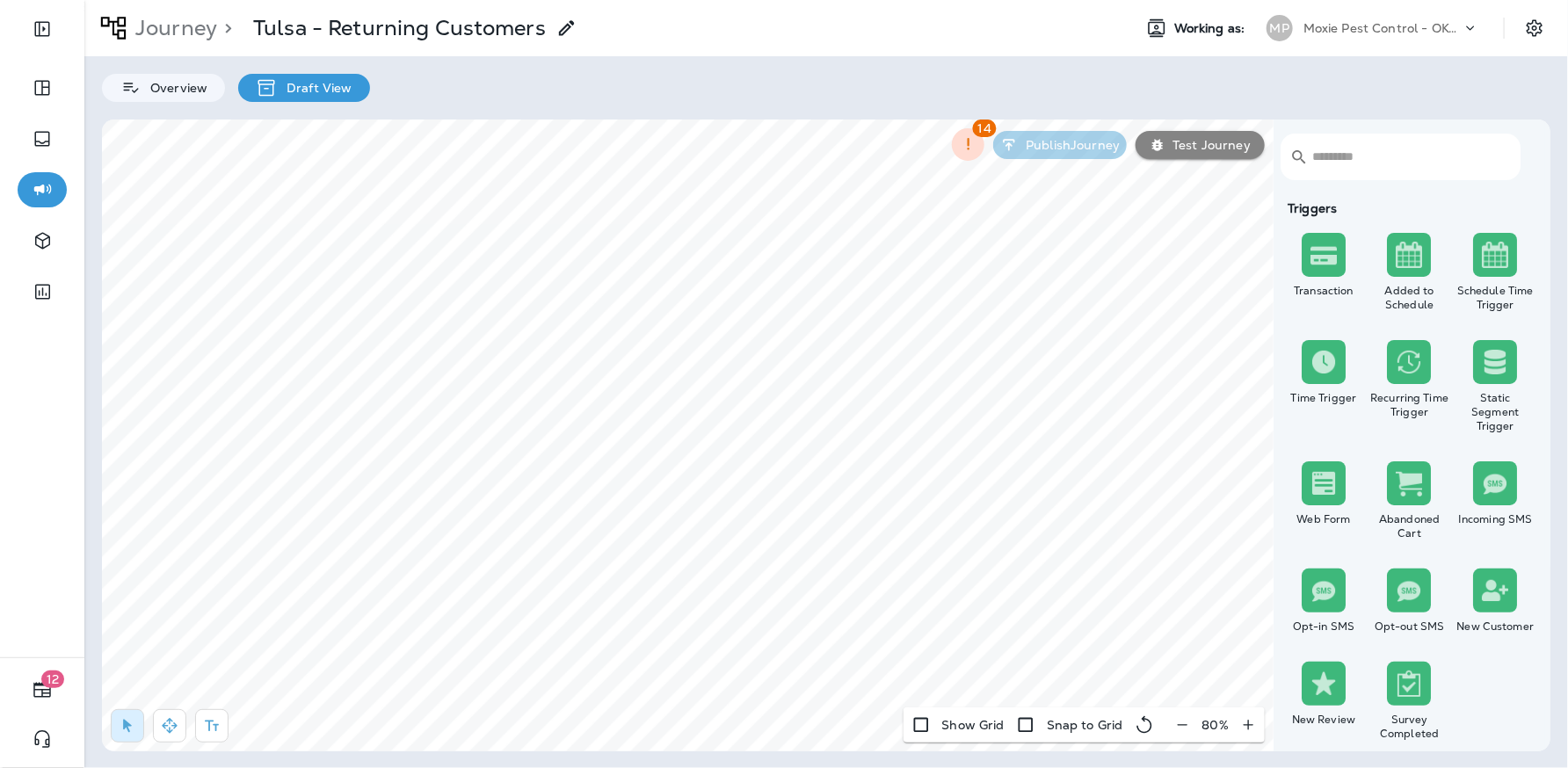 click 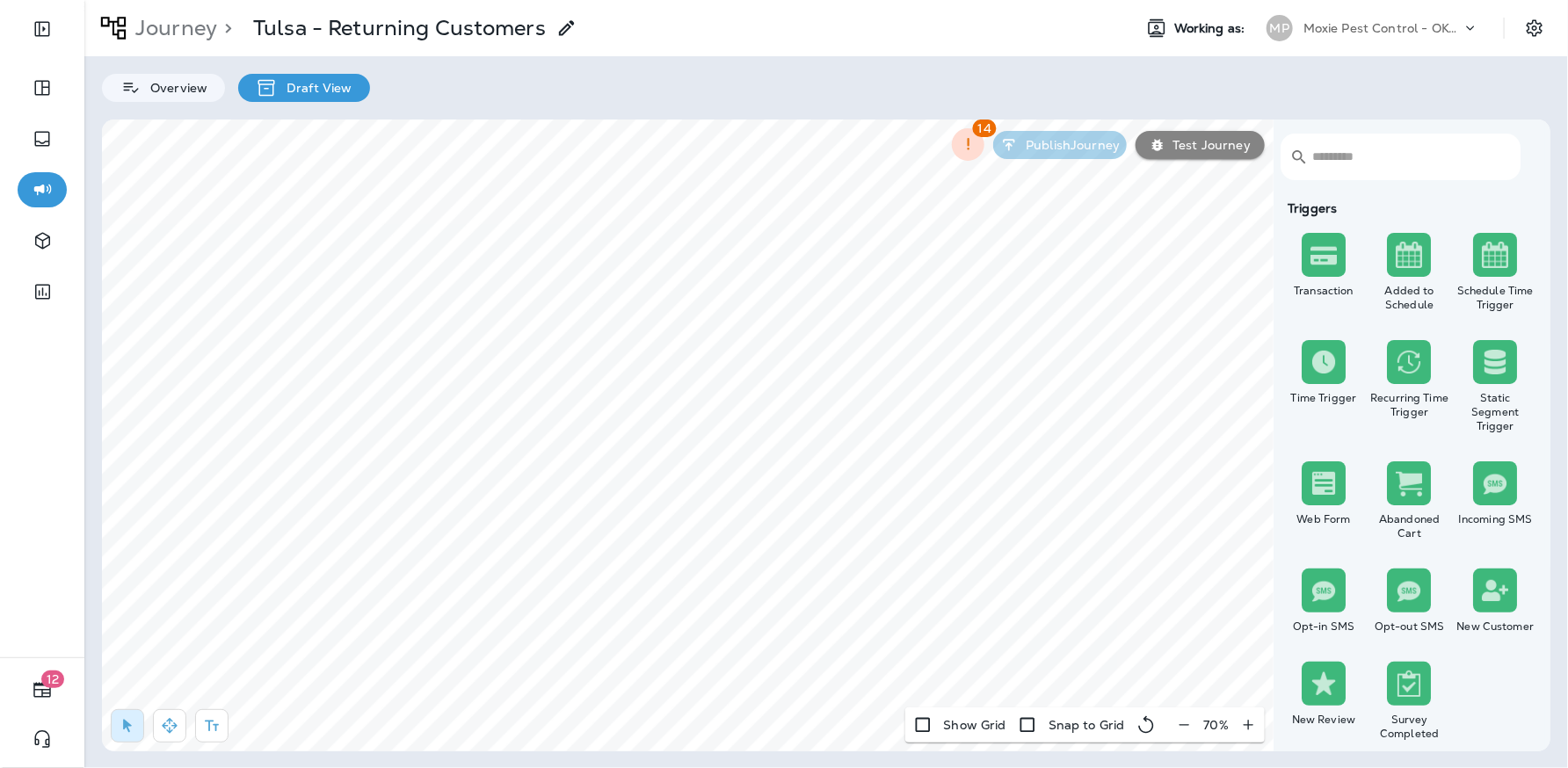 click 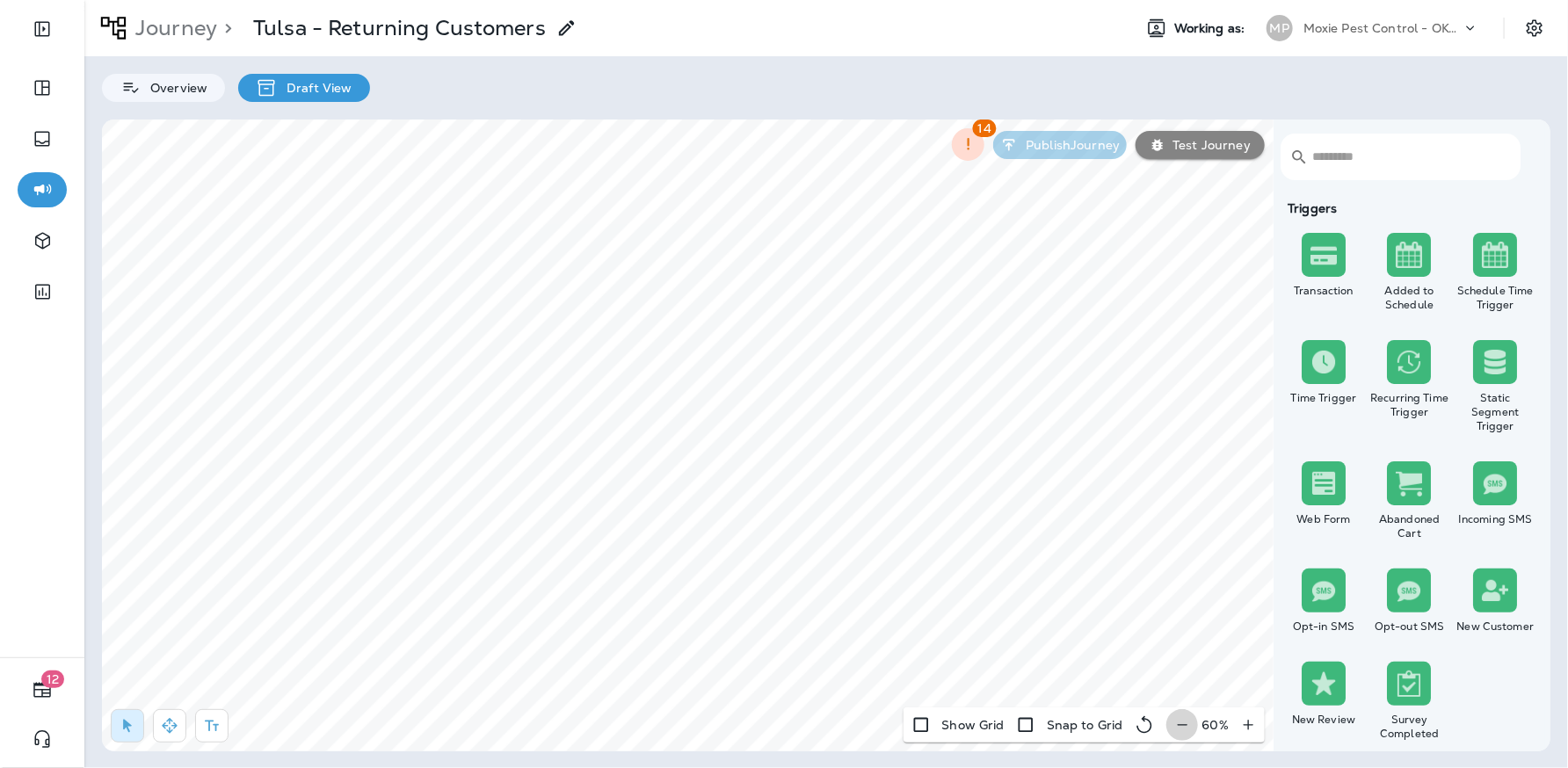 click 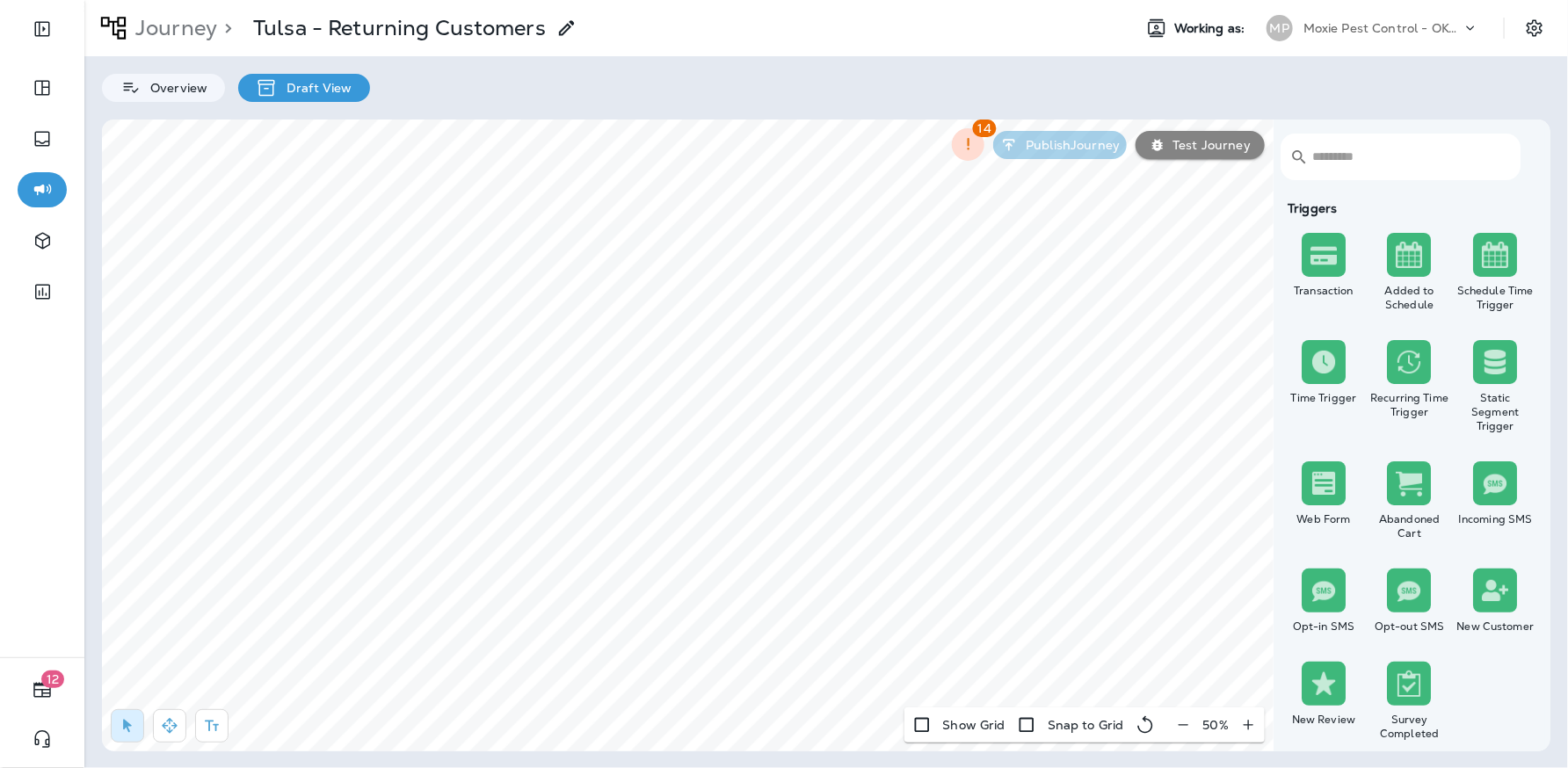 click on "50 %" at bounding box center (1216, 725) 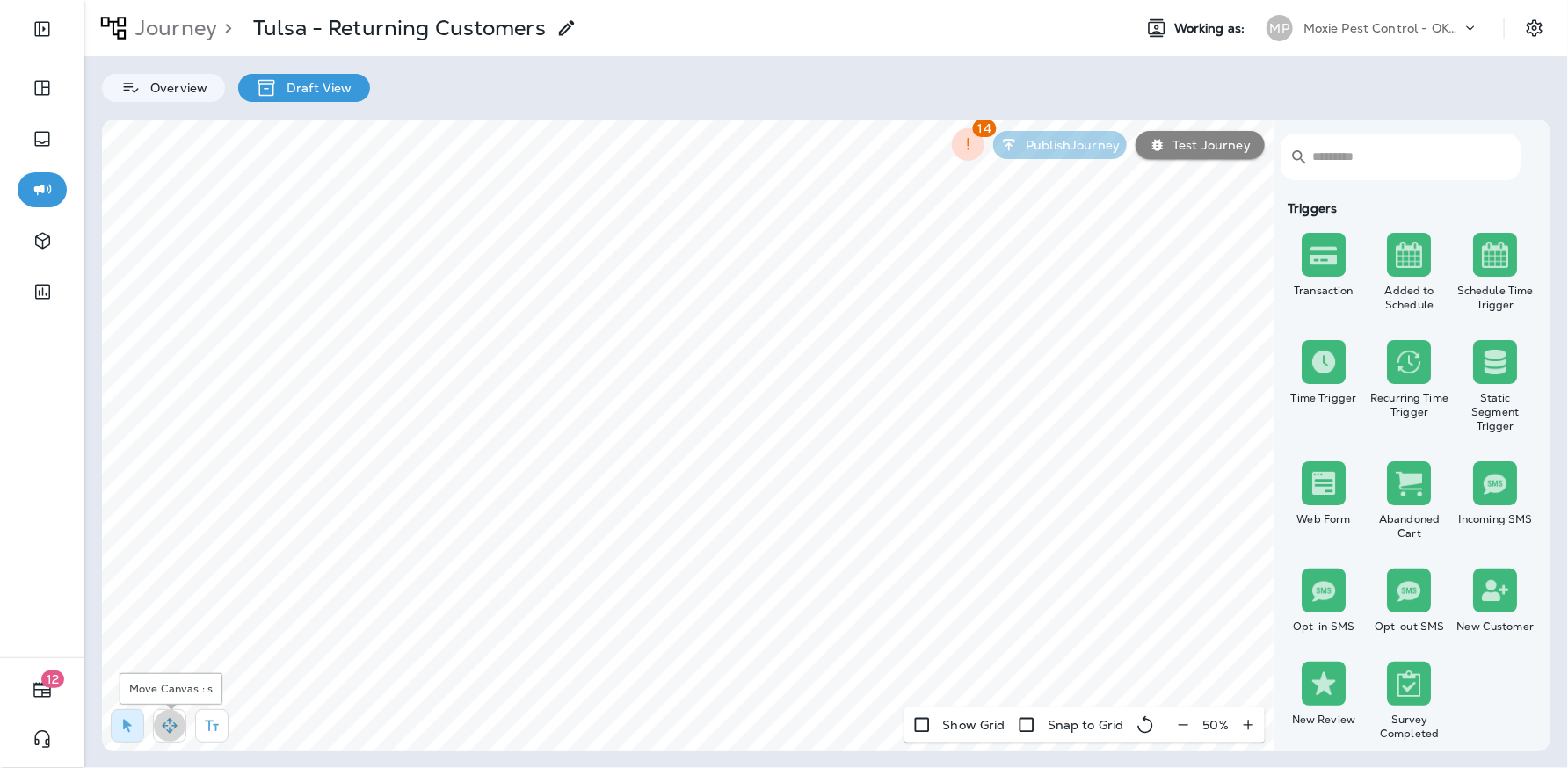 drag, startPoint x: 171, startPoint y: 725, endPoint x: 201, endPoint y: 705, distance: 36.055513 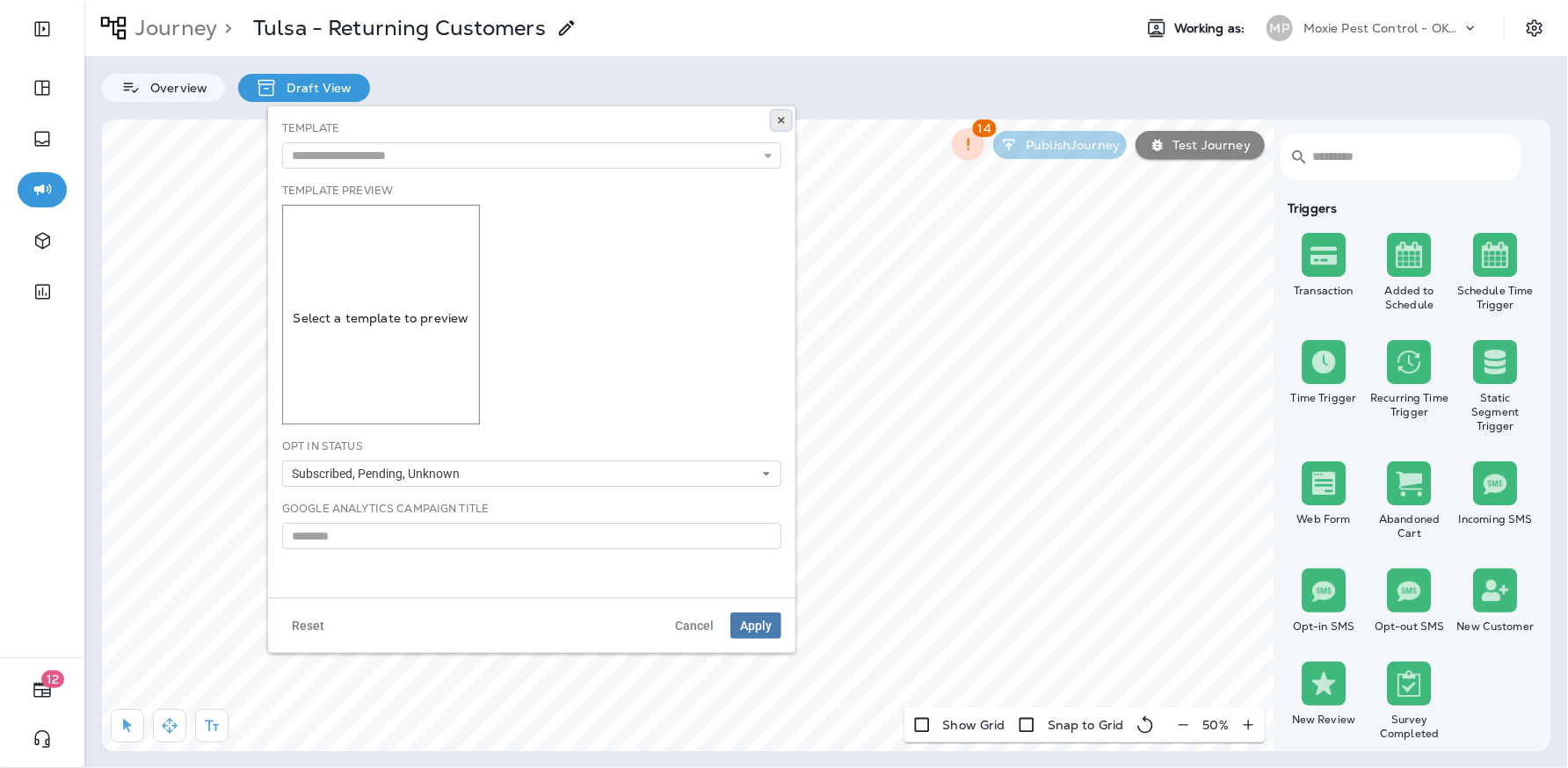 click at bounding box center [781, 120] 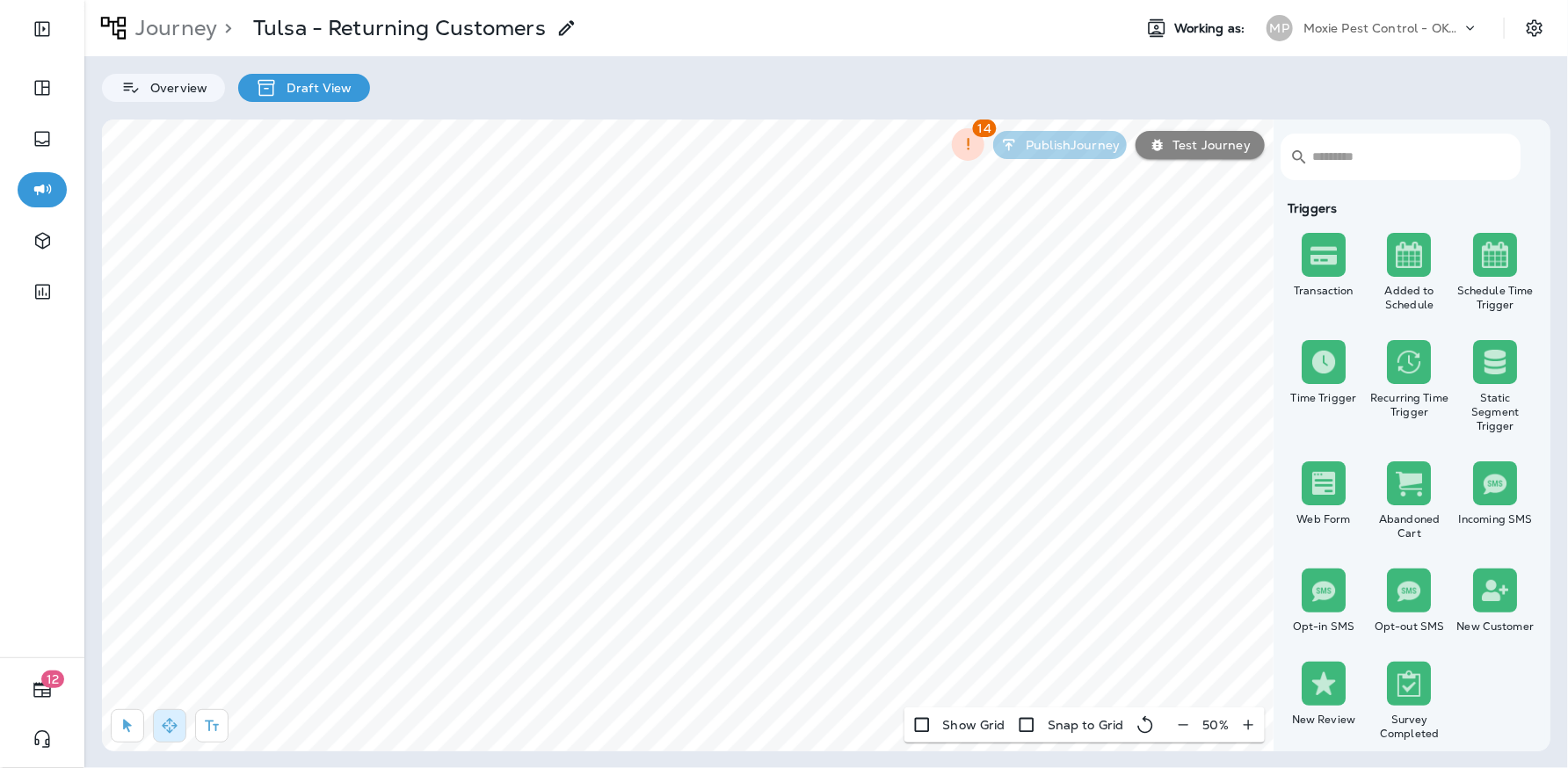 select on "****" 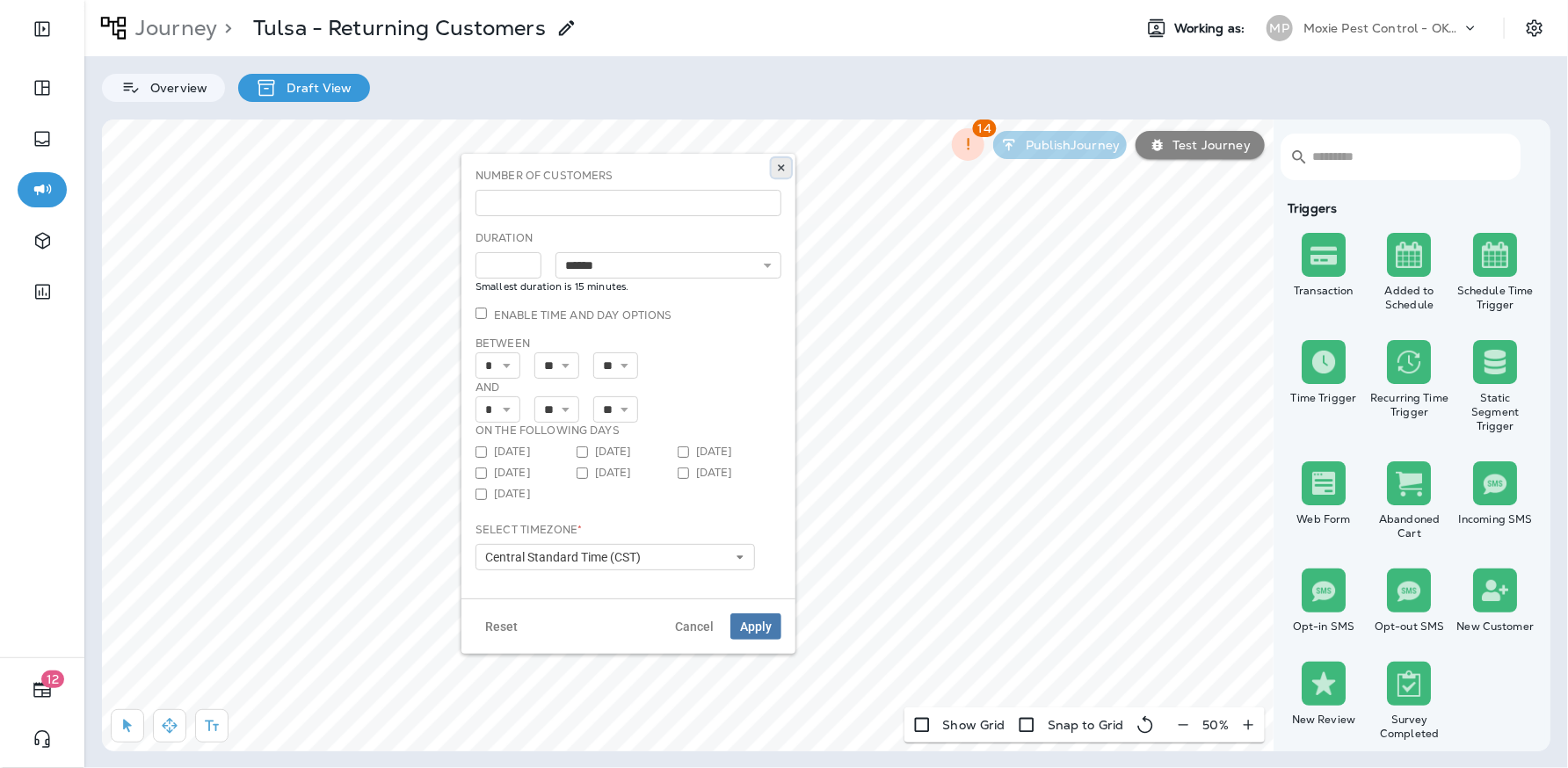 click 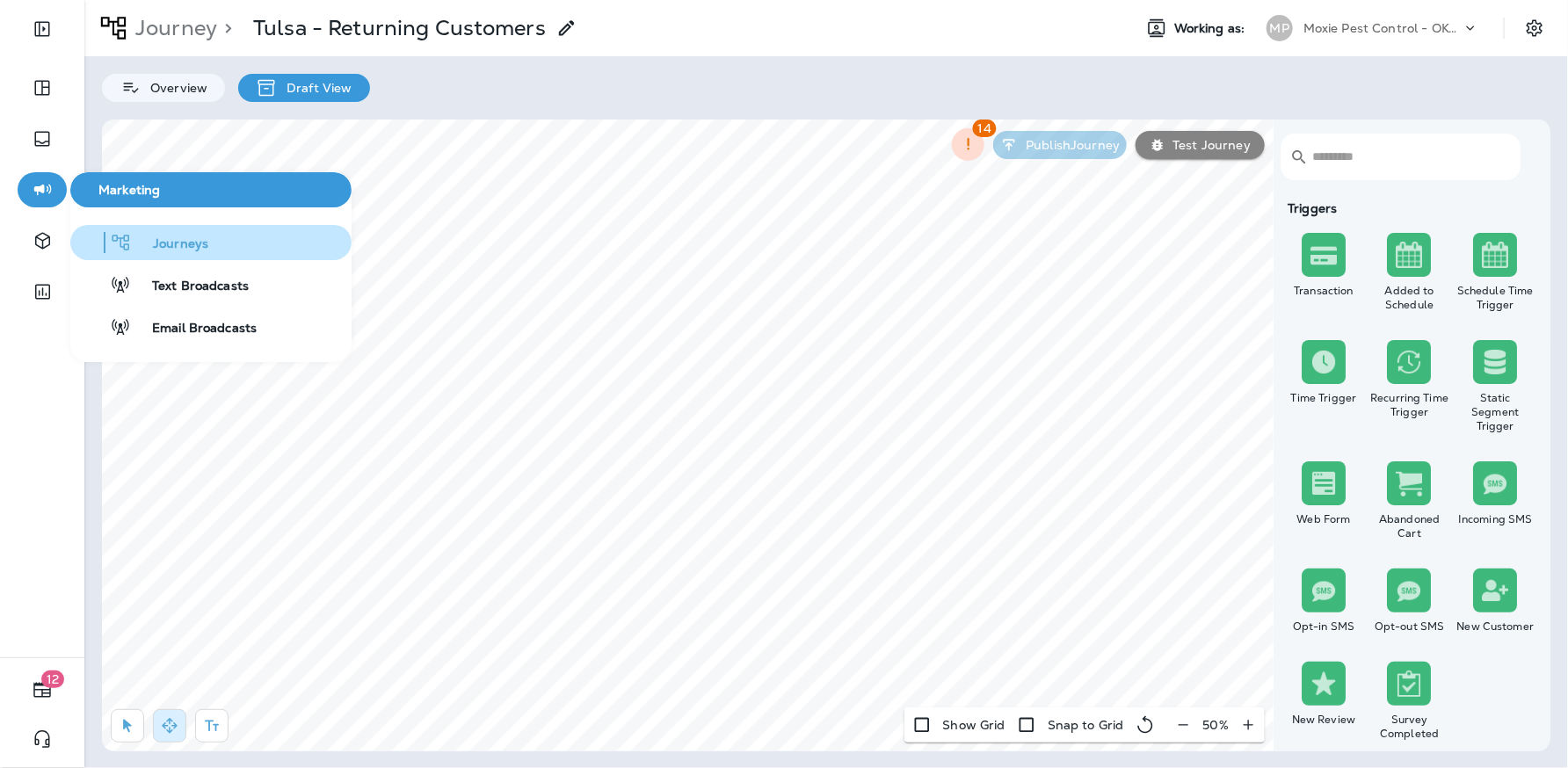 click on "Journeys" at bounding box center [170, 244] 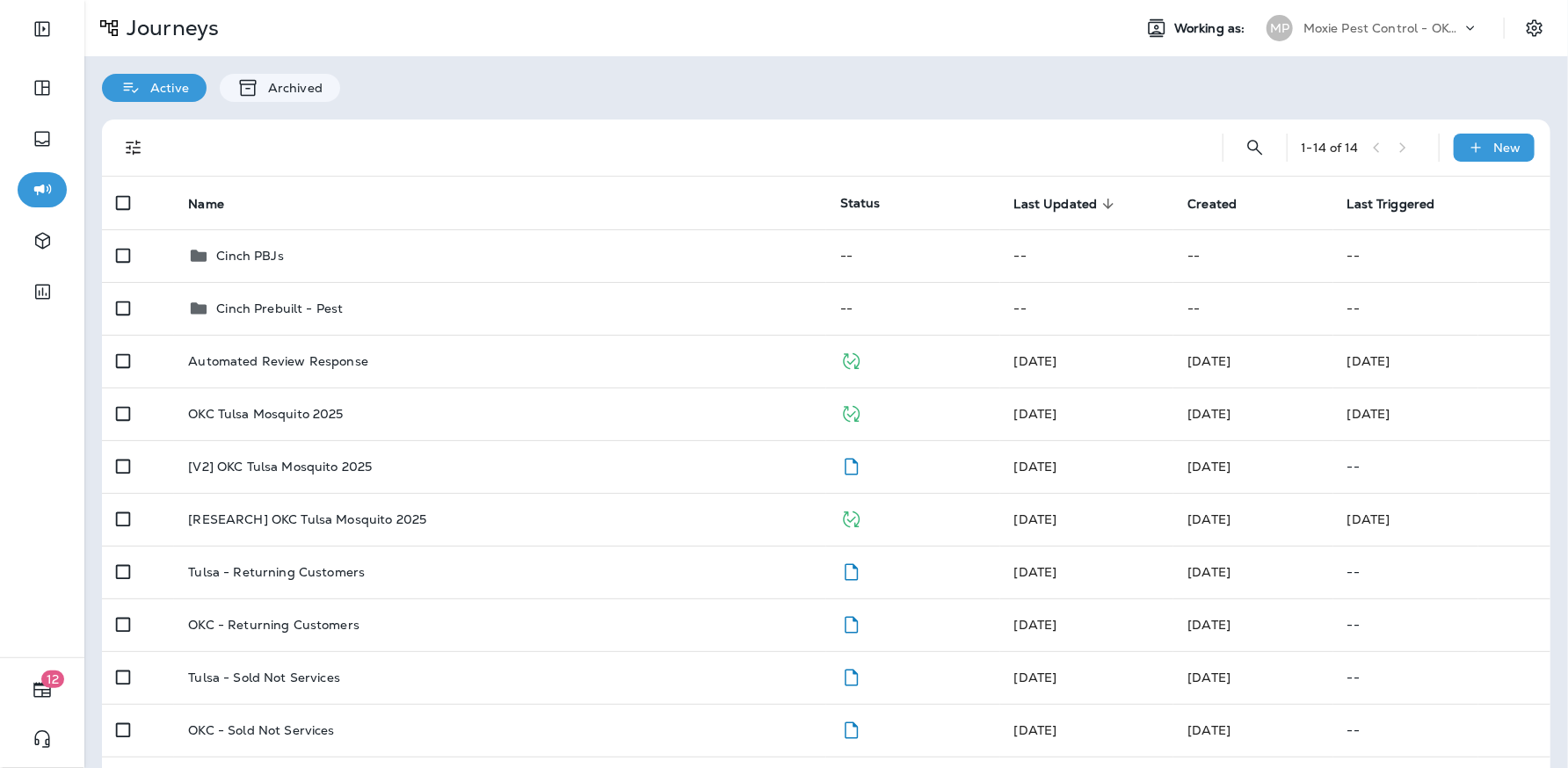 drag, startPoint x: 1390, startPoint y: 30, endPoint x: 1380, endPoint y: 27, distance: 10.440307 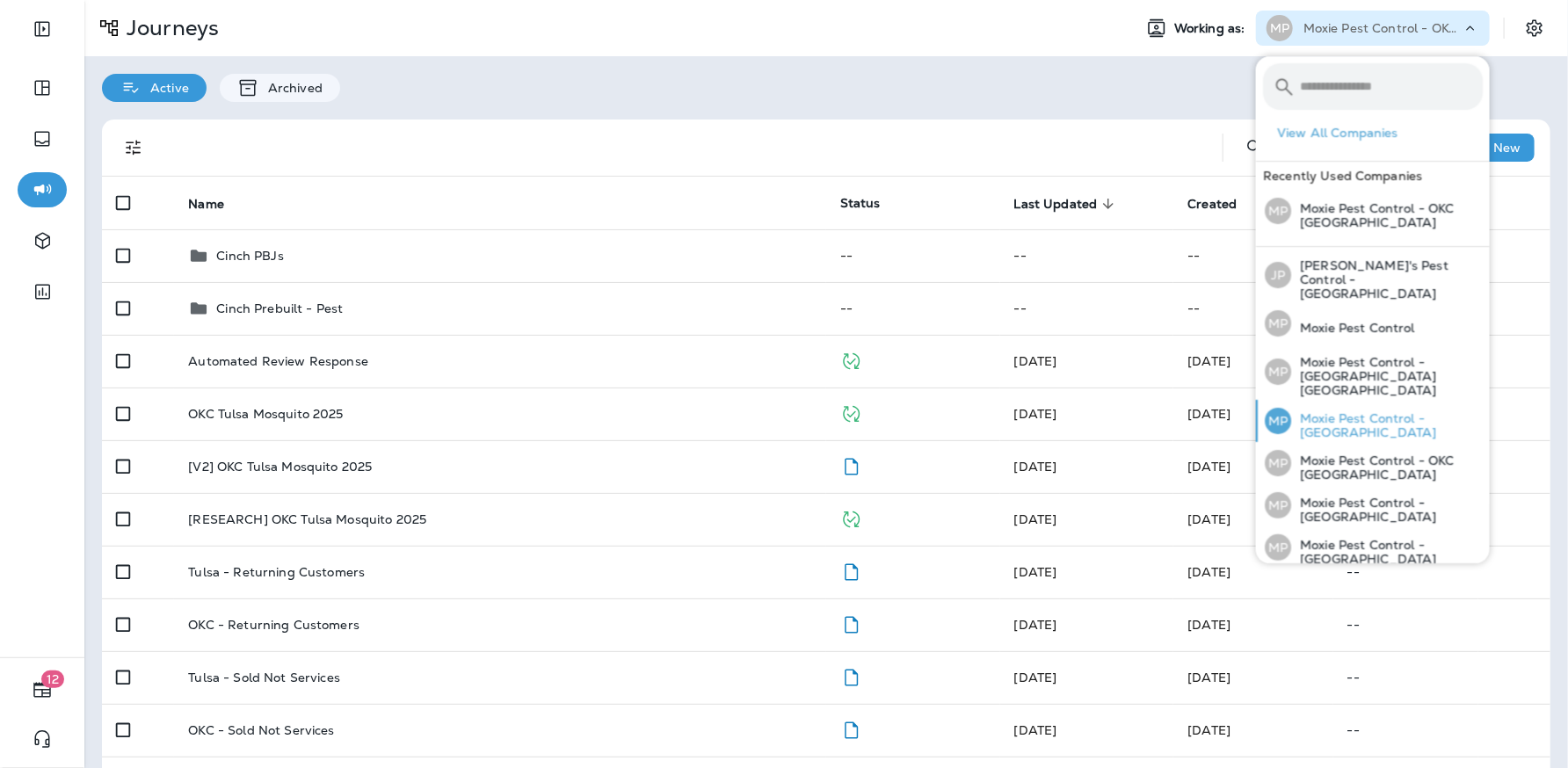 click on "Moxie Pest Control - [GEOGRAPHIC_DATA]" at bounding box center [1387, 425] 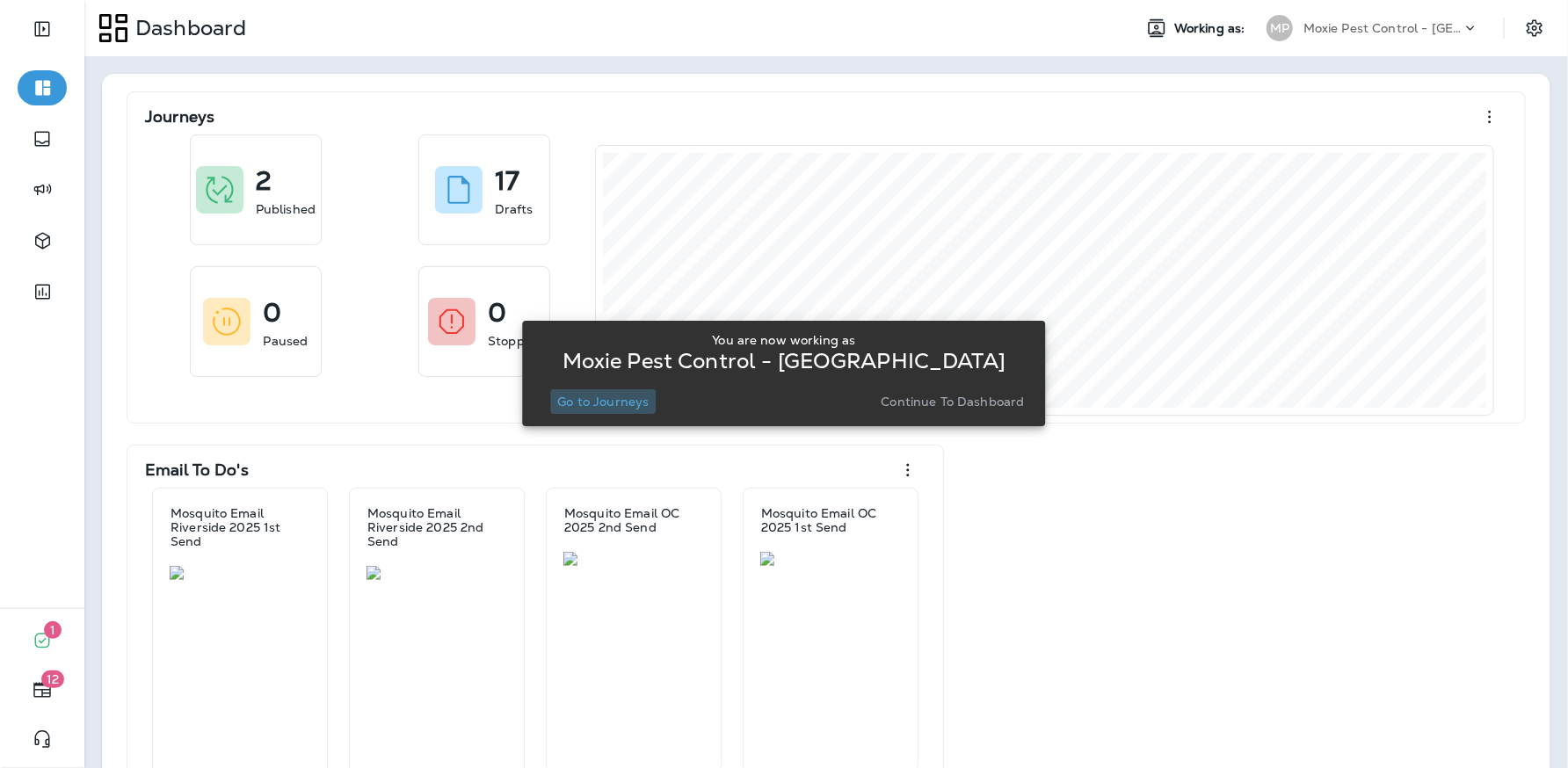 click on "Go to Journeys" at bounding box center (603, 402) 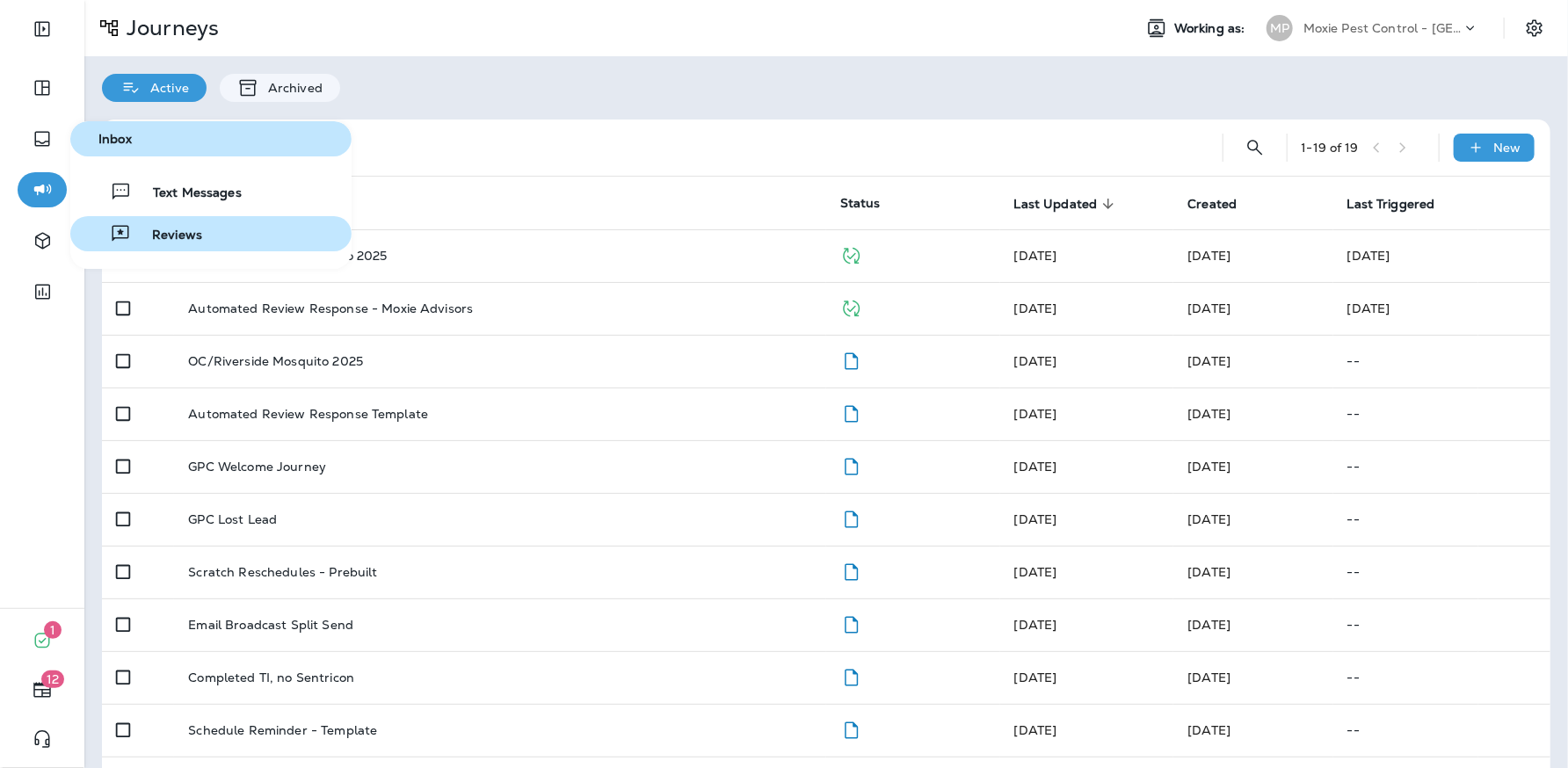 click on "Reviews" at bounding box center (211, 234) 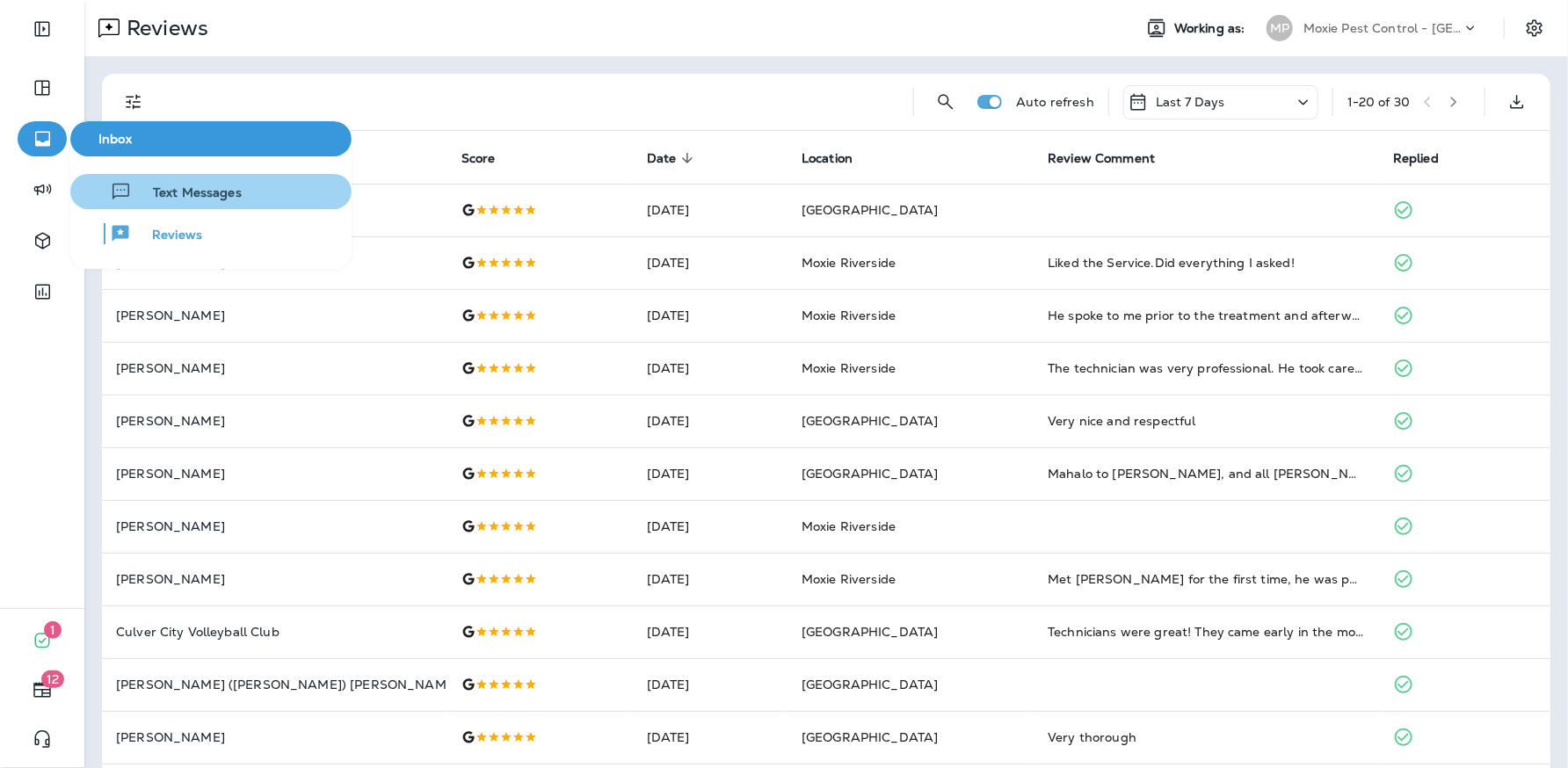 click on "Text Messages" at bounding box center [186, 193] 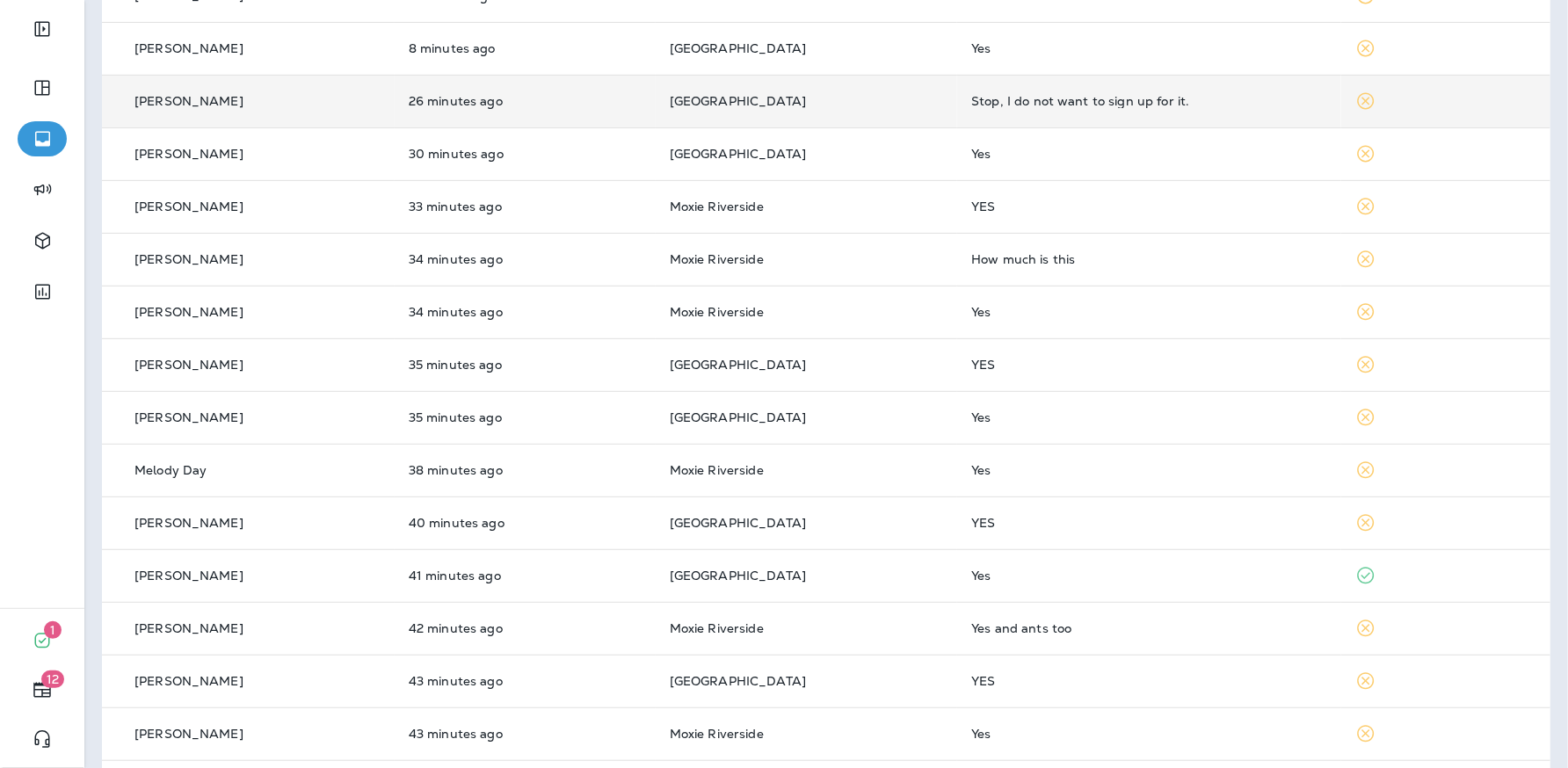 scroll, scrollTop: 0, scrollLeft: 0, axis: both 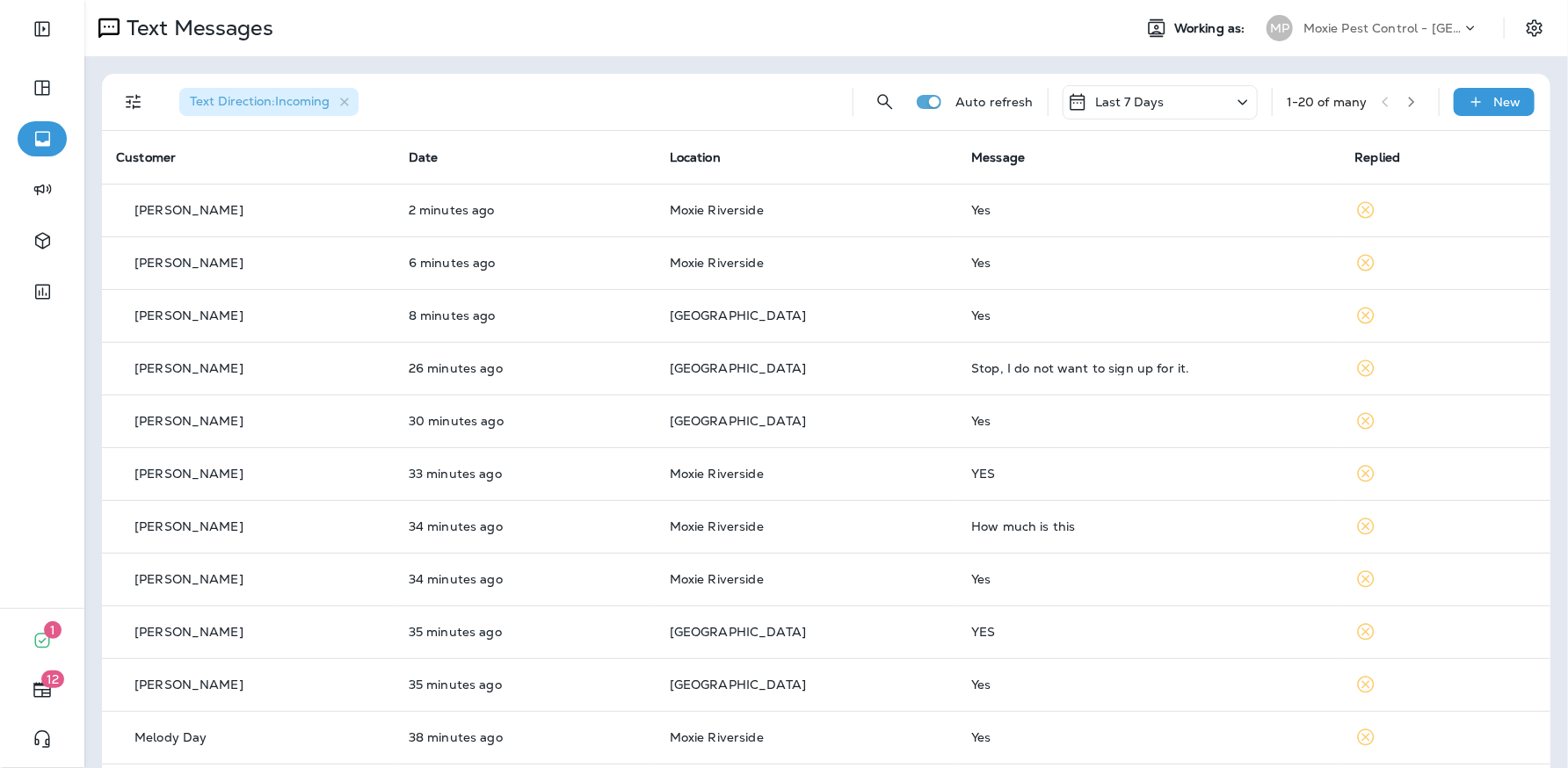 click at bounding box center (1412, 102) 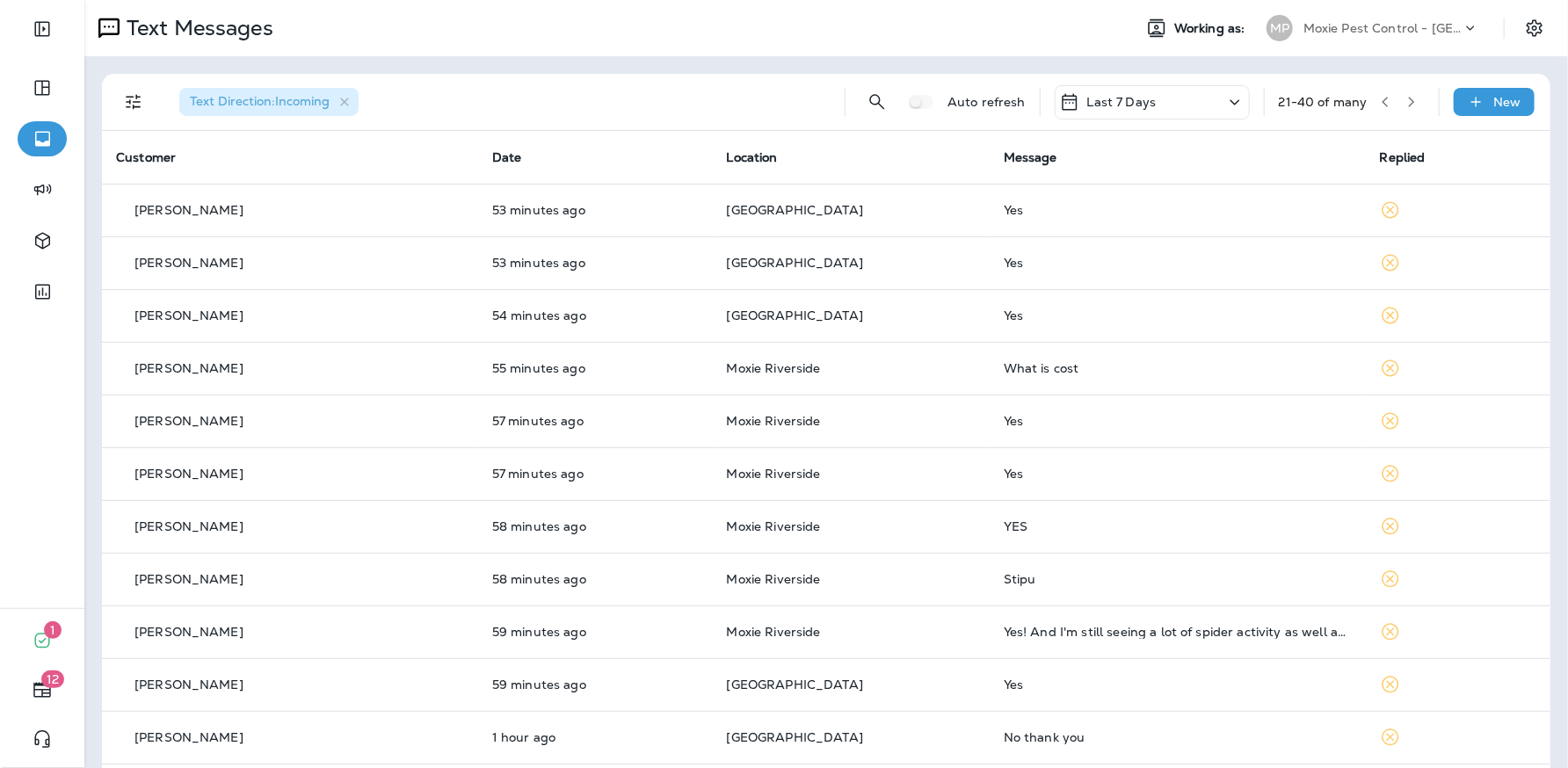 click at bounding box center [1412, 102] 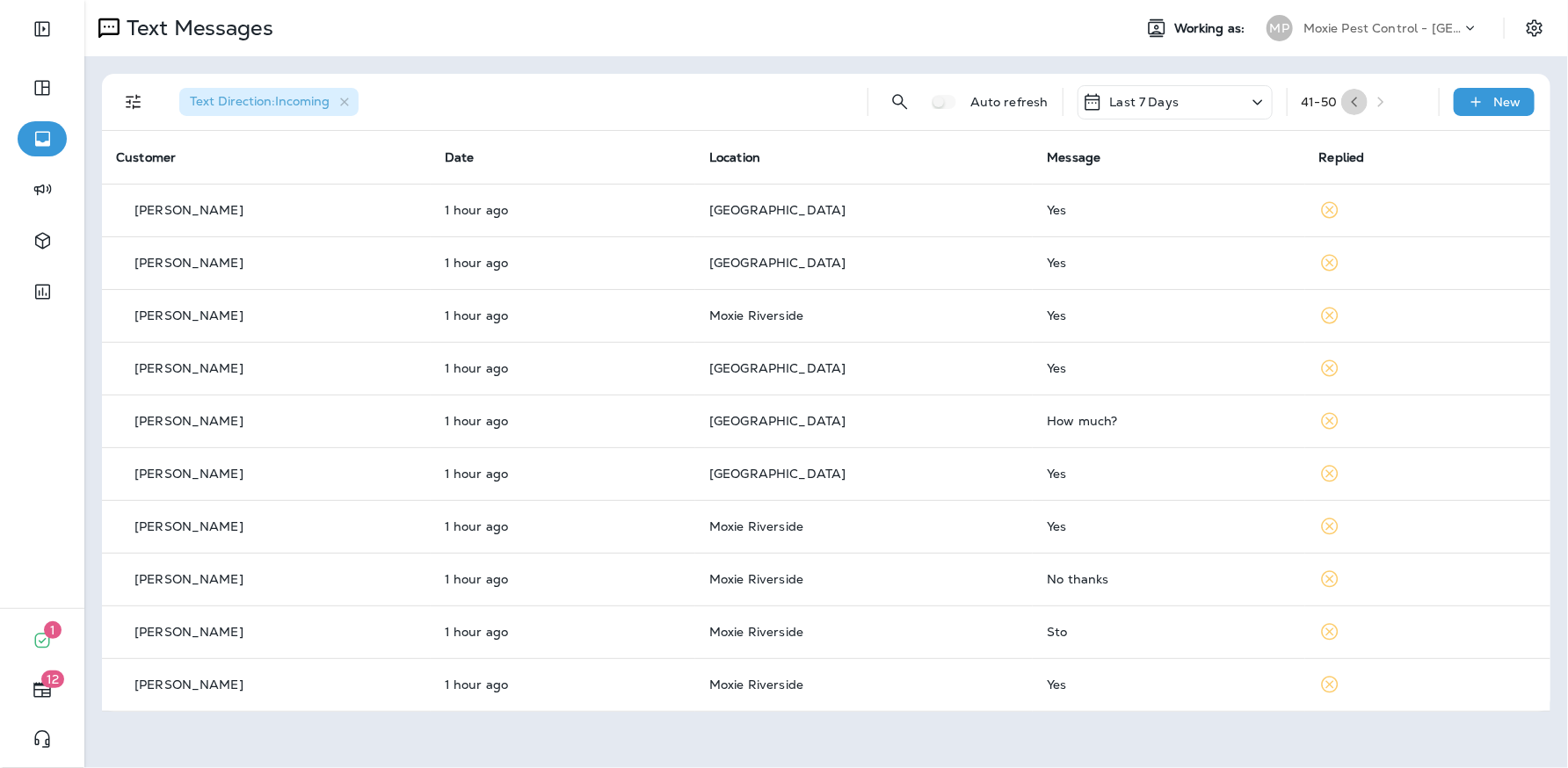 click 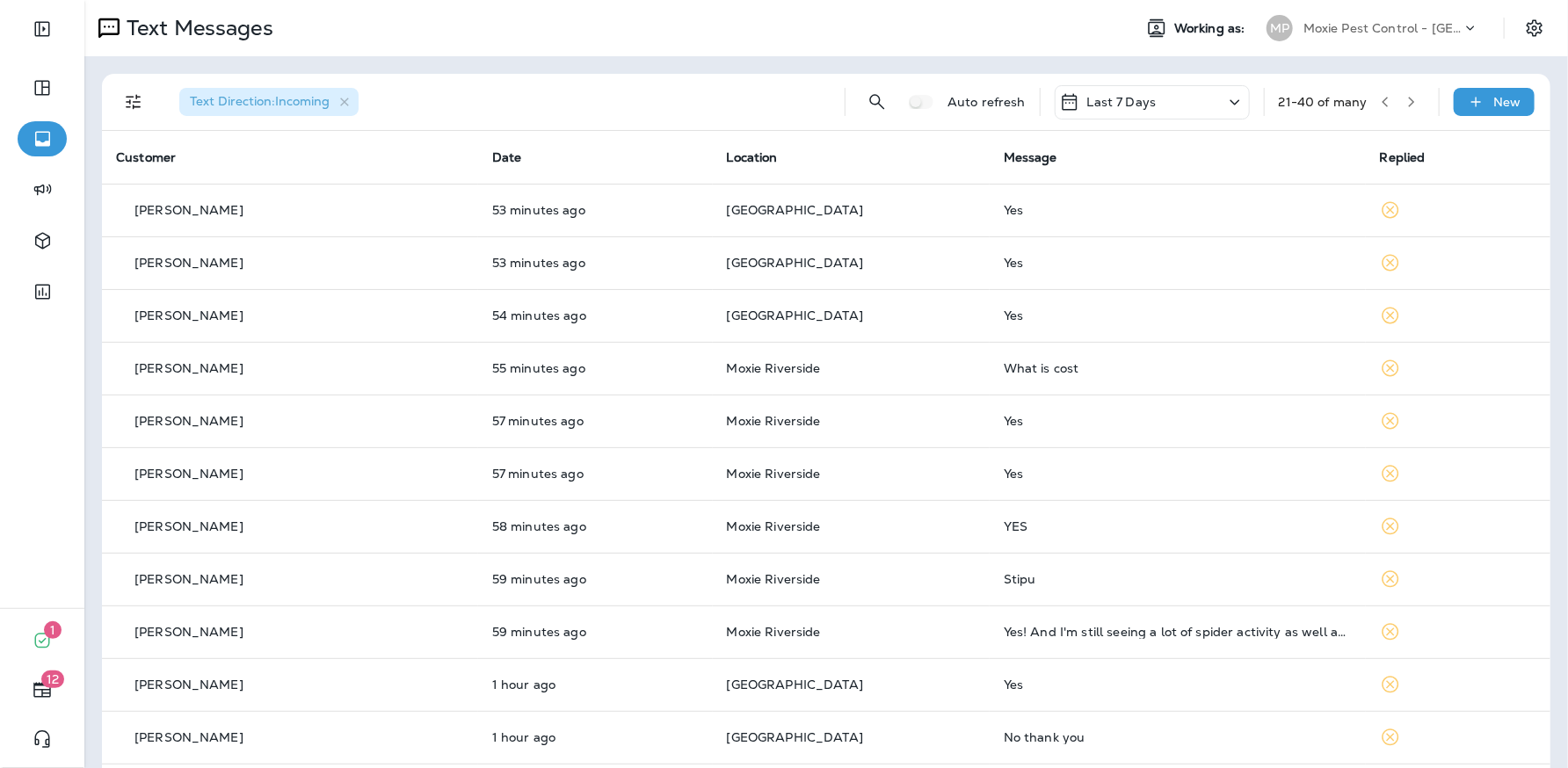 click at bounding box center [1412, 102] 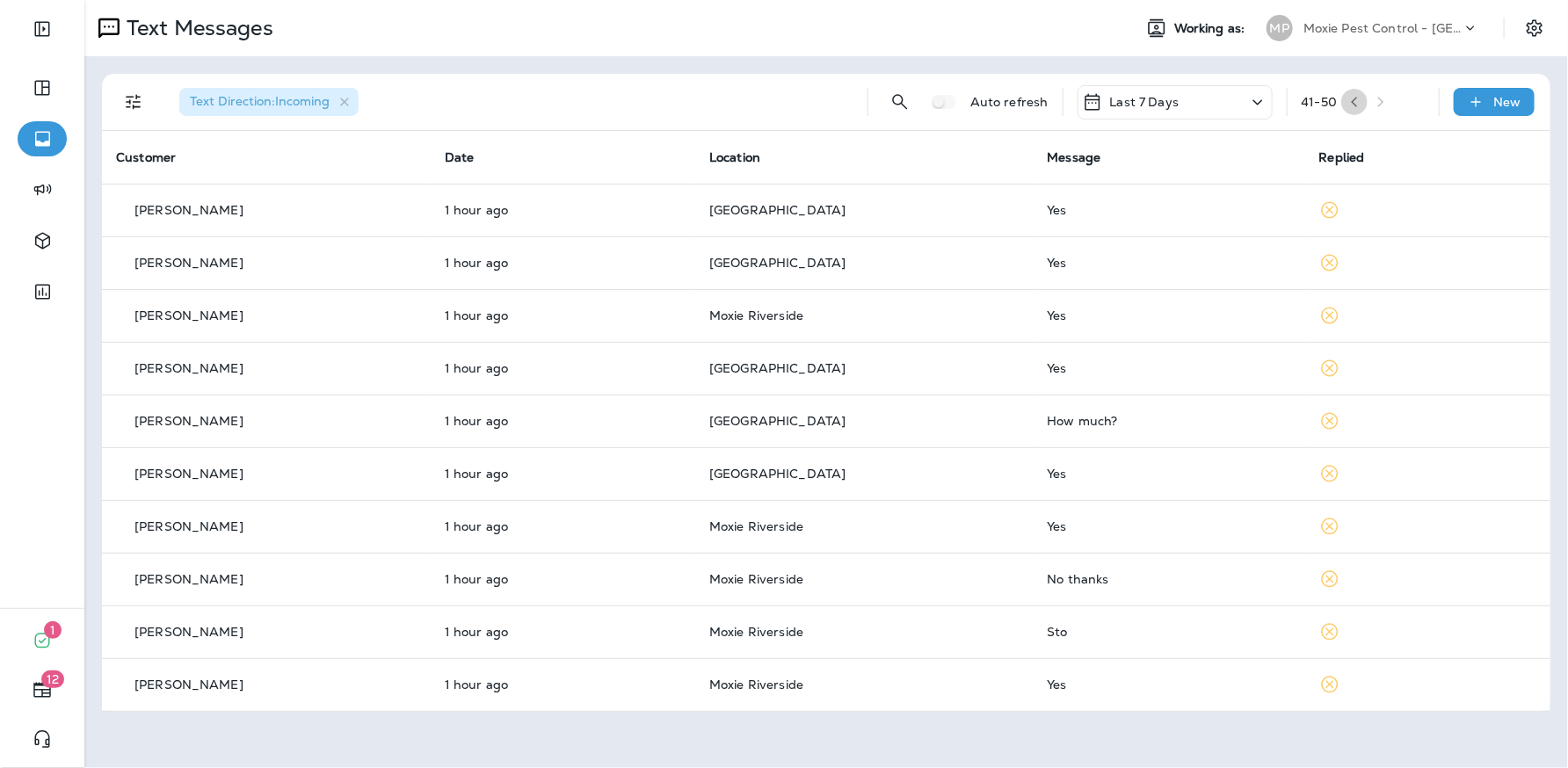 click 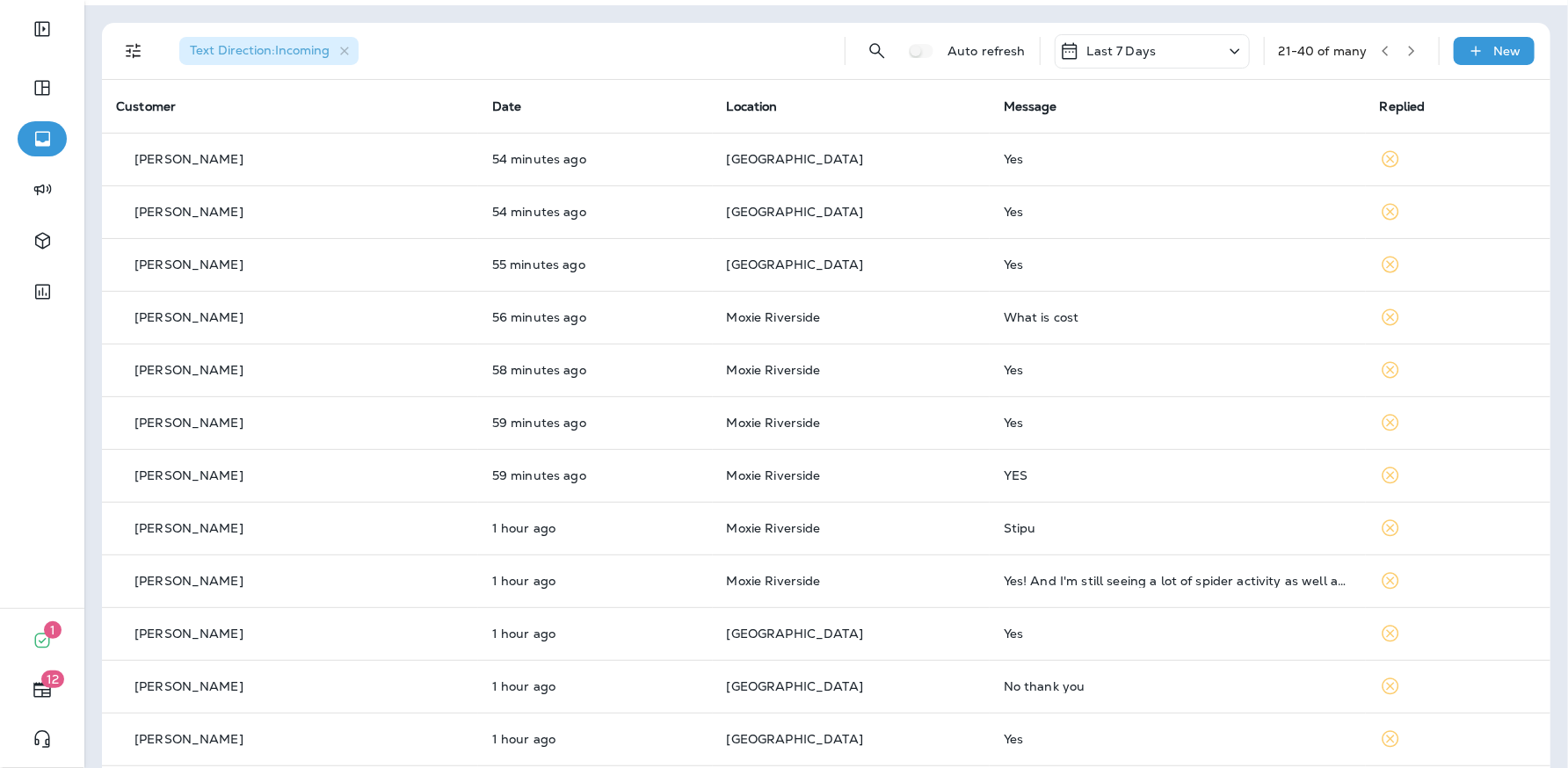 scroll, scrollTop: 47, scrollLeft: 0, axis: vertical 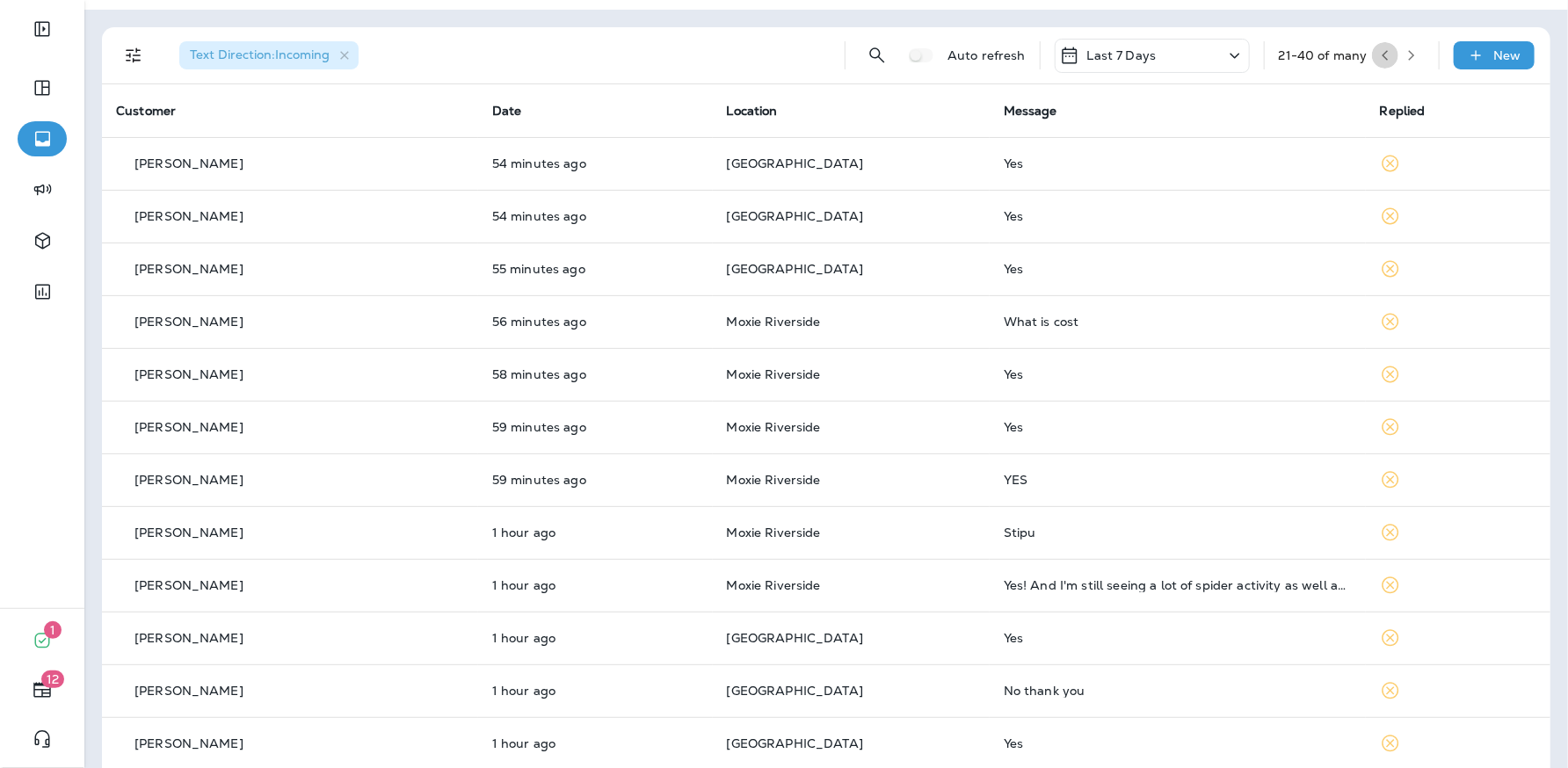 click at bounding box center (1385, 55) 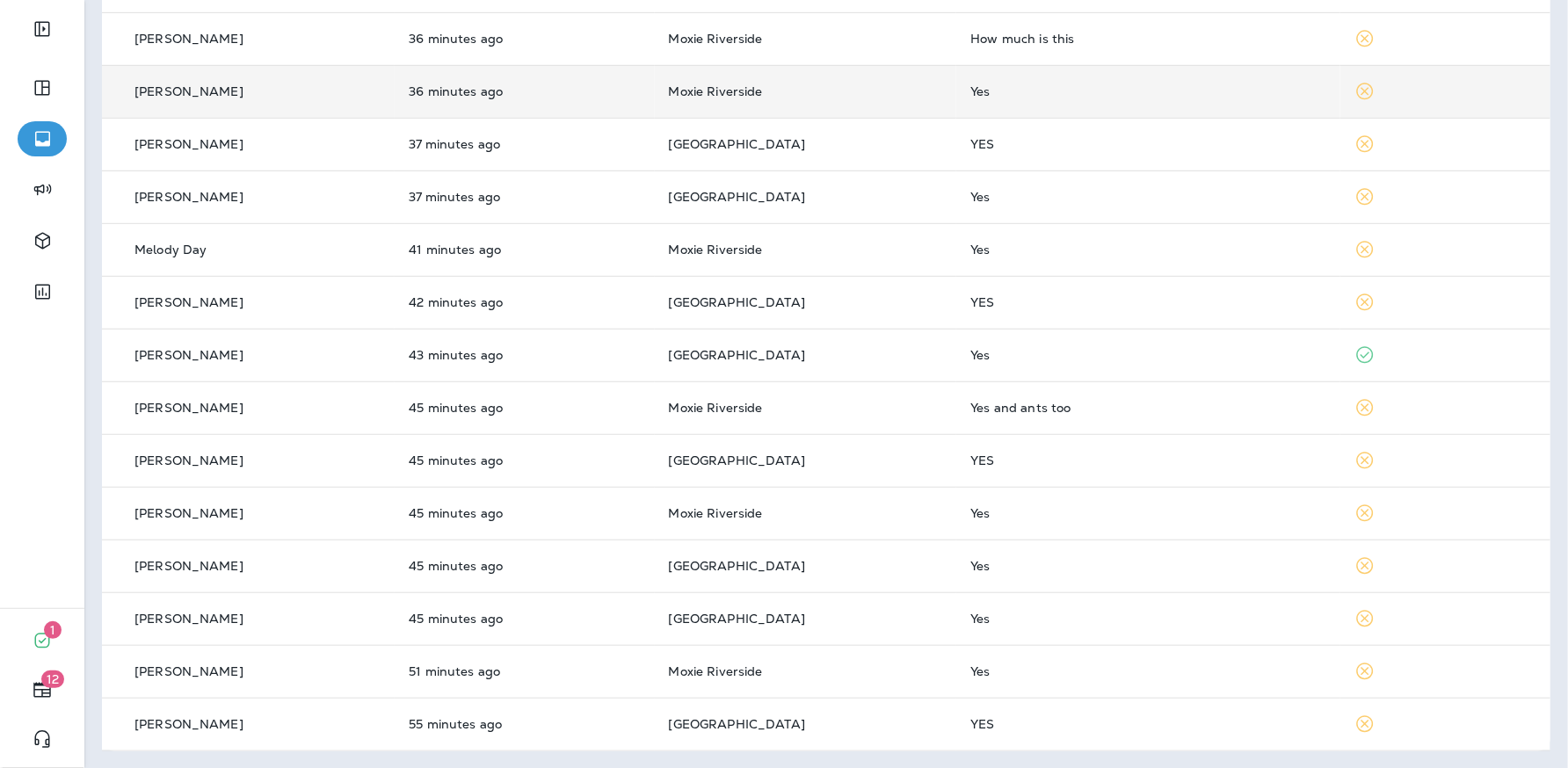 scroll, scrollTop: 0, scrollLeft: 0, axis: both 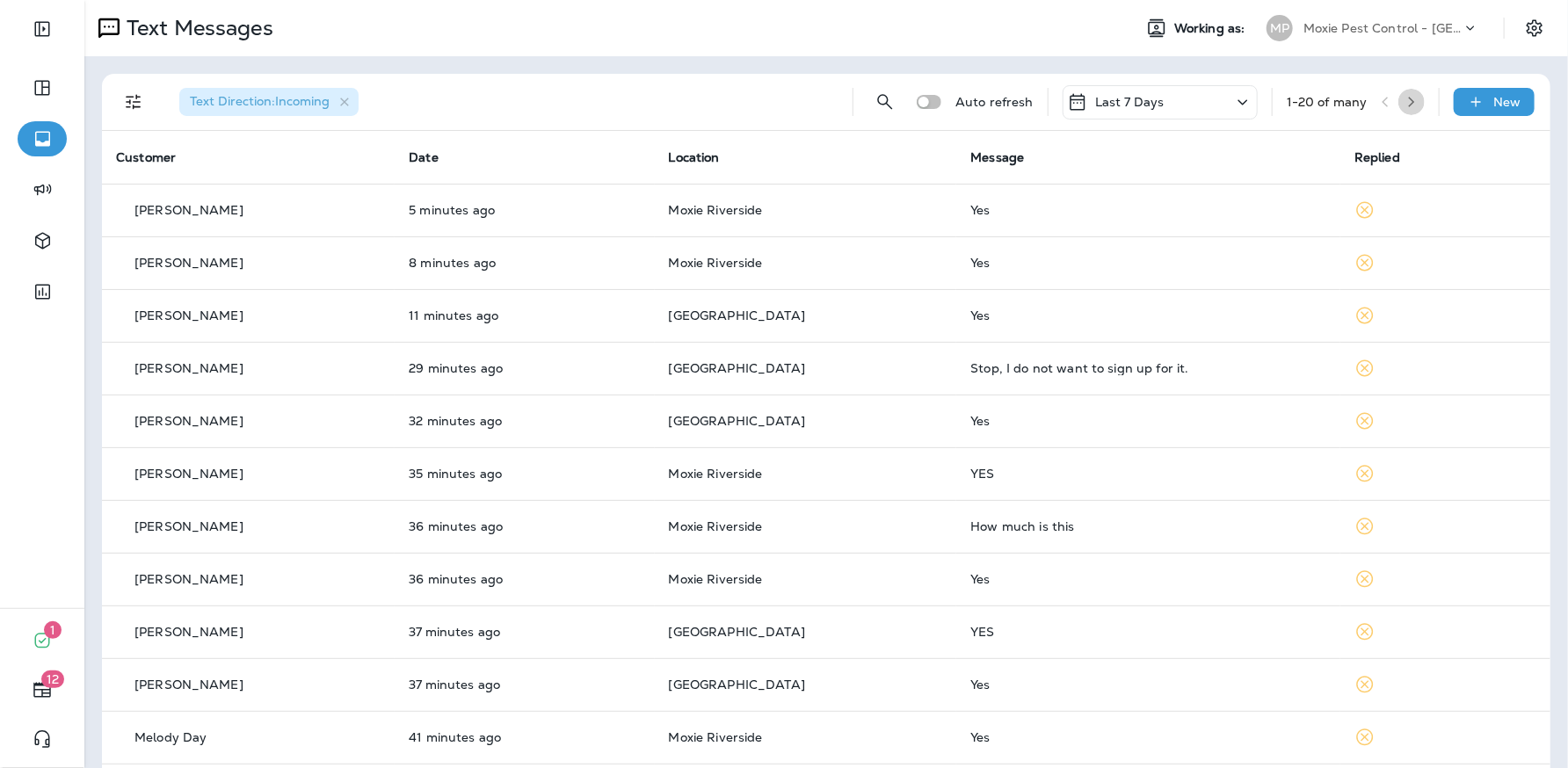 click 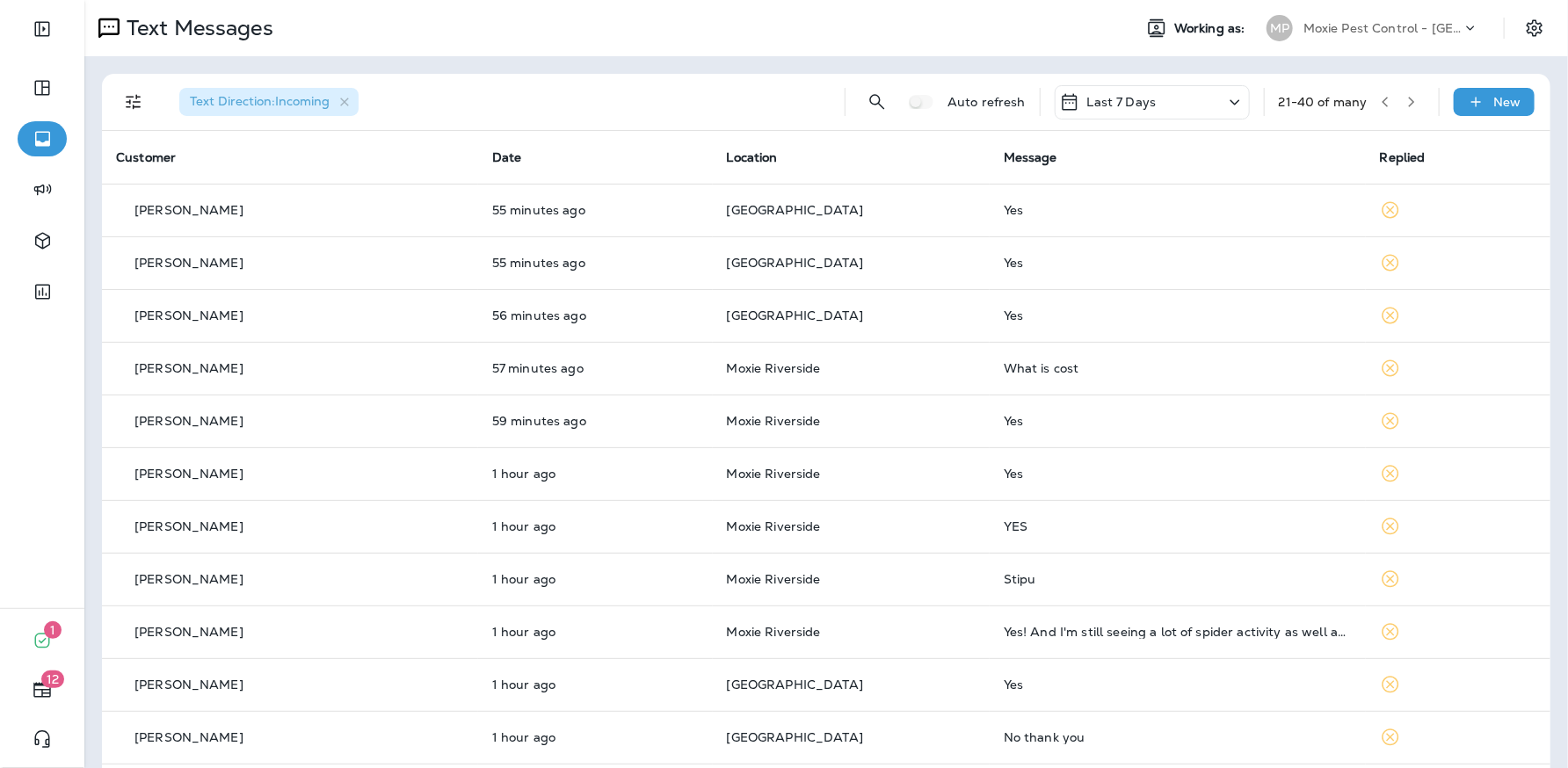 click 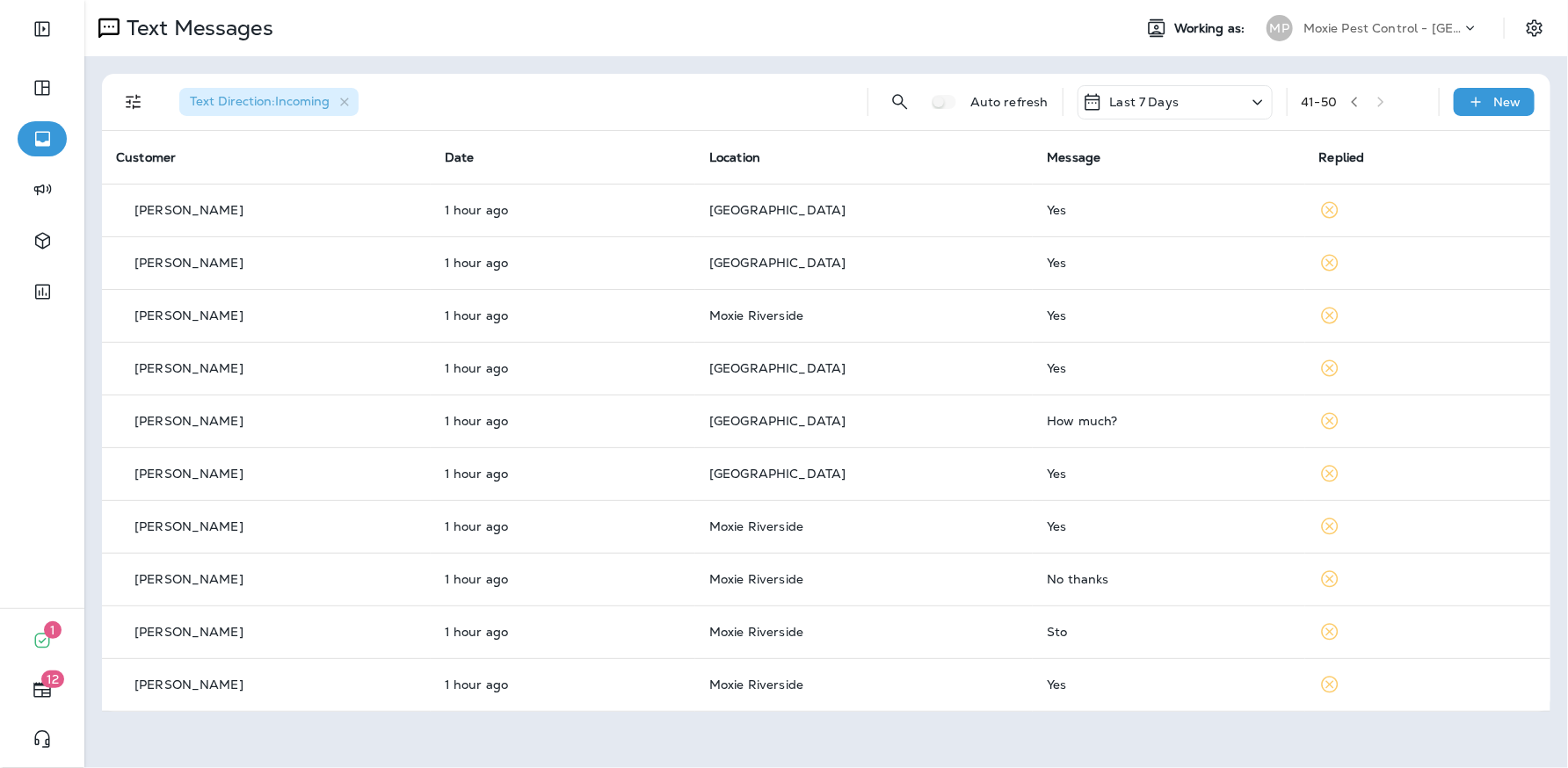 click 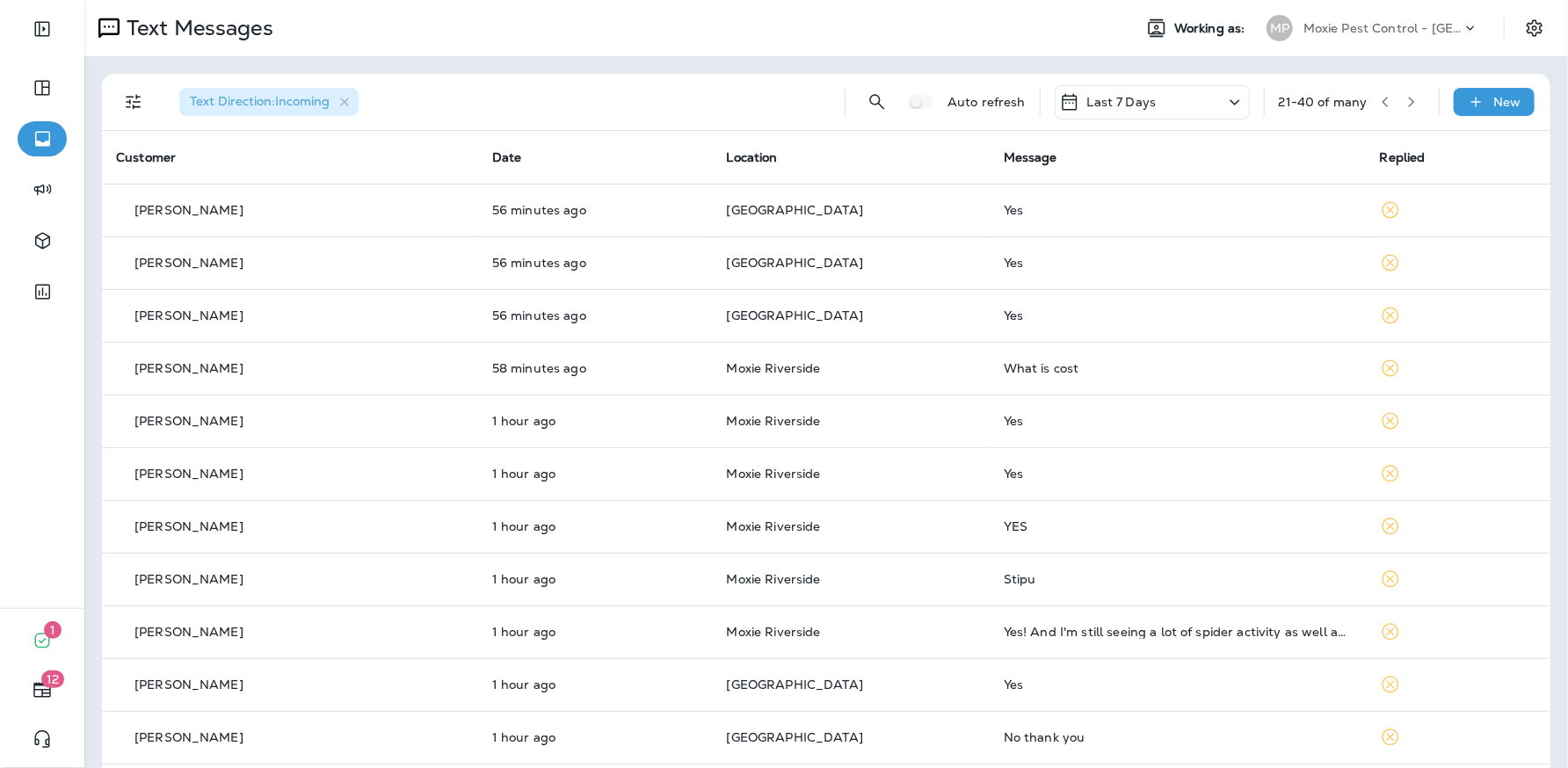 click at bounding box center [1412, 102] 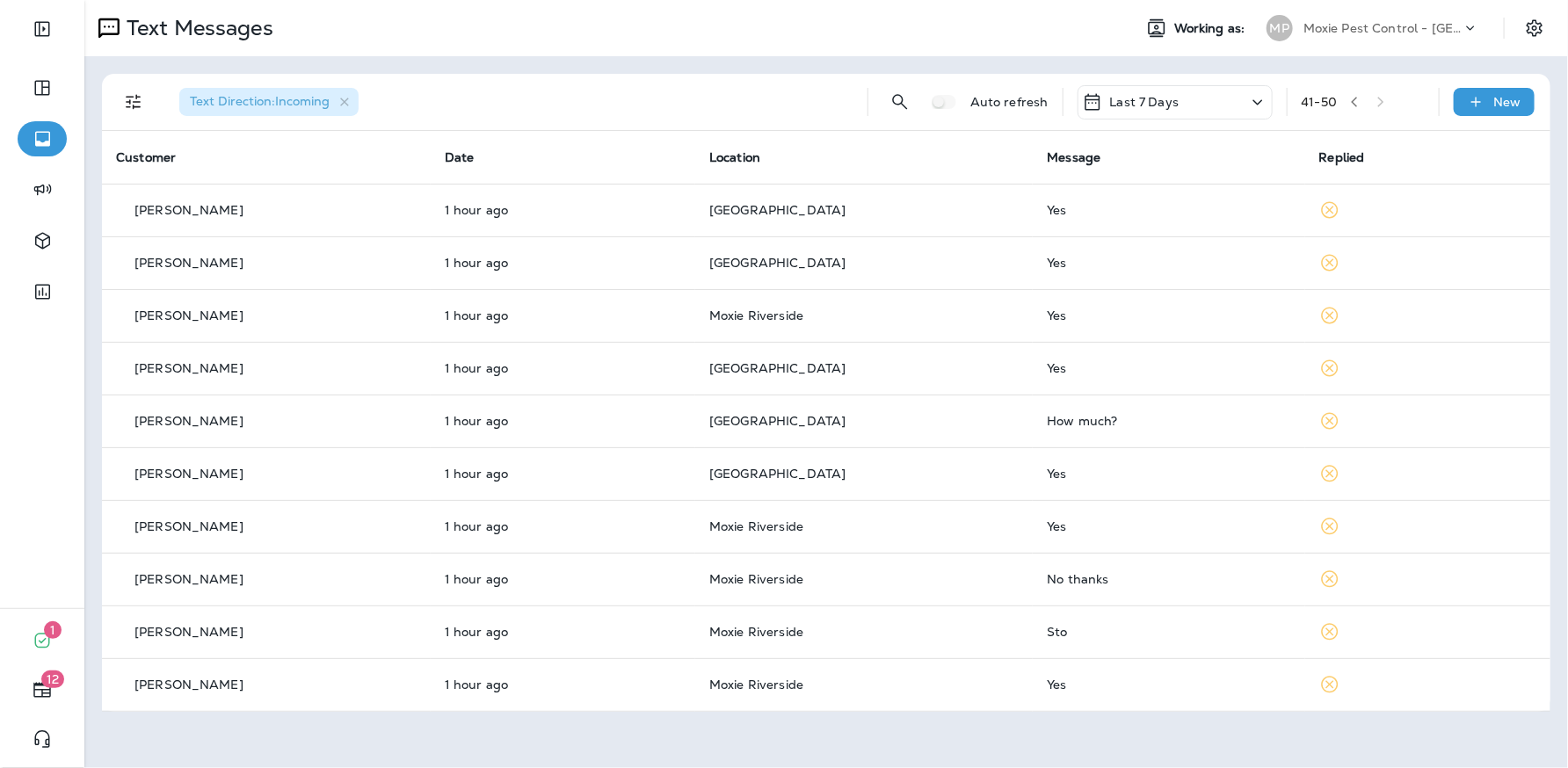 click at bounding box center [1354, 102] 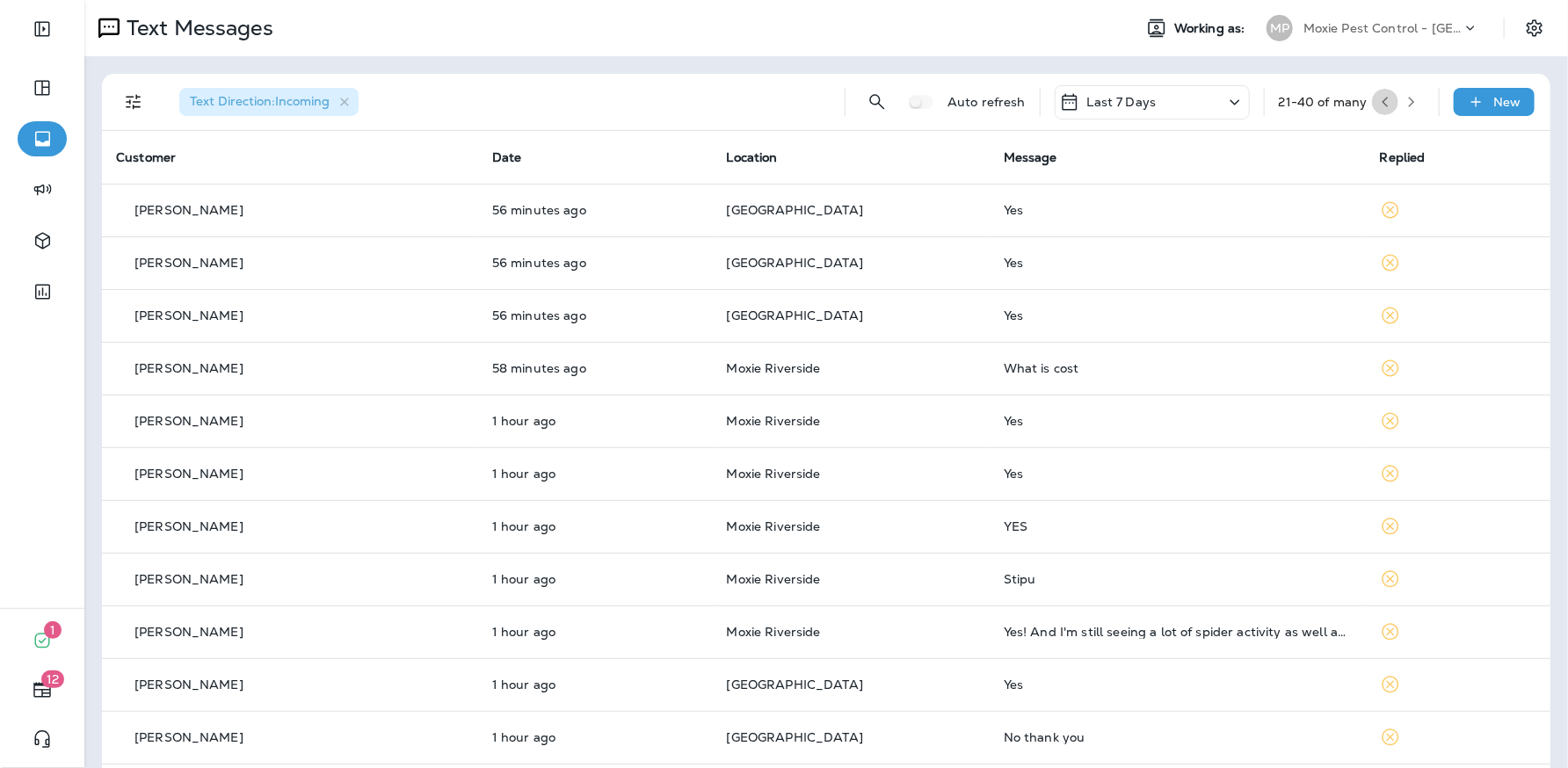 click 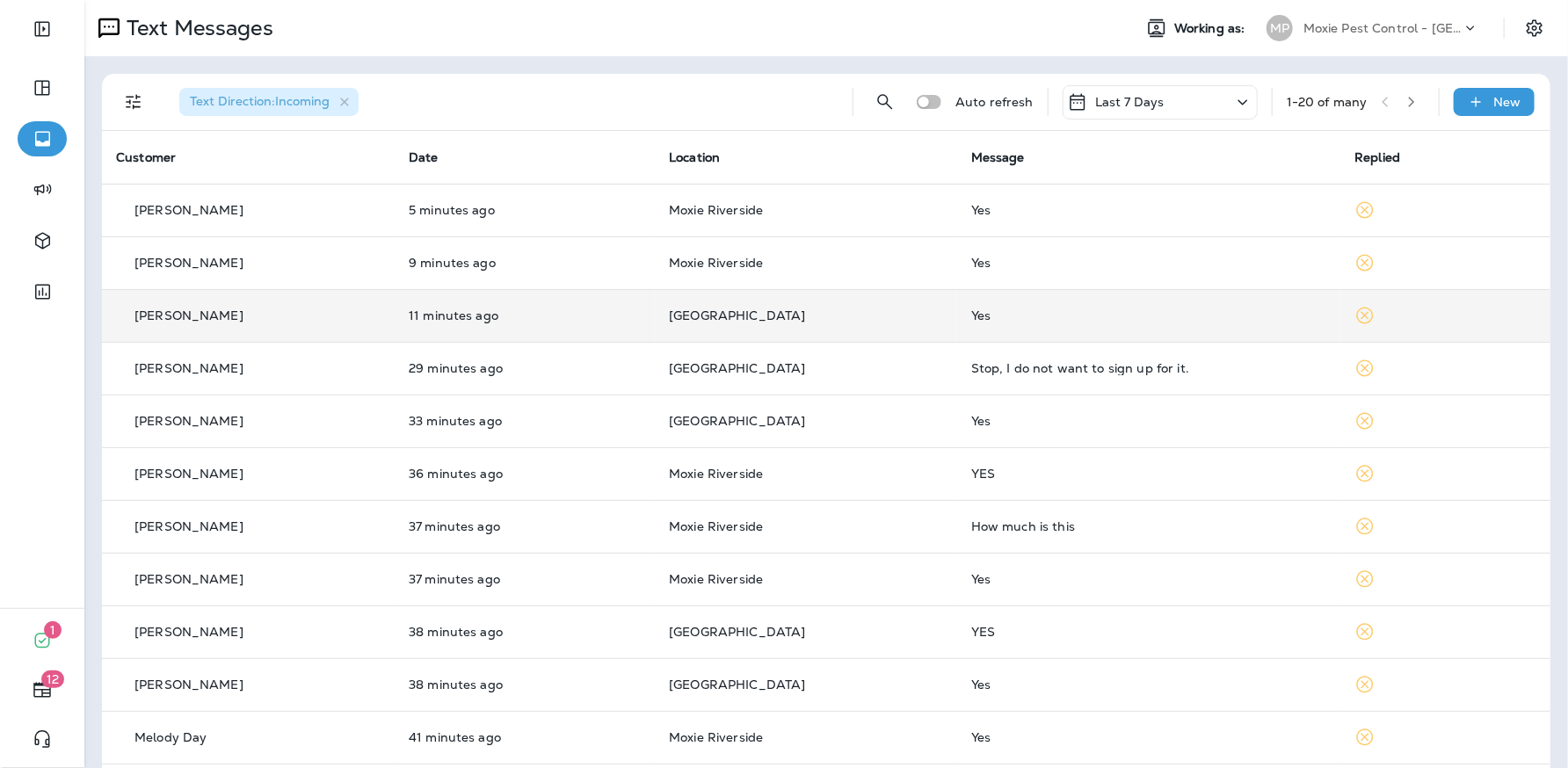 click on "[GEOGRAPHIC_DATA]" at bounding box center [806, 315] 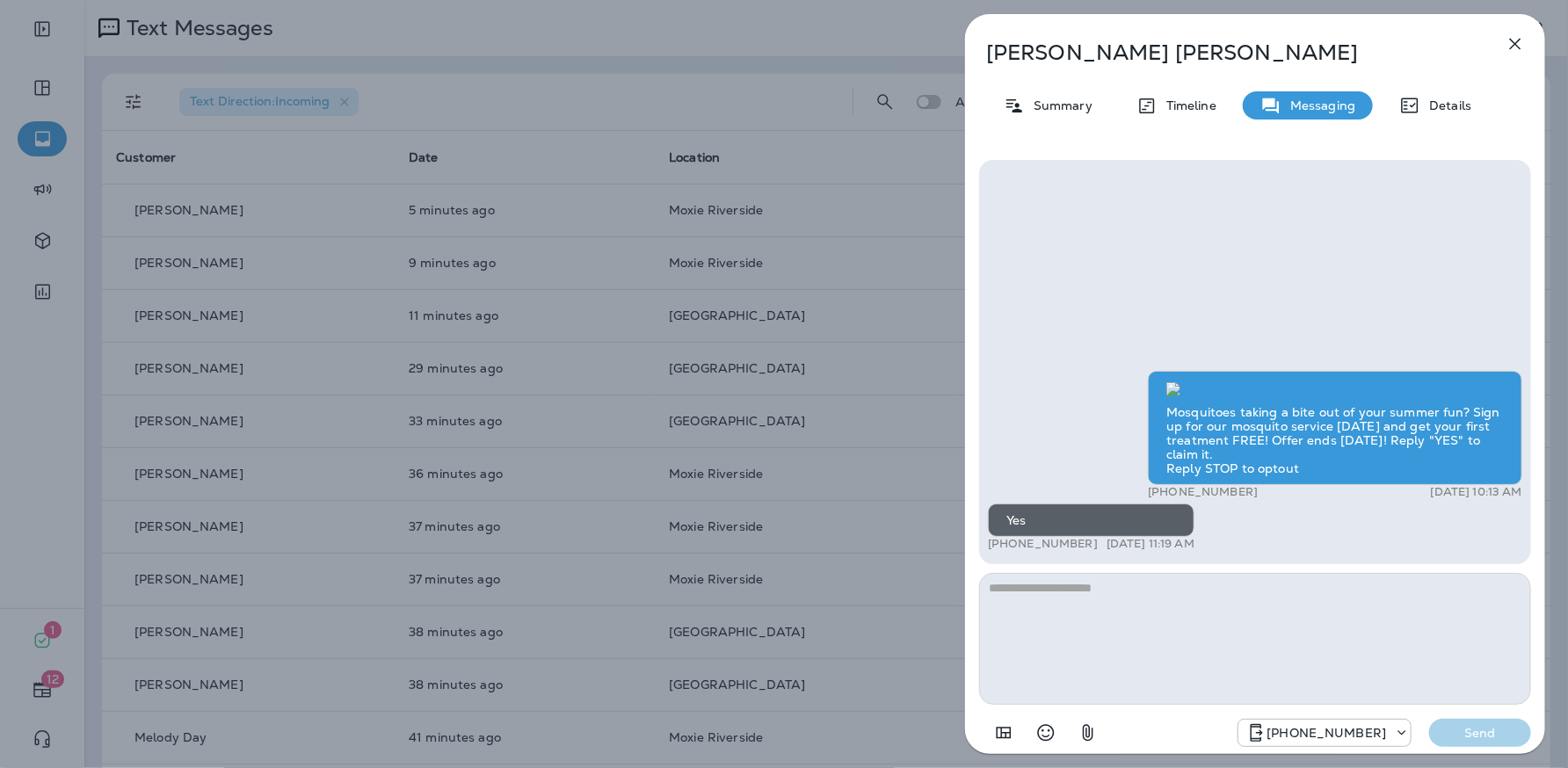 scroll, scrollTop: -380, scrollLeft: 0, axis: vertical 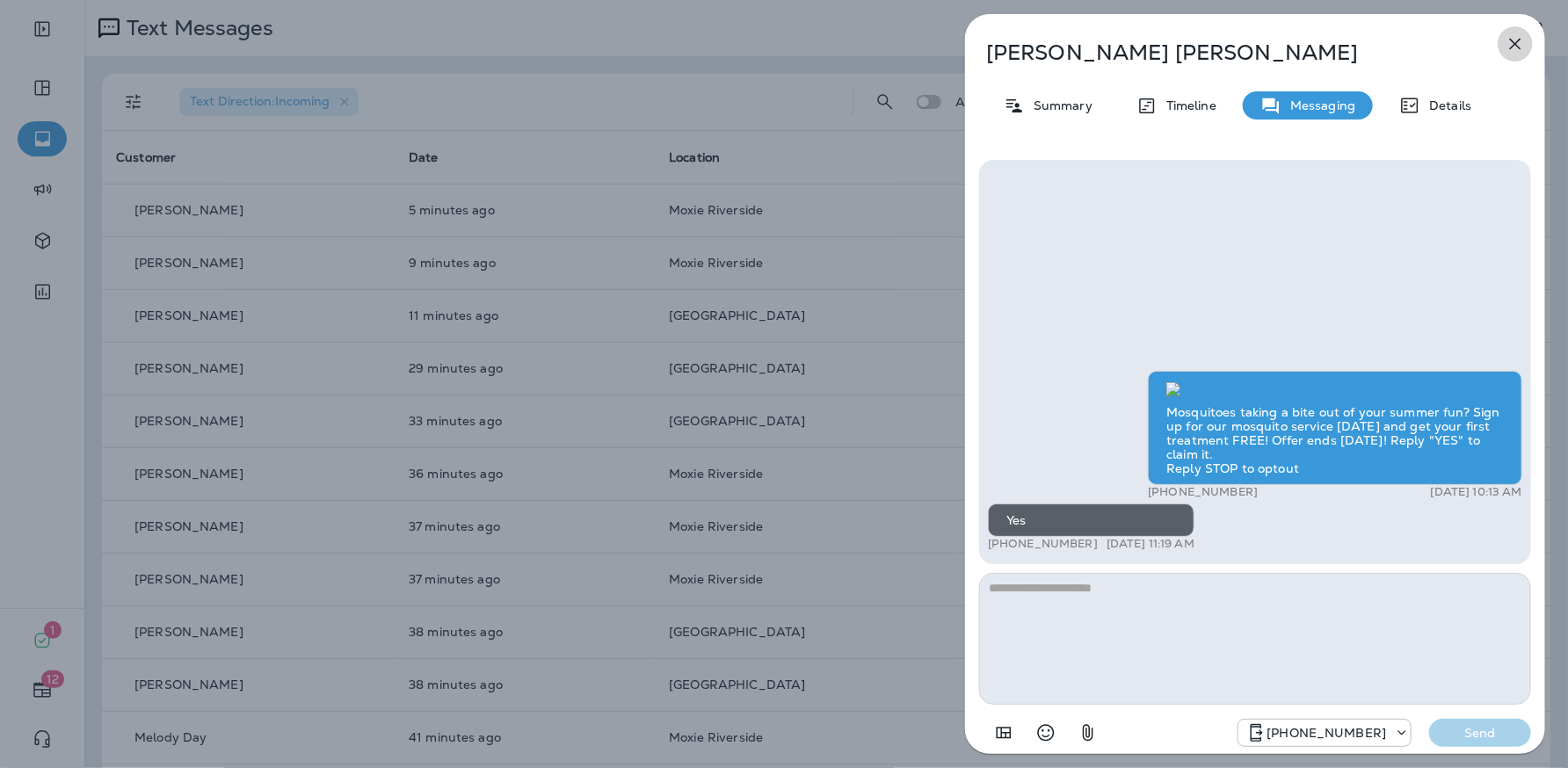 click at bounding box center (1515, 44) 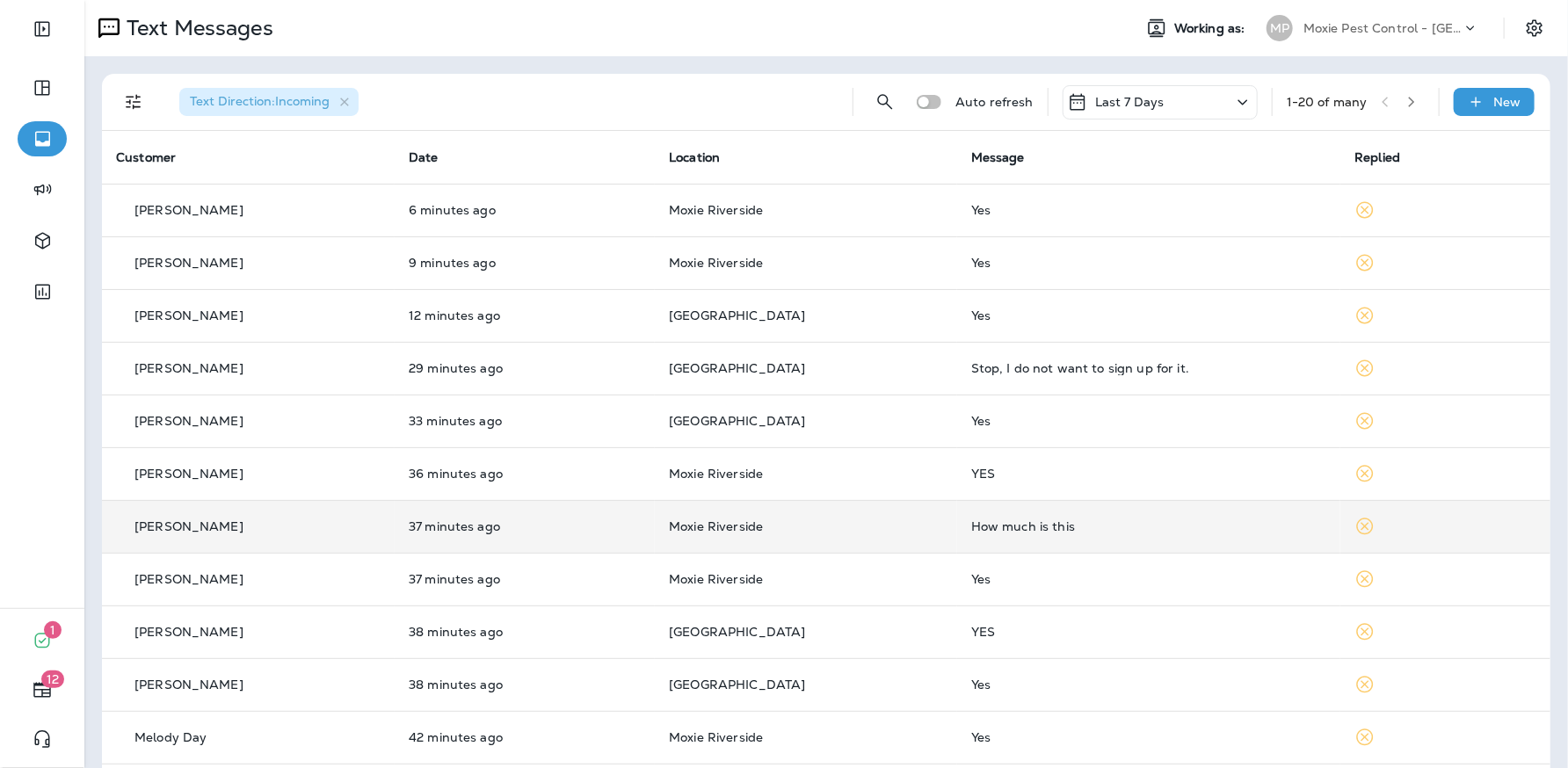 click on "Moxie Riverside" at bounding box center (806, 526) 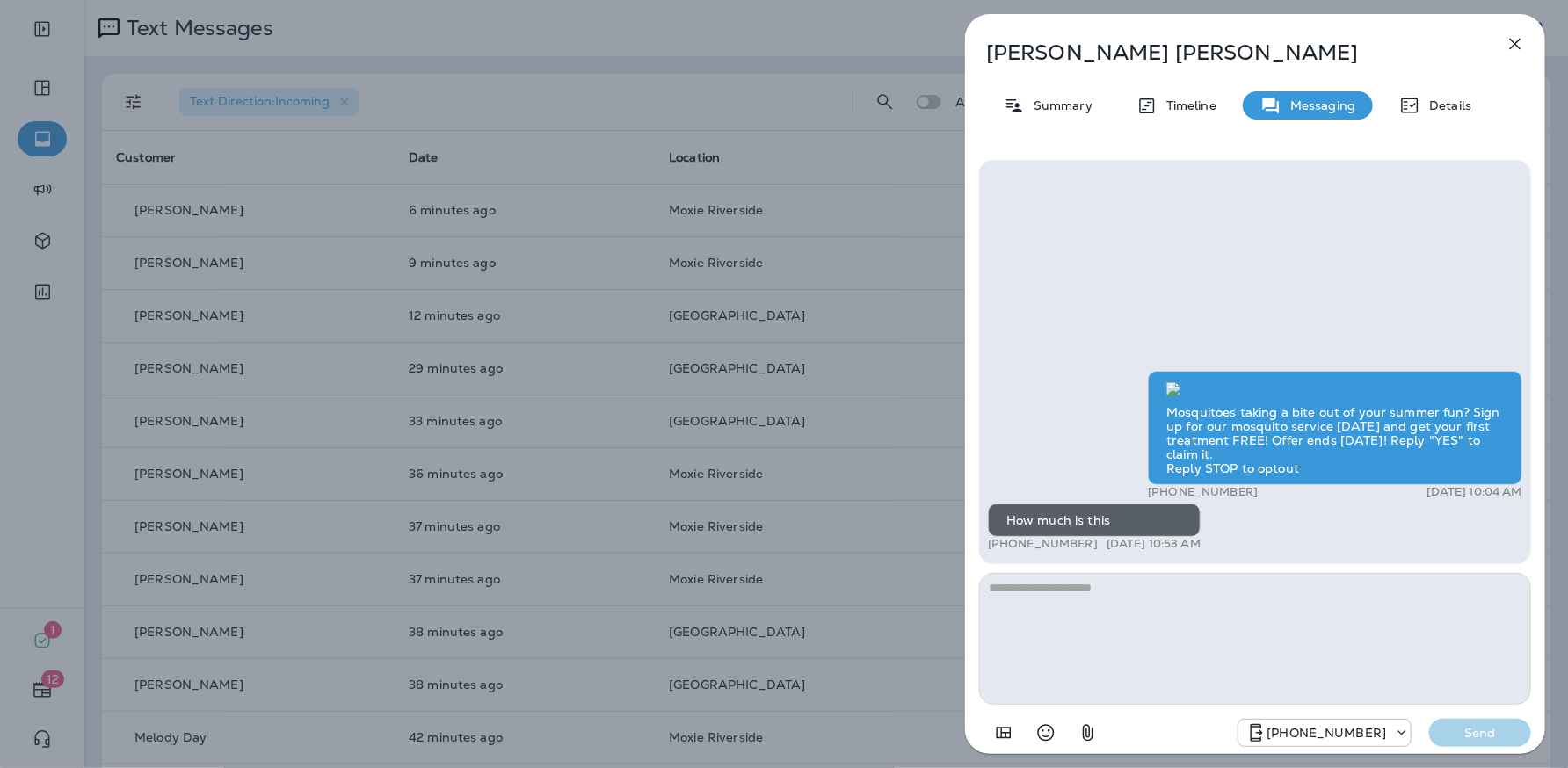scroll, scrollTop: -380, scrollLeft: 0, axis: vertical 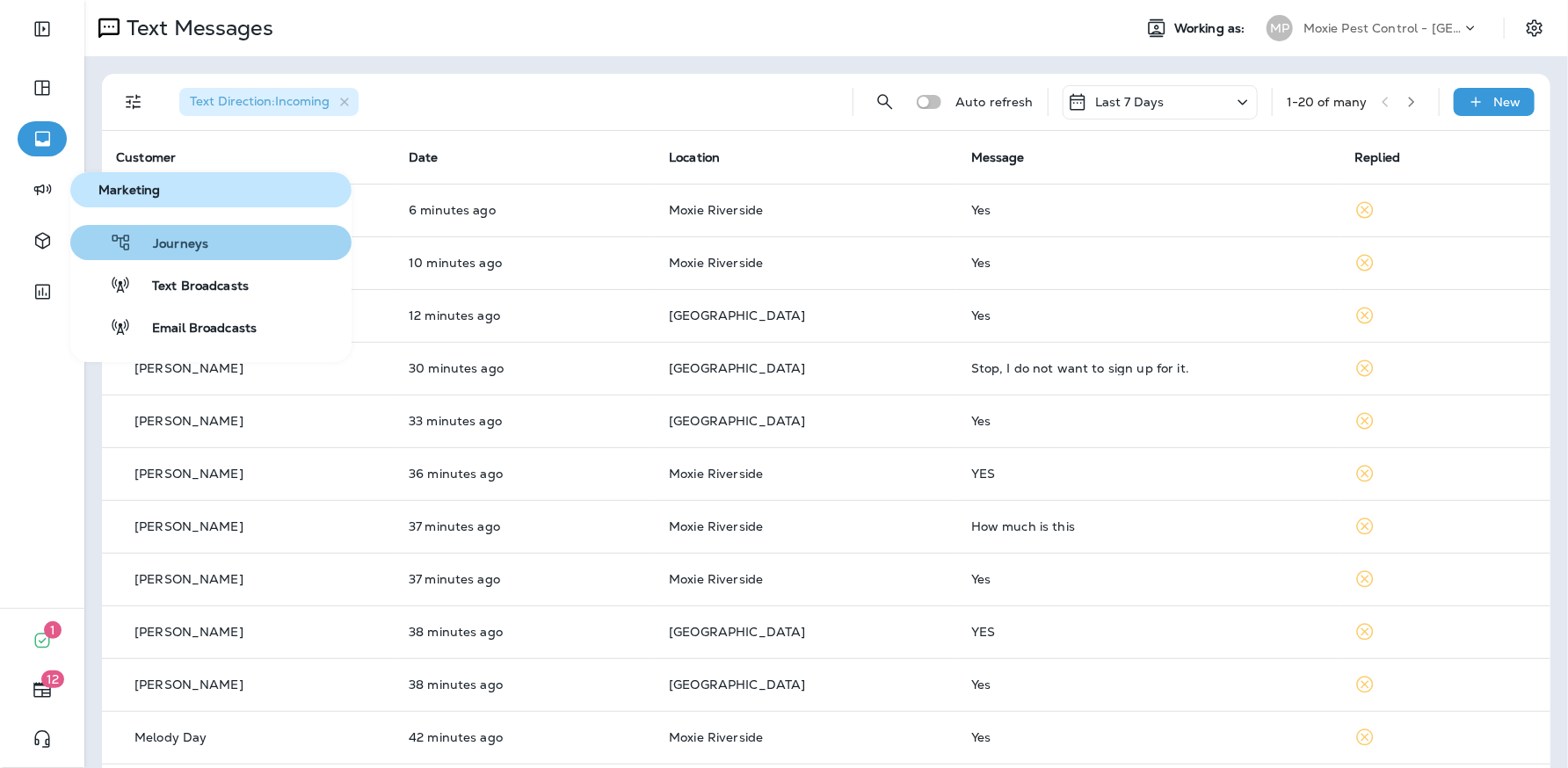 click on "Journeys" at bounding box center [170, 244] 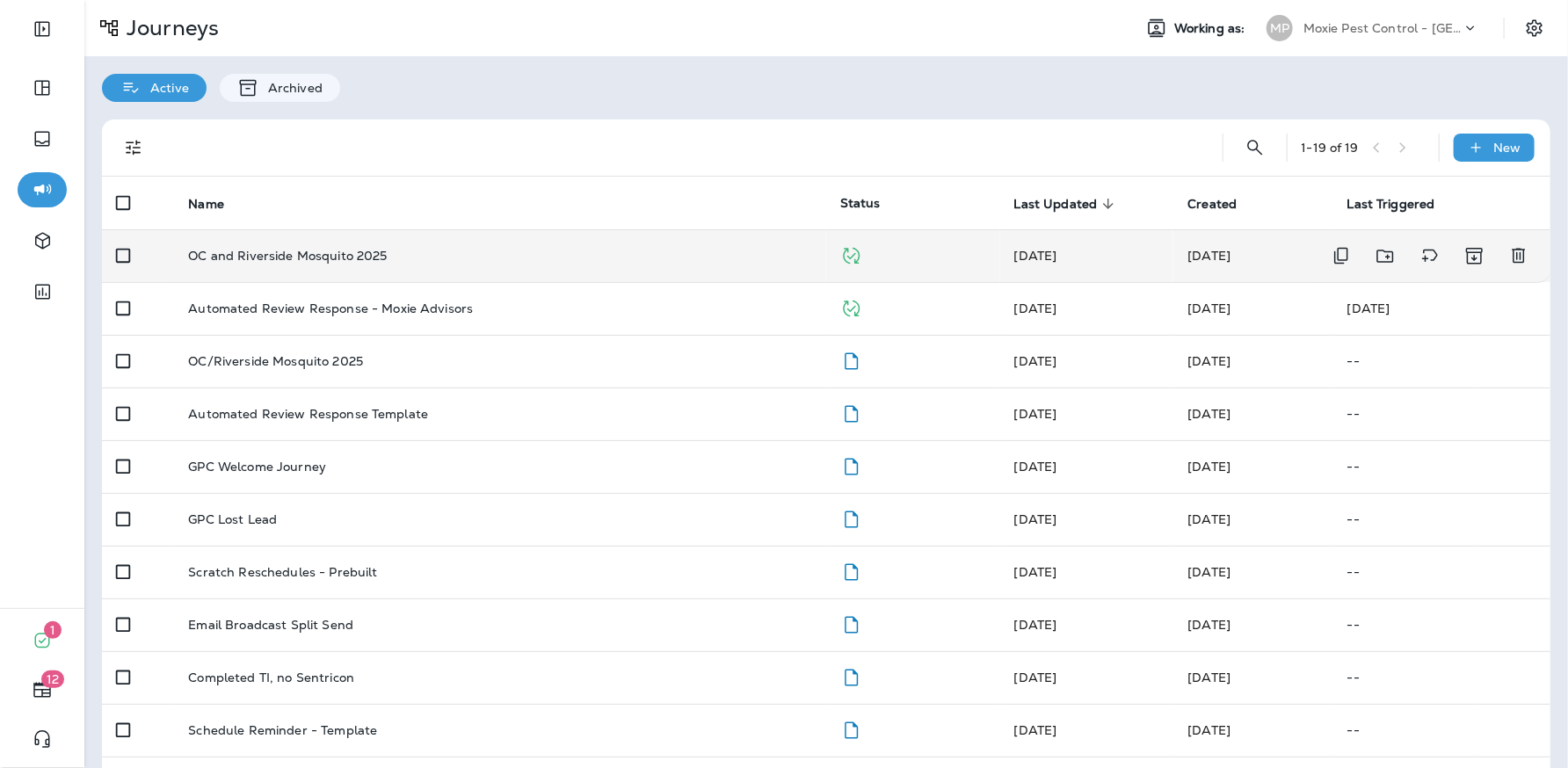 click on "OC and Riverside Mosquito 2025" at bounding box center (500, 256) 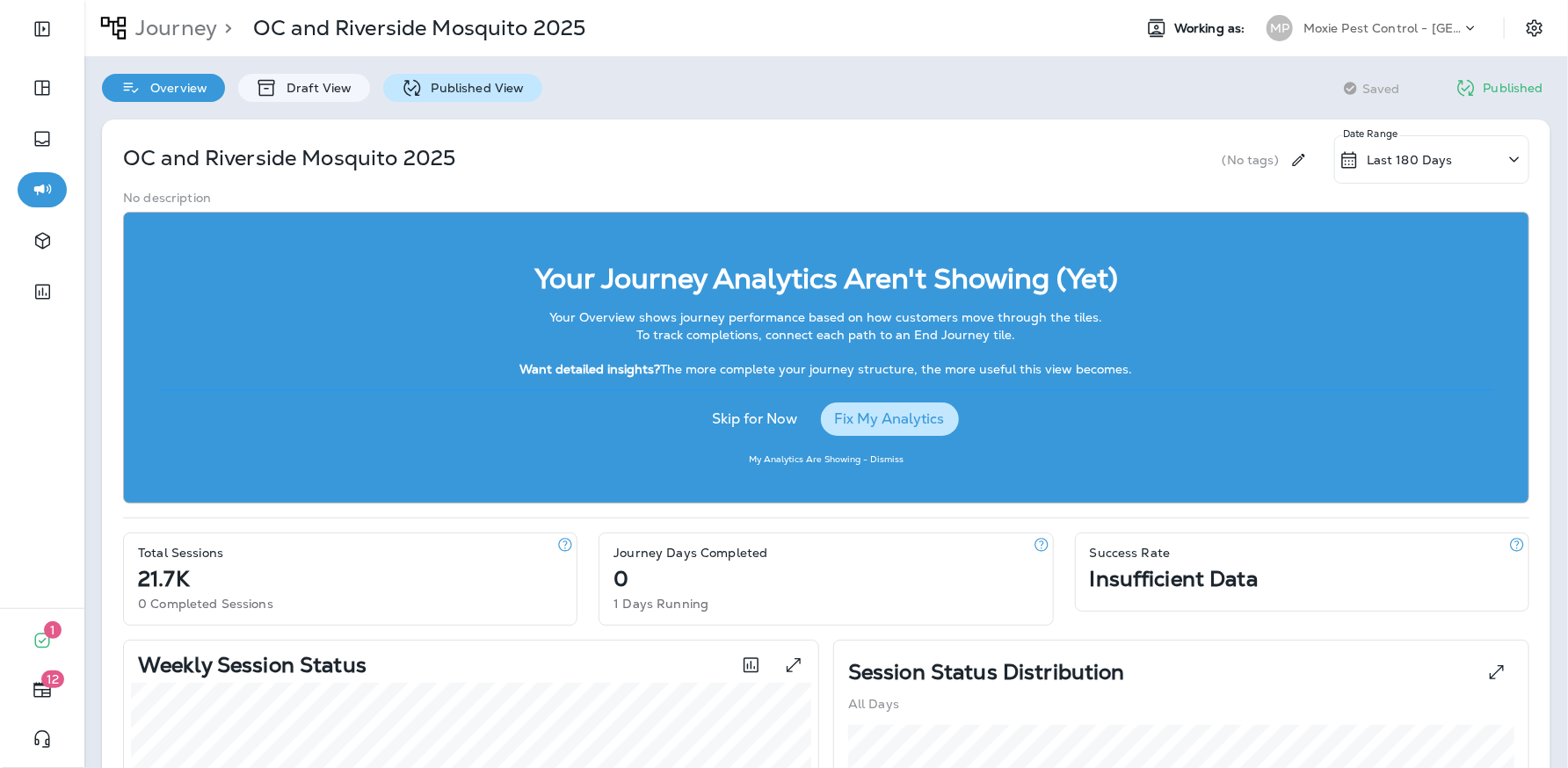 click on "Published View" at bounding box center [474, 88] 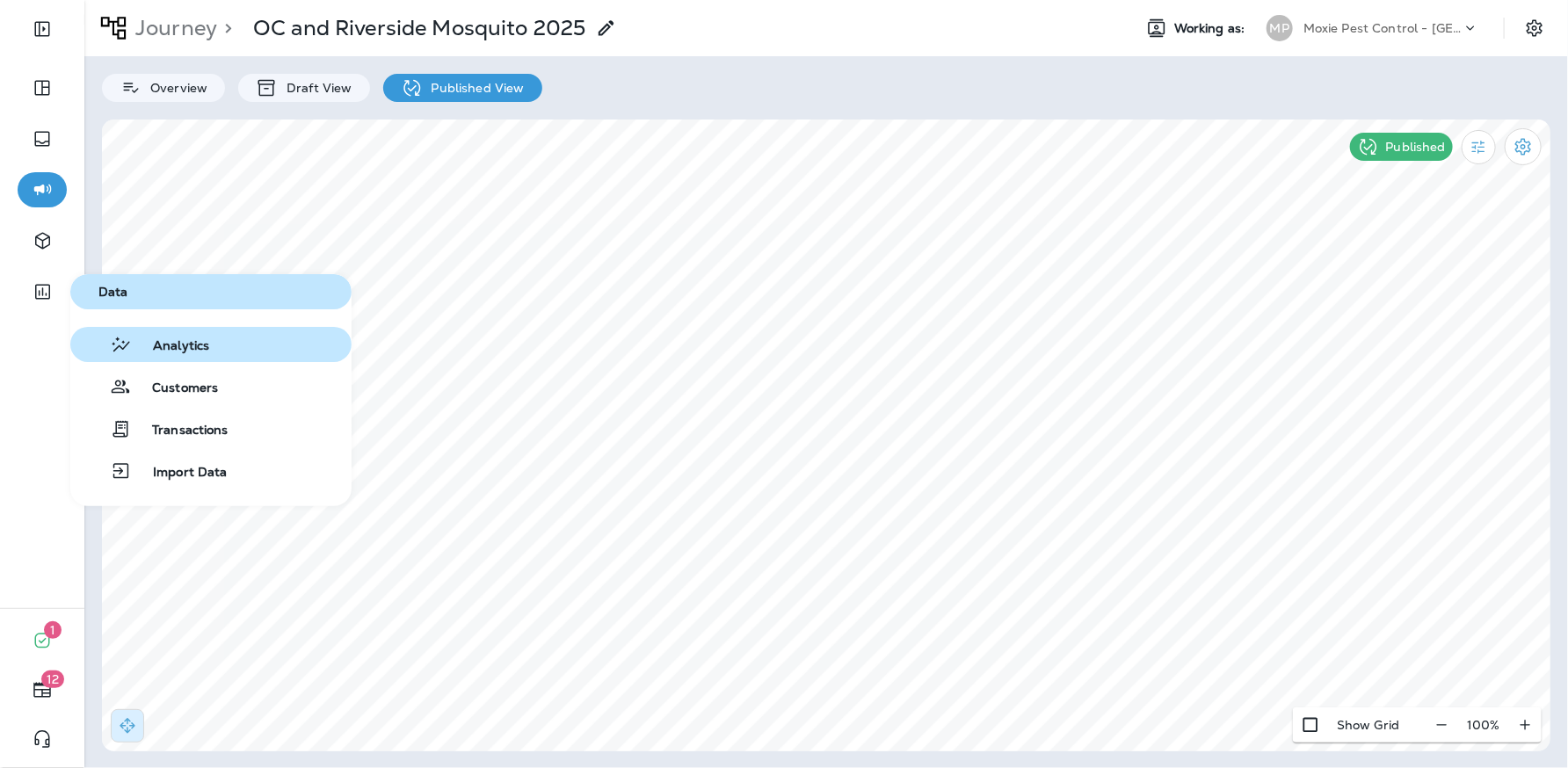 click on "Analytics" at bounding box center (171, 346) 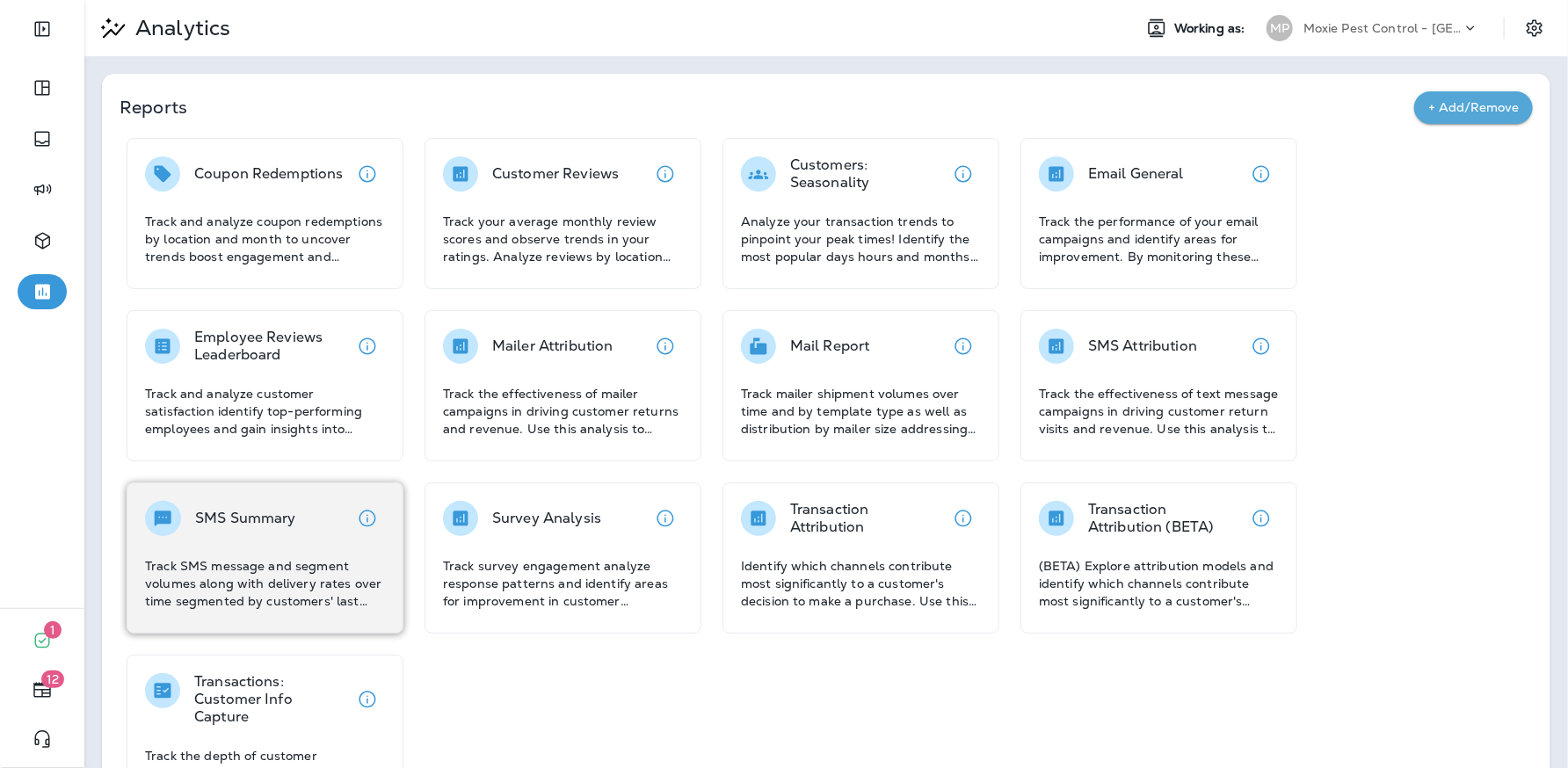 click on "Track SMS message and segment volumes  along with delivery rates over time  segmented by customers' last location and last market. Use this analysis to address key business questions about SMS message distribution  effectiveness  and delivery issues." at bounding box center [265, 583] 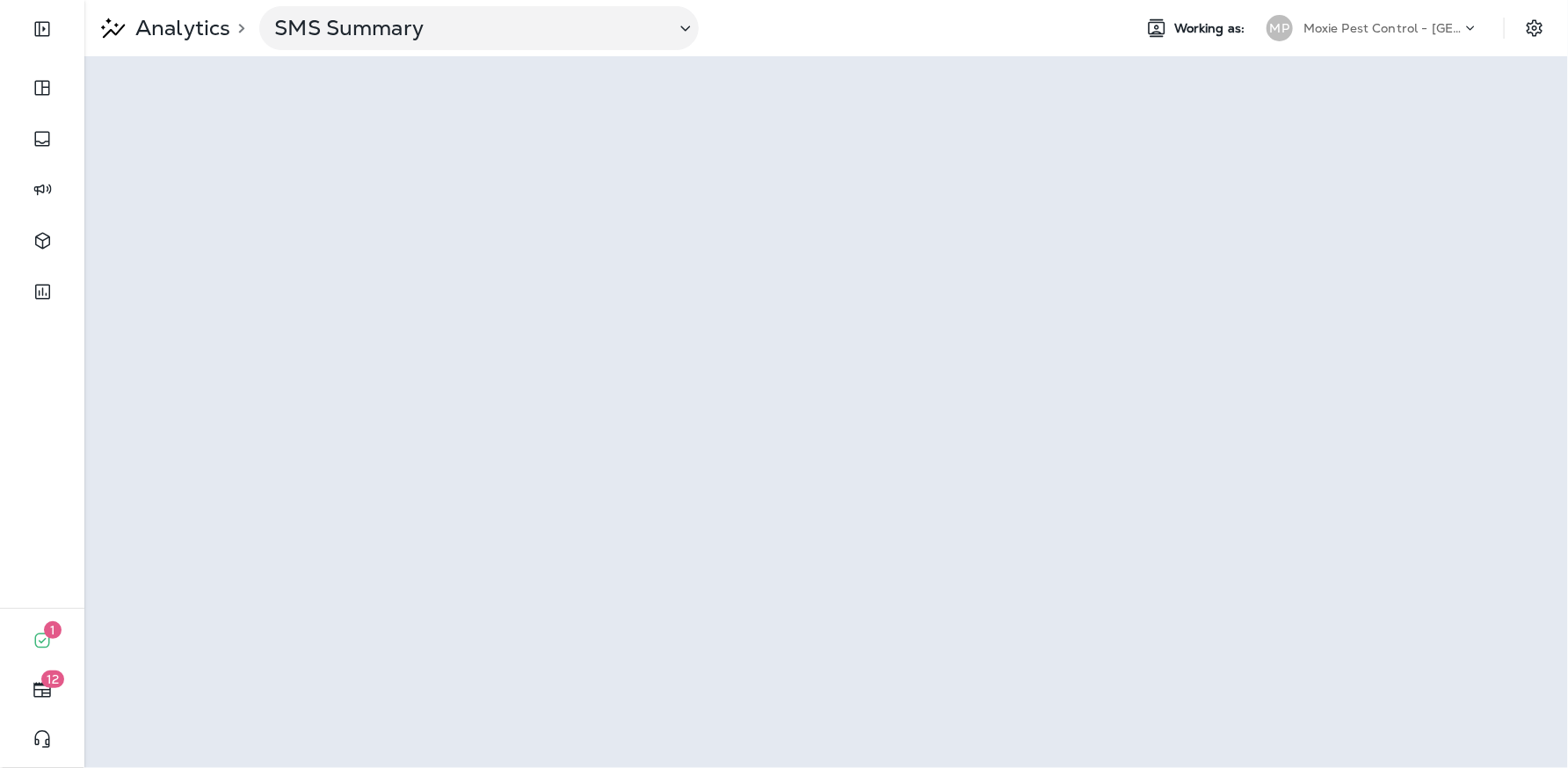 click on "Analytics" at bounding box center [179, 28] 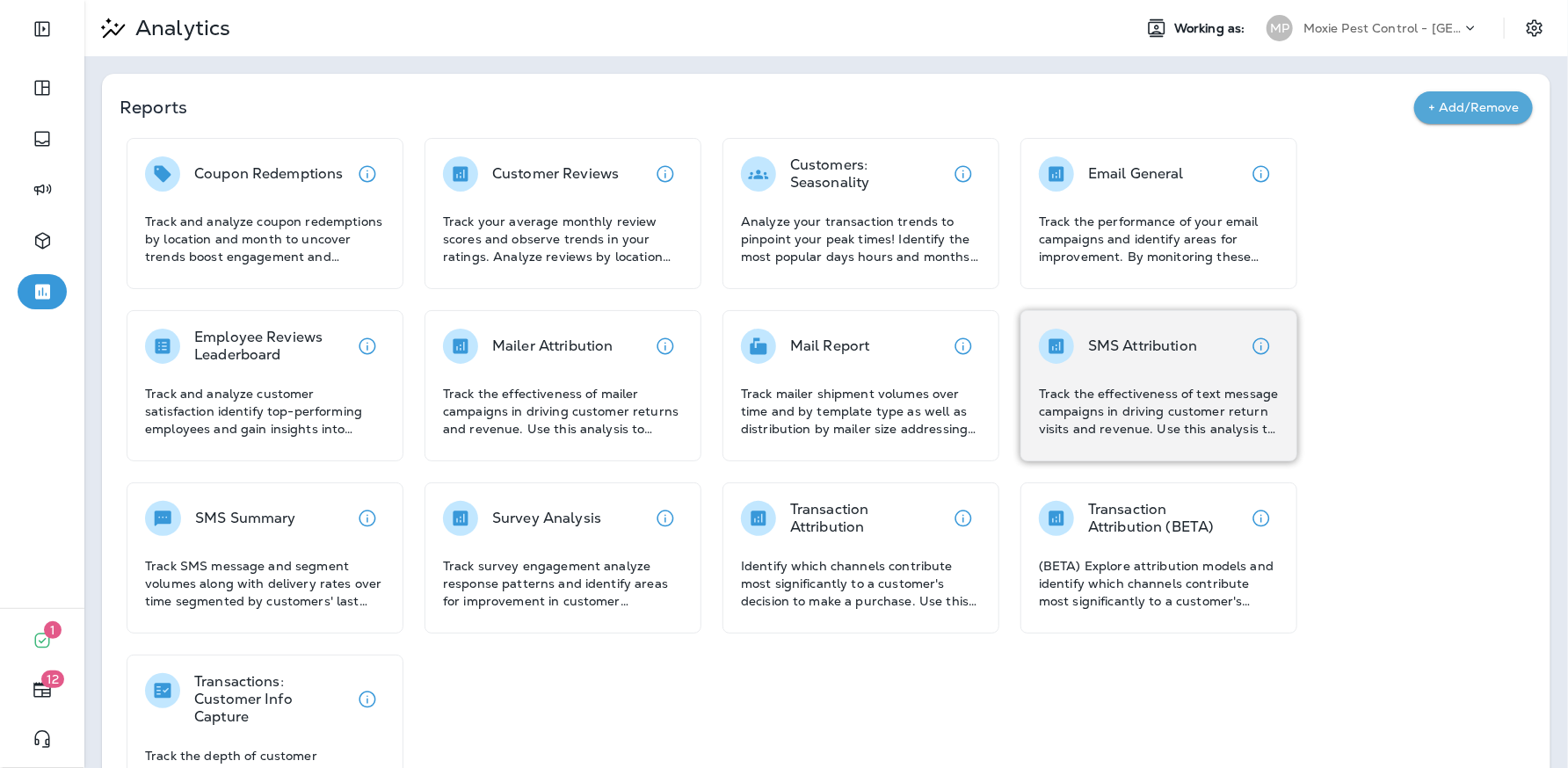 click on "Track the effectiveness of text message campaigns in driving customer return visits and revenue. Use this analysis to allocate resources effectively and optimize your text message marketing for better ROI." at bounding box center [1158, 411] 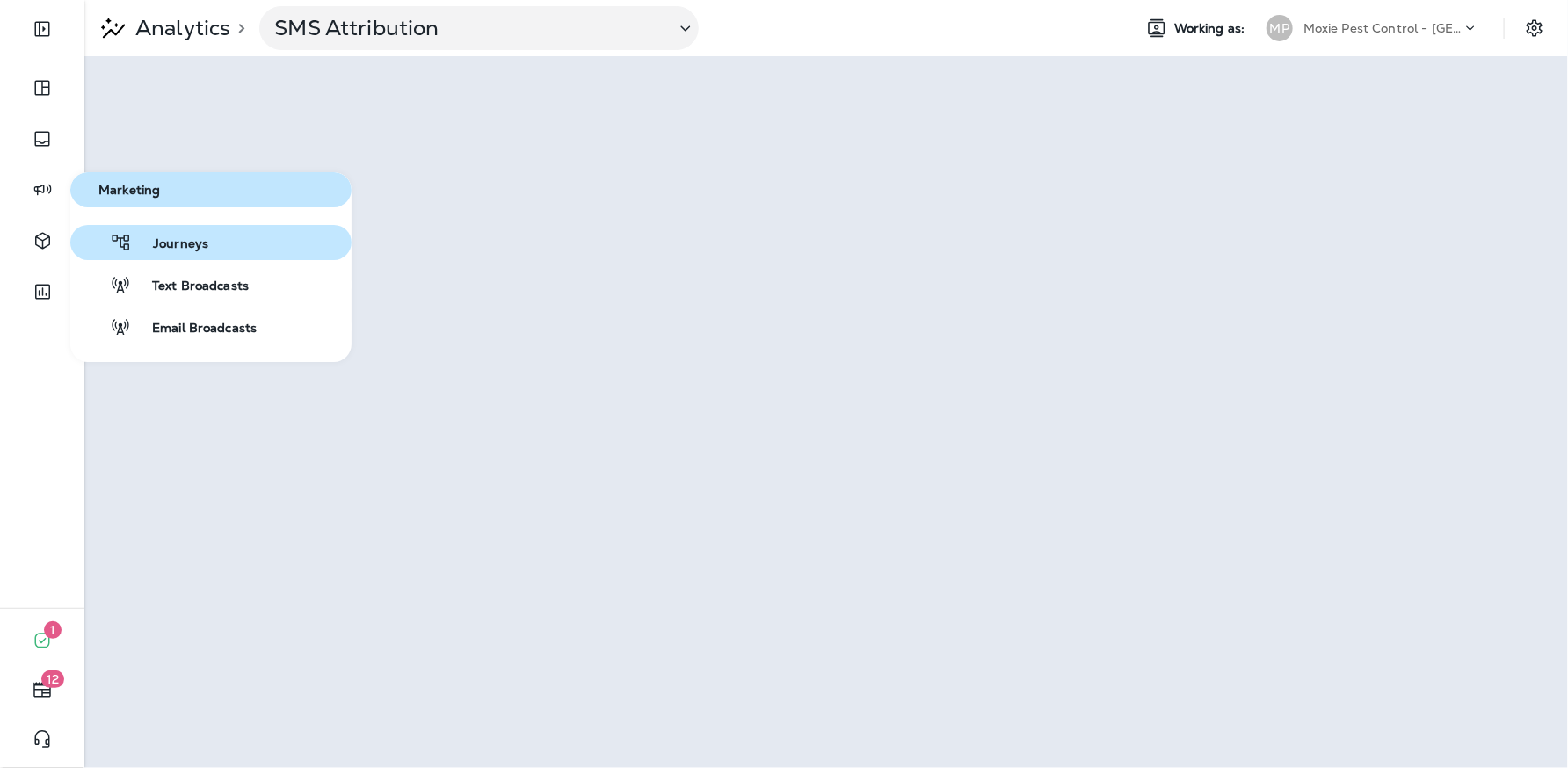 click on "Journeys" at bounding box center (170, 244) 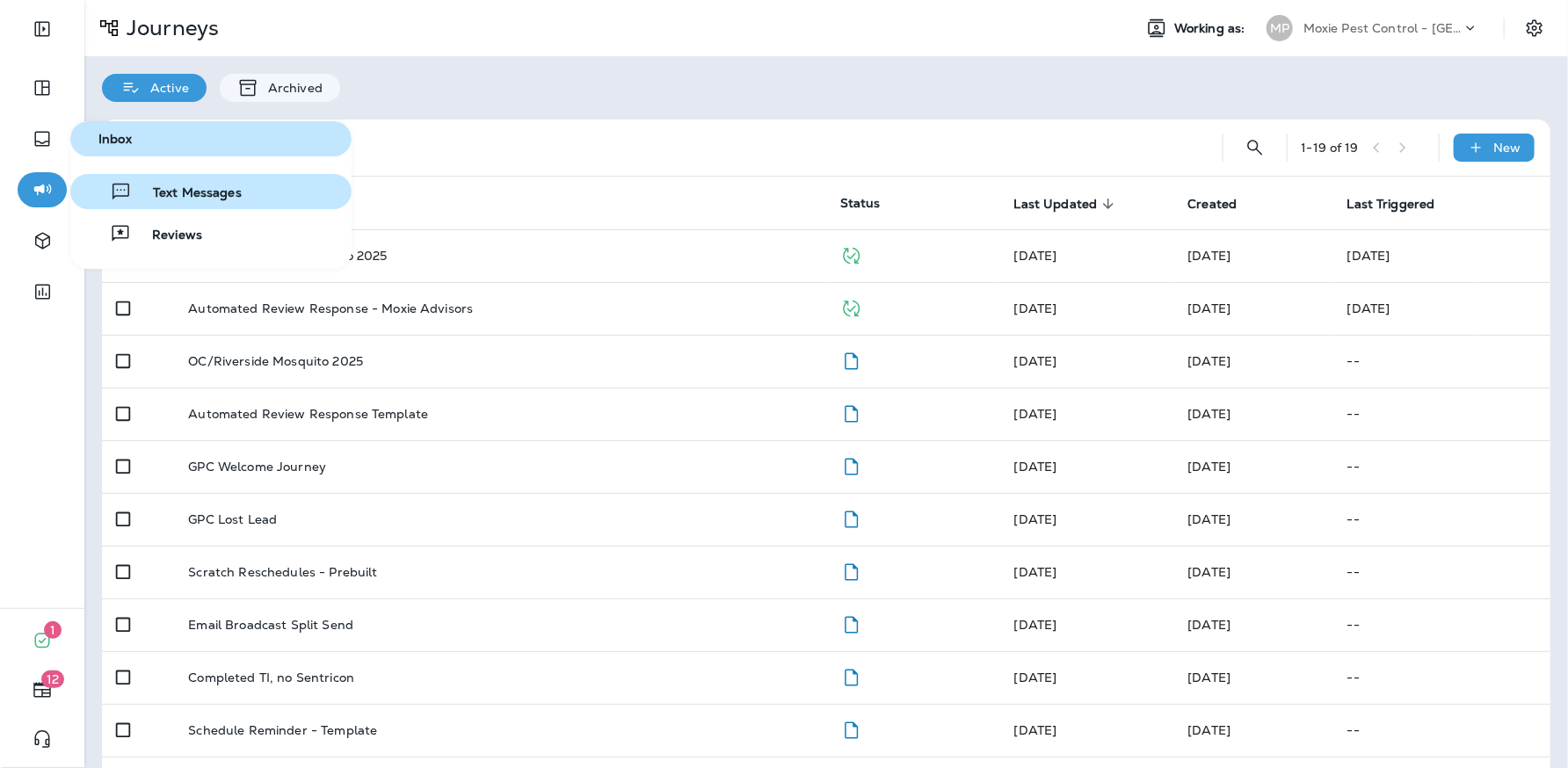 click on "Text Messages" at bounding box center [186, 193] 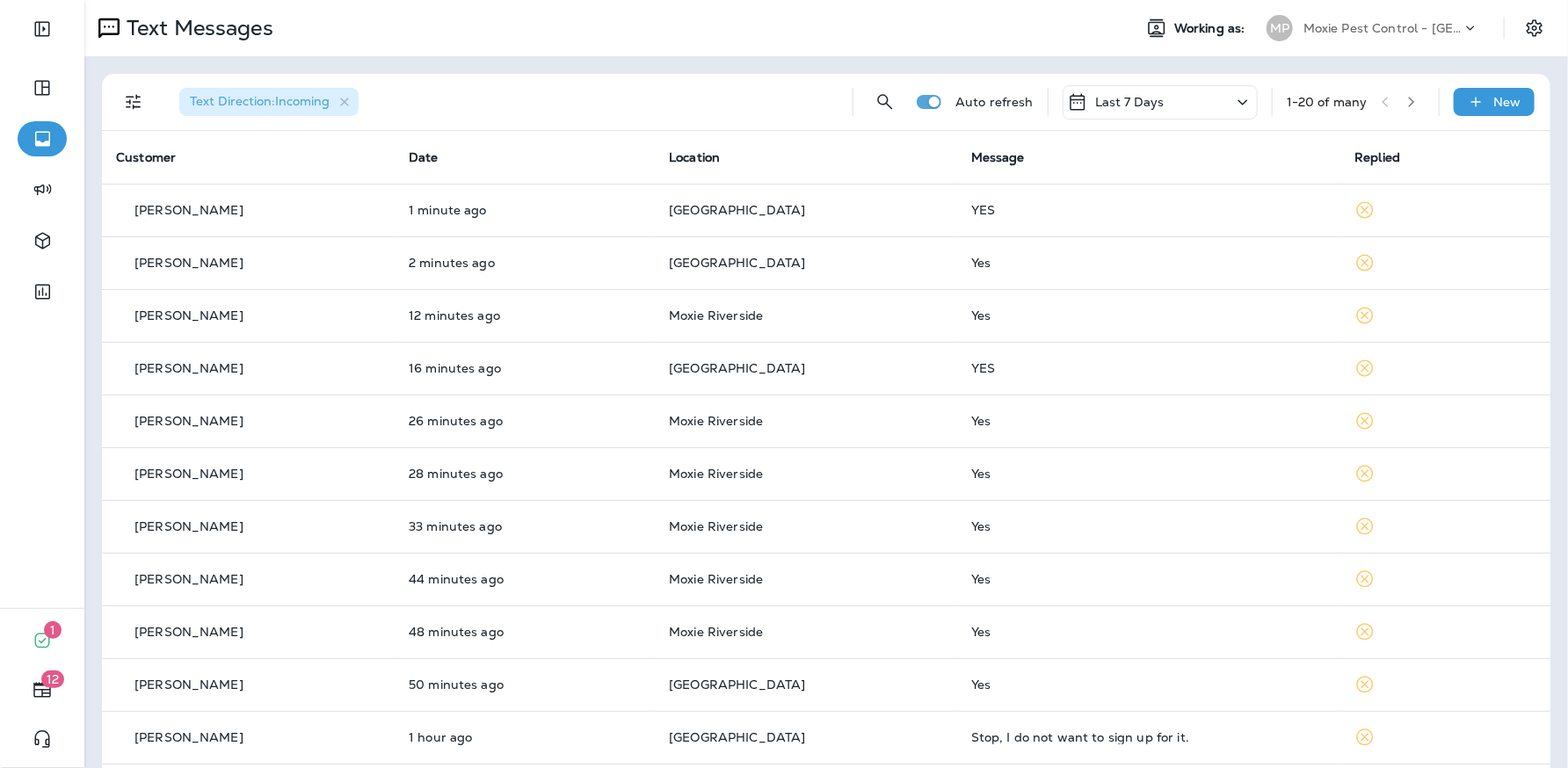 click at bounding box center [1412, 102] 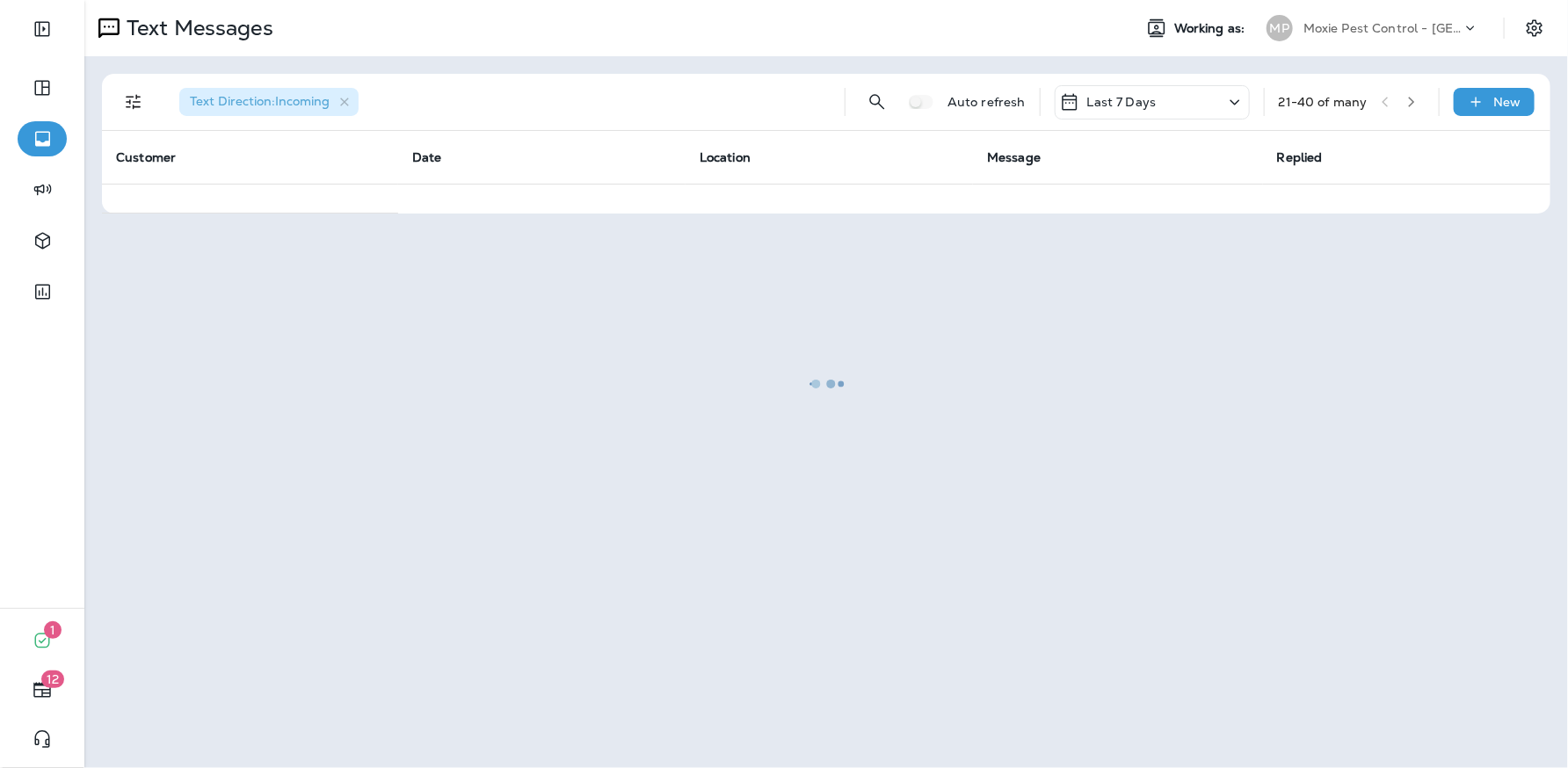 click at bounding box center (826, 384) 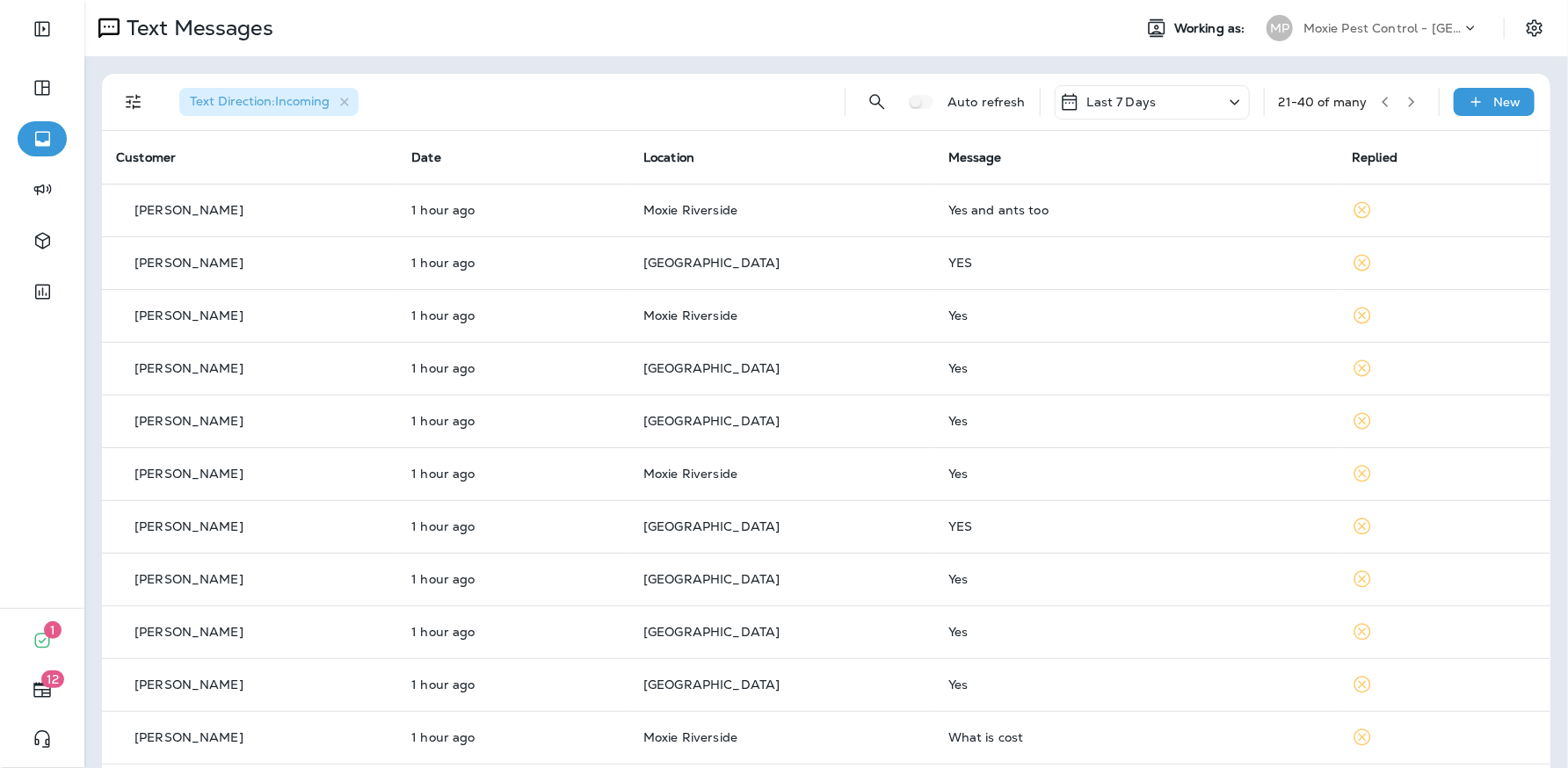 click 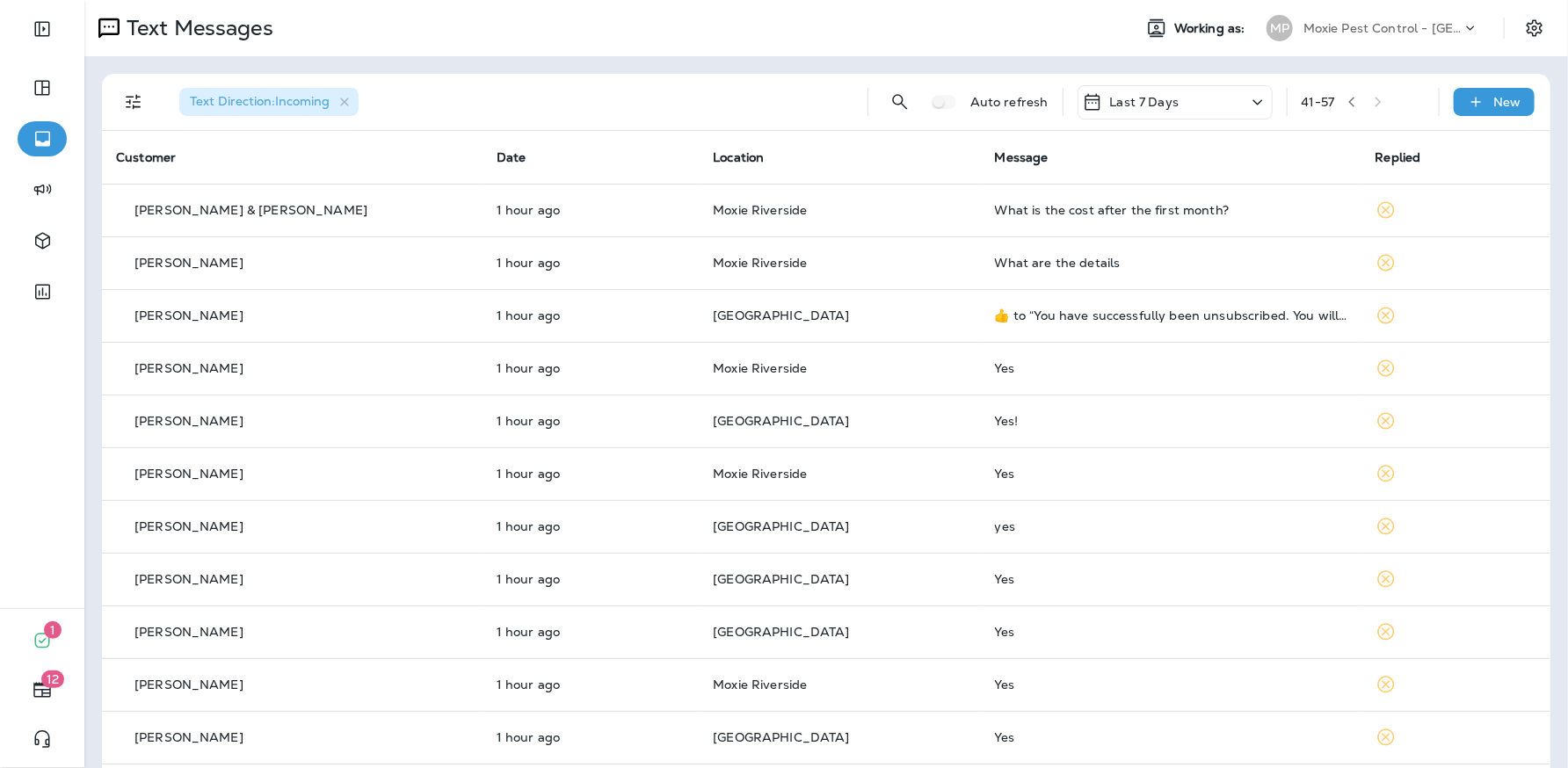 click on "41  -  57" at bounding box center (1363, 102) 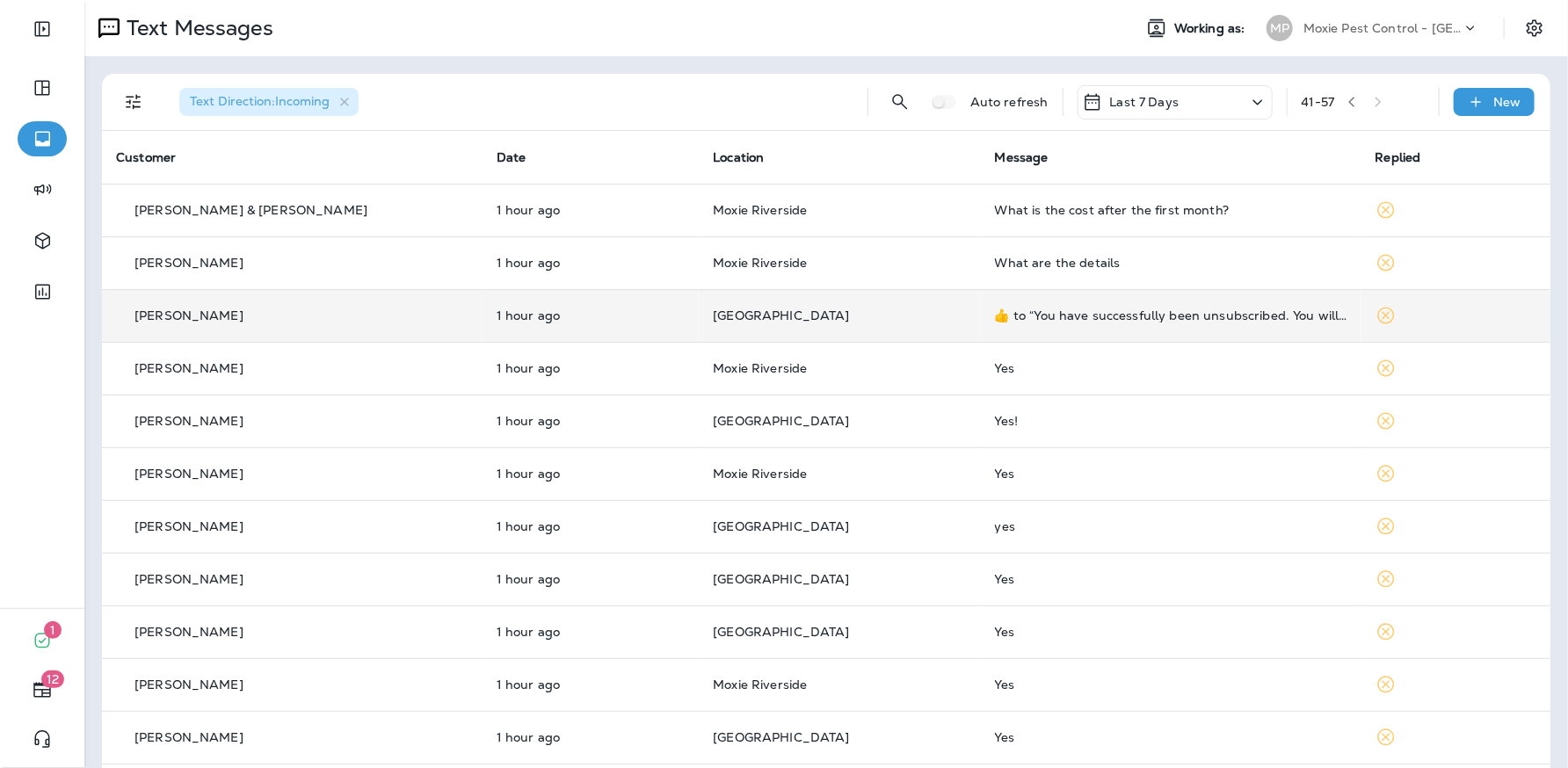 click on "[GEOGRAPHIC_DATA]" at bounding box center (780, 315) 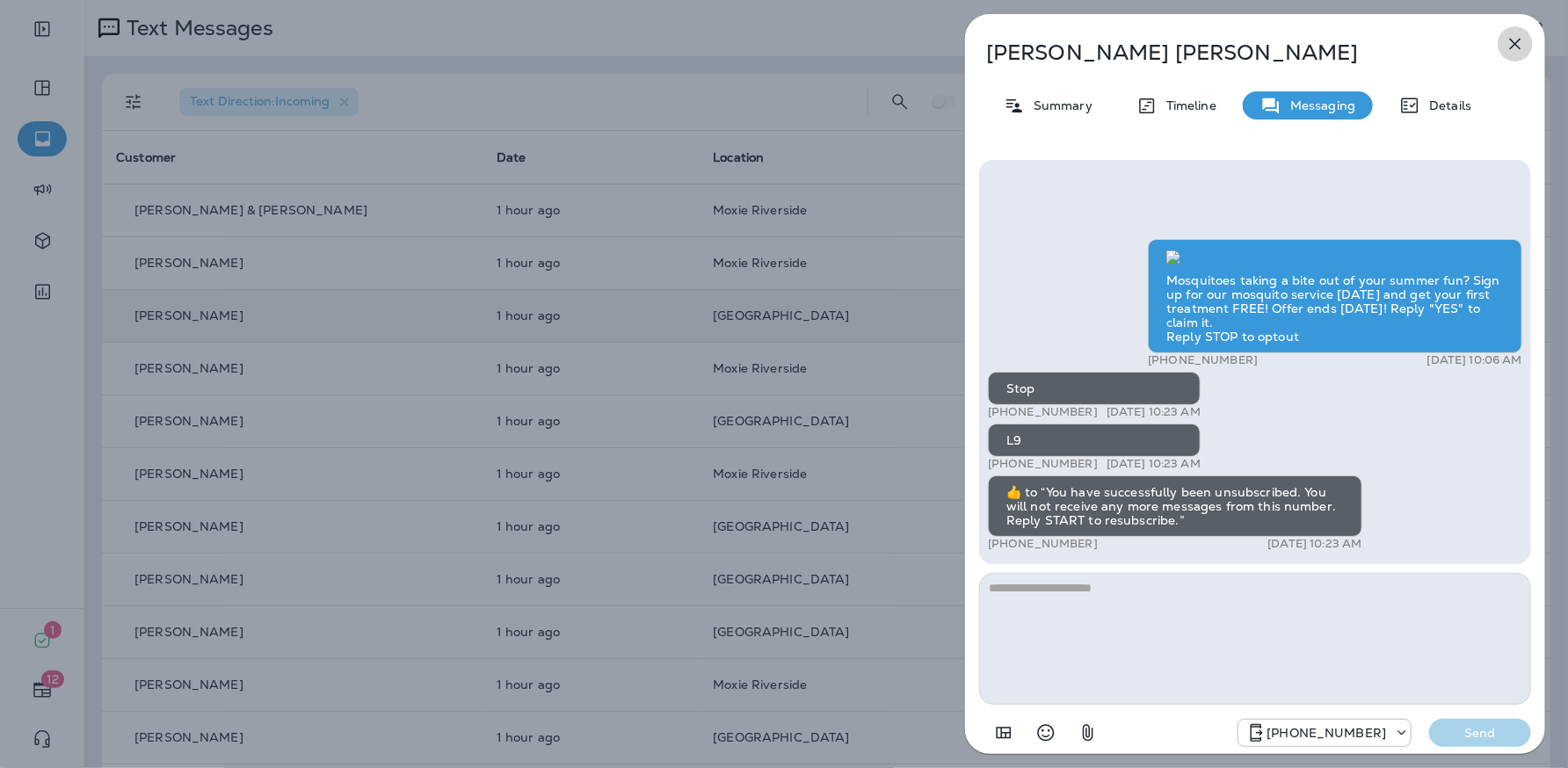 click at bounding box center (1515, 44) 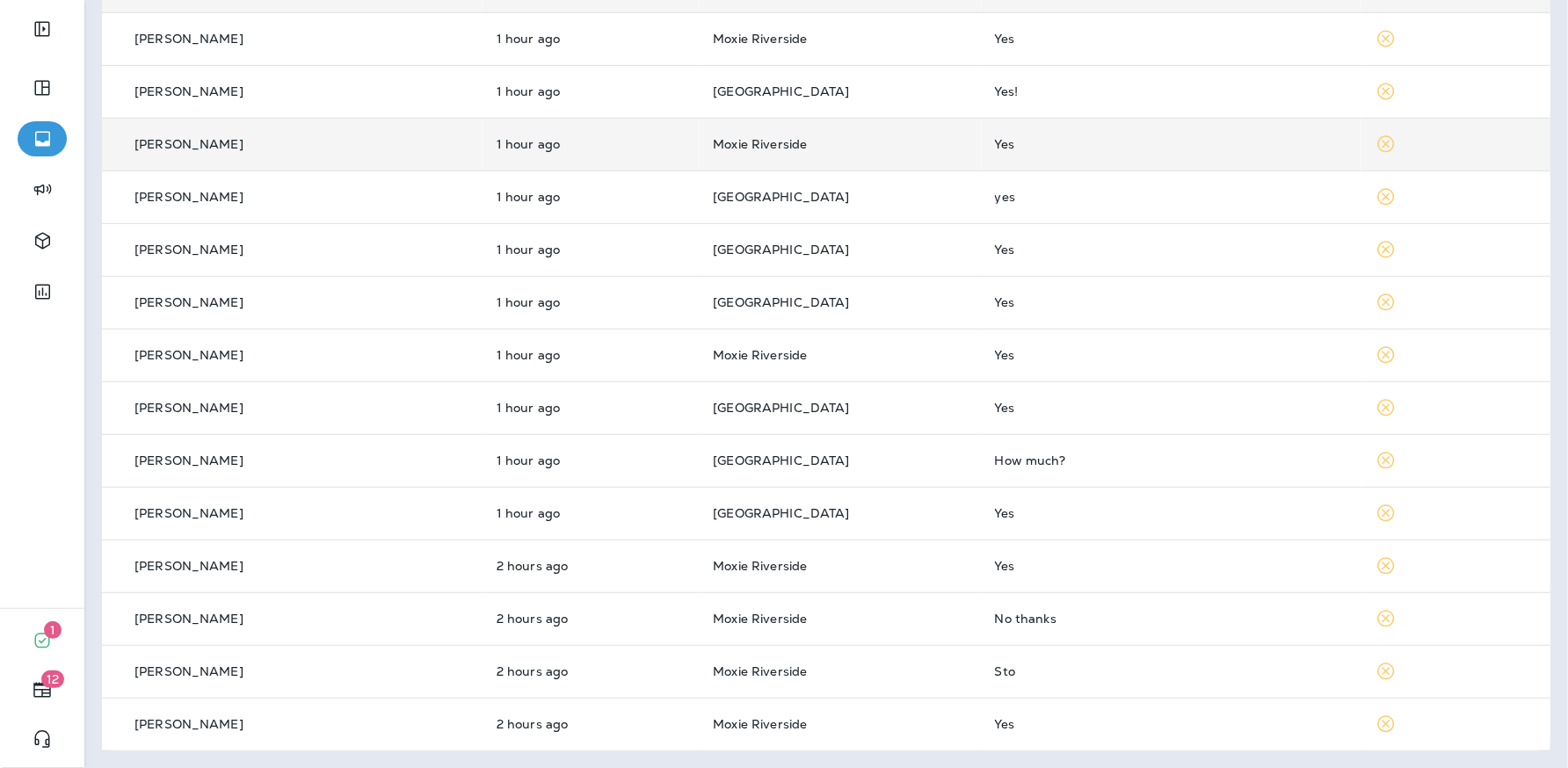 scroll, scrollTop: 0, scrollLeft: 0, axis: both 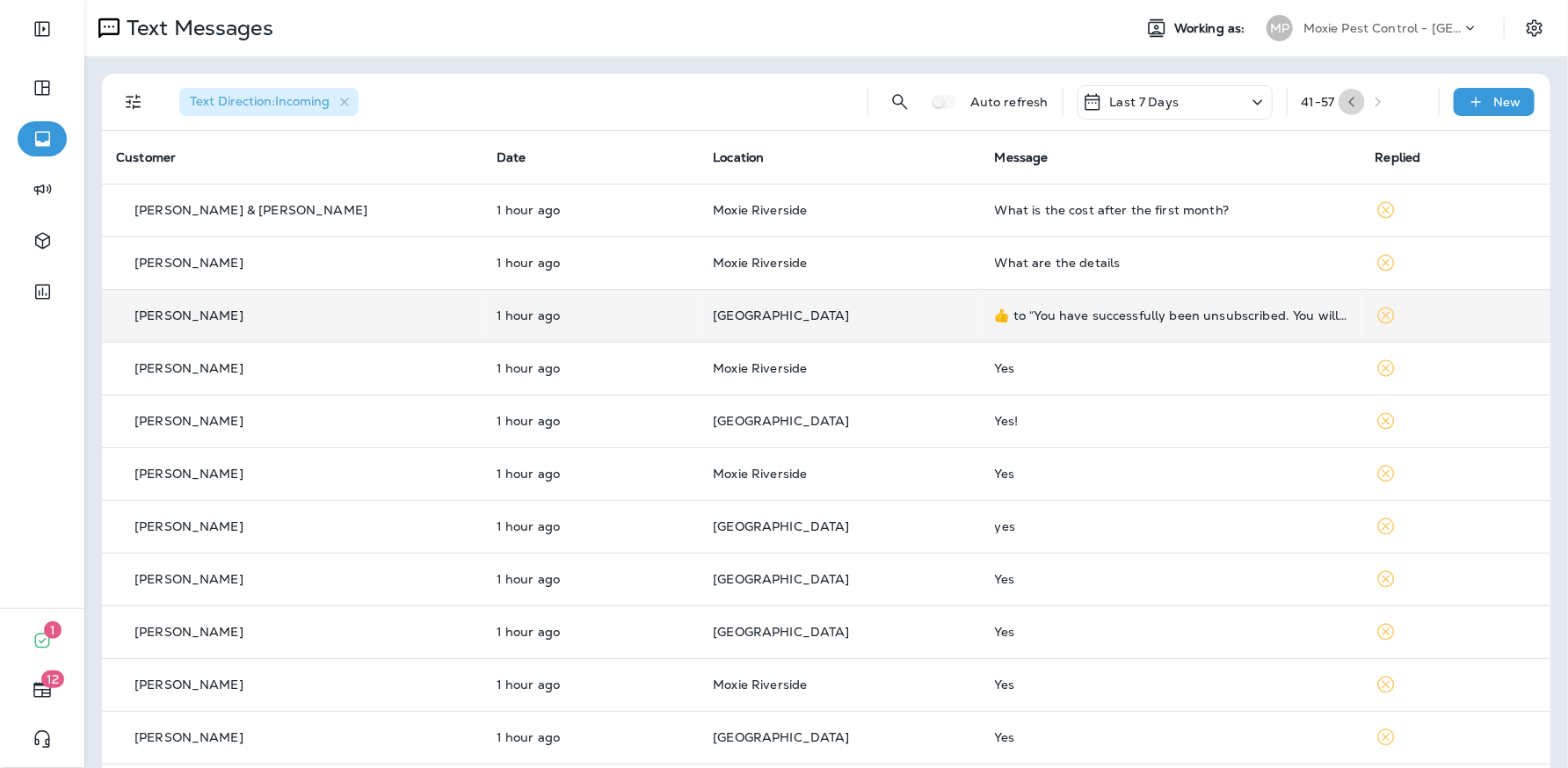 click 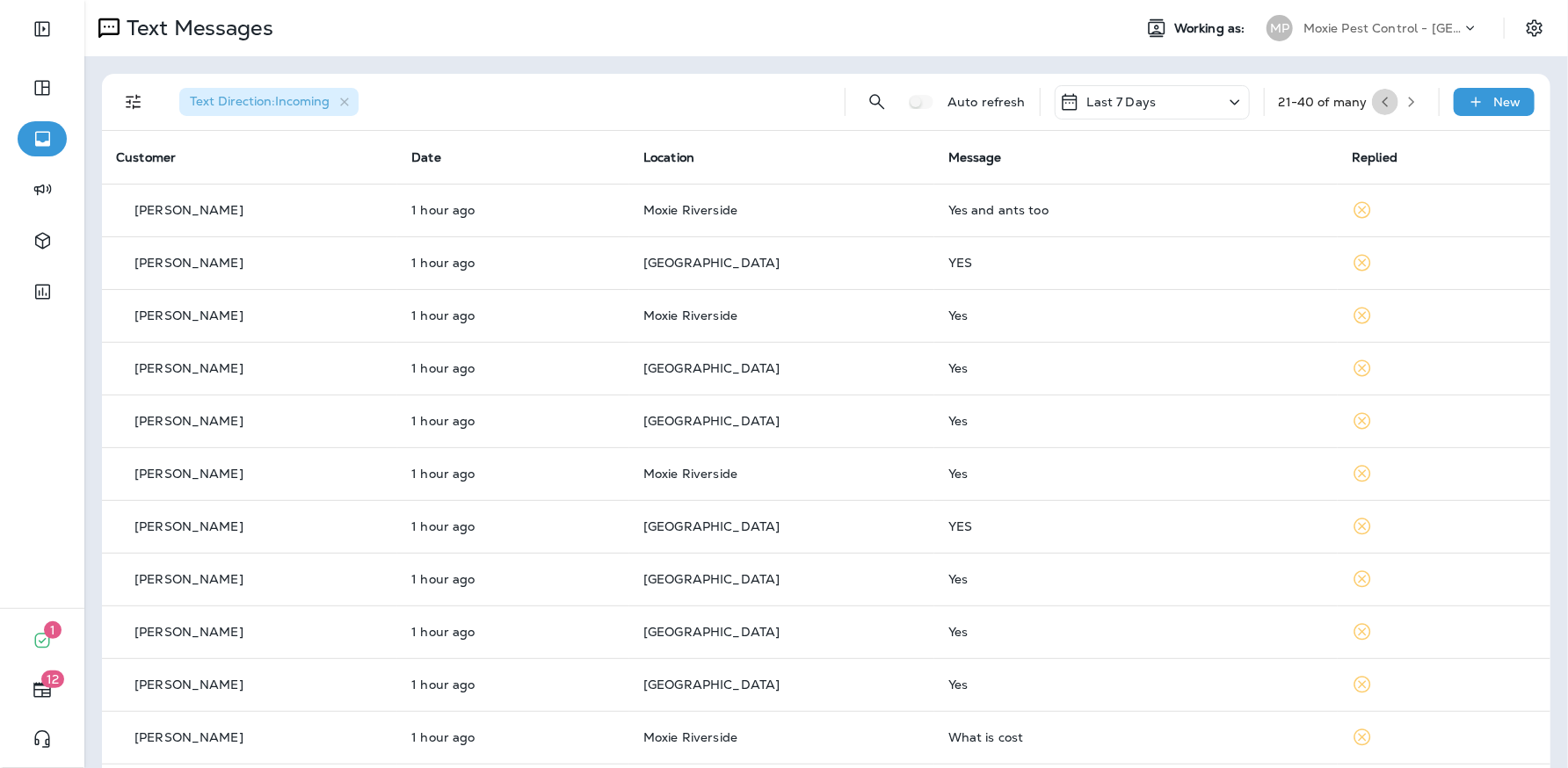 click 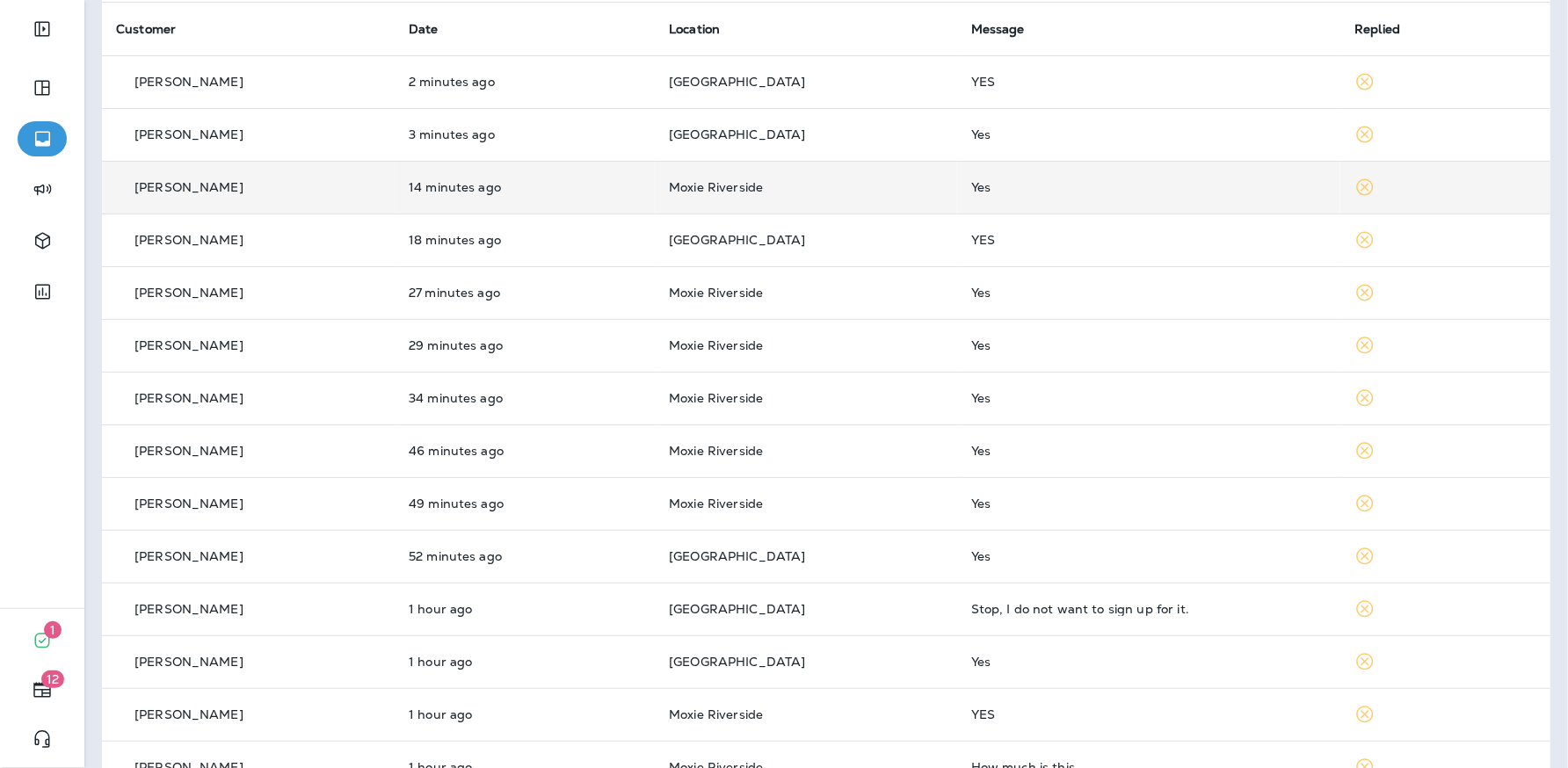 scroll, scrollTop: 0, scrollLeft: 0, axis: both 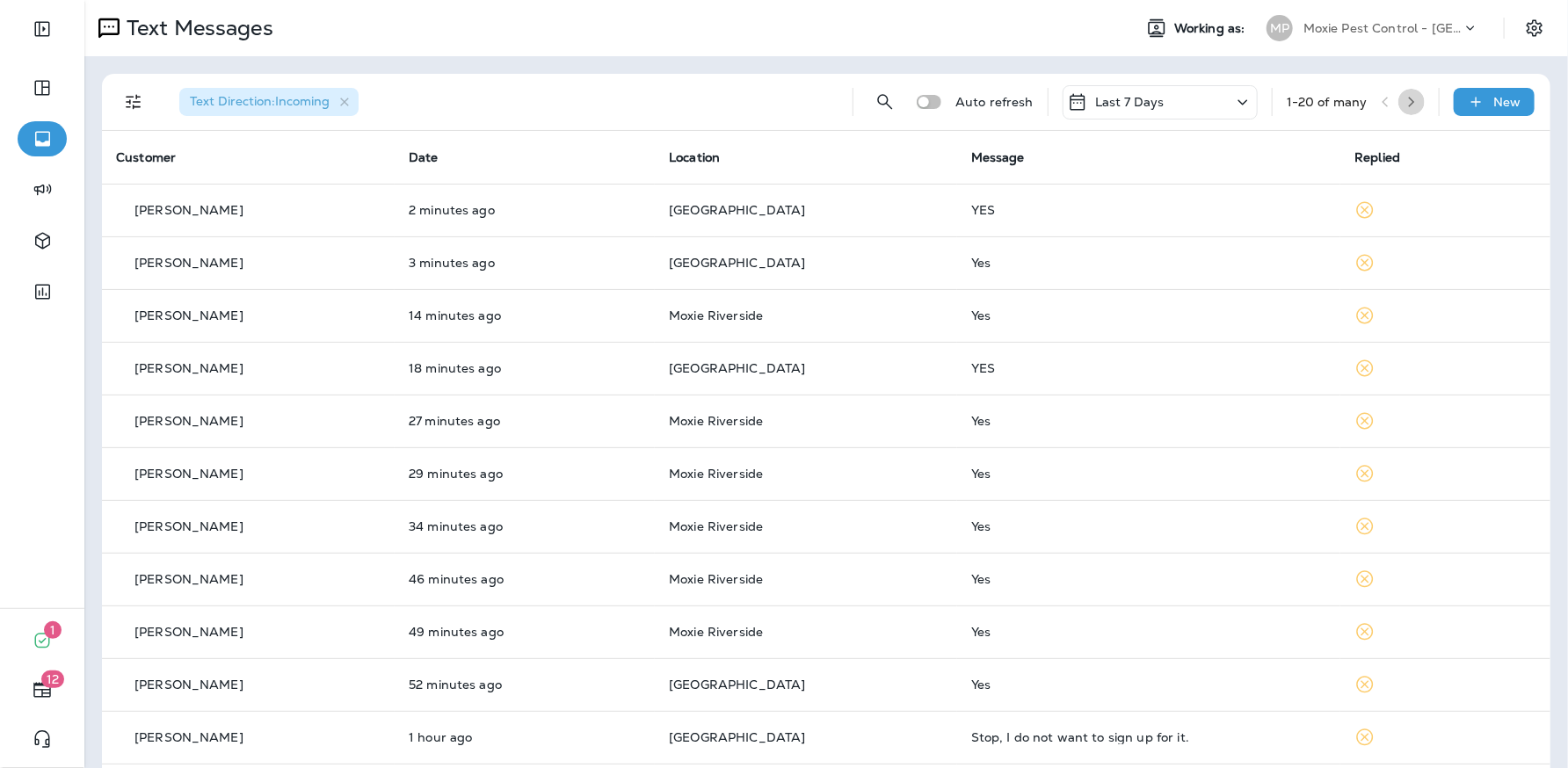 click at bounding box center (1412, 102) 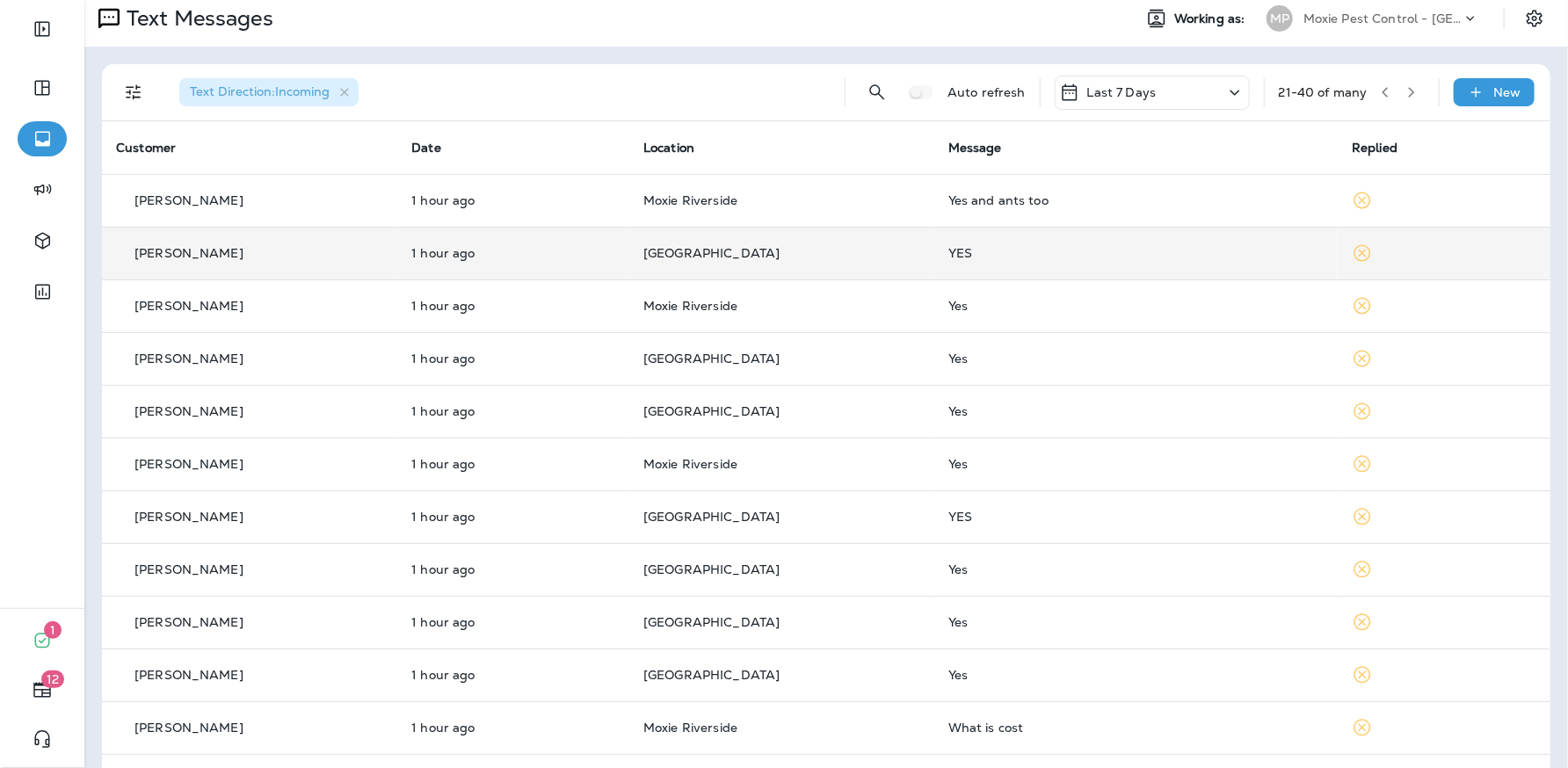 scroll, scrollTop: 13, scrollLeft: 0, axis: vertical 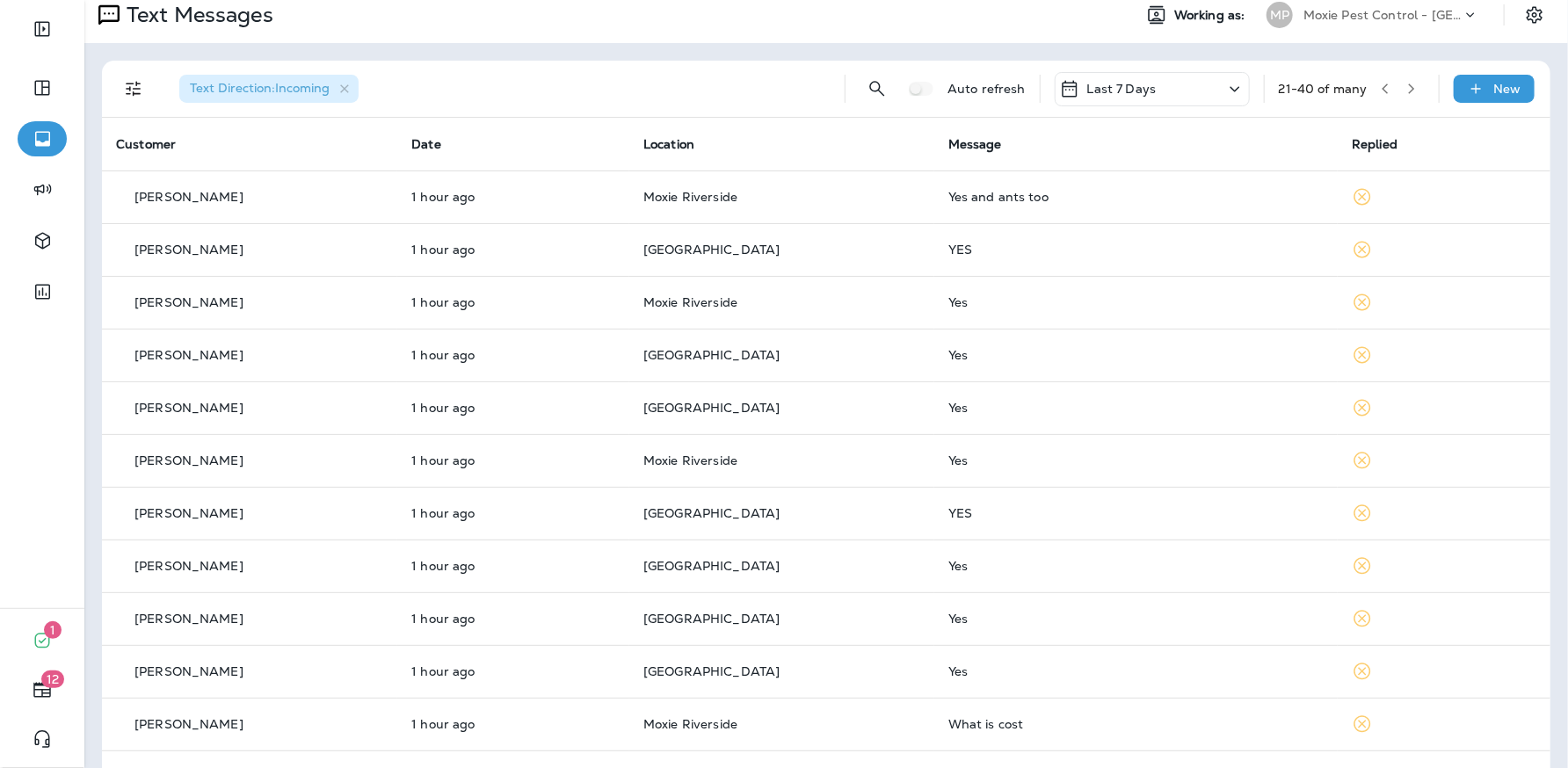 click 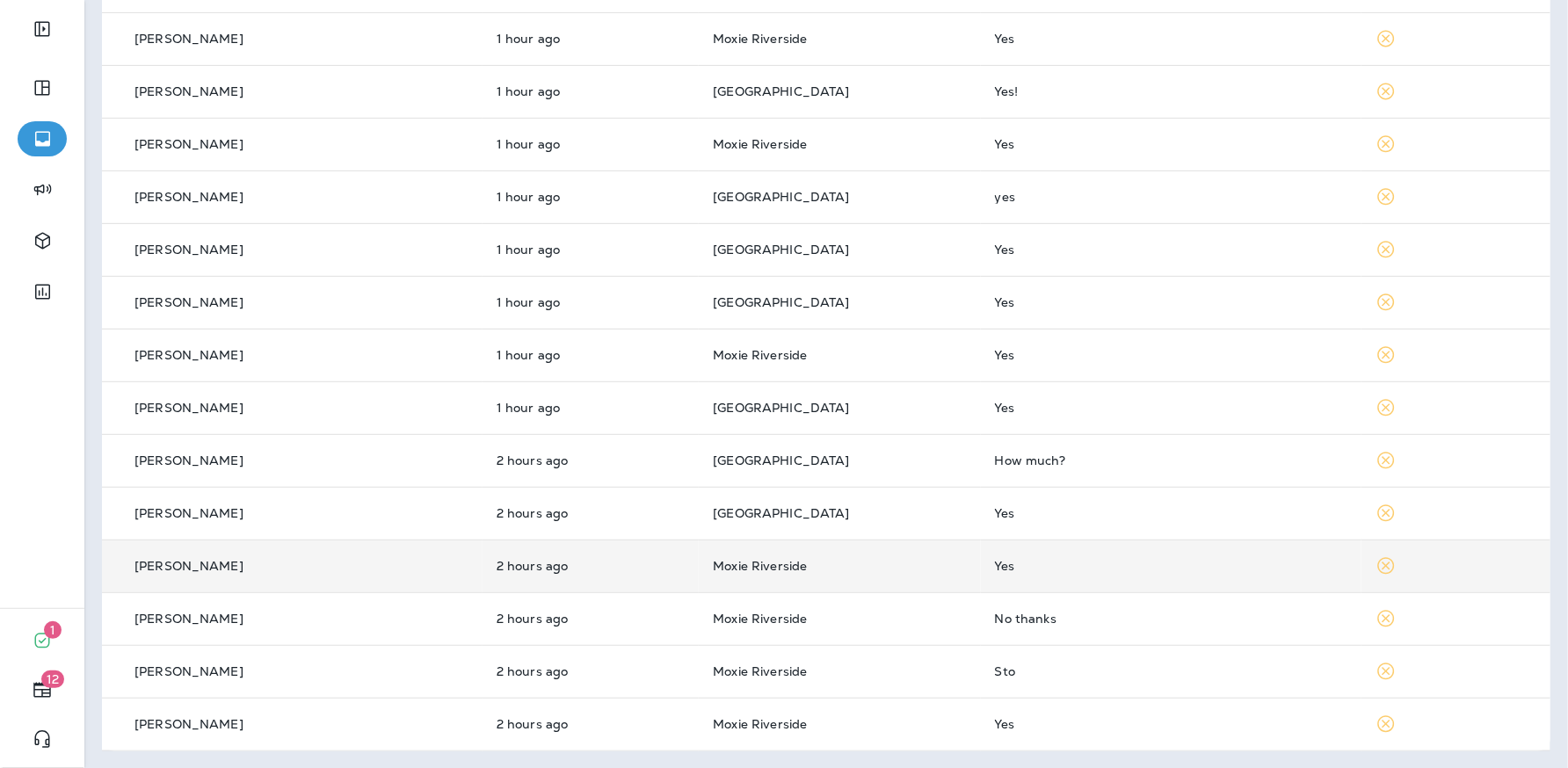 scroll, scrollTop: 0, scrollLeft: 0, axis: both 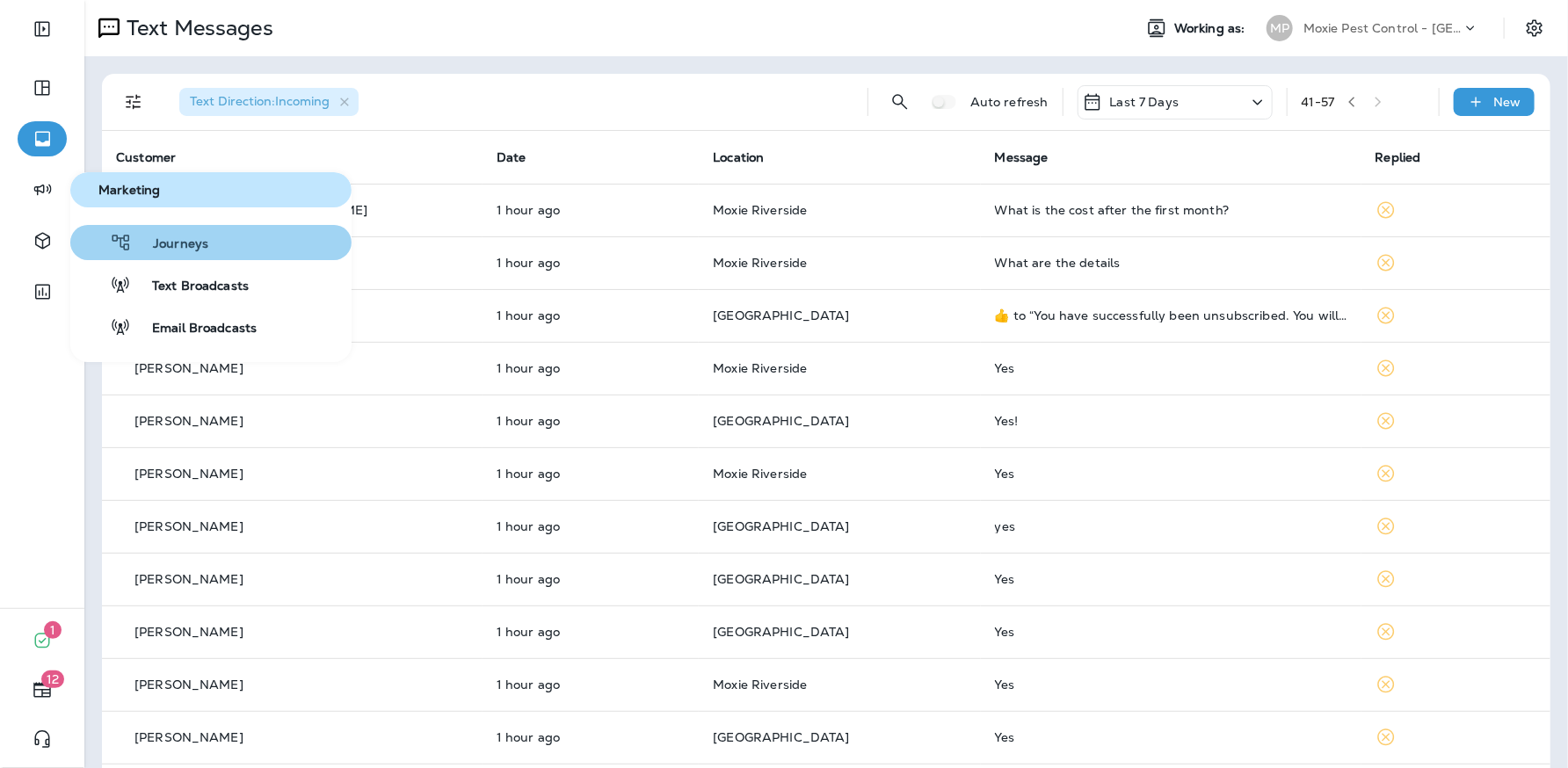 click on "Journeys" at bounding box center (170, 244) 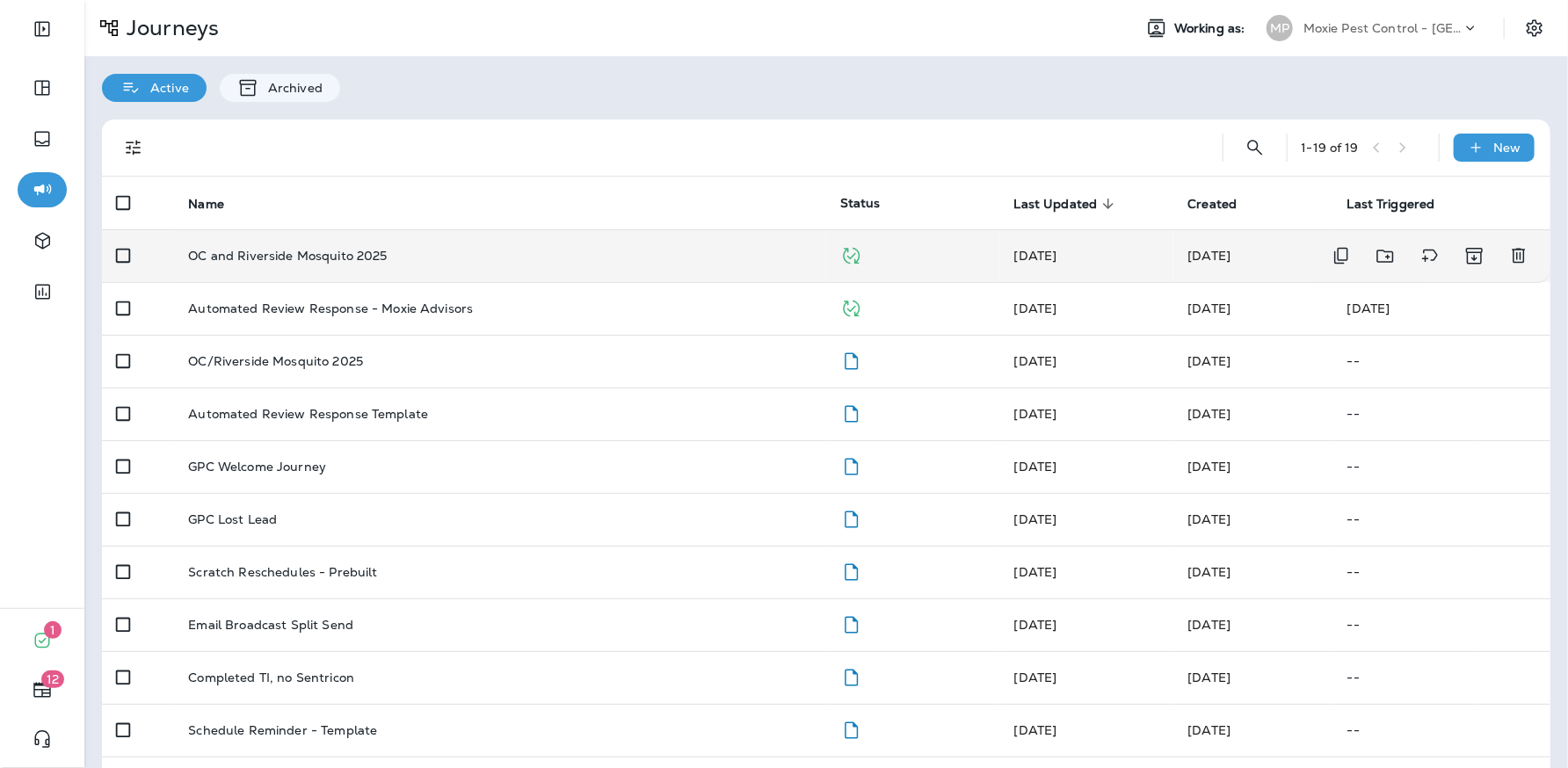 click on "OC and Riverside Mosquito 2025" at bounding box center (500, 256) 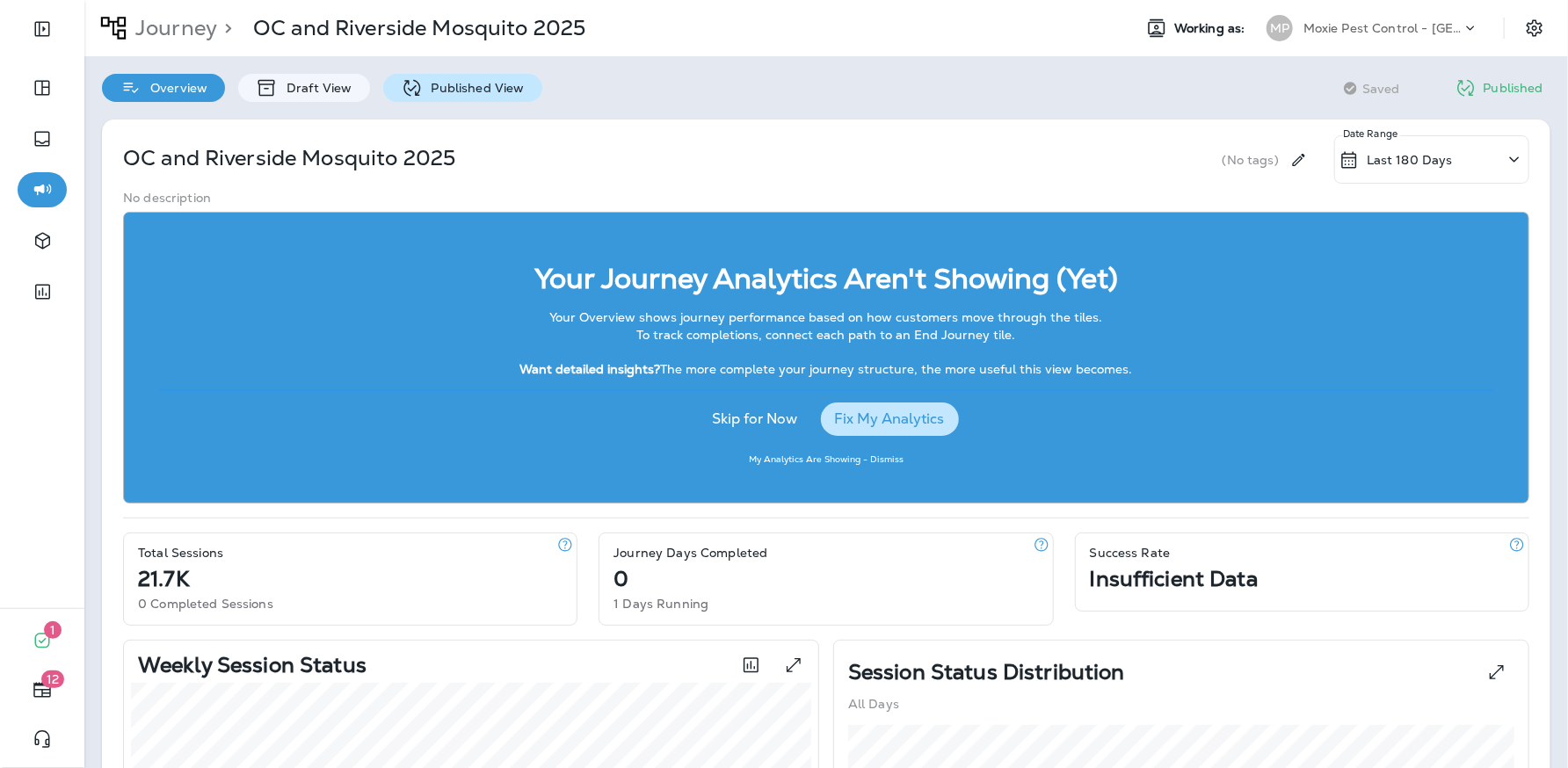 click on "Published View" at bounding box center [474, 88] 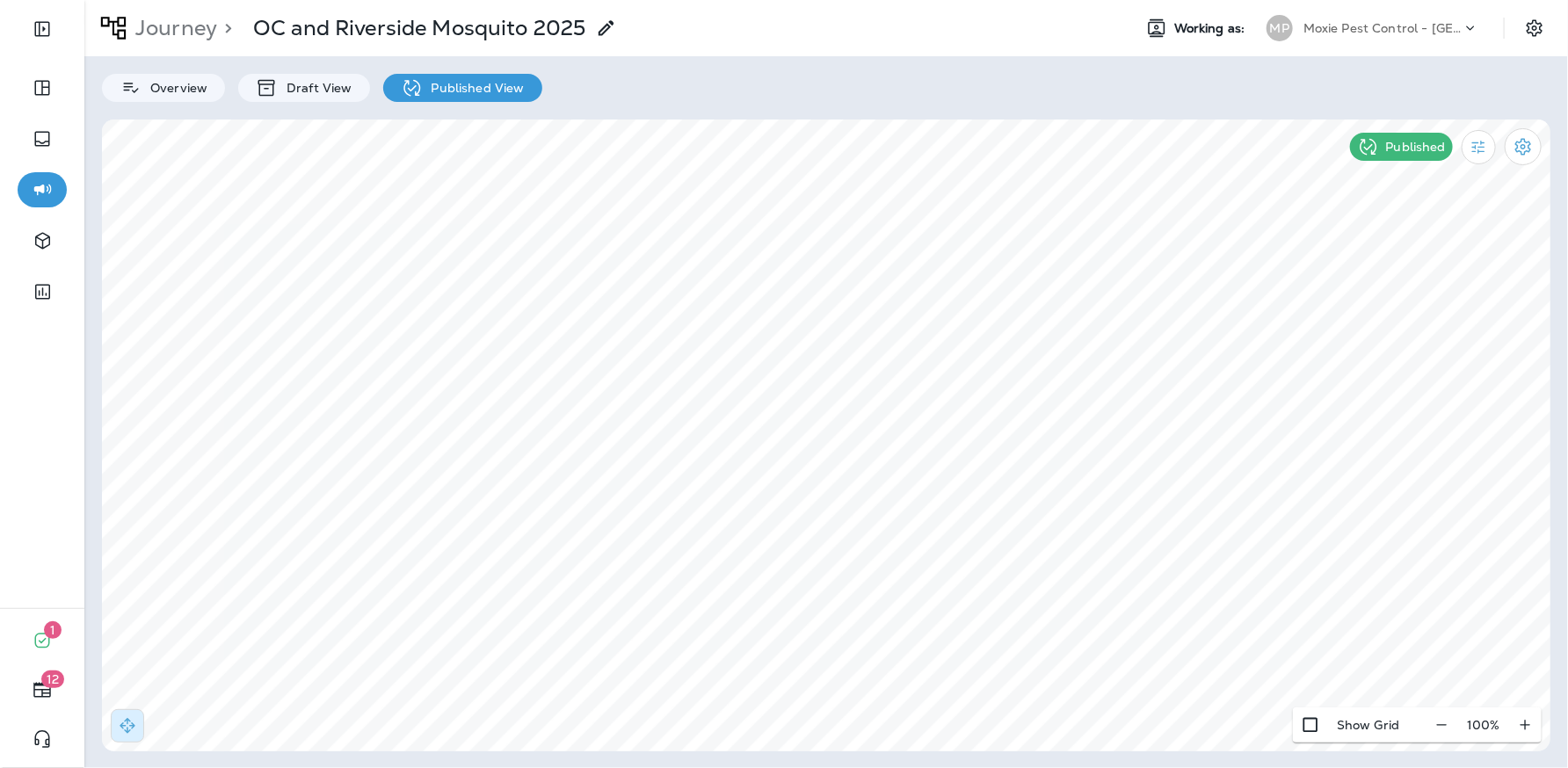 select on "*****" 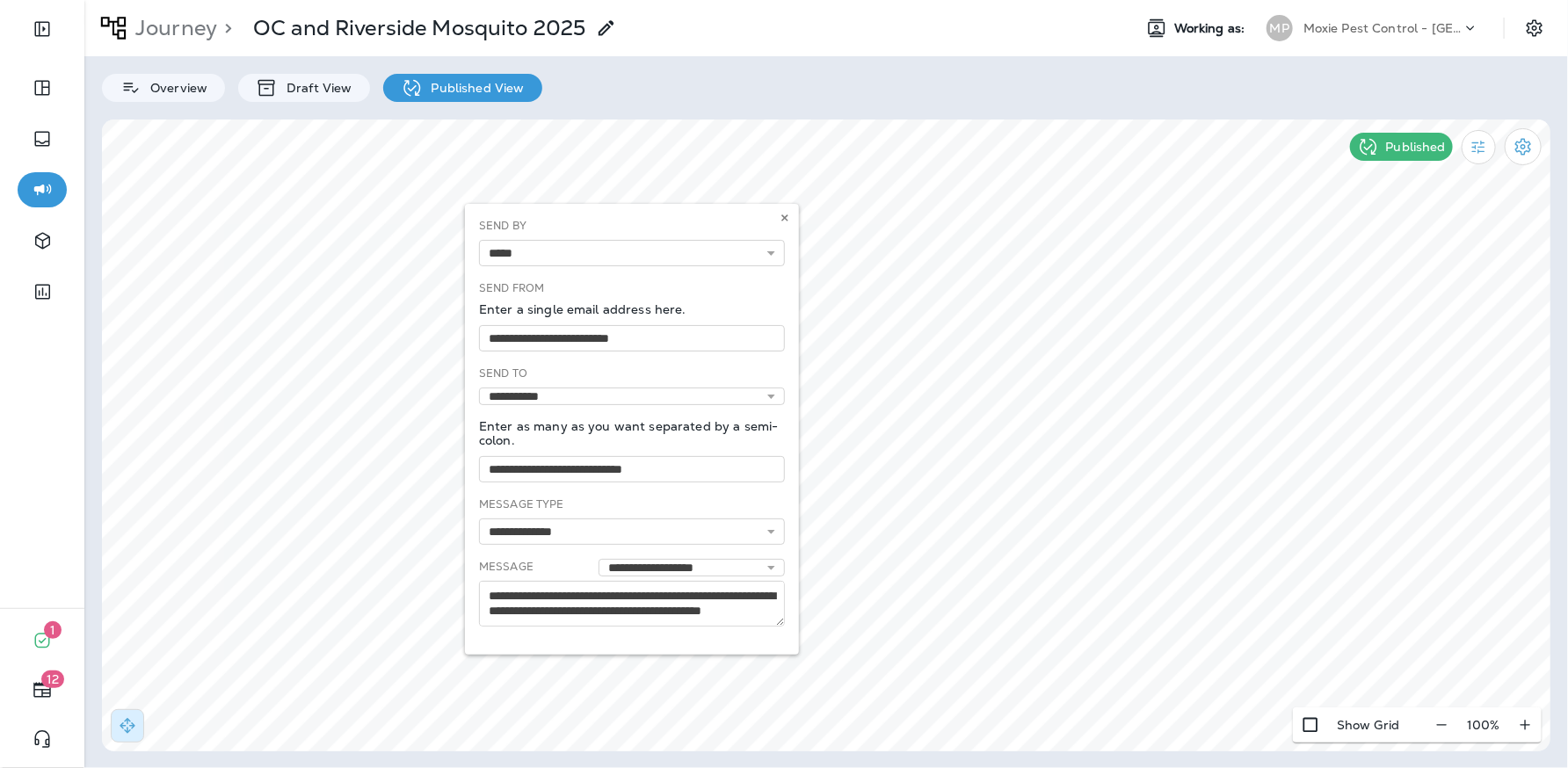 click on "**********" at bounding box center (632, 429) 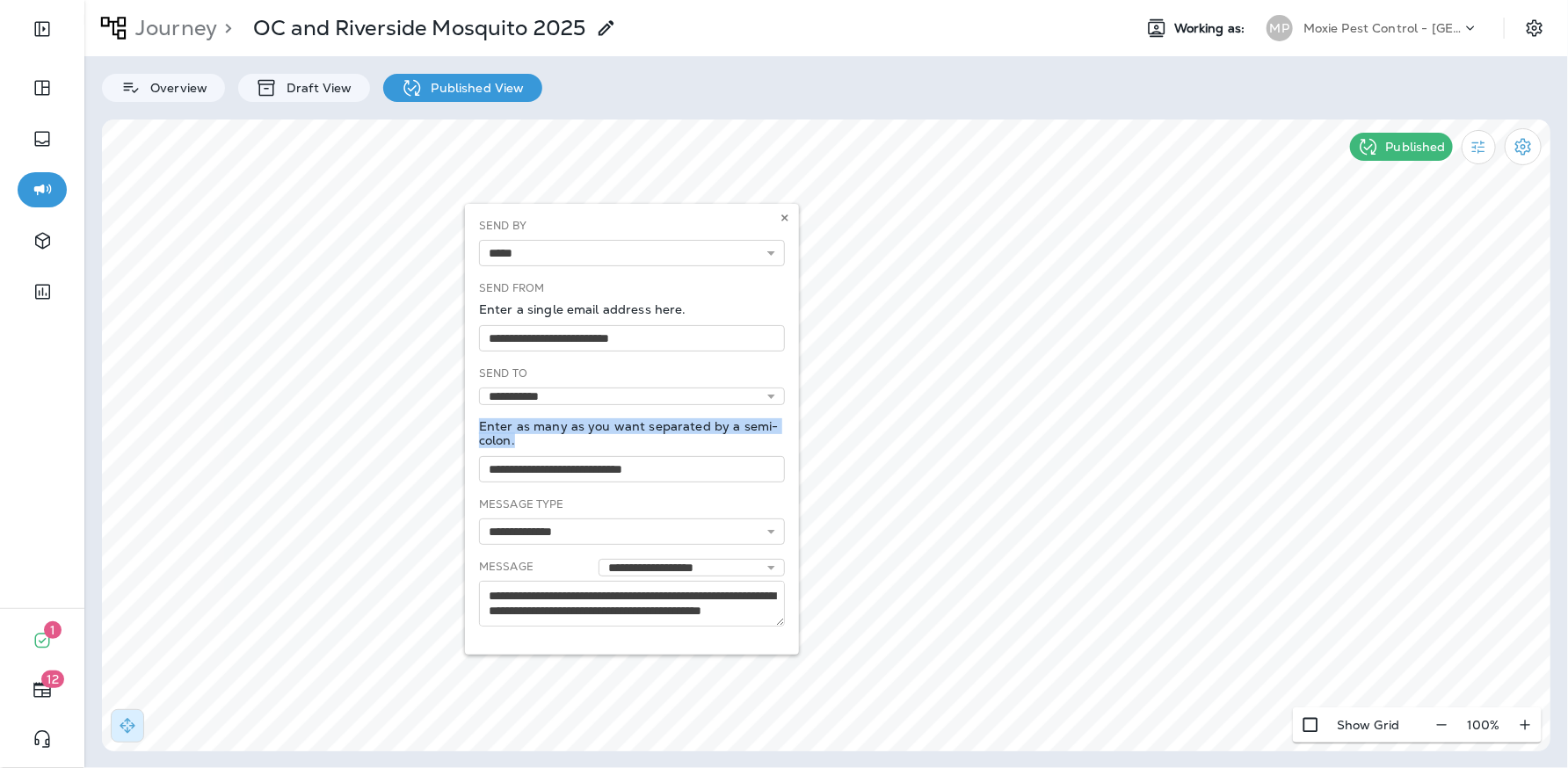 click on "**********" at bounding box center (632, 429) 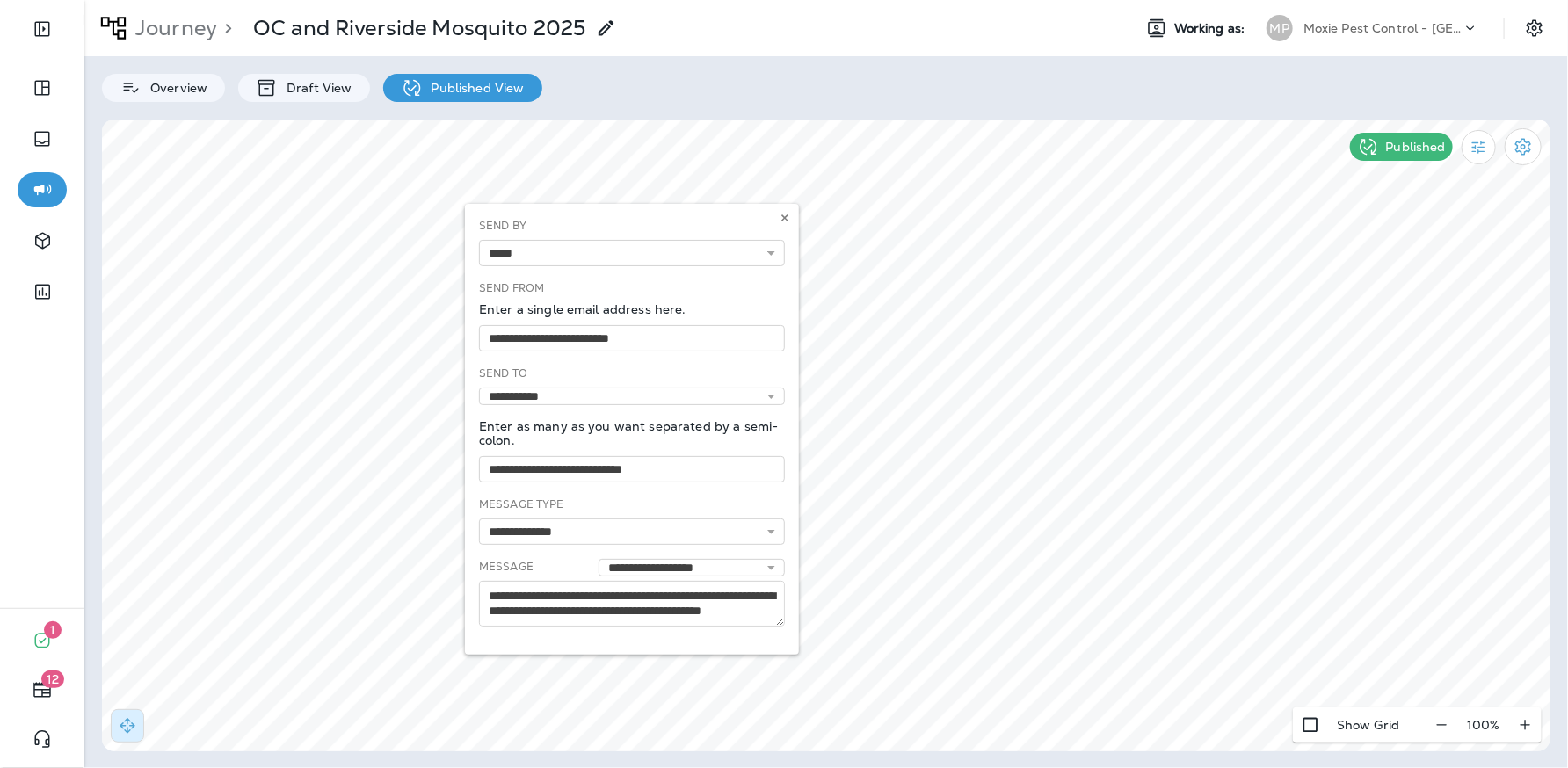 click on "**********" at bounding box center [632, 429] 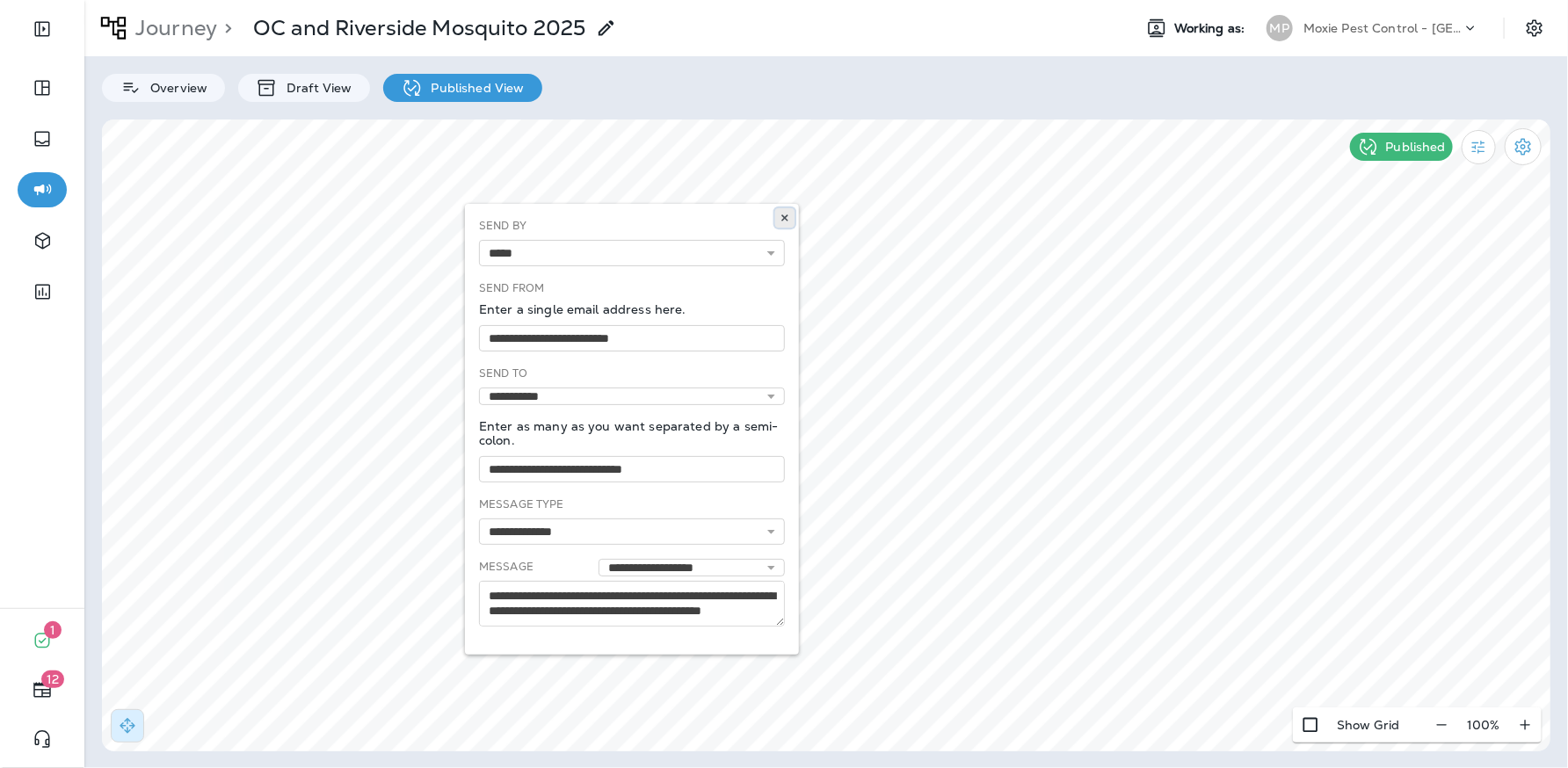 click 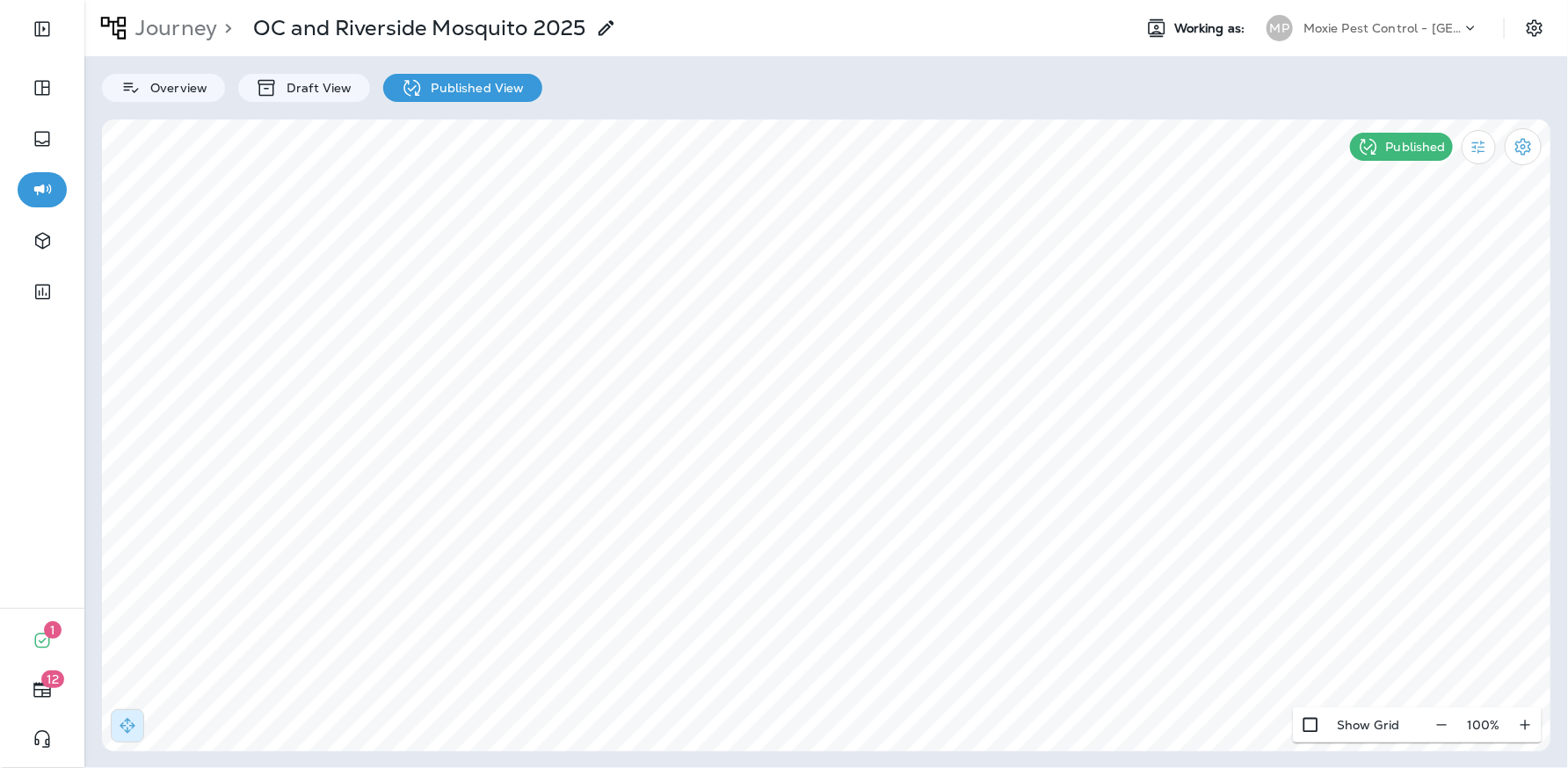 select on "*****" 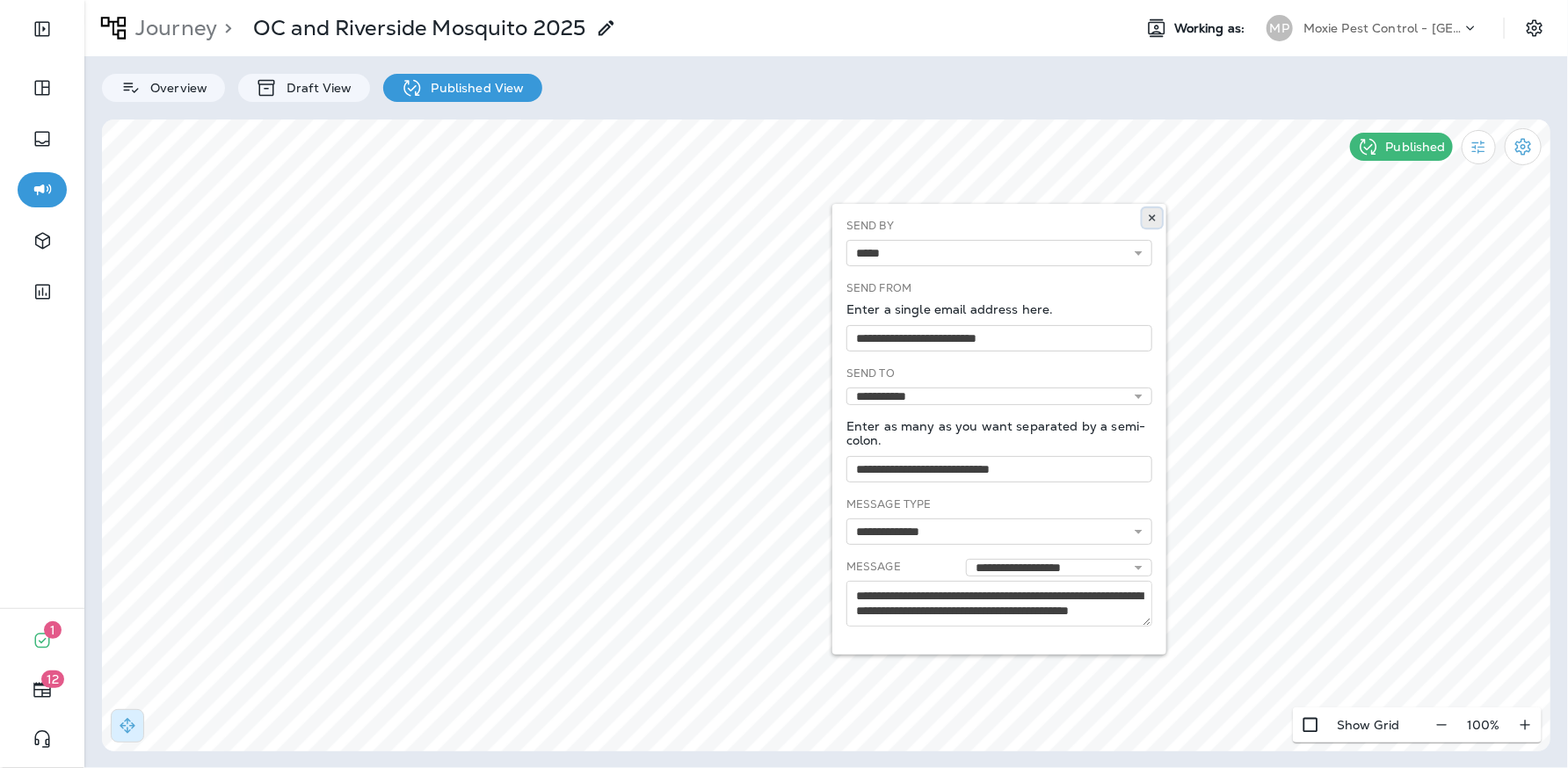 click 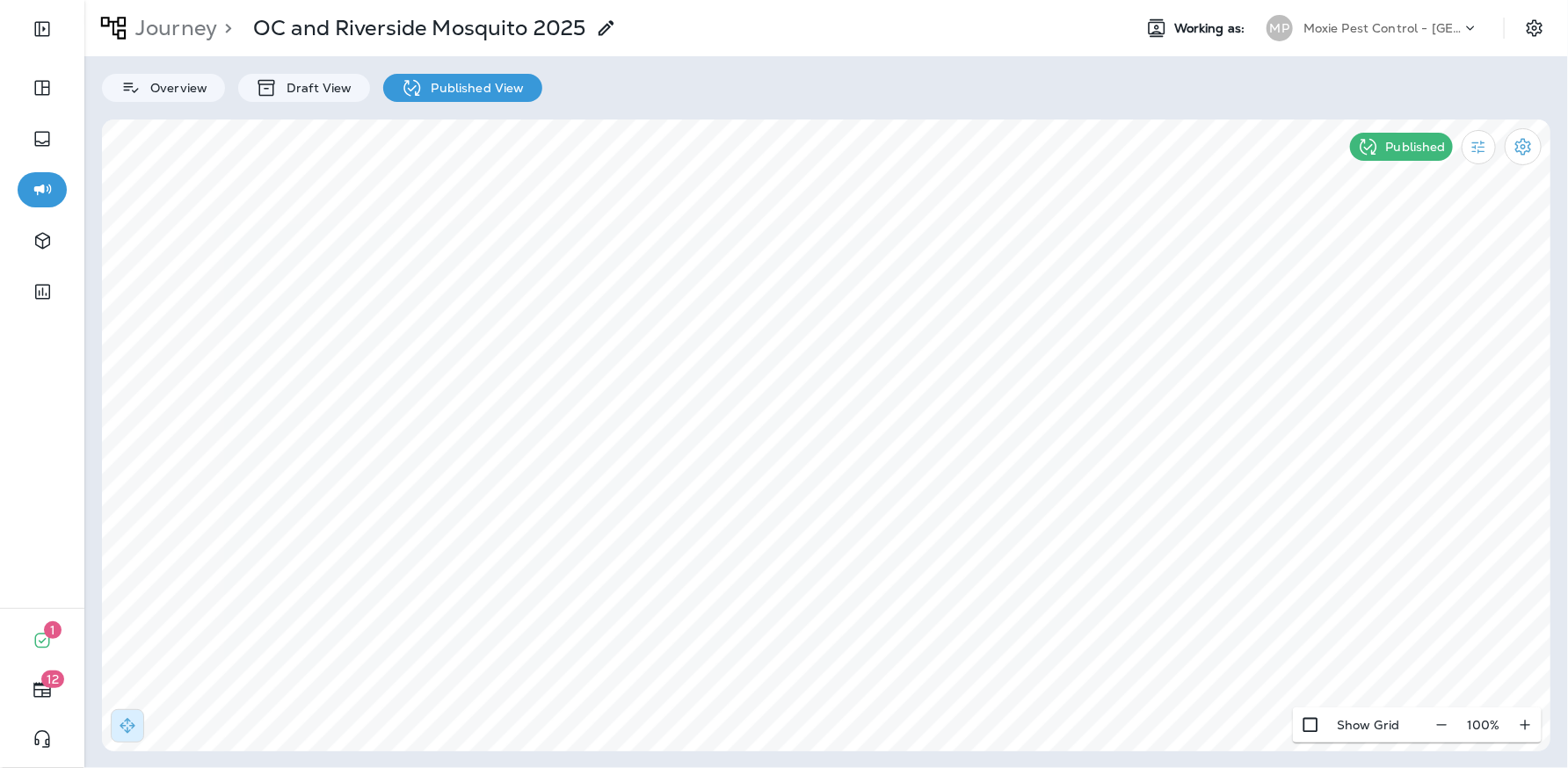 select on "*****" 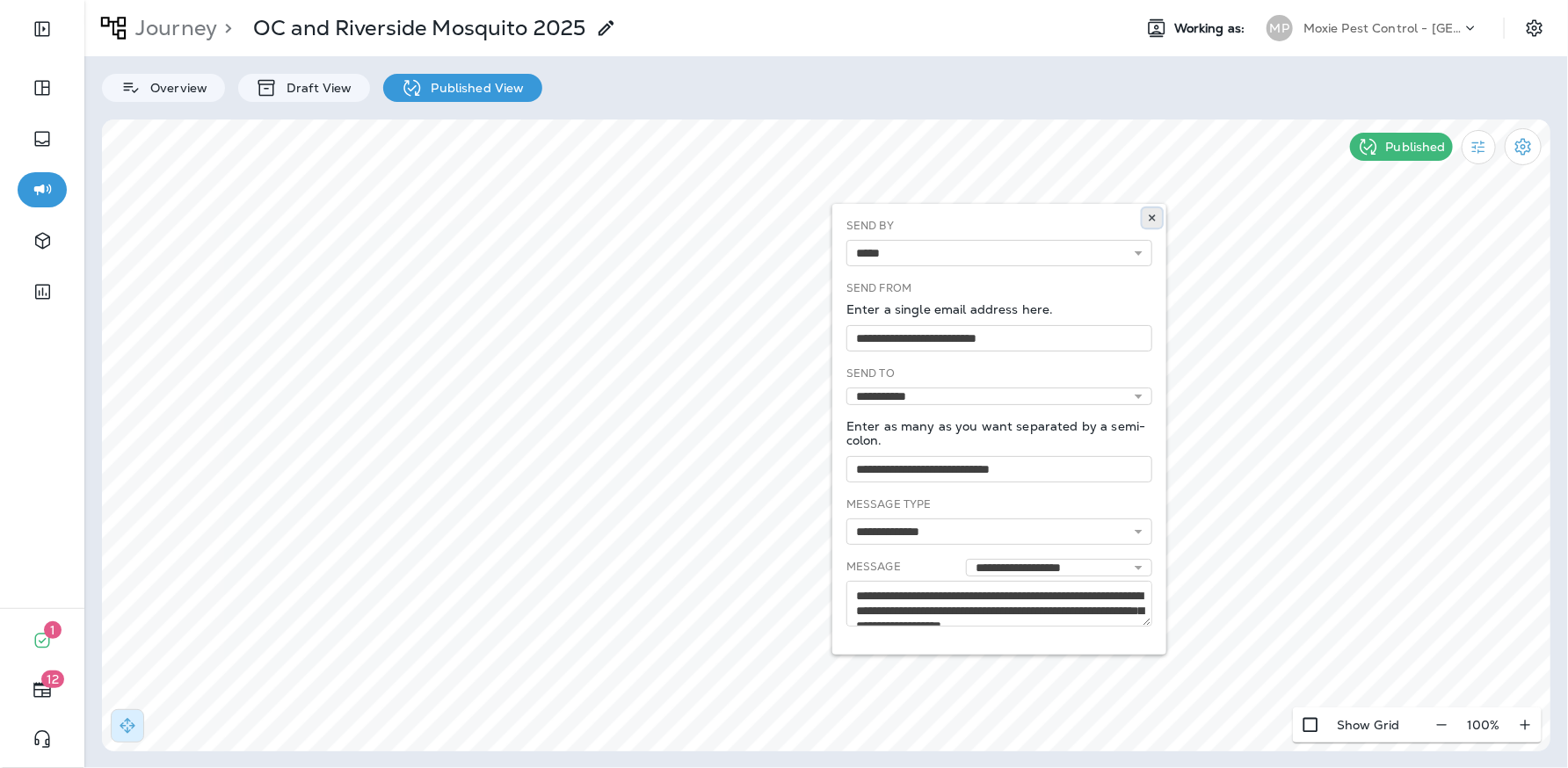 click 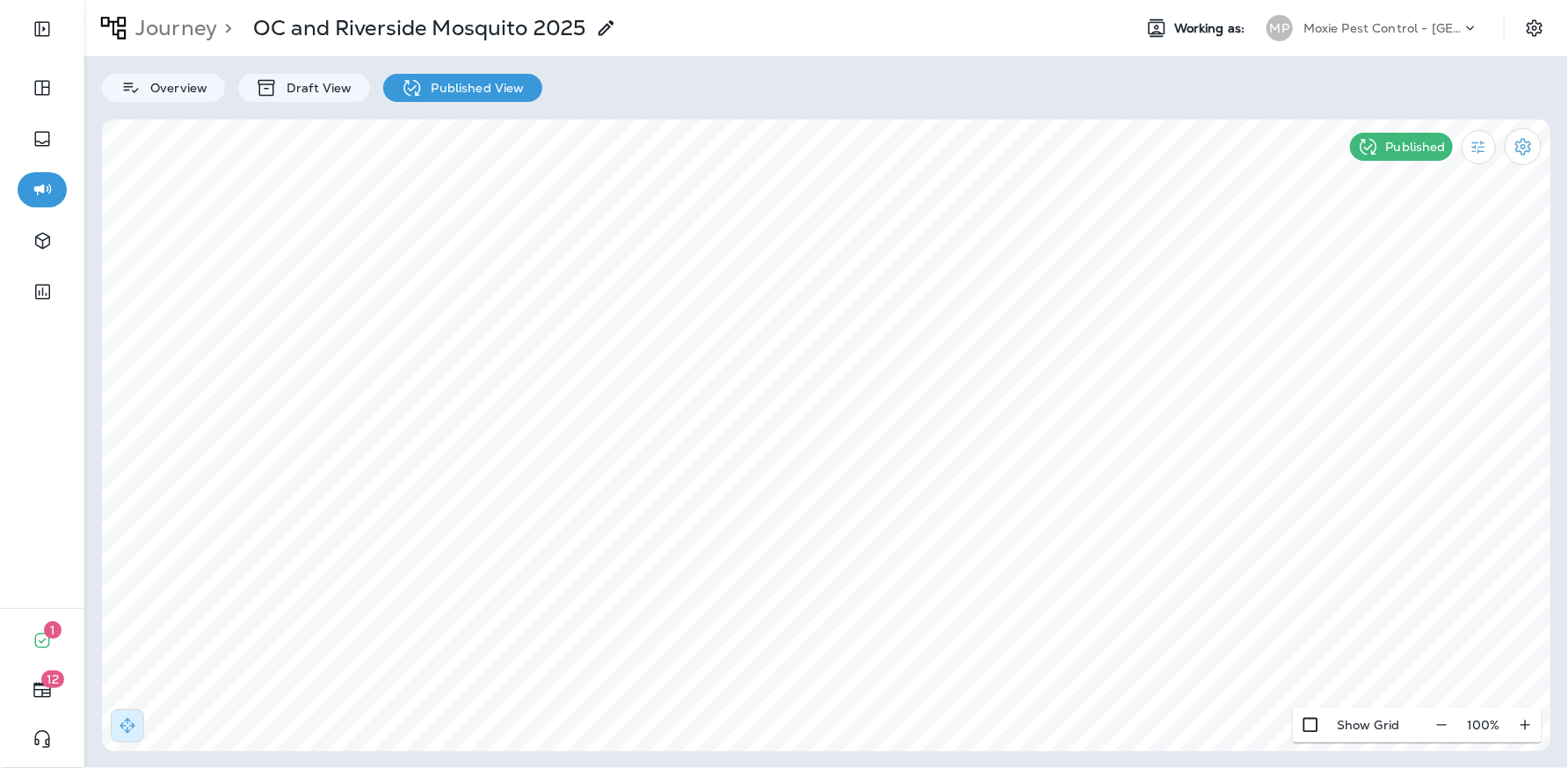 select on "*******" 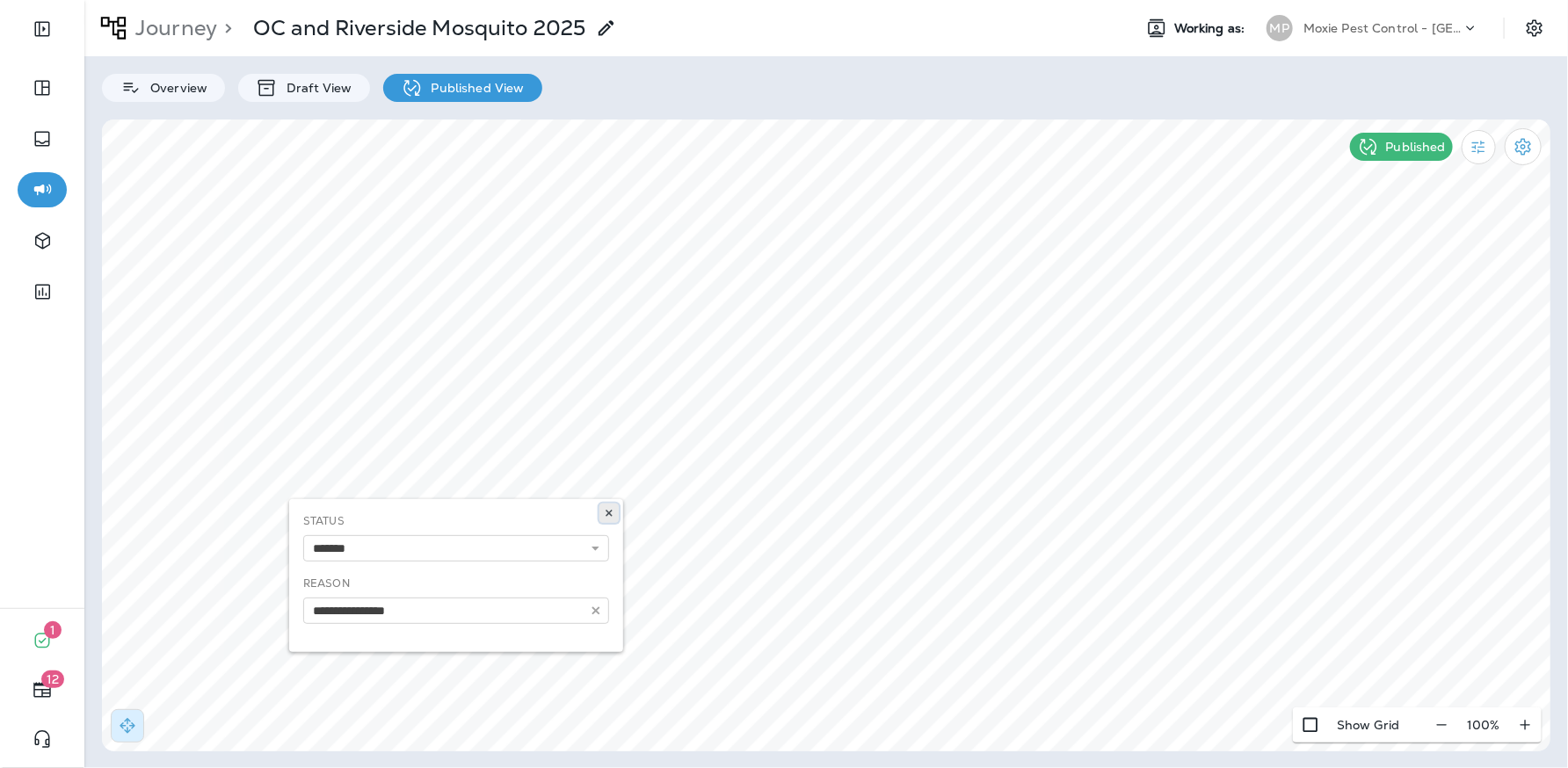 click 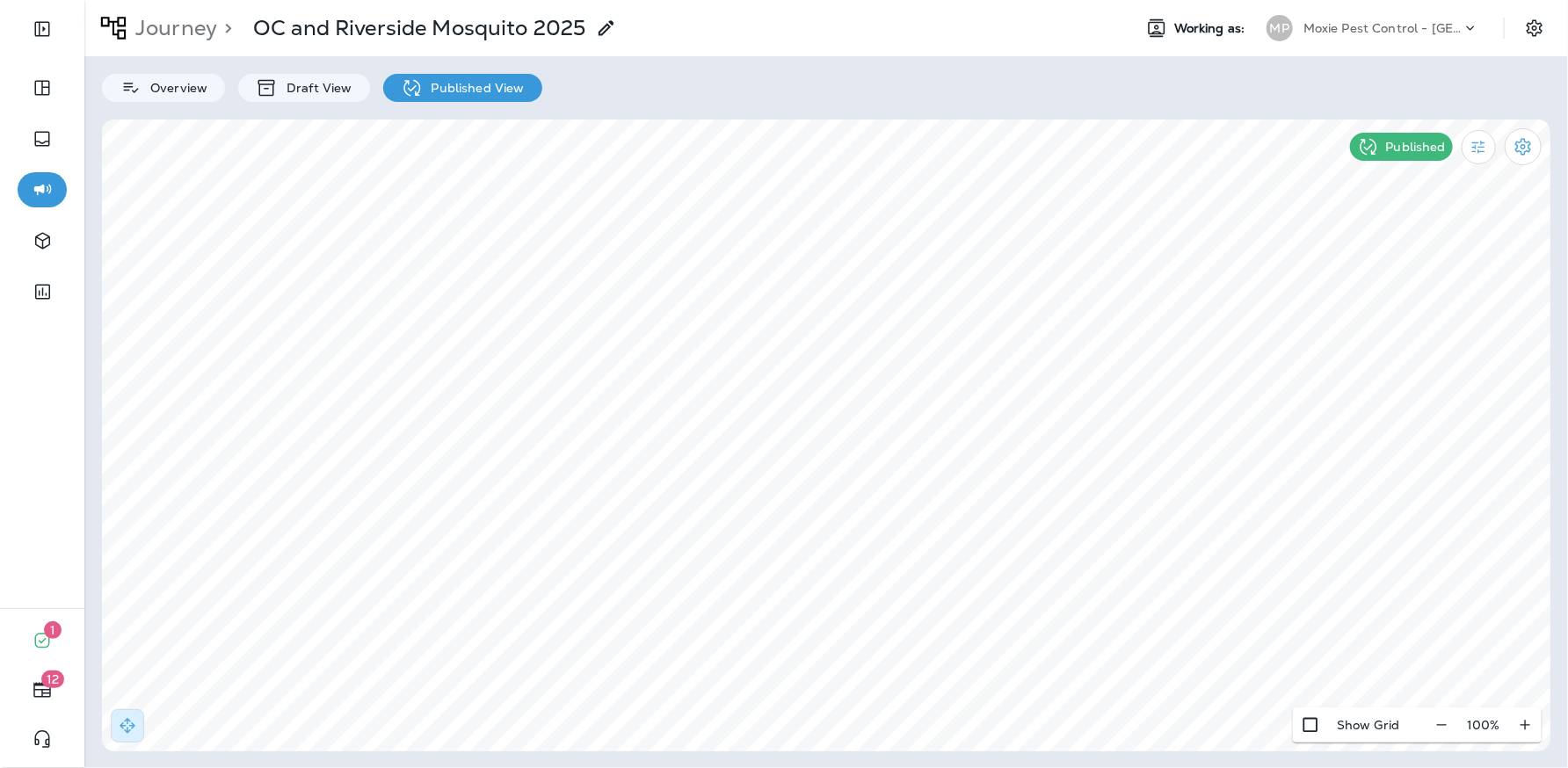select on "*****" 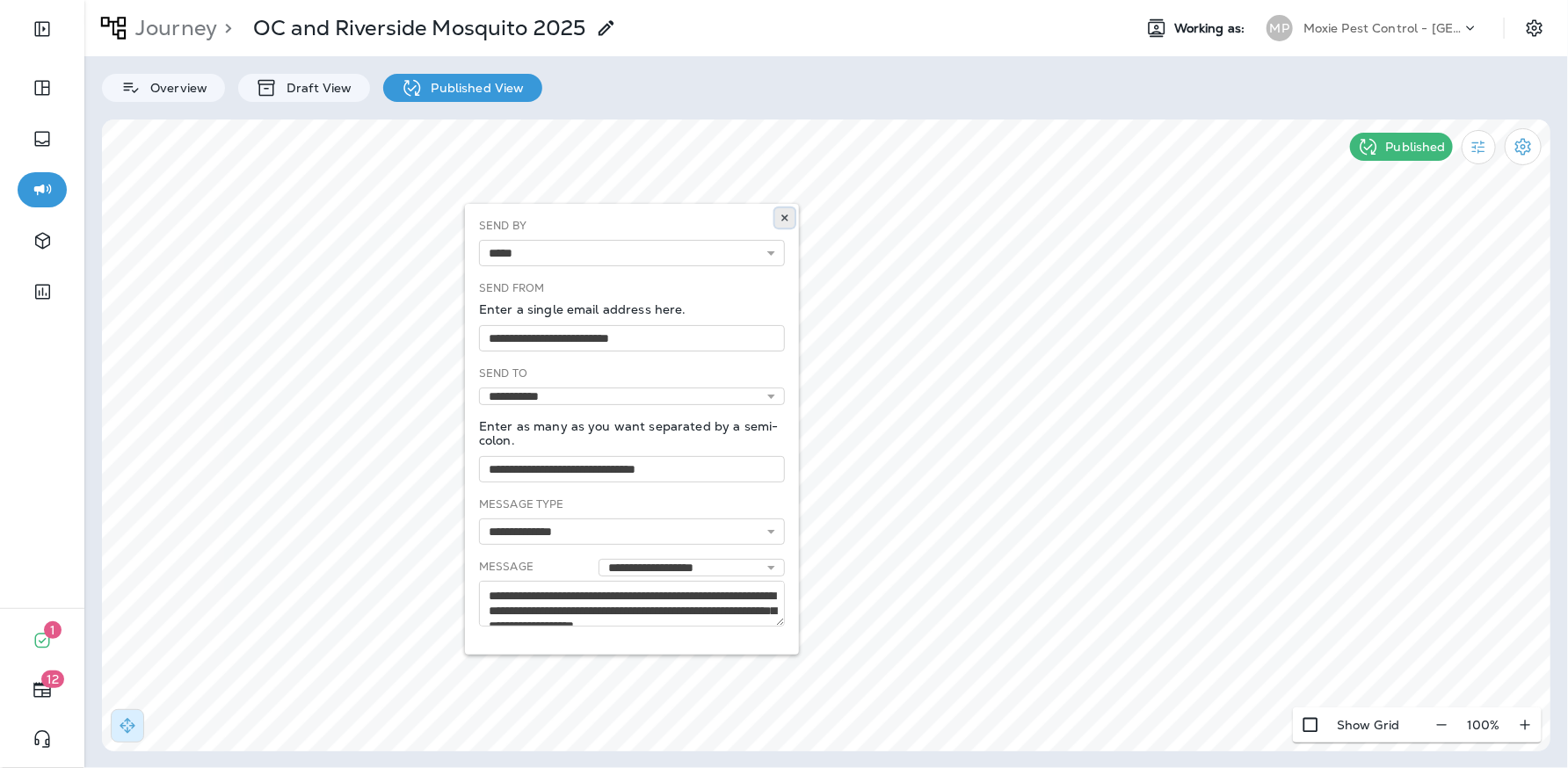 click 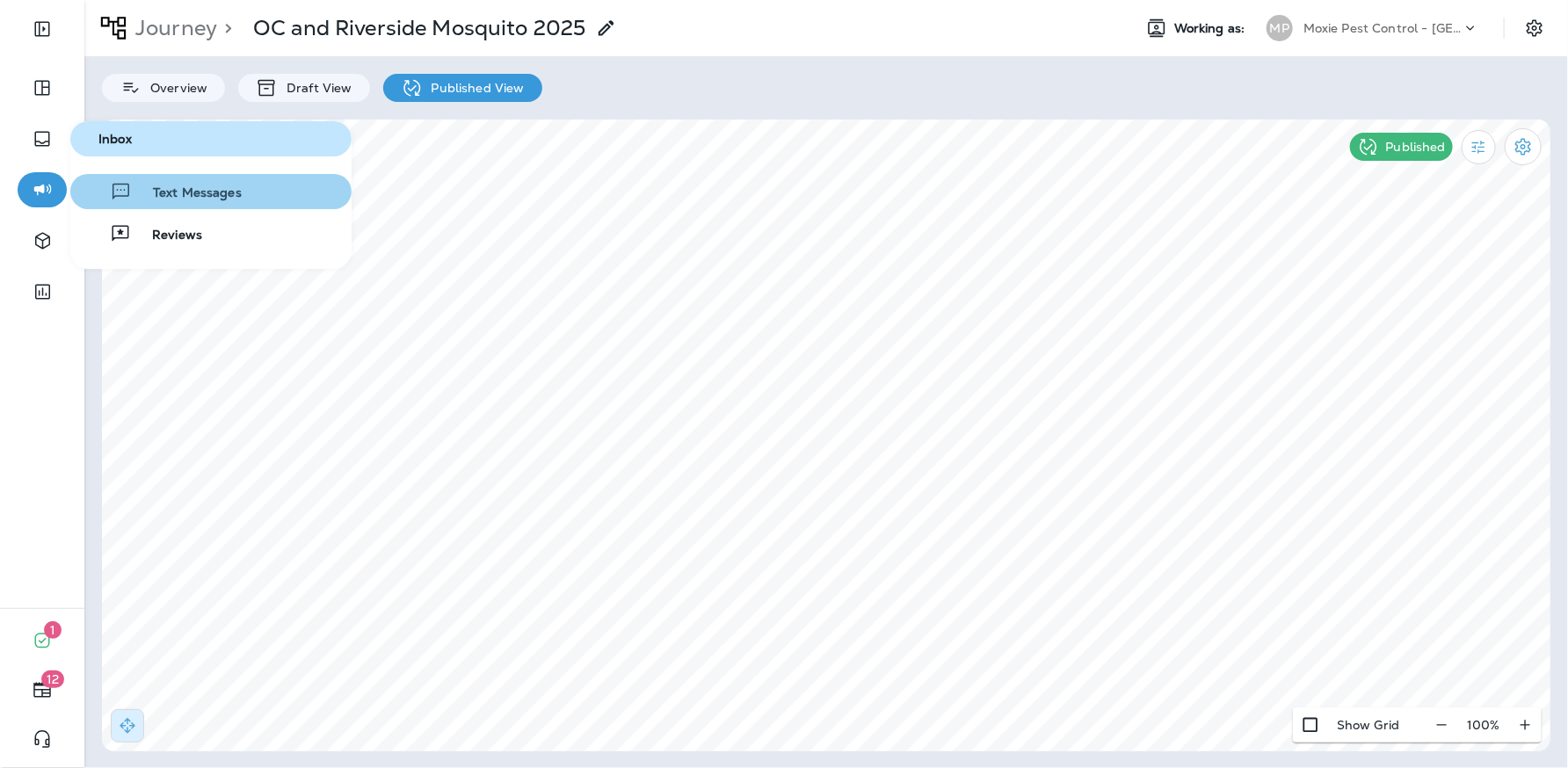 click on "Text Messages" at bounding box center (211, 192) 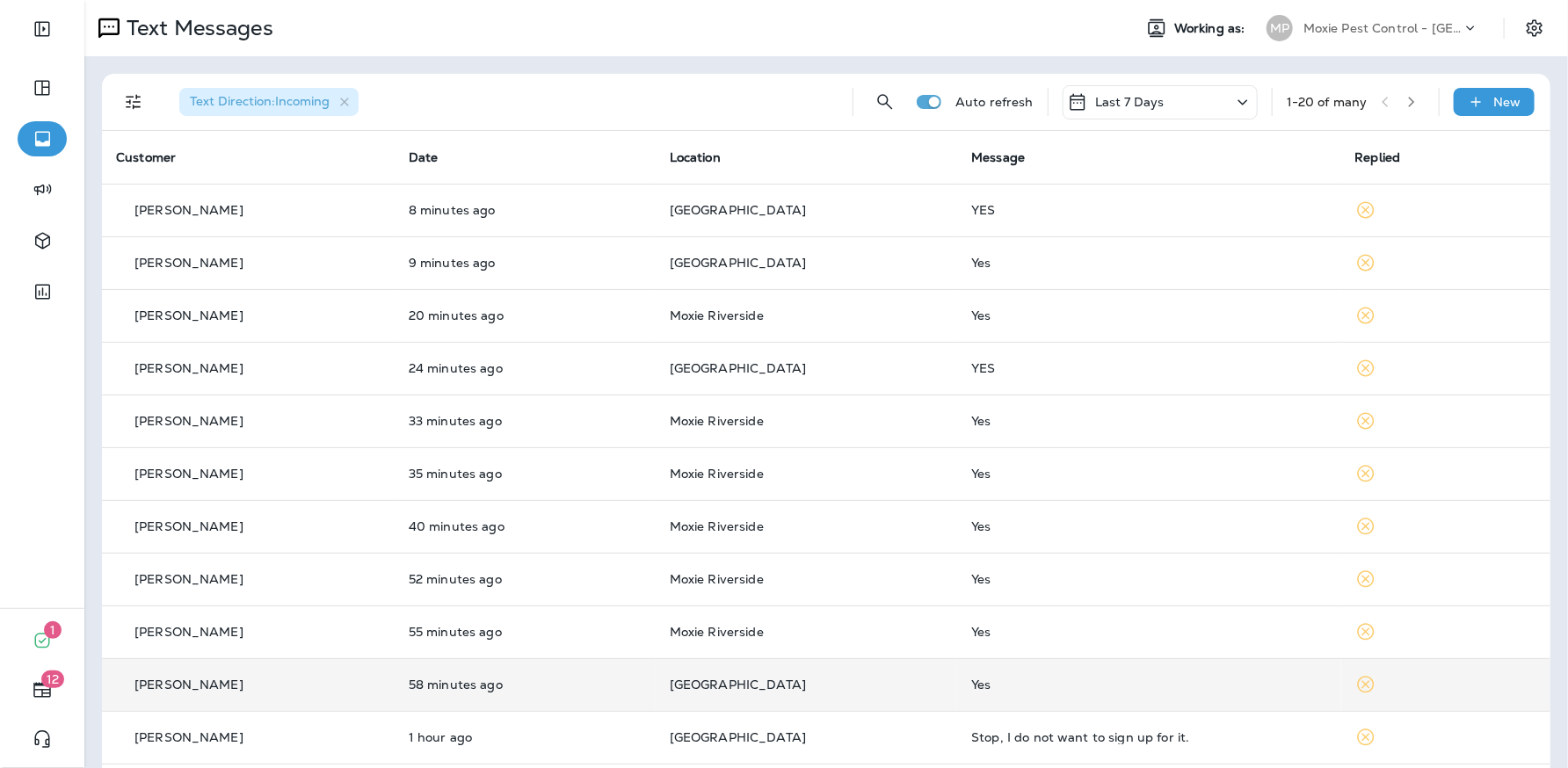 scroll, scrollTop: 488, scrollLeft: 0, axis: vertical 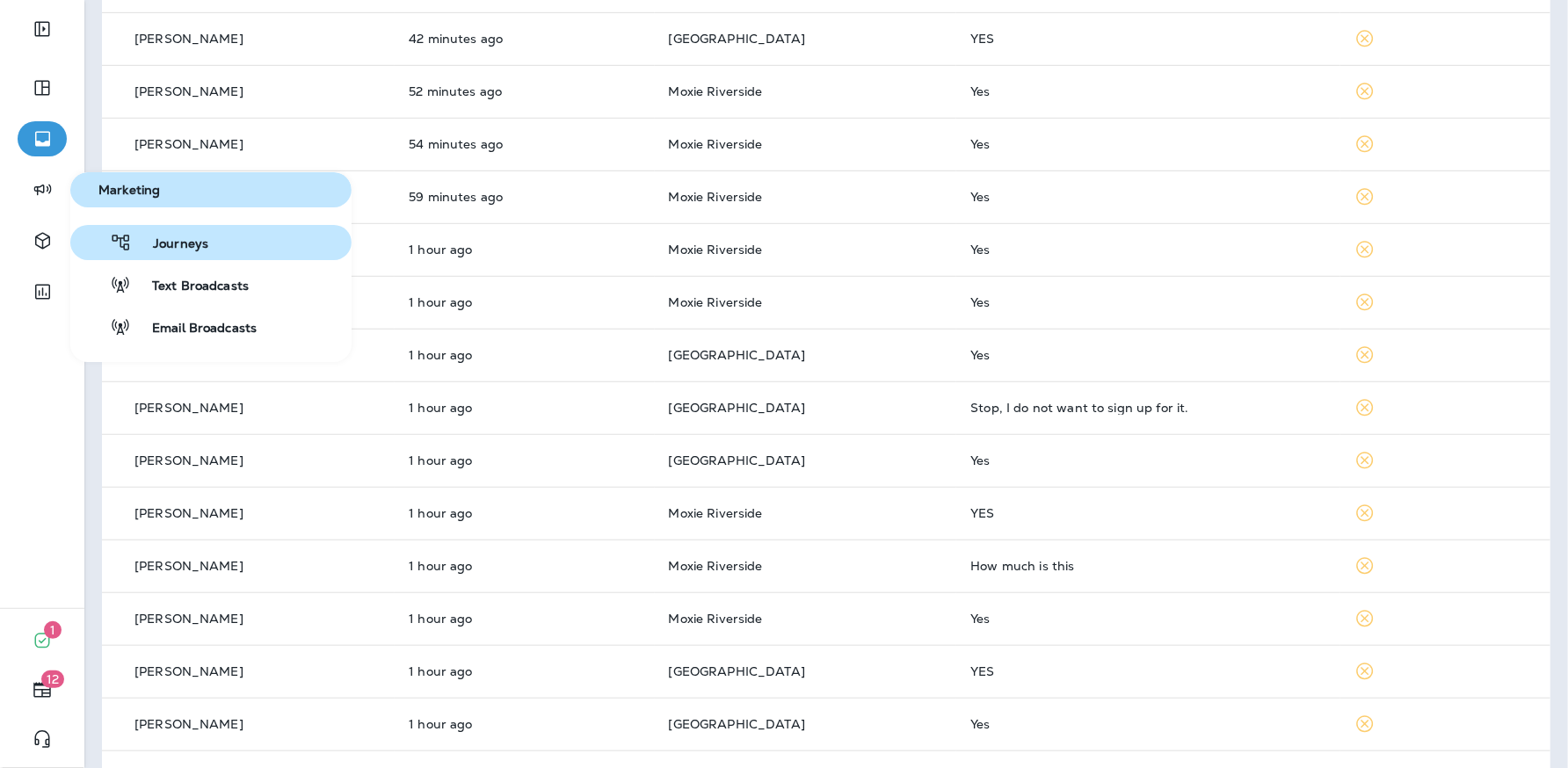 click on "Journeys" at bounding box center [170, 244] 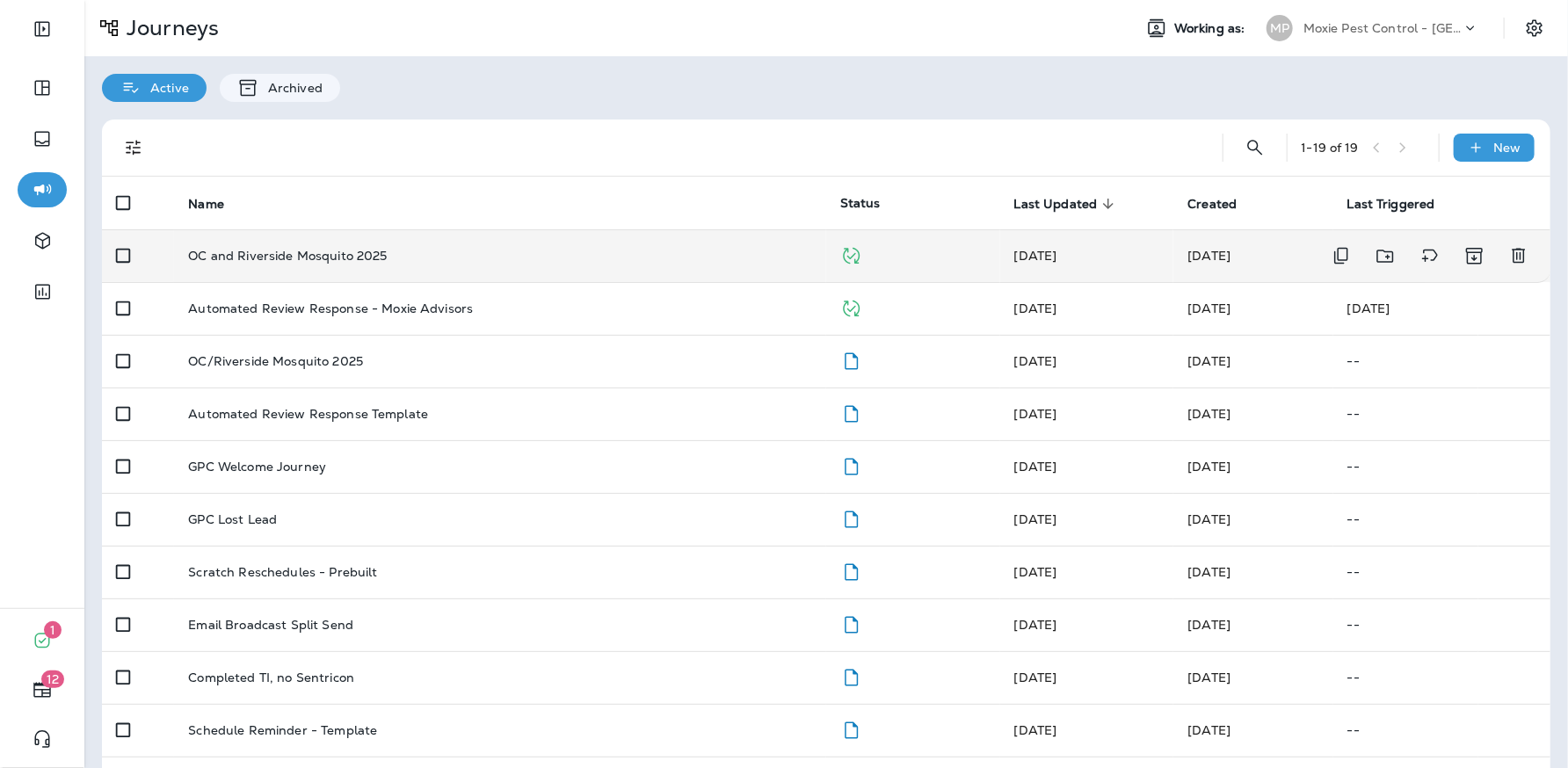 click on "OC and Riverside Mosquito 2025" at bounding box center (500, 256) 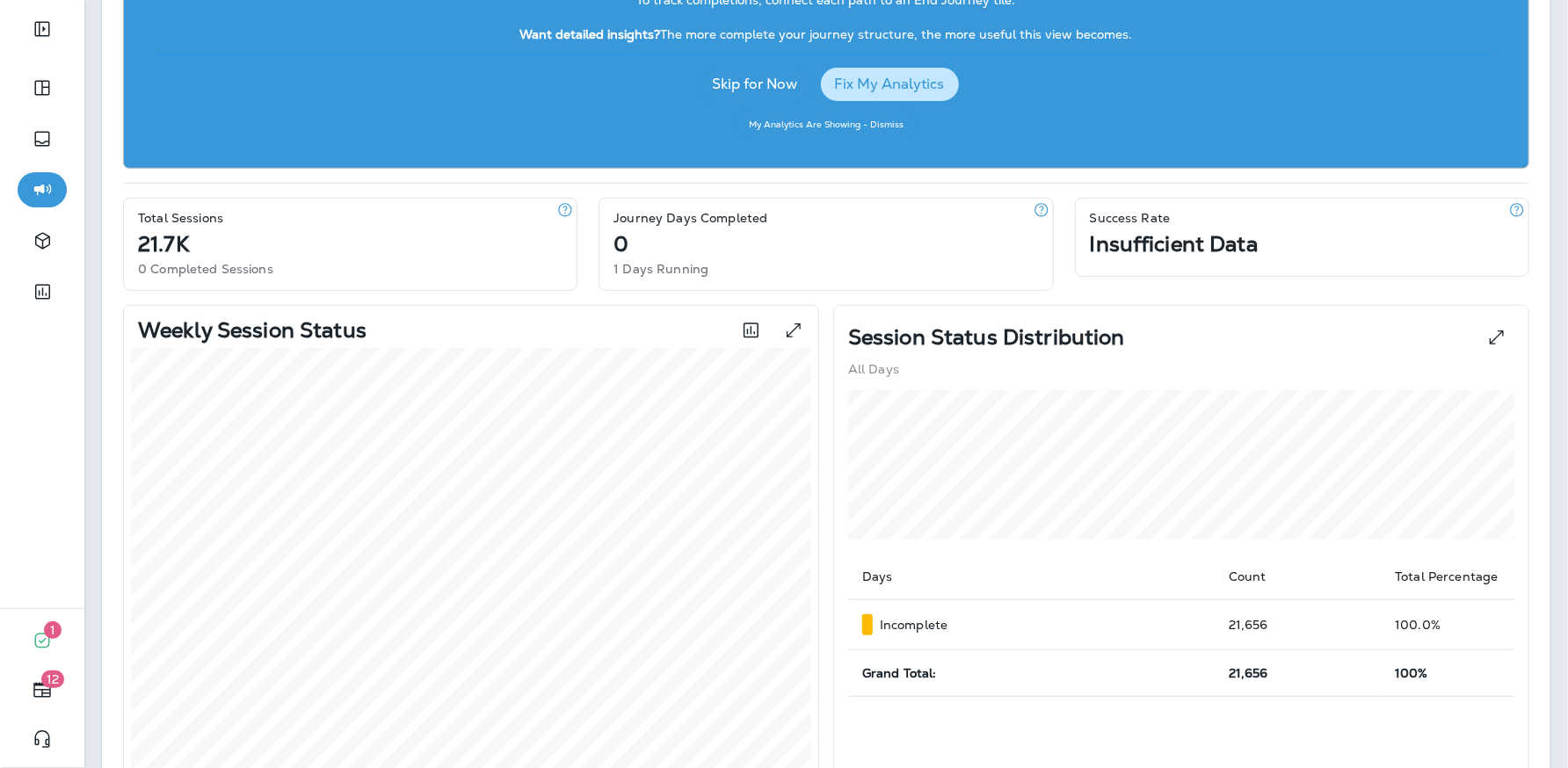 scroll, scrollTop: 0, scrollLeft: 0, axis: both 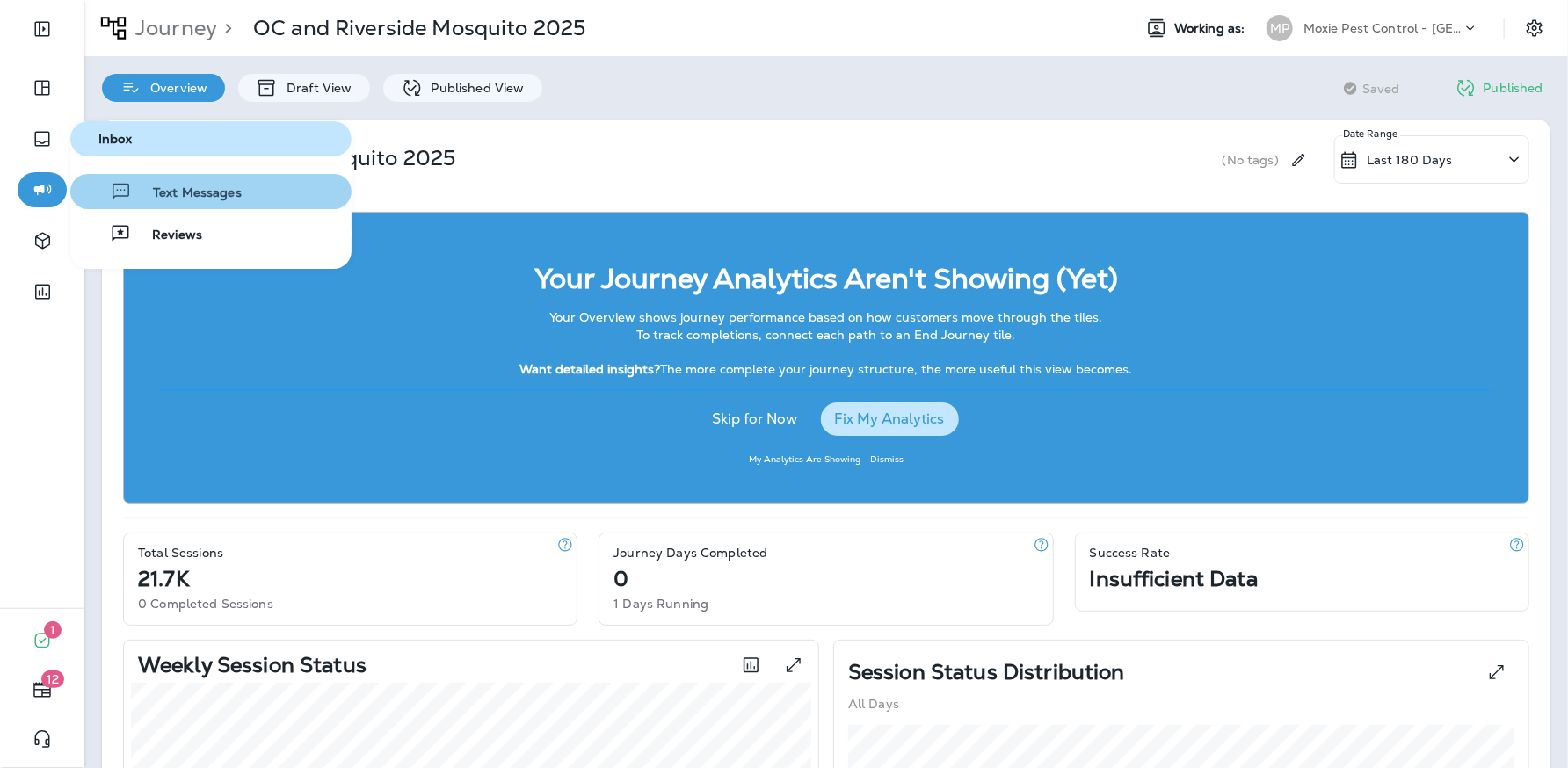 click on "Text Messages" at bounding box center (186, 193) 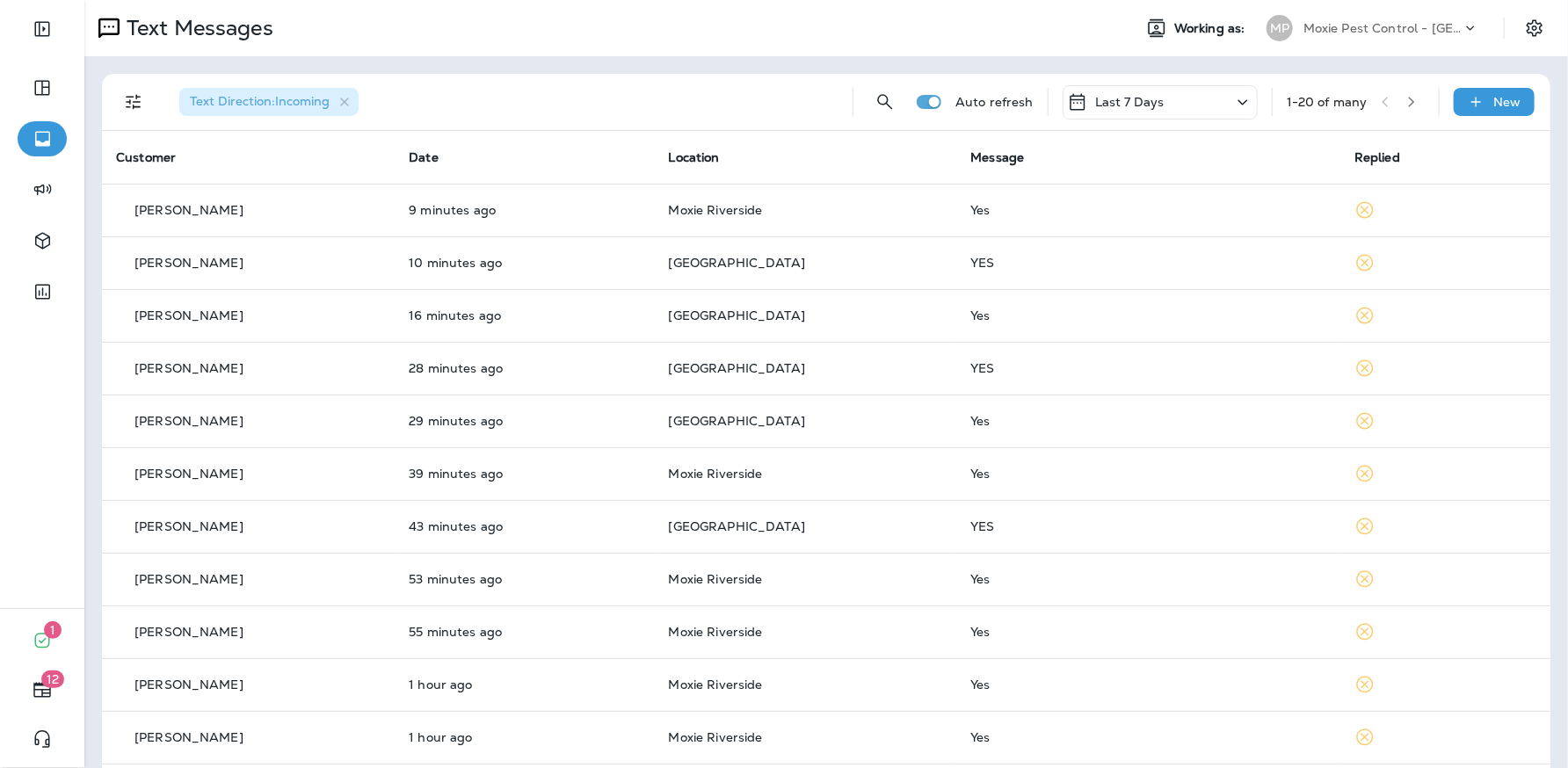 click at bounding box center (1412, 102) 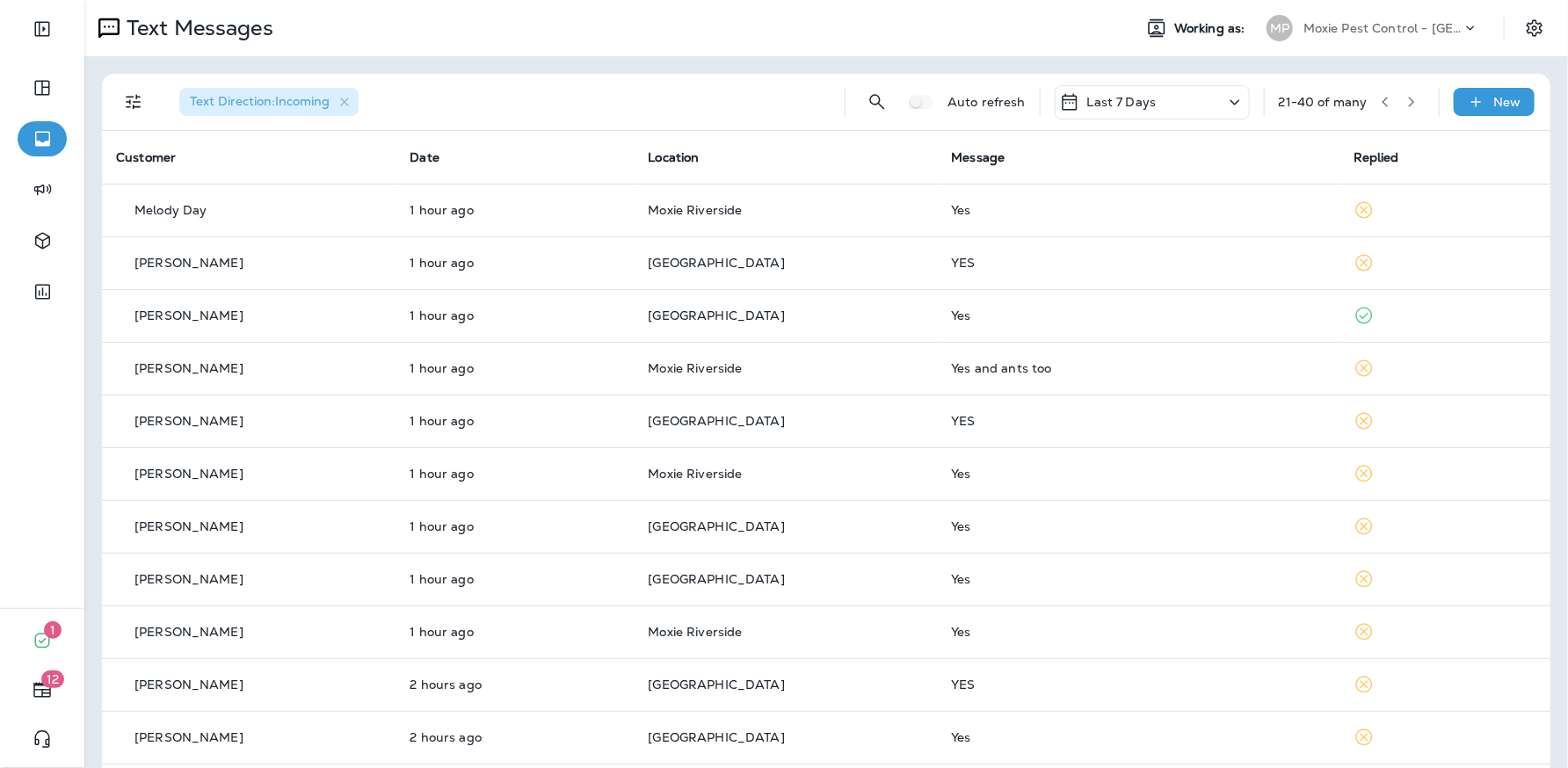 click 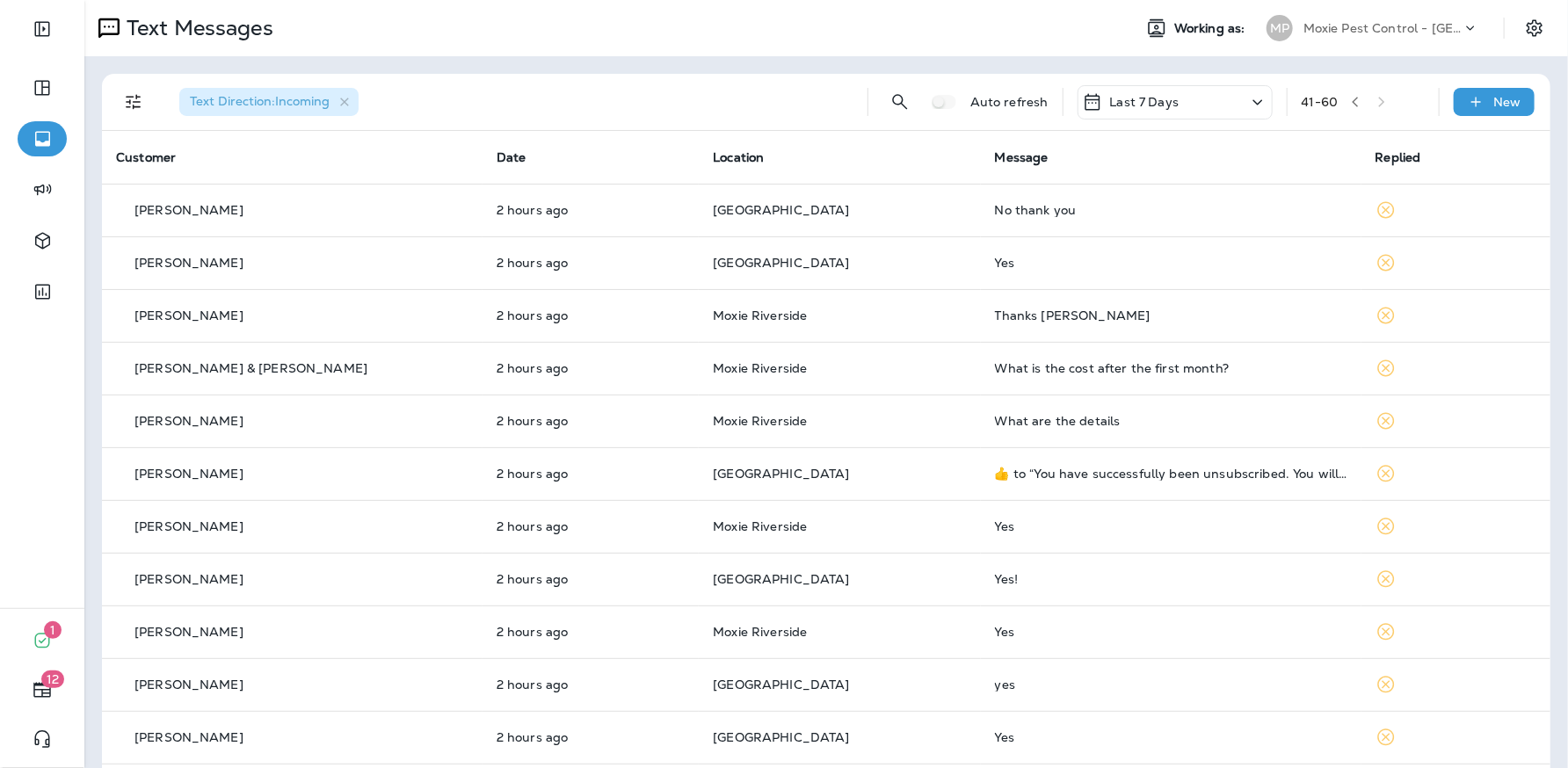 click on "41  -  60" at bounding box center (1363, 102) 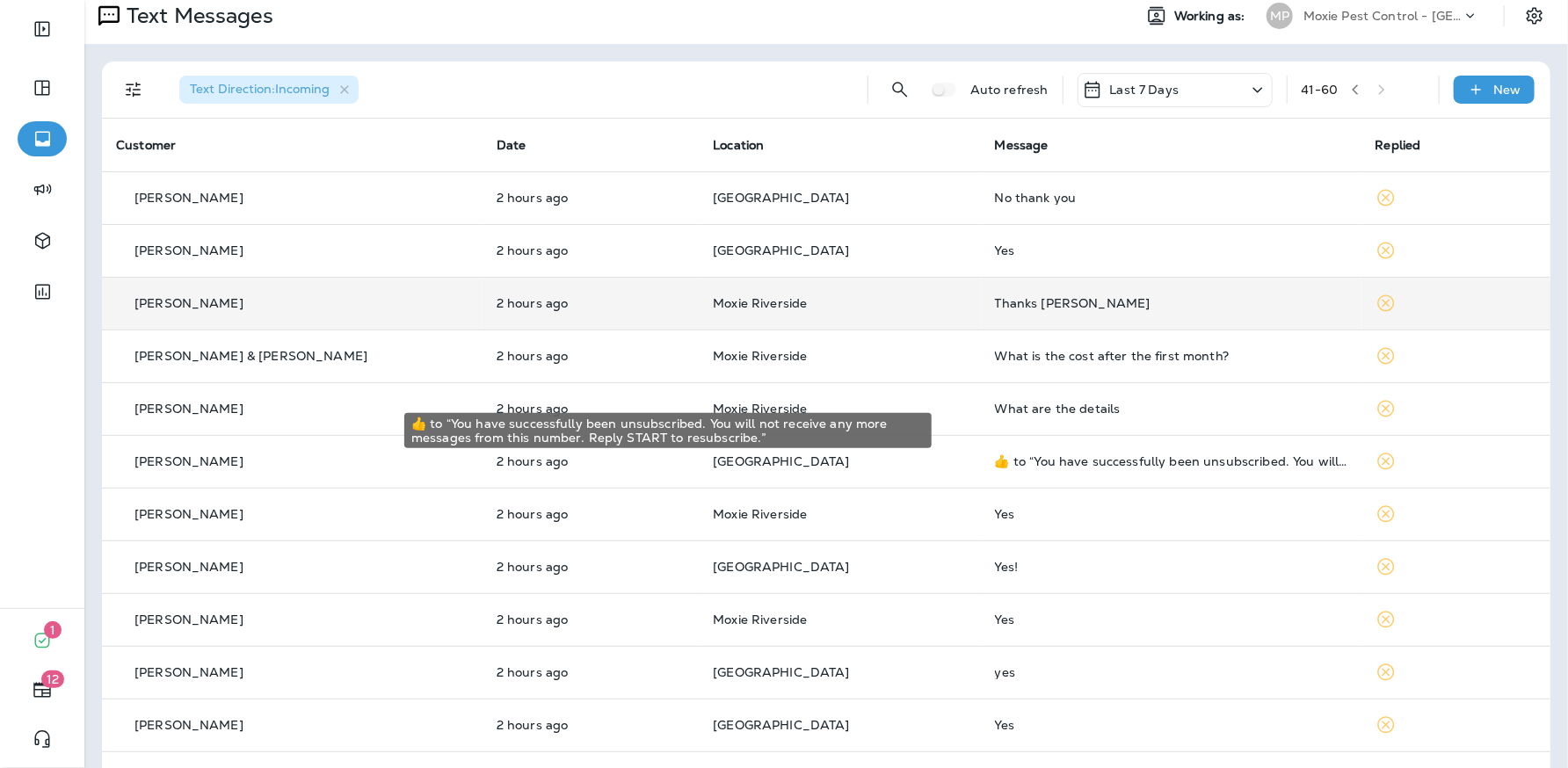 scroll, scrollTop: 0, scrollLeft: 0, axis: both 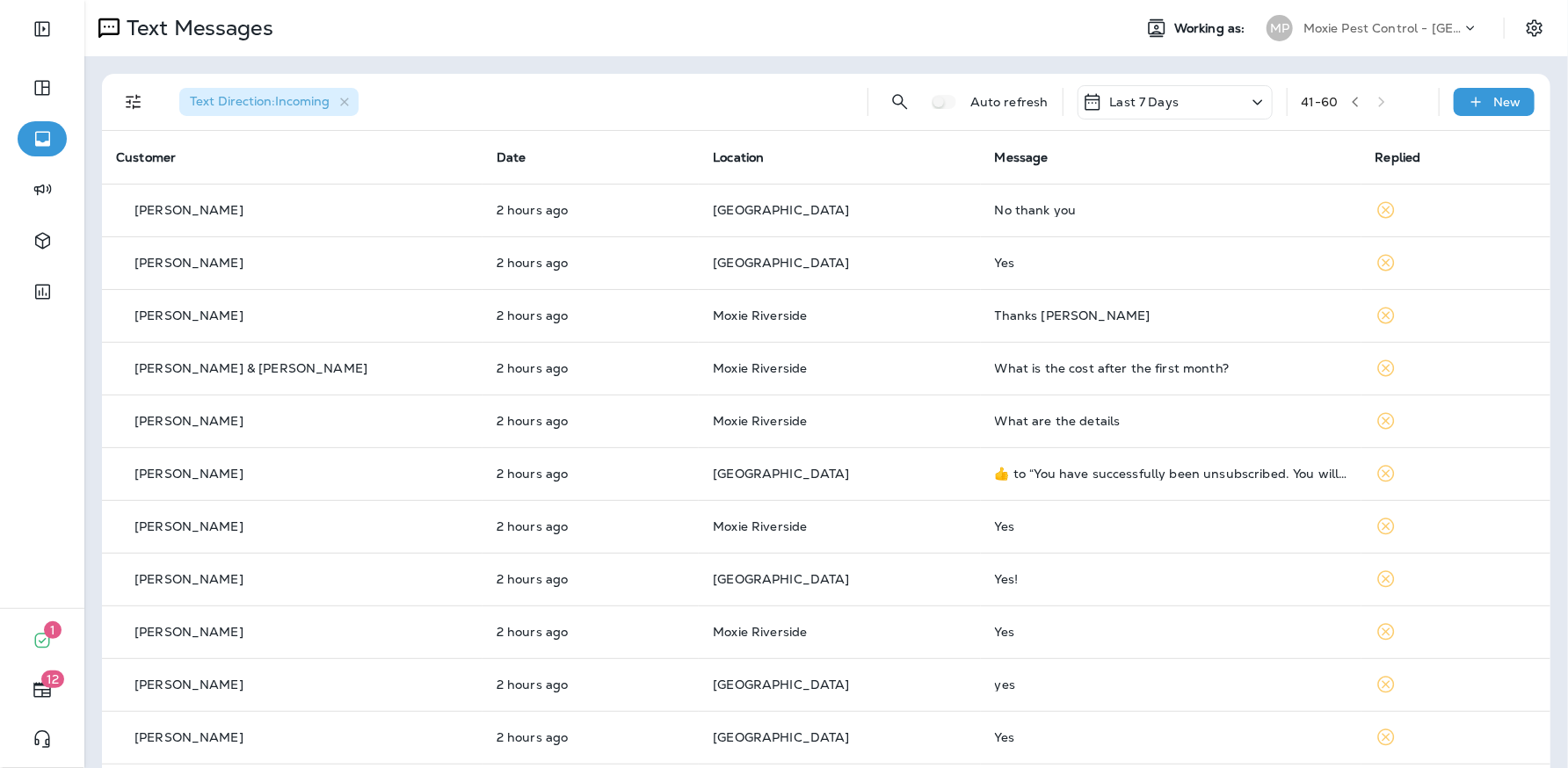 click at bounding box center [1355, 102] 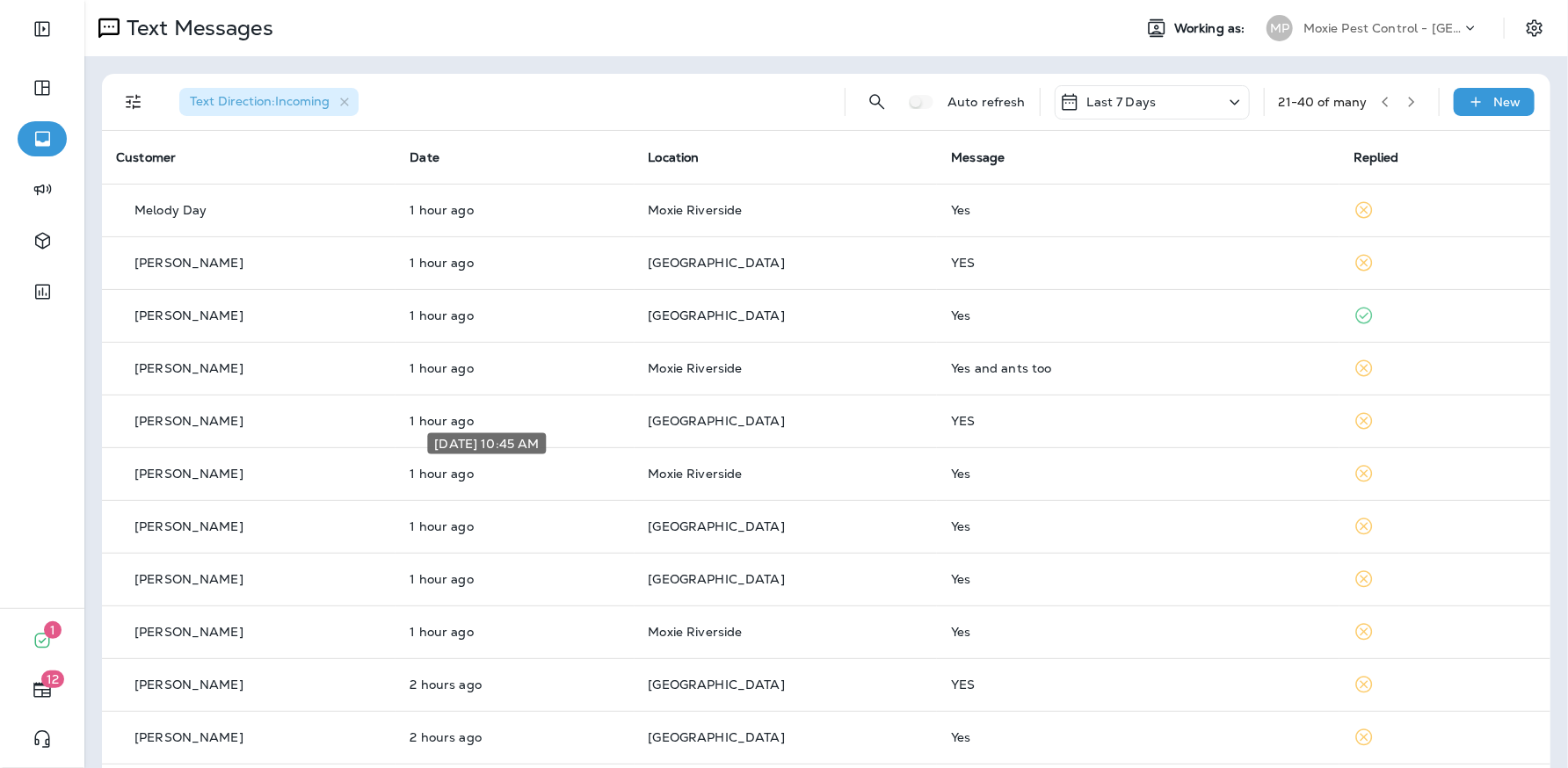 scroll, scrollTop: 488, scrollLeft: 0, axis: vertical 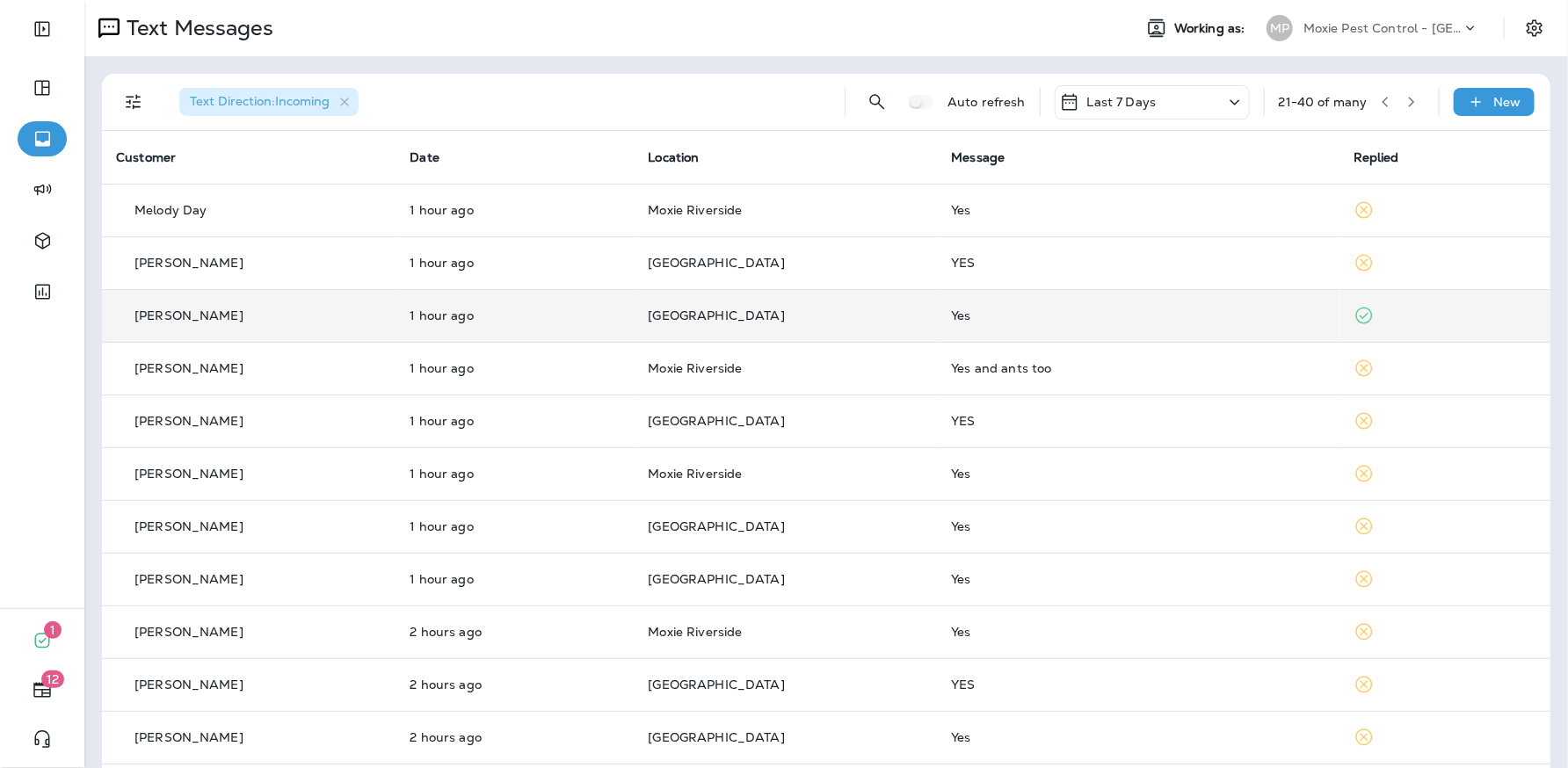 click on "[PERSON_NAME]" at bounding box center (189, 315) 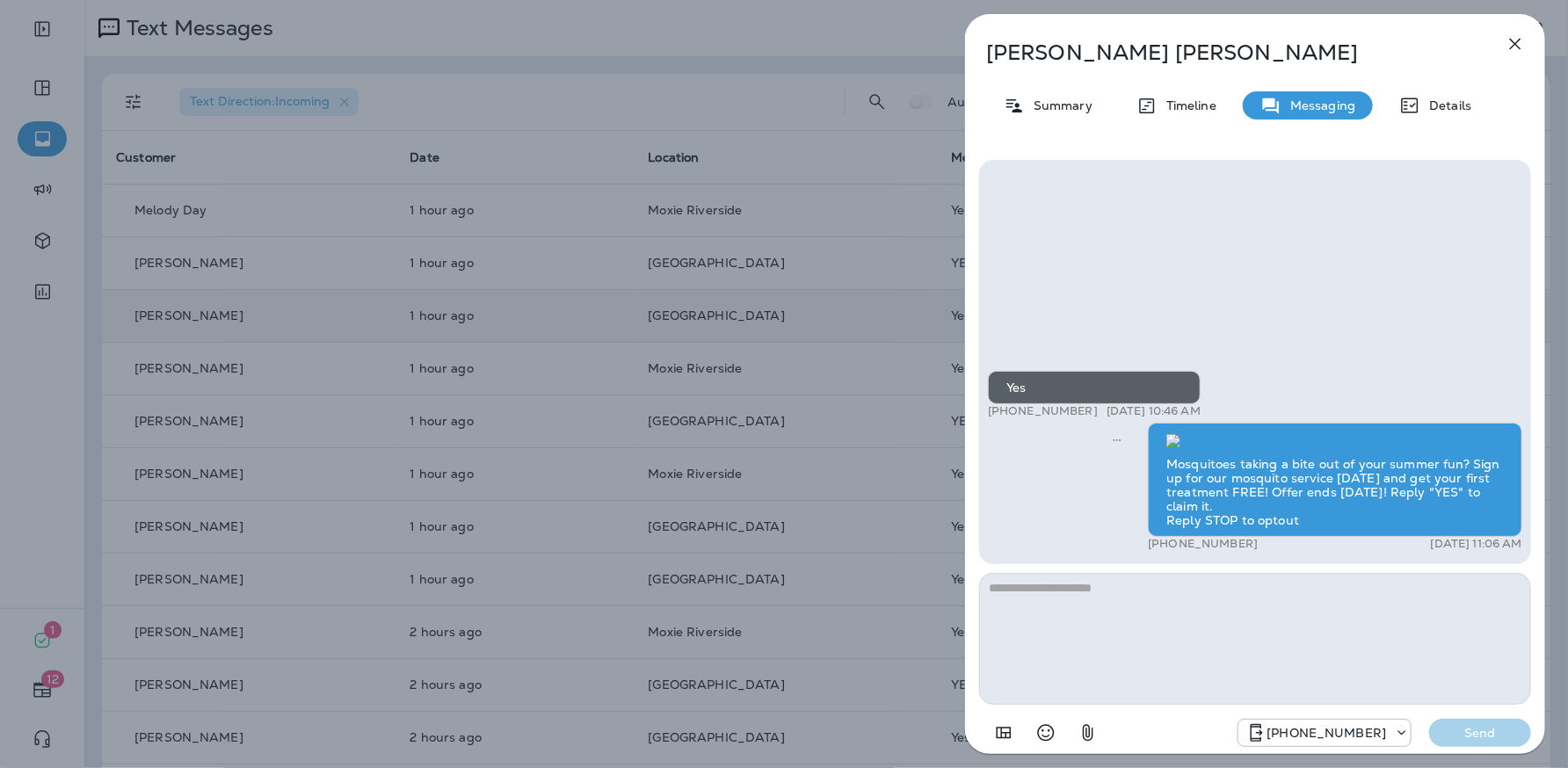 scroll, scrollTop: -380, scrollLeft: 0, axis: vertical 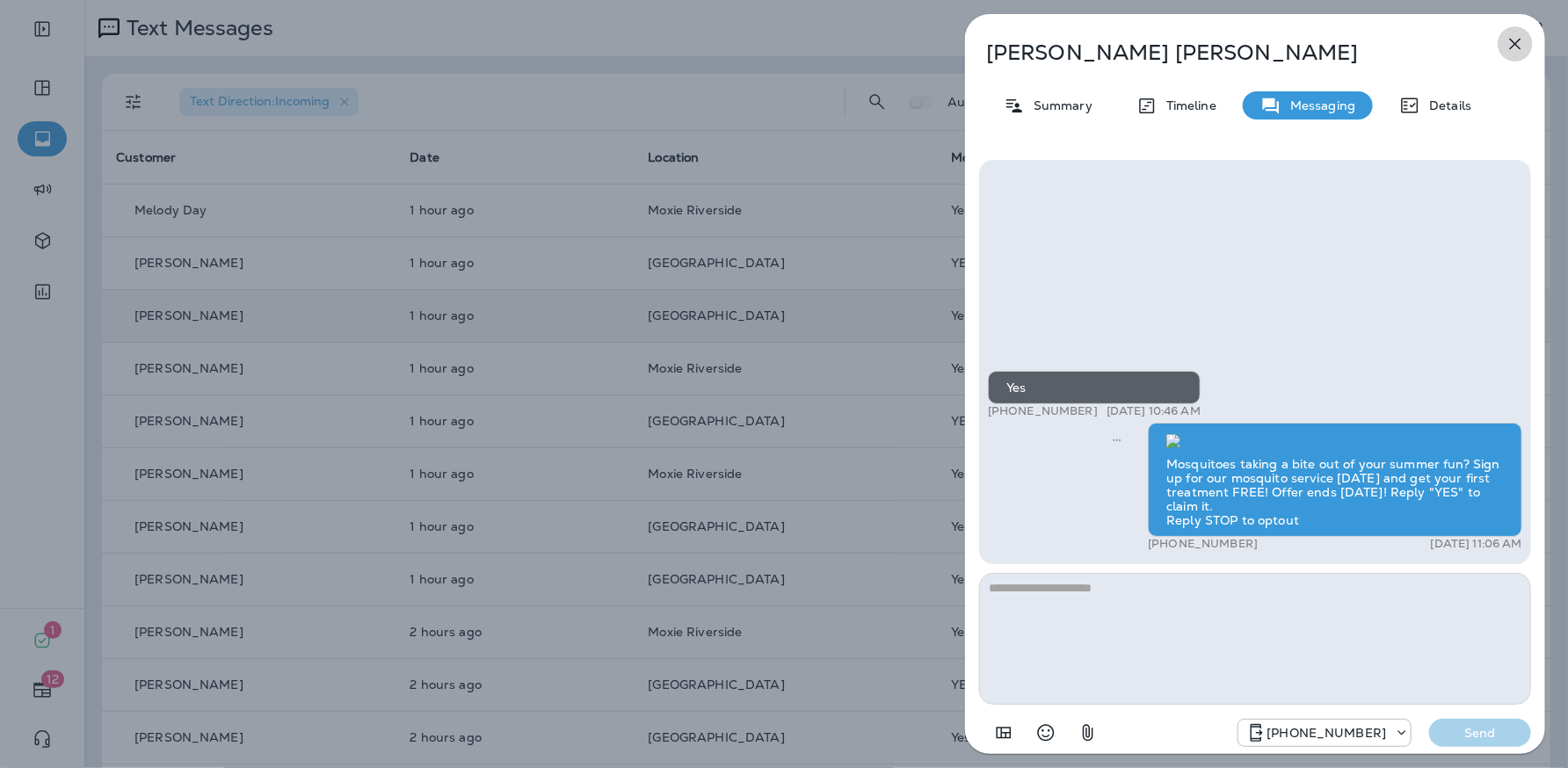 click 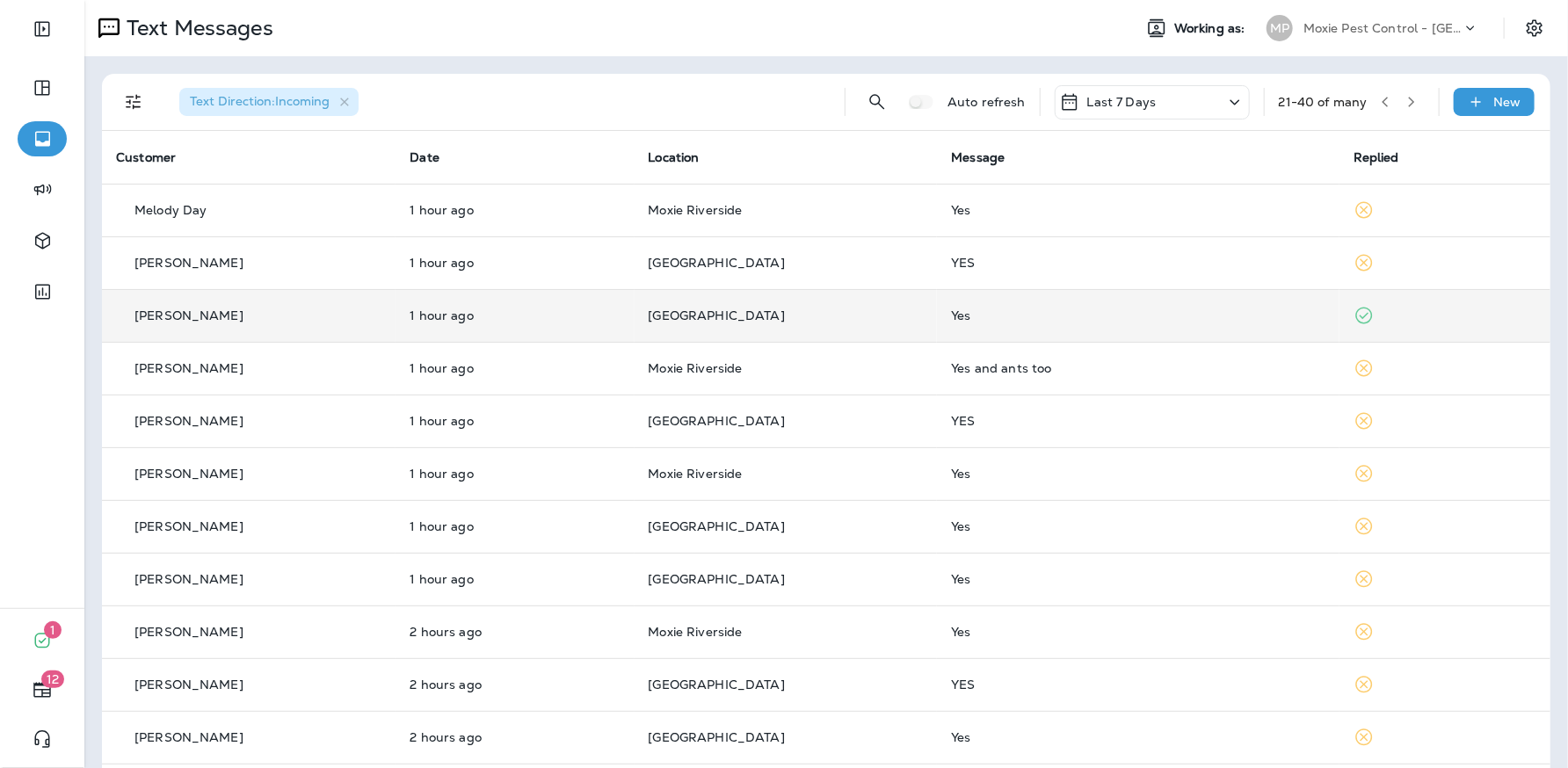 click 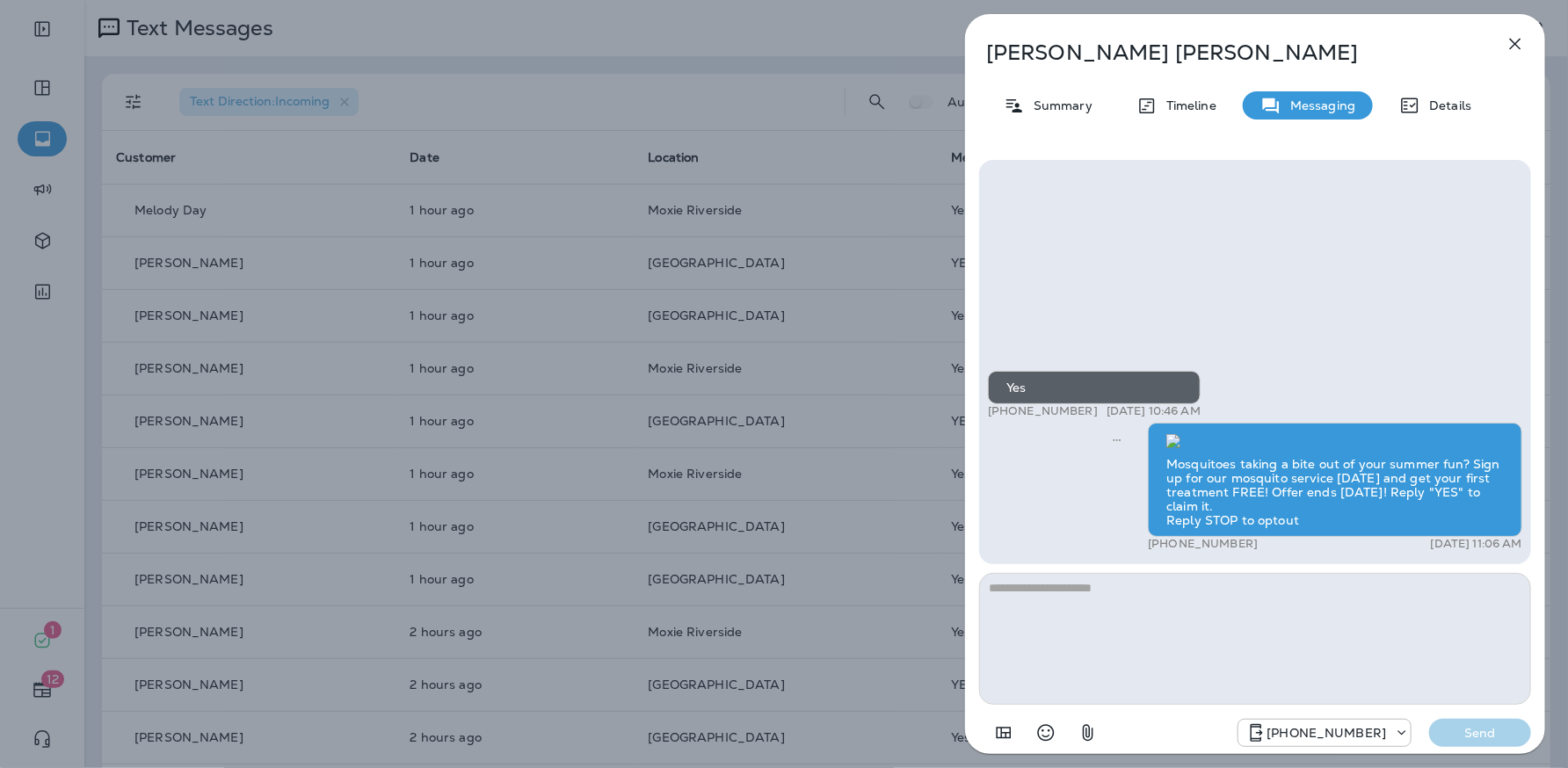 scroll, scrollTop: 1, scrollLeft: 0, axis: vertical 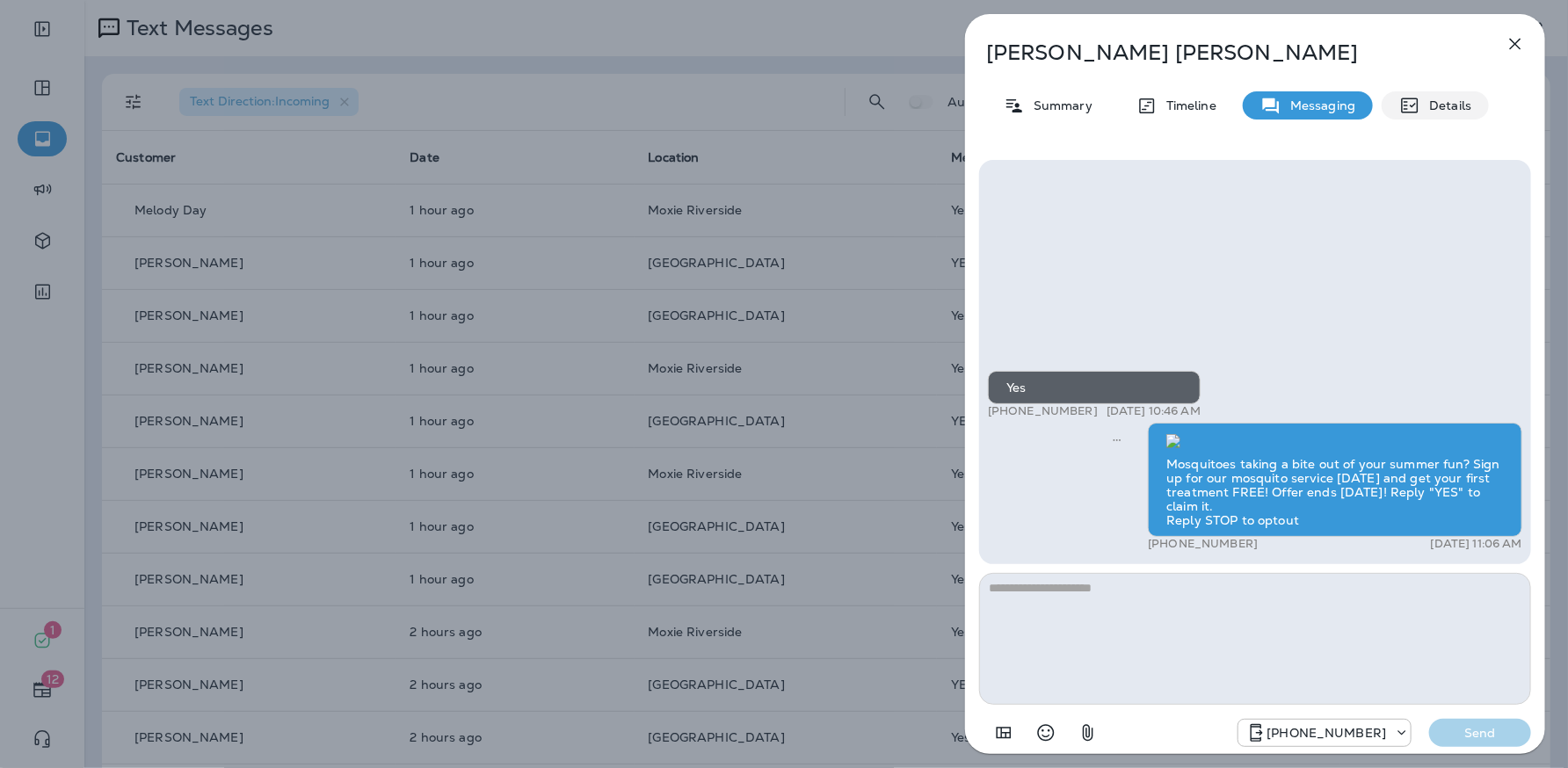 drag, startPoint x: 1443, startPoint y: 96, endPoint x: 1475, endPoint y: 69, distance: 41.8688 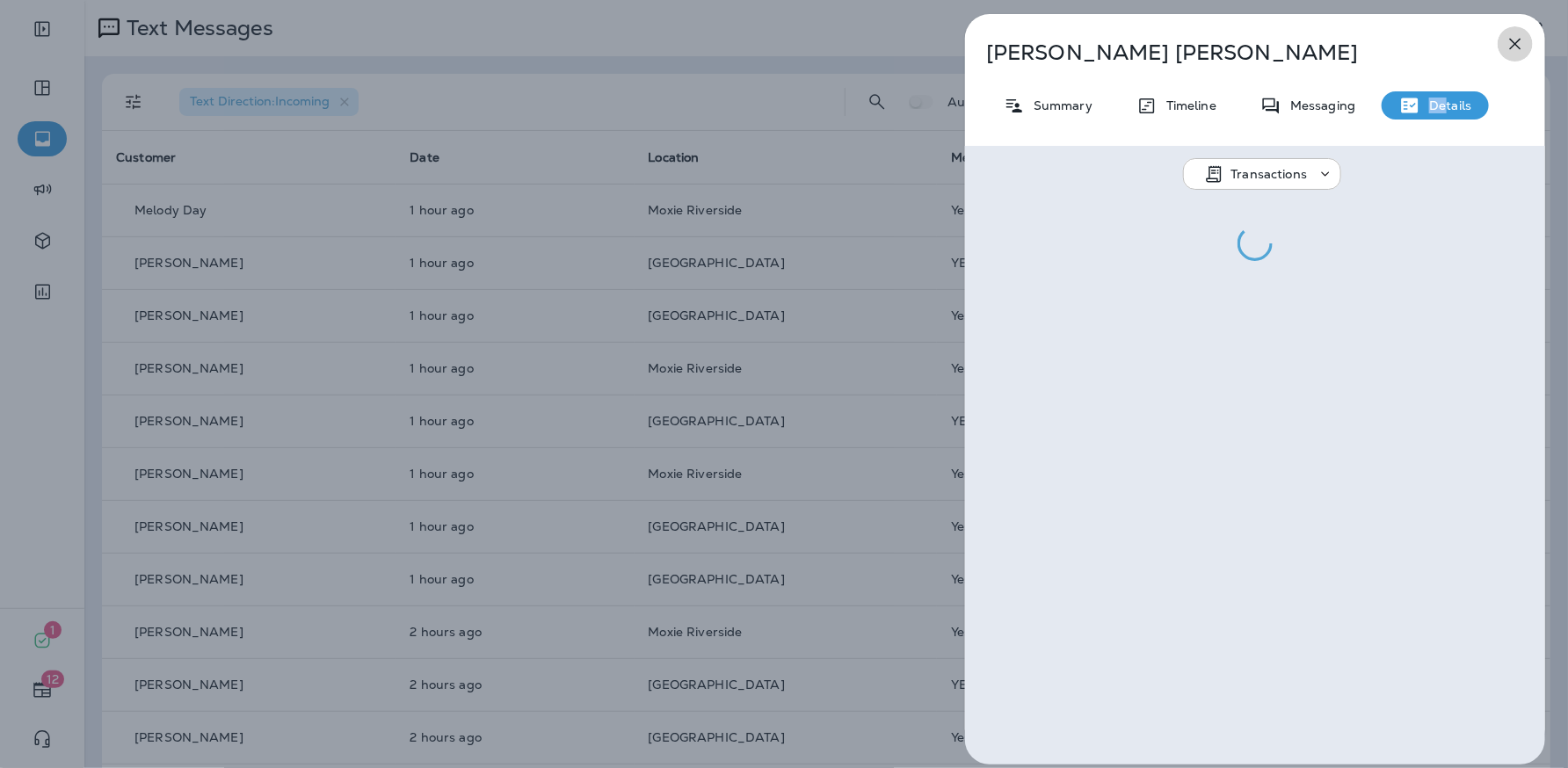 click at bounding box center [1515, 44] 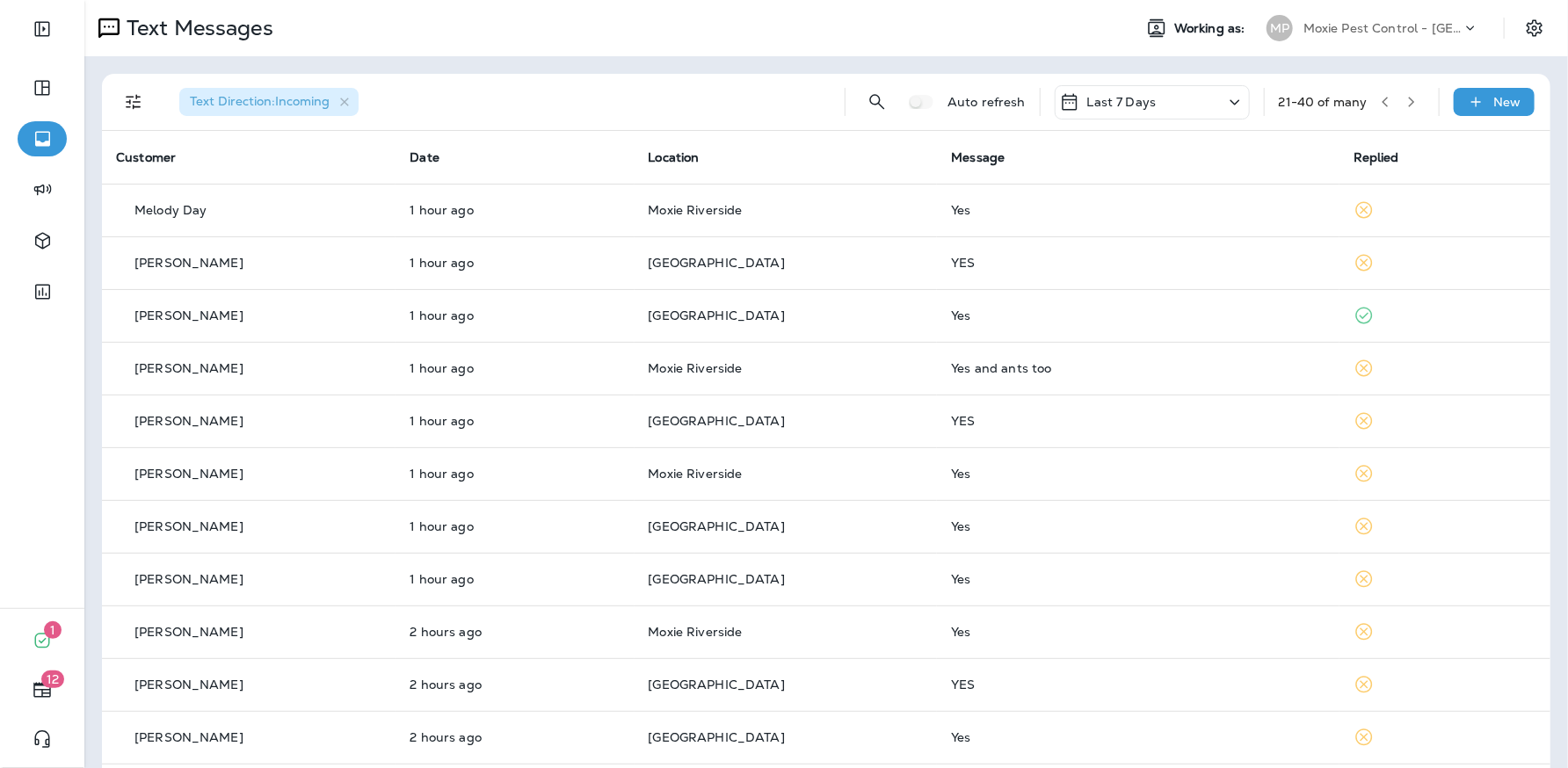 click 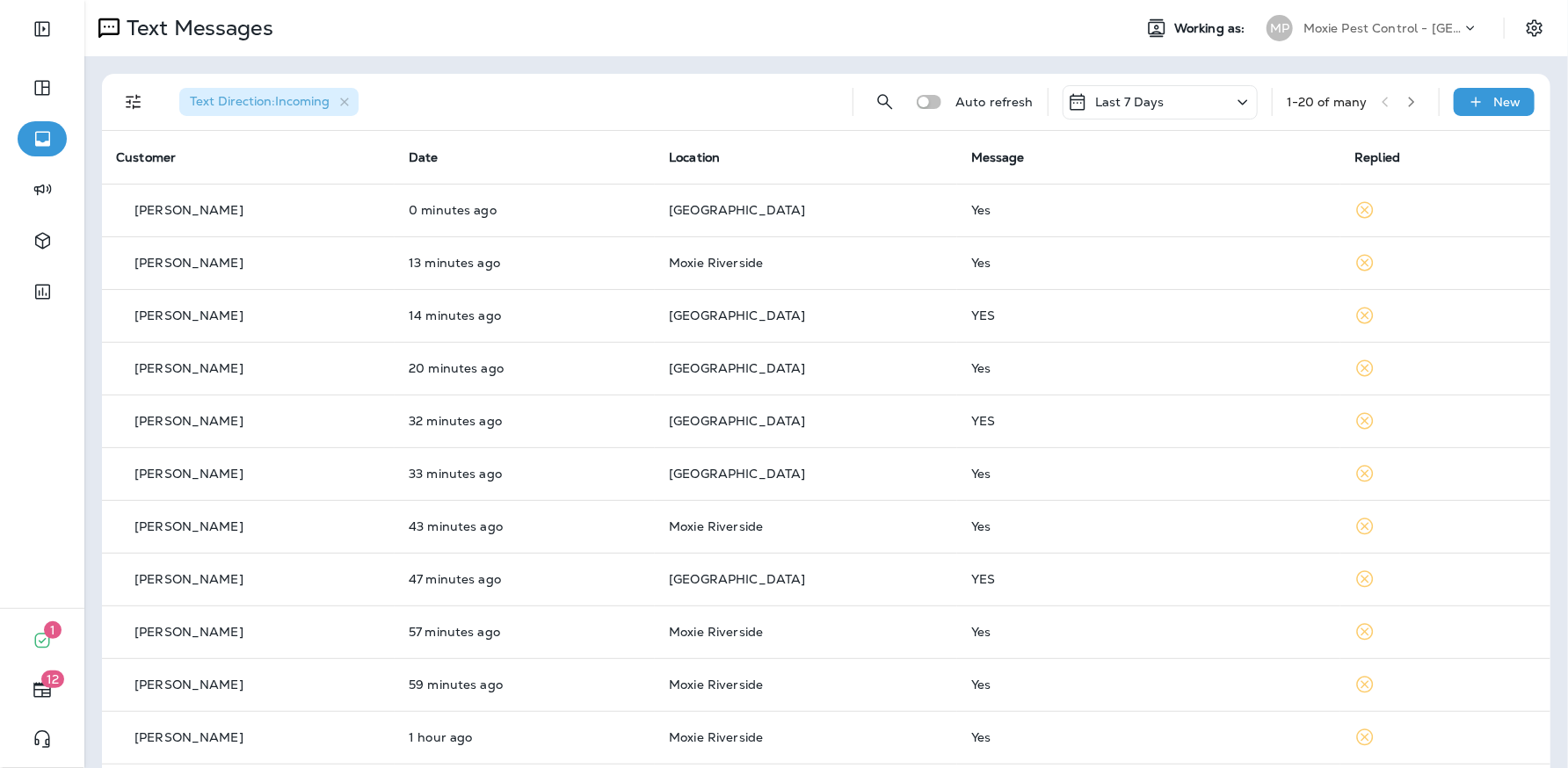 click on "1  -  20   of many" at bounding box center (1355, 102) 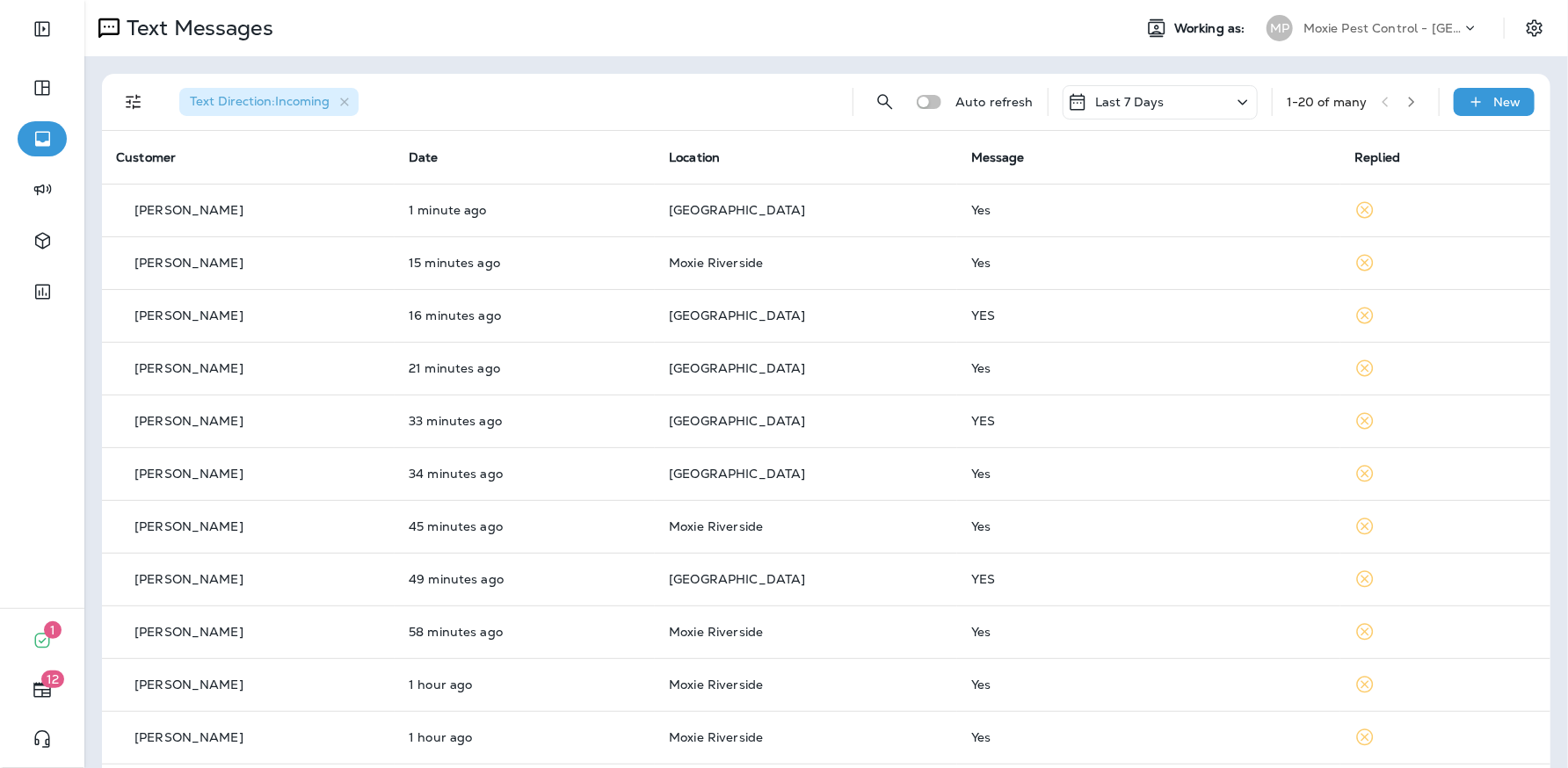 drag, startPoint x: 1471, startPoint y: 39, endPoint x: 1439, endPoint y: 31, distance: 32.984845 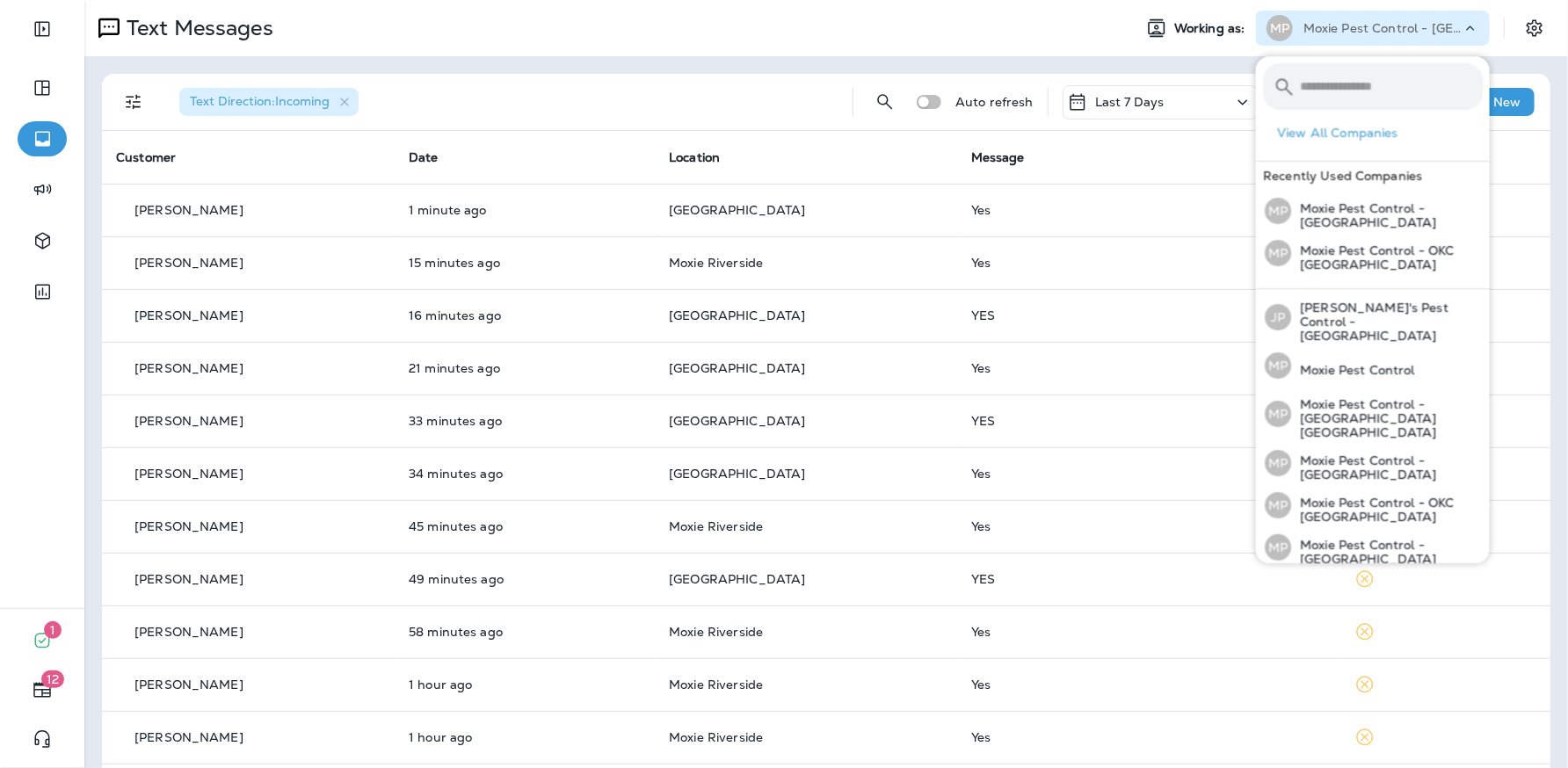 click on "Moxie Pest Control - [GEOGRAPHIC_DATA]" at bounding box center (1383, 28) 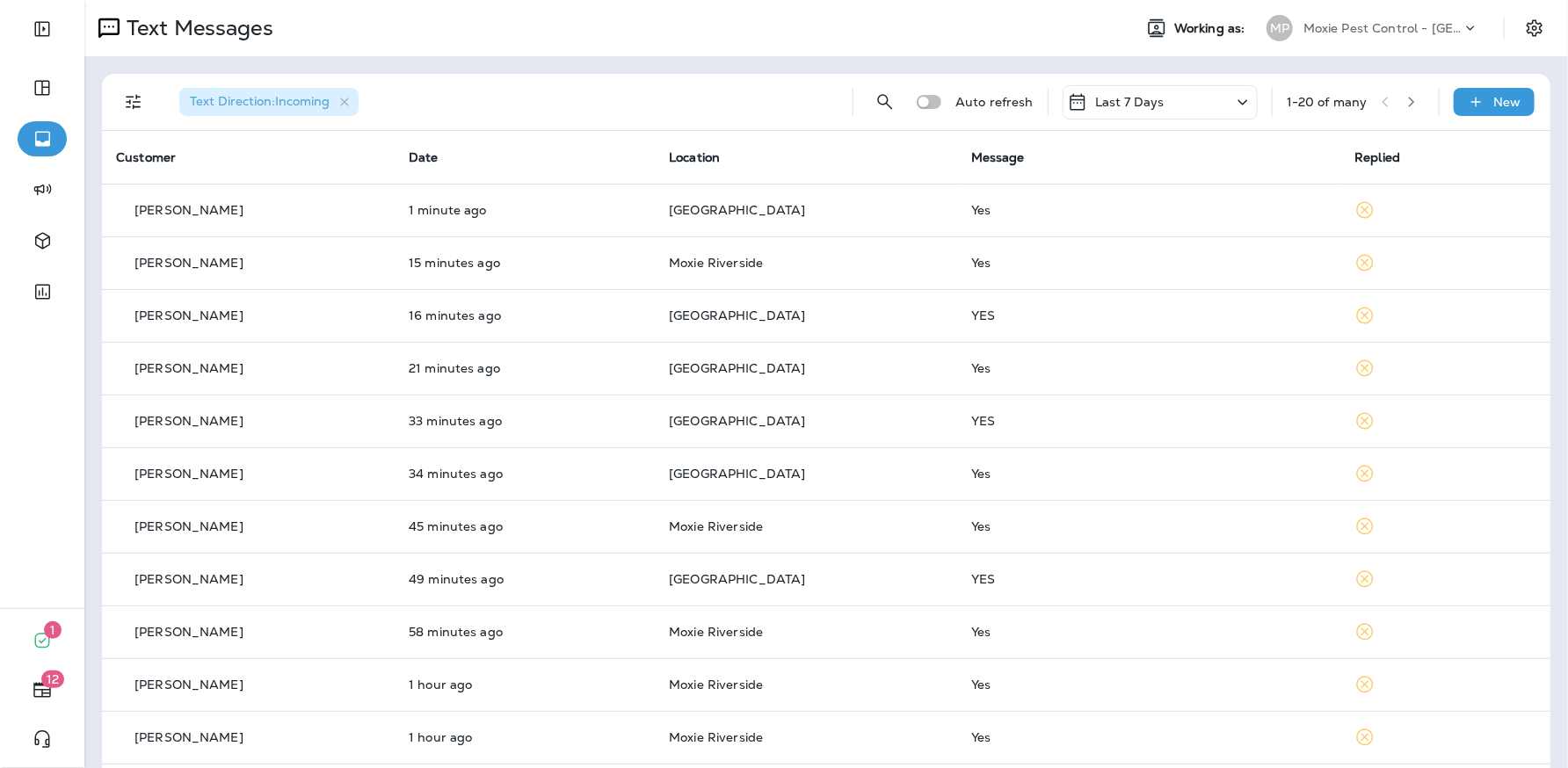 click on "Moxie Pest Control - [GEOGRAPHIC_DATA]" at bounding box center [1383, 28] 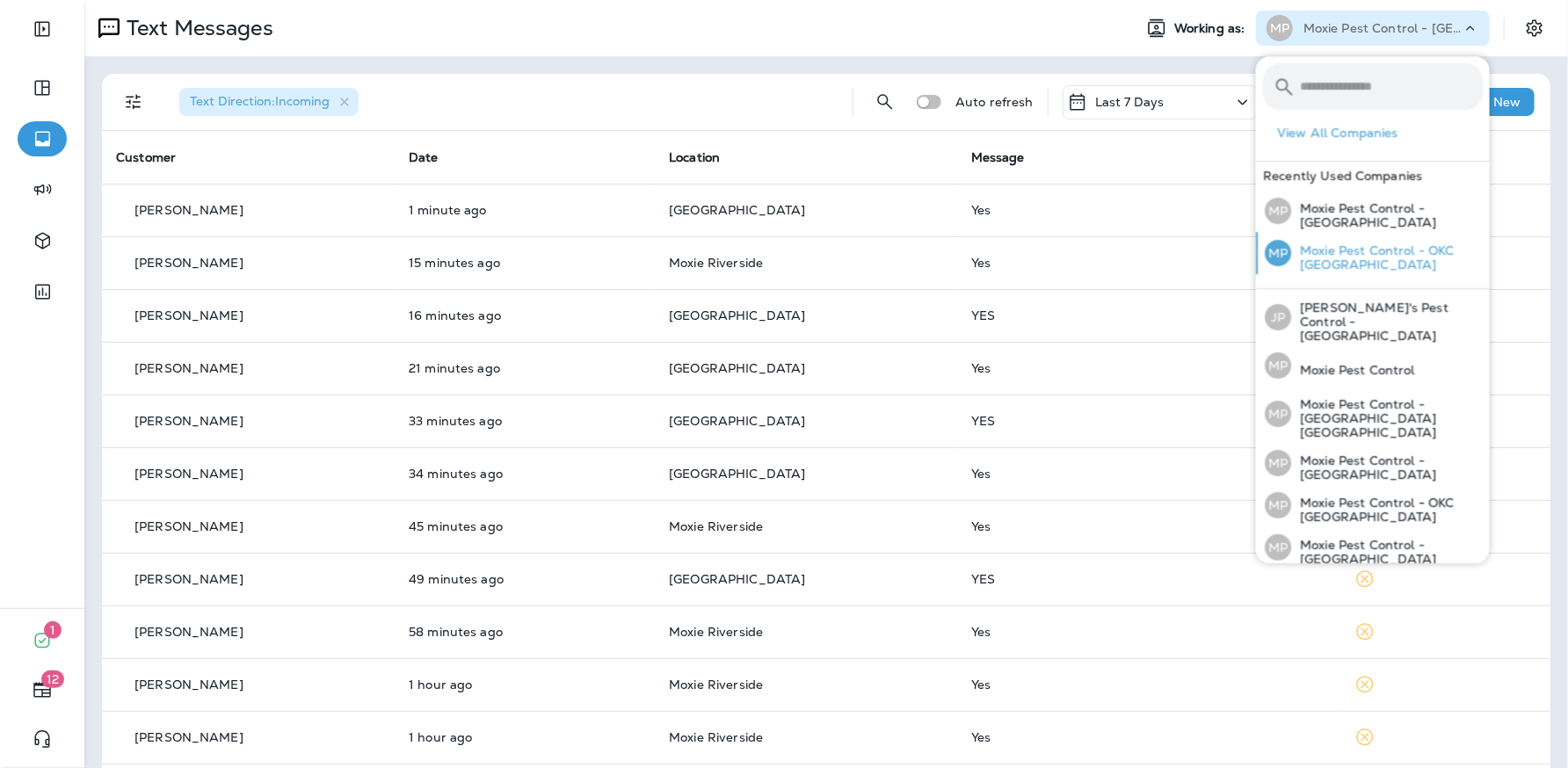click on "Moxie Pest Control - OKC [GEOGRAPHIC_DATA]" at bounding box center (1387, 257) 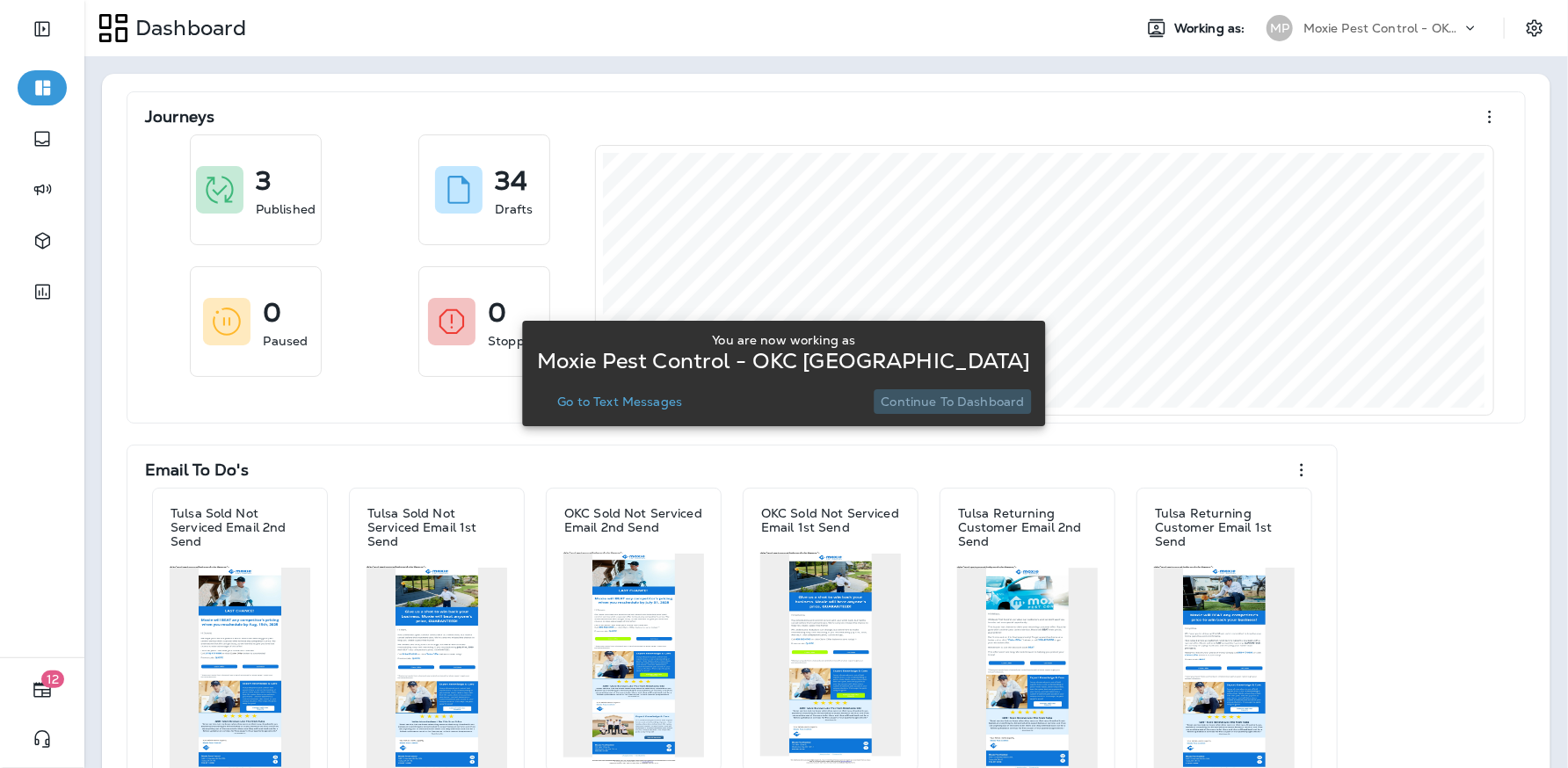 click on "Continue to Dashboard" at bounding box center (953, 402) 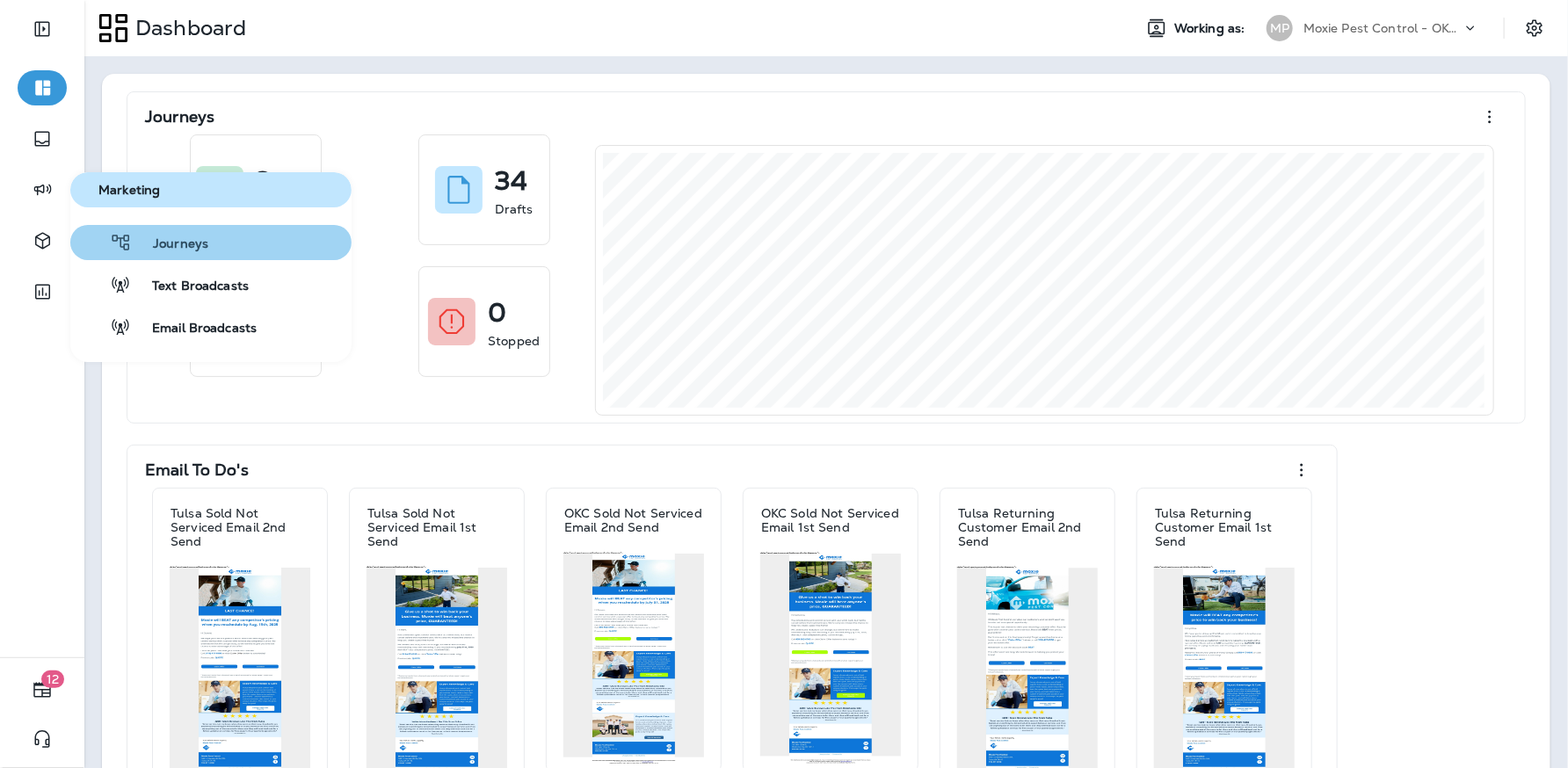 click on "Journeys" at bounding box center [211, 243] 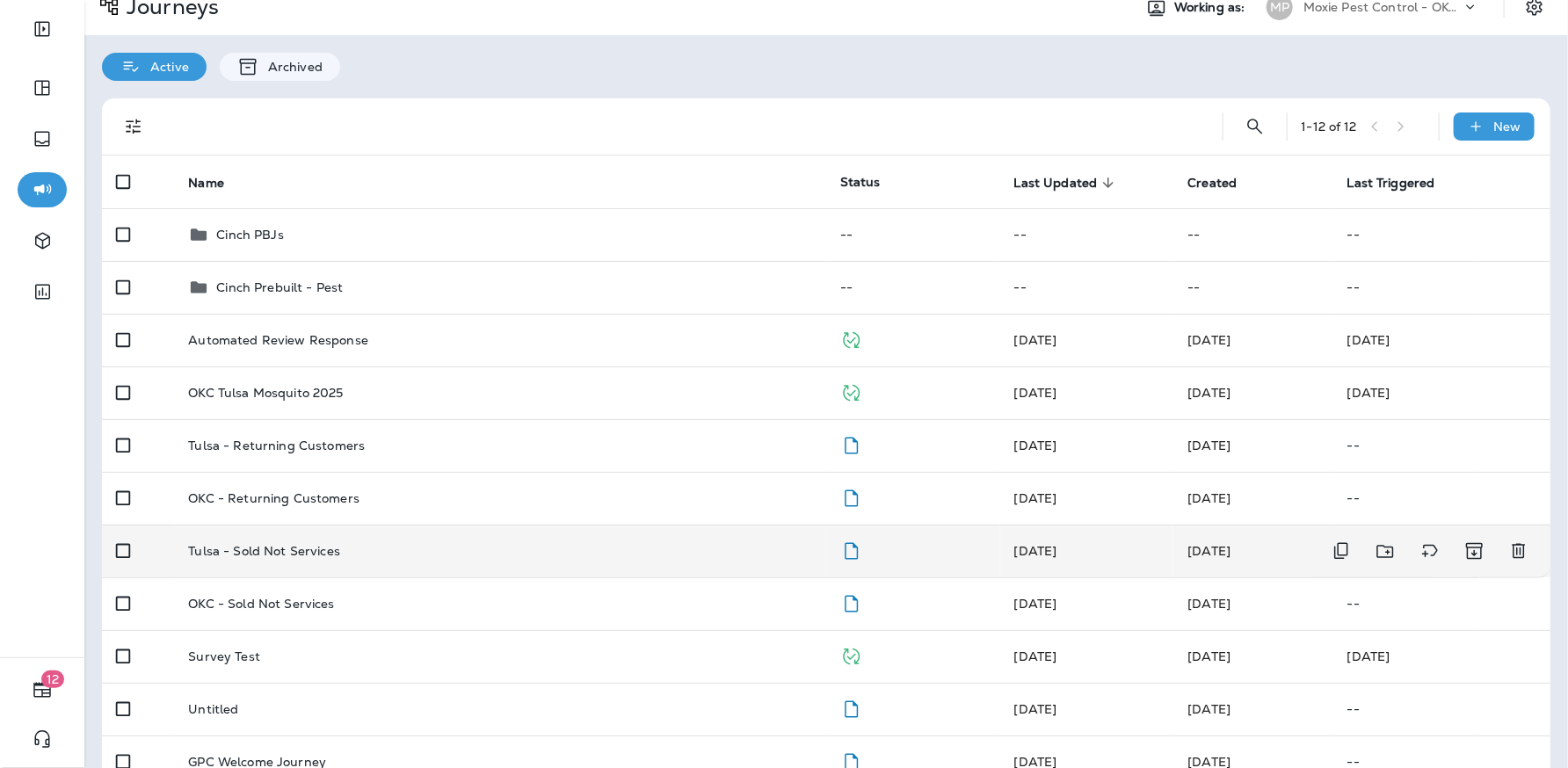 scroll, scrollTop: 22, scrollLeft: 0, axis: vertical 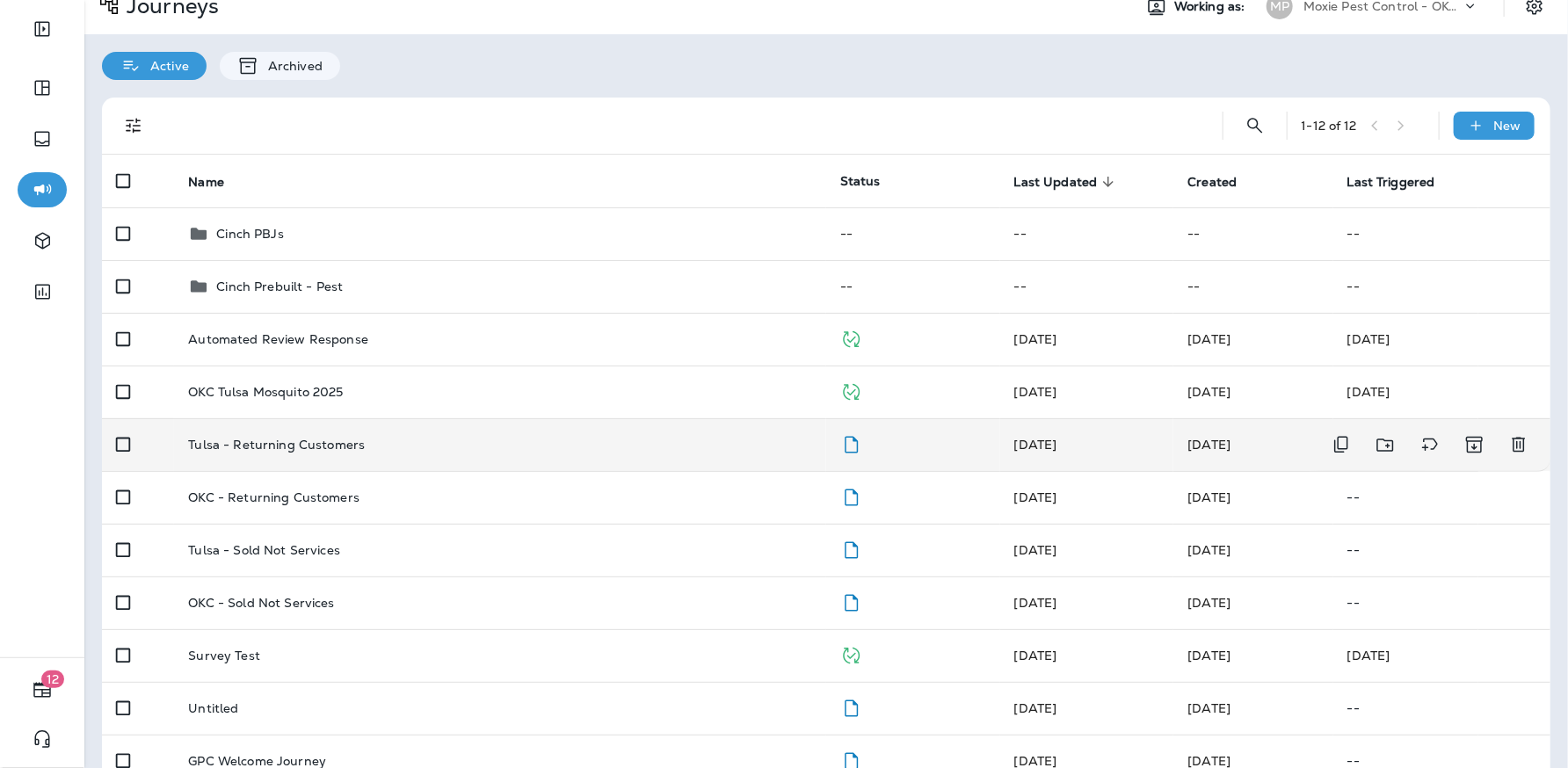 click on "Tulsa - Returning Customers" at bounding box center (500, 445) 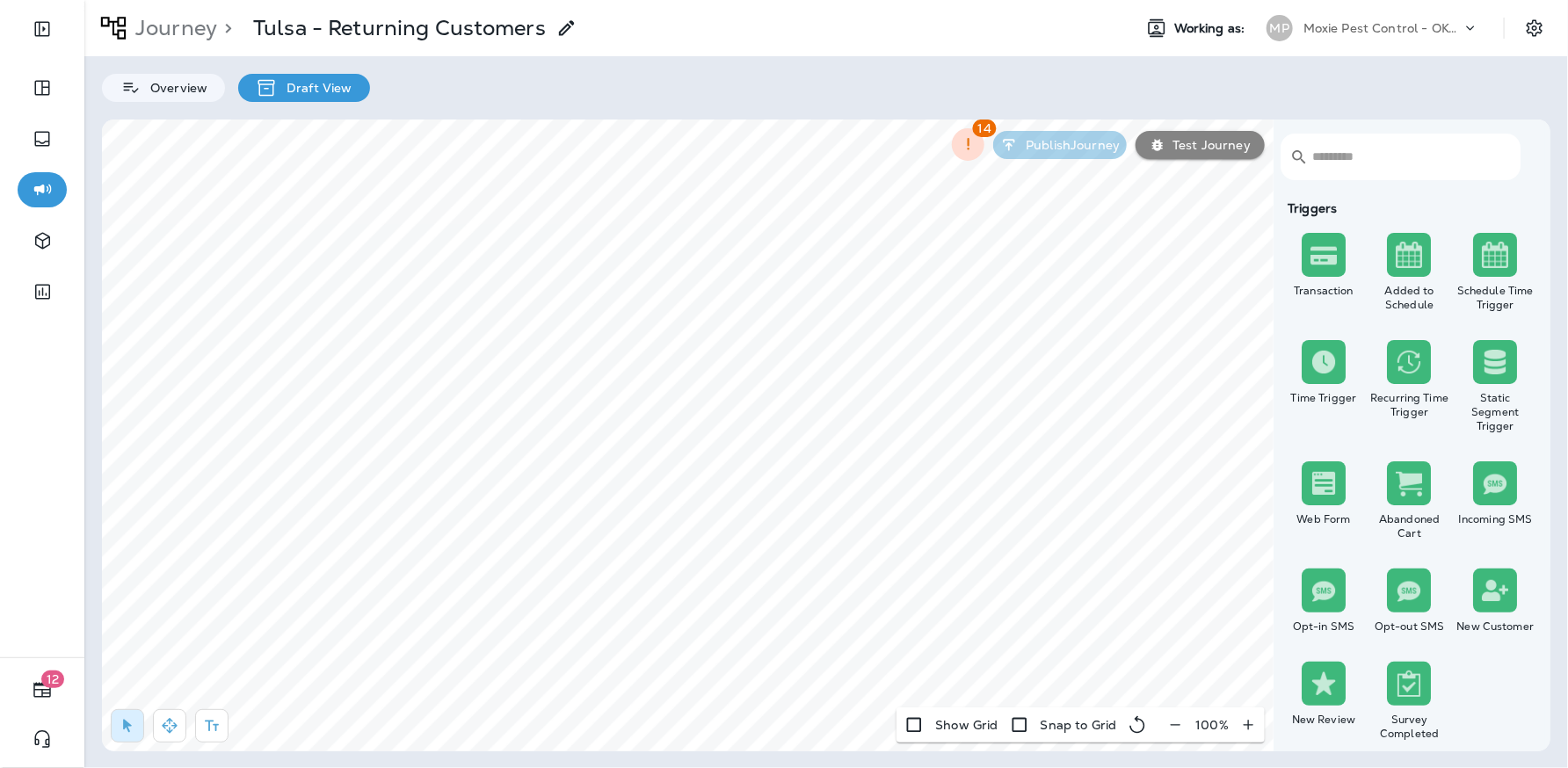 click 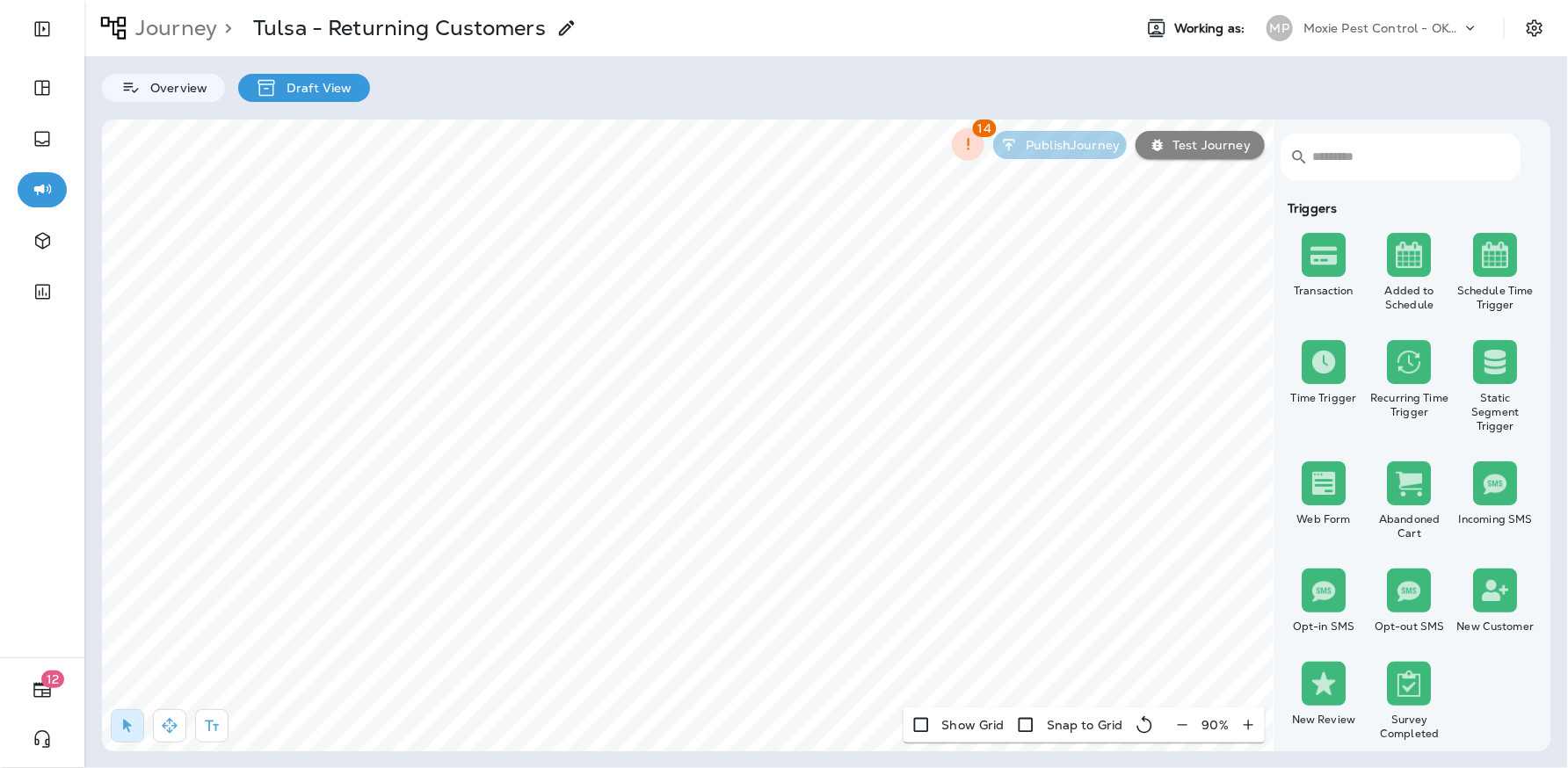 click 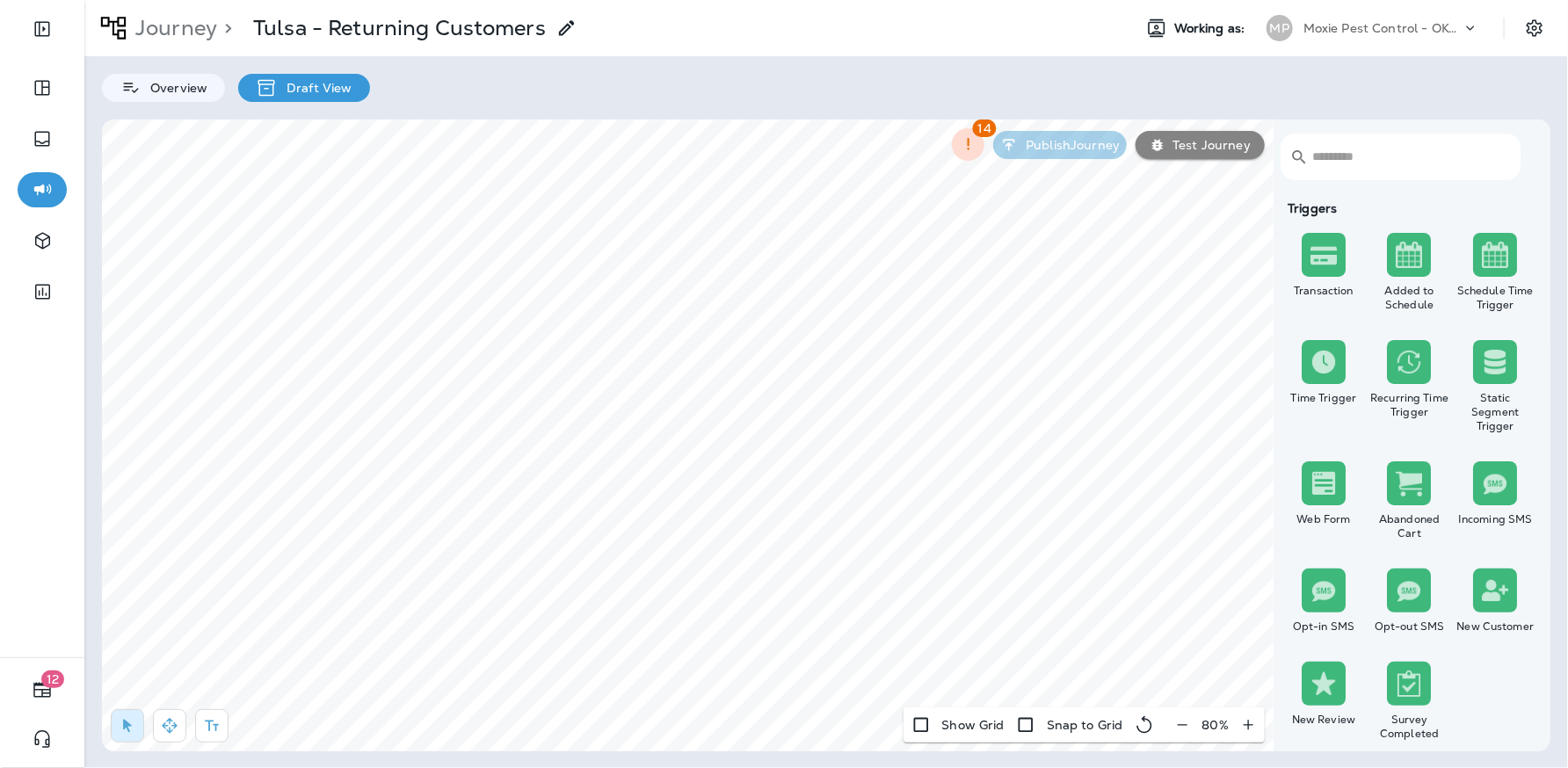 click 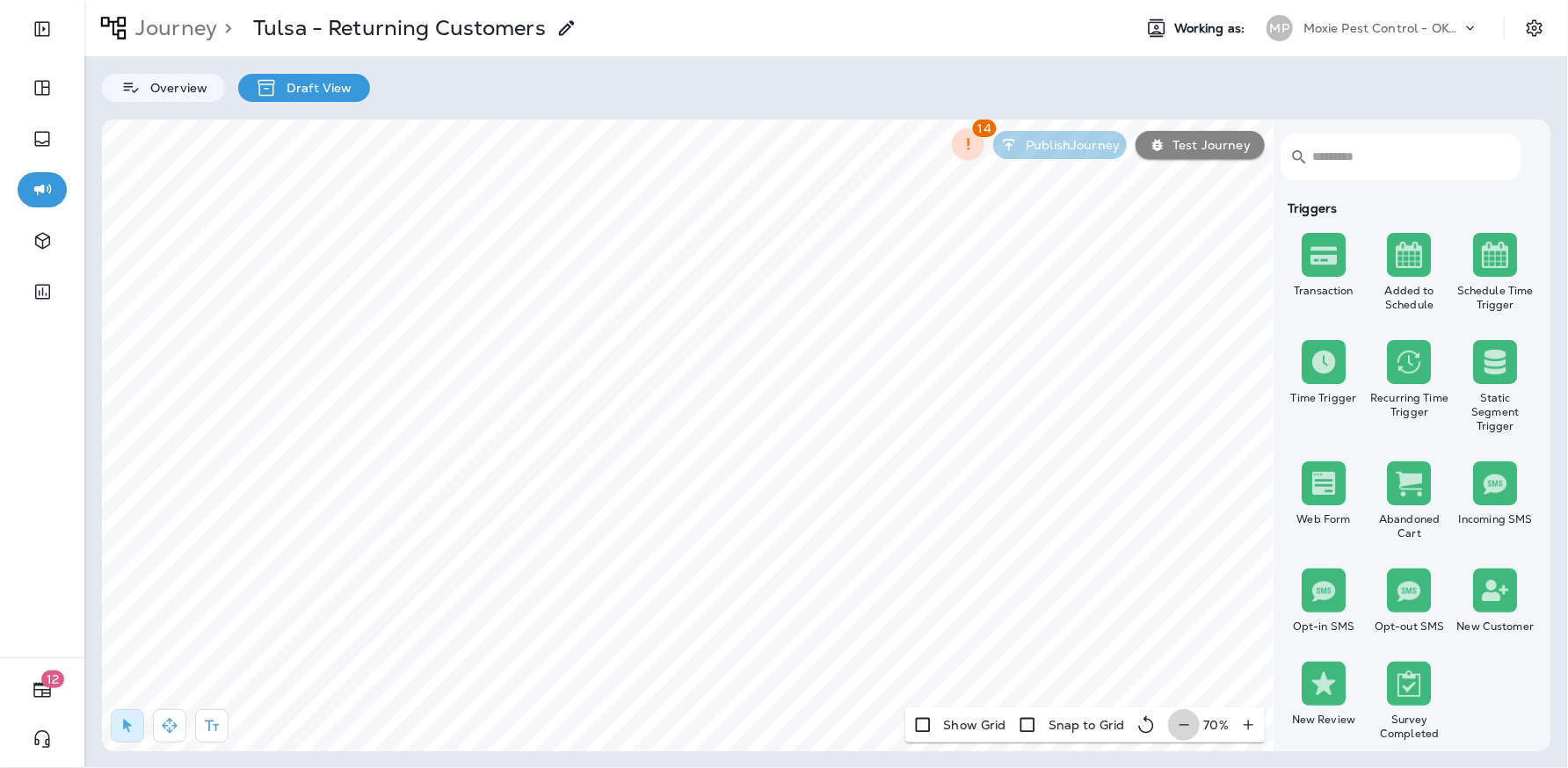 click 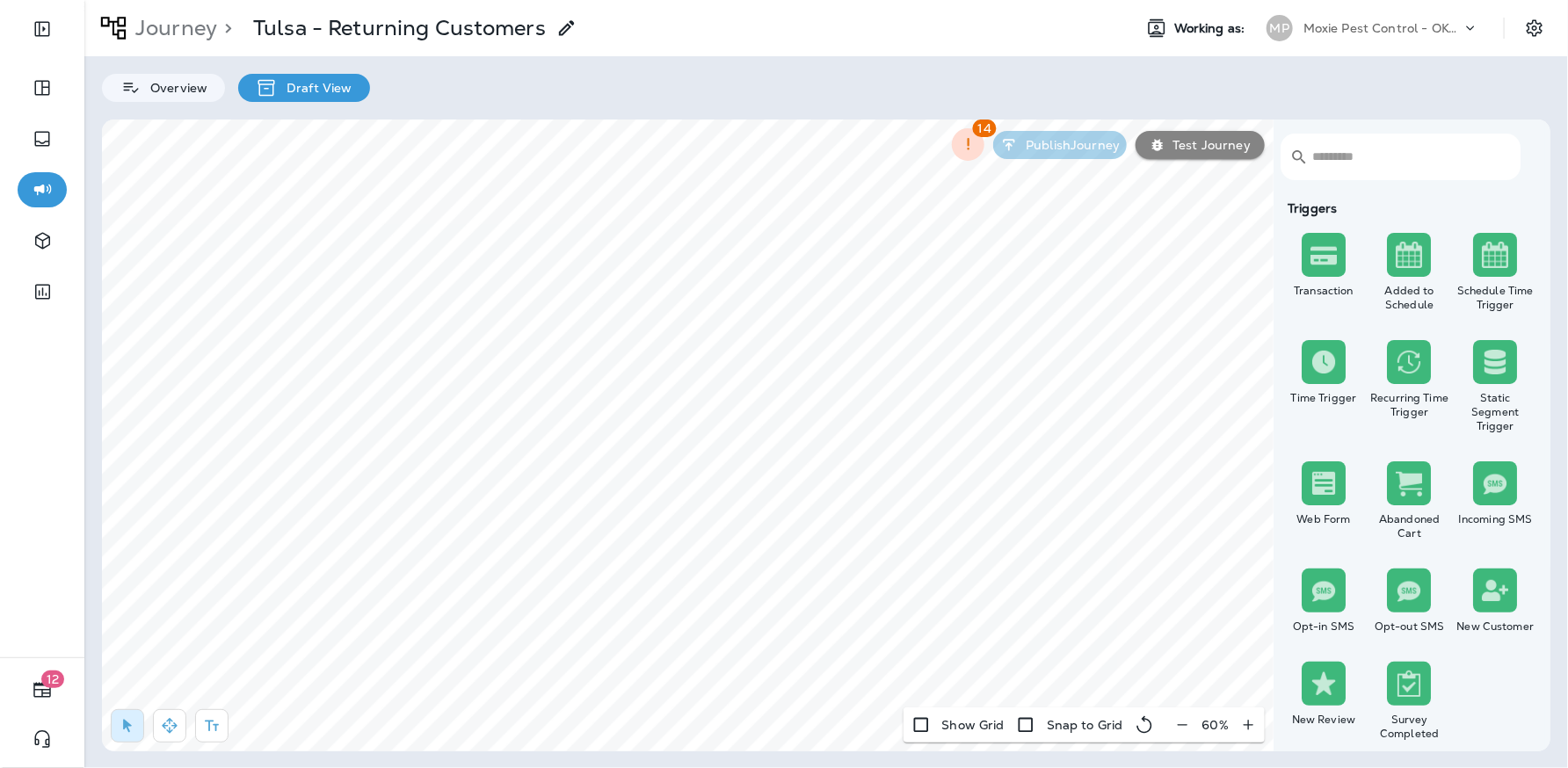 click 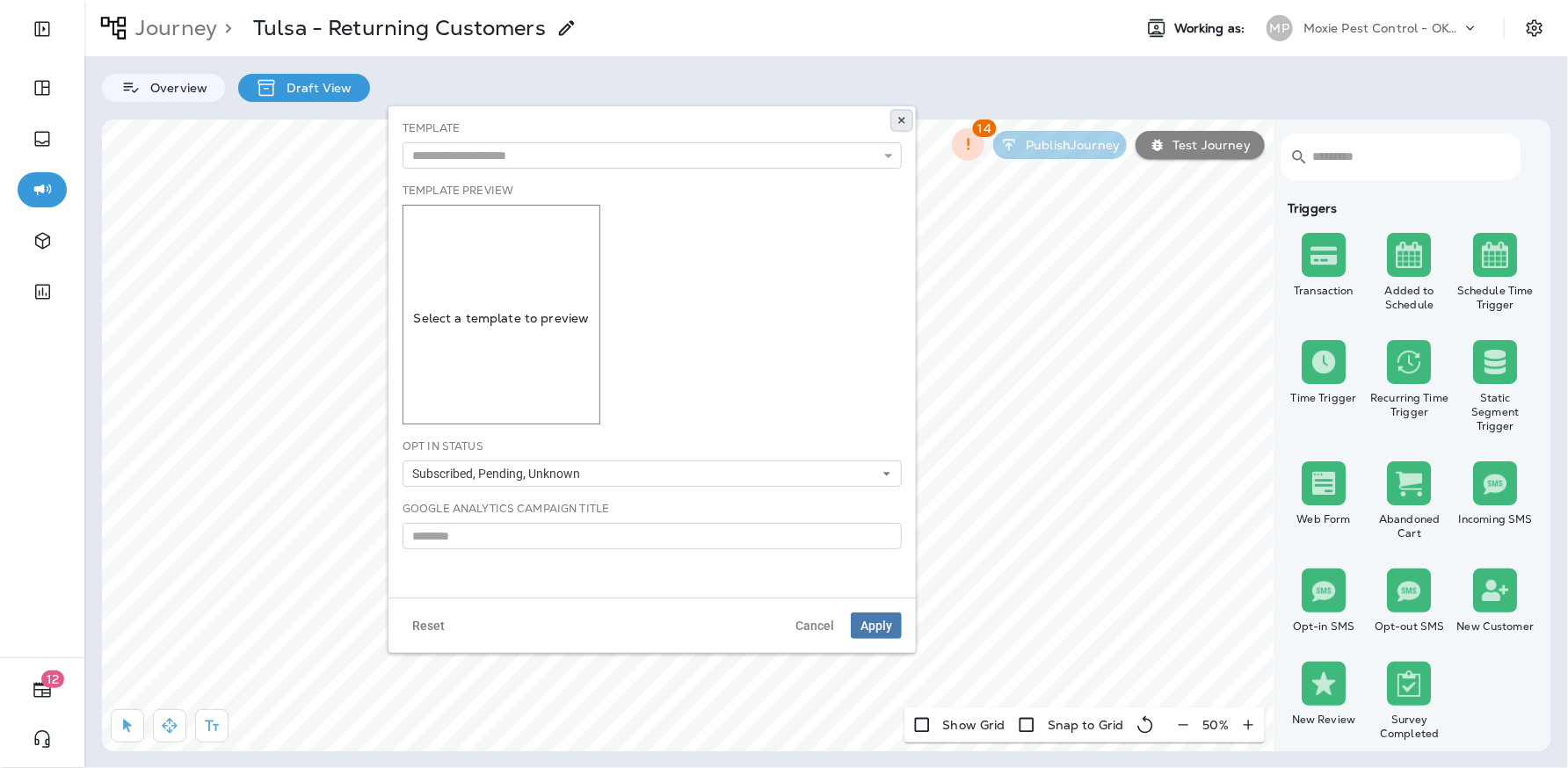 click 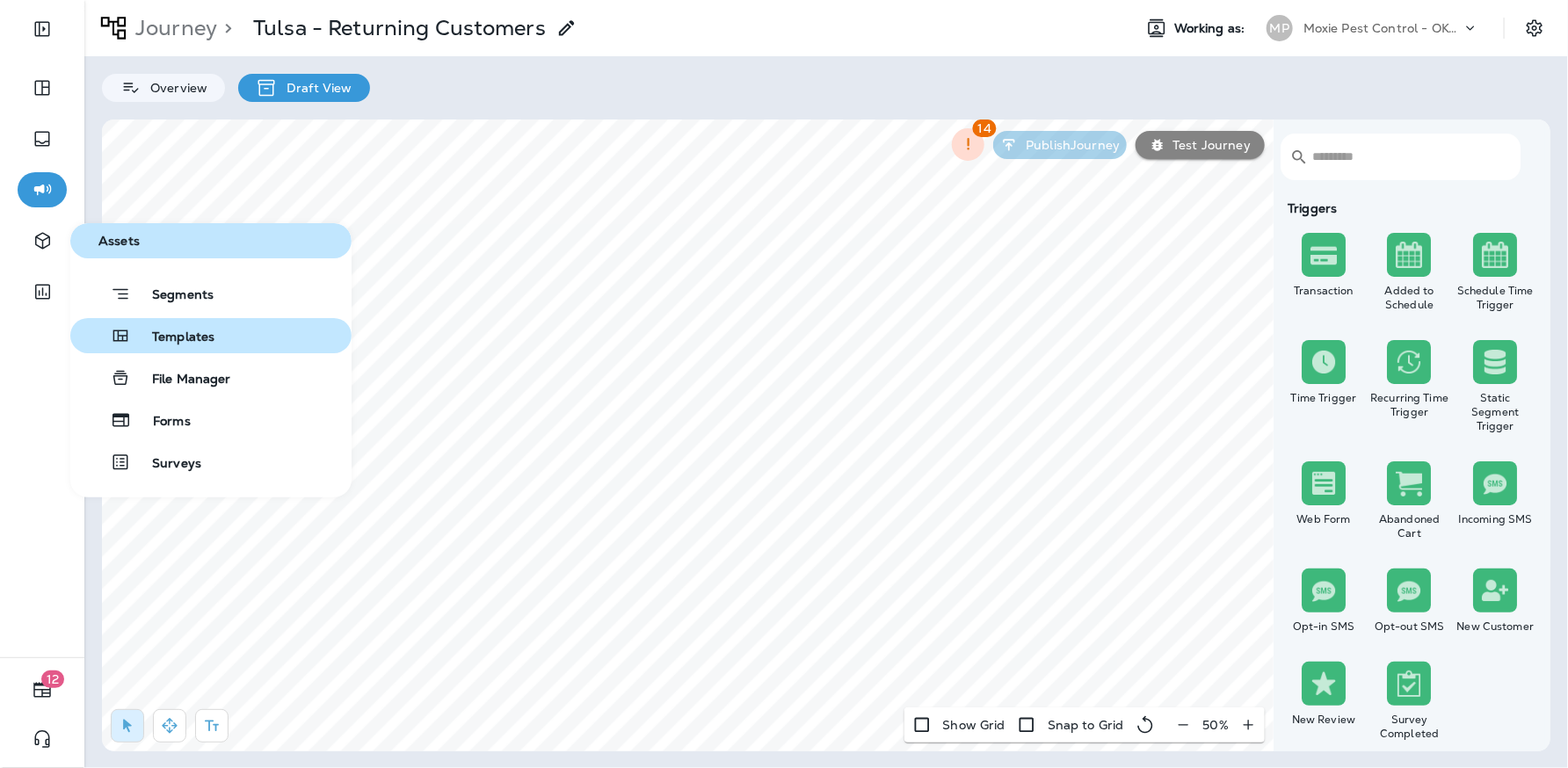 click on "Templates" at bounding box center [172, 337] 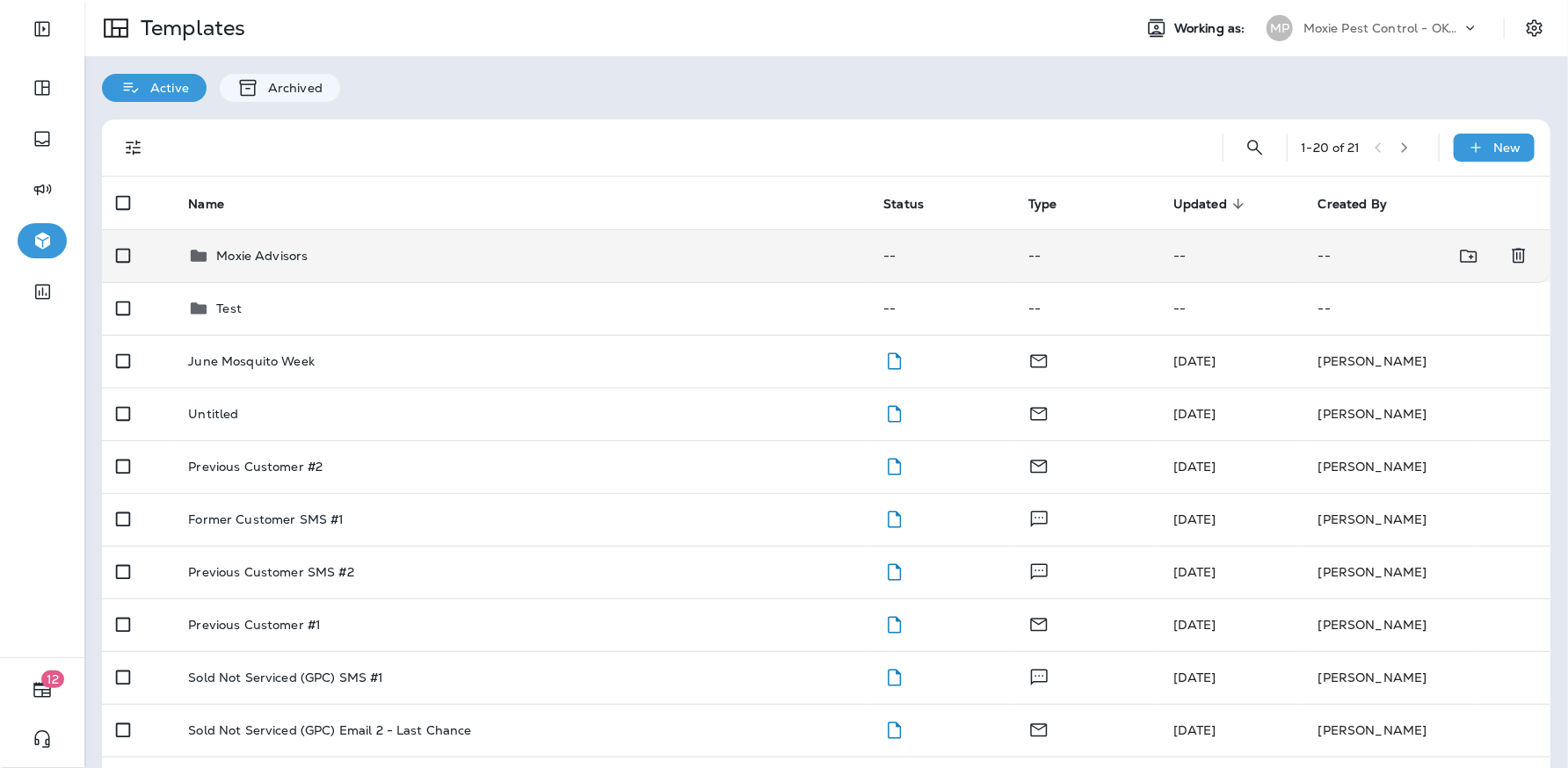 click on "Moxie Advisors" at bounding box center [262, 256] 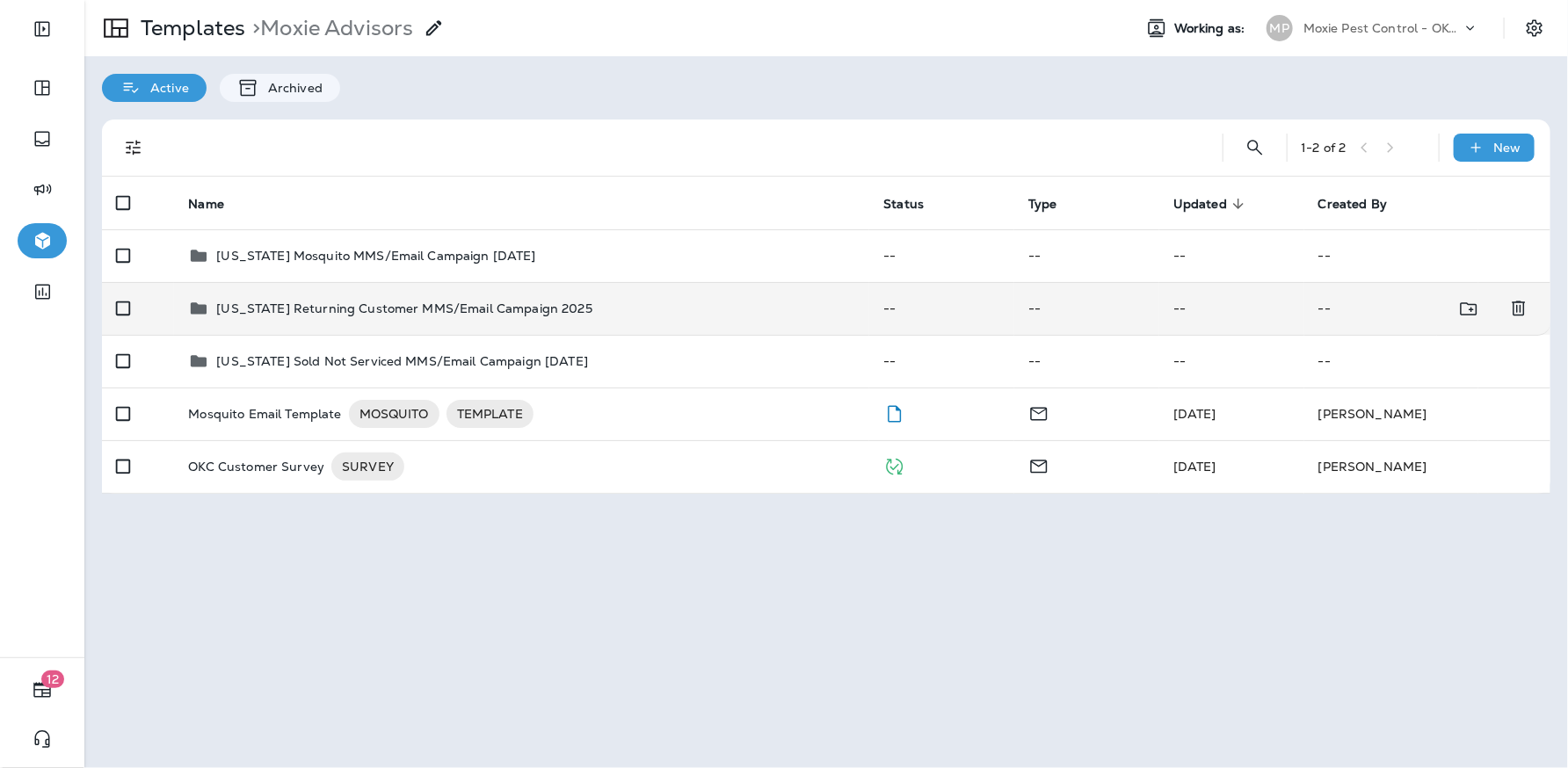 click on "Oklahoma Returning Customer MMS/Email Campaign 2025" at bounding box center [403, 308] 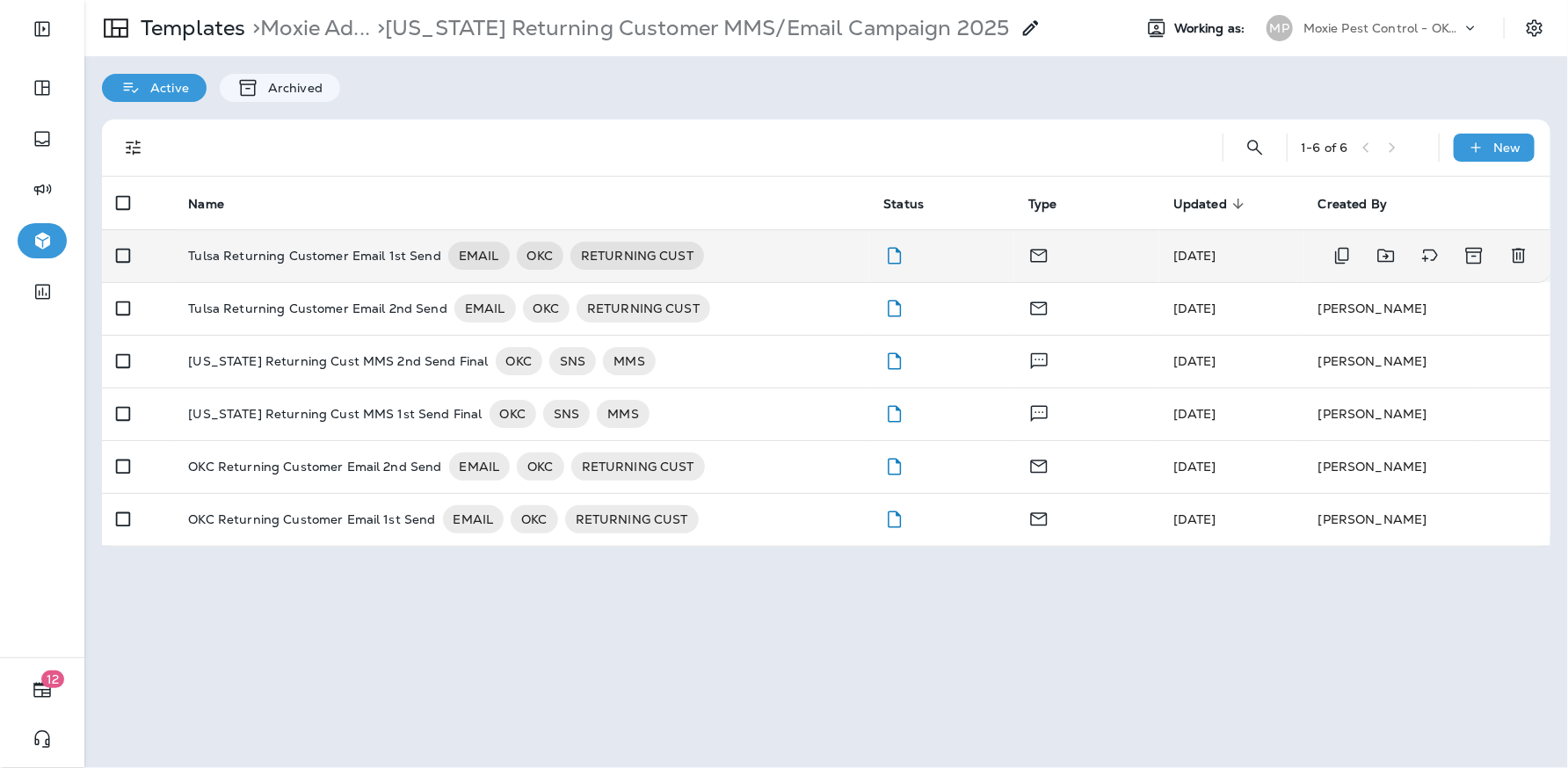 click on "Tulsa Returning Customer Email 1st Send EMAIL OKC RETURNING CUST" at bounding box center [521, 256] 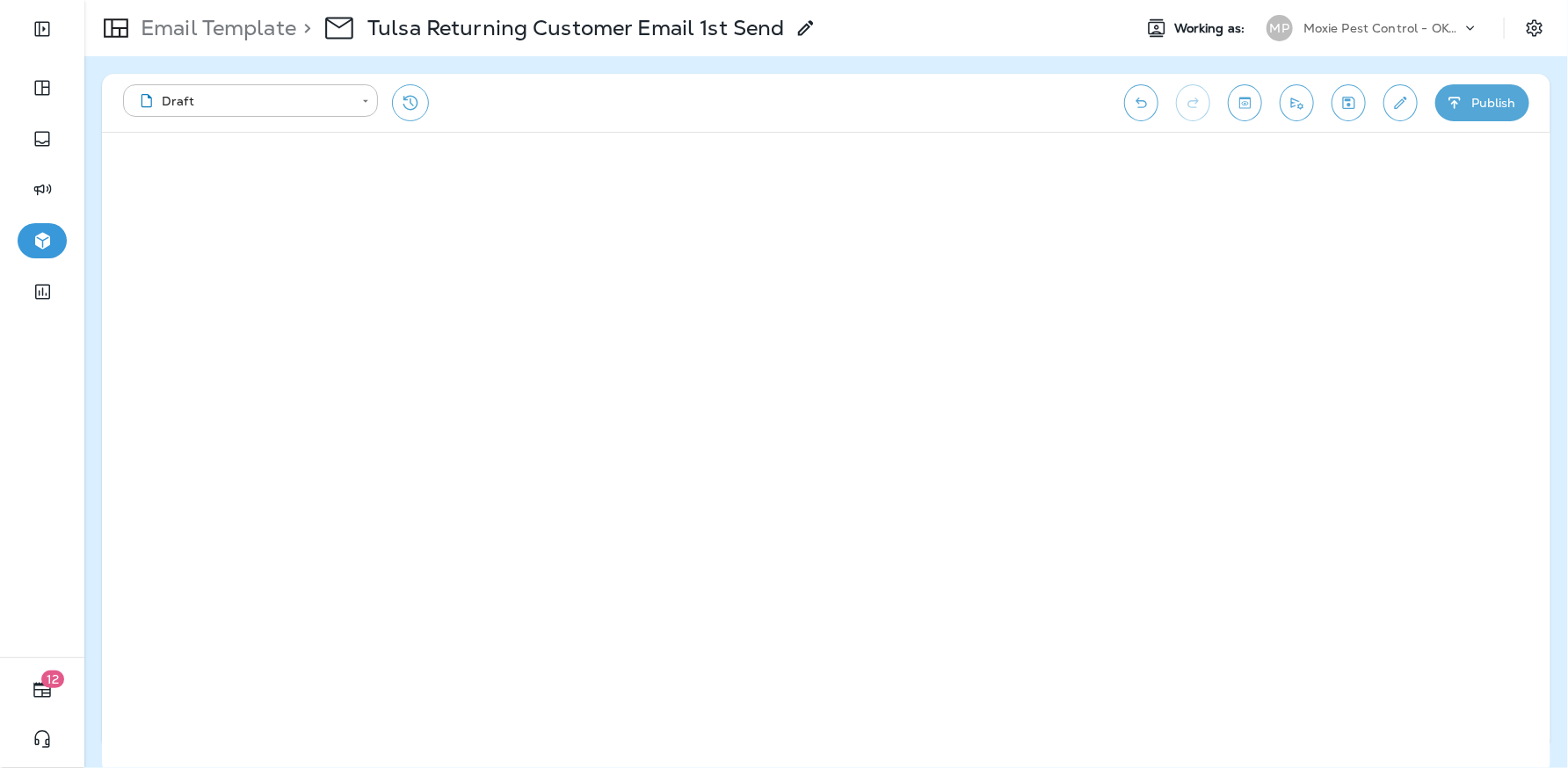 click on "Publish" at bounding box center (1482, 103) 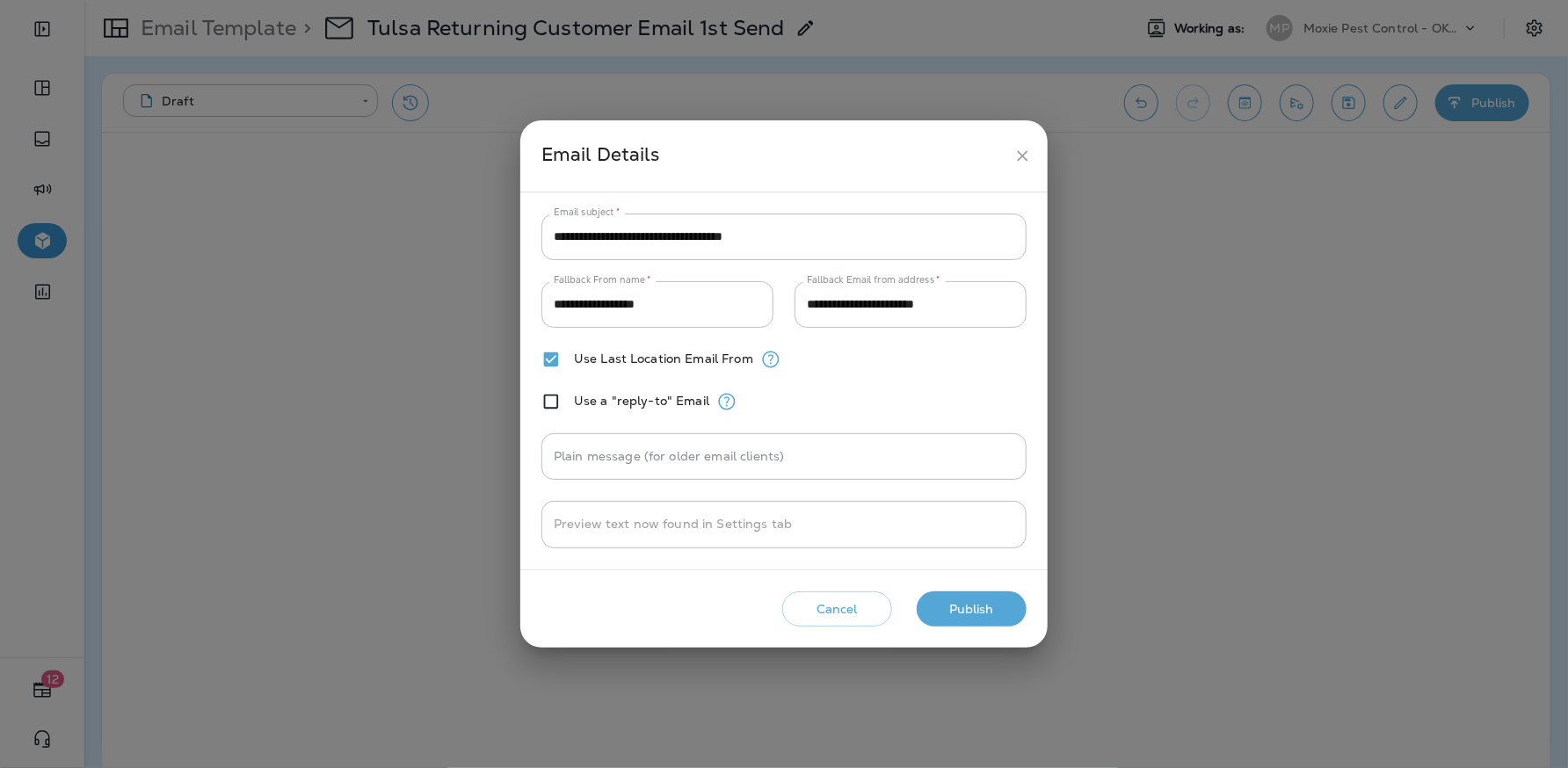 click on "Use Last Location Email From" at bounding box center [647, 359] 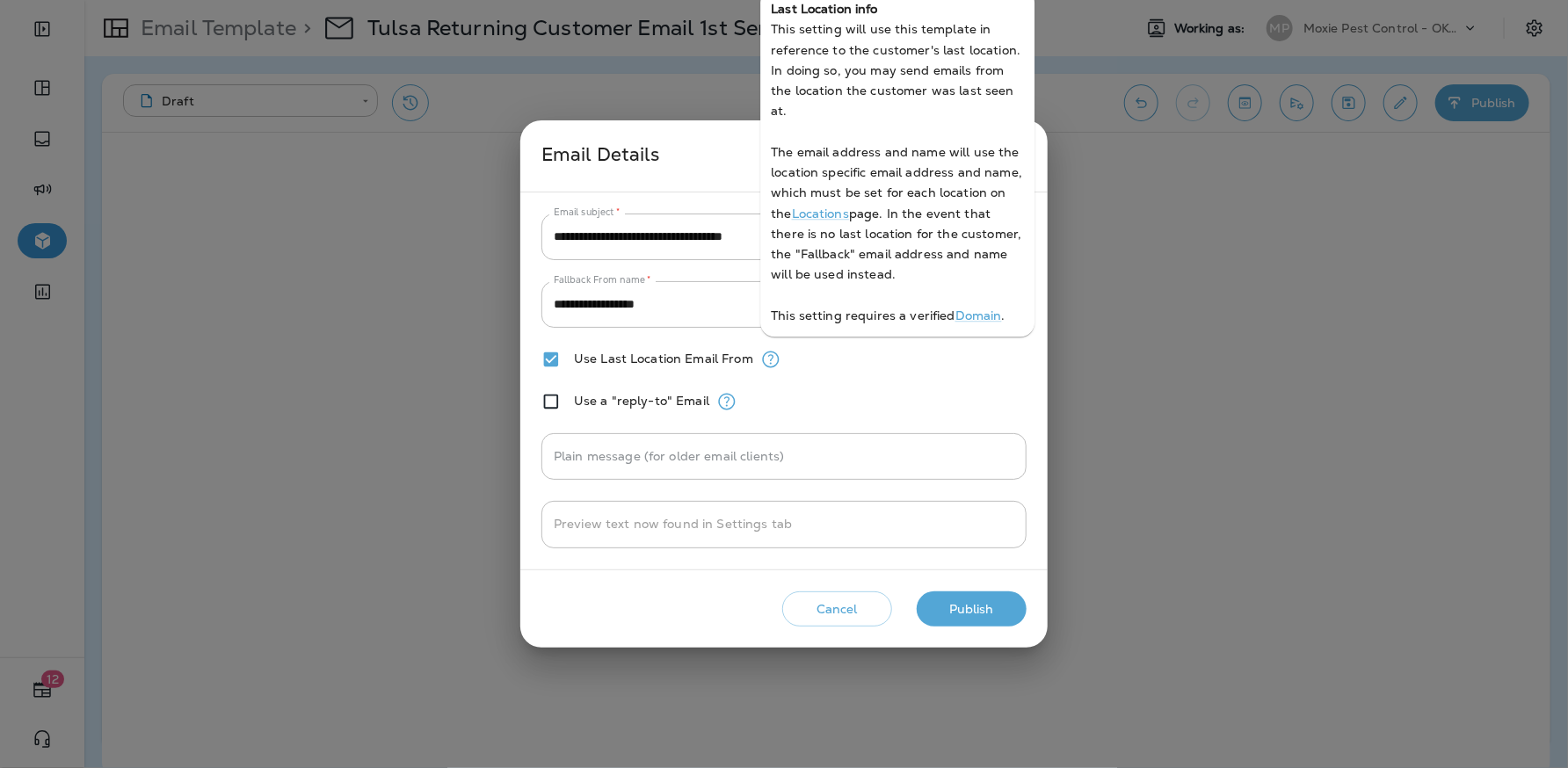 click 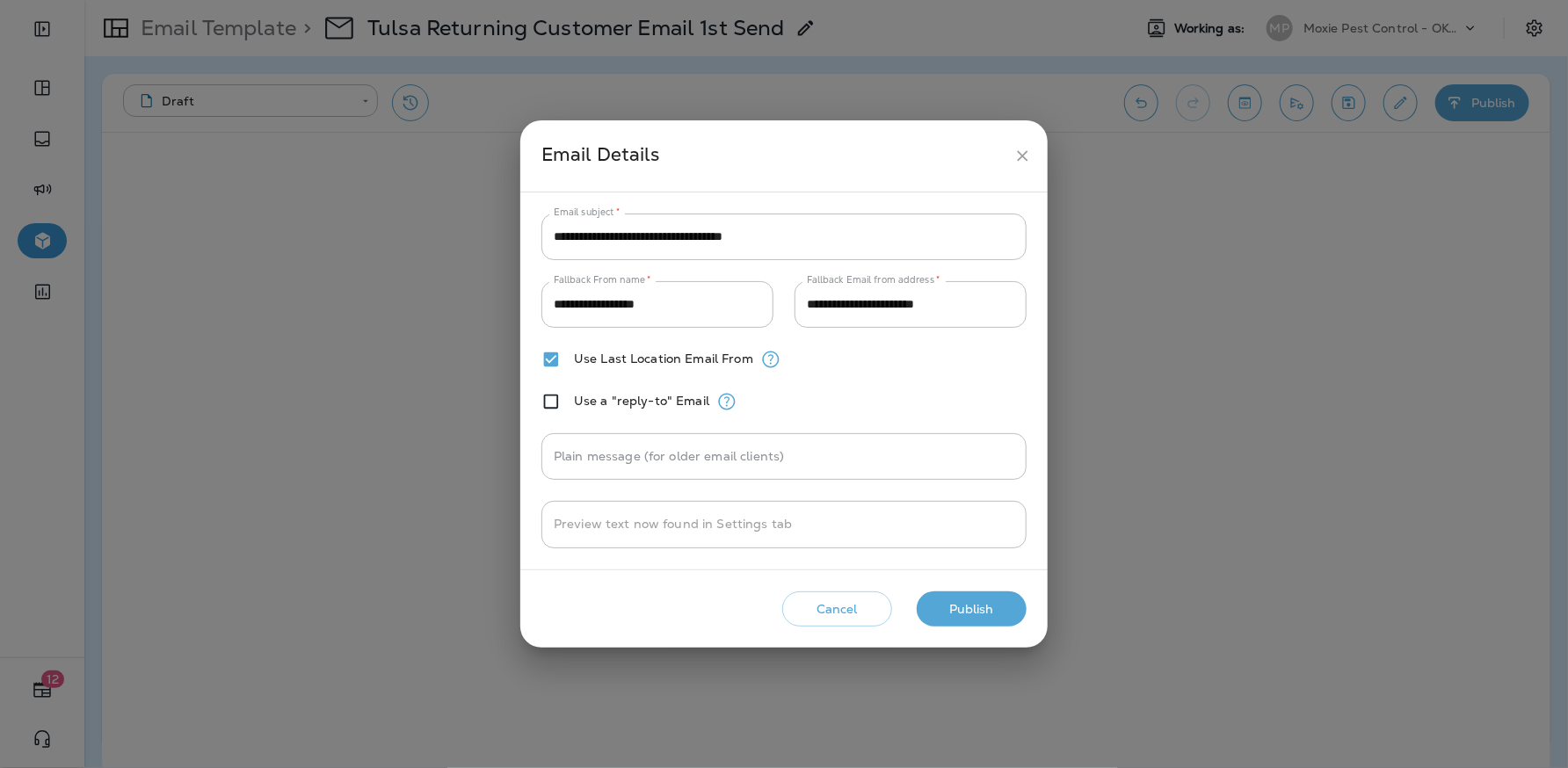 click on "Cancel" at bounding box center (837, 609) 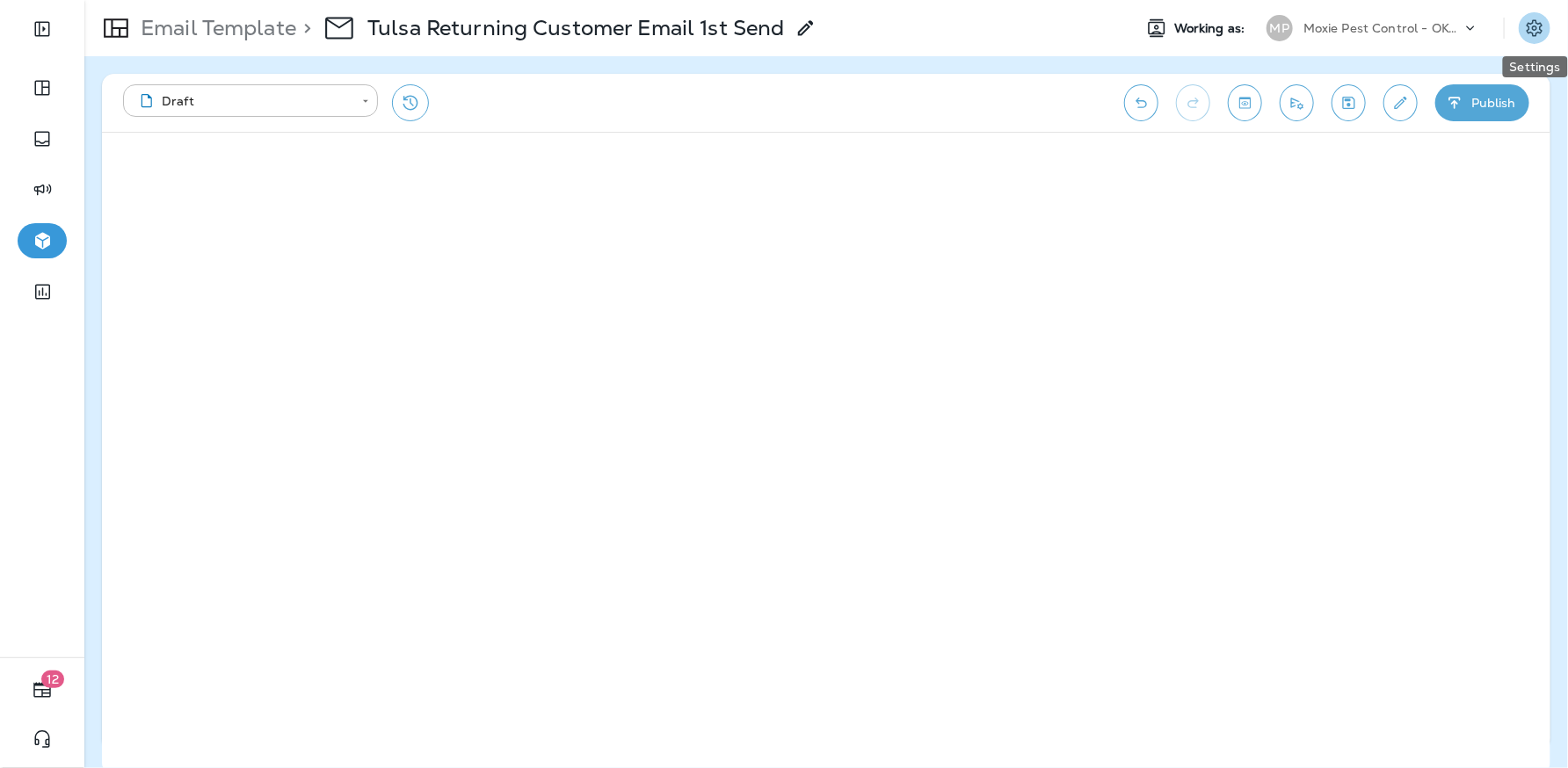 click 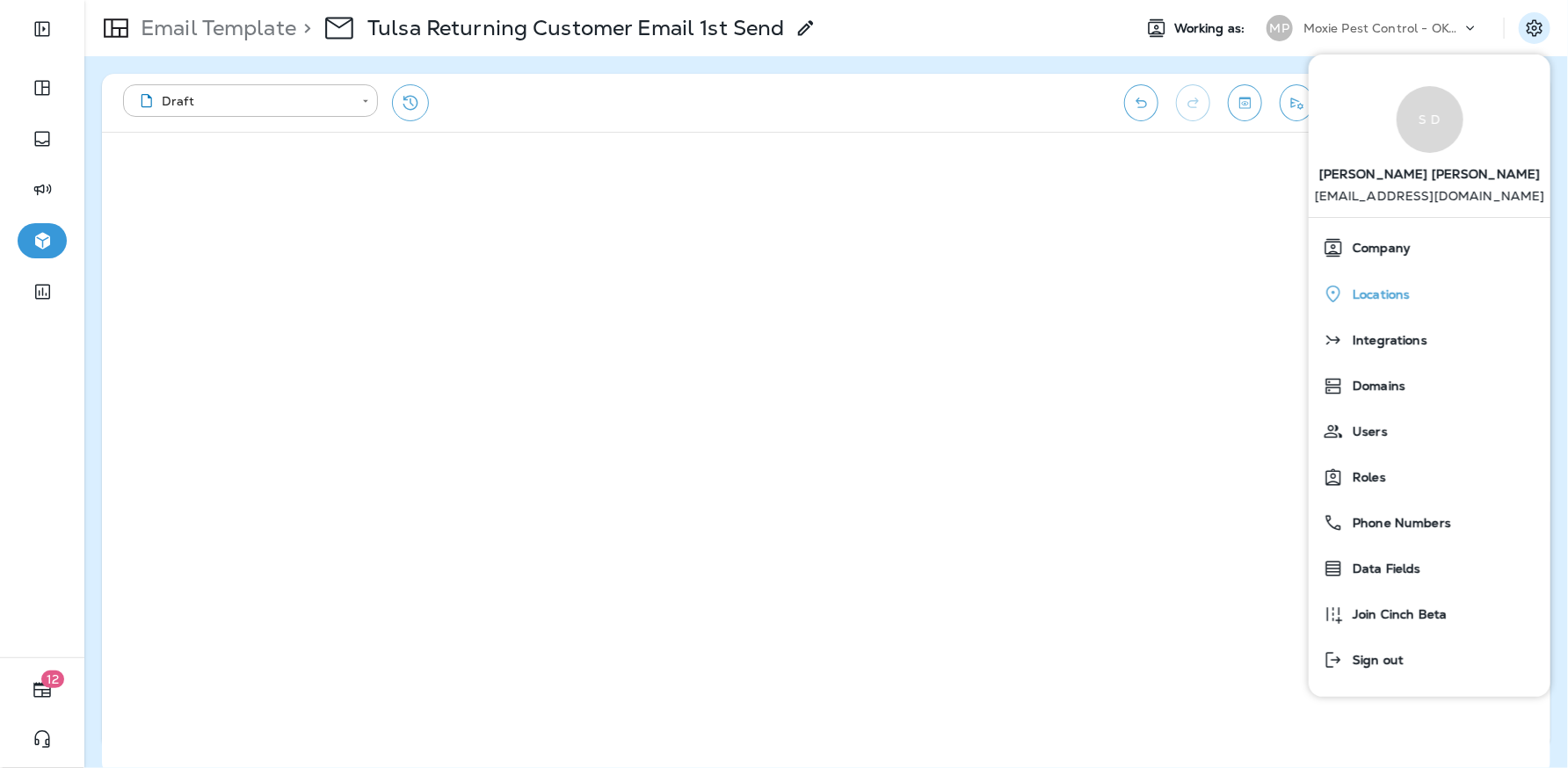 click on "Locations" at bounding box center [1429, 293] 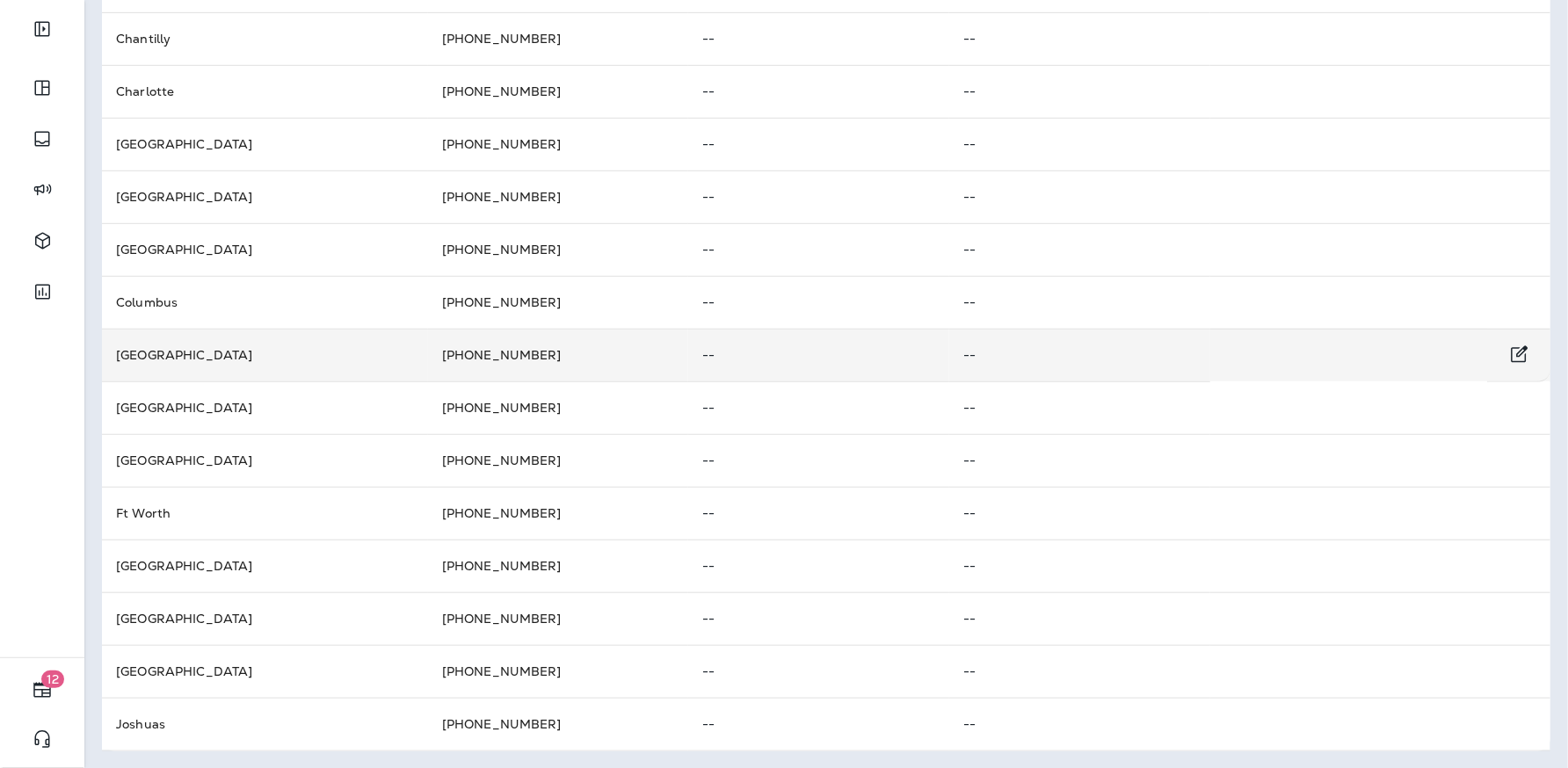 scroll, scrollTop: 0, scrollLeft: 0, axis: both 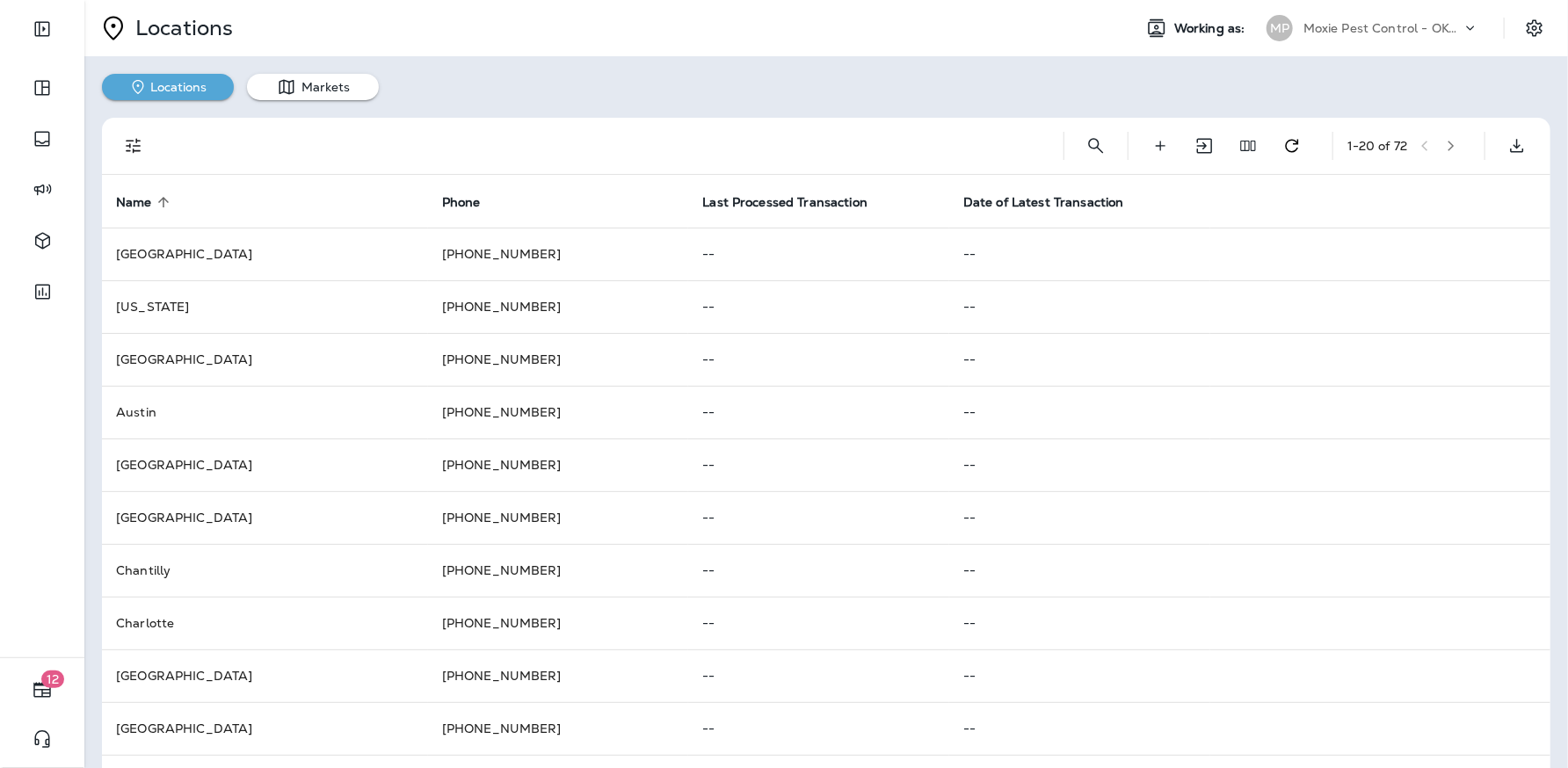 click 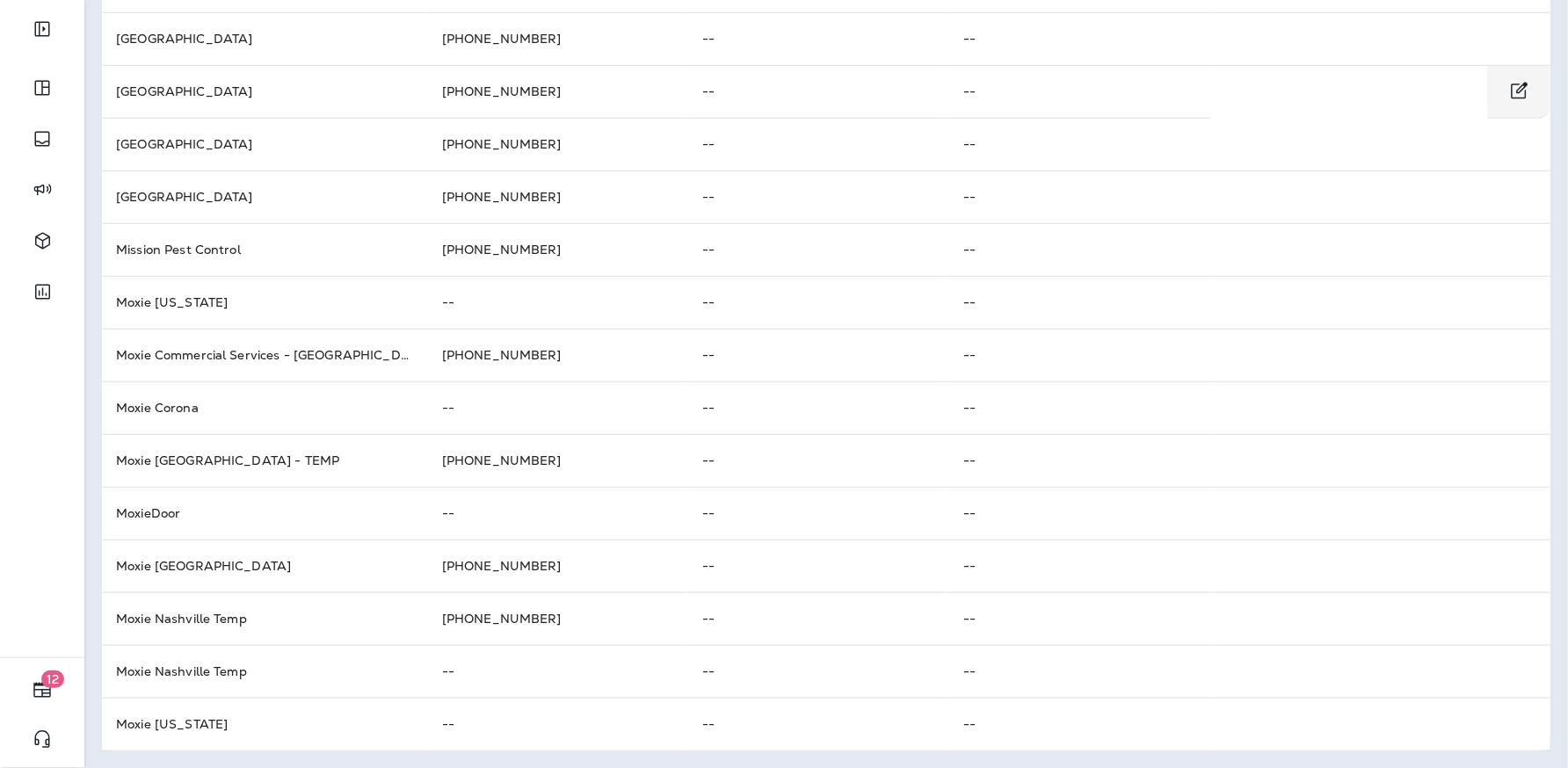 scroll, scrollTop: 0, scrollLeft: 0, axis: both 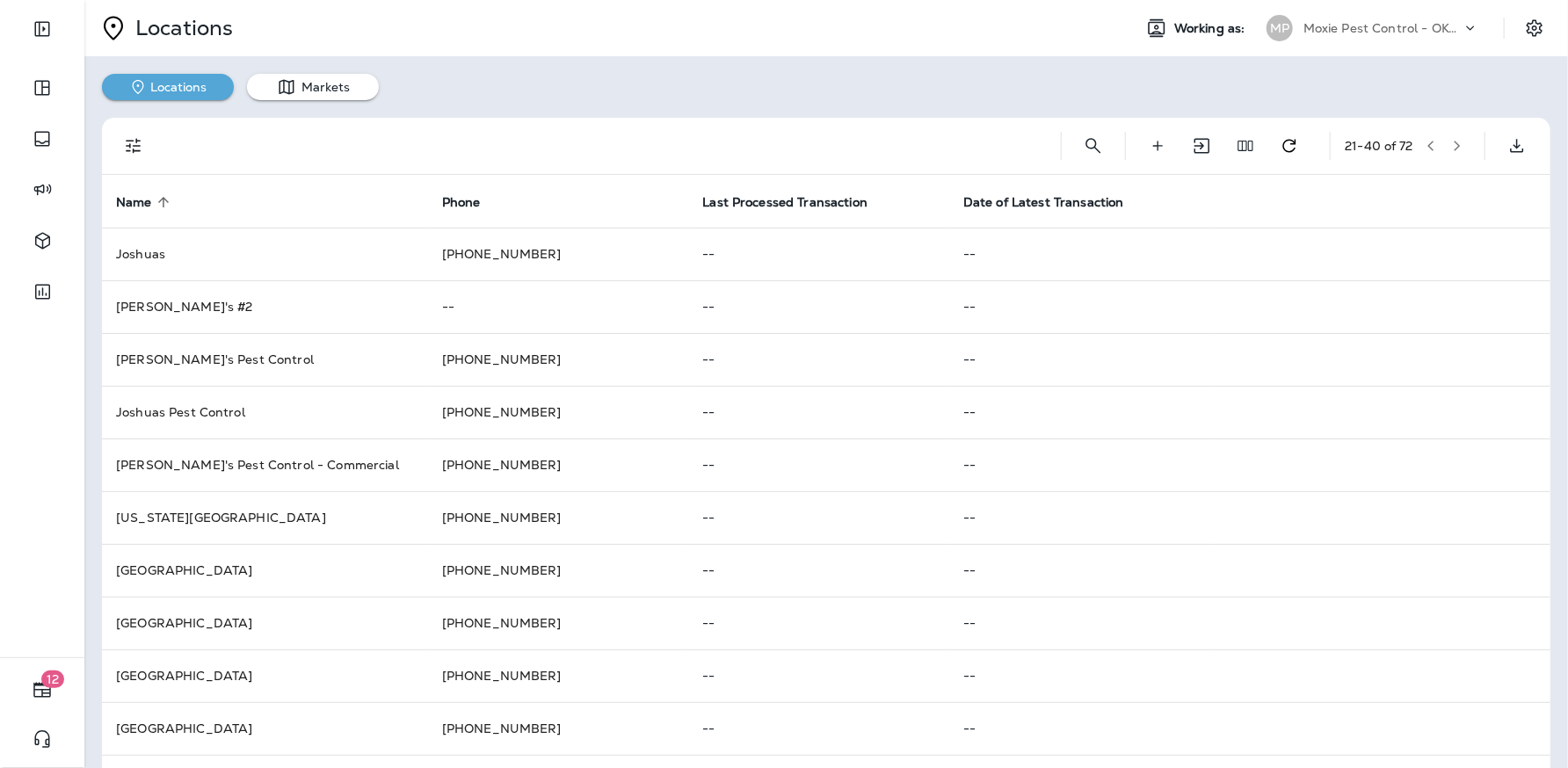 click 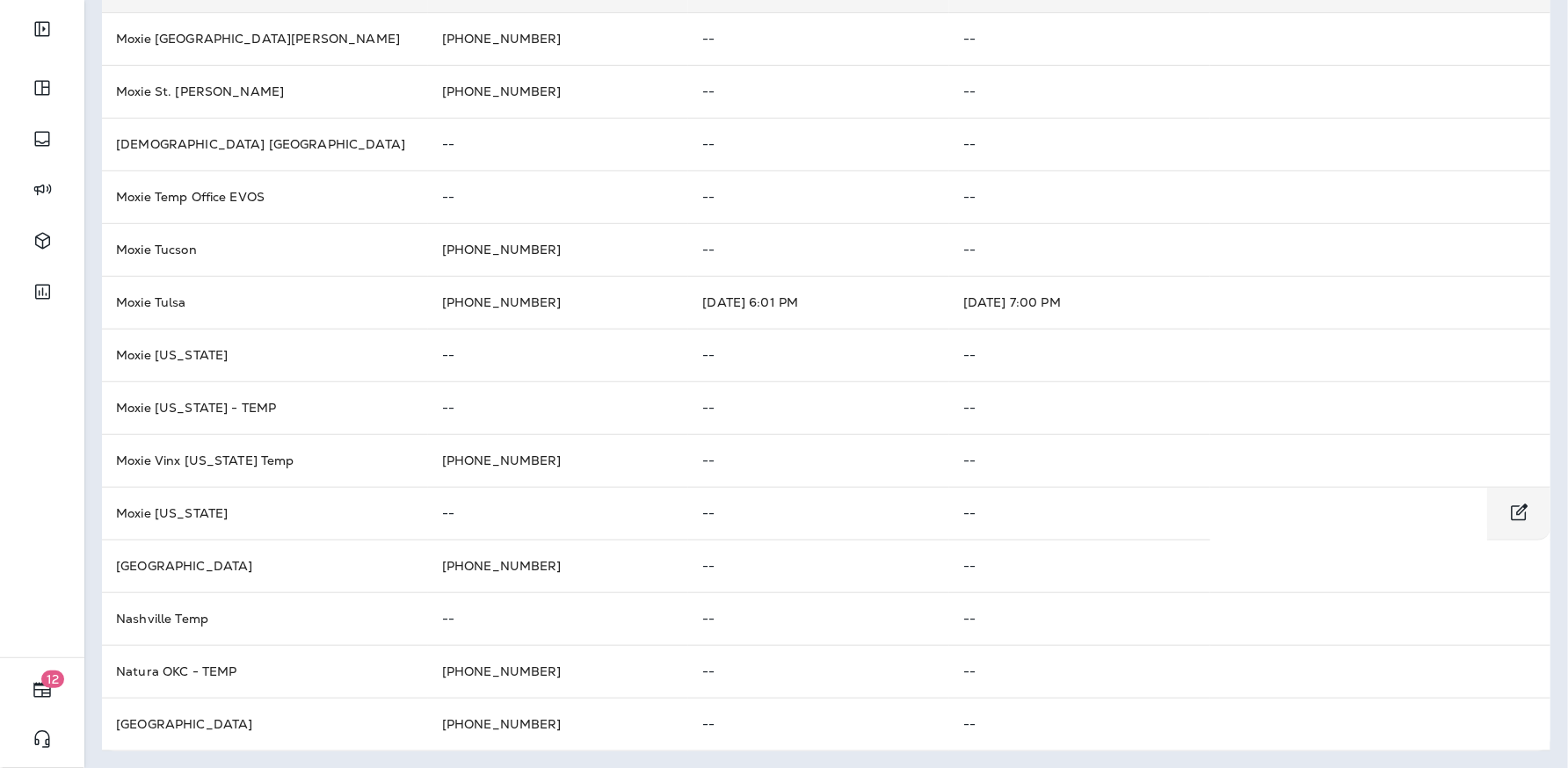 scroll, scrollTop: 0, scrollLeft: 0, axis: both 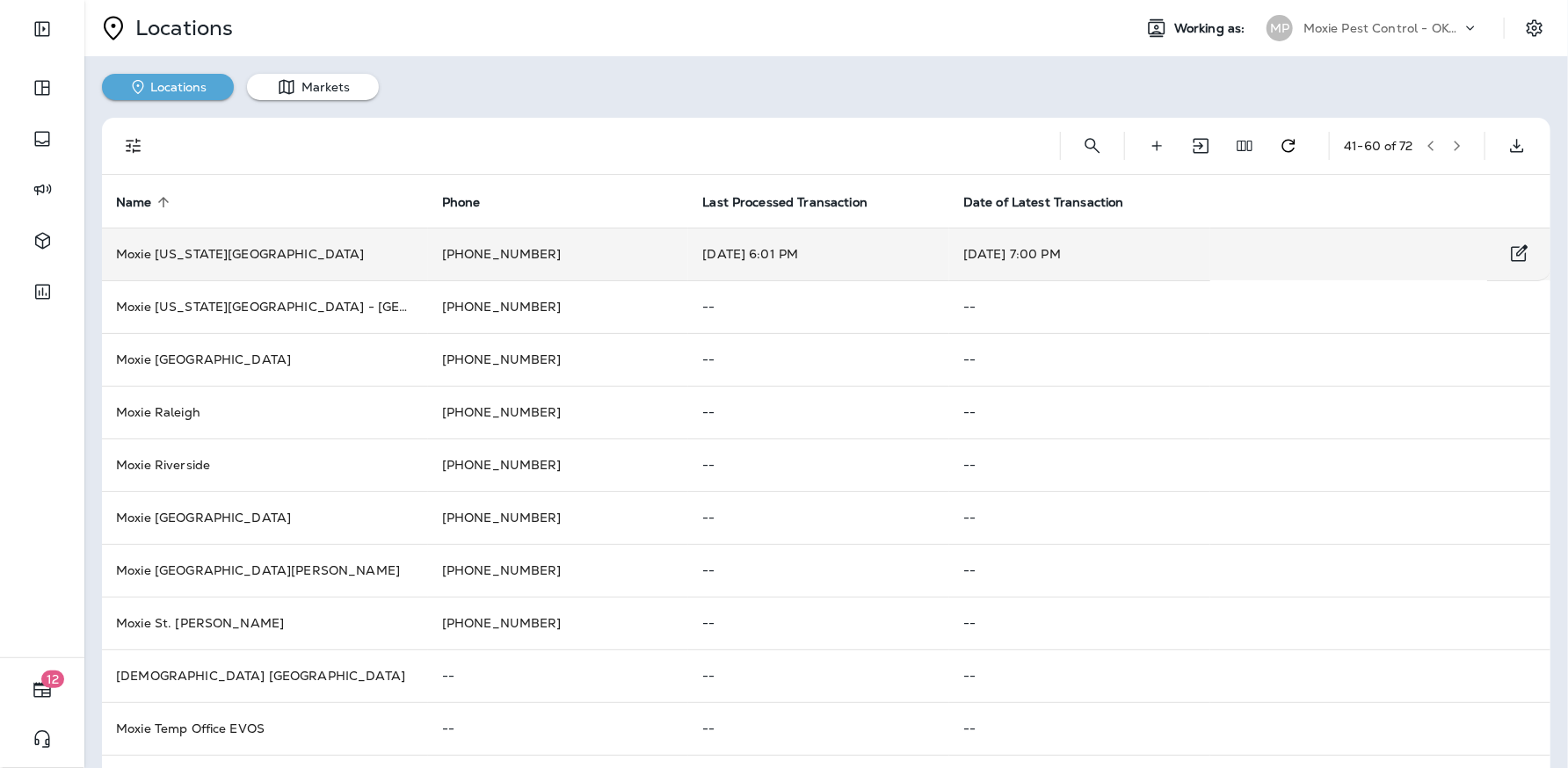 click on "Moxie [US_STATE][GEOGRAPHIC_DATA]" at bounding box center [265, 254] 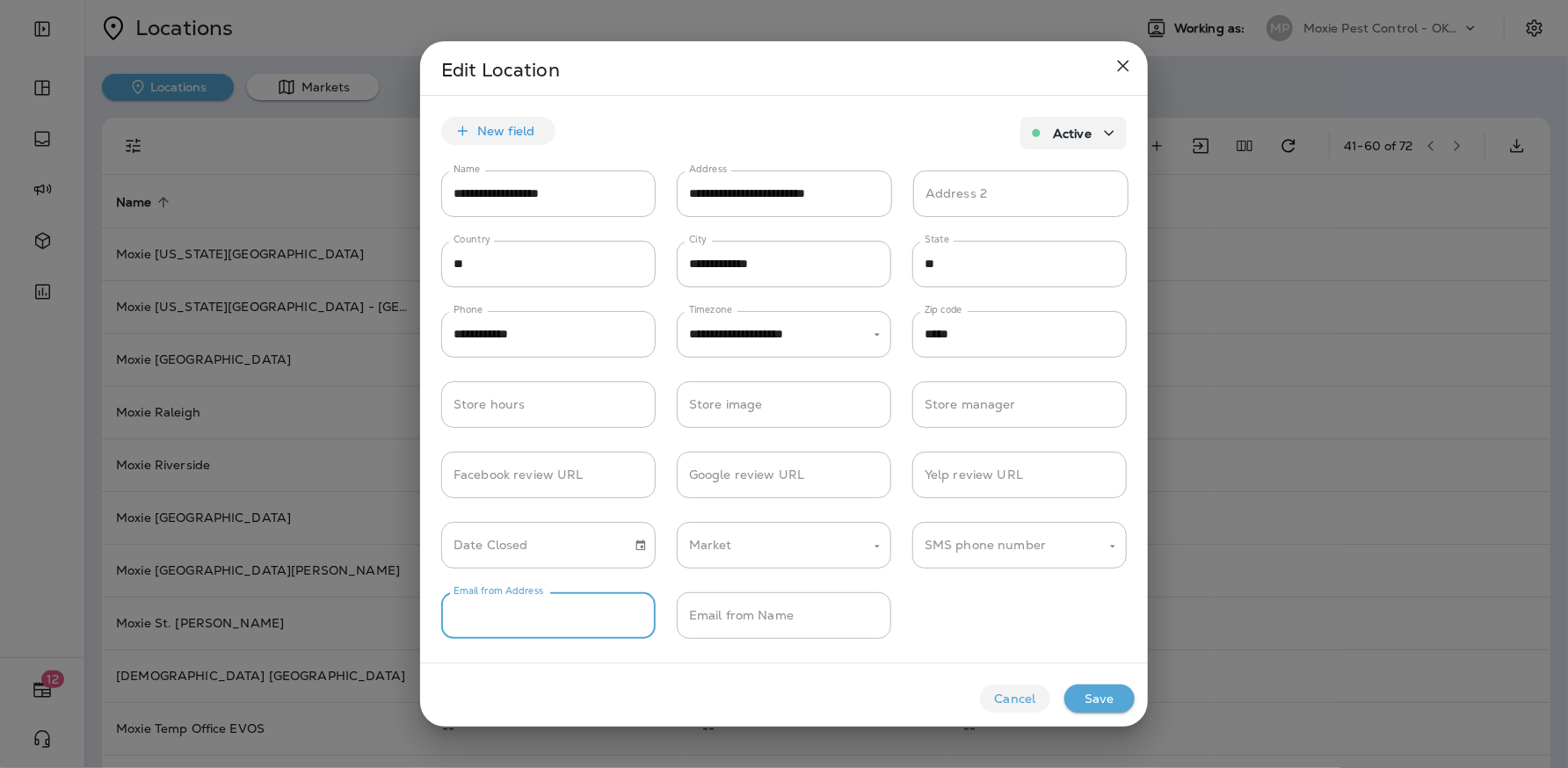 click on "Email from Address" at bounding box center (548, 615) 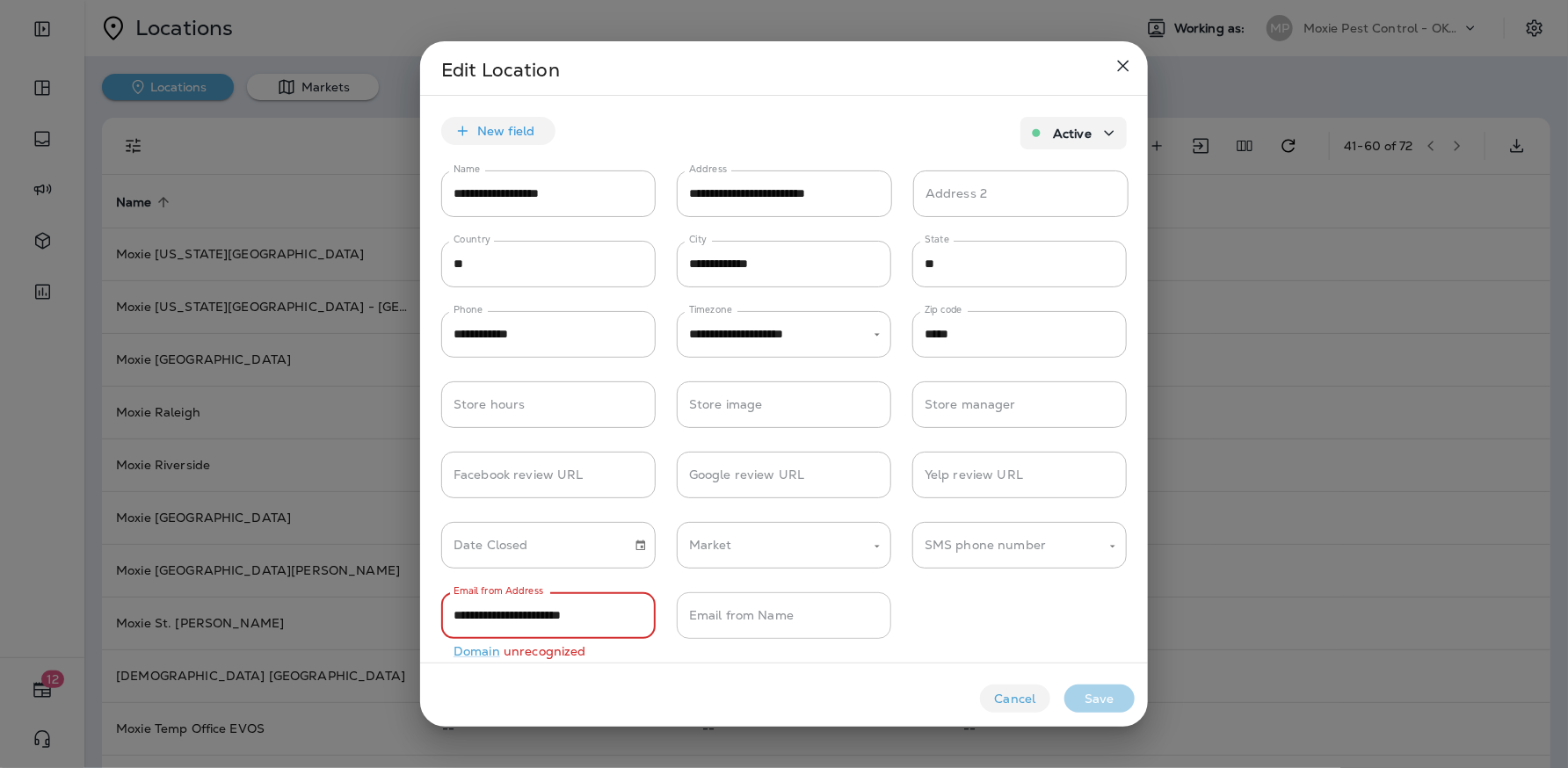 type on "**********" 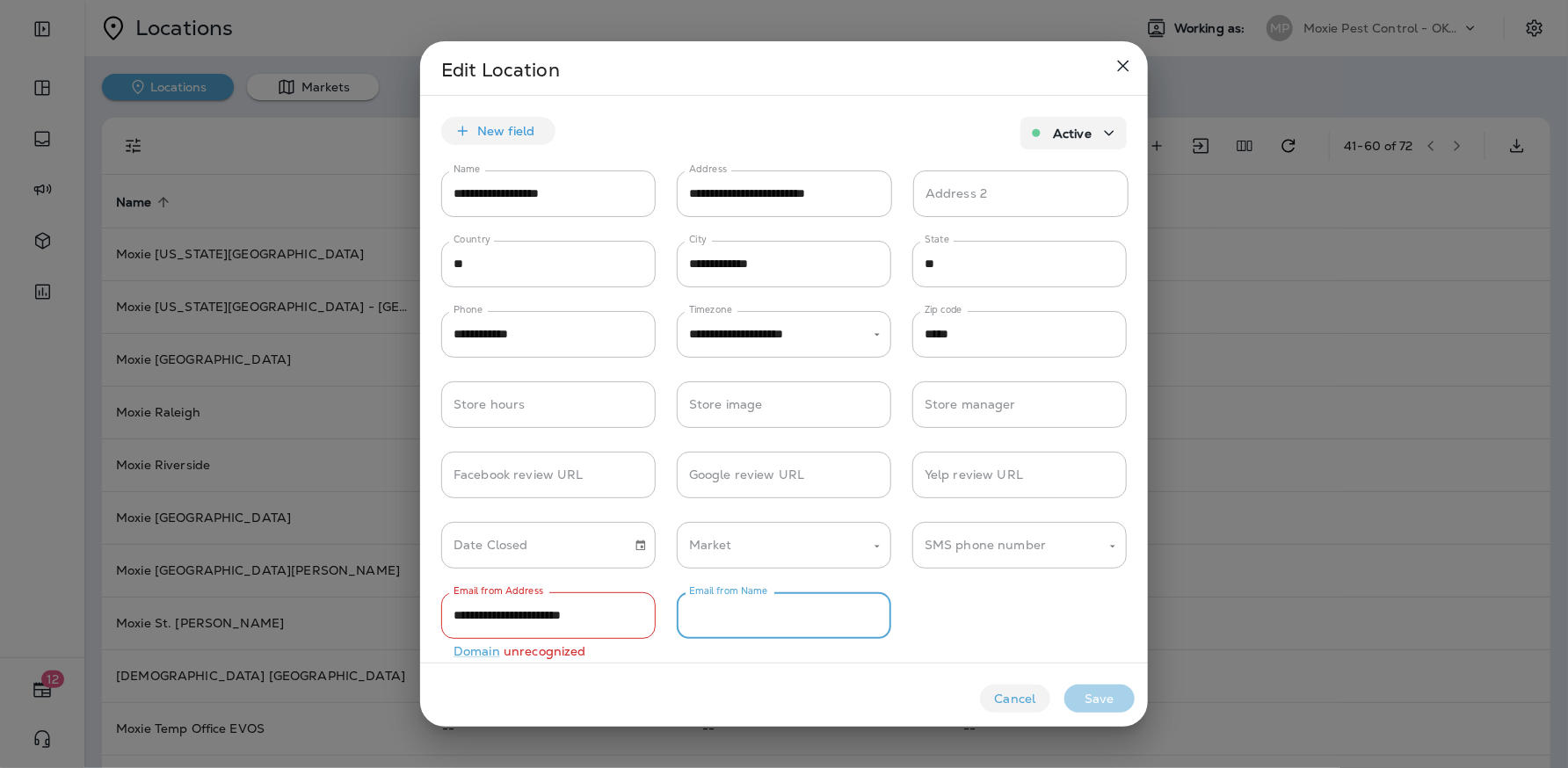 click on "Email from Name" at bounding box center (784, 615) 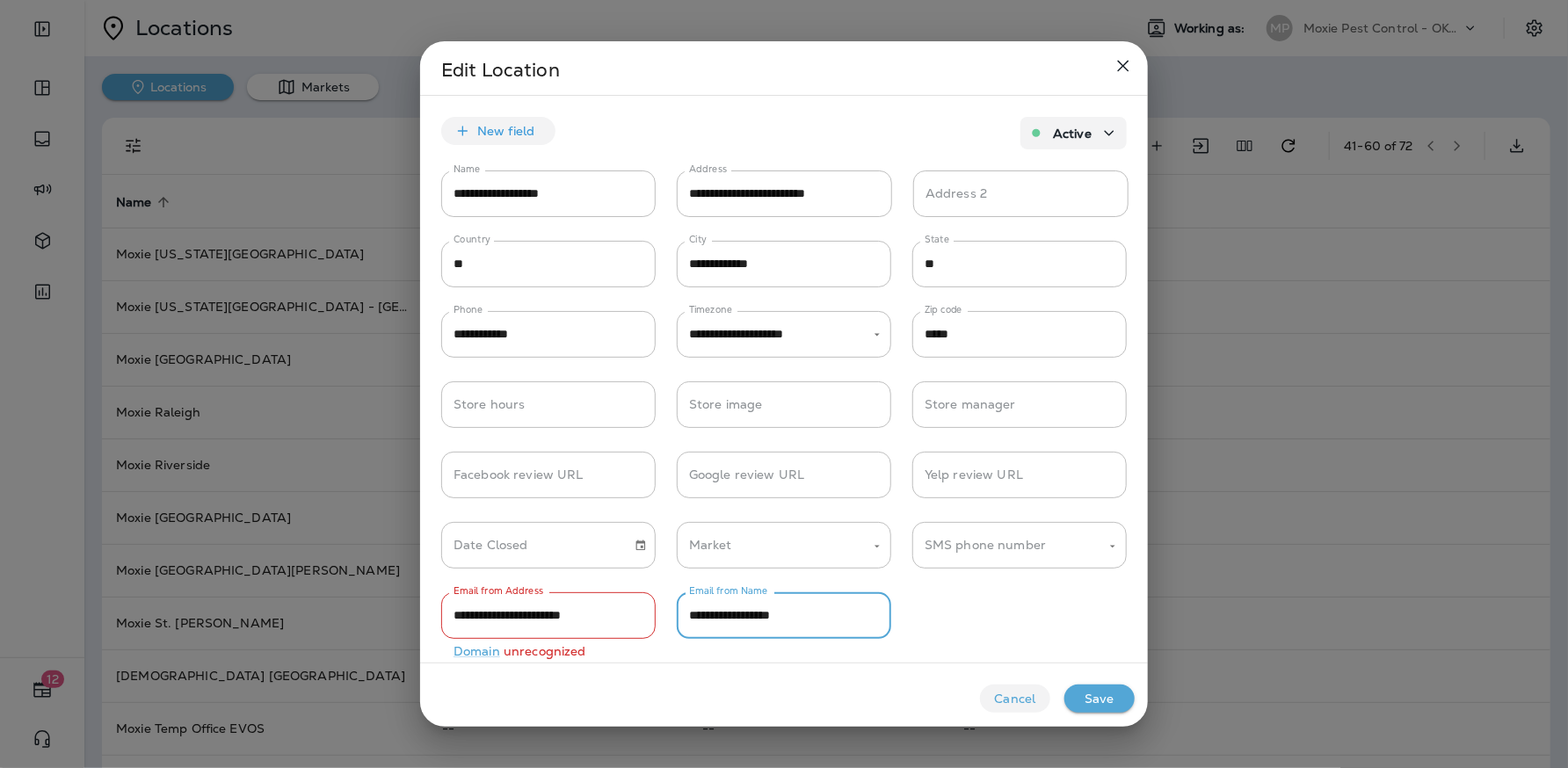 type on "**********" 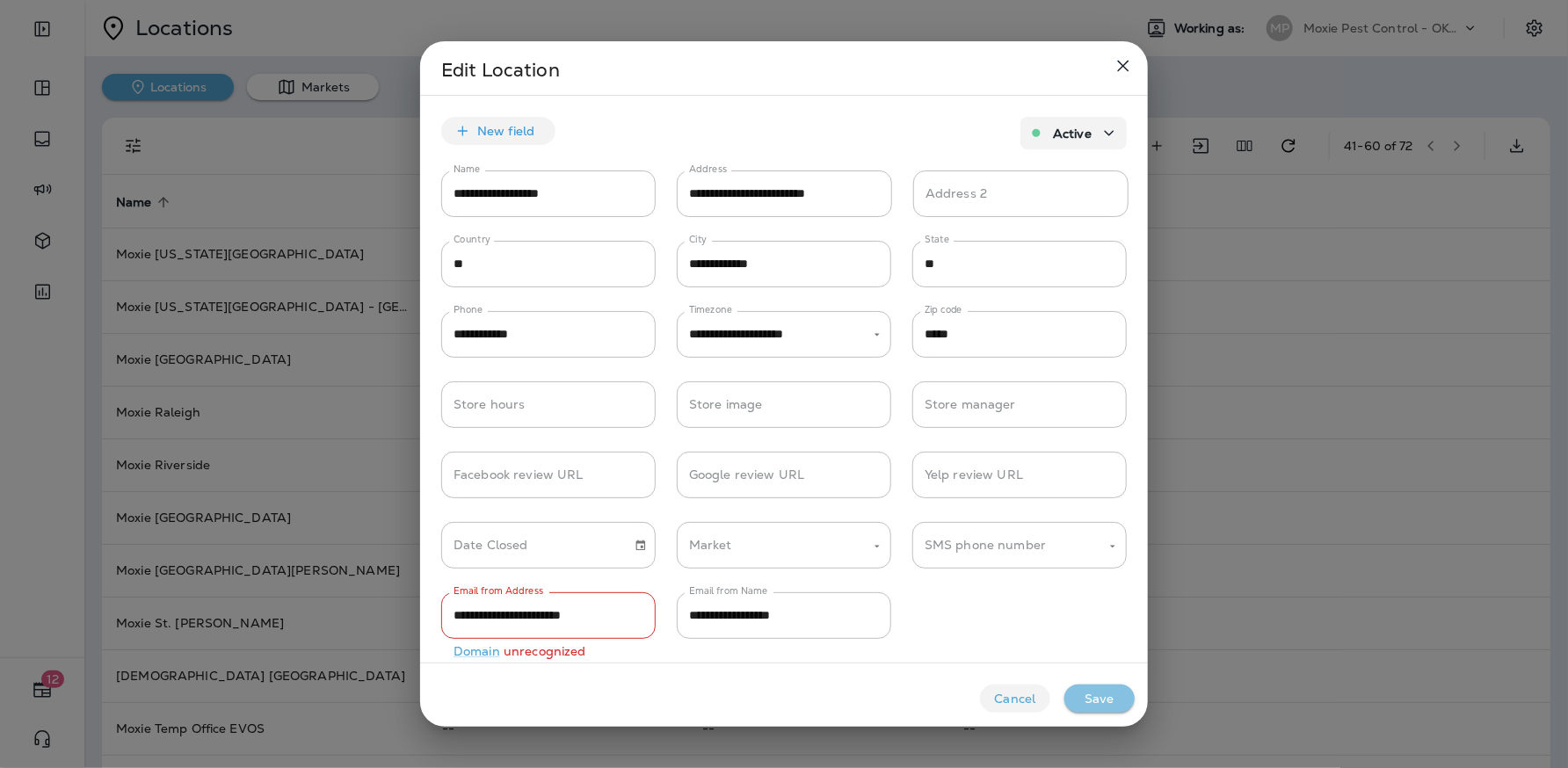 click on "Save" at bounding box center (1100, 699) 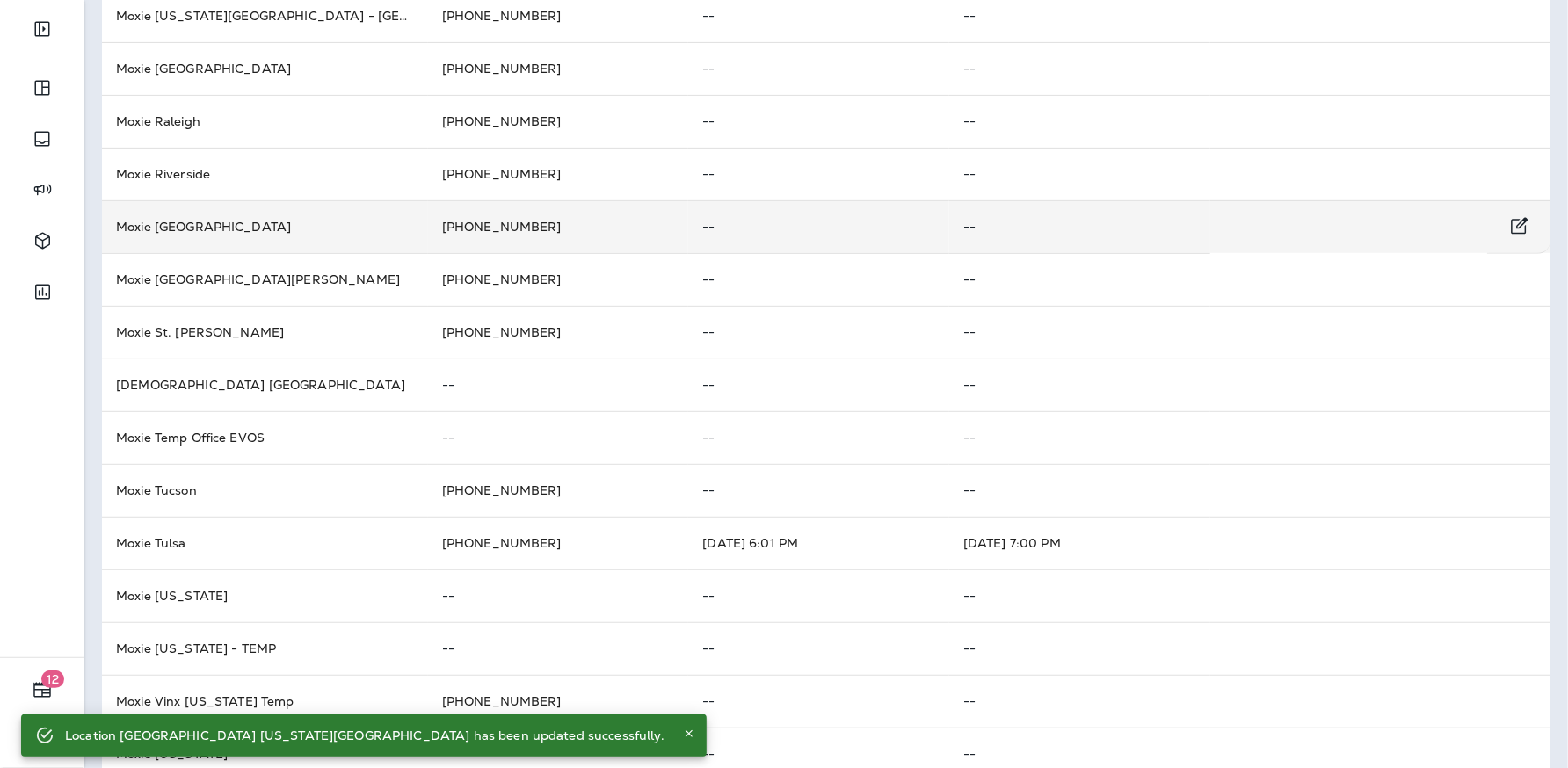 scroll, scrollTop: 378, scrollLeft: 0, axis: vertical 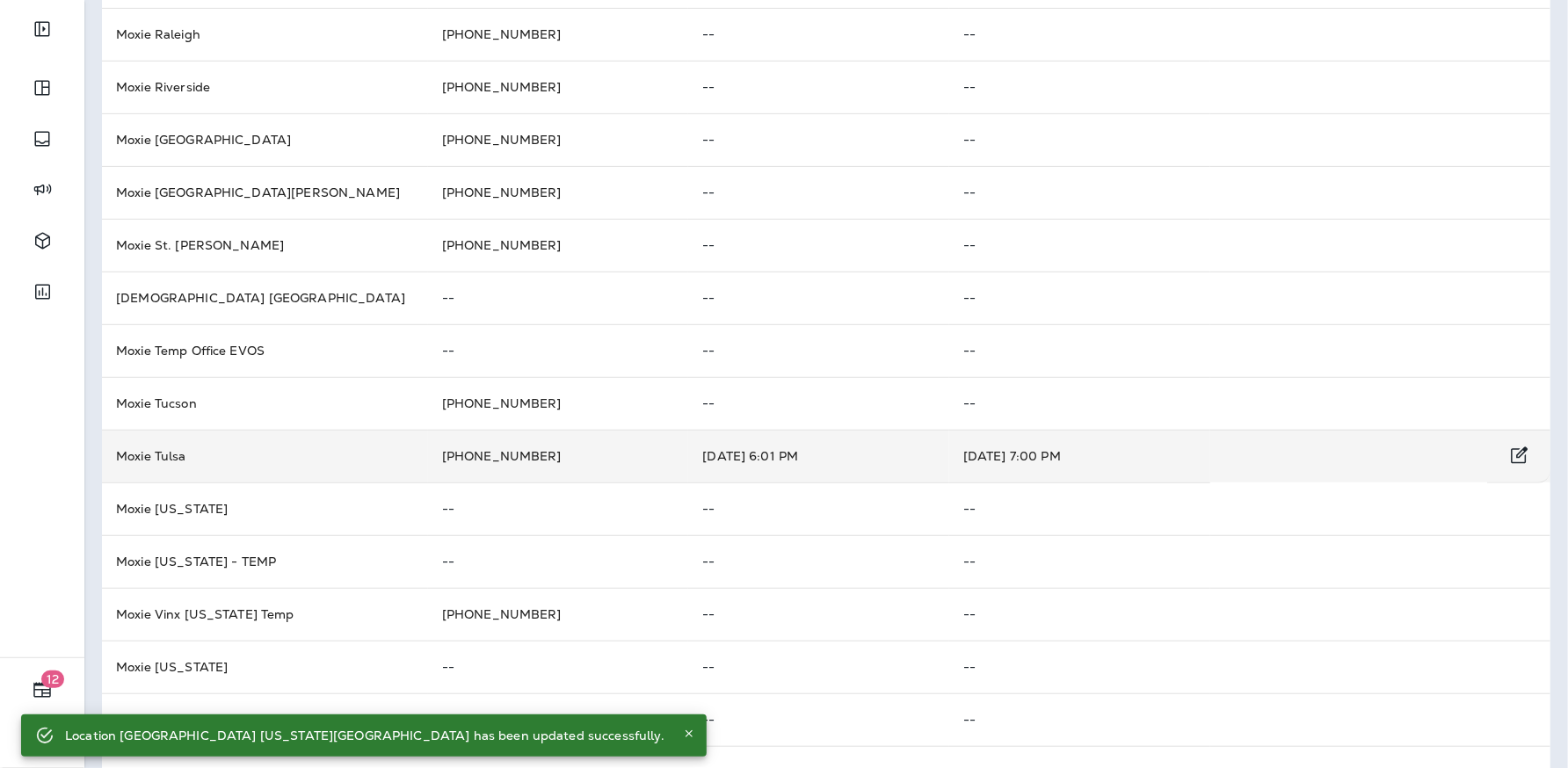 click on "Moxie Tulsa" at bounding box center [265, 456] 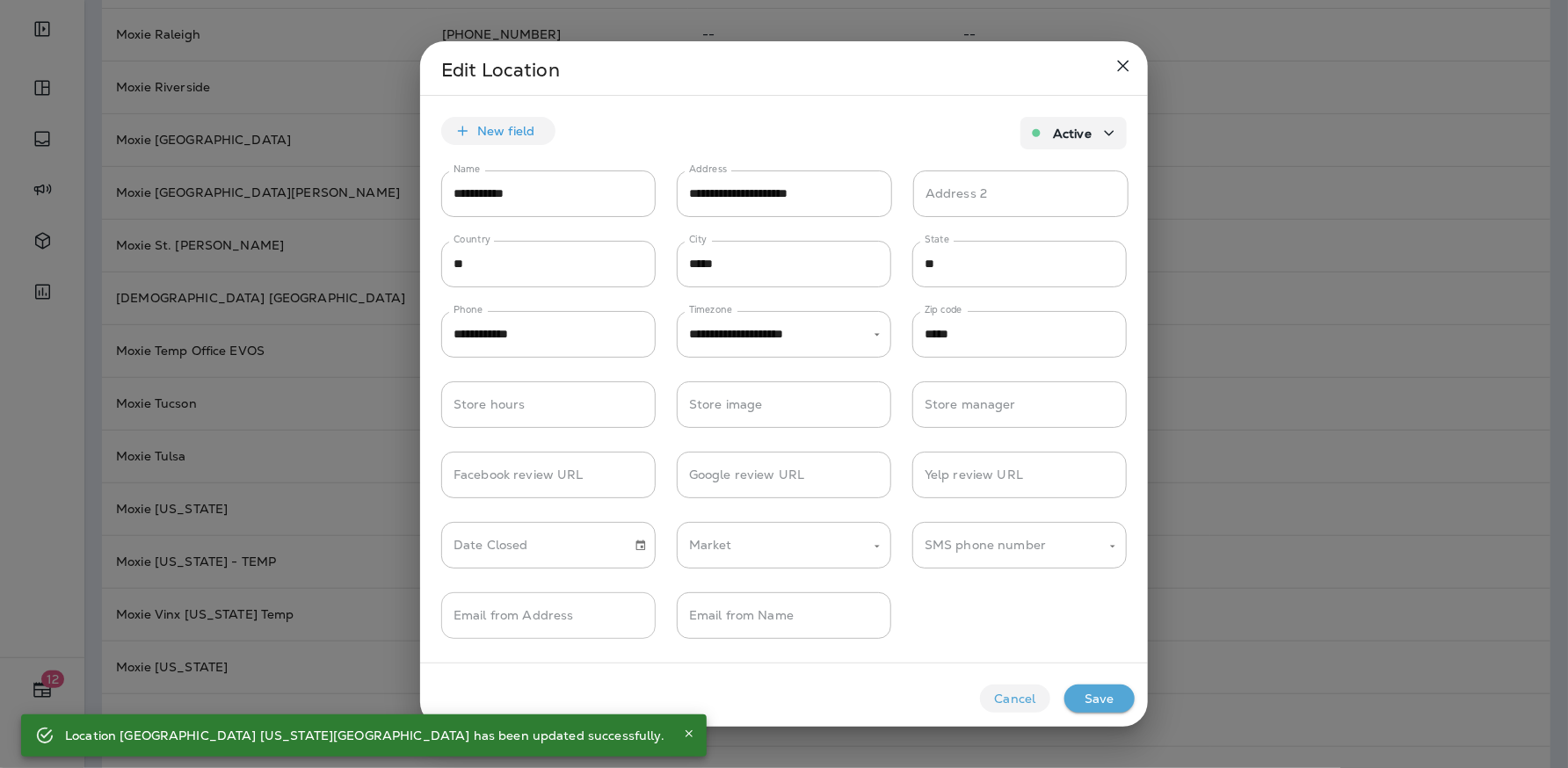 click on "Email from Address" at bounding box center (548, 615) 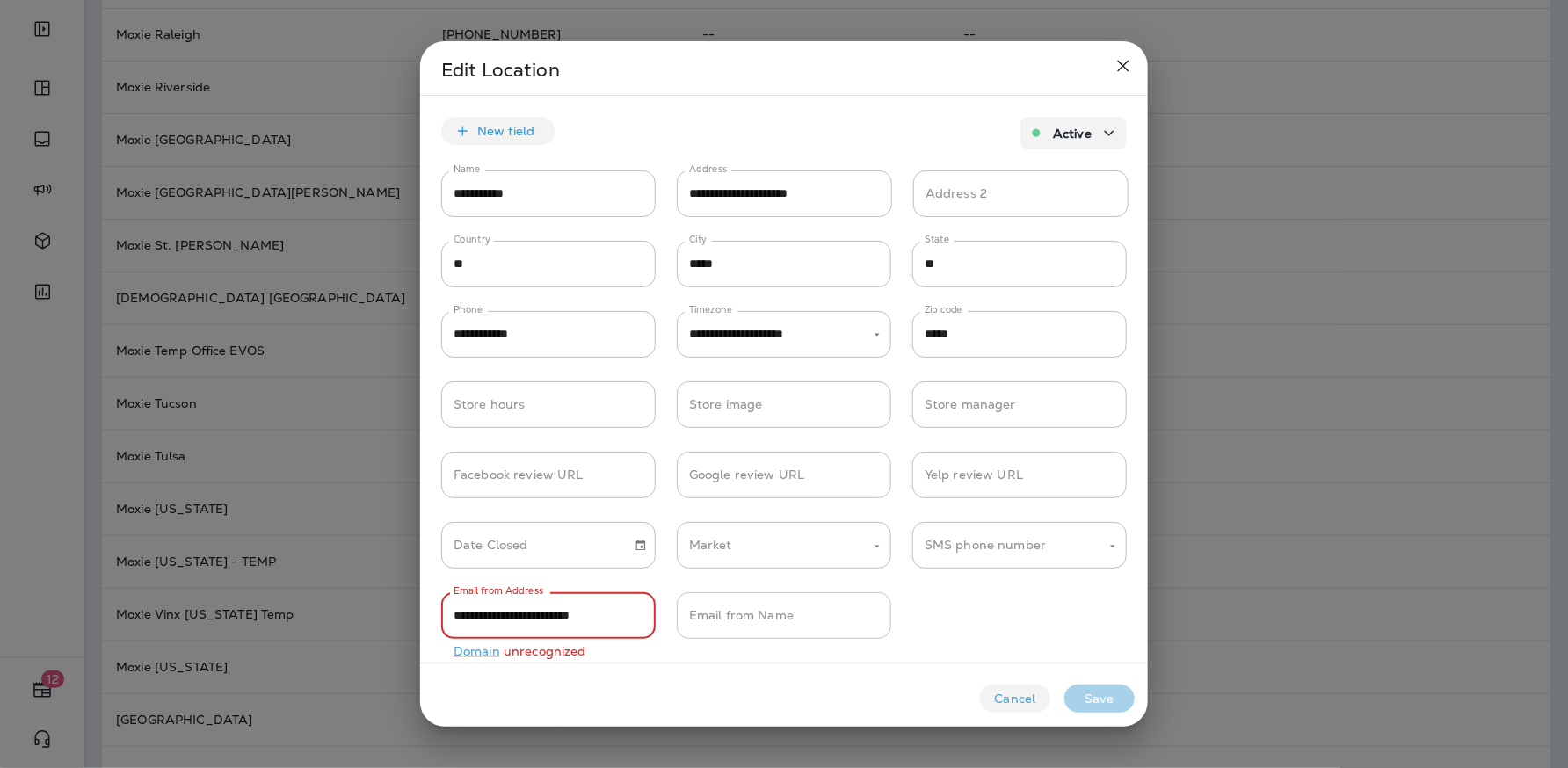 type on "**********" 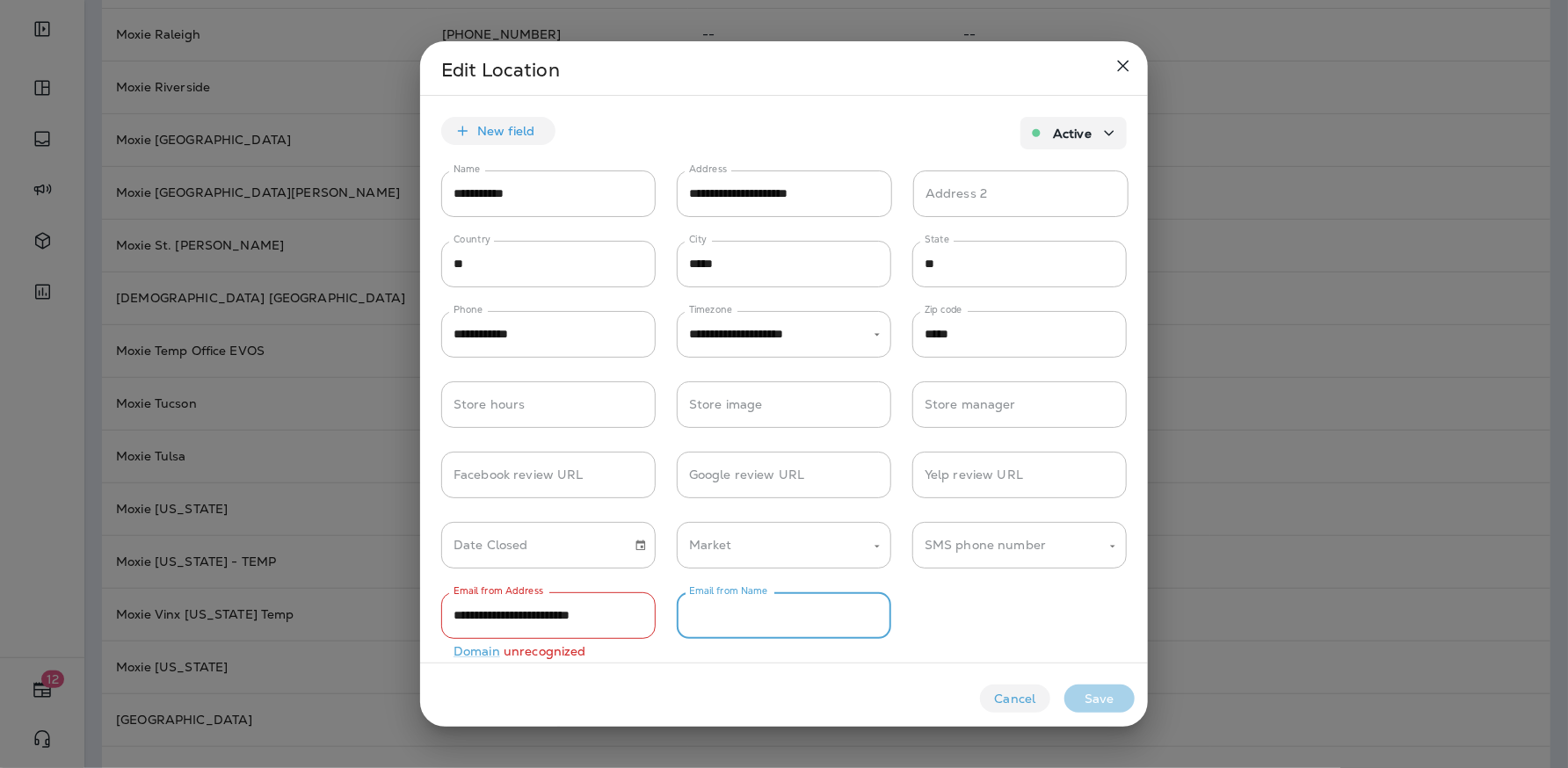 click on "Email from Name" at bounding box center [784, 615] 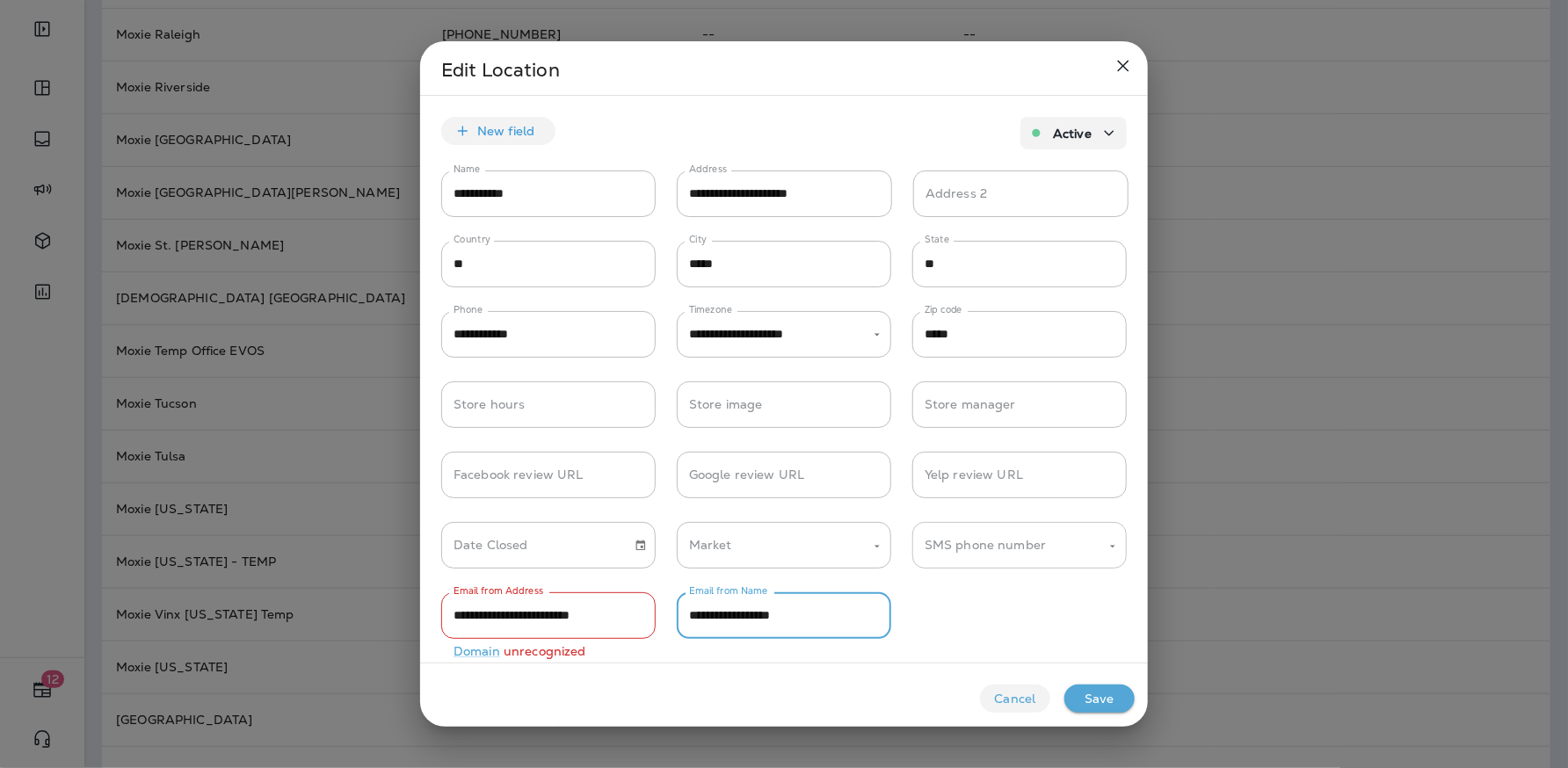 type on "**********" 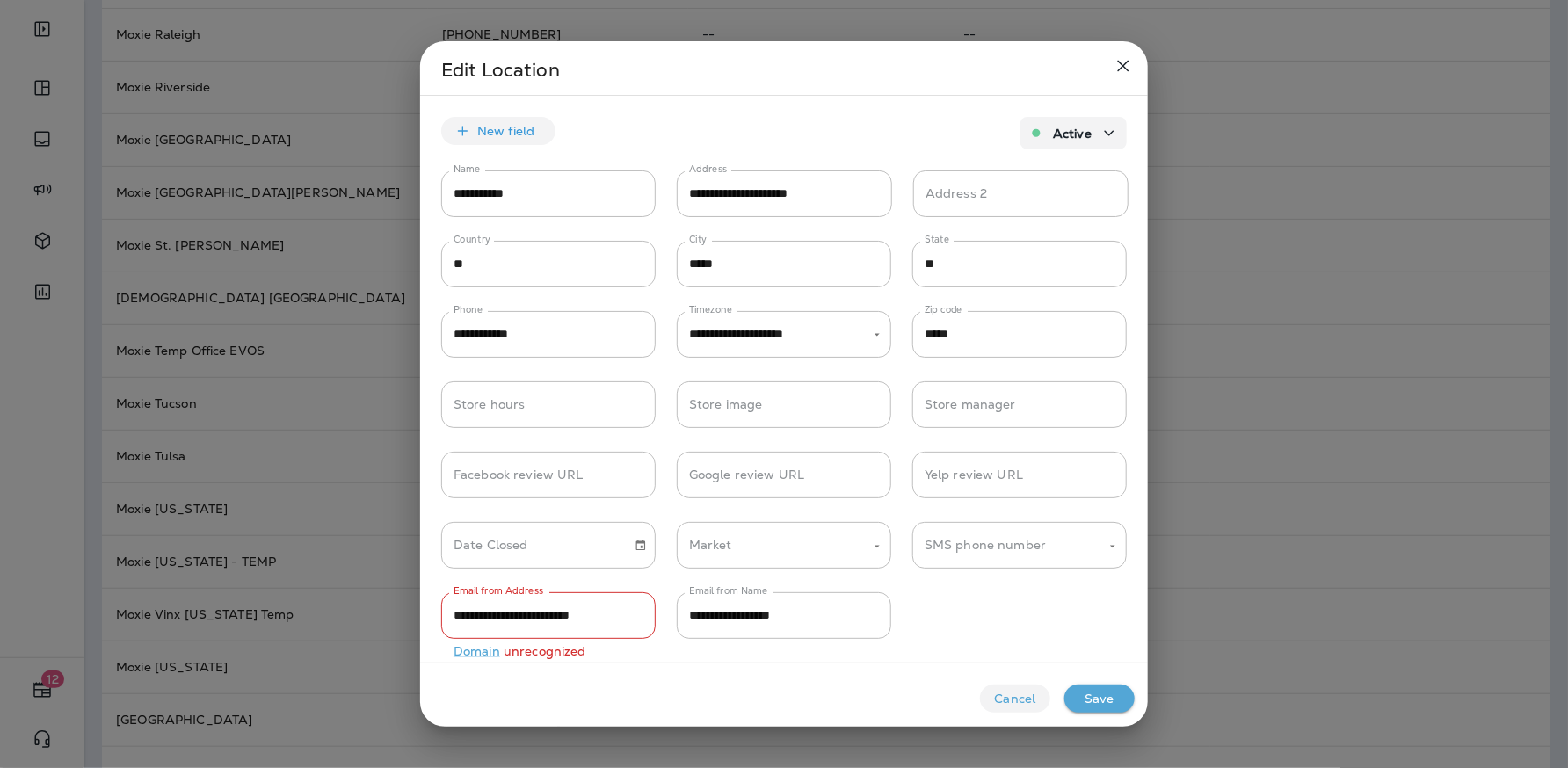 click on "**********" at bounding box center (784, 379) 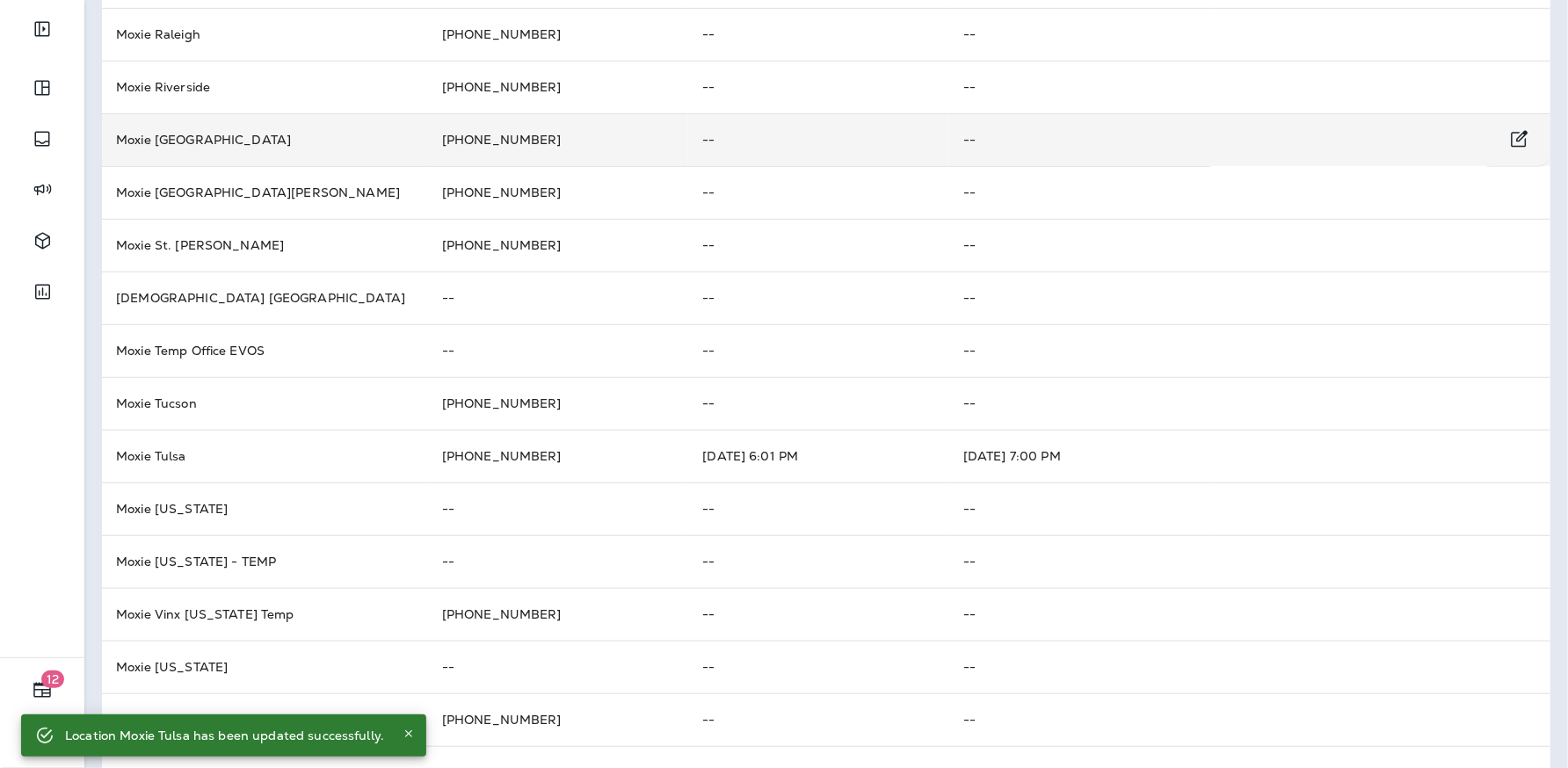 scroll, scrollTop: 0, scrollLeft: 0, axis: both 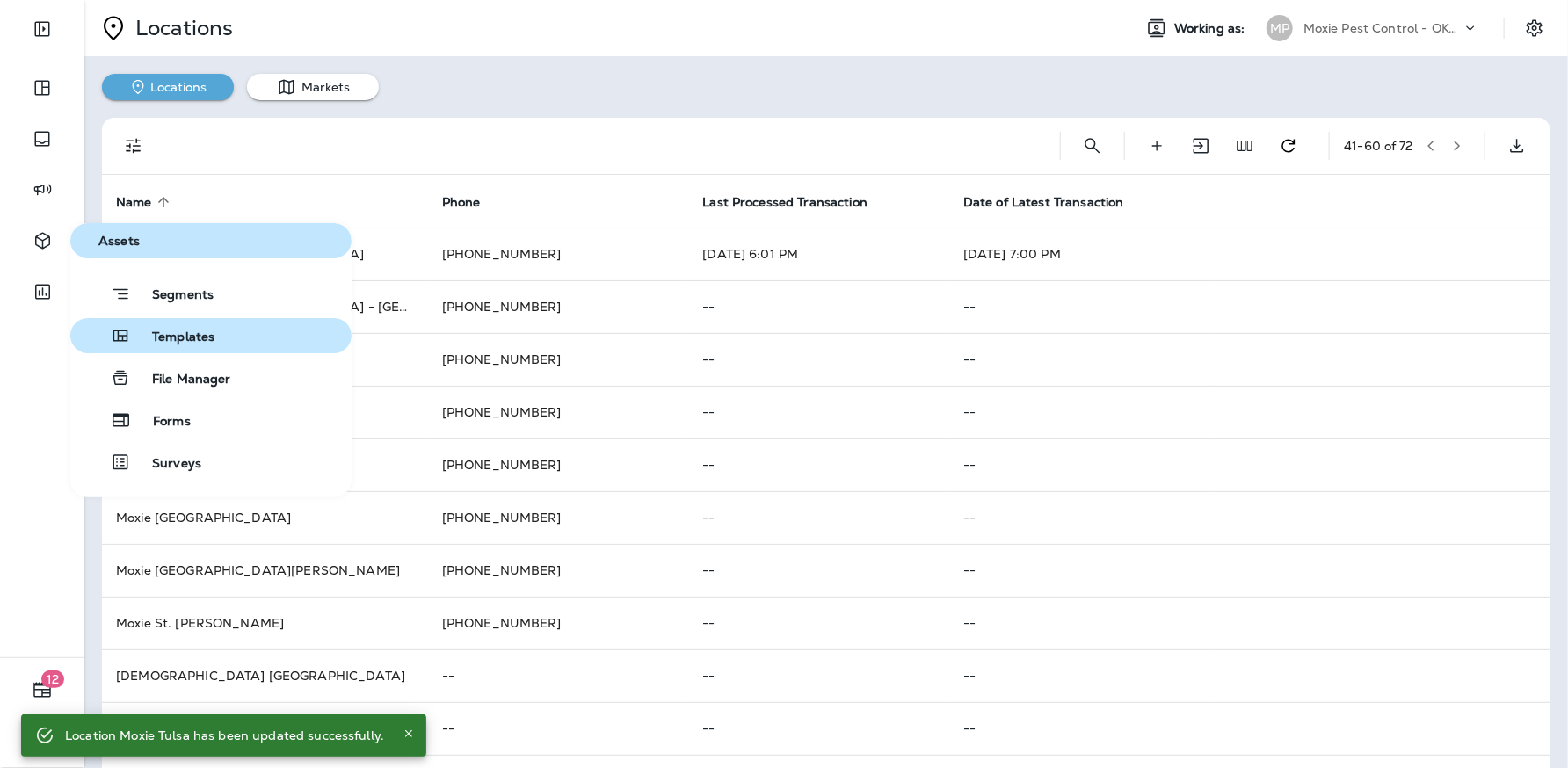 click on "Templates" at bounding box center (172, 337) 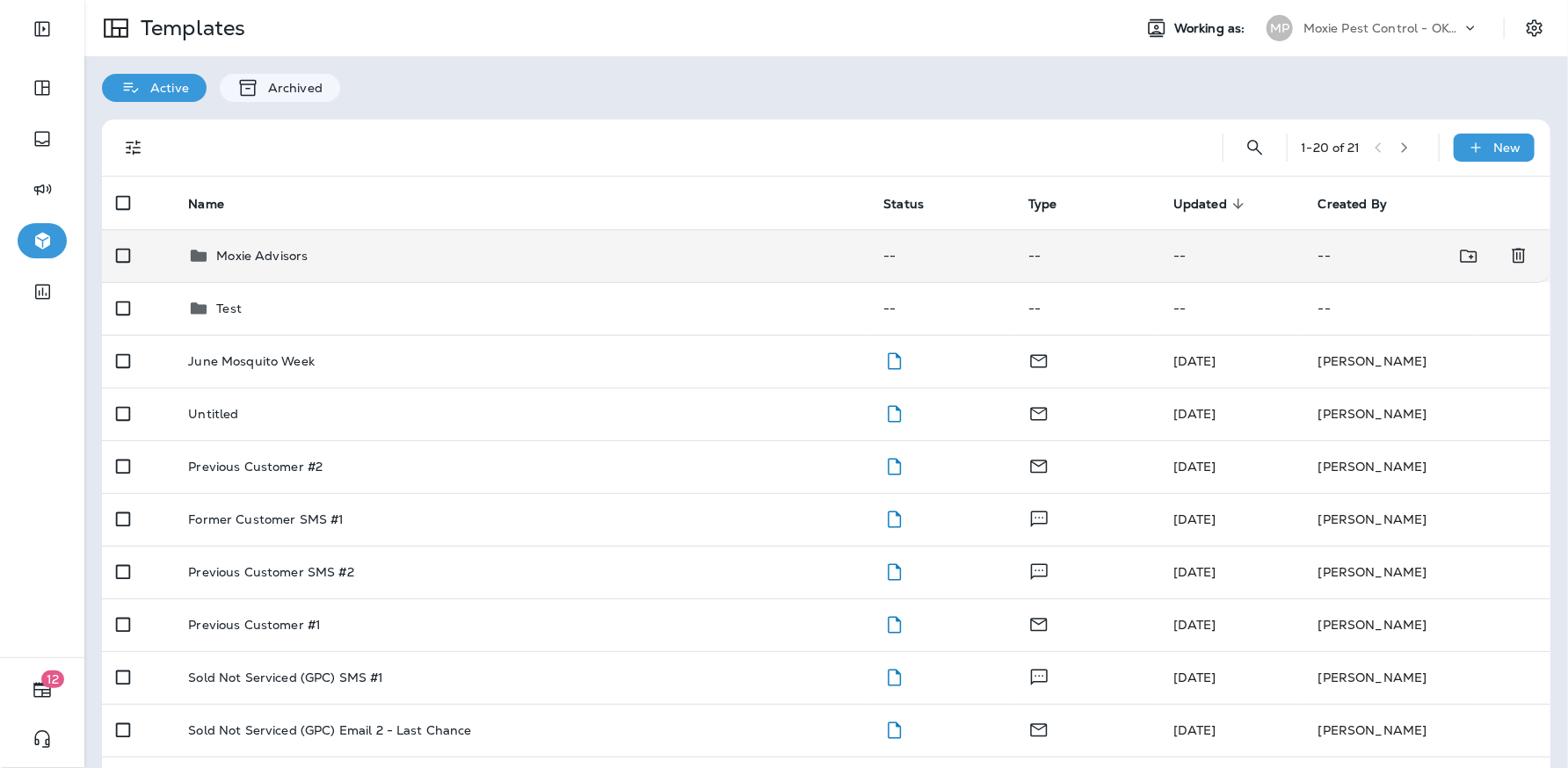click on "Moxie Advisors" at bounding box center [521, 256] 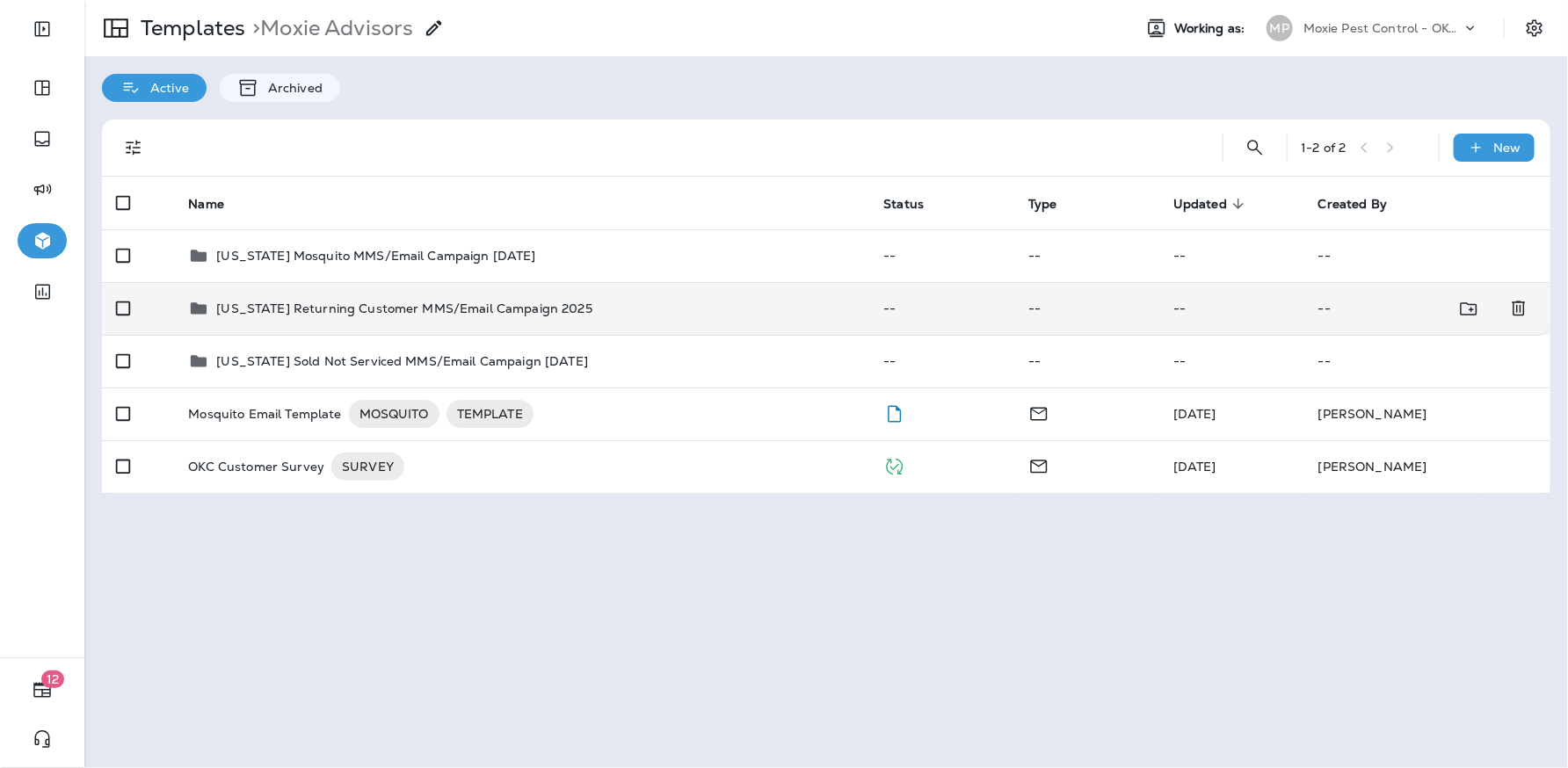 click on "Oklahoma Returning Customer MMS/Email Campaign 2025" at bounding box center (403, 308) 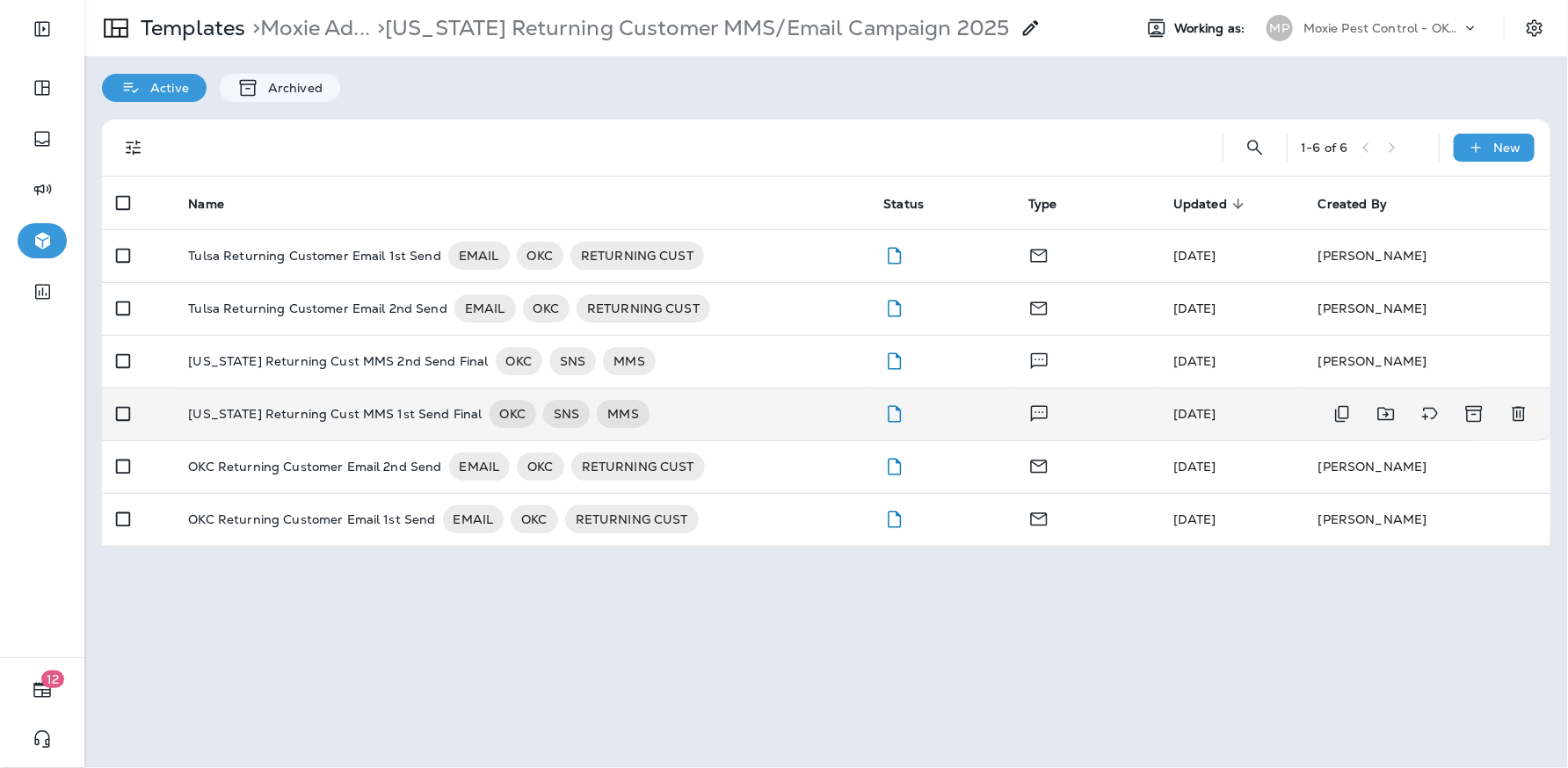 click on "Oklahoma Returning Cust MMS 1st Send Final" at bounding box center [335, 414] 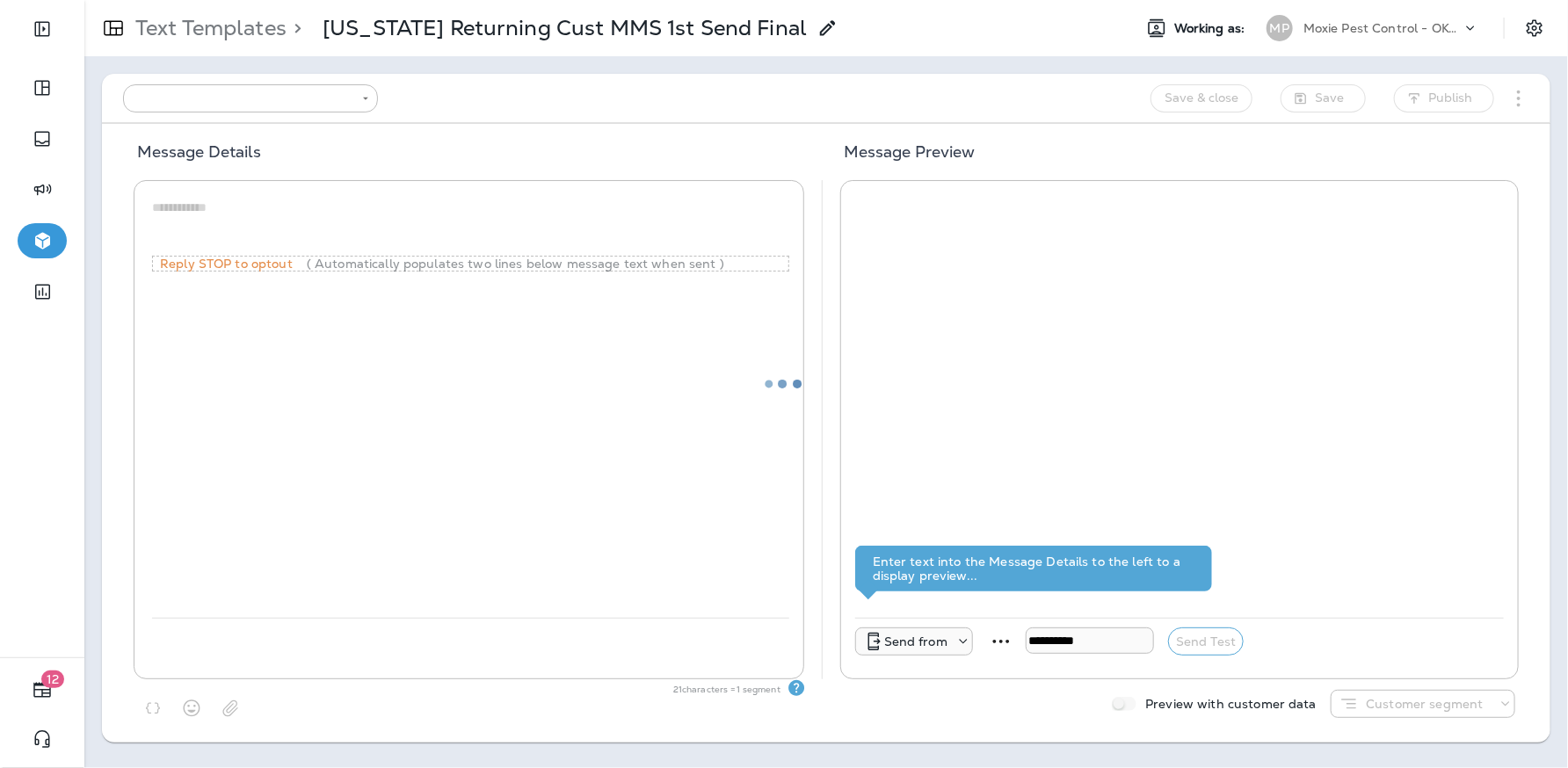 type on "**********" 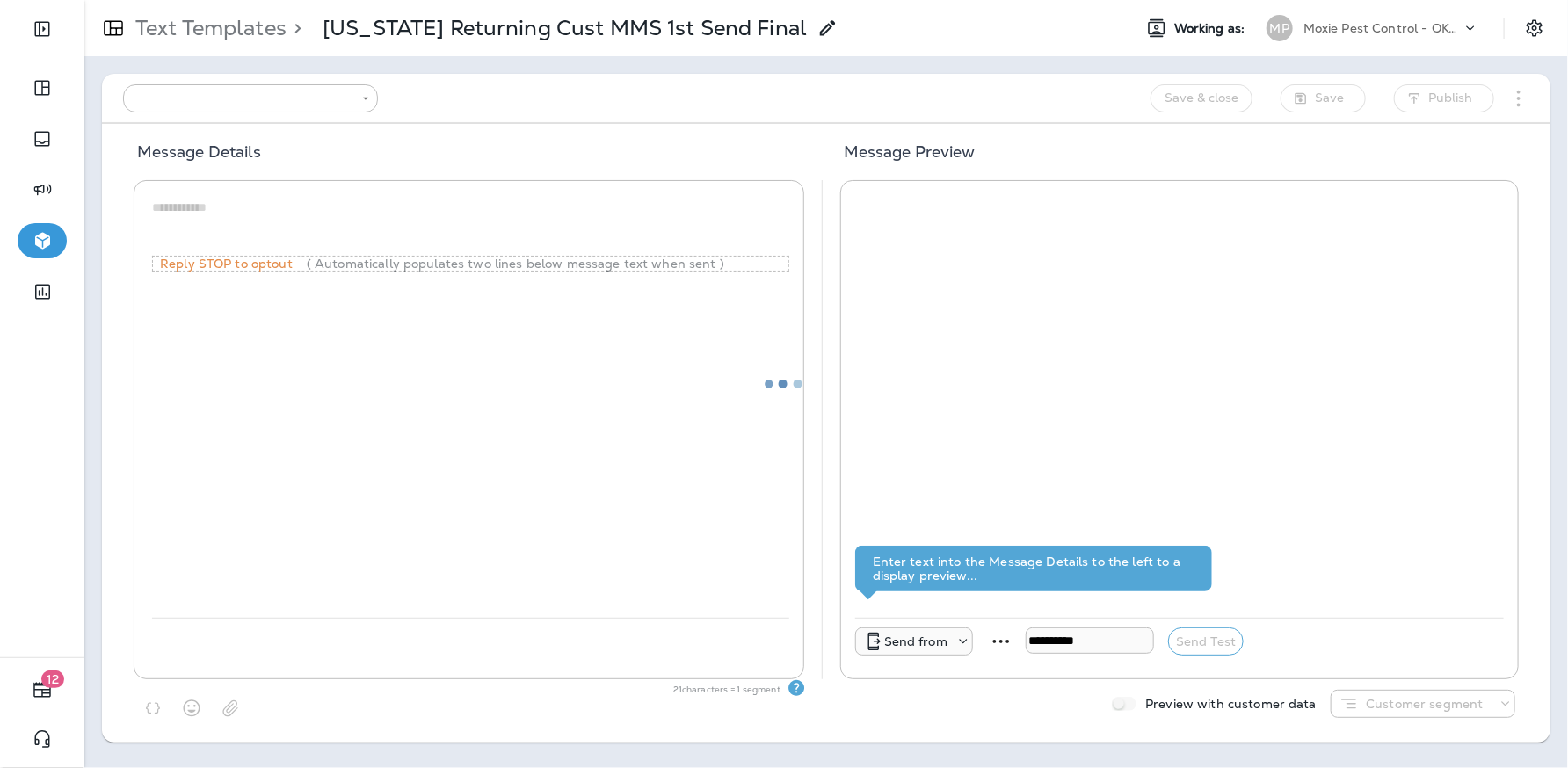 type on "**********" 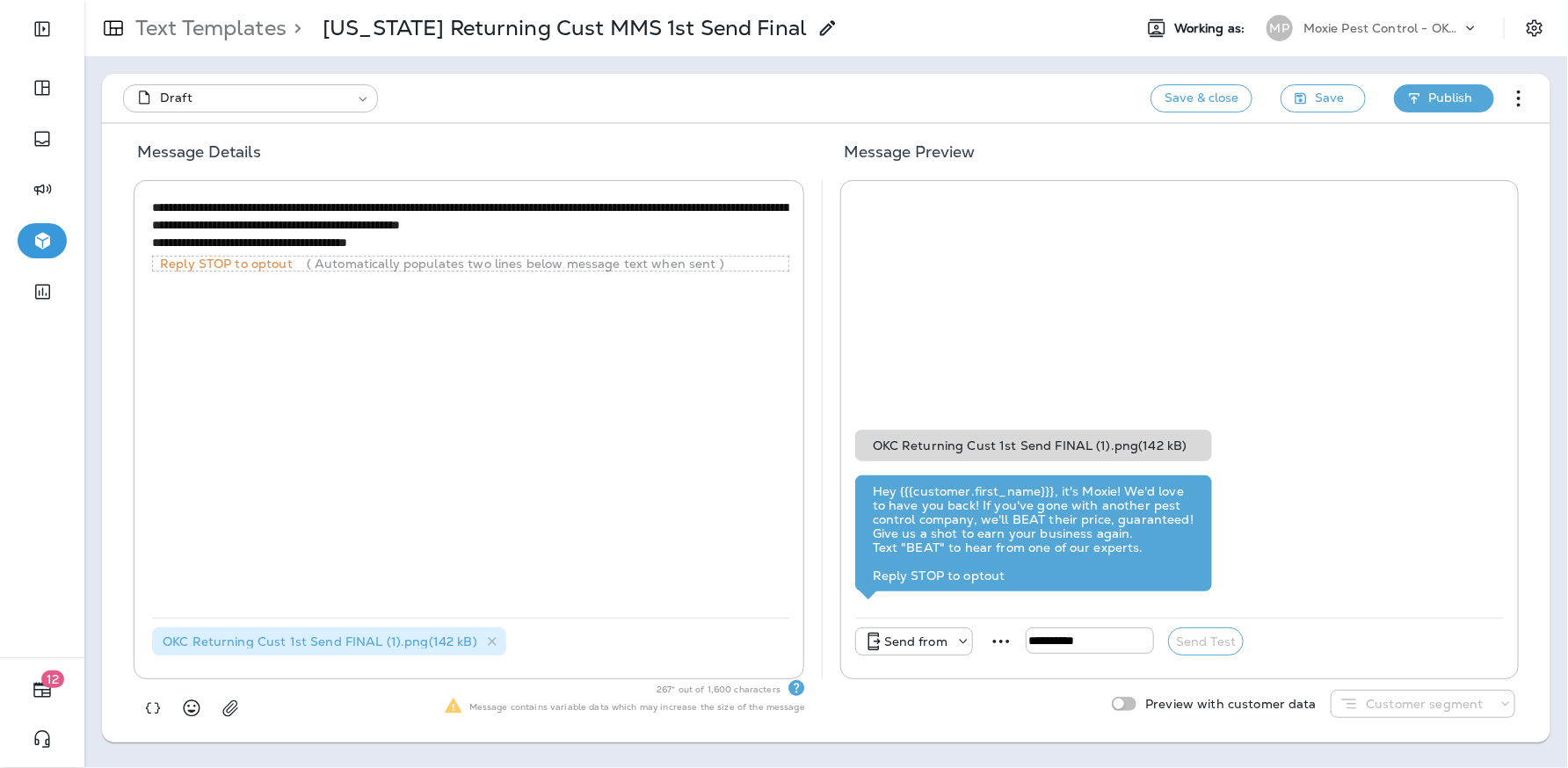 click on "Publish" at bounding box center (1450, 98) 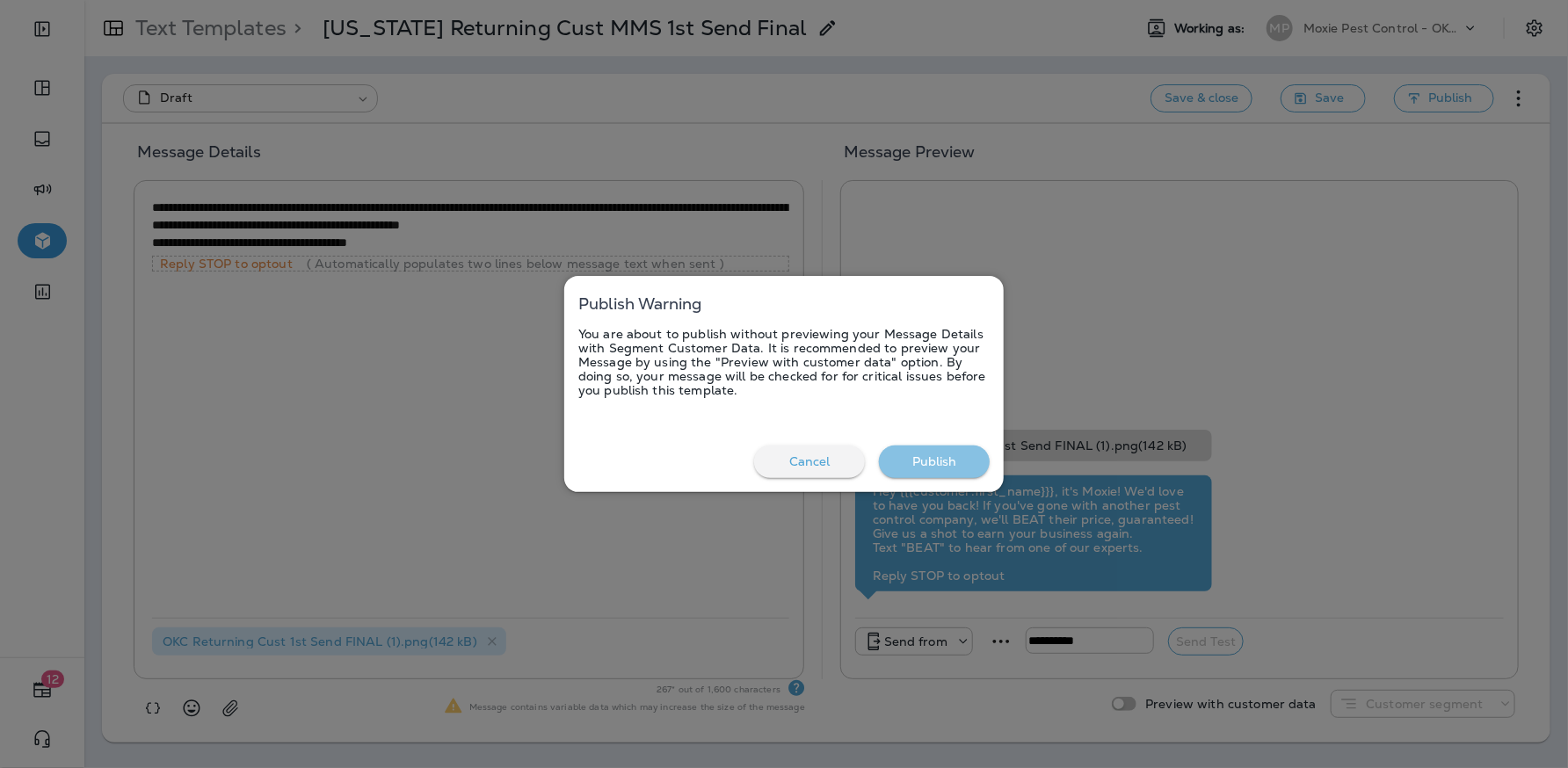 click on "Publish" at bounding box center (934, 461) 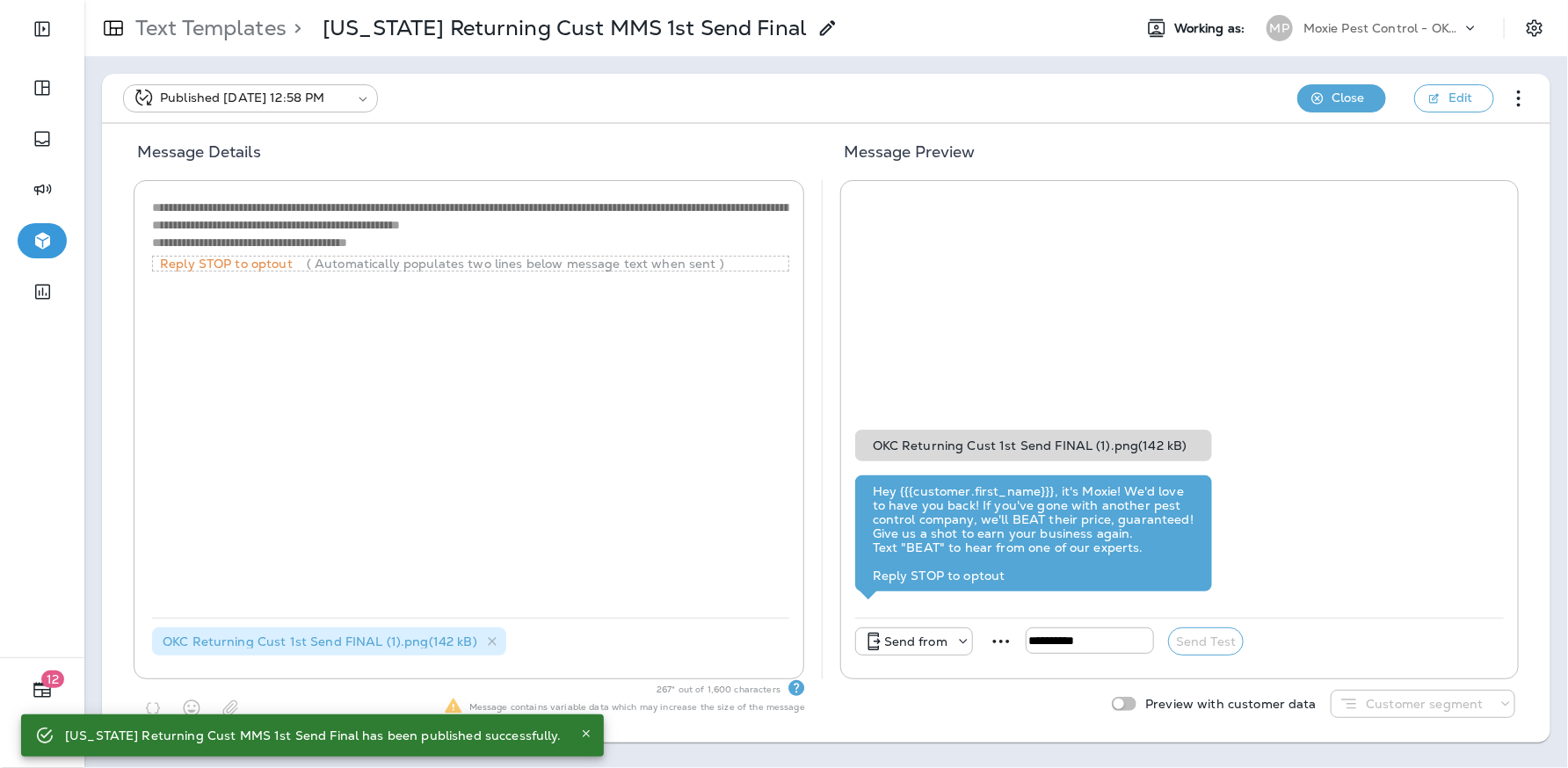 click 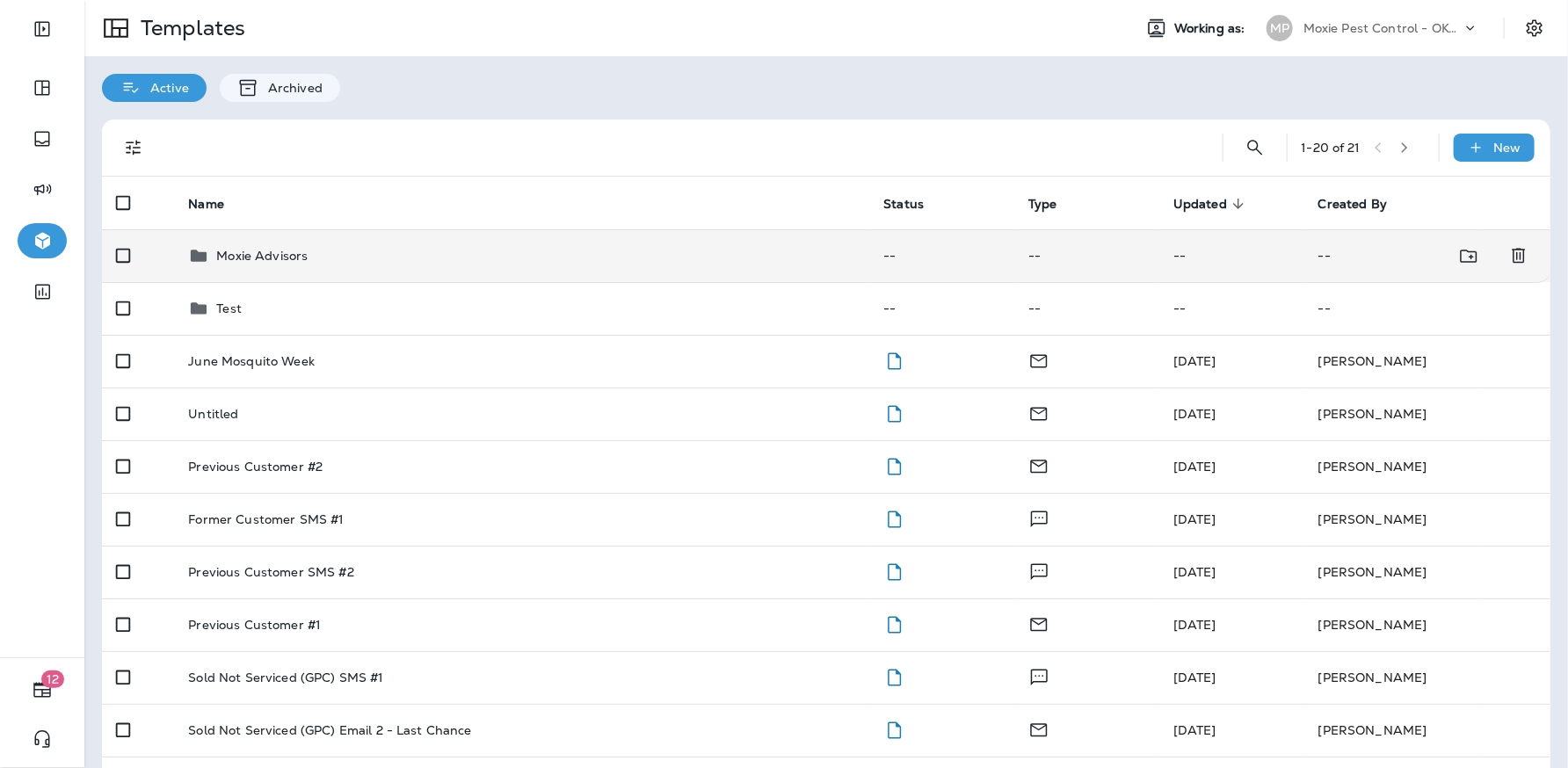 click on "Moxie Advisors" at bounding box center (521, 256) 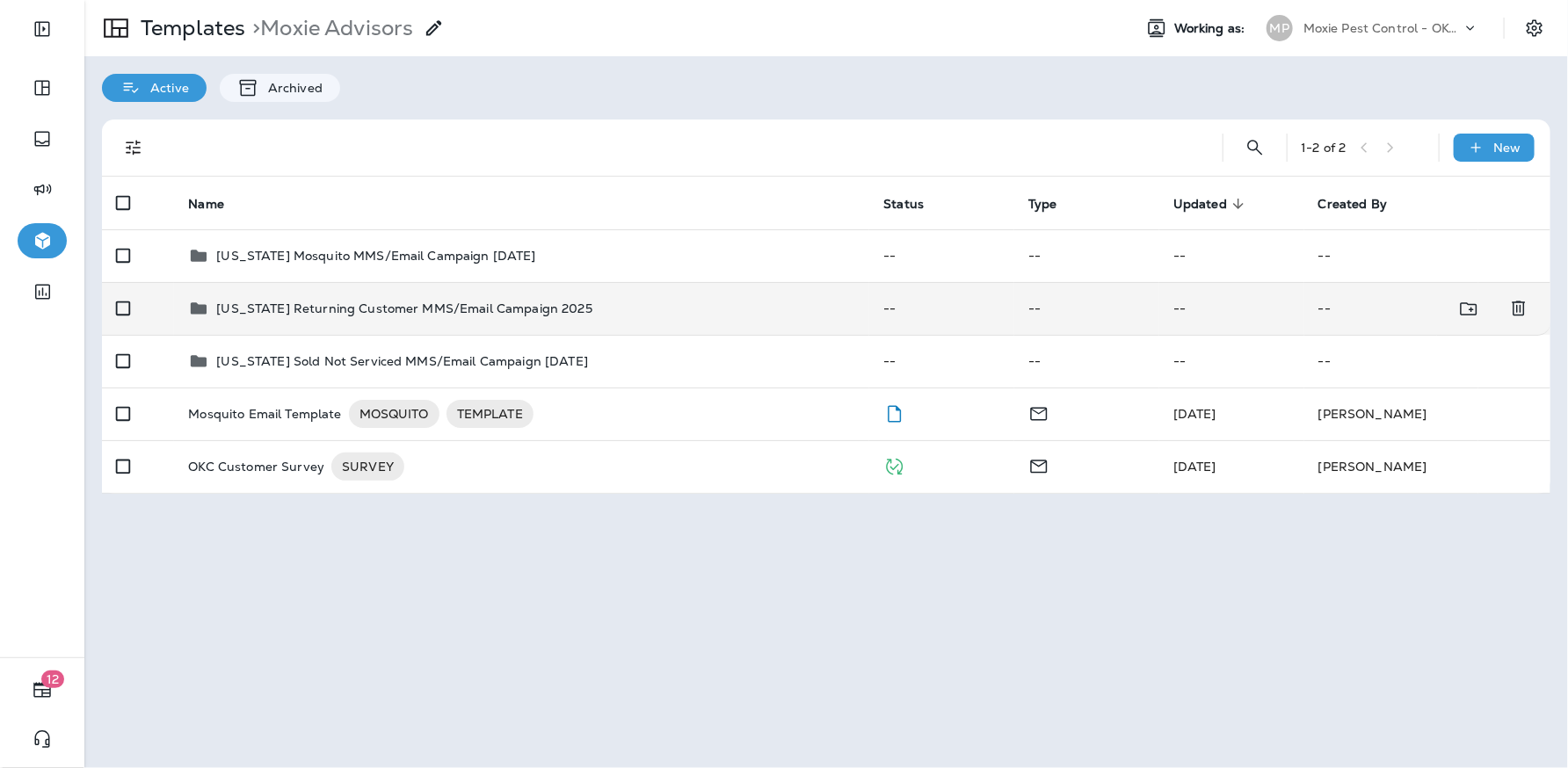 click on "Oklahoma Returning Customer MMS/Email Campaign 2025" at bounding box center (403, 308) 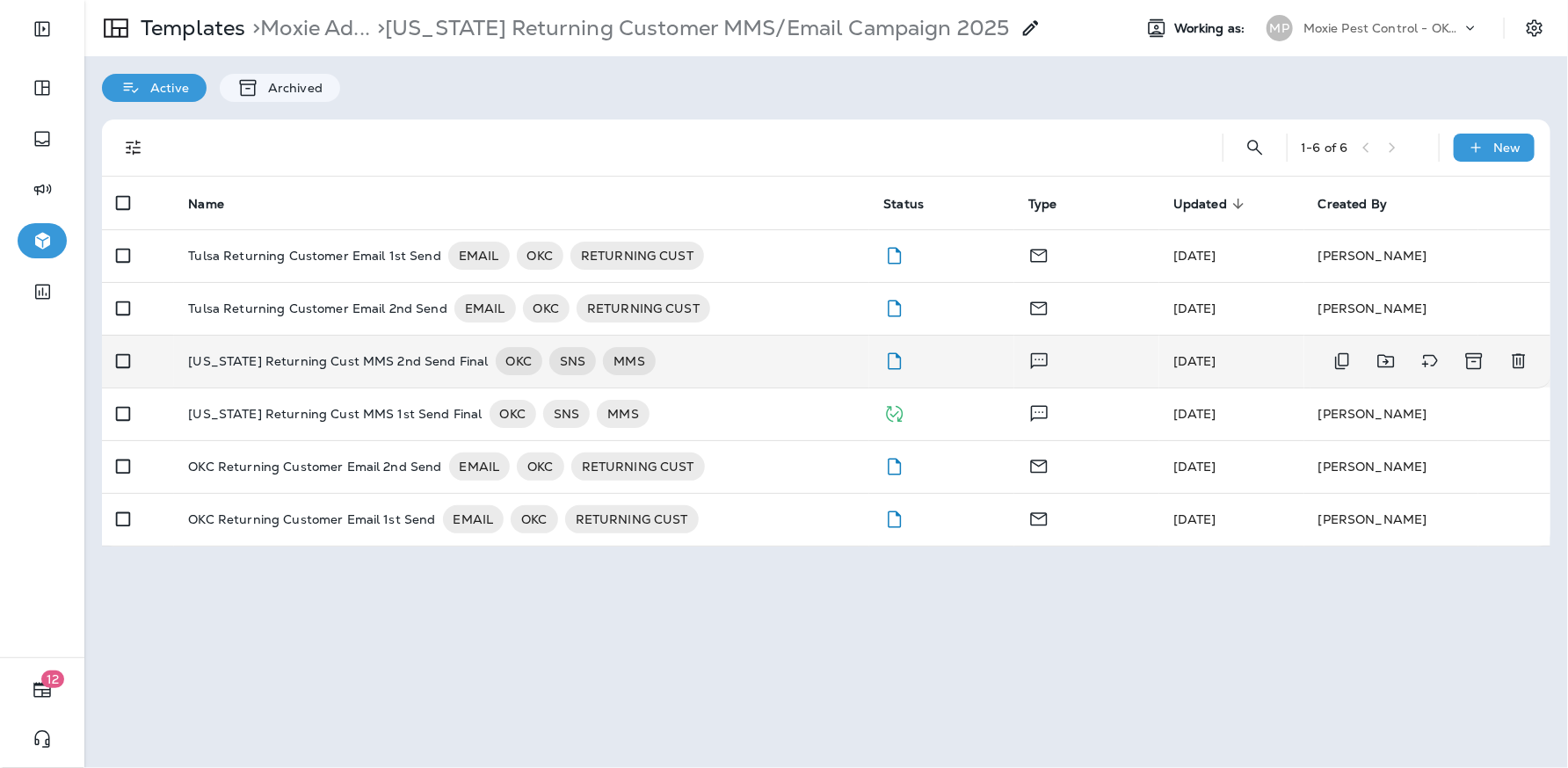 click on "Oklahoma Returning Cust MMS 2nd Send Final" at bounding box center [338, 361] 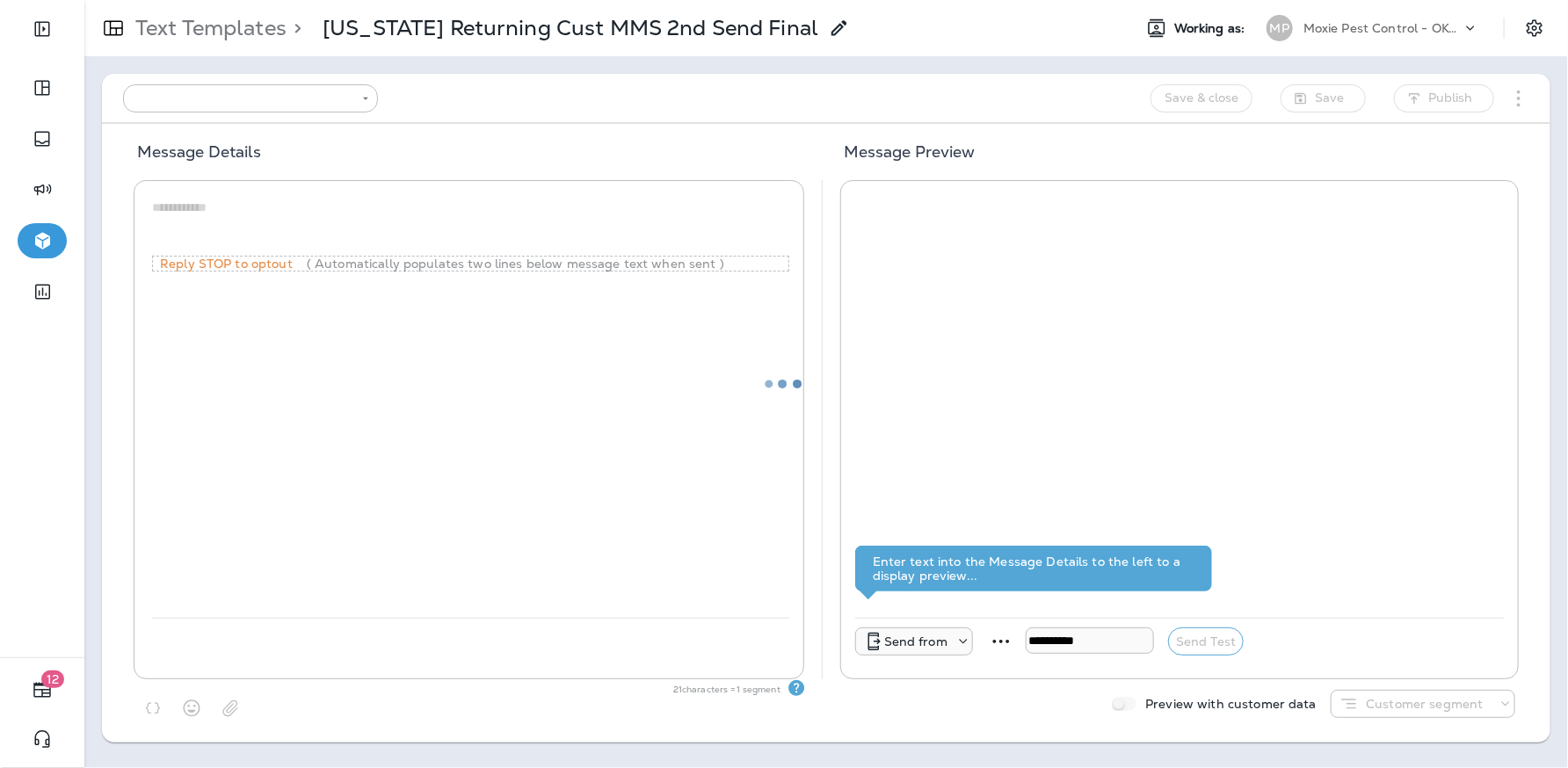 type on "**********" 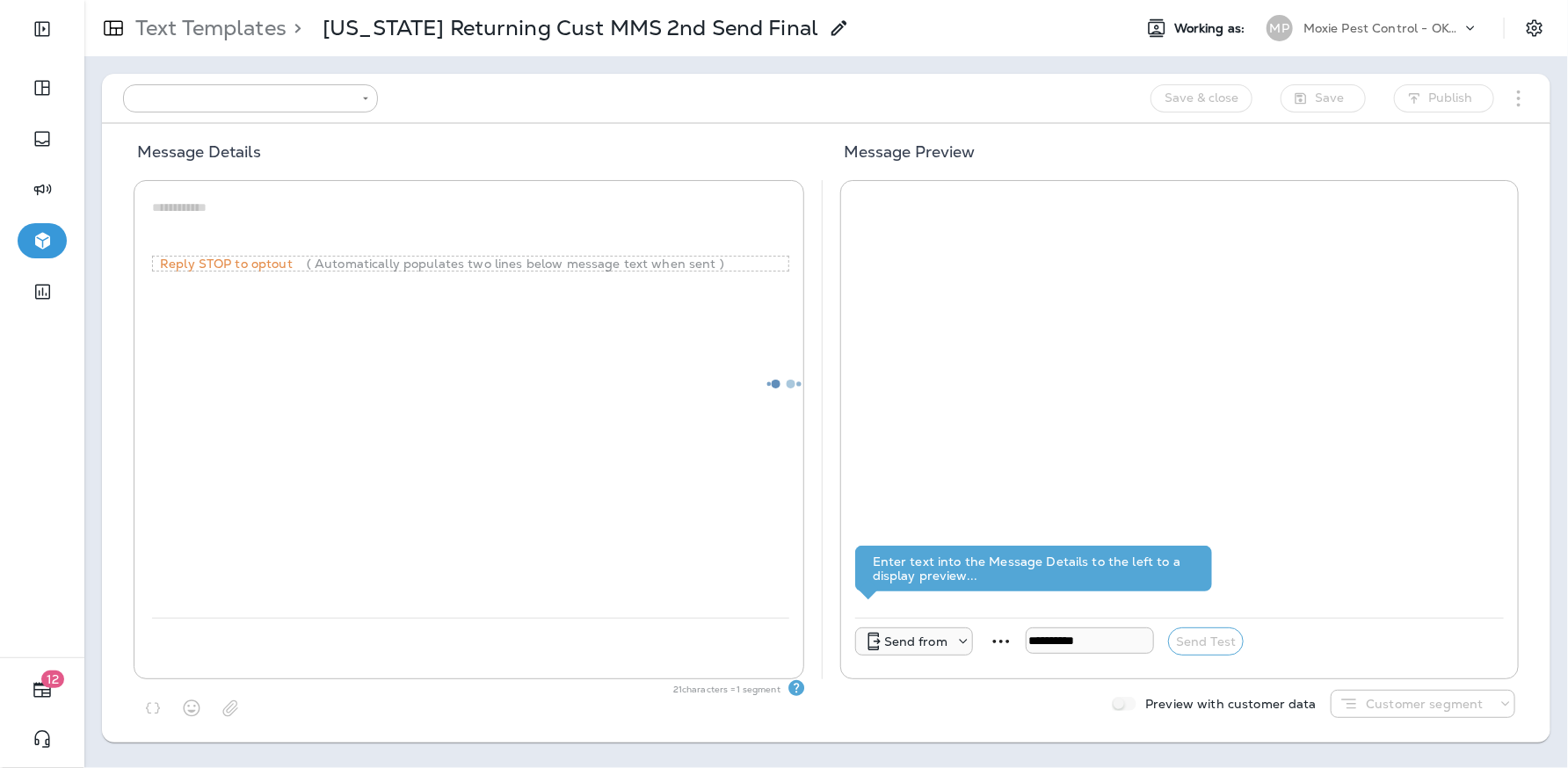 type on "**********" 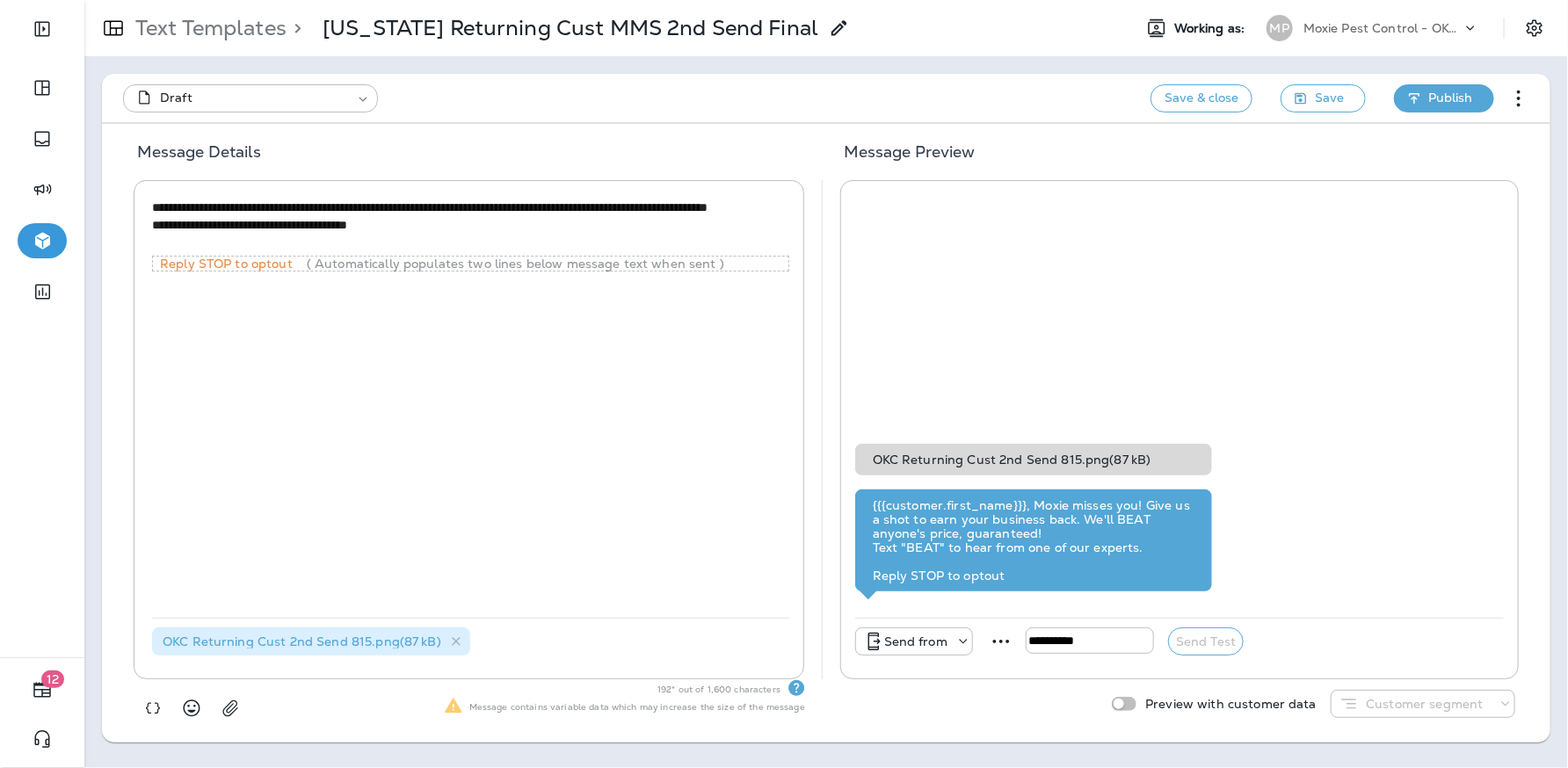 click on "Publish" at bounding box center (1450, 98) 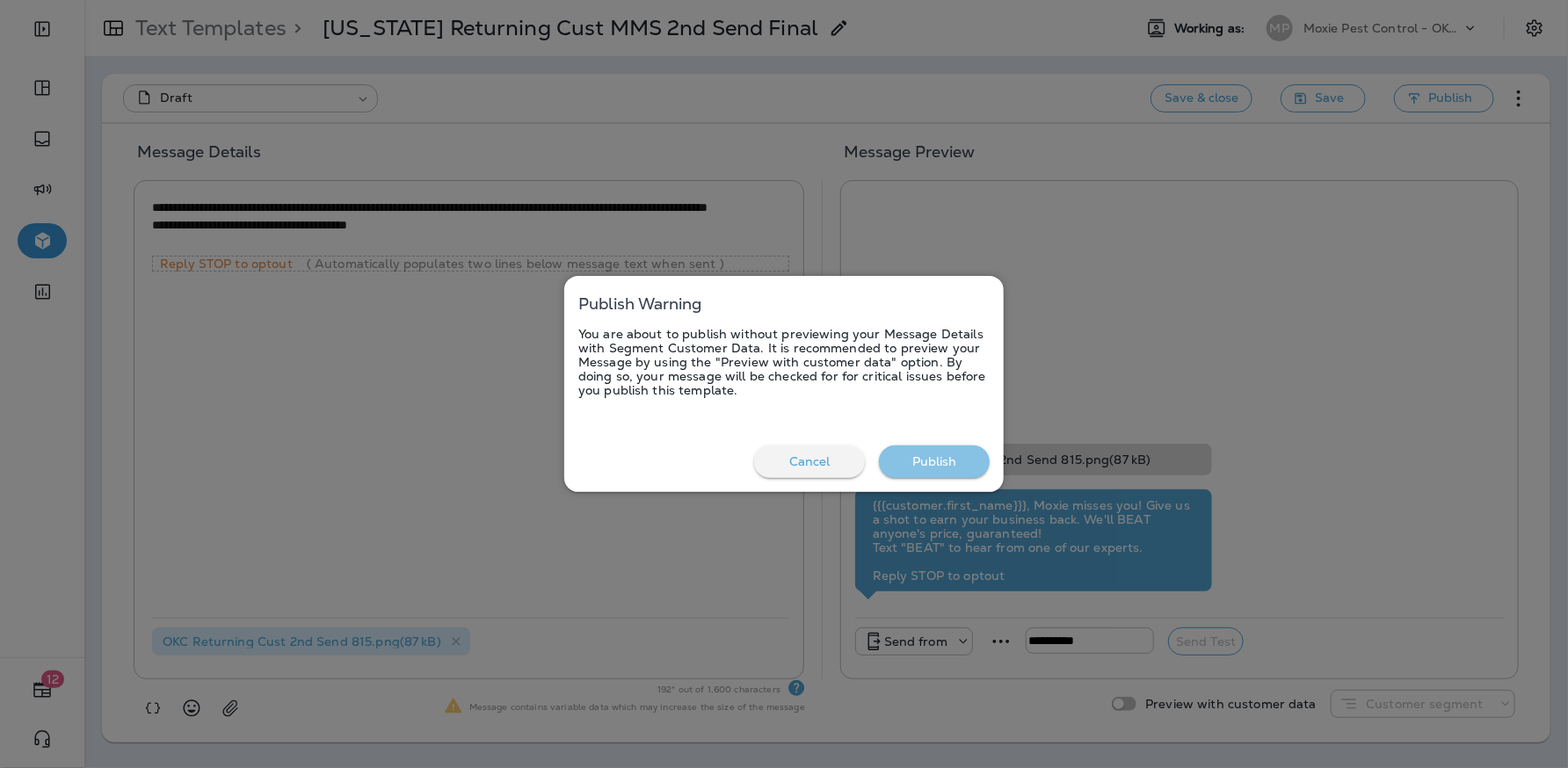 click on "Publish" at bounding box center (934, 461) 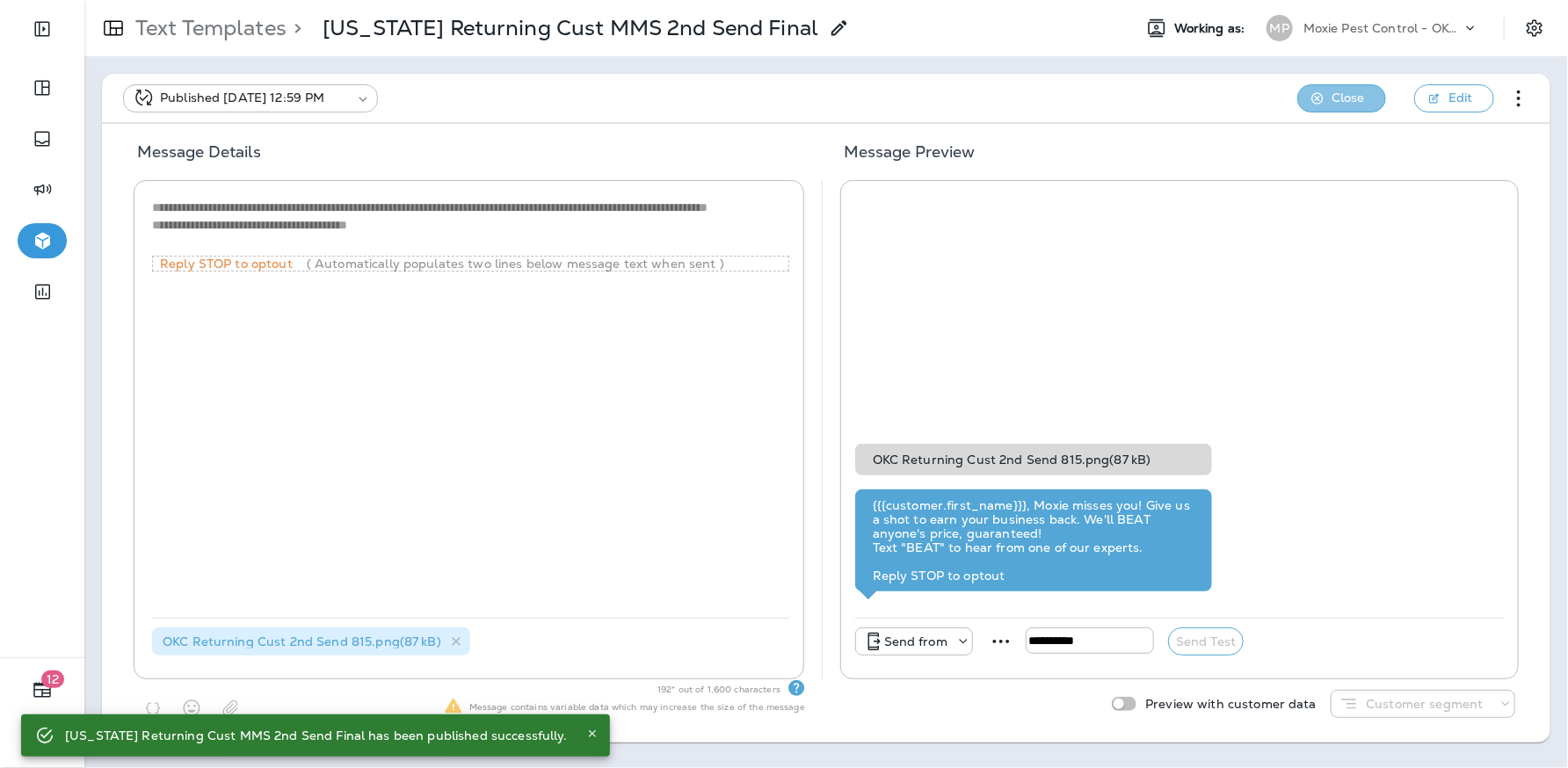 click on "Close" at bounding box center (1341, 98) 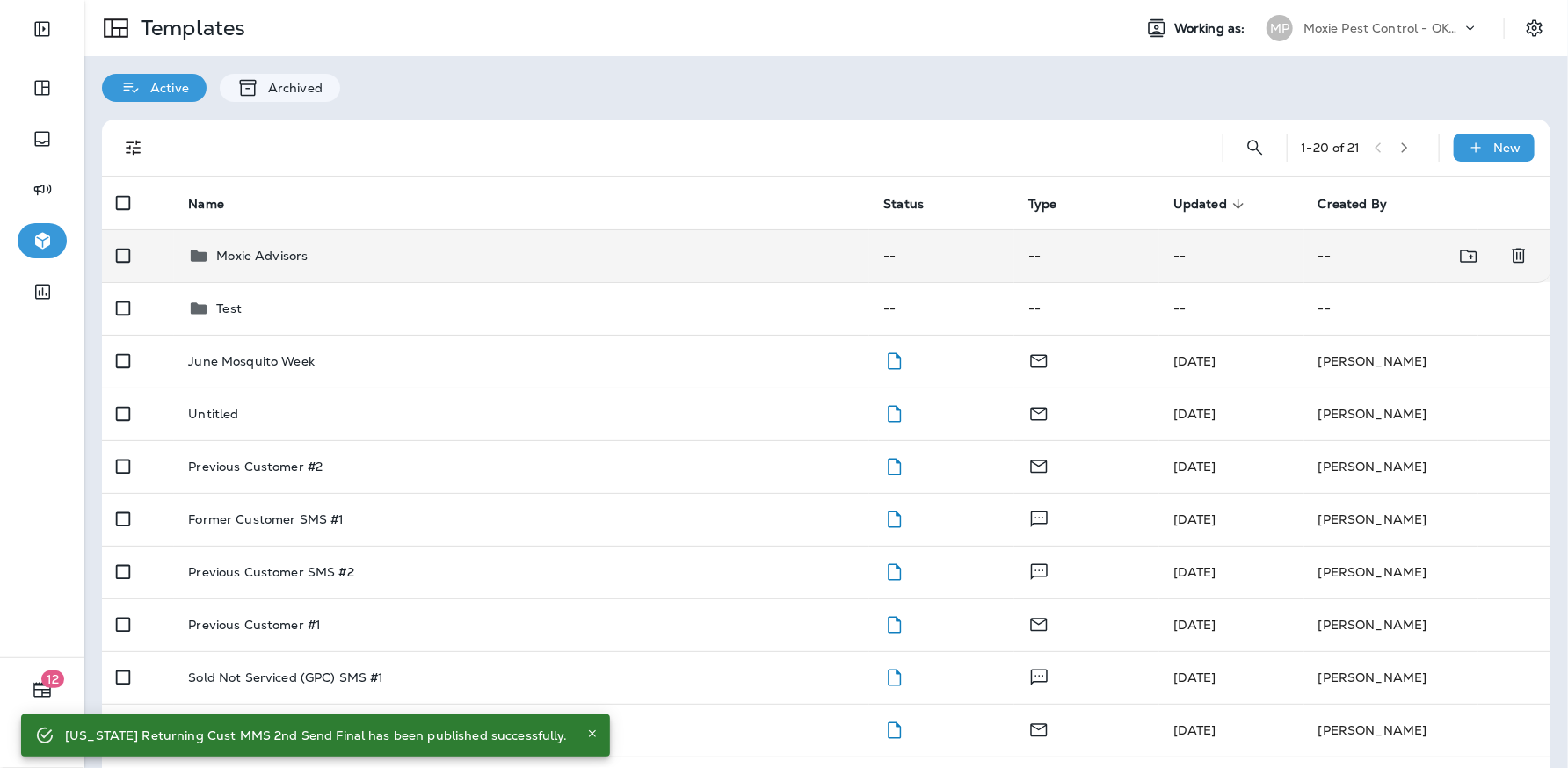 click on "Moxie Advisors" at bounding box center (521, 256) 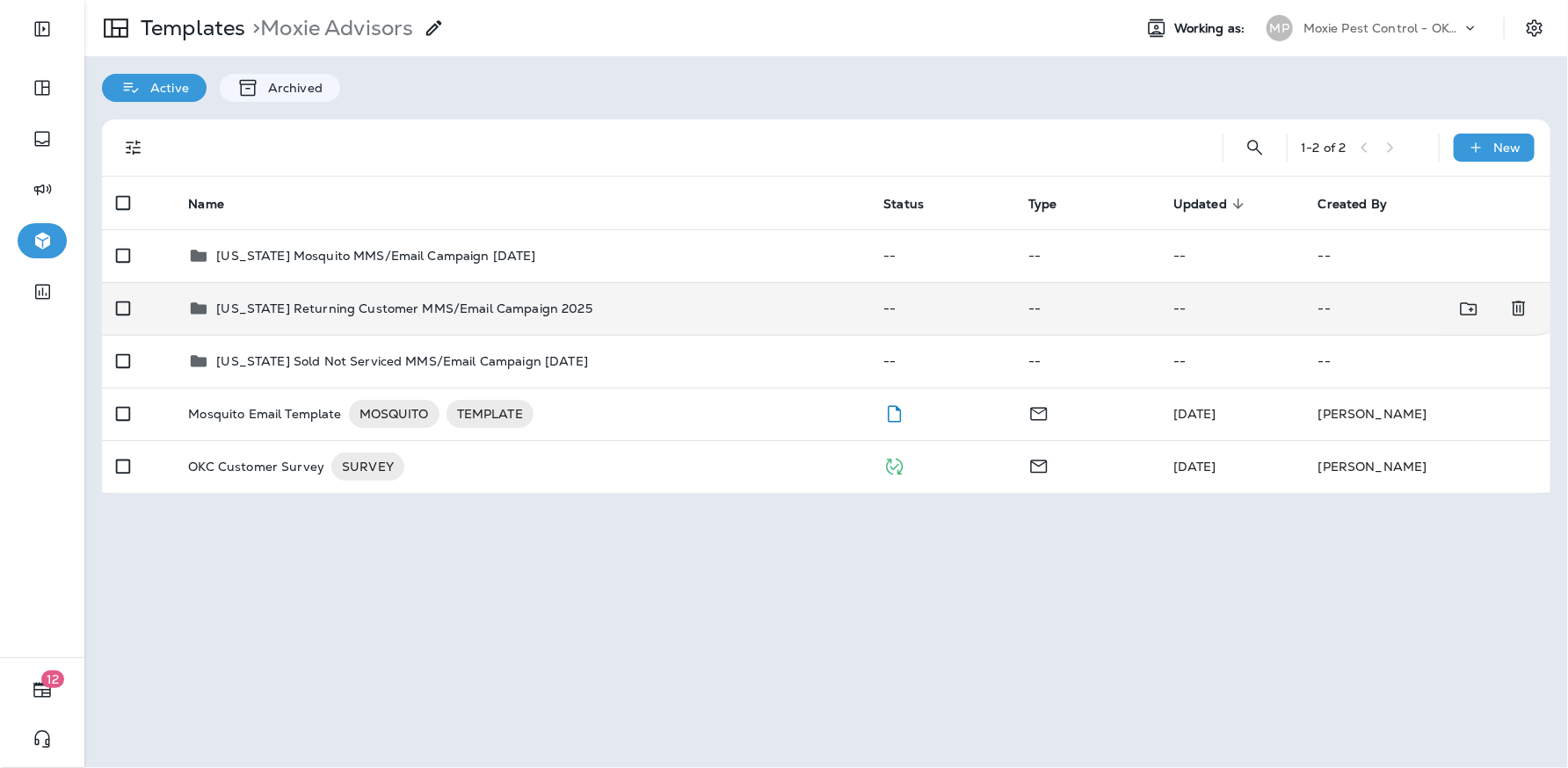 click on "Oklahoma Returning Customer MMS/Email Campaign 2025" at bounding box center [403, 308] 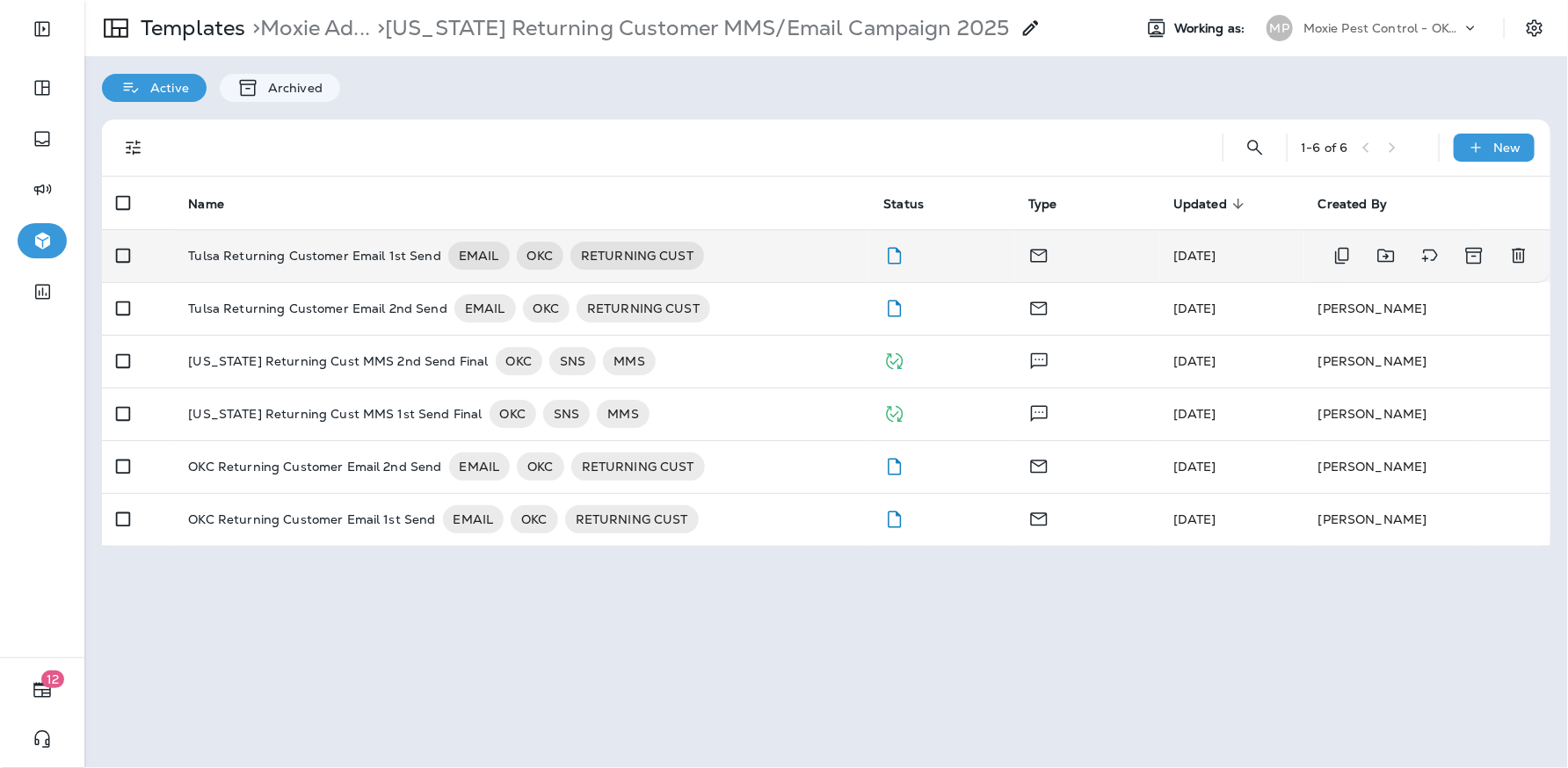 click on "Tulsa Returning Customer Email 1st Send EMAIL OKC RETURNING CUST" at bounding box center (521, 256) 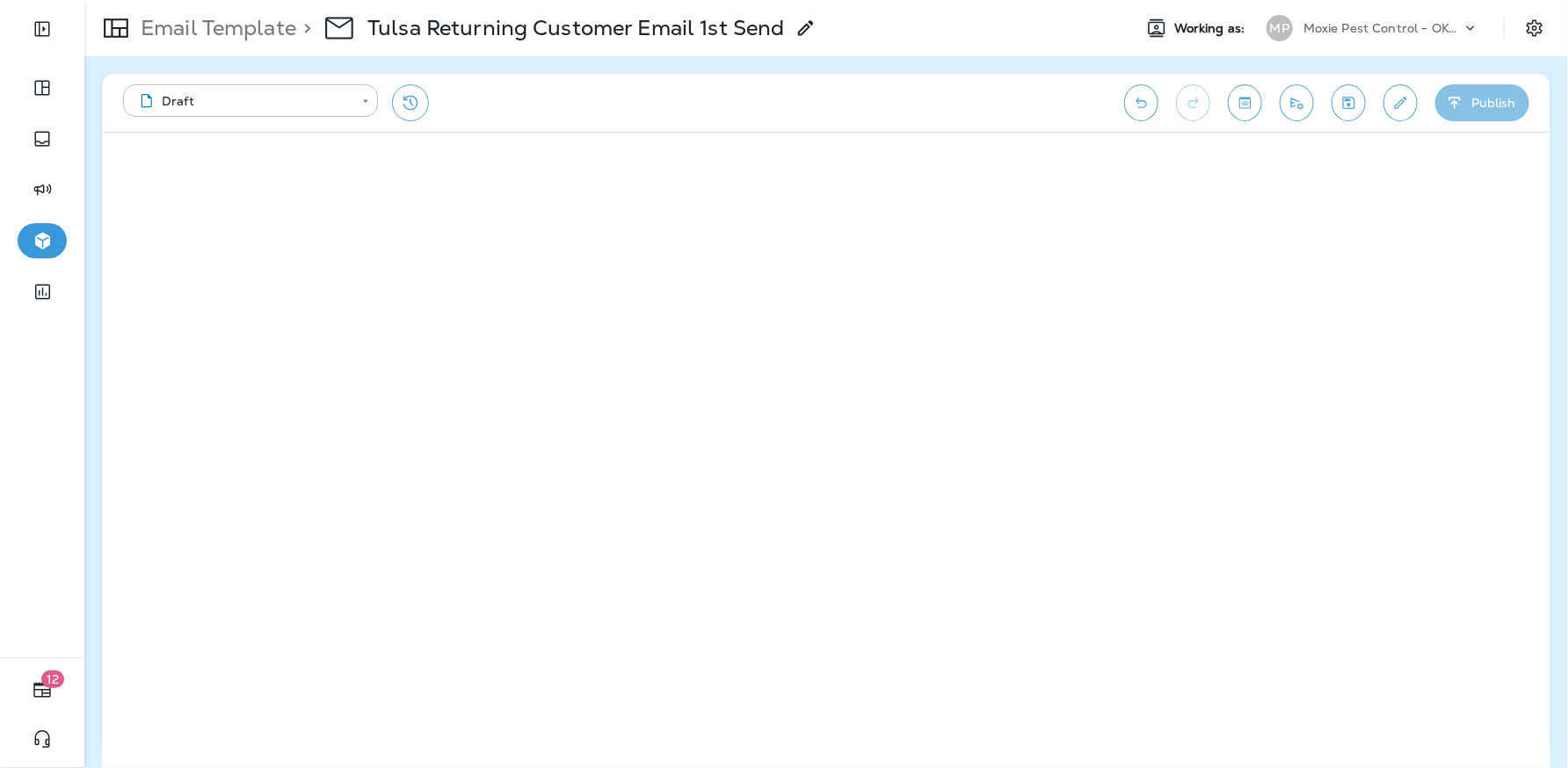 click on "Publish" at bounding box center [1482, 103] 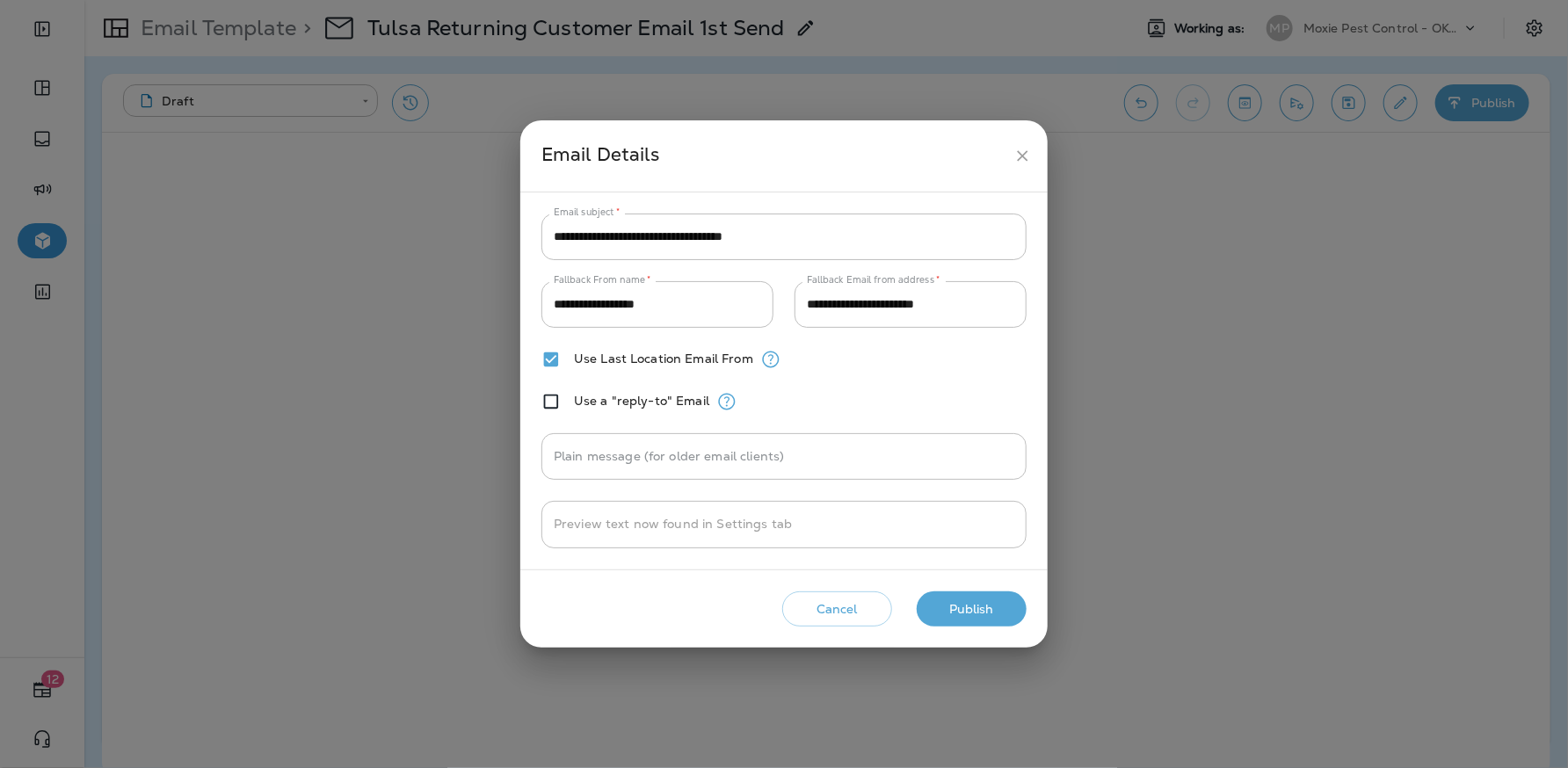 click on "Publish" at bounding box center (971, 609) 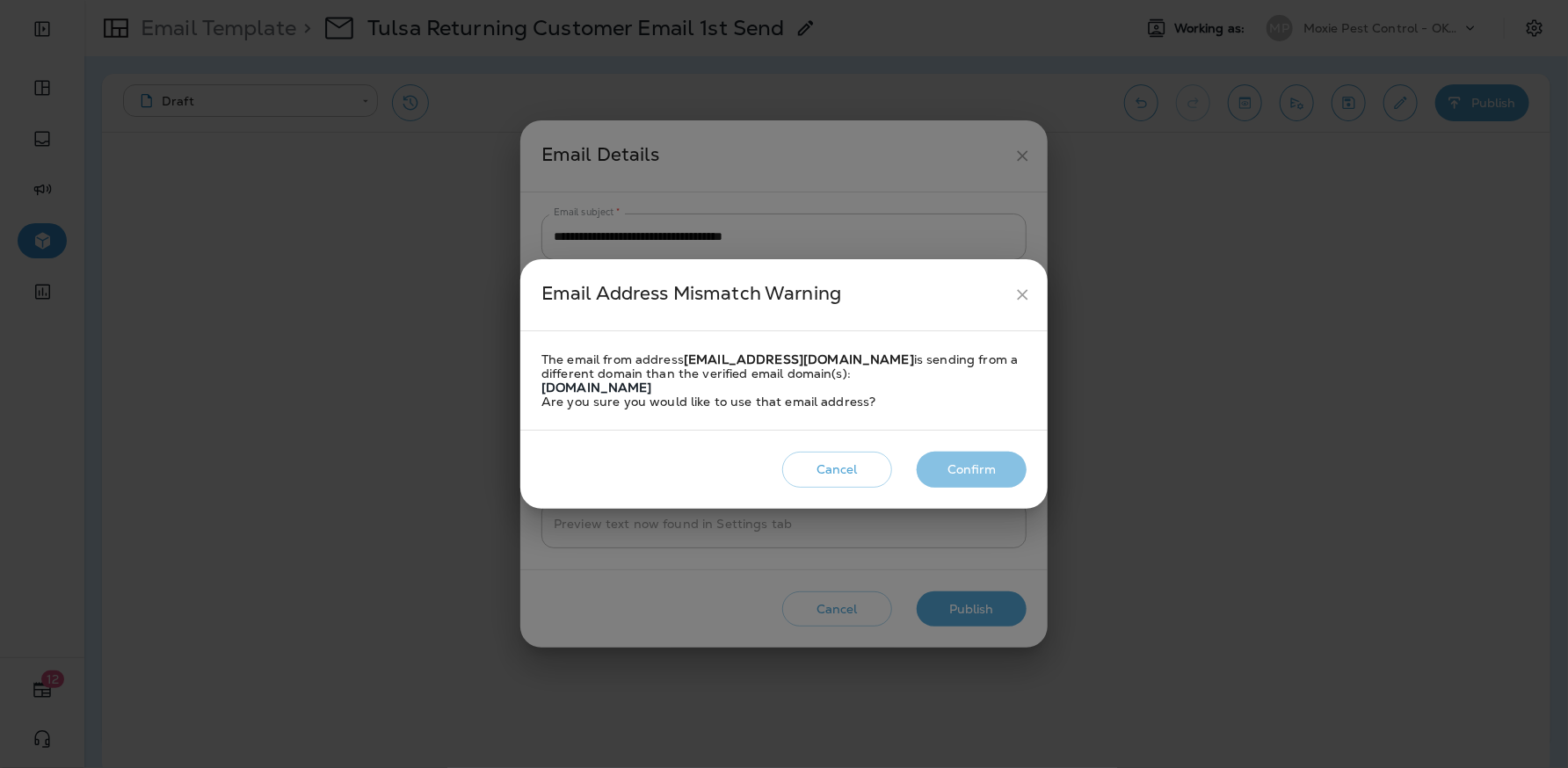click on "Confirm" at bounding box center [971, 469] 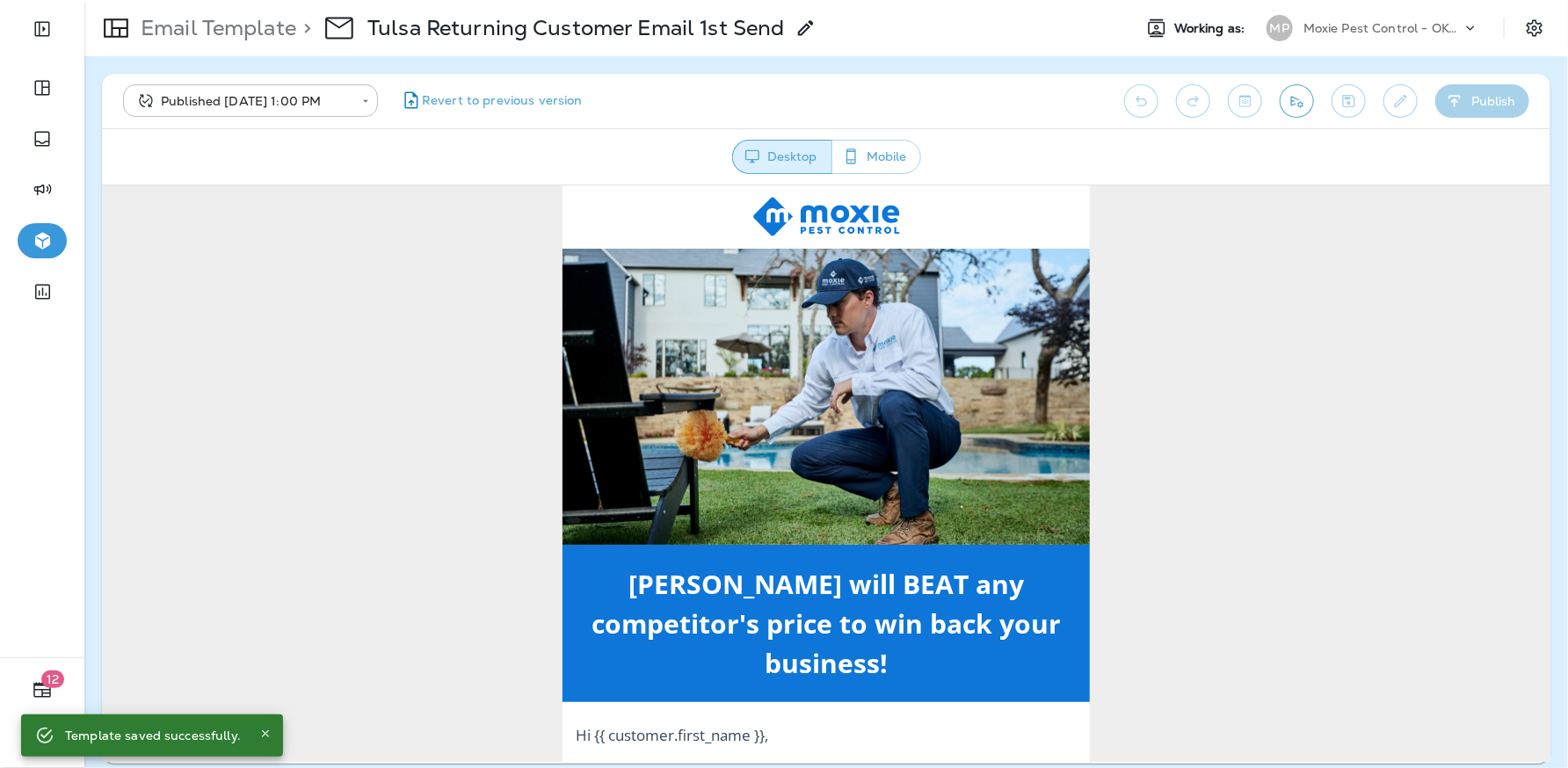 scroll, scrollTop: 0, scrollLeft: 0, axis: both 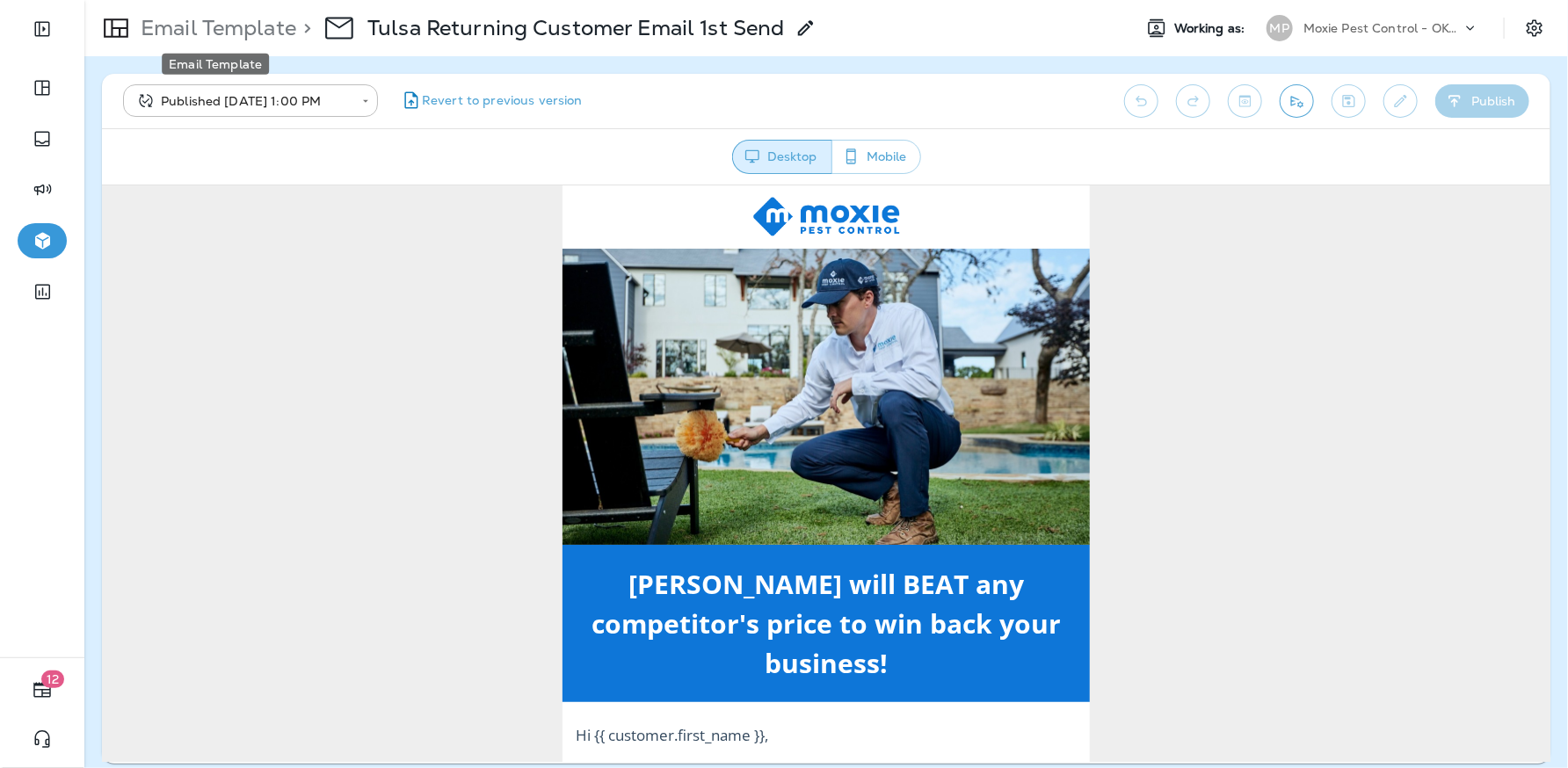 click on "Email Template" at bounding box center [214, 28] 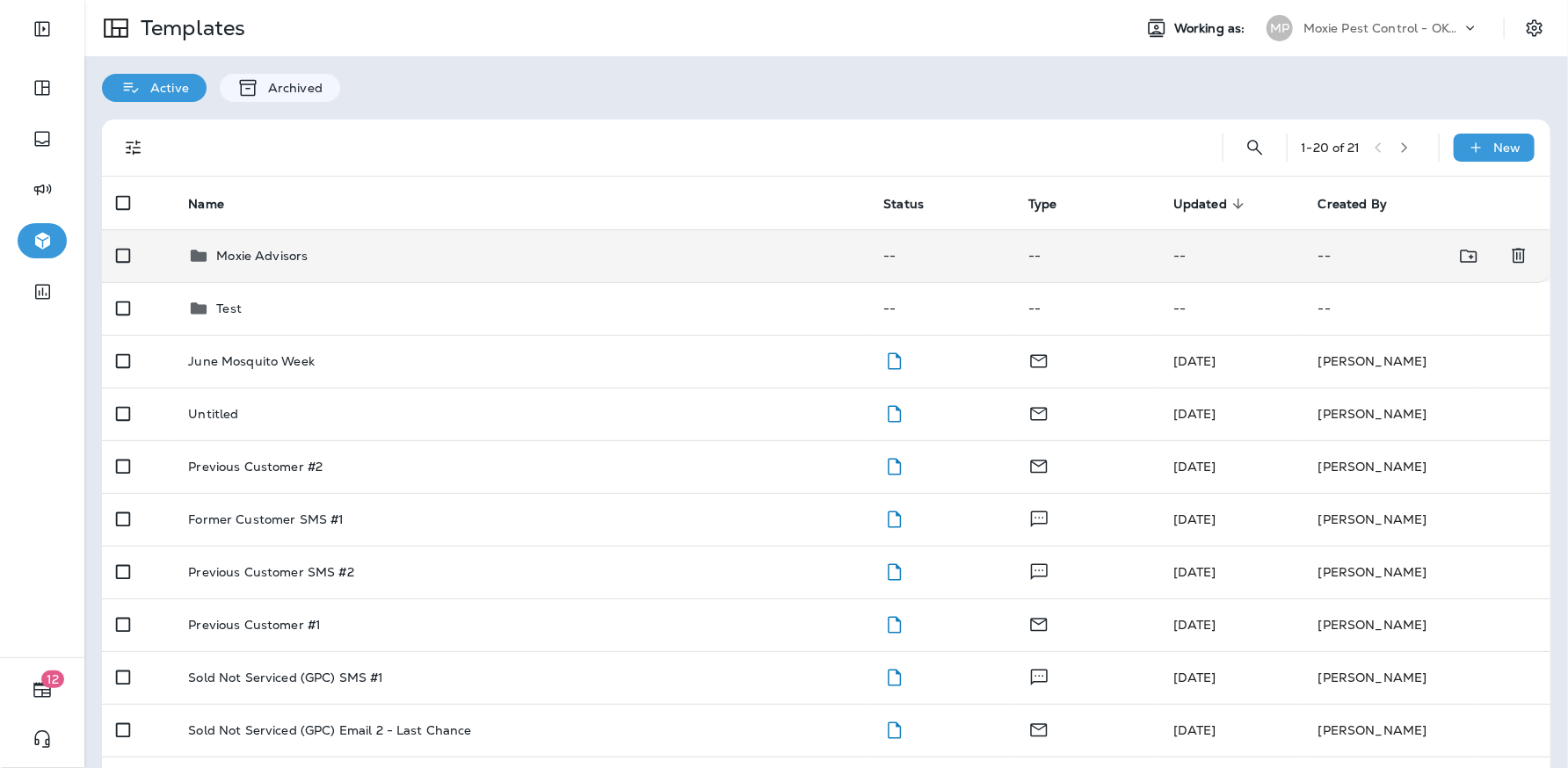 click on "Moxie Advisors" at bounding box center (521, 256) 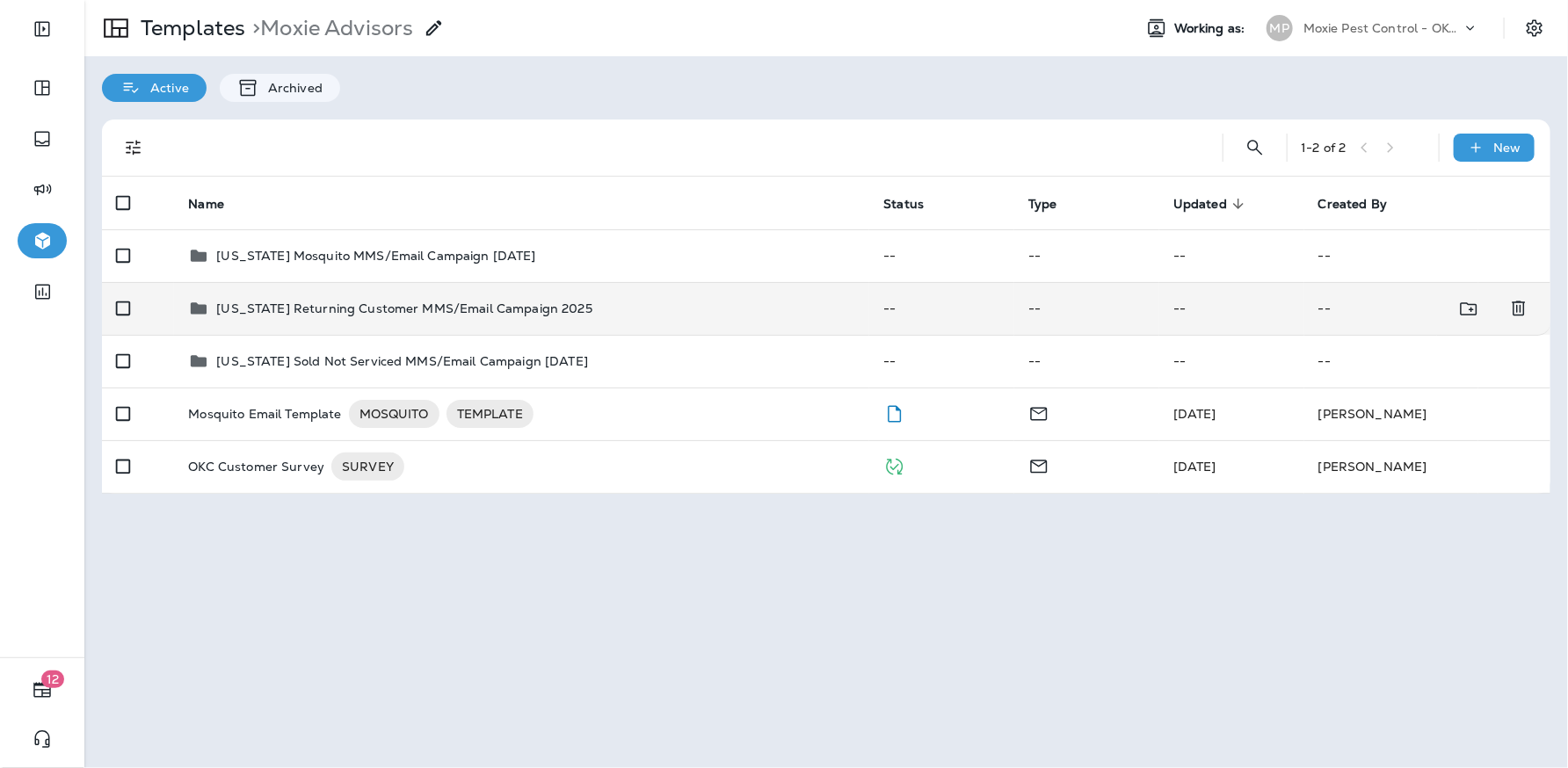 click on "Oklahoma Returning Customer MMS/Email Campaign 2025" at bounding box center (403, 308) 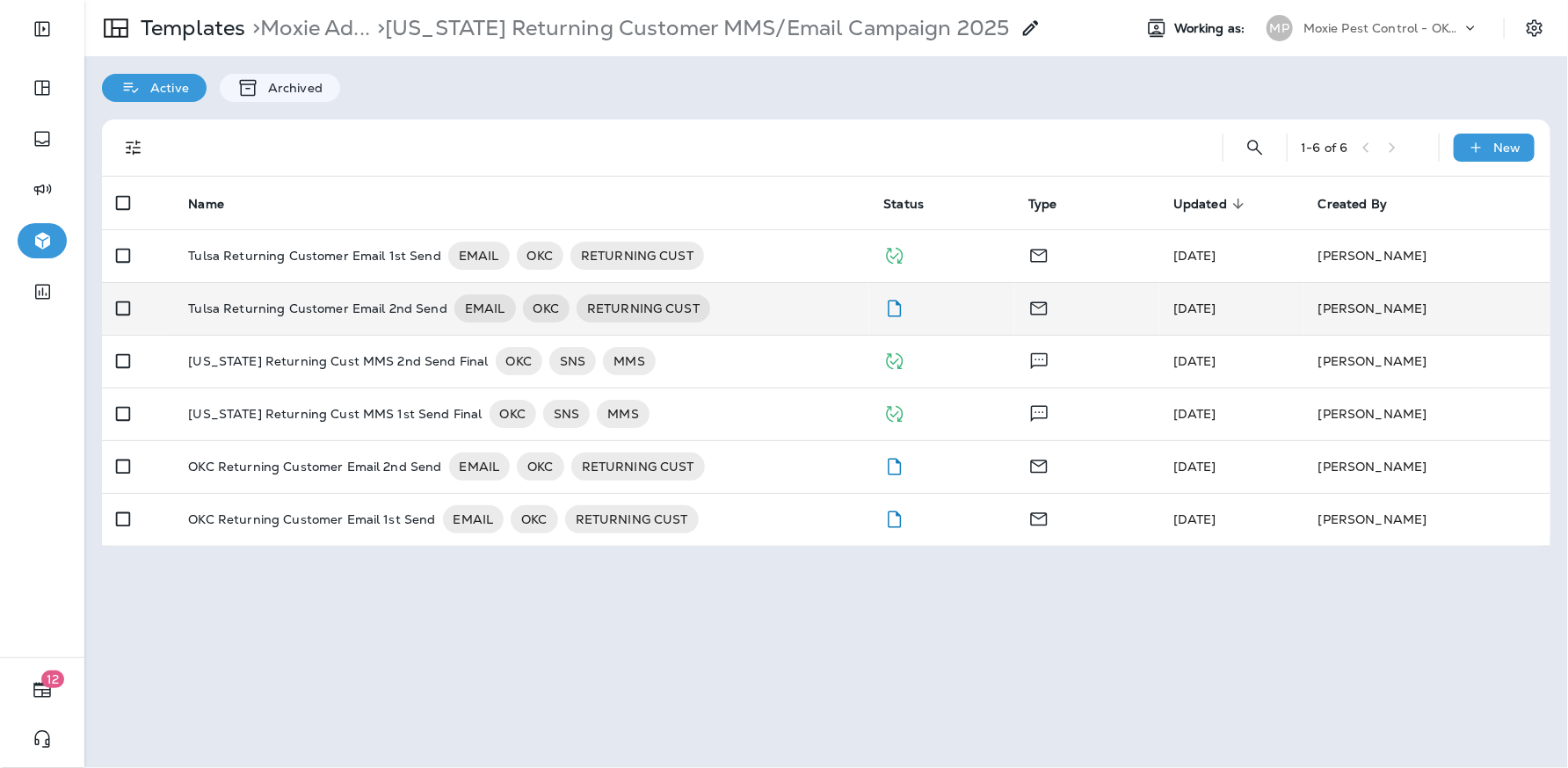 click on "Tulsa Returning Customer Email 2nd Send" at bounding box center (317, 308) 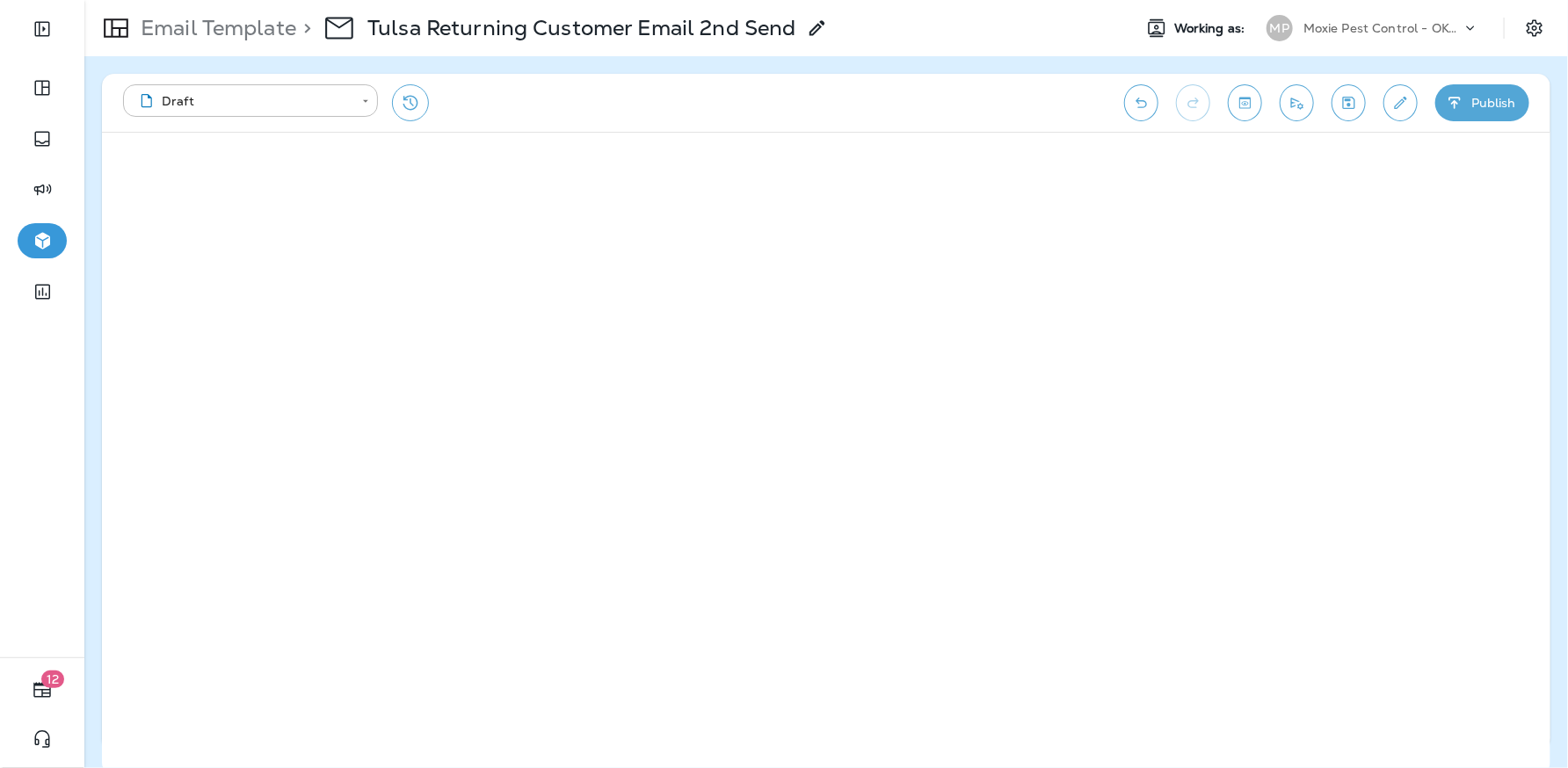 click on "Publish" at bounding box center (1482, 103) 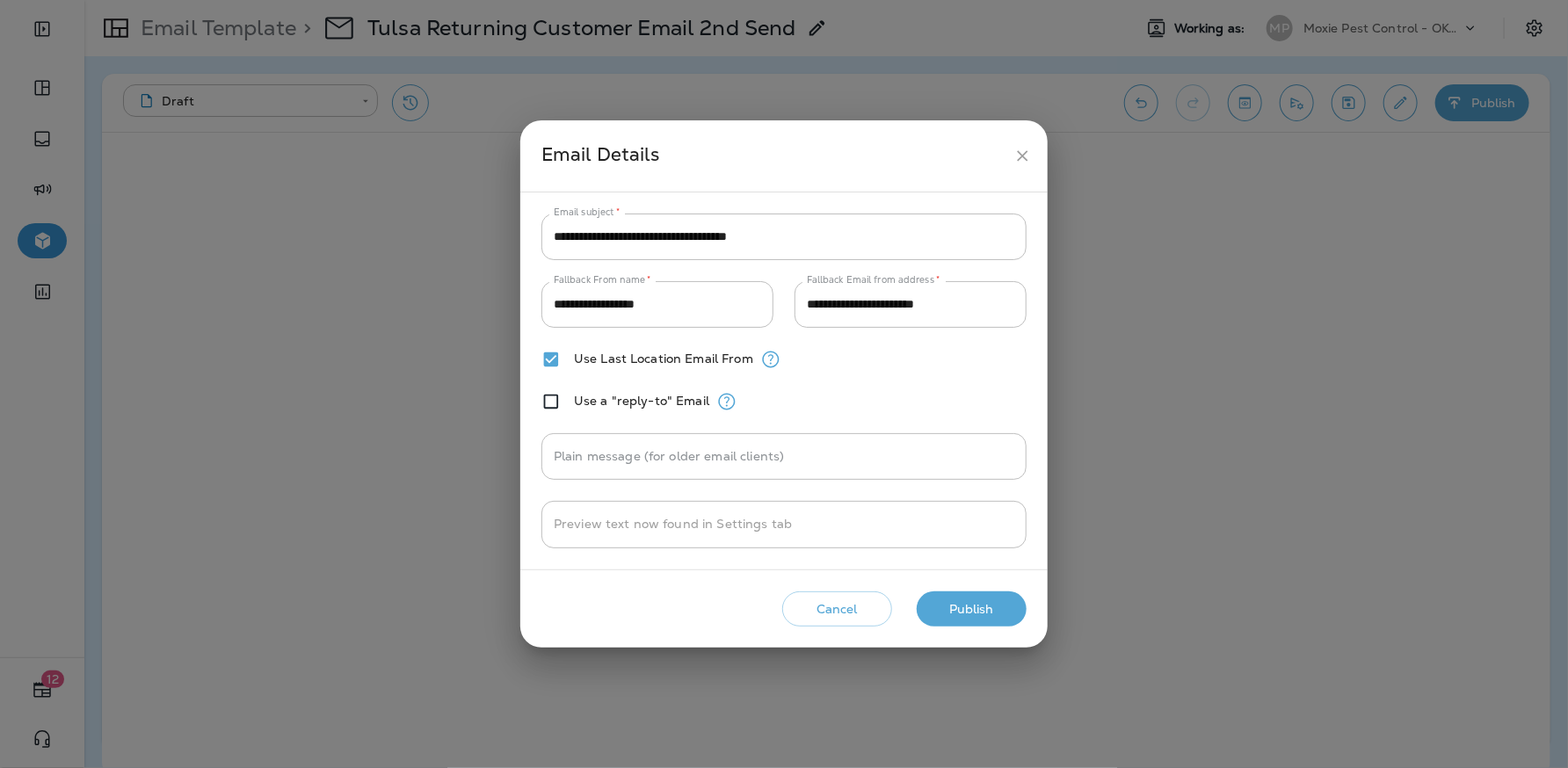 click on "Publish" at bounding box center [971, 609] 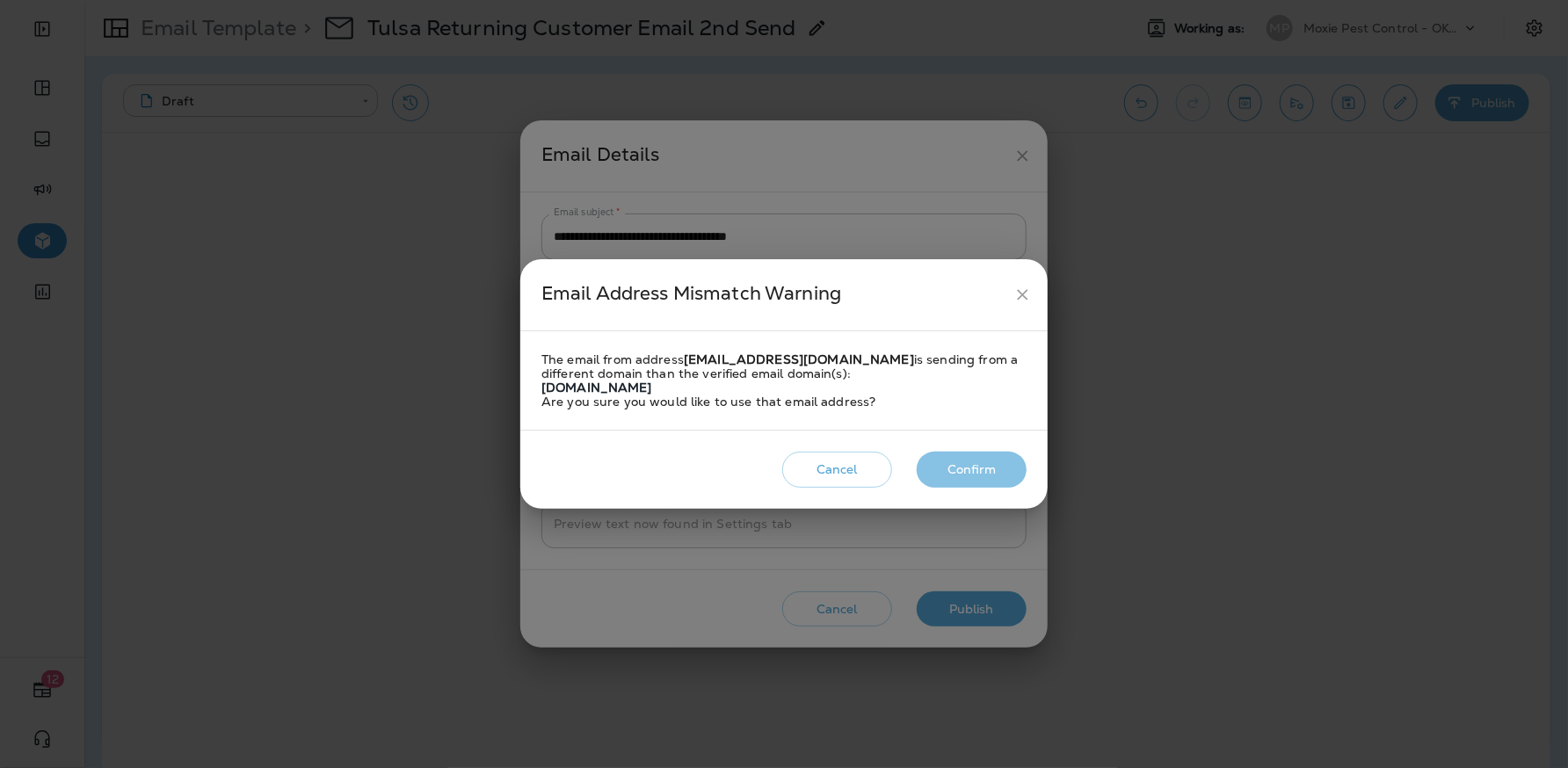 click on "Confirm" at bounding box center [971, 469] 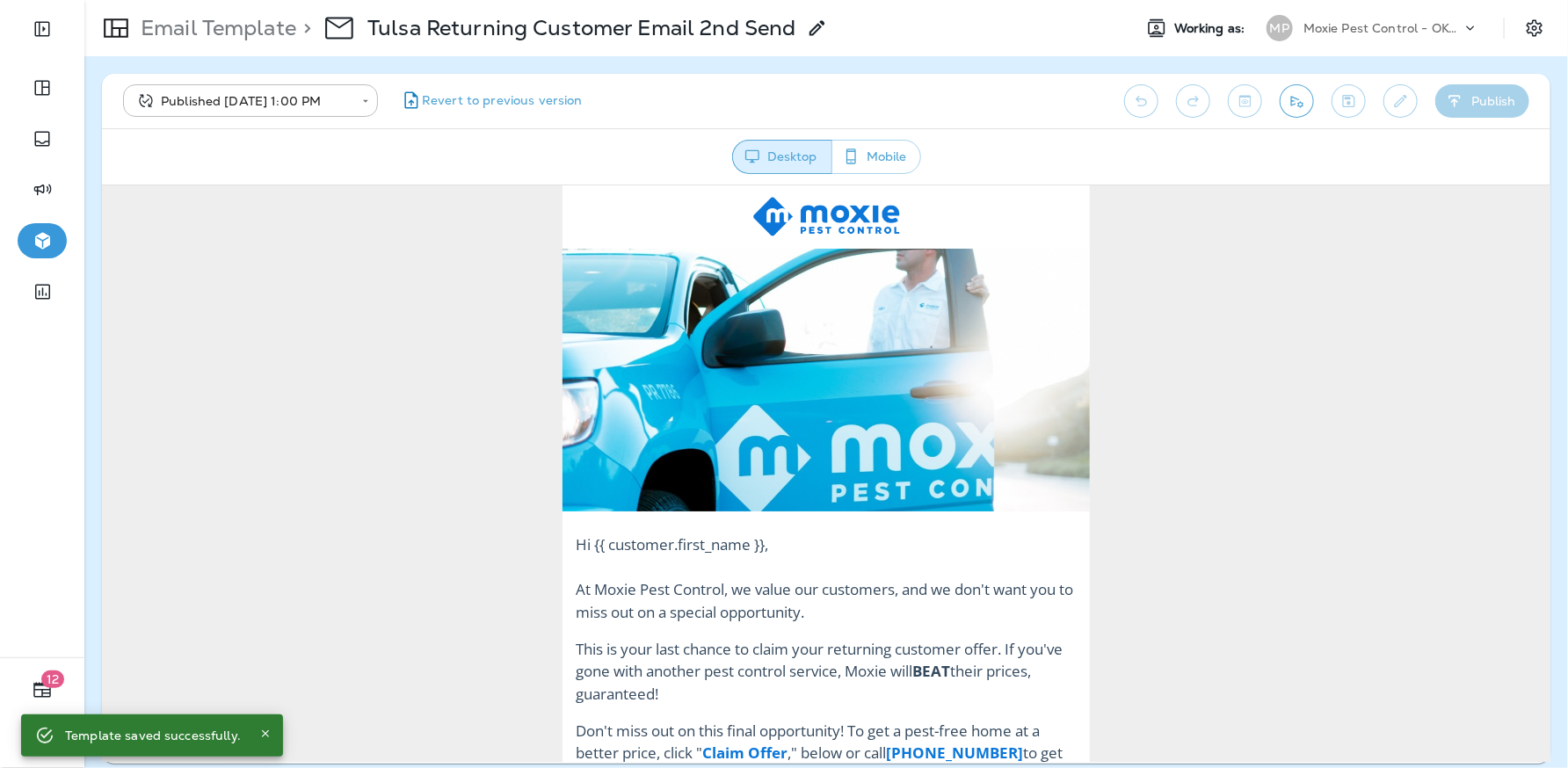 scroll, scrollTop: 0, scrollLeft: 0, axis: both 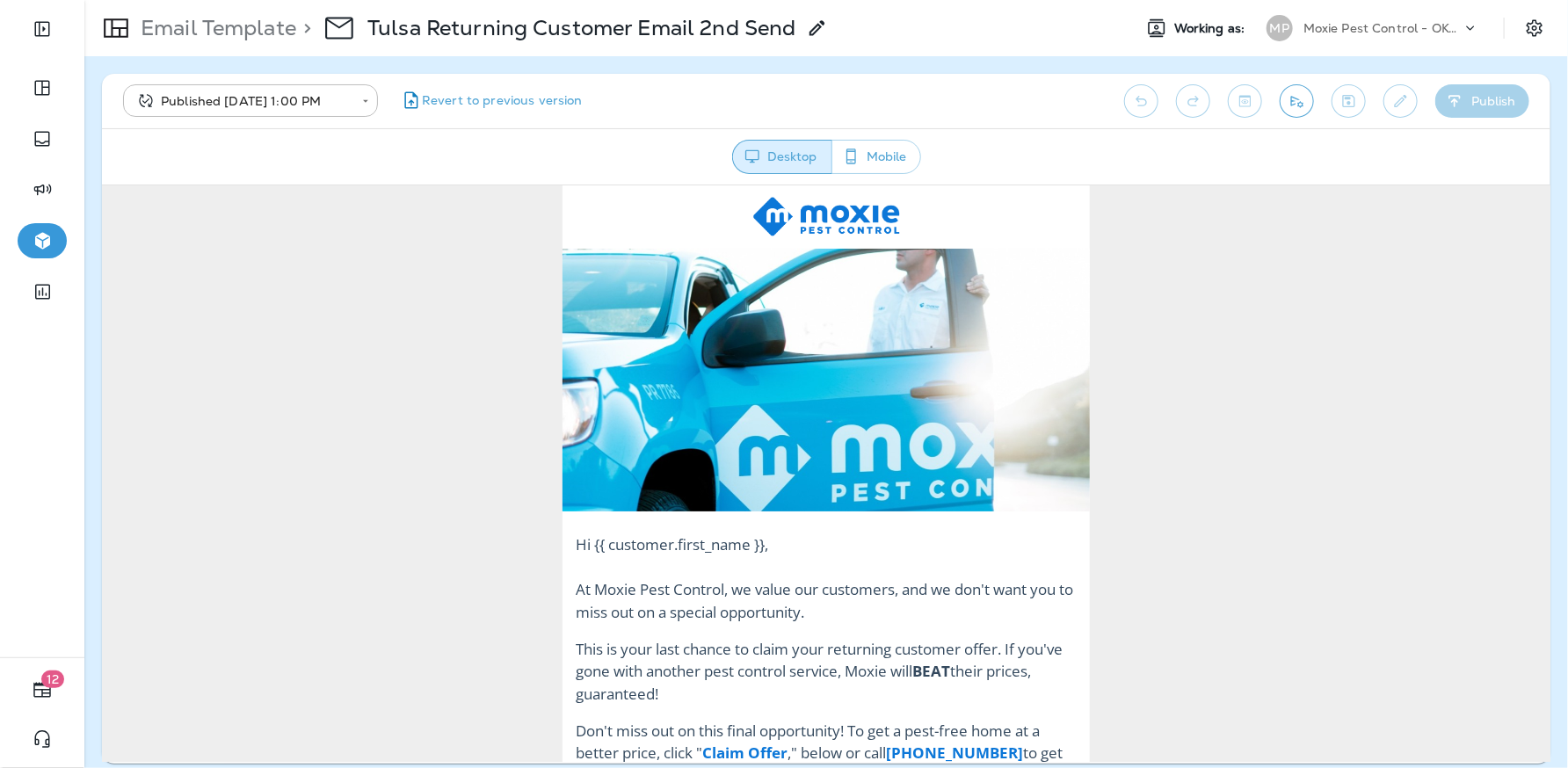 click on "**********" at bounding box center [826, 101] 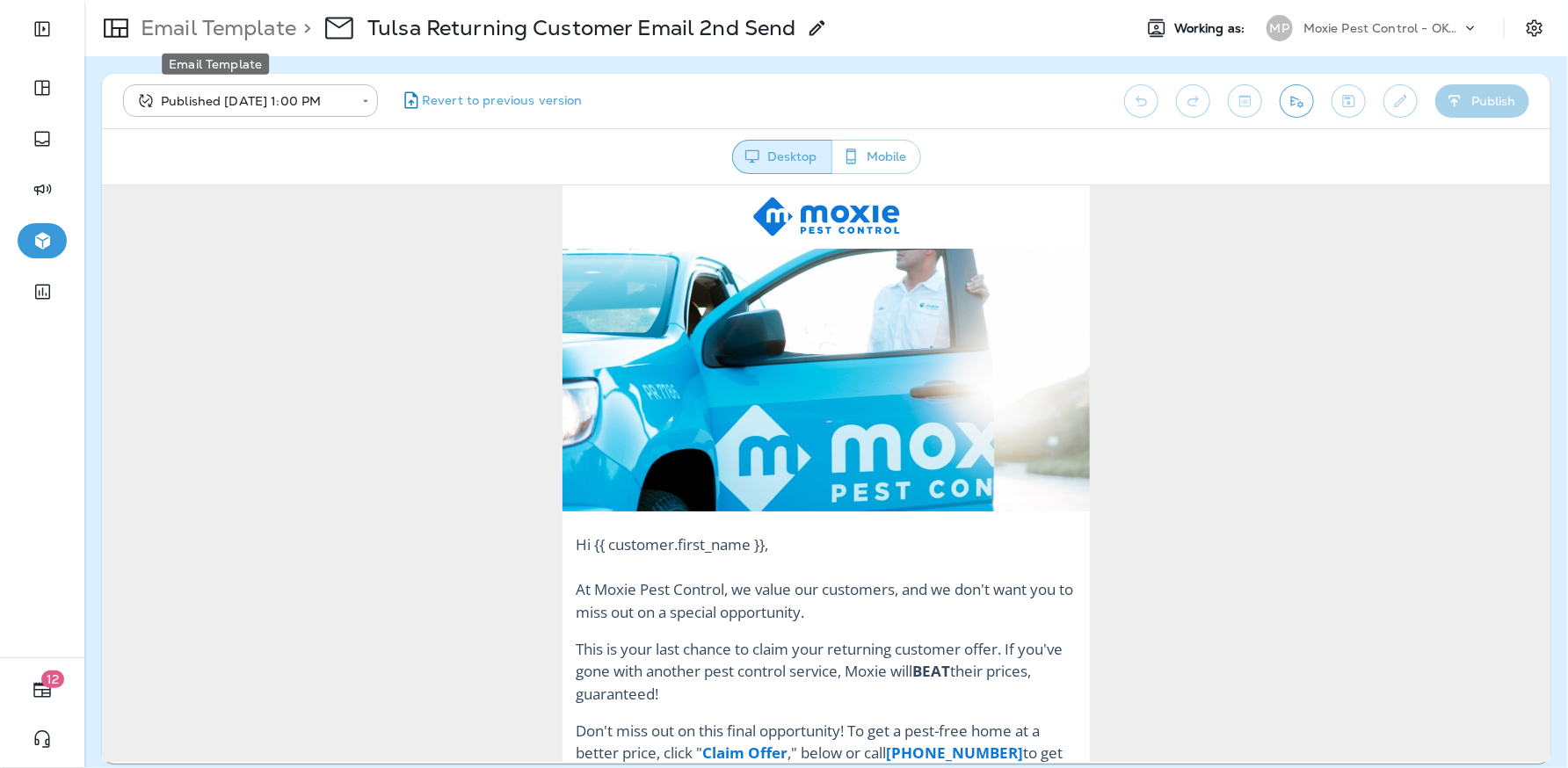 click on "Email Template" at bounding box center [214, 28] 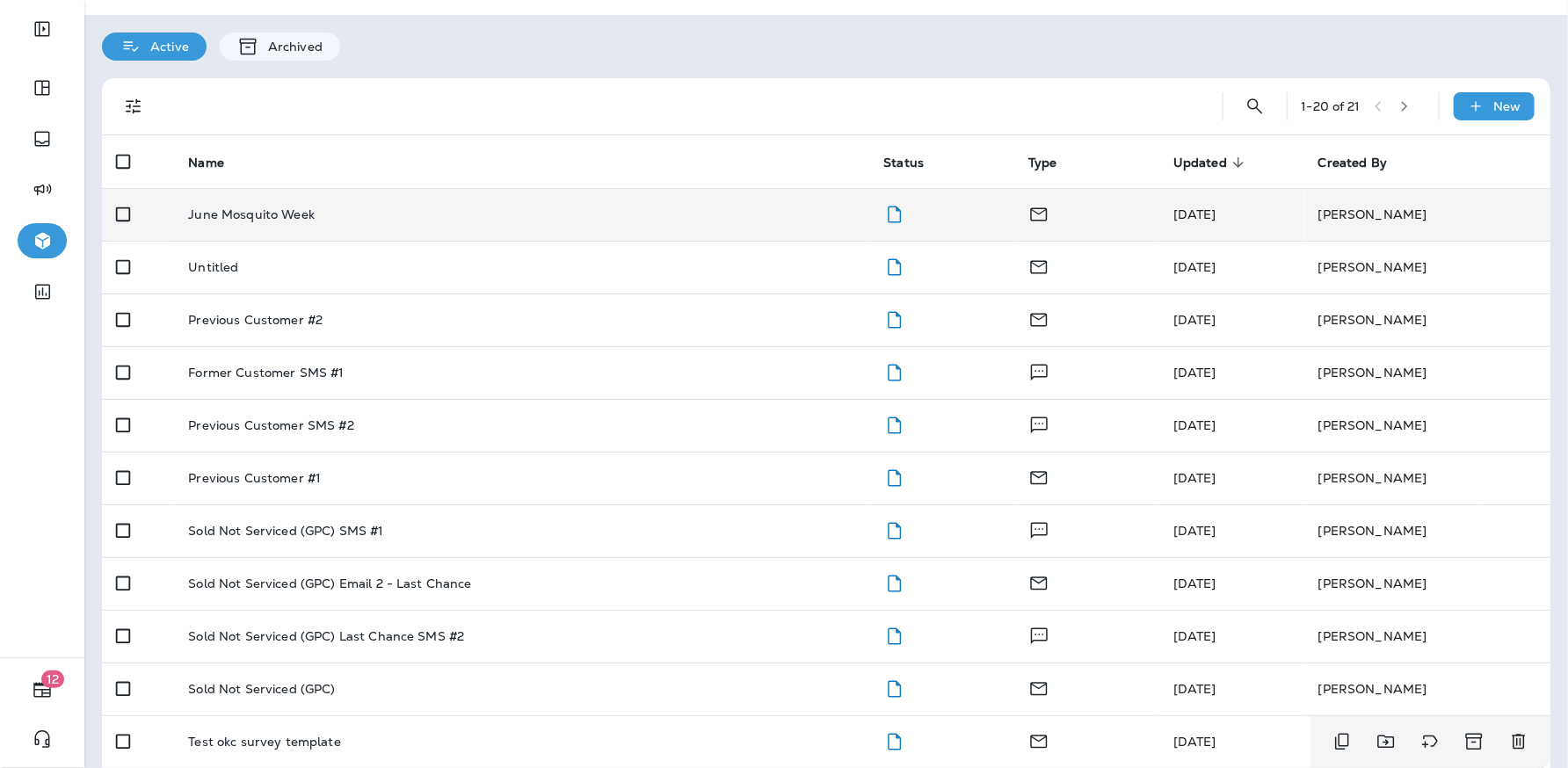 scroll, scrollTop: 0, scrollLeft: 0, axis: both 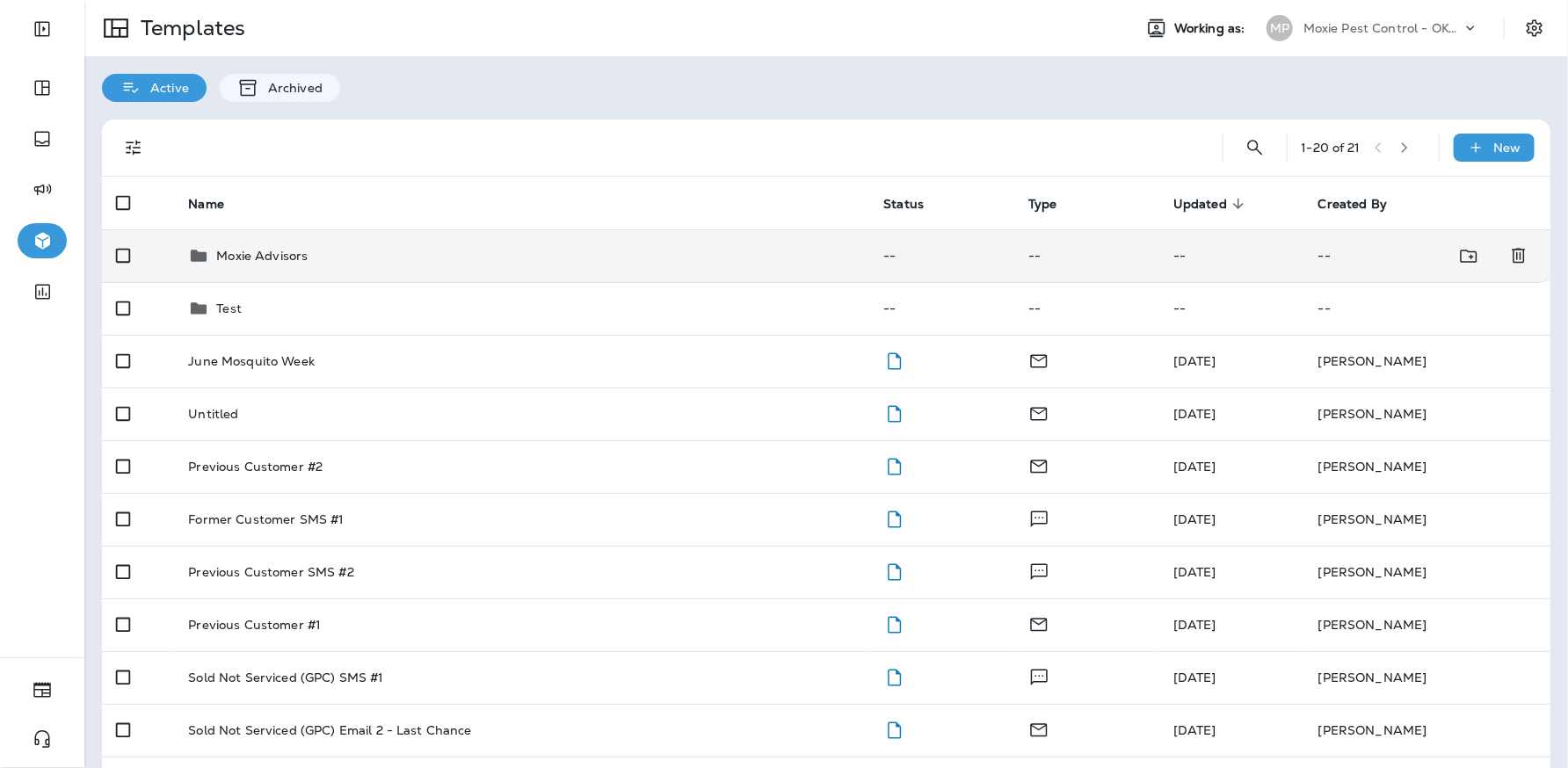 click on "Moxie Advisors" at bounding box center [521, 256] 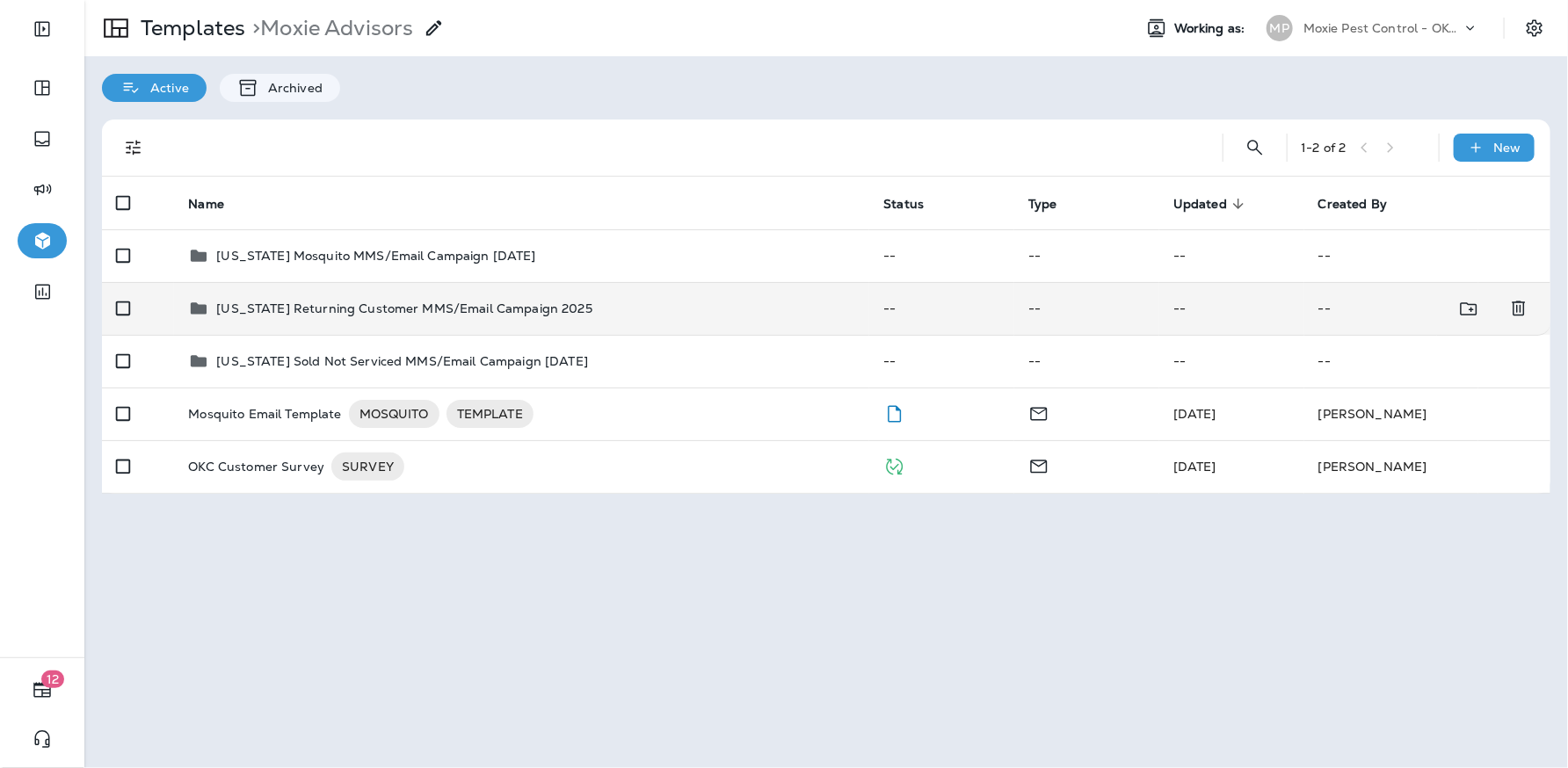 click on "Oklahoma Returning Customer MMS/Email Campaign 2025" at bounding box center (403, 308) 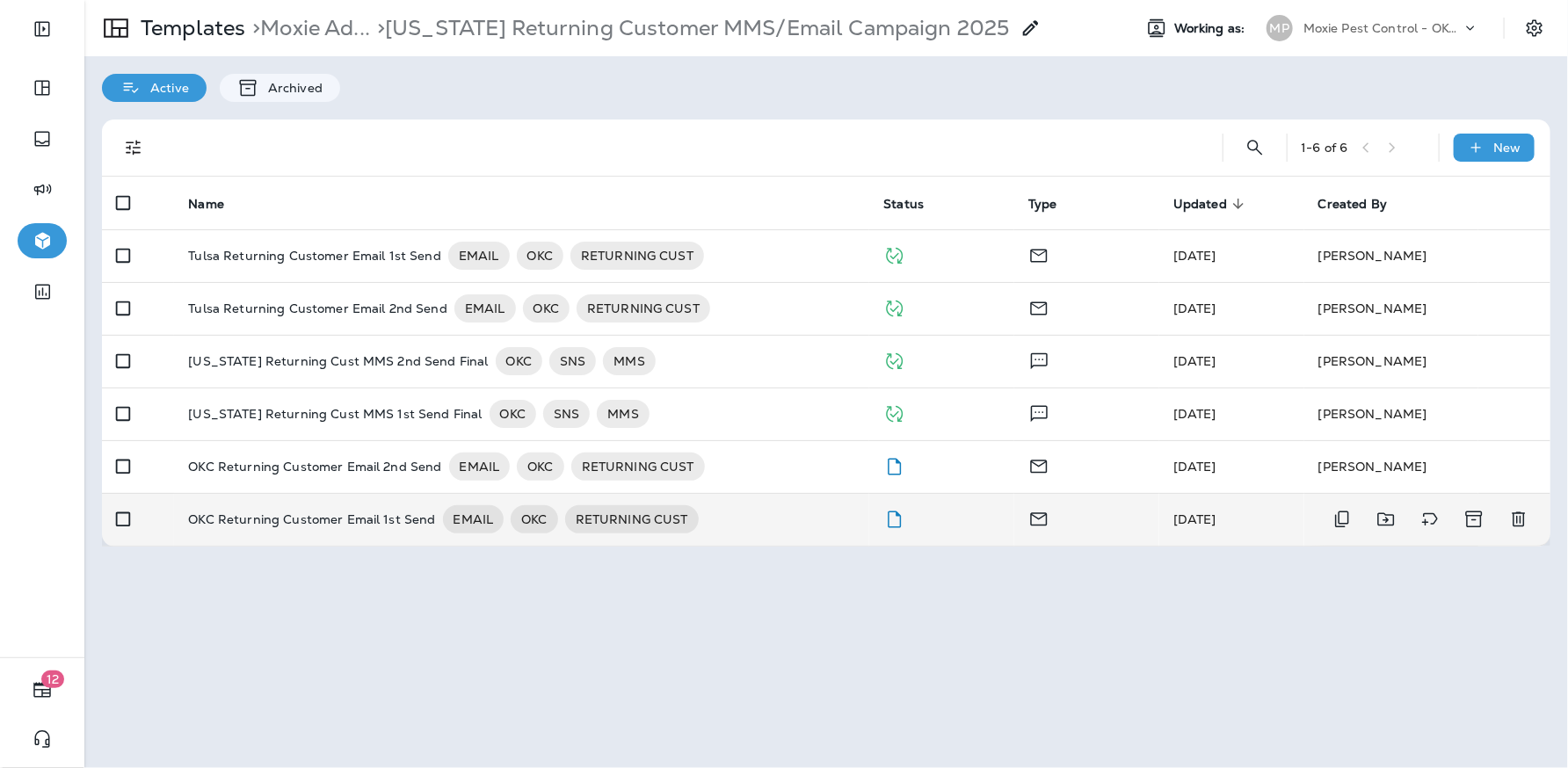 click on "OKC Returning Customer Email 1st Send" at bounding box center (311, 519) 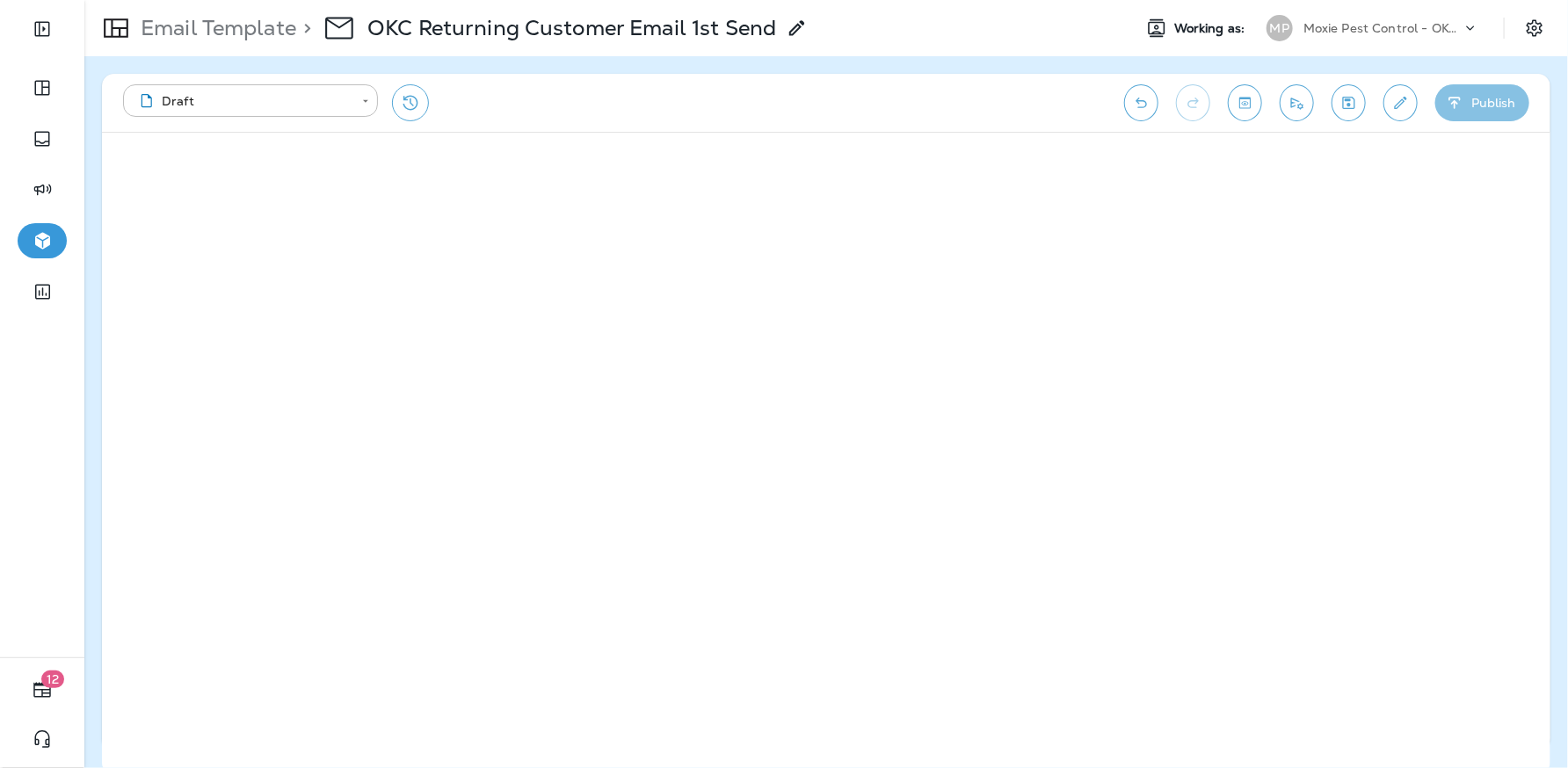 click on "Publish" at bounding box center (1482, 103) 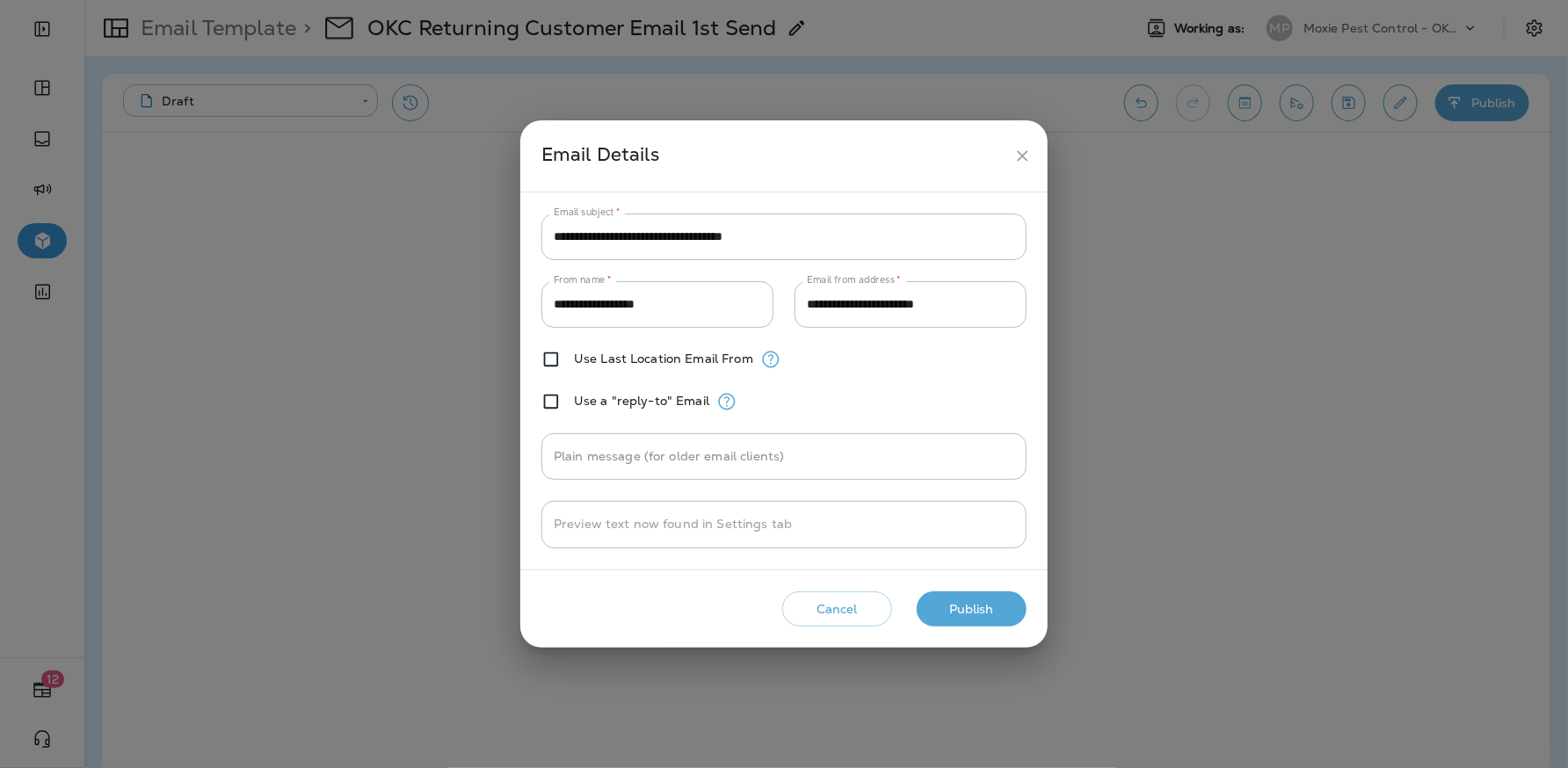 click on "Use Last Location Email From" at bounding box center [664, 359] 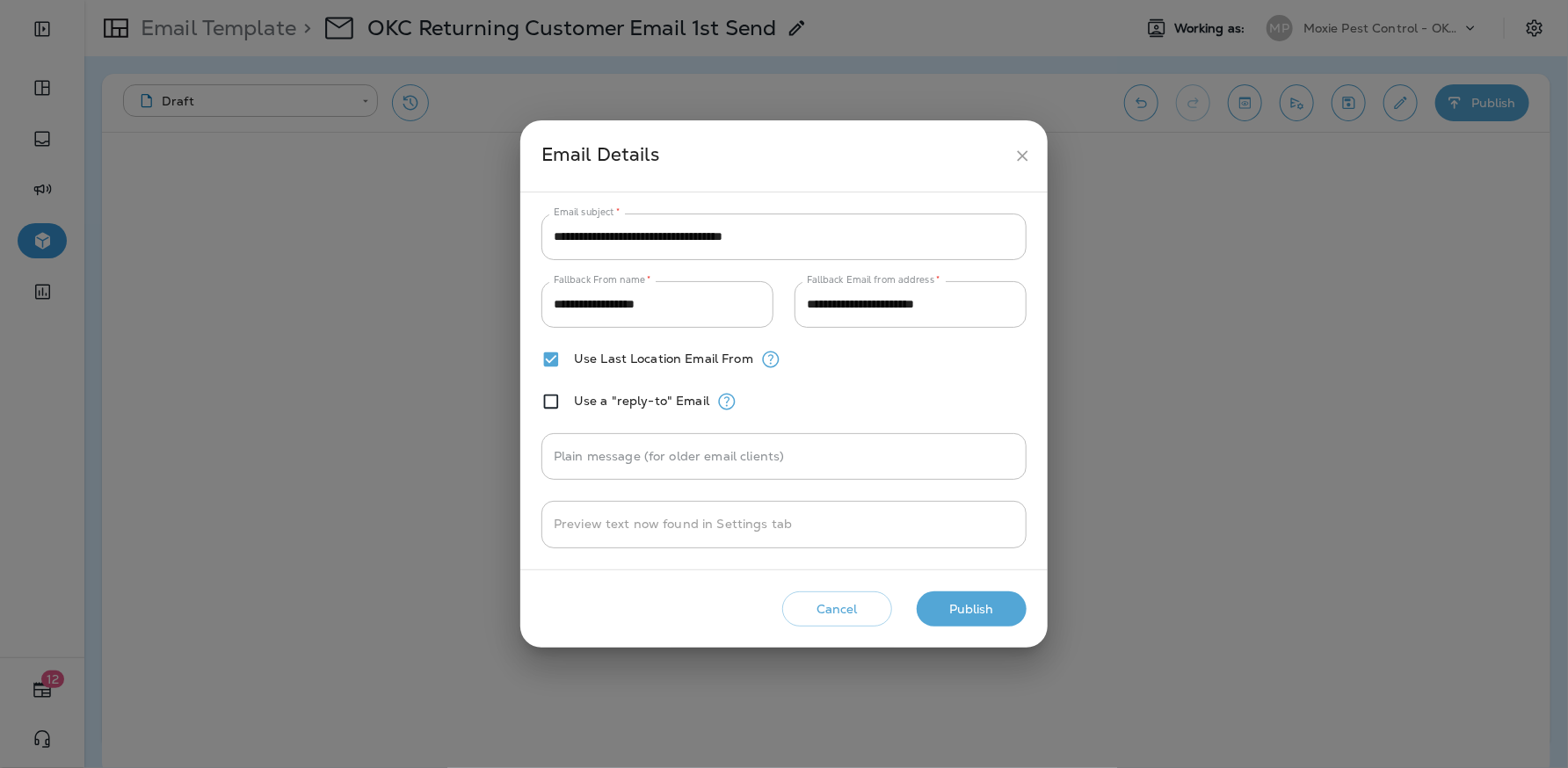 click on "Publish" at bounding box center [971, 609] 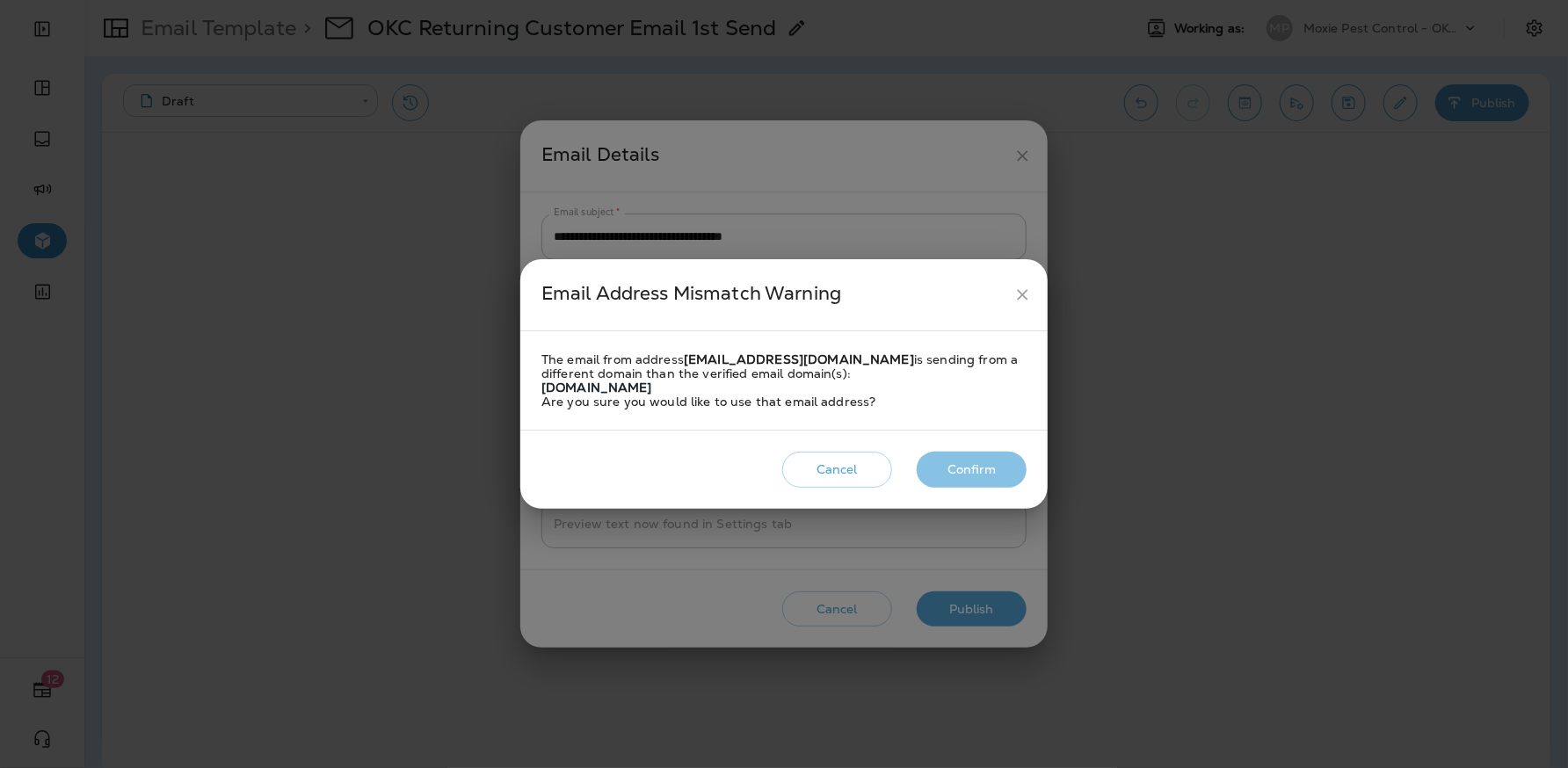 click on "Confirm" at bounding box center [971, 469] 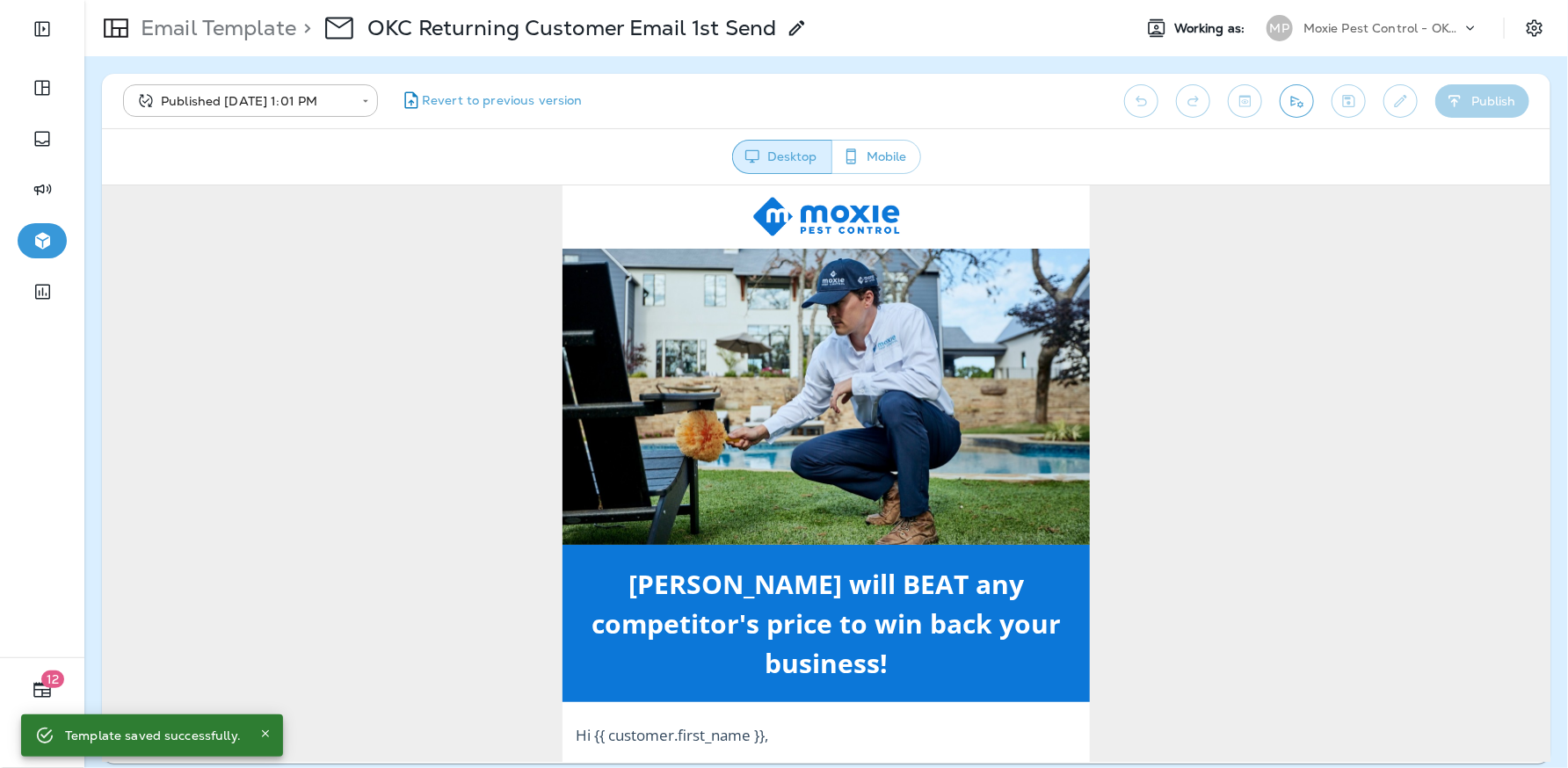 scroll, scrollTop: 0, scrollLeft: 0, axis: both 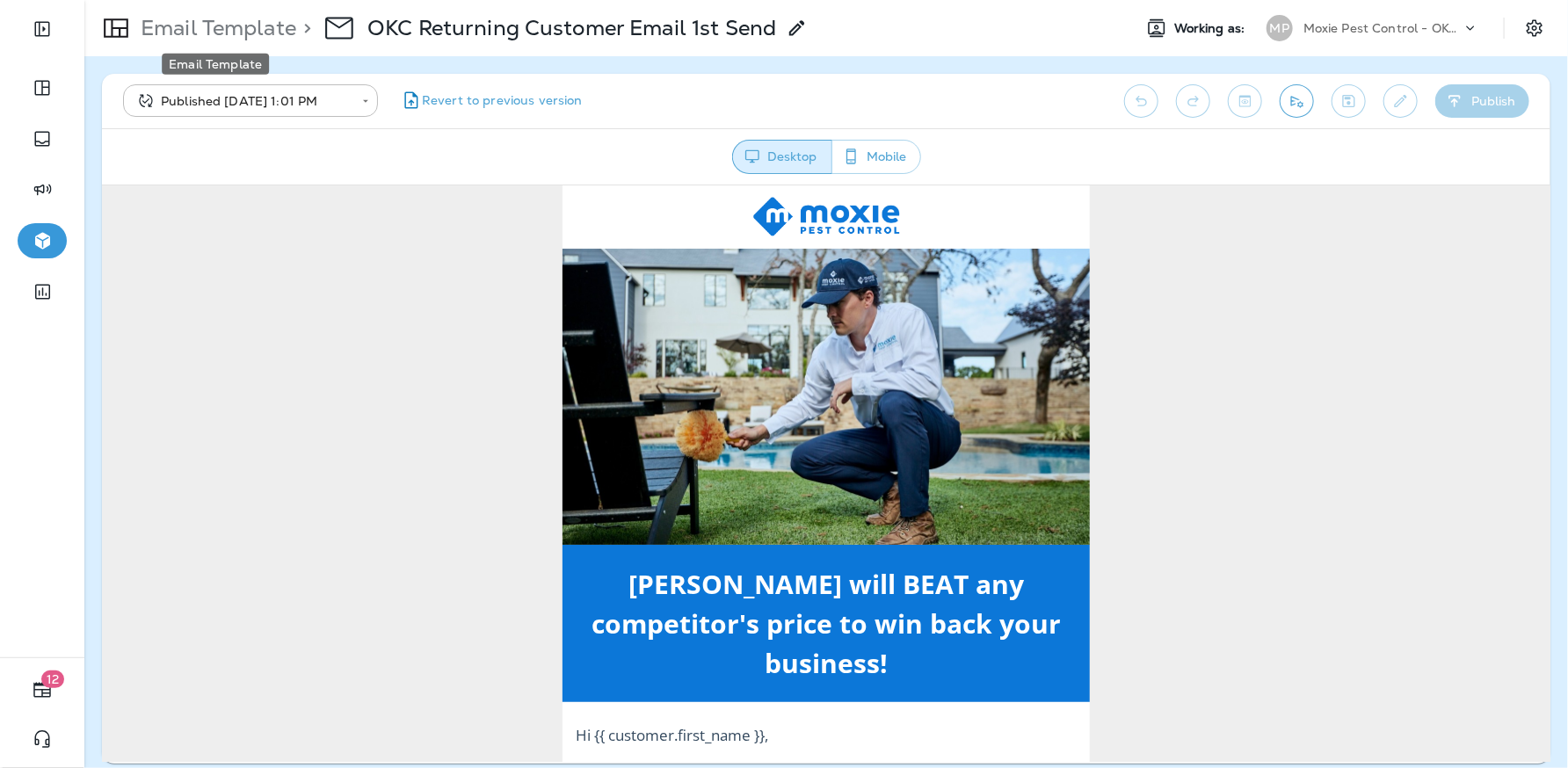 click on "Email Template" at bounding box center (214, 28) 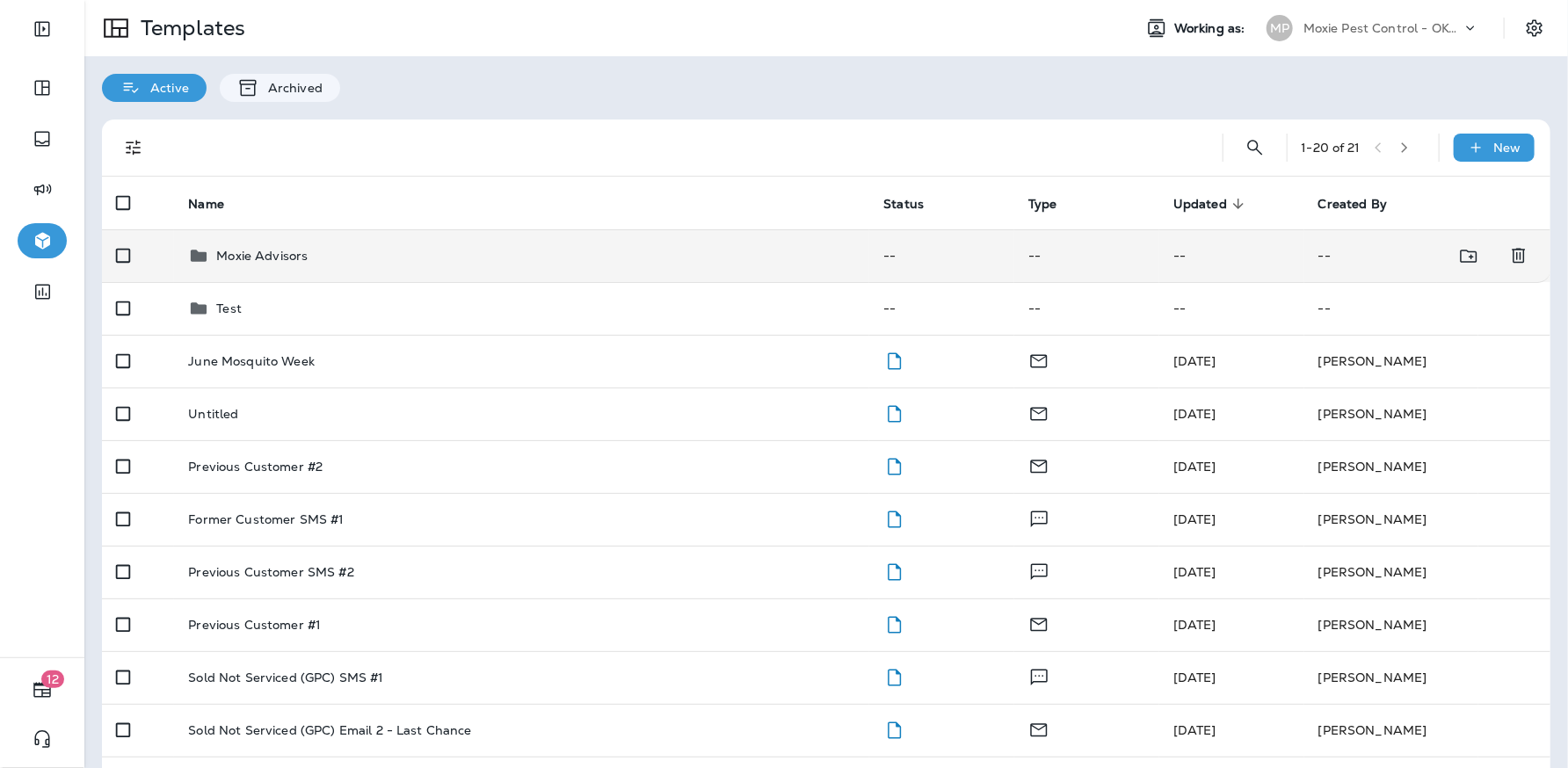 click on "Moxie Advisors" at bounding box center (521, 256) 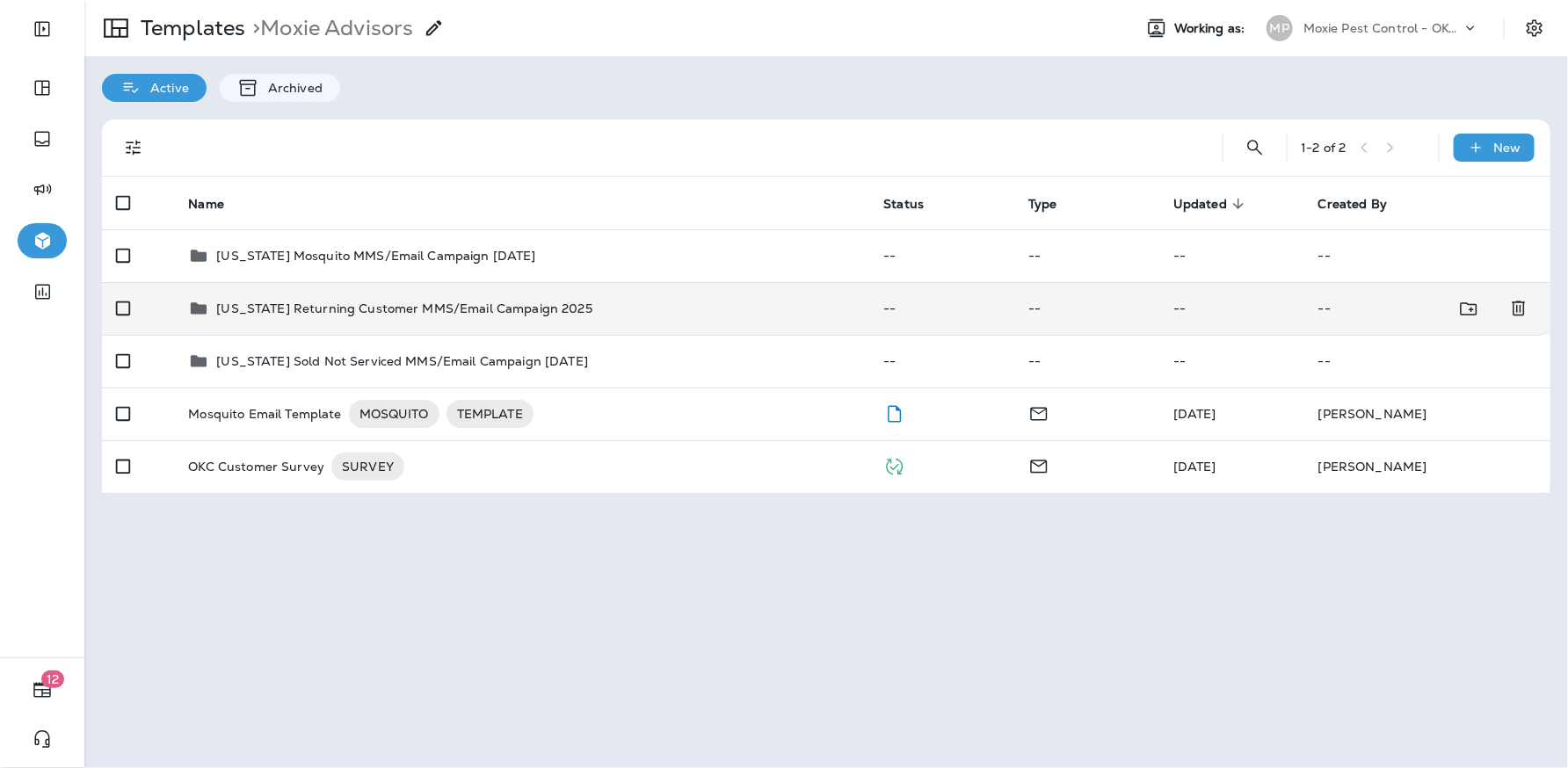 click on "Oklahoma Returning Customer MMS/Email Campaign 2025" at bounding box center (521, 308) 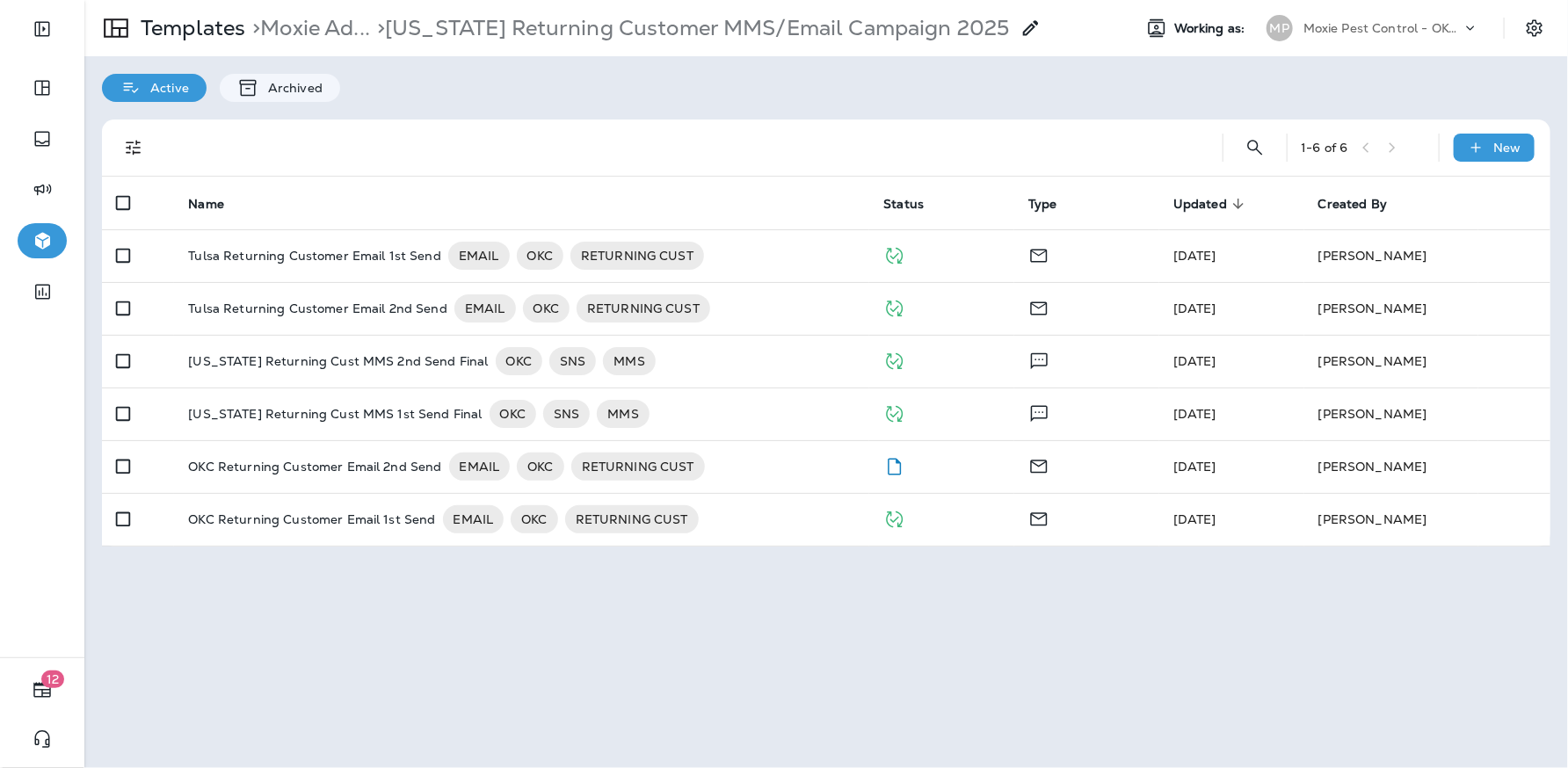click on "Templates >  Moxie Ad... >  Oklahoma Returning Customer MMS/Email Campaign 2025 Working as: MP Moxie Pest Control - OKC Tulsa Active Archived   1  -  6   of 6 New Name Status Type Updated sorted descending Created By   Tulsa Returning Customer Email 1st Send EMAIL OKC RETURNING CUST Jul 2, 2025 Anneke Cannon   Tulsa Returning Customer Email 2nd Send EMAIL OKC RETURNING CUST Jul 2, 2025 Anneke Cannon   Oklahoma Returning Cust MMS 2nd Send Final OKC SNS MMS Jul 2, 2025 Shannon Davis   Oklahoma Returning Cust MMS 1st Send Final OKC SNS MMS Jul 2, 2025 Shannon Davis   OKC Returning Customer Email 2nd Send EMAIL OKC RETURNING CUST Jul 1, 2025 Anneke Cannon   OKC Returning Customer Email 1st Send EMAIL OKC RETURNING CUST Jul 1, 2025 Anneke Cannon" at bounding box center (826, 384) 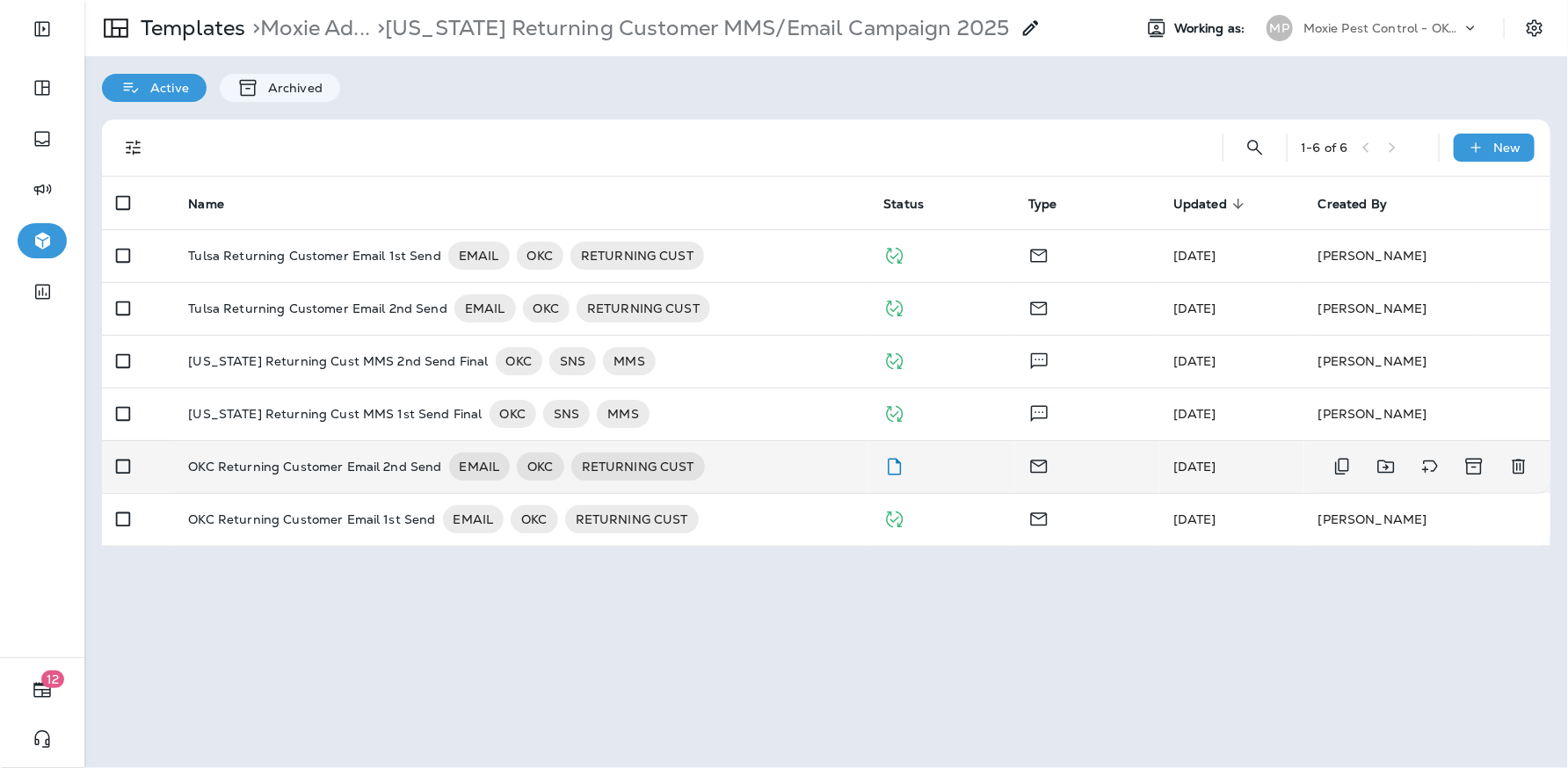 click on "OKC Returning Customer Email 2nd Send" at bounding box center (315, 467) 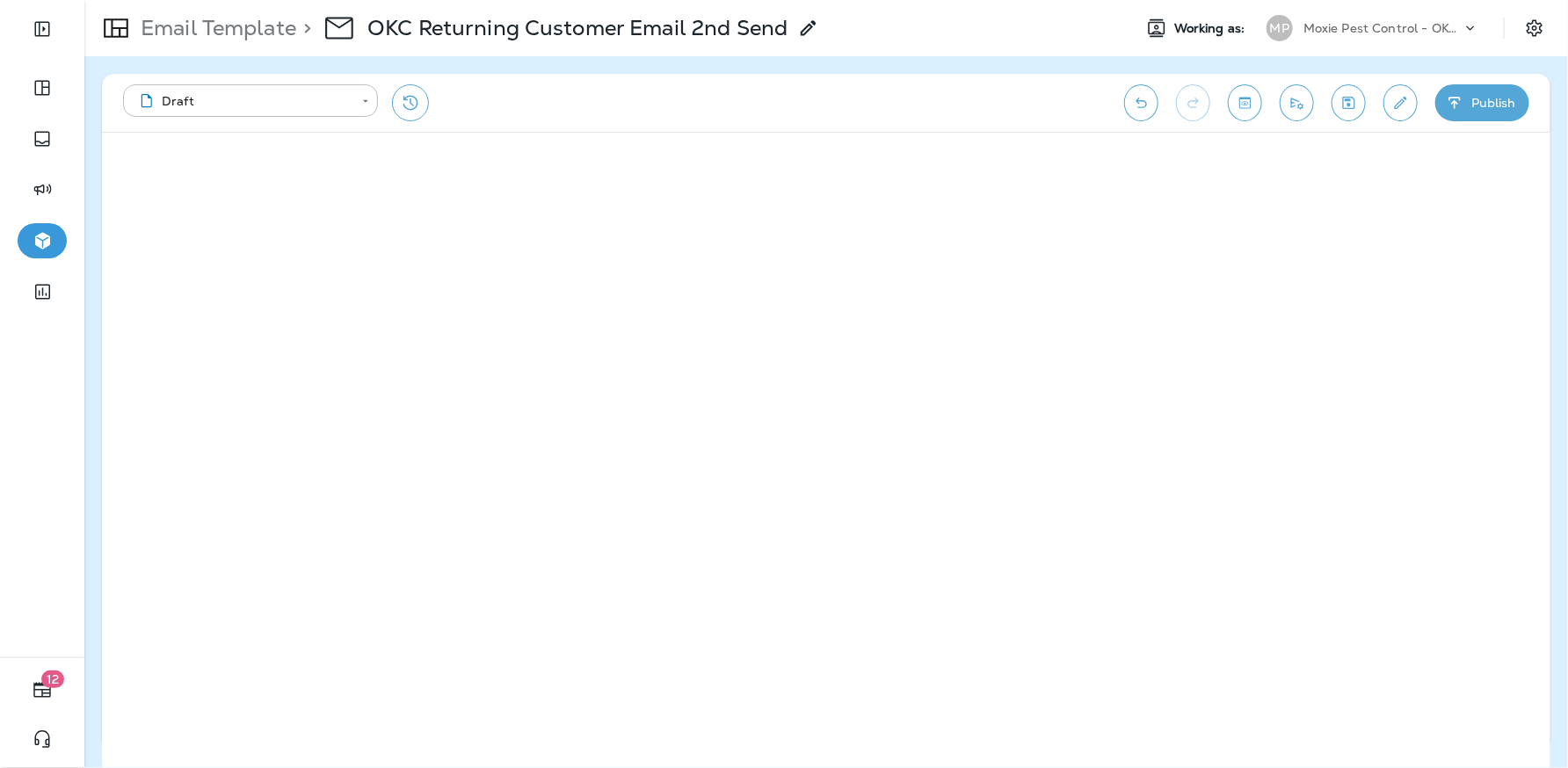 click 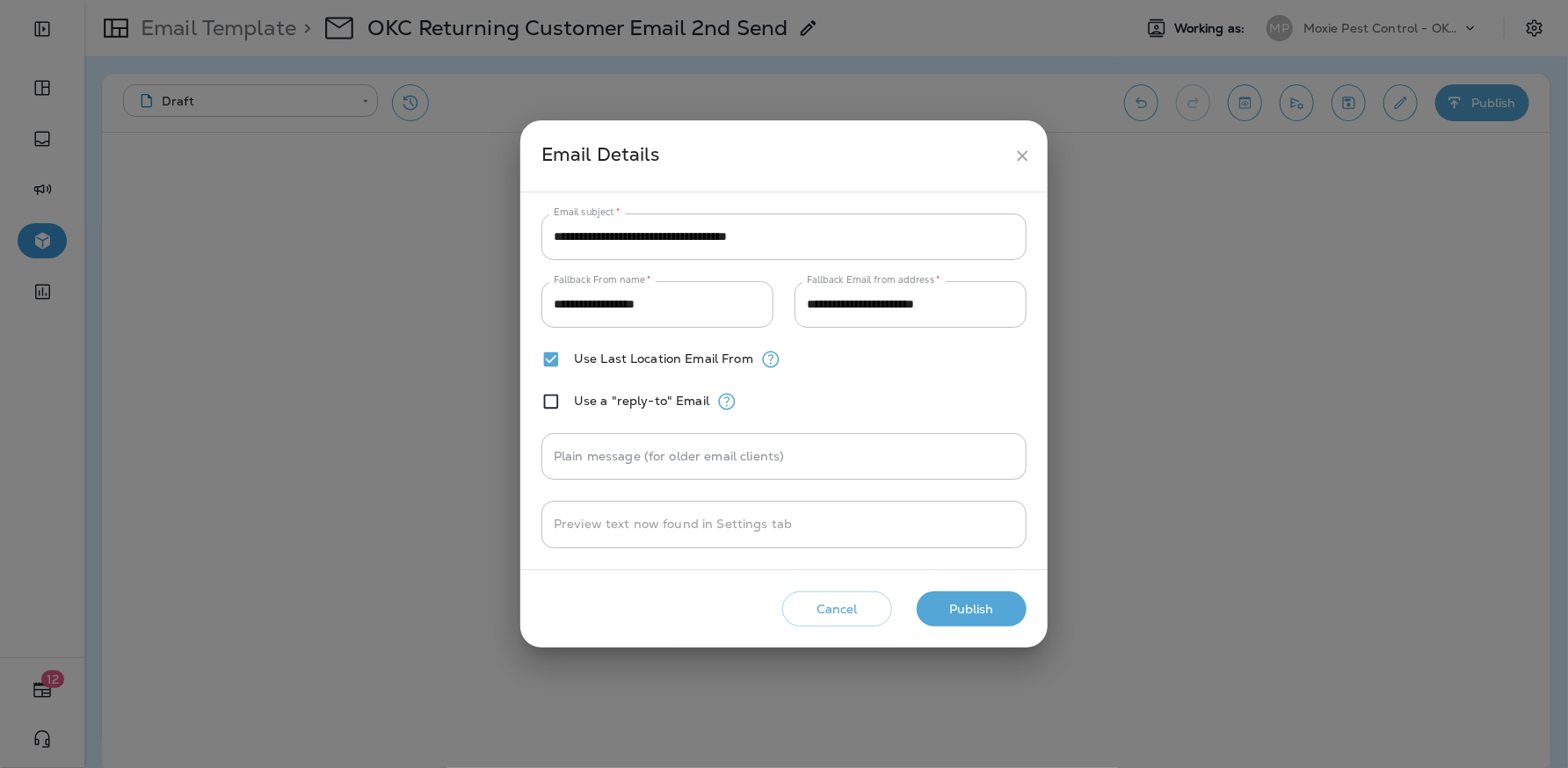 click on "Publish" at bounding box center (971, 609) 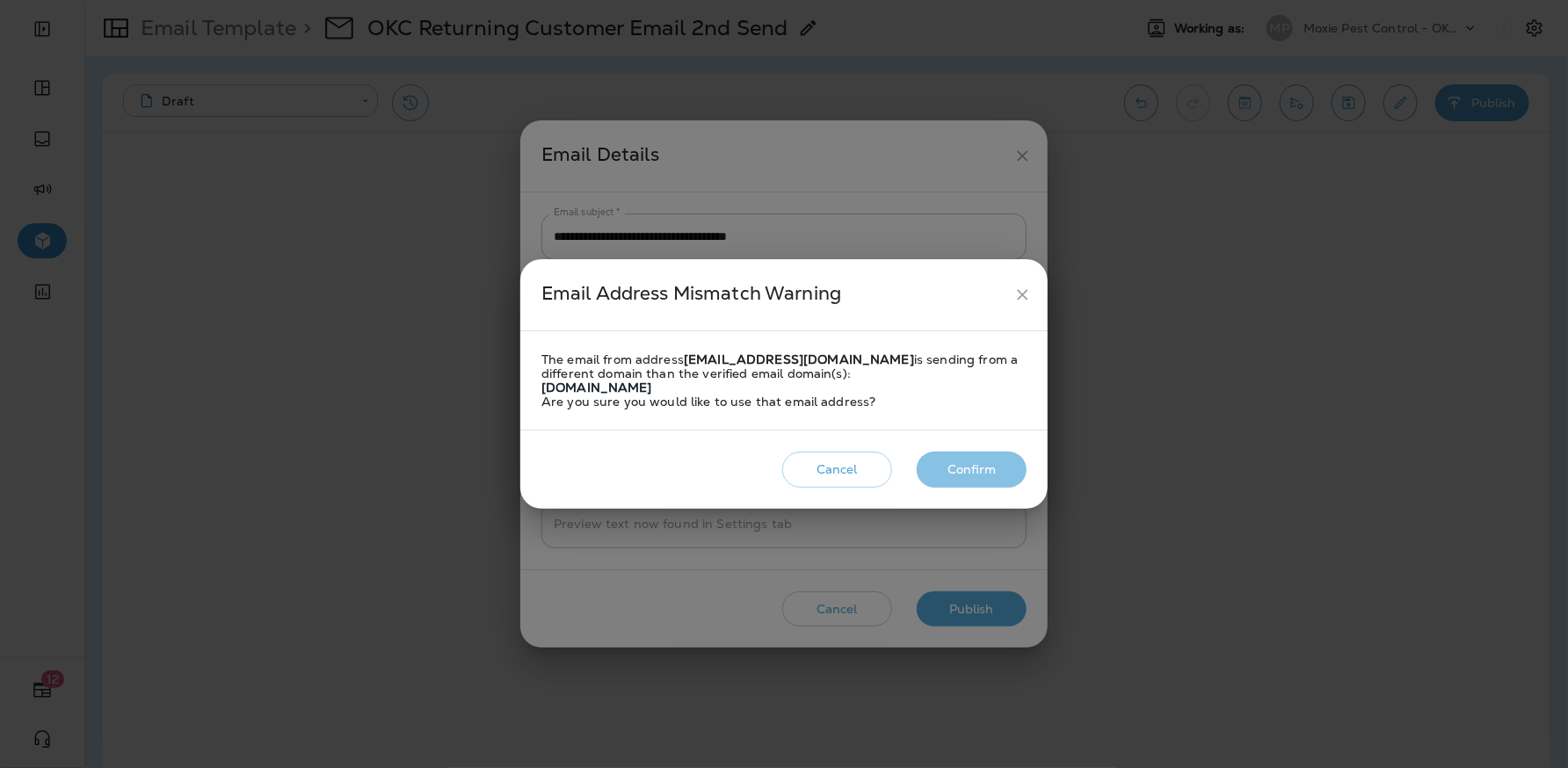 click on "Confirm" at bounding box center [971, 469] 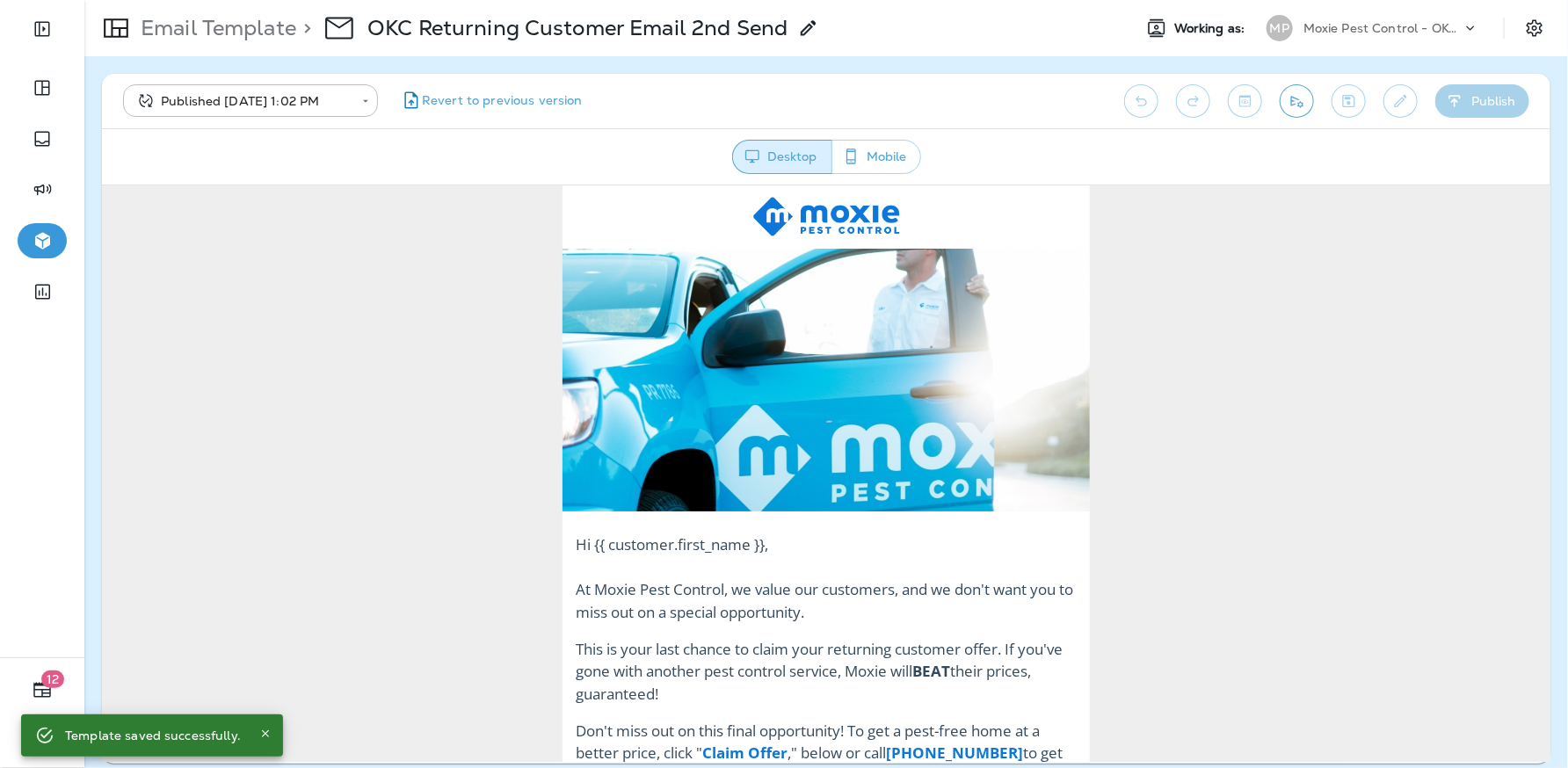 scroll, scrollTop: 0, scrollLeft: 0, axis: both 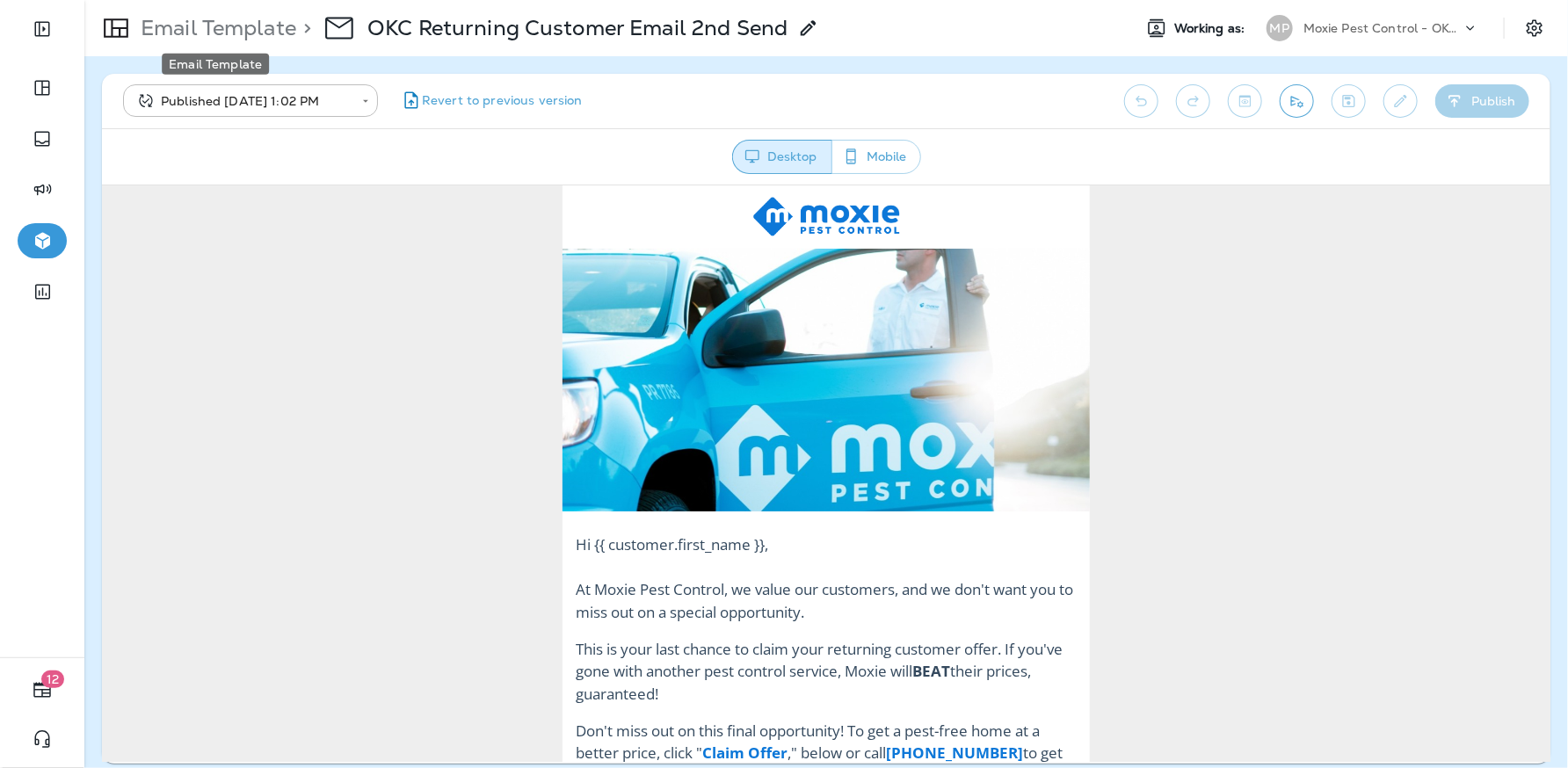 click on "Email Template" at bounding box center (214, 28) 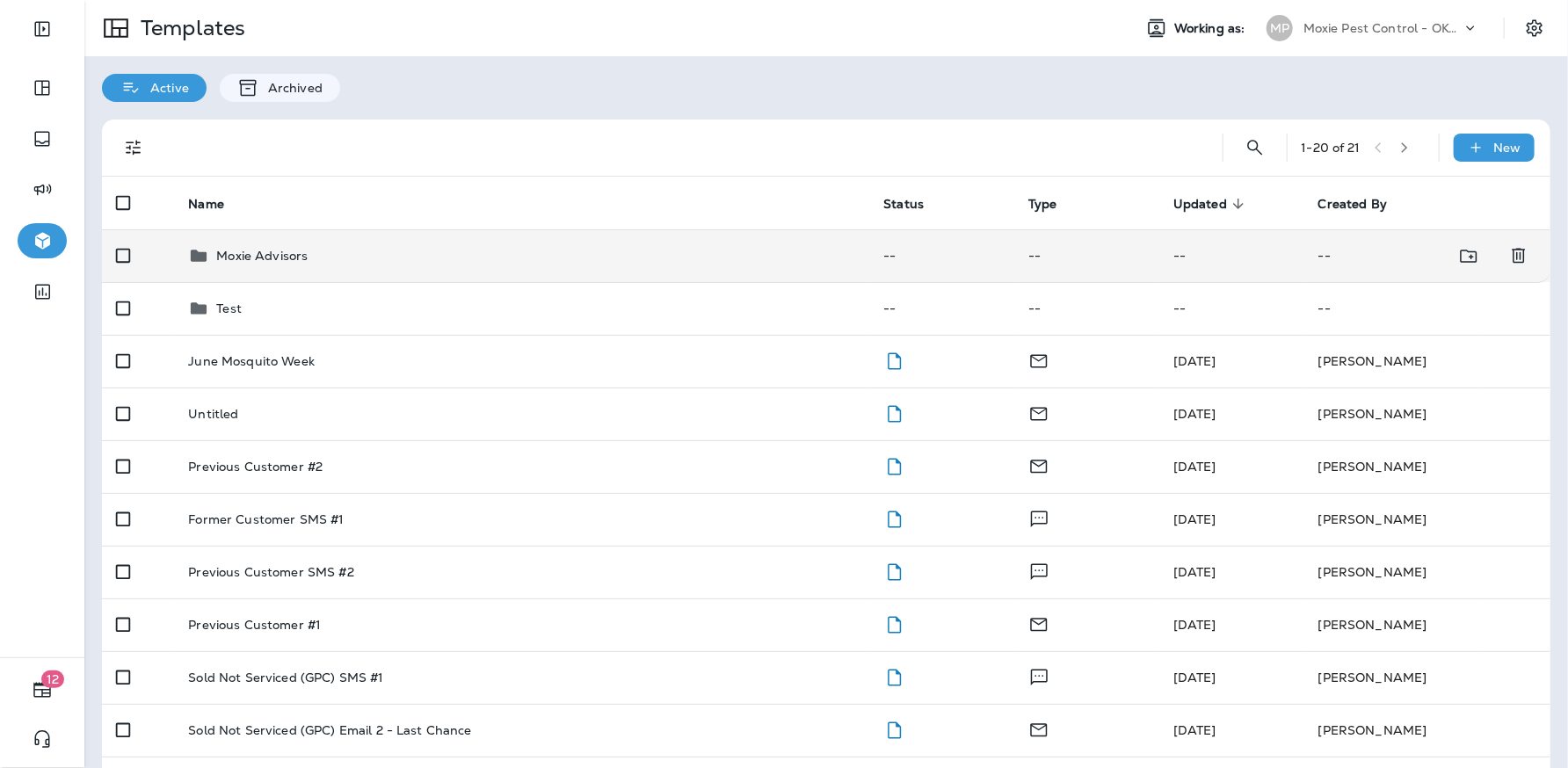 click on "Moxie Advisors" at bounding box center [262, 256] 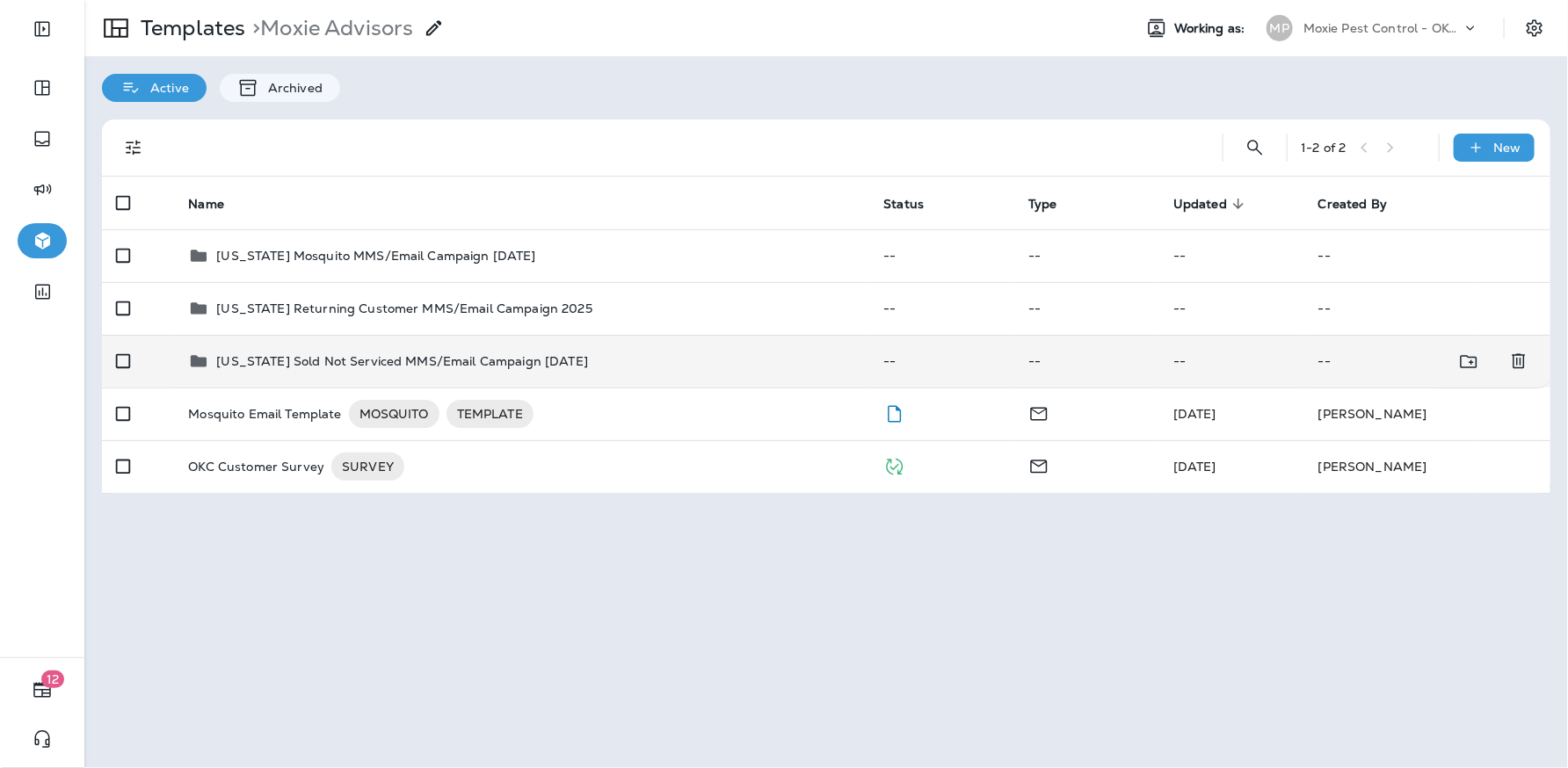 click on "Oklahoma Sold Not Serviced MMS/Email Campaign July 2025" at bounding box center [402, 361] 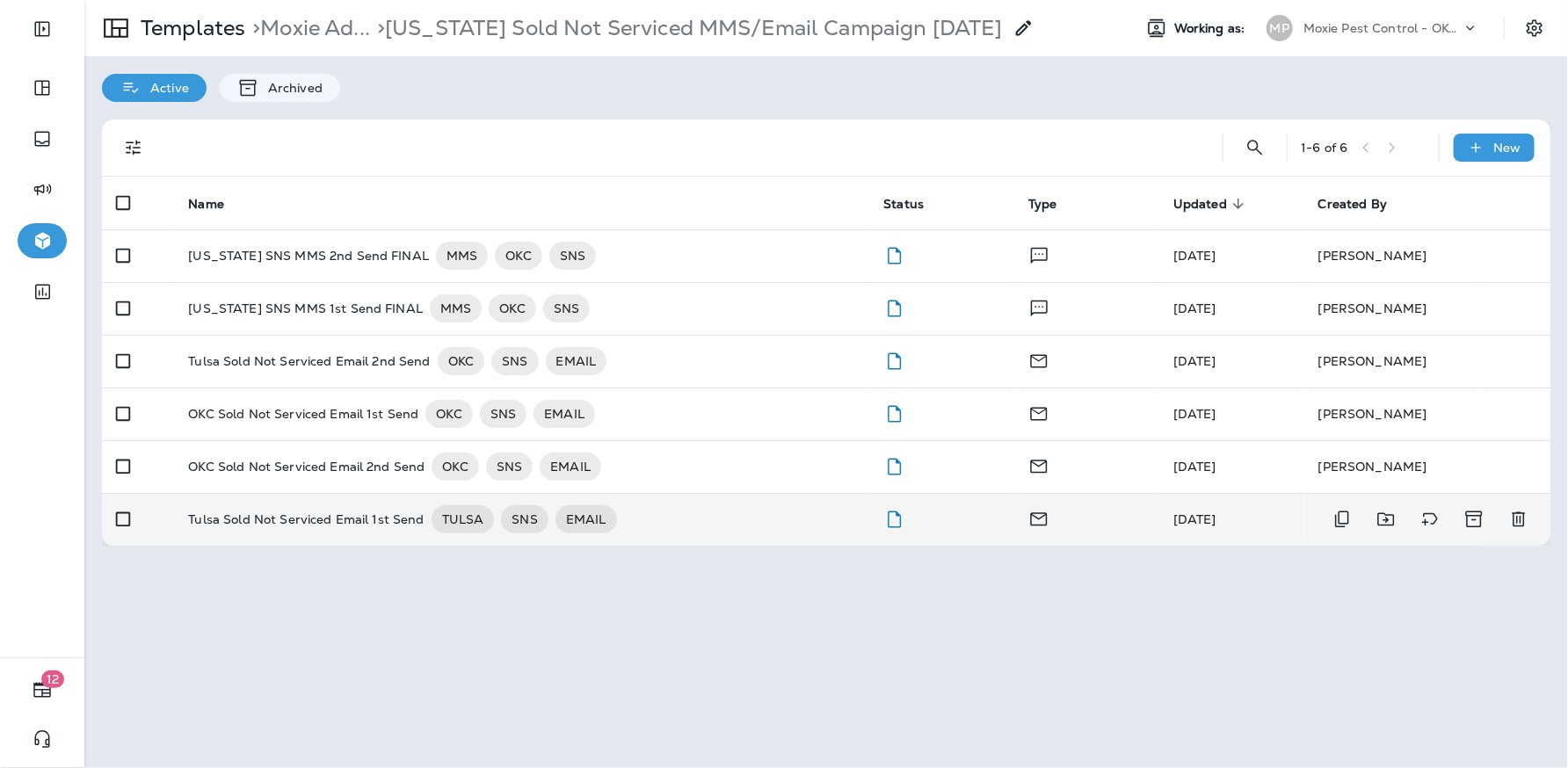 click on "Tulsa Sold Not Serviced Email 1st Send" at bounding box center (306, 519) 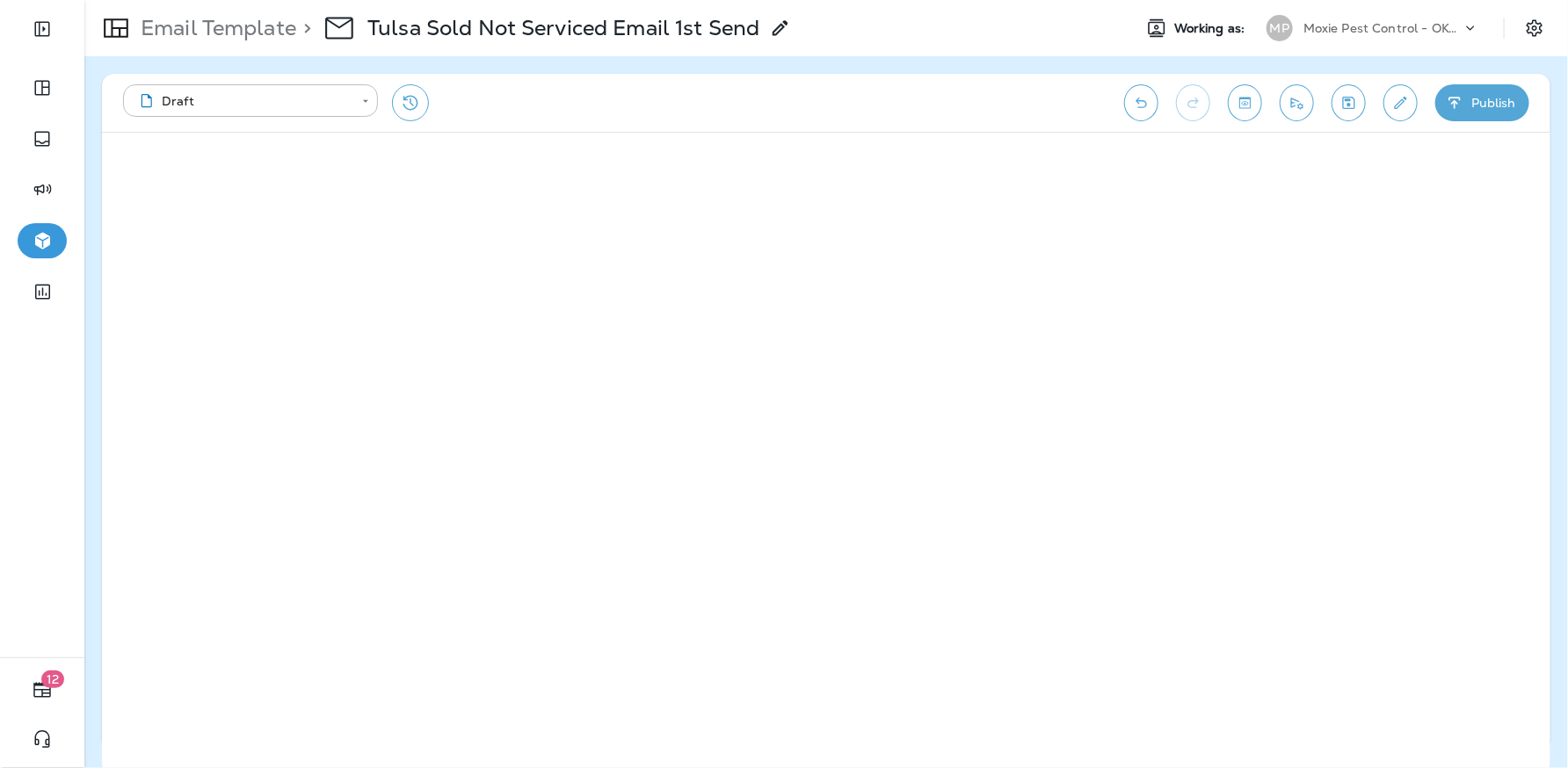 click on "Publish" at bounding box center [1482, 103] 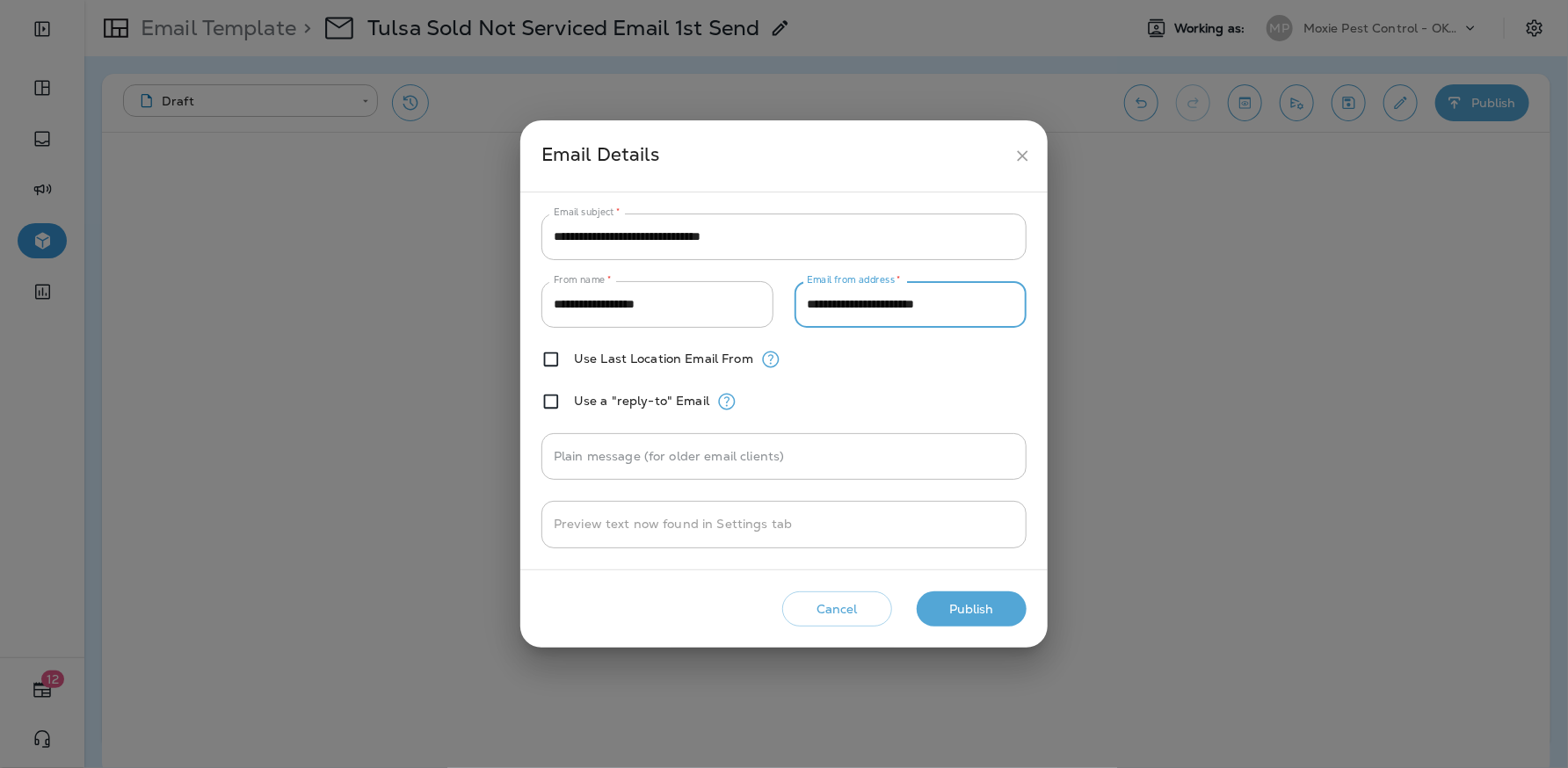 click on "**********" at bounding box center [911, 304] 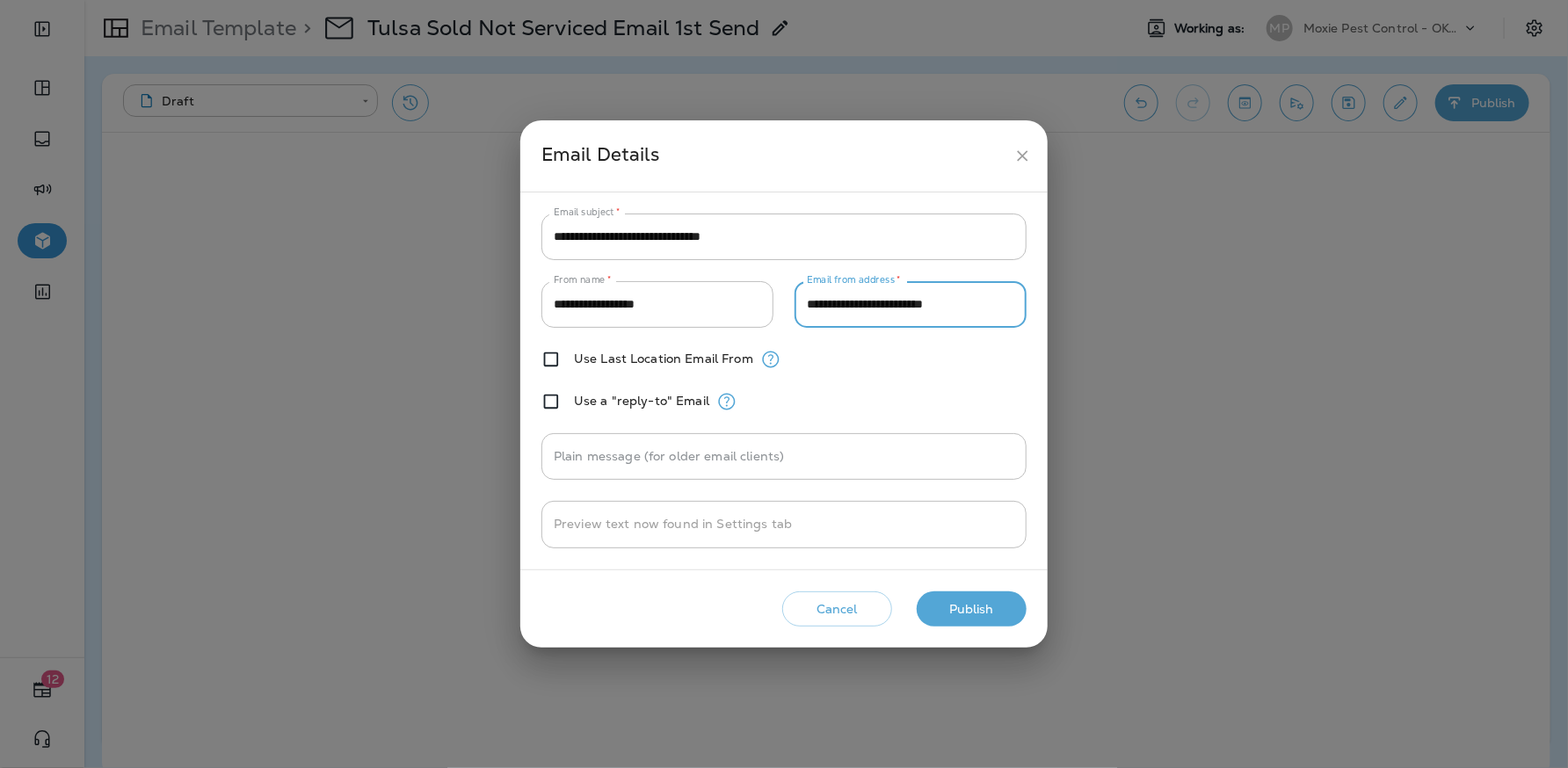 type on "**********" 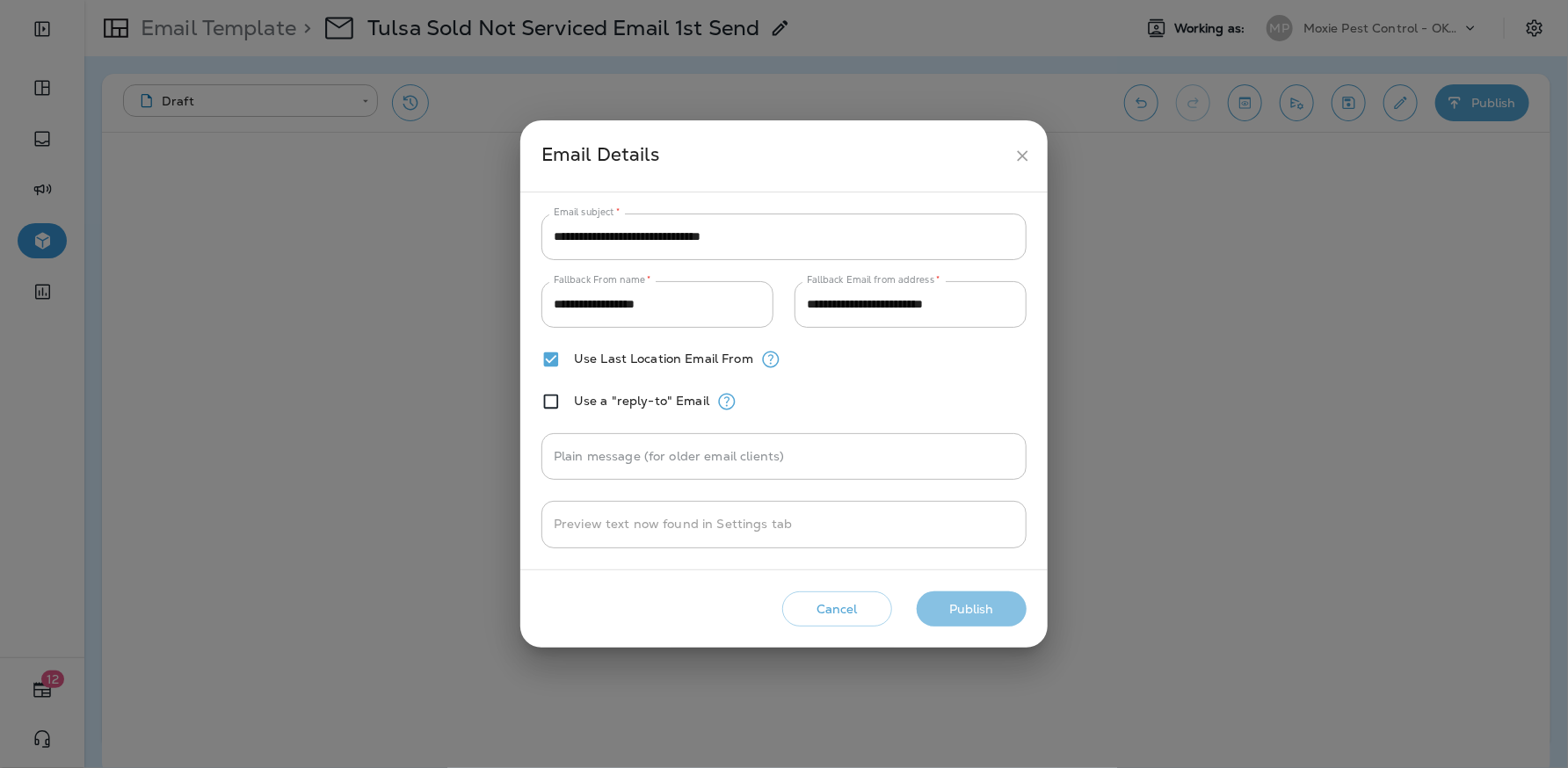 click on "Publish" at bounding box center (971, 609) 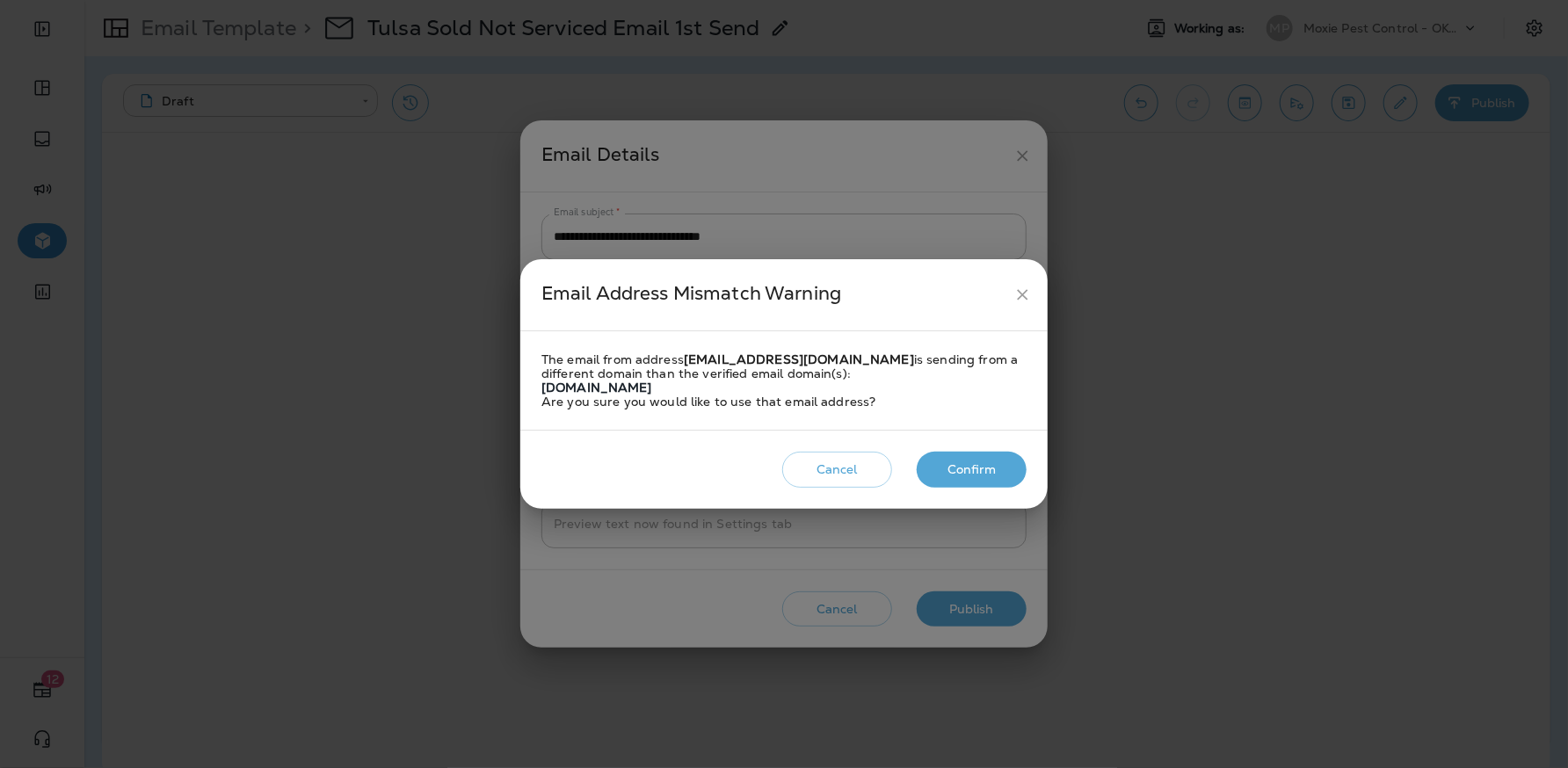 click on "Confirm" at bounding box center (971, 469) 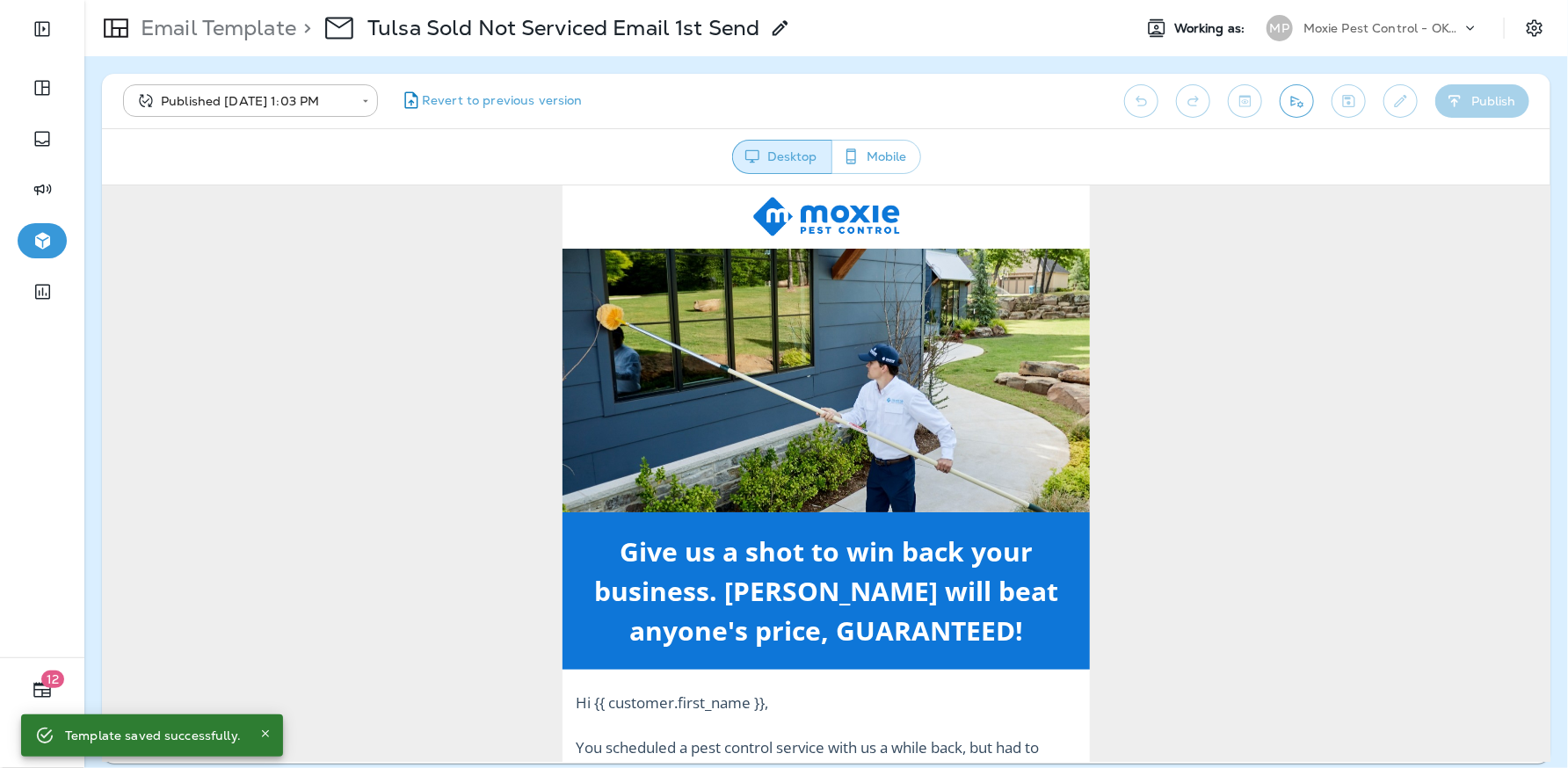 scroll, scrollTop: 0, scrollLeft: 0, axis: both 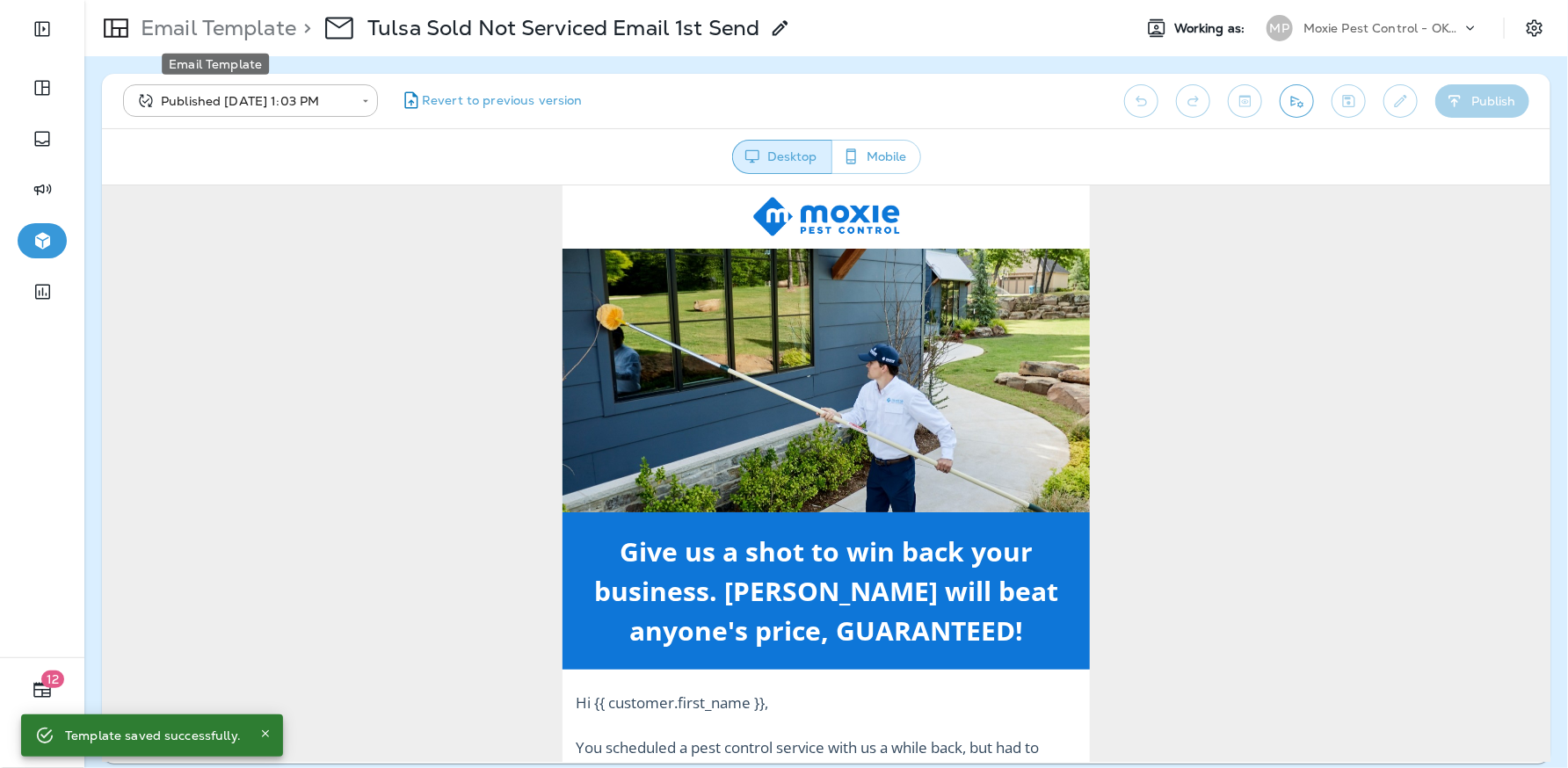 click on "Email Template" at bounding box center (214, 28) 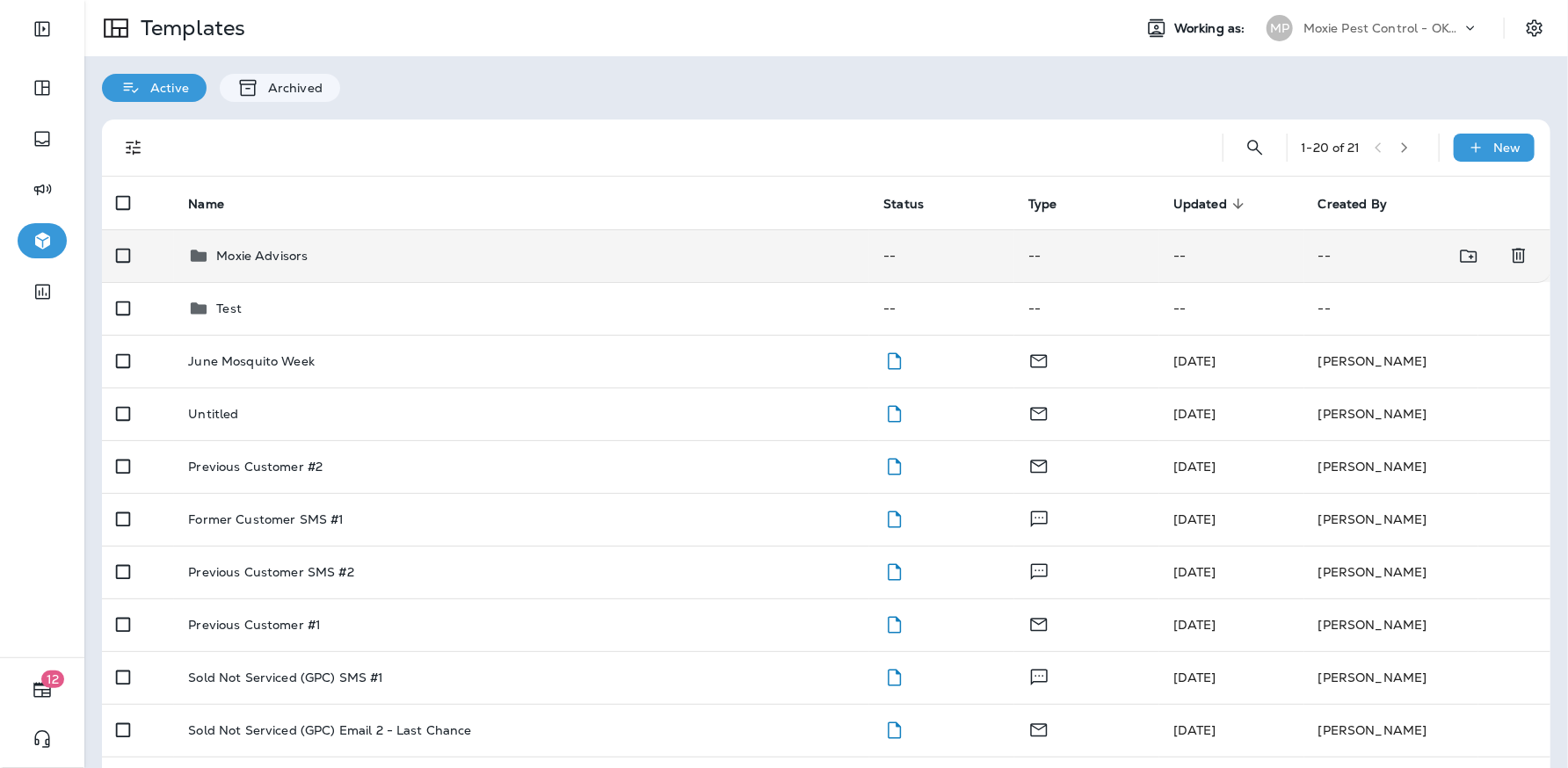 click on "Moxie Advisors" at bounding box center (521, 256) 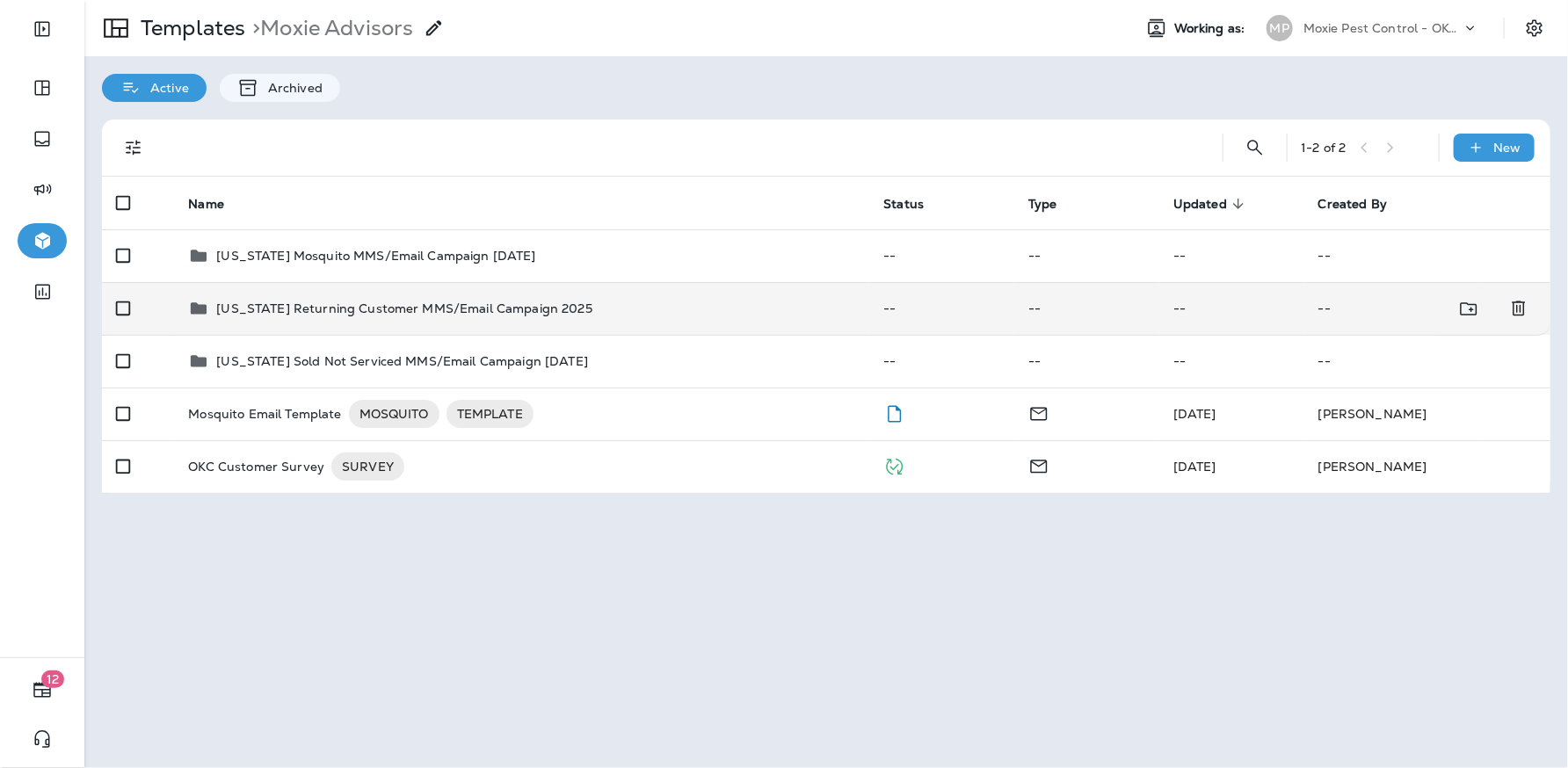 click on "Oklahoma Returning Customer MMS/Email Campaign 2025" at bounding box center (403, 308) 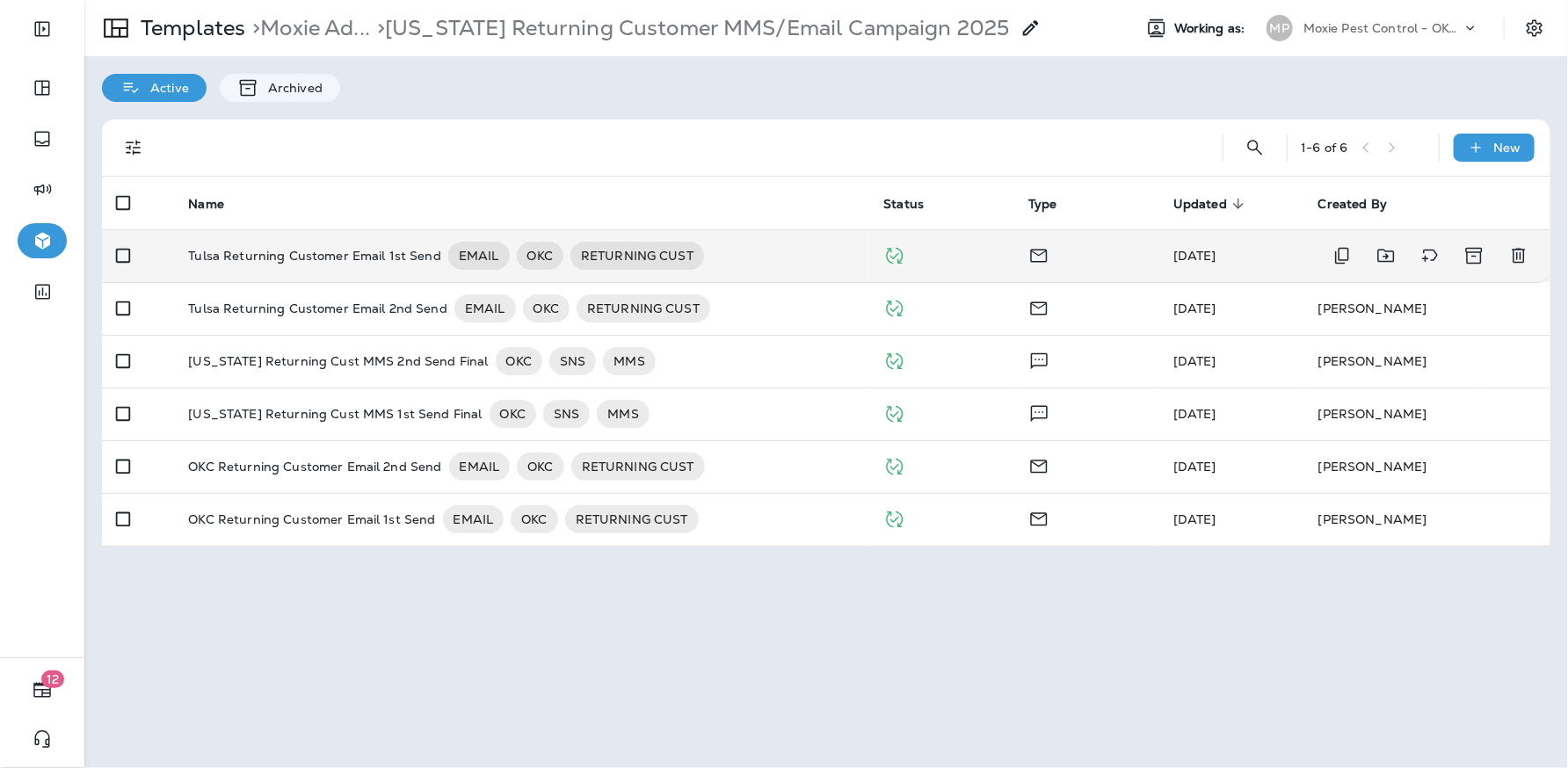 click on "Tulsa Returning Customer Email 1st Send" at bounding box center (314, 256) 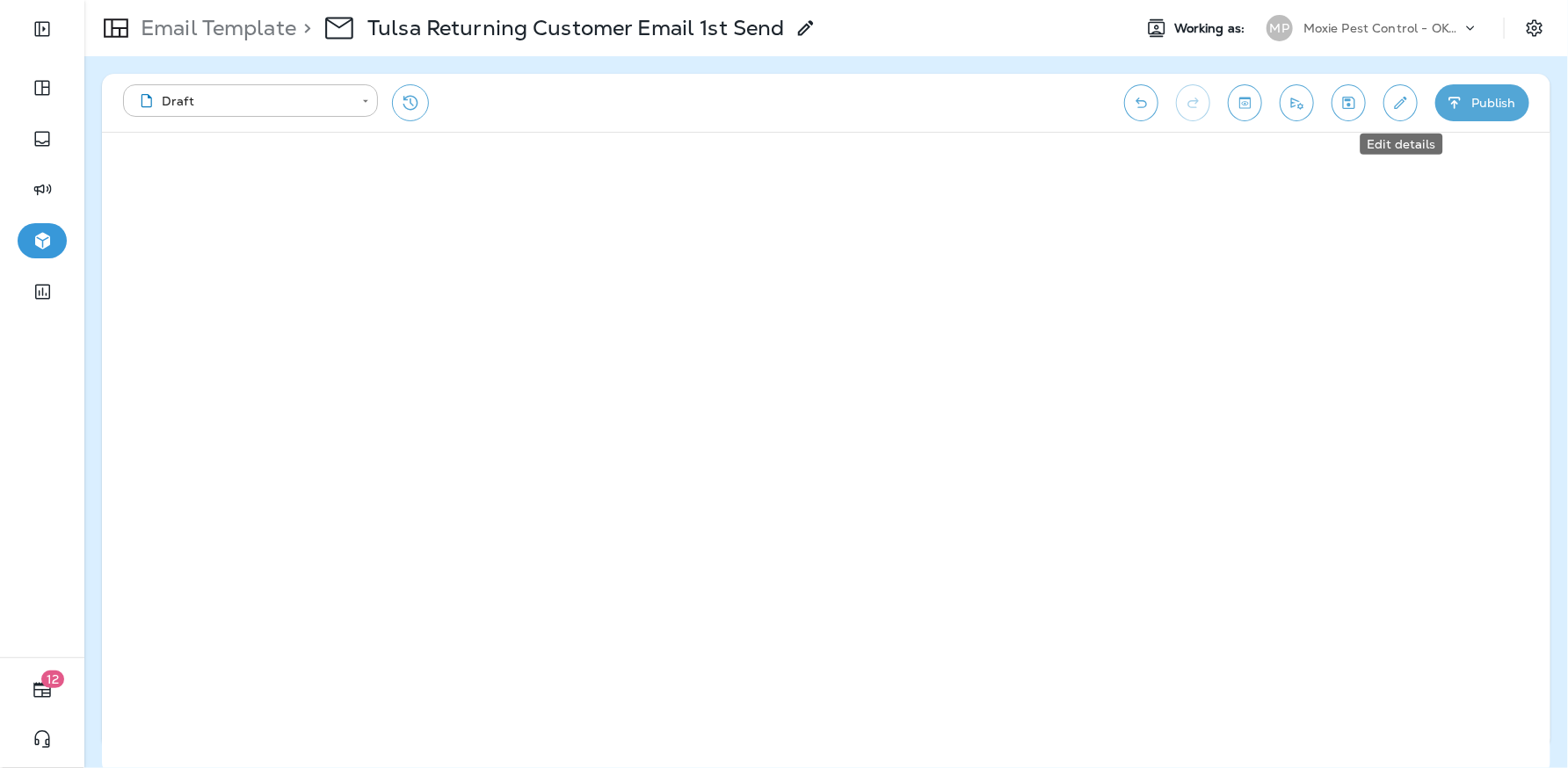 click 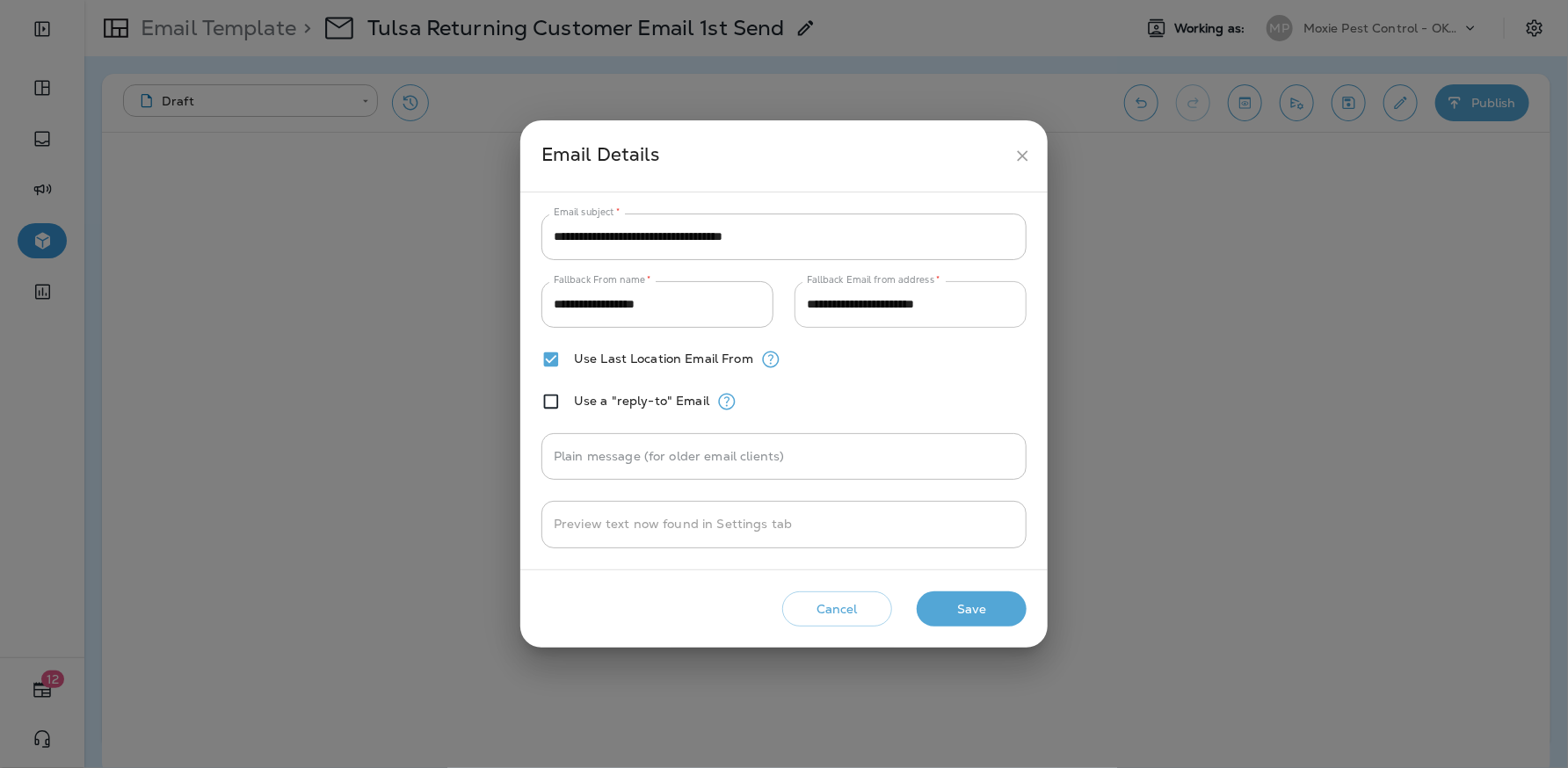 click on "**********" at bounding box center (911, 304) 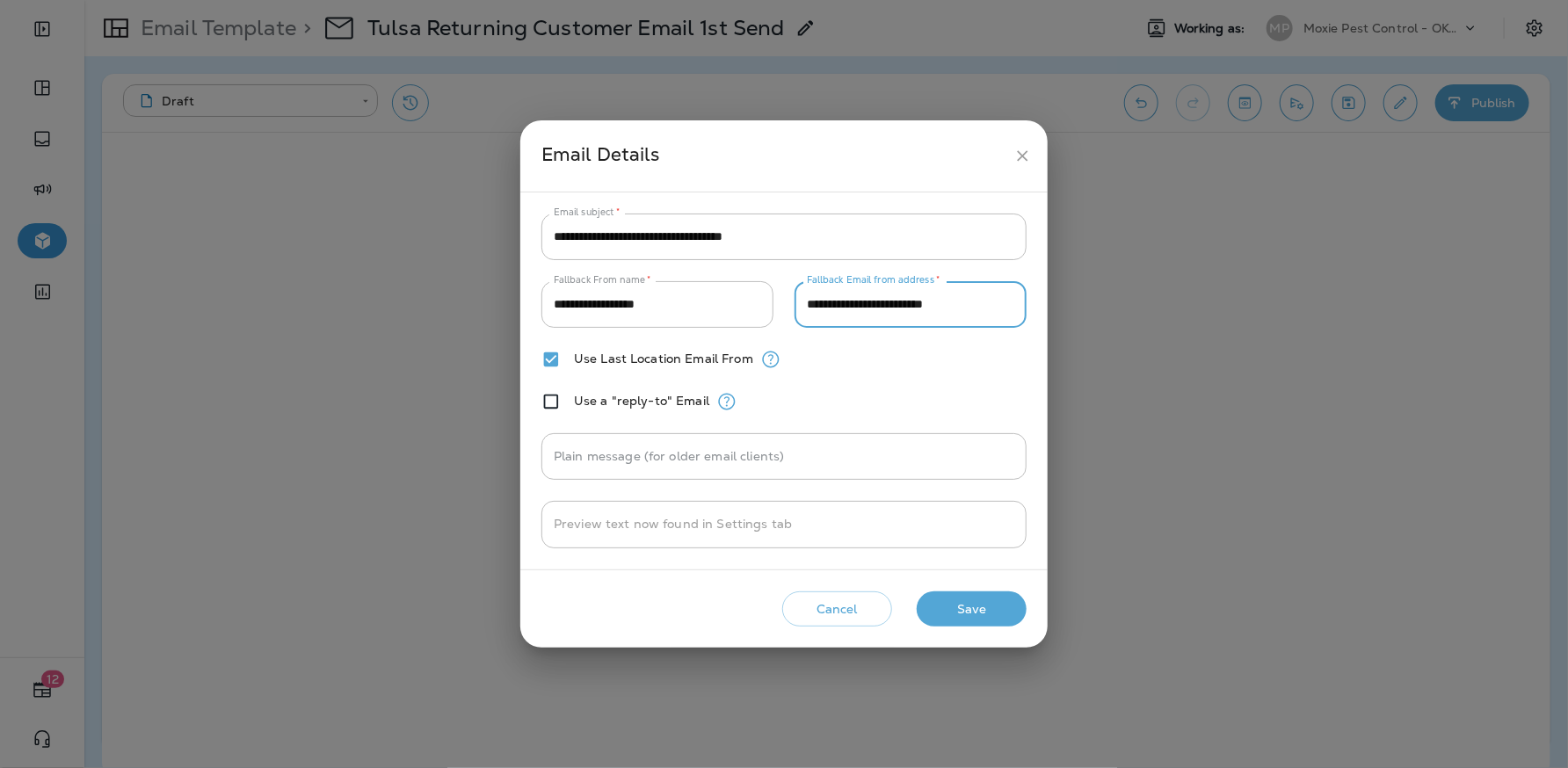 type on "**********" 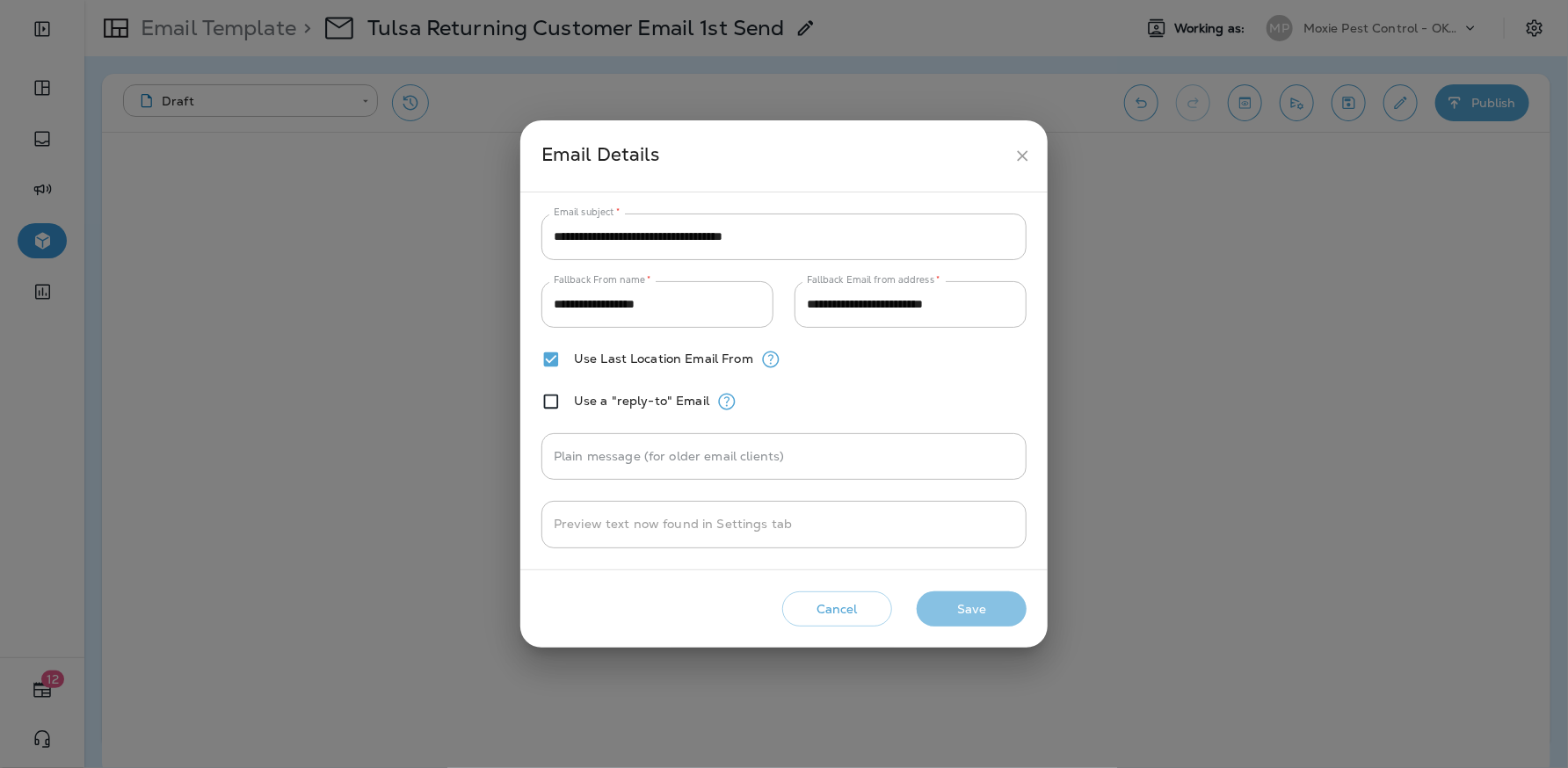 click on "Save" at bounding box center (971, 609) 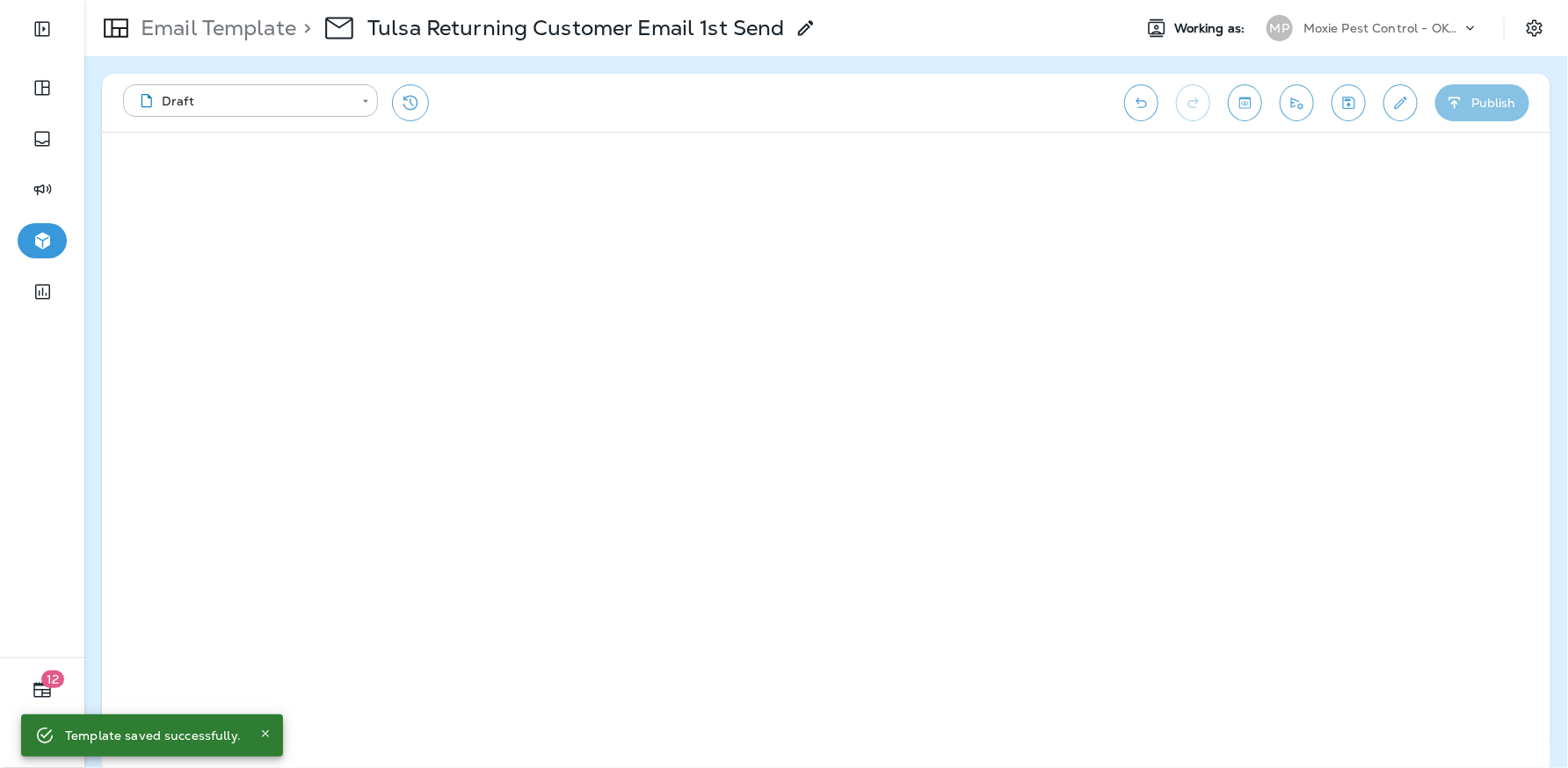 click on "Publish" at bounding box center (1482, 103) 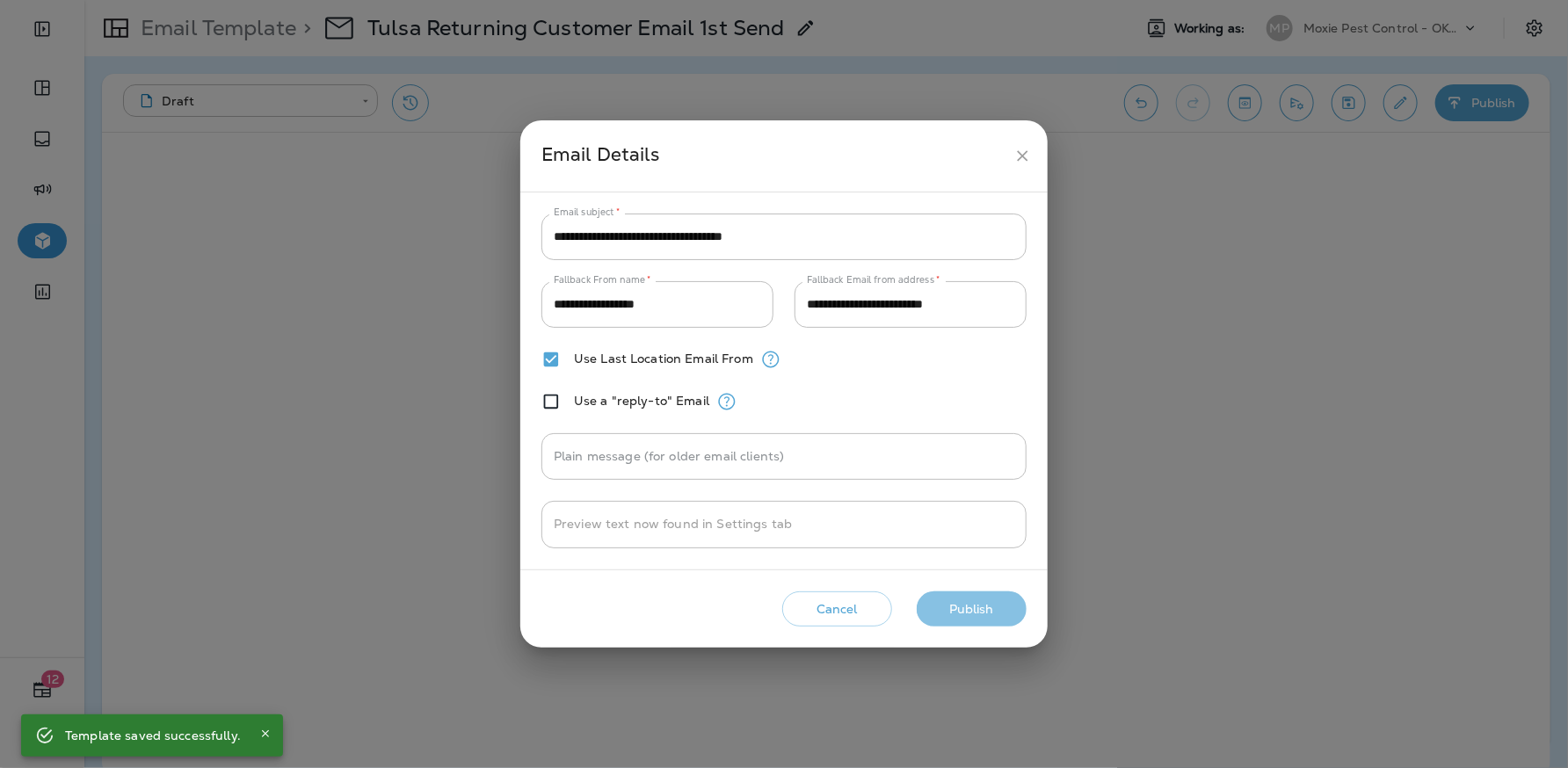 click on "Publish" at bounding box center (971, 609) 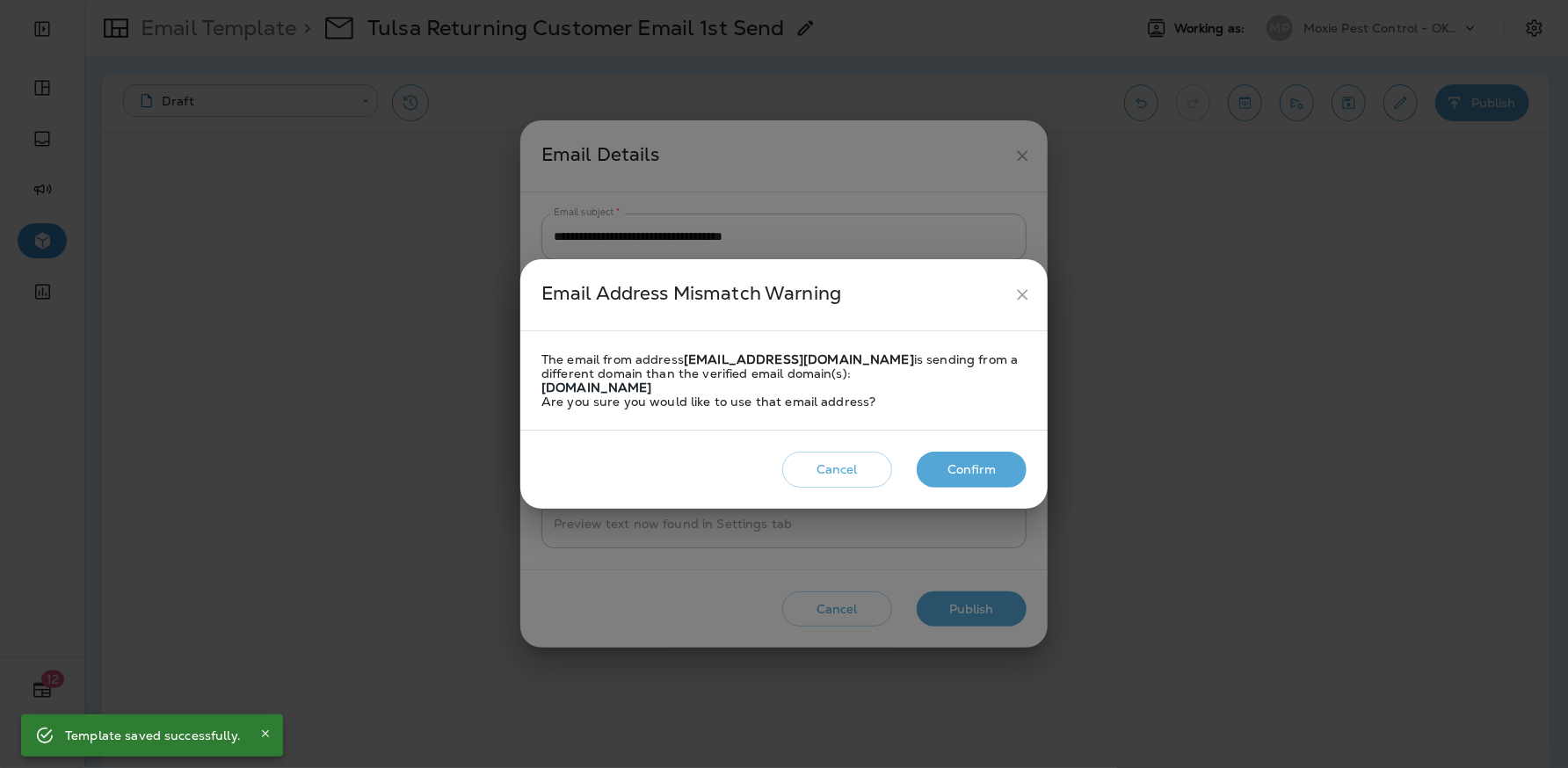 click on "Confirm" at bounding box center (971, 469) 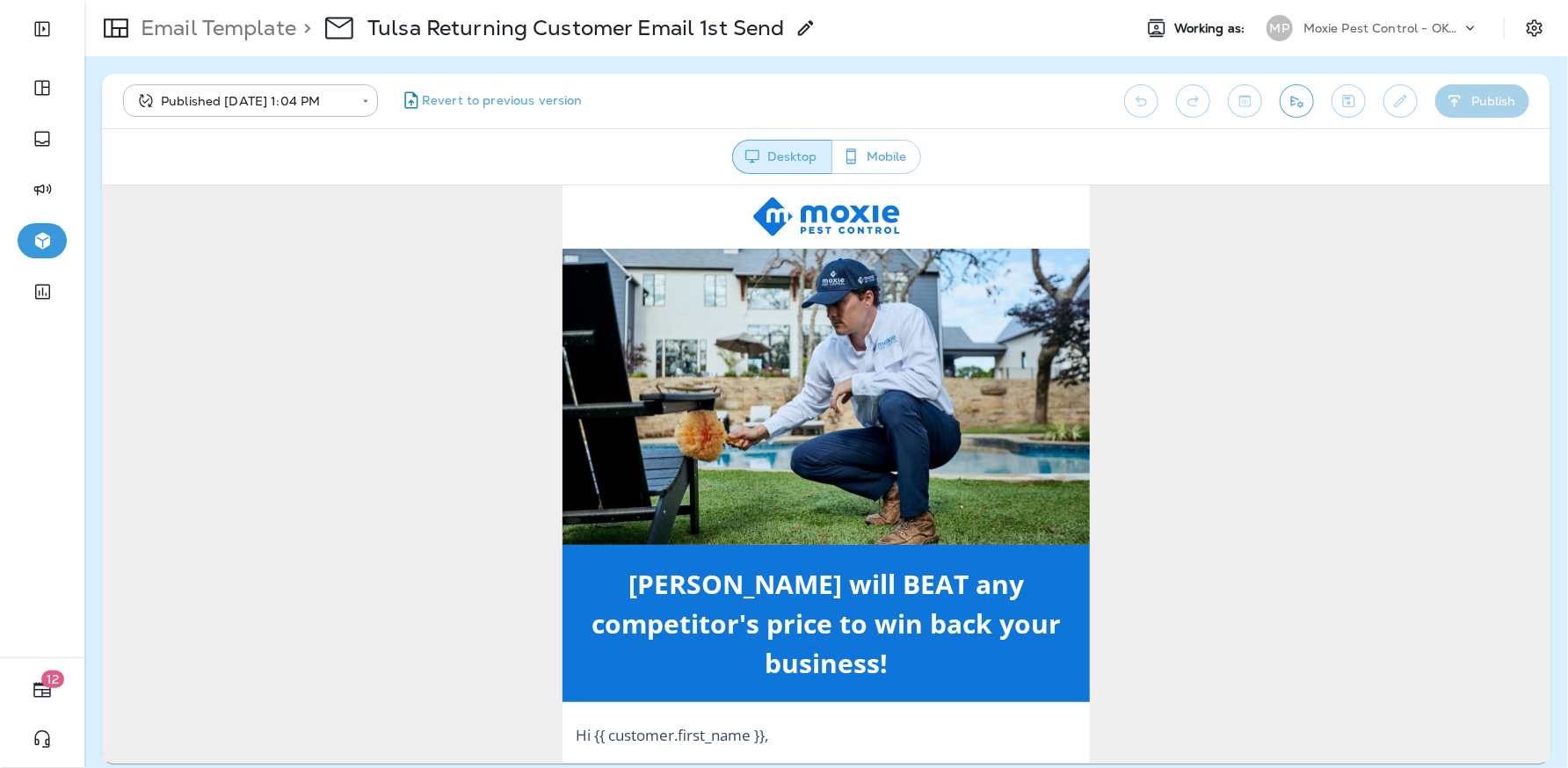 scroll, scrollTop: 0, scrollLeft: 0, axis: both 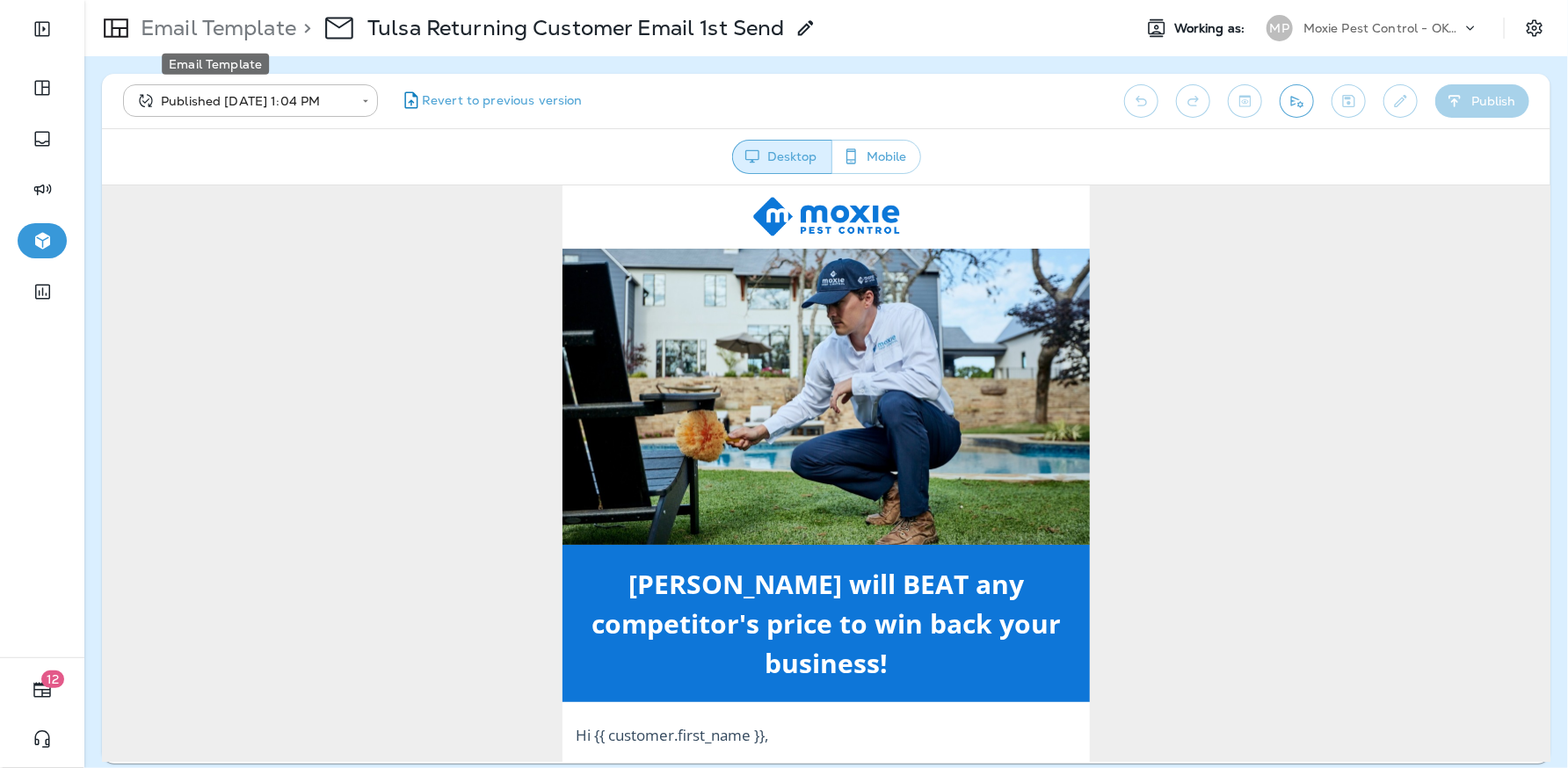 click on "Email Template" at bounding box center (214, 28) 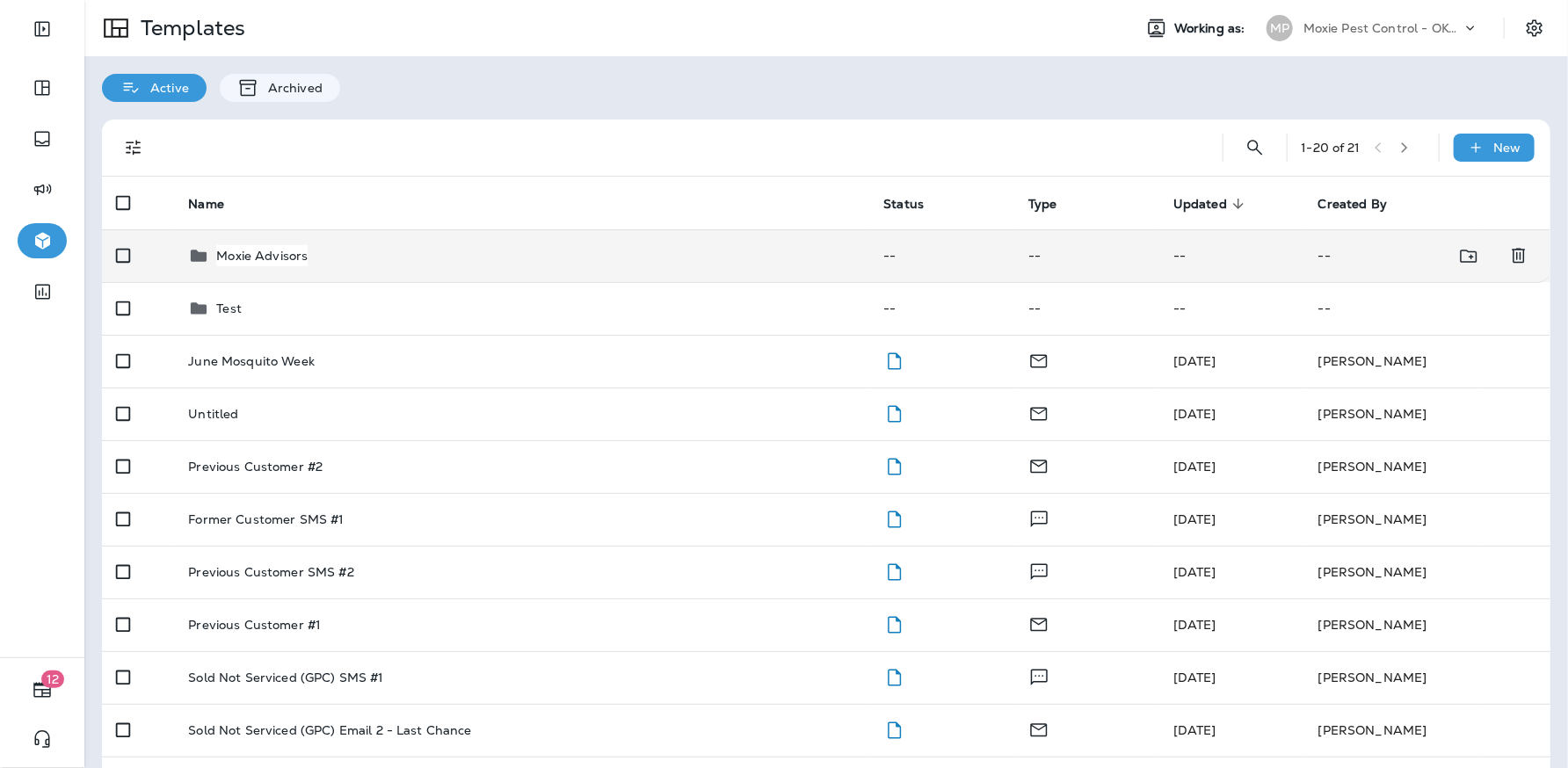 click on "Moxie Advisors" at bounding box center [262, 256] 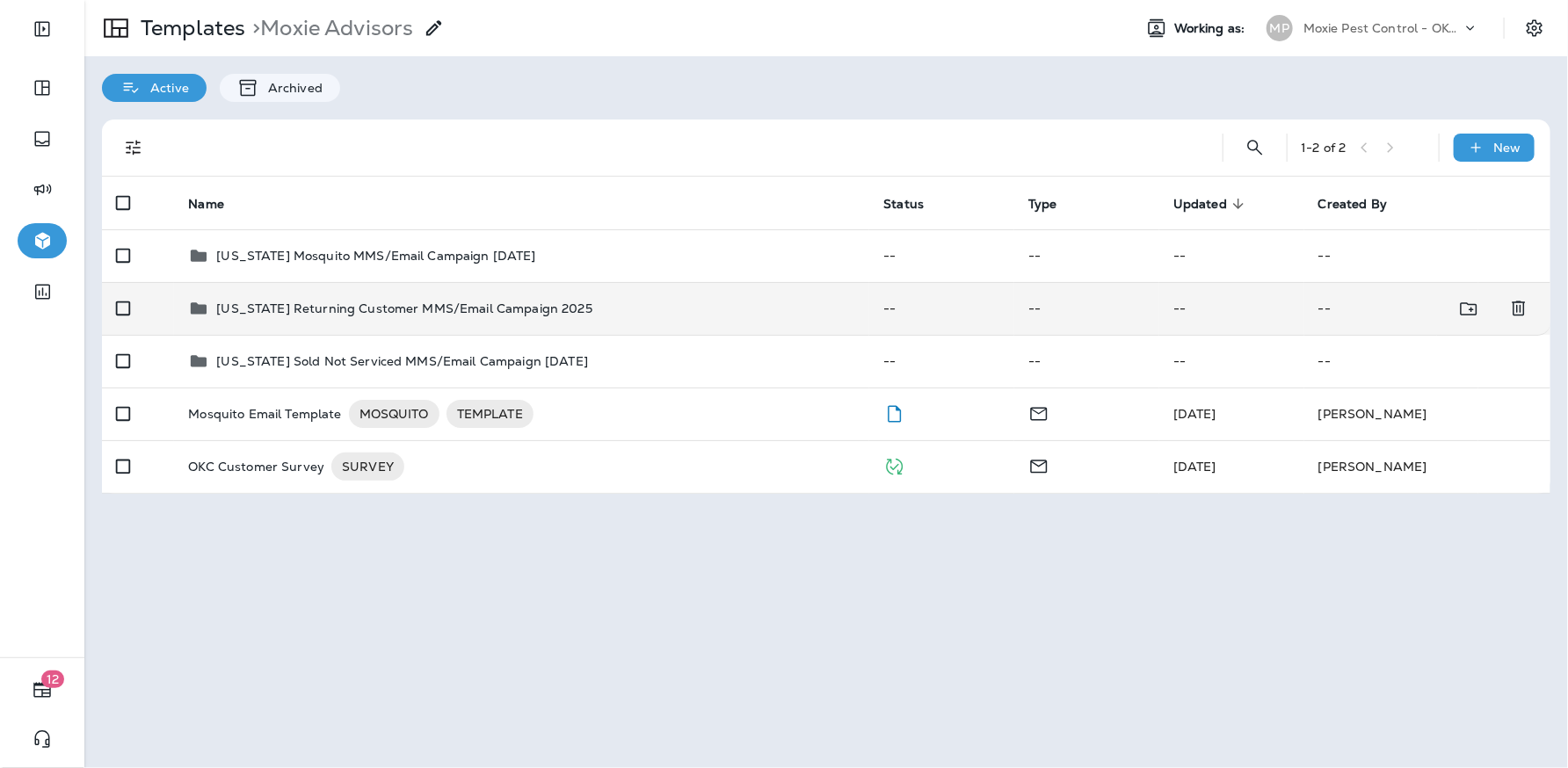 click on "Oklahoma Returning Customer MMS/Email Campaign 2025" at bounding box center (403, 308) 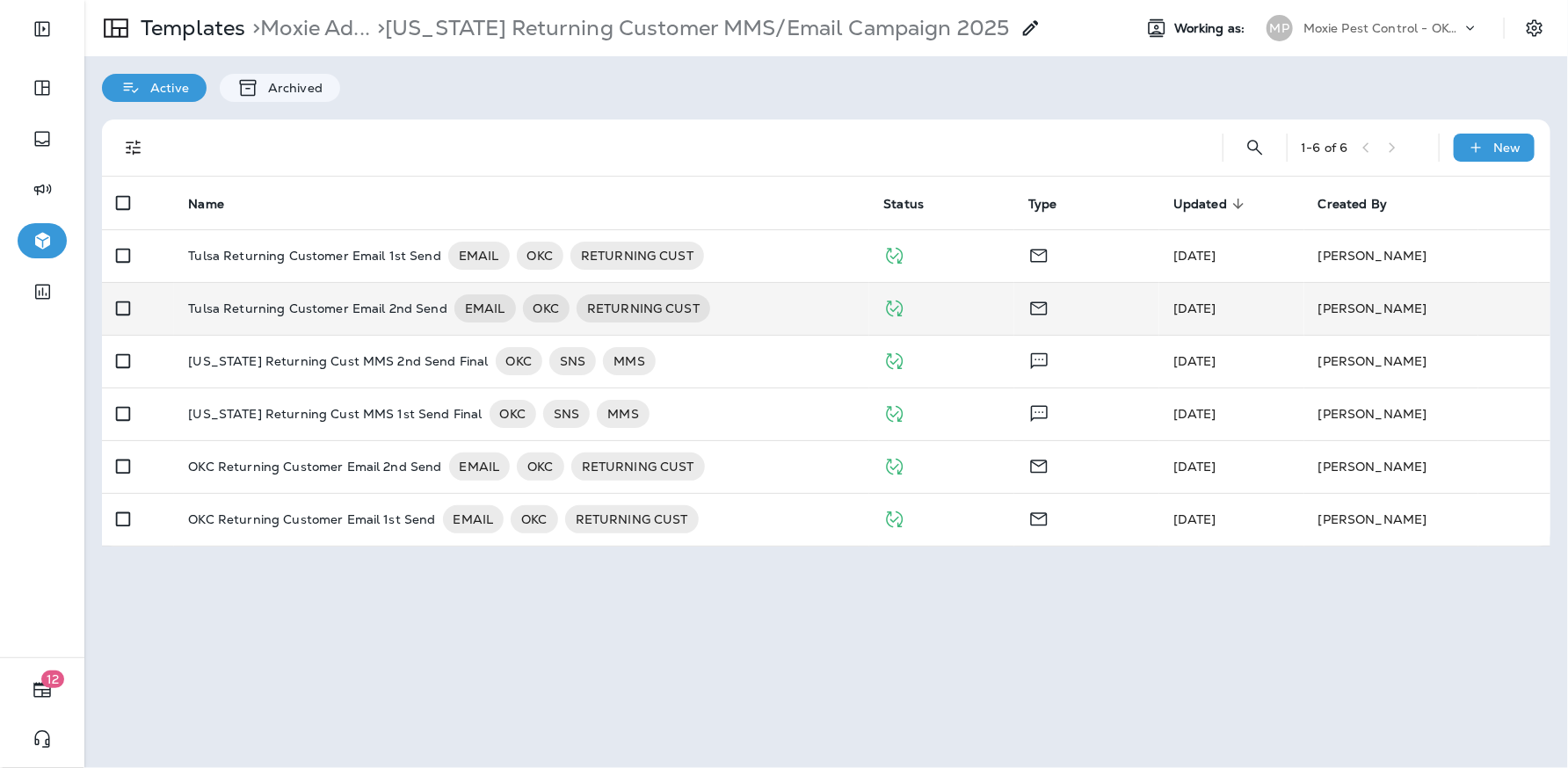 click on "Tulsa Returning Customer Email 2nd Send" at bounding box center (317, 308) 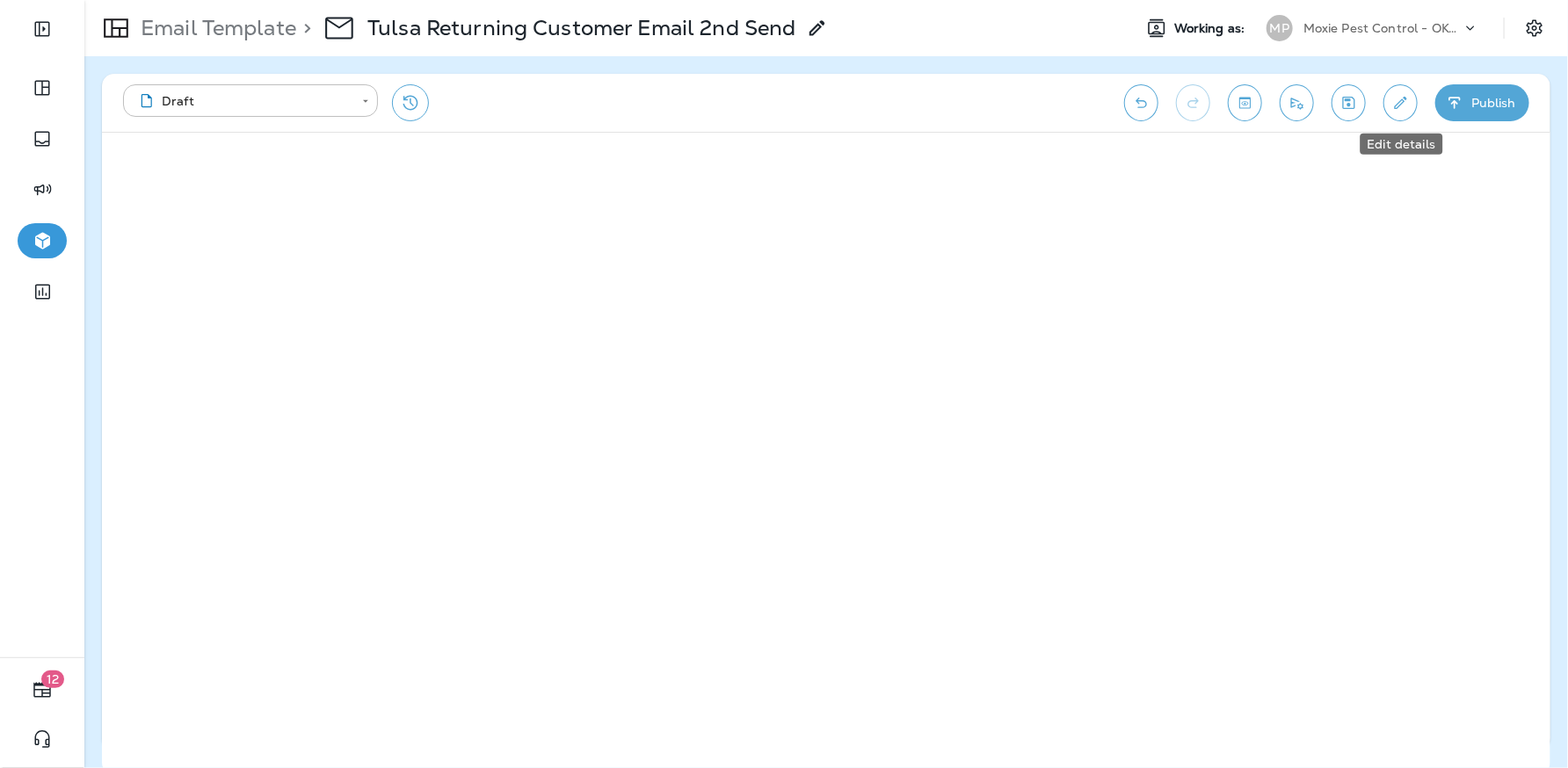 click 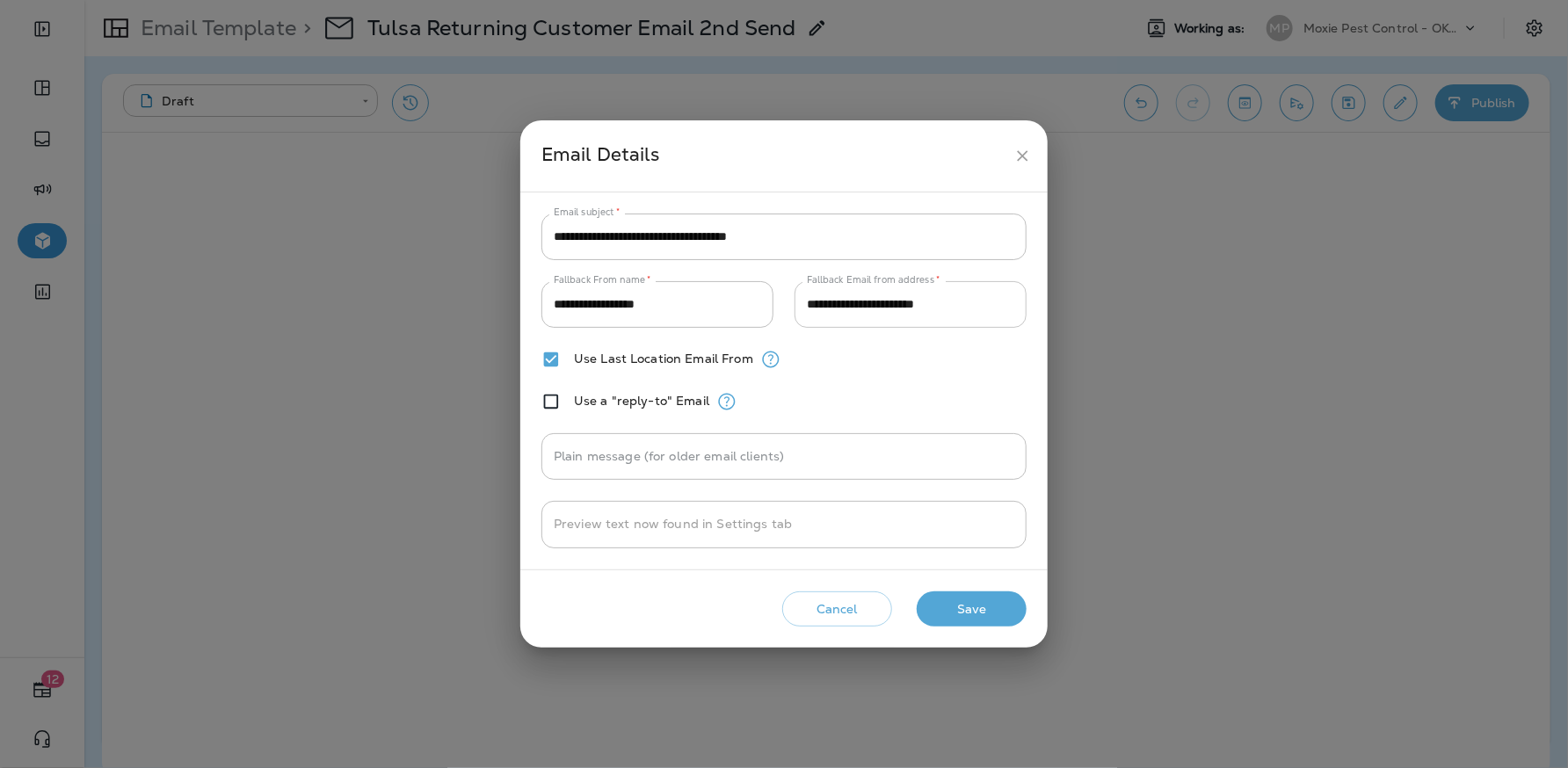 click on "**********" at bounding box center (911, 304) 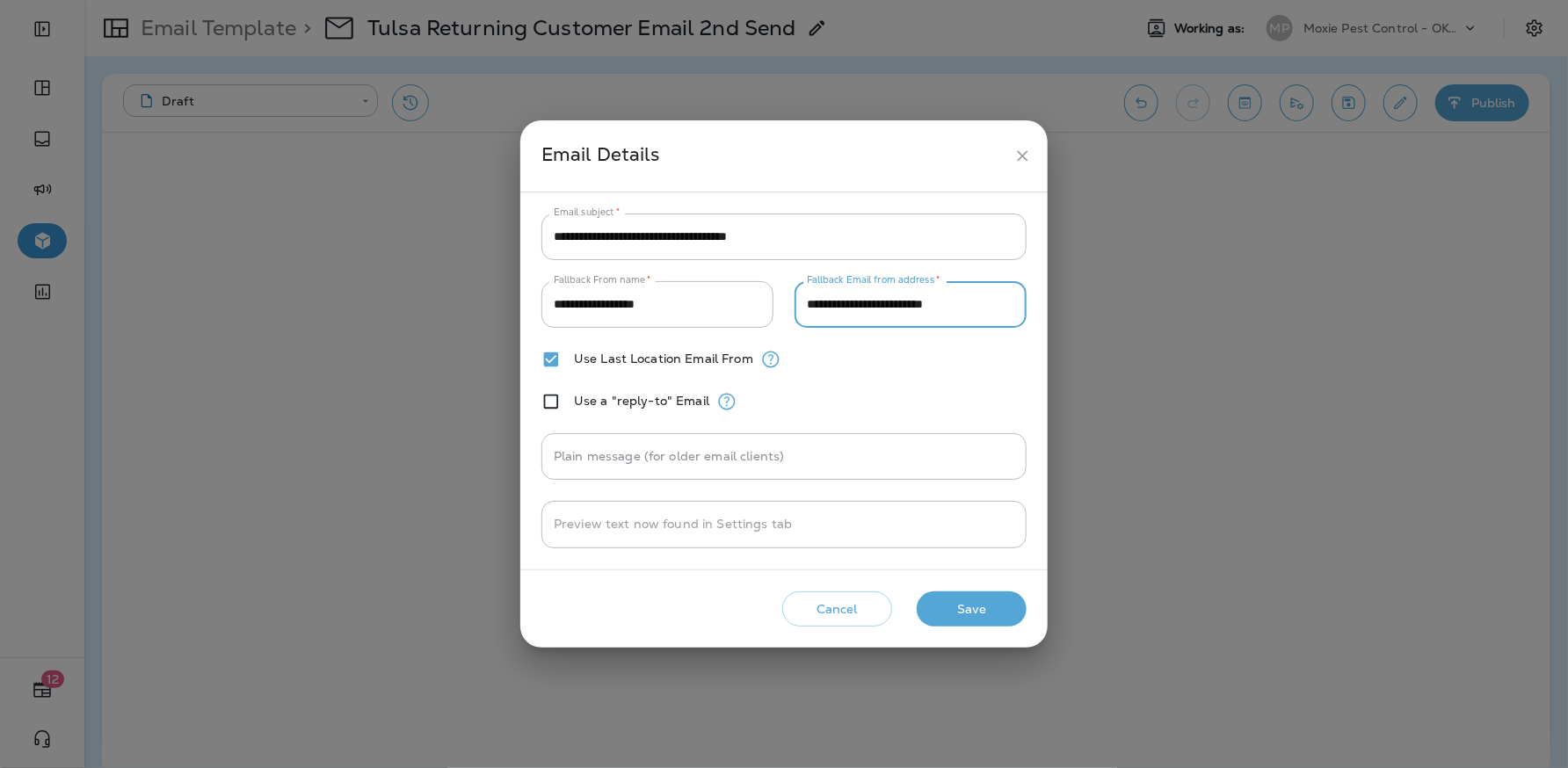 type on "**********" 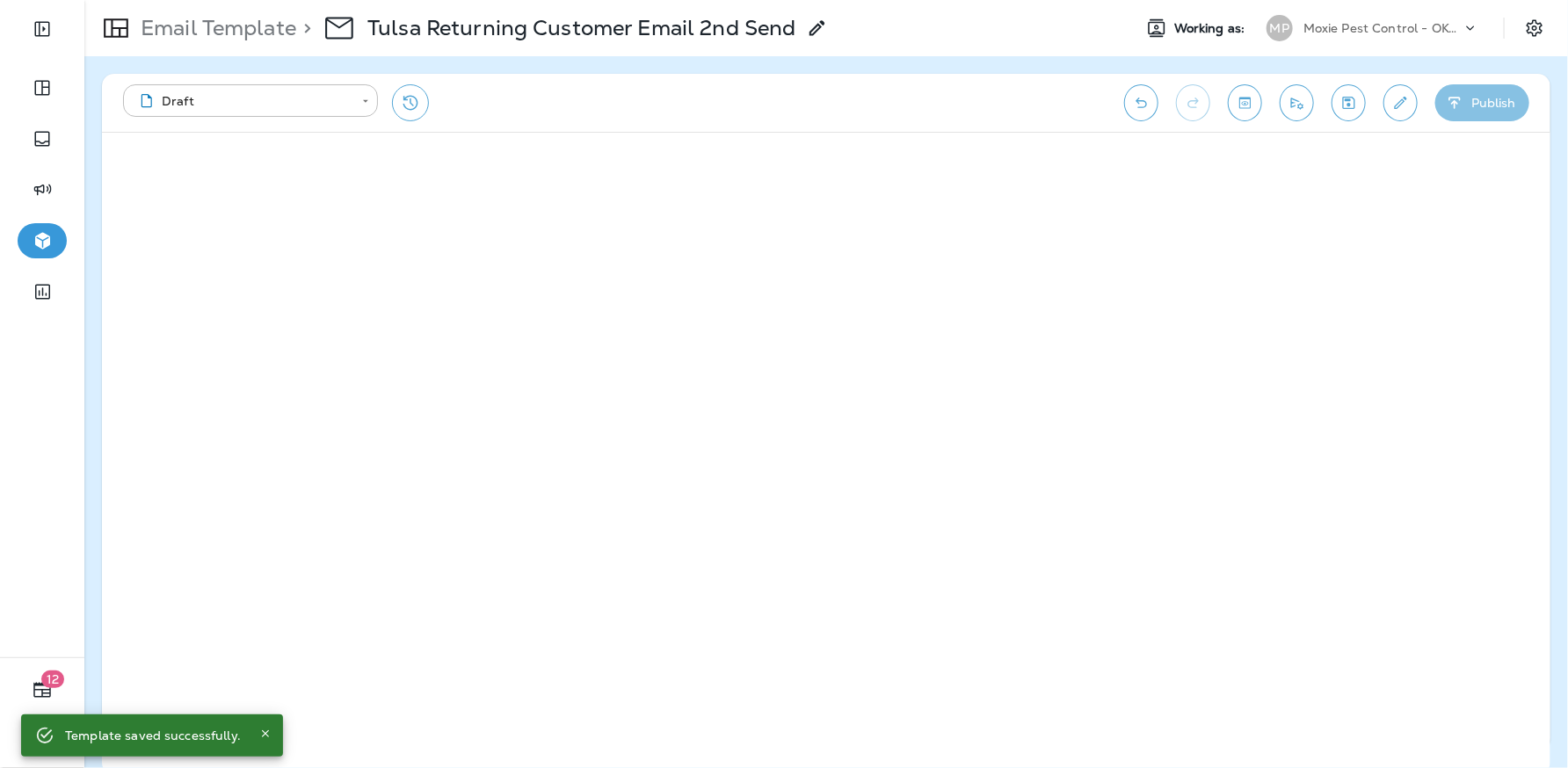 click on "Publish" at bounding box center [1482, 103] 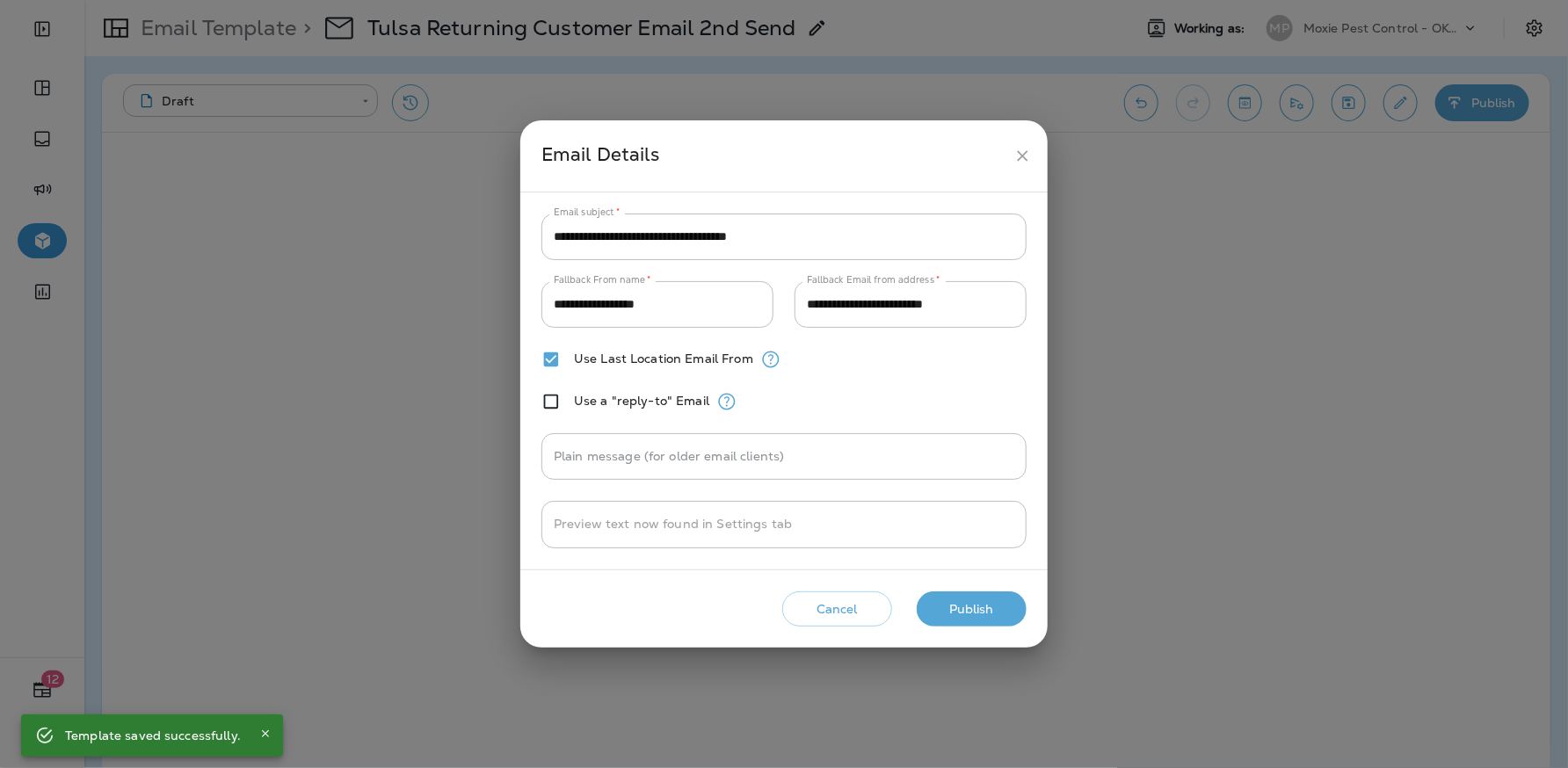 click on "Publish" at bounding box center [971, 609] 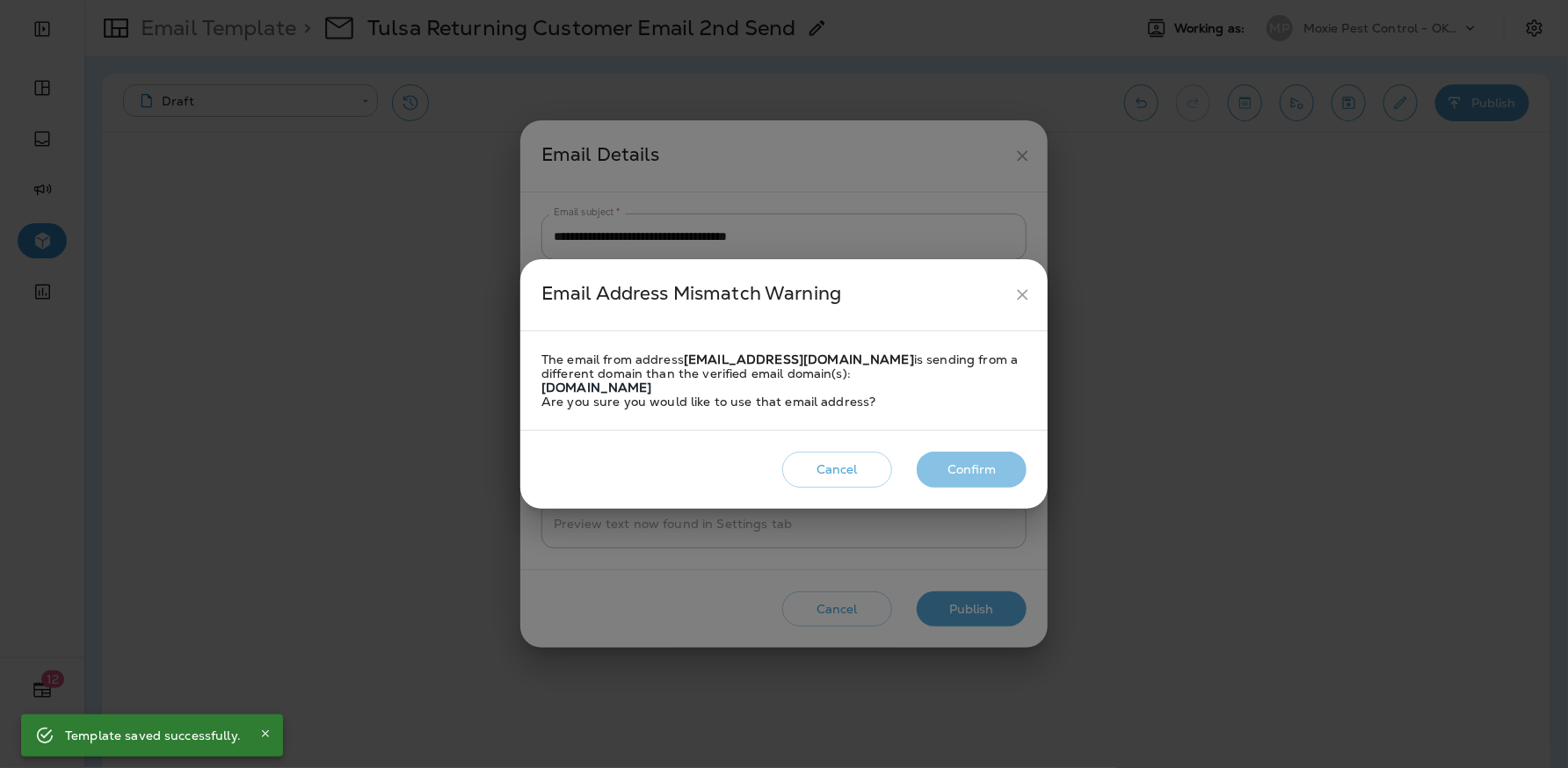 drag, startPoint x: 943, startPoint y: 461, endPoint x: 927, endPoint y: 446, distance: 21.931712 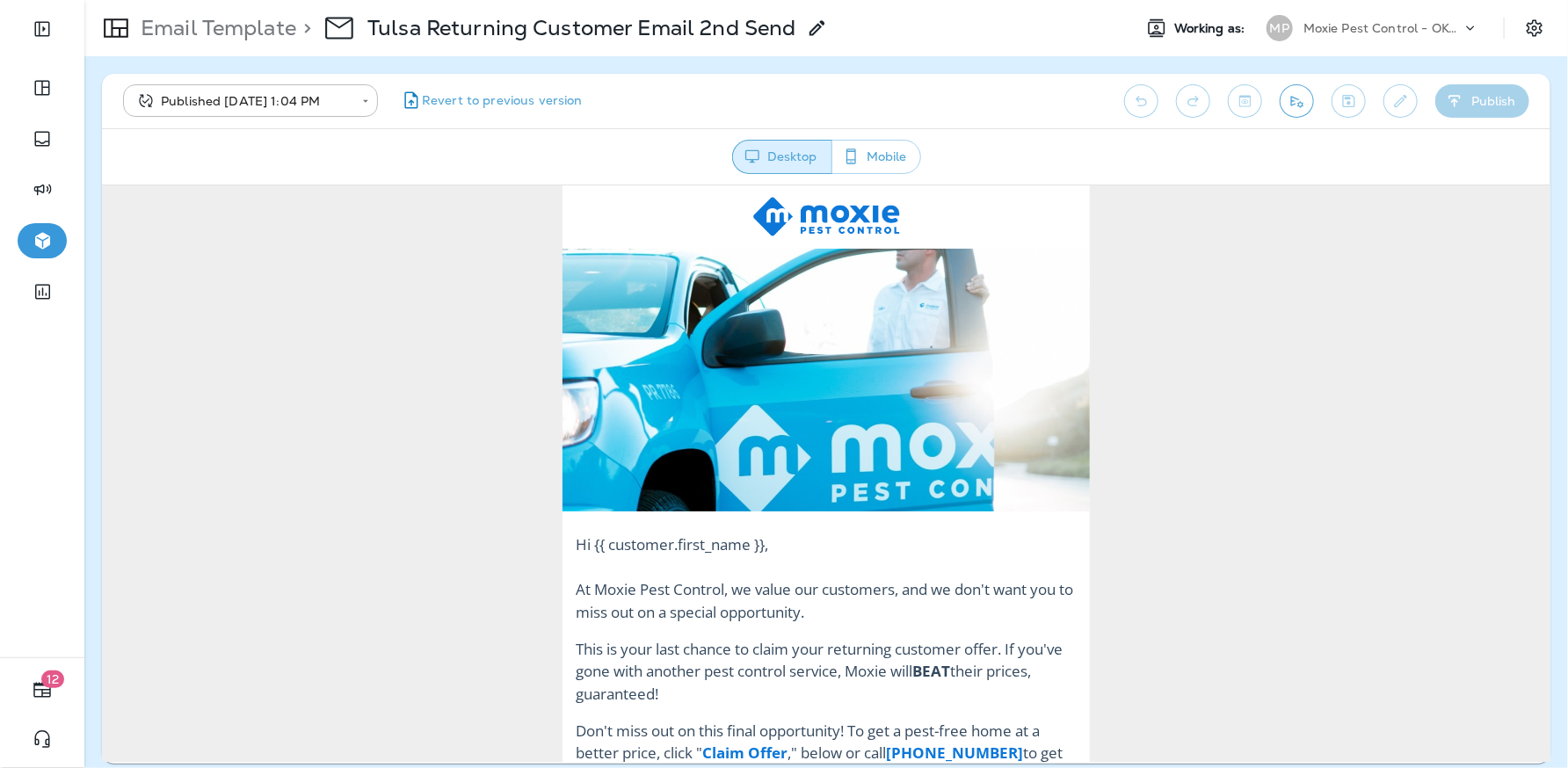 scroll, scrollTop: 0, scrollLeft: 0, axis: both 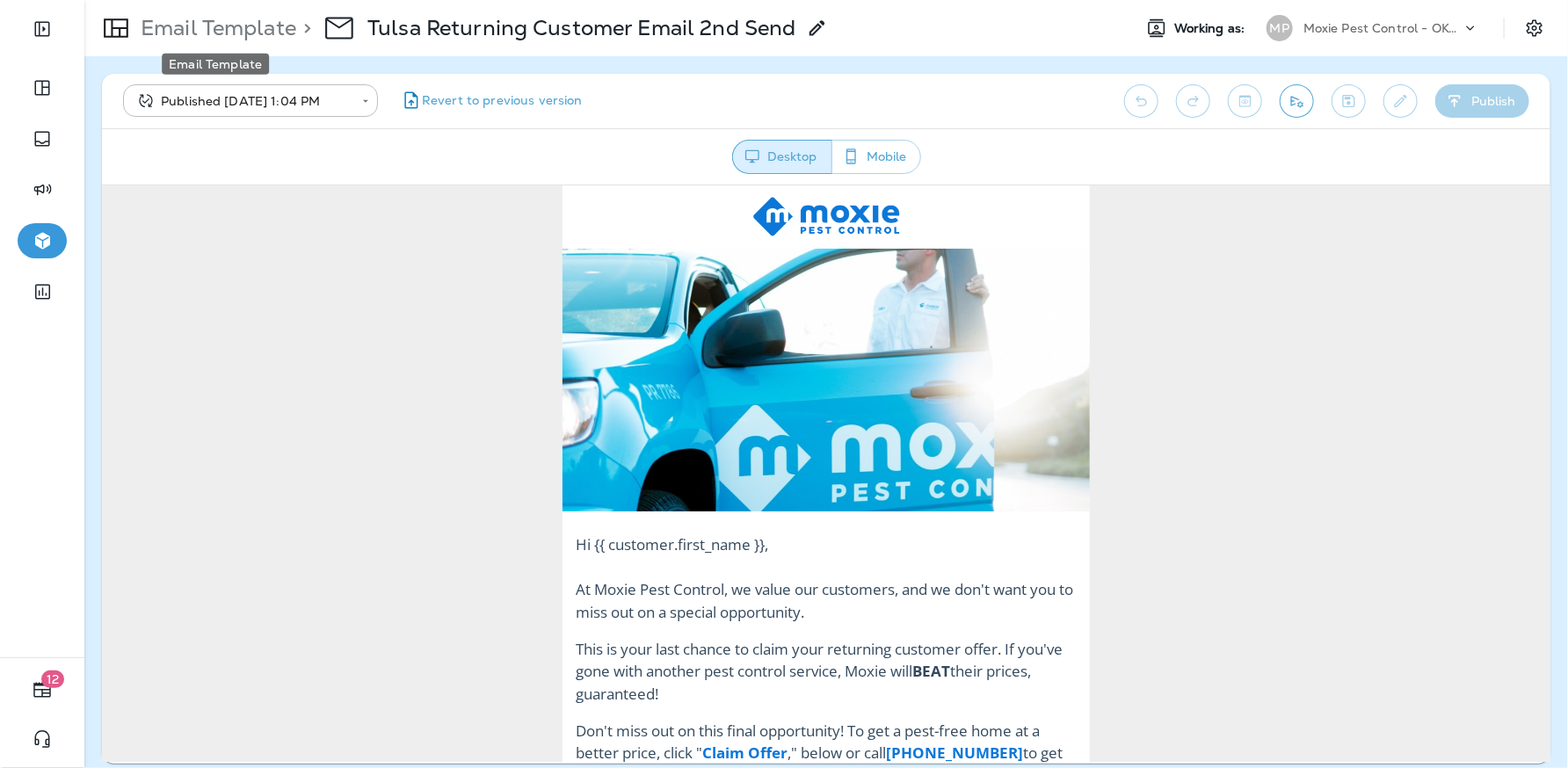 click on "Email Template" at bounding box center [214, 28] 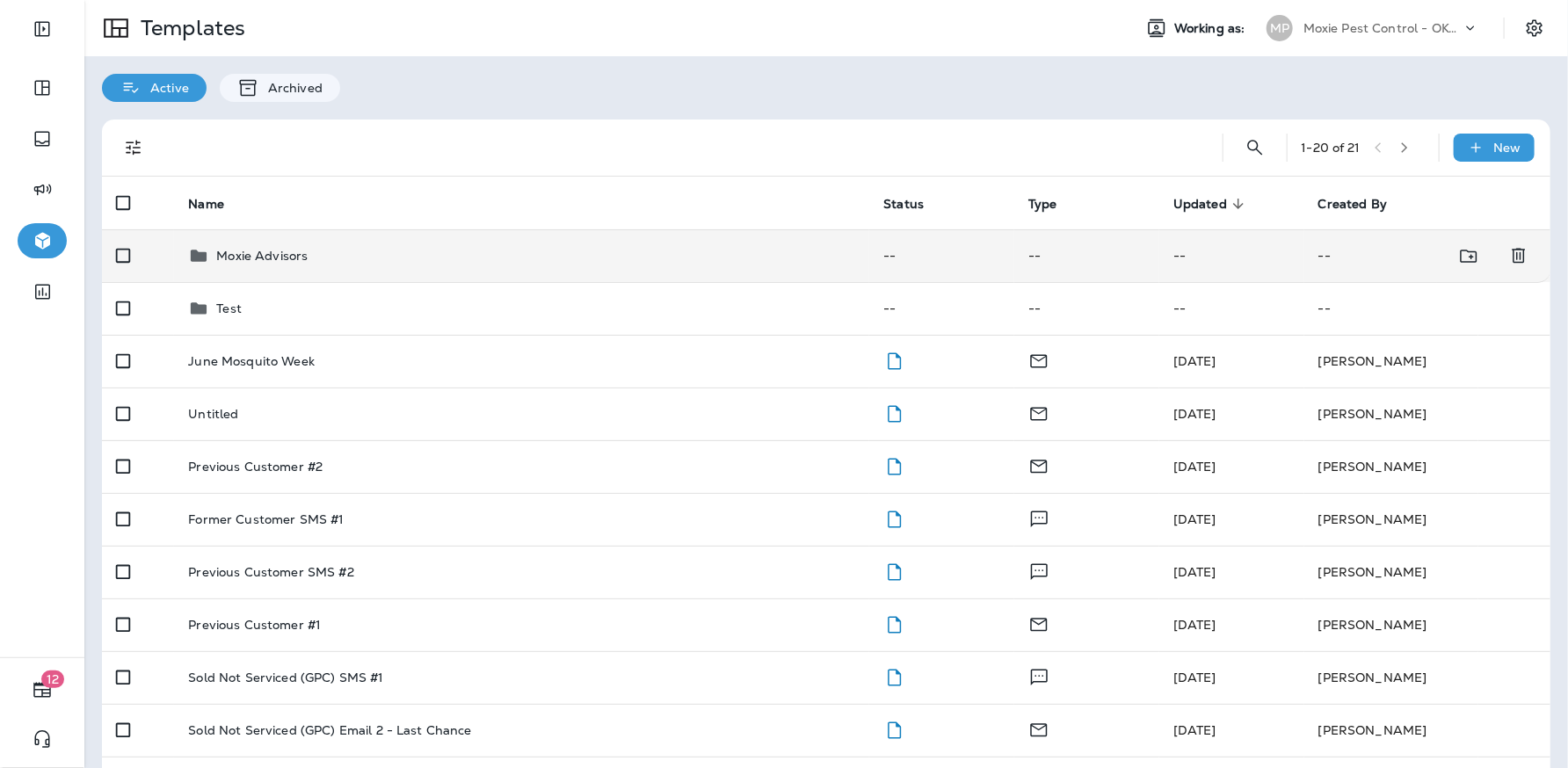 click on "Moxie Advisors" at bounding box center (521, 256) 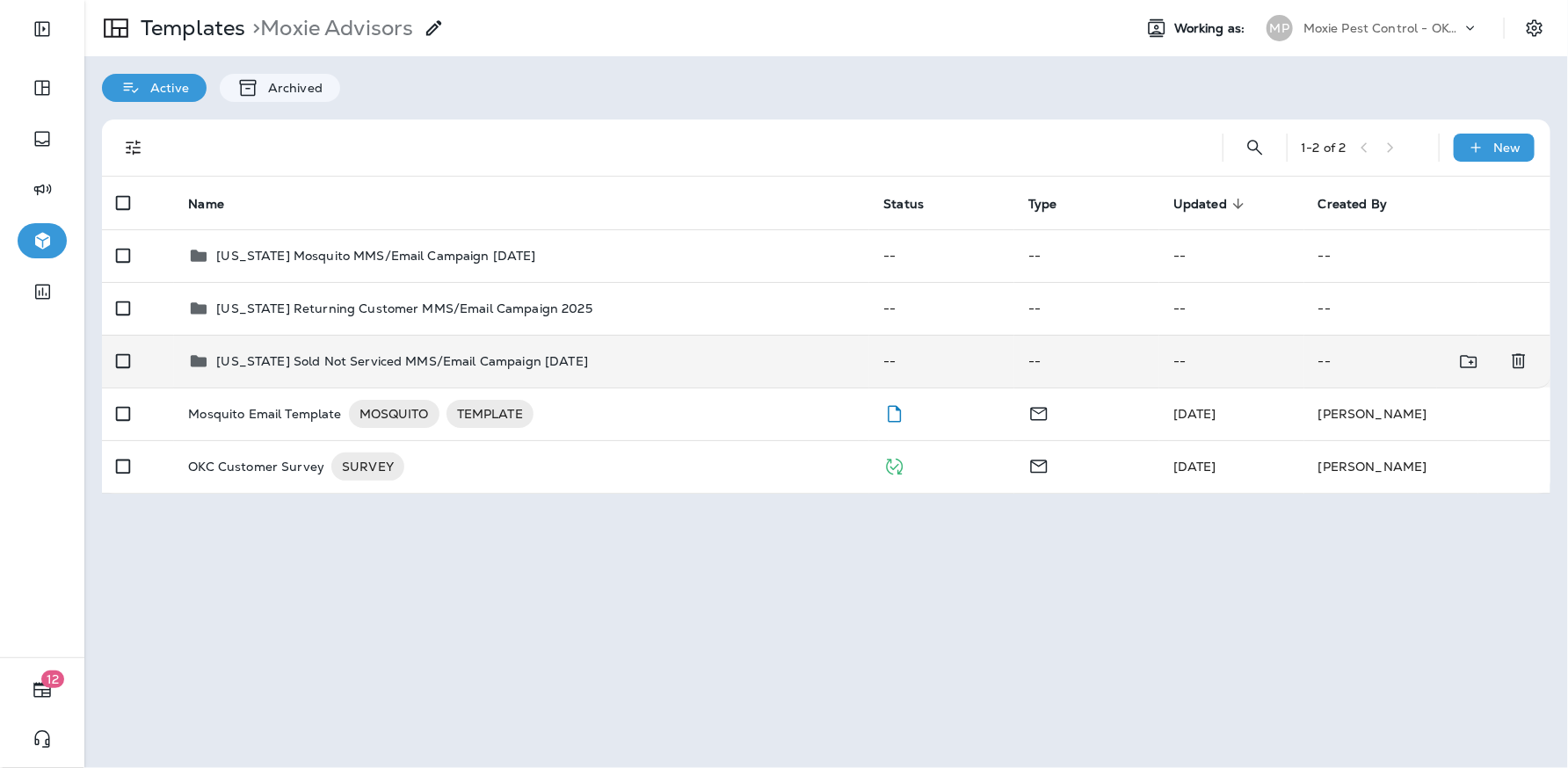 click on "Oklahoma Sold Not Serviced MMS/Email Campaign July 2025" at bounding box center (402, 361) 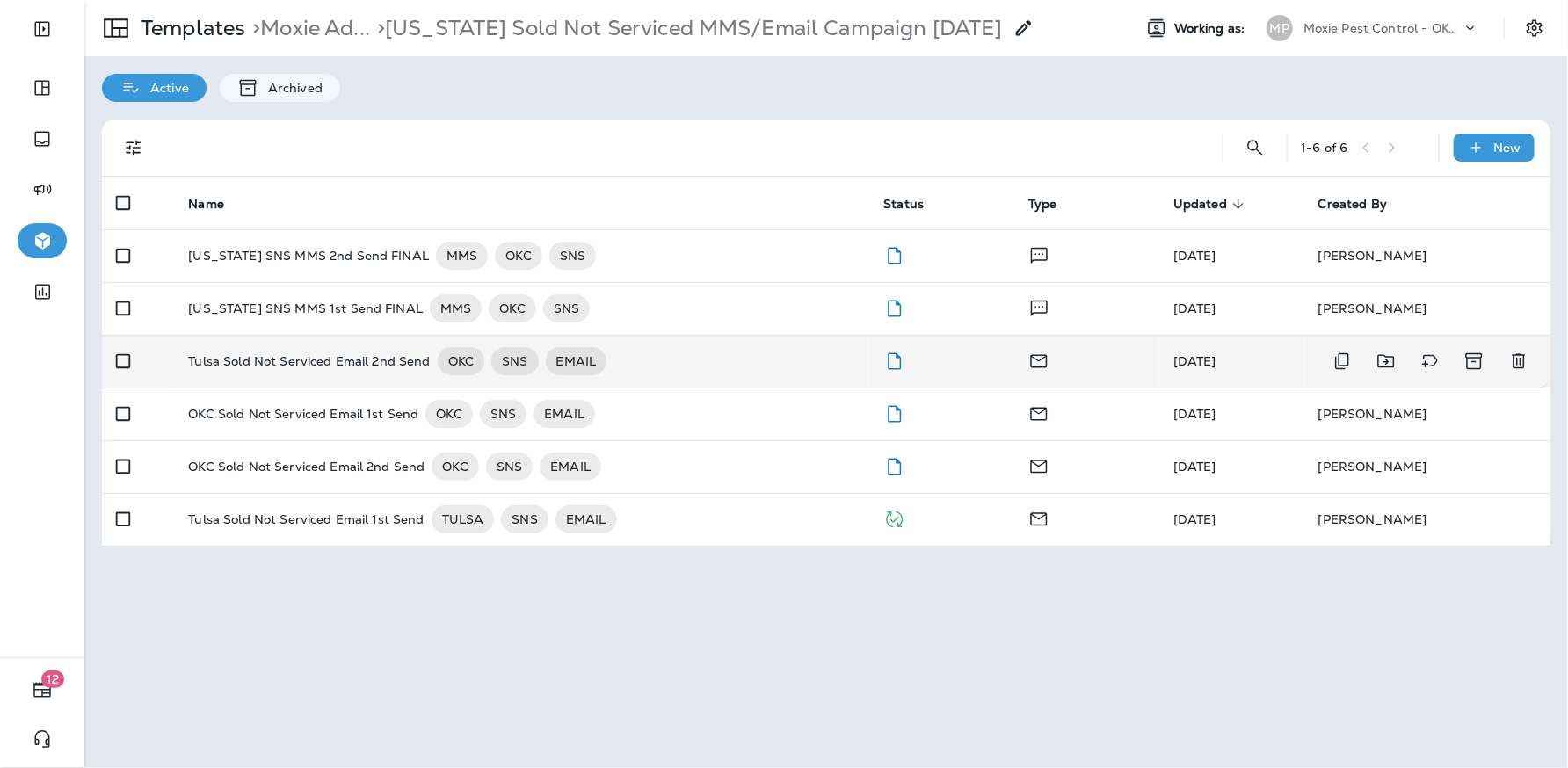 click on "Tulsa Sold Not Serviced Email 2nd Send" at bounding box center (309, 361) 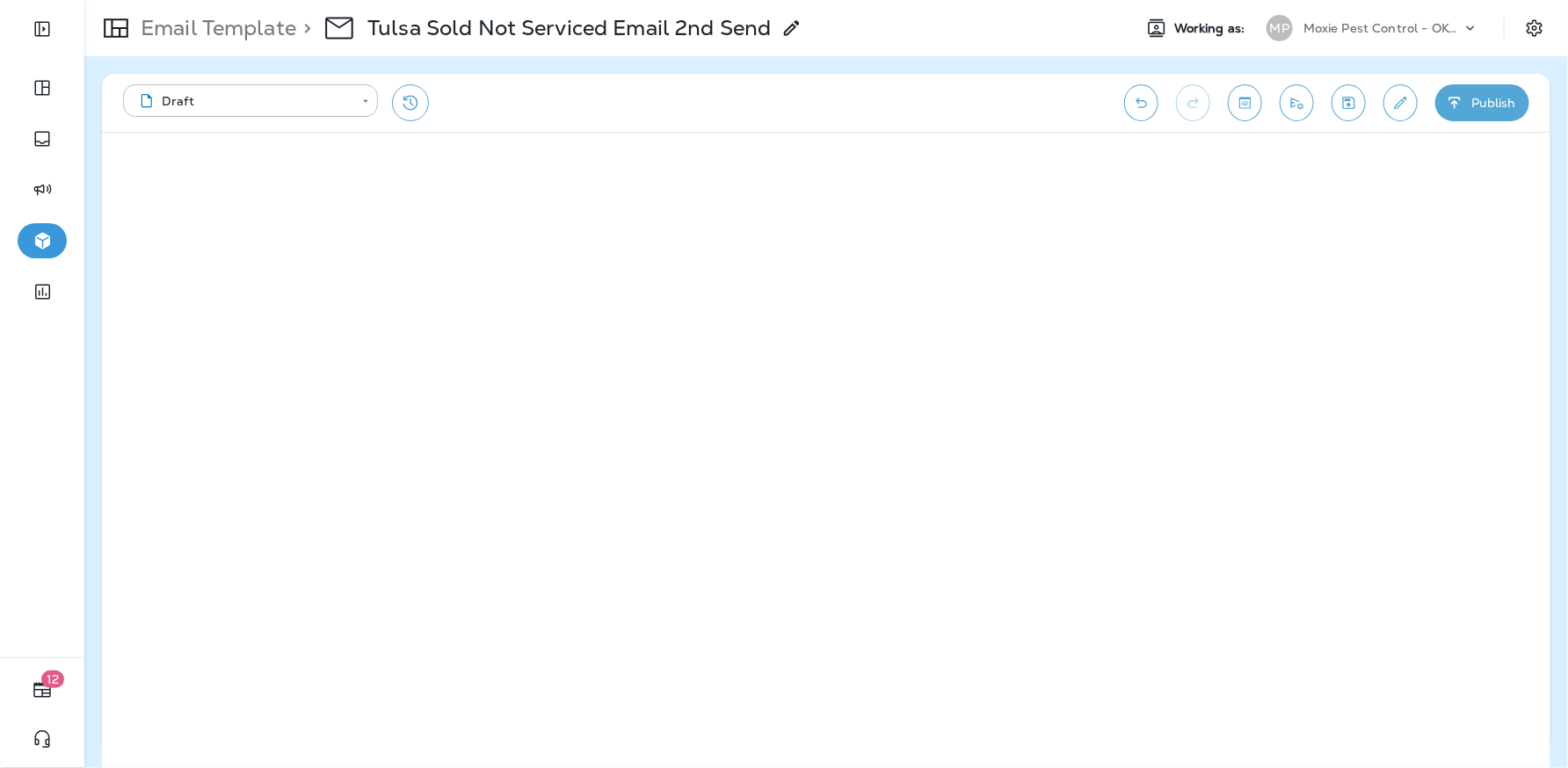 click on "Publish" at bounding box center [1482, 103] 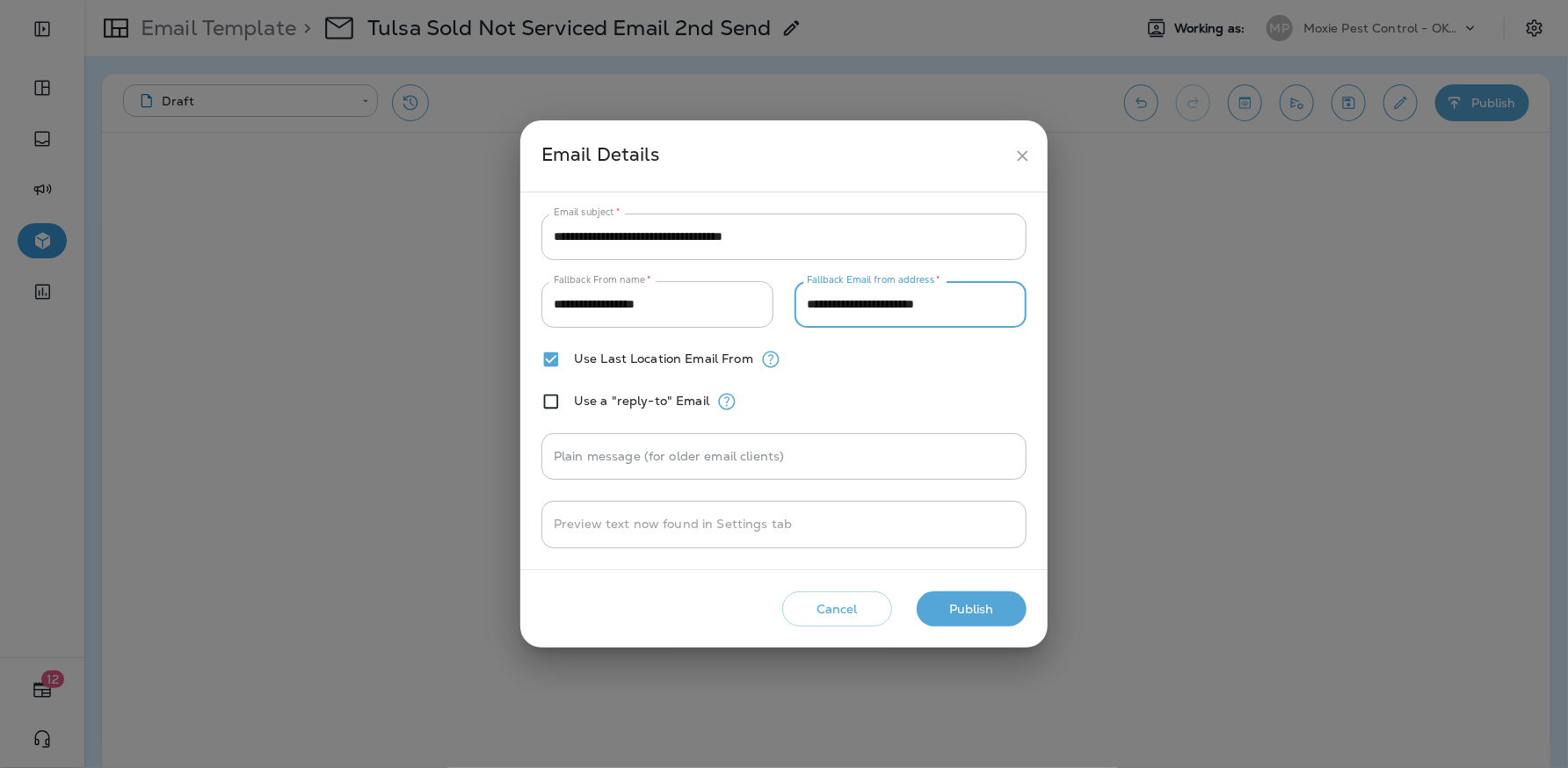 click on "**********" at bounding box center (911, 304) 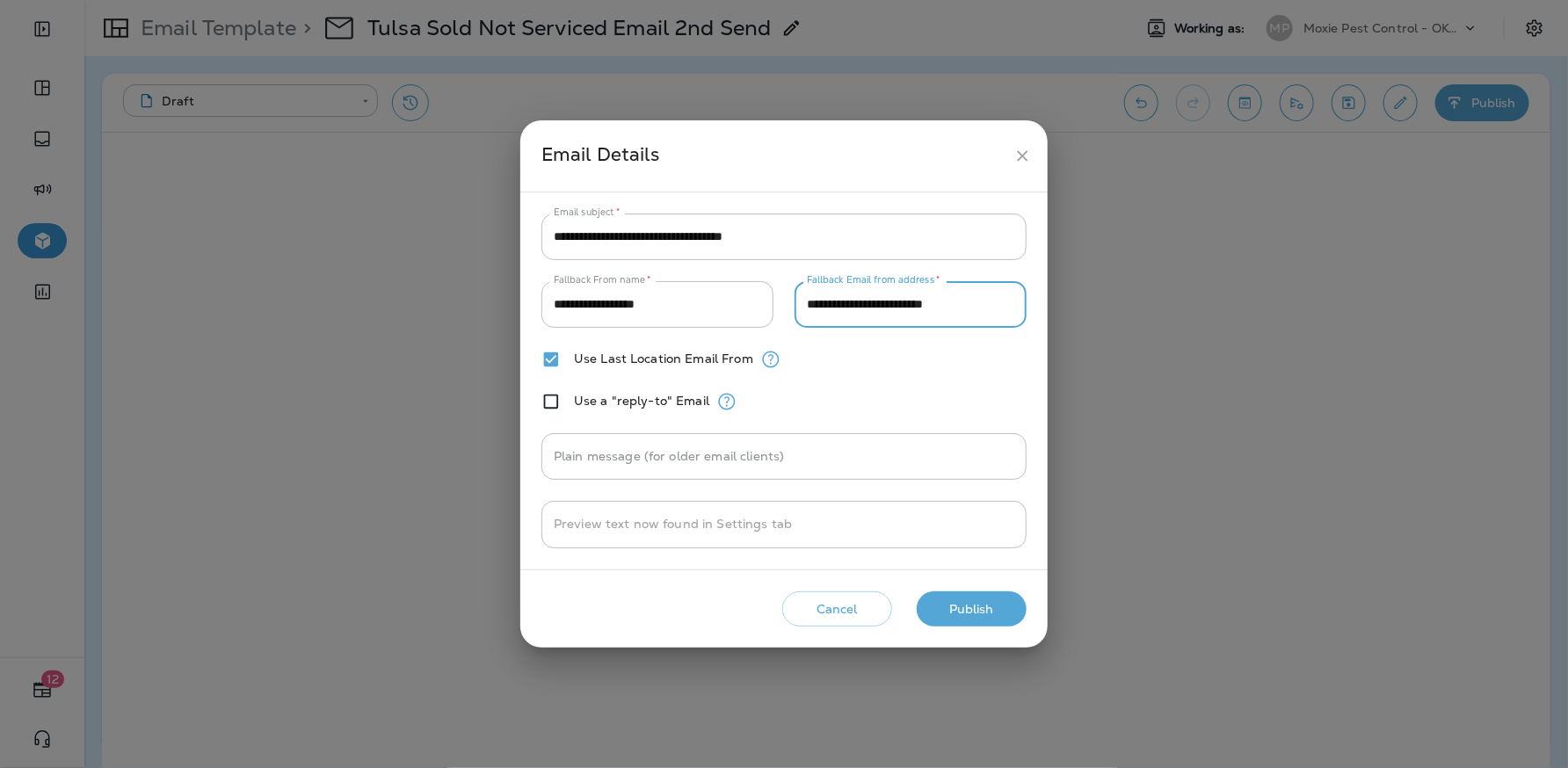 type on "**********" 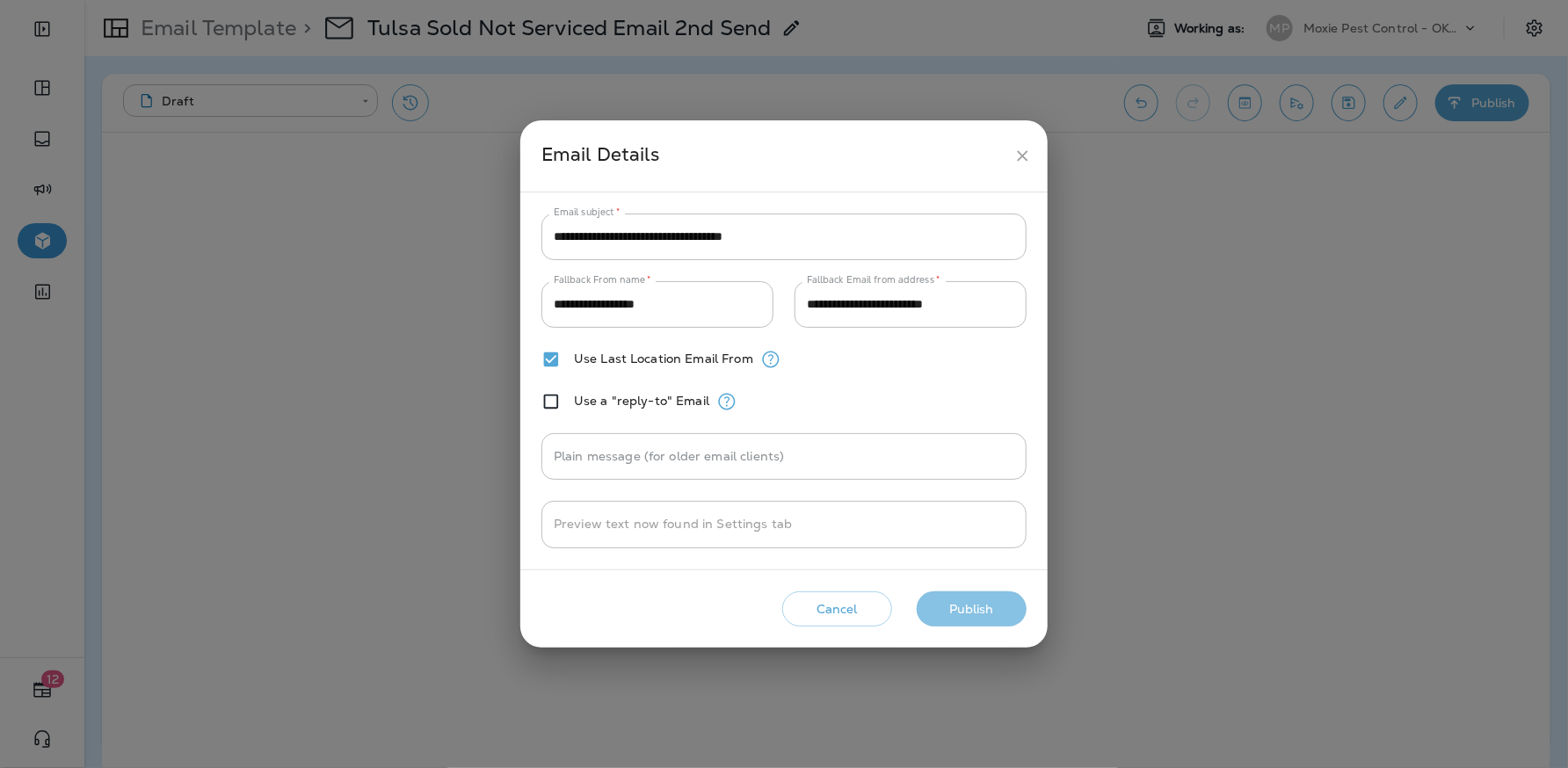 click on "Publish" at bounding box center (971, 609) 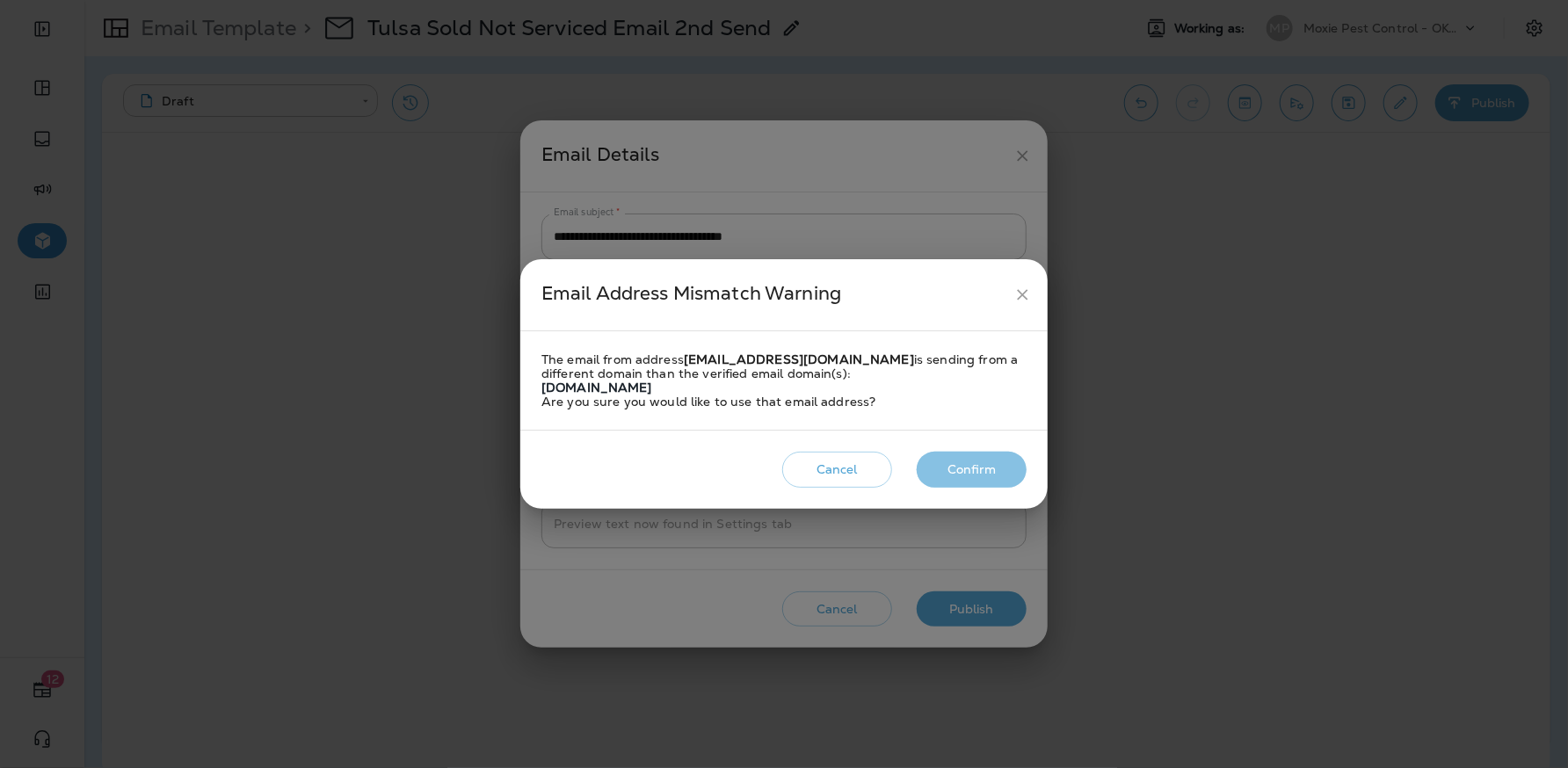 click on "Confirm" at bounding box center [971, 469] 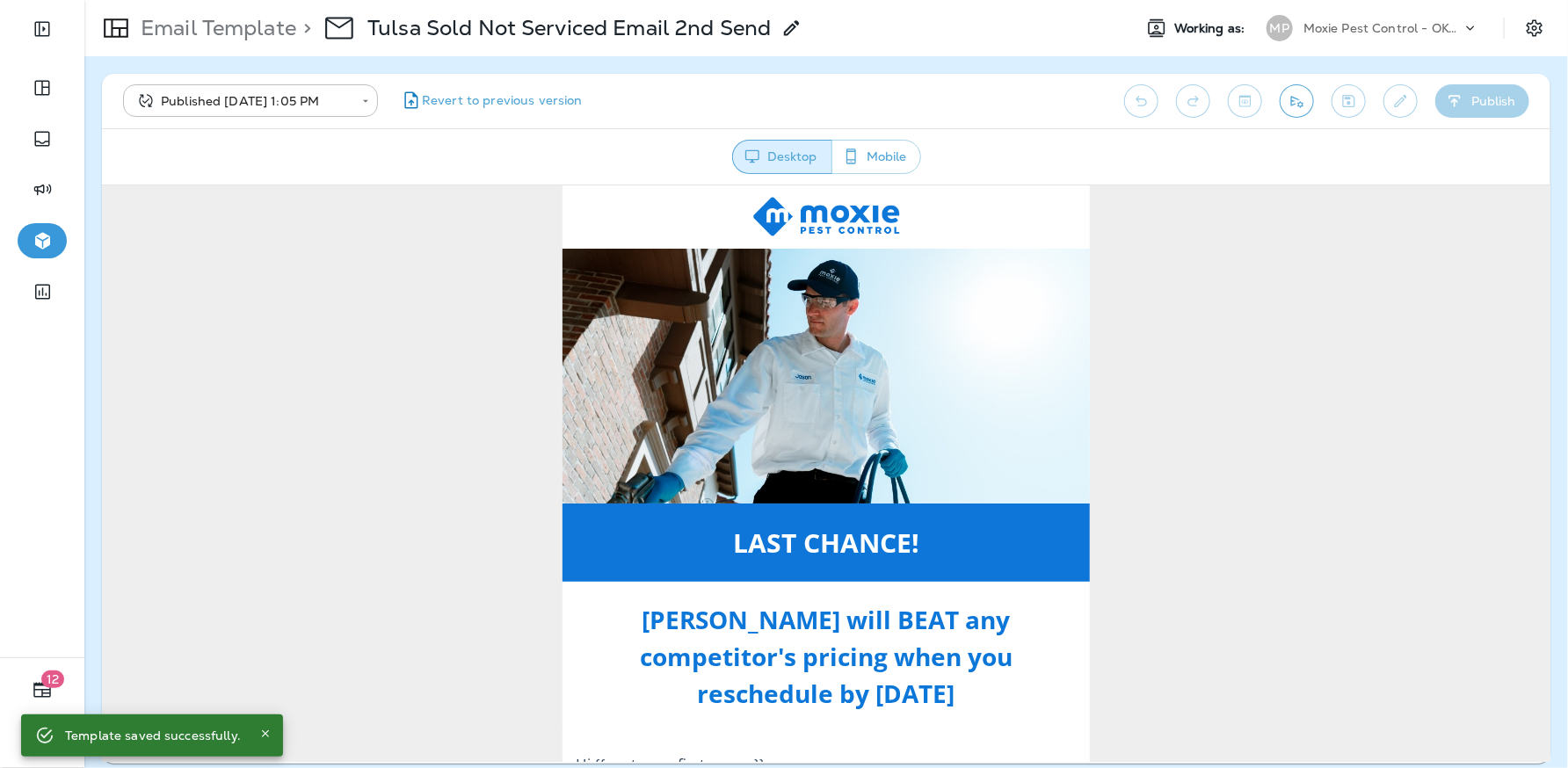scroll, scrollTop: 0, scrollLeft: 0, axis: both 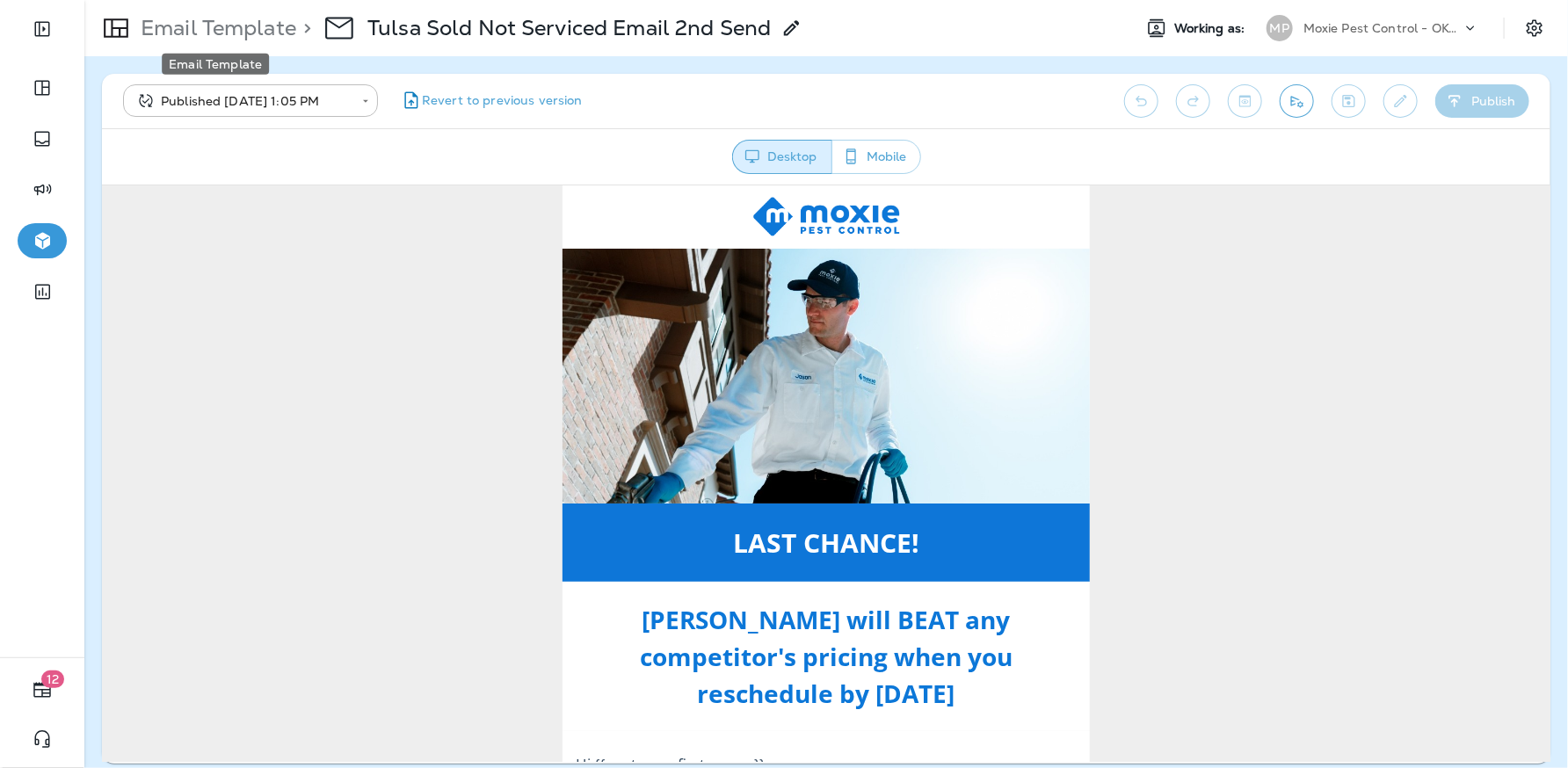 click on "Email Template" at bounding box center (214, 28) 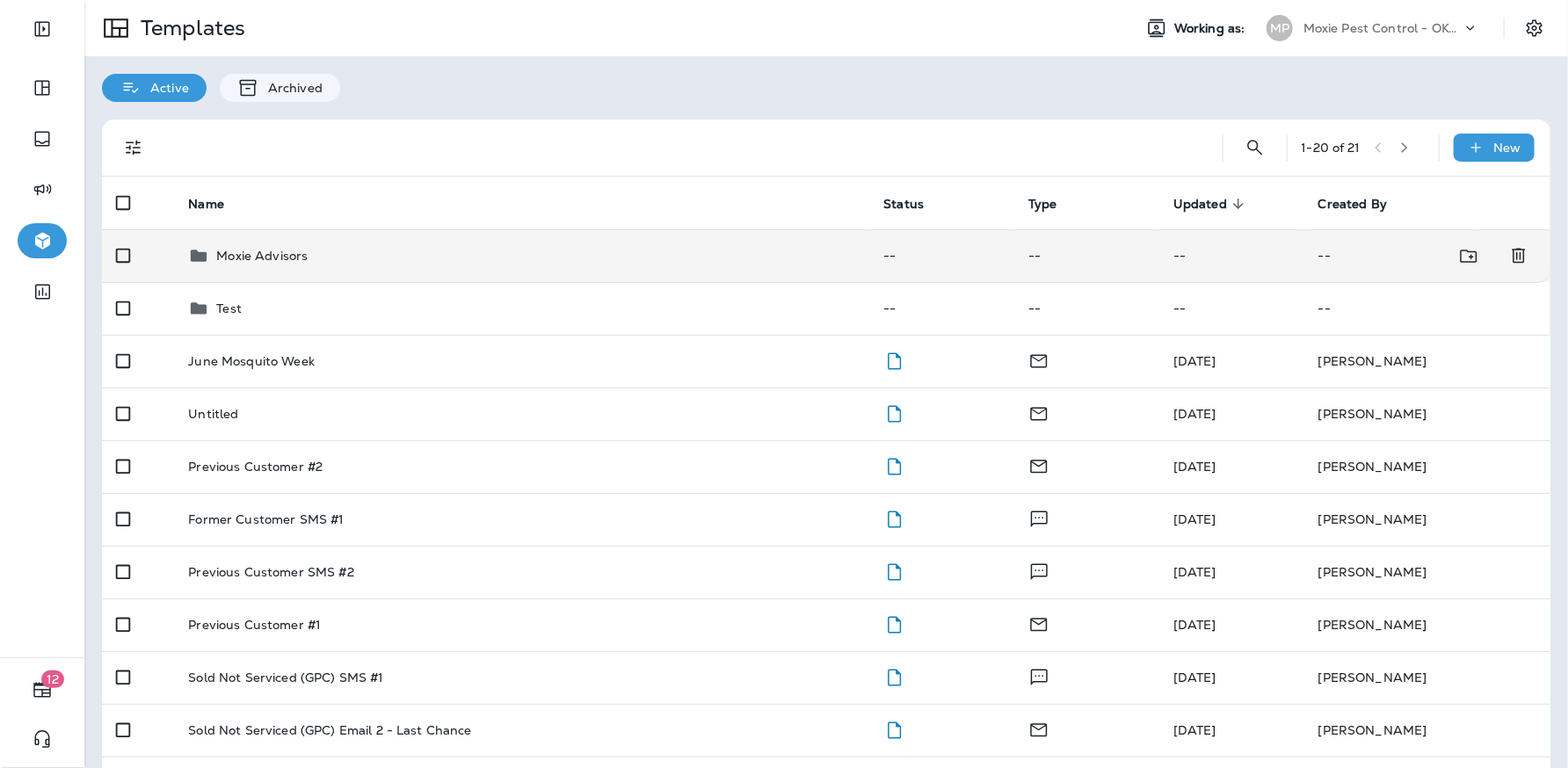 click on "Moxie Advisors" at bounding box center (521, 256) 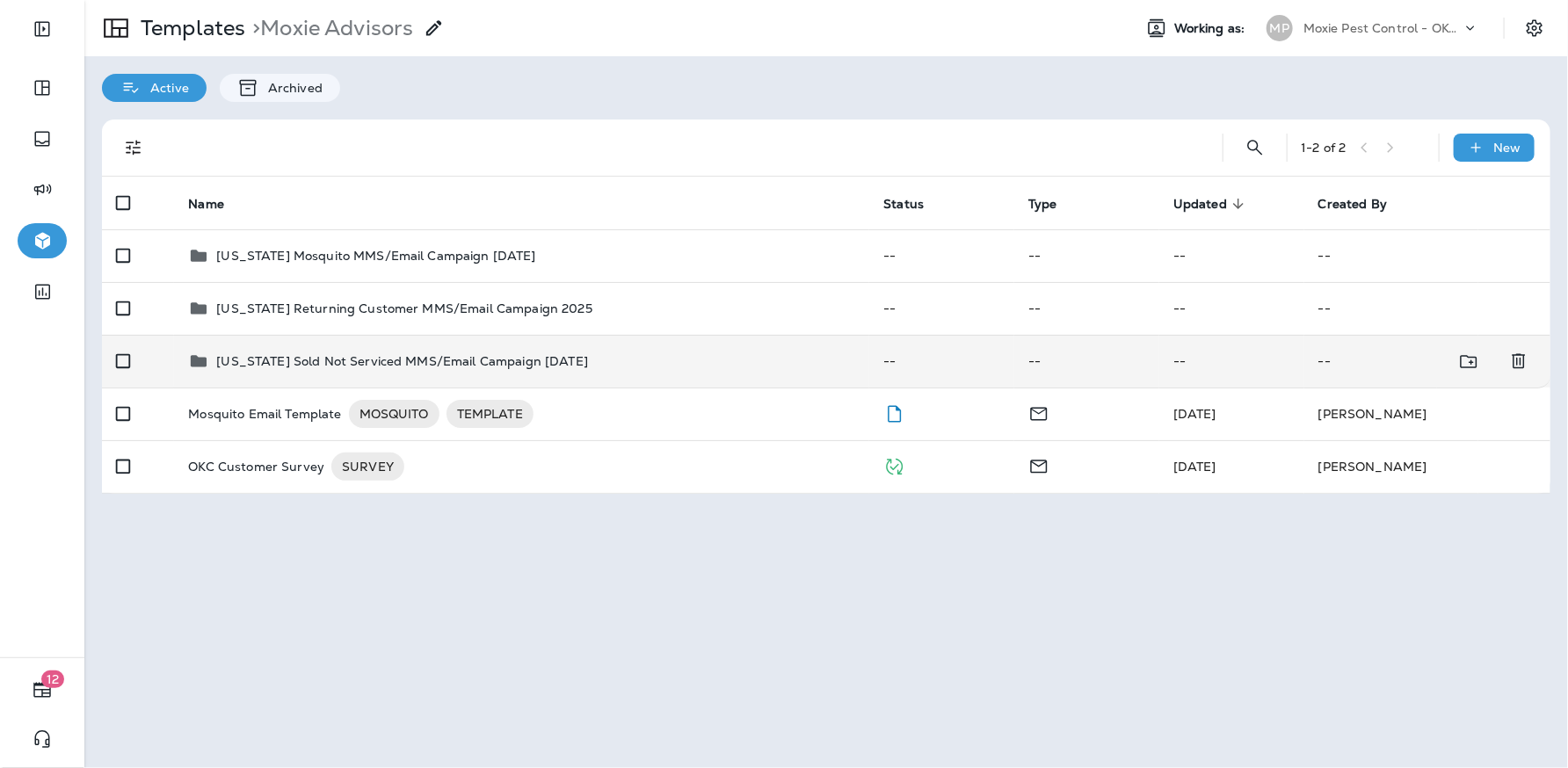 click on "Oklahoma Sold Not Serviced MMS/Email Campaign July 2025" at bounding box center [521, 361] 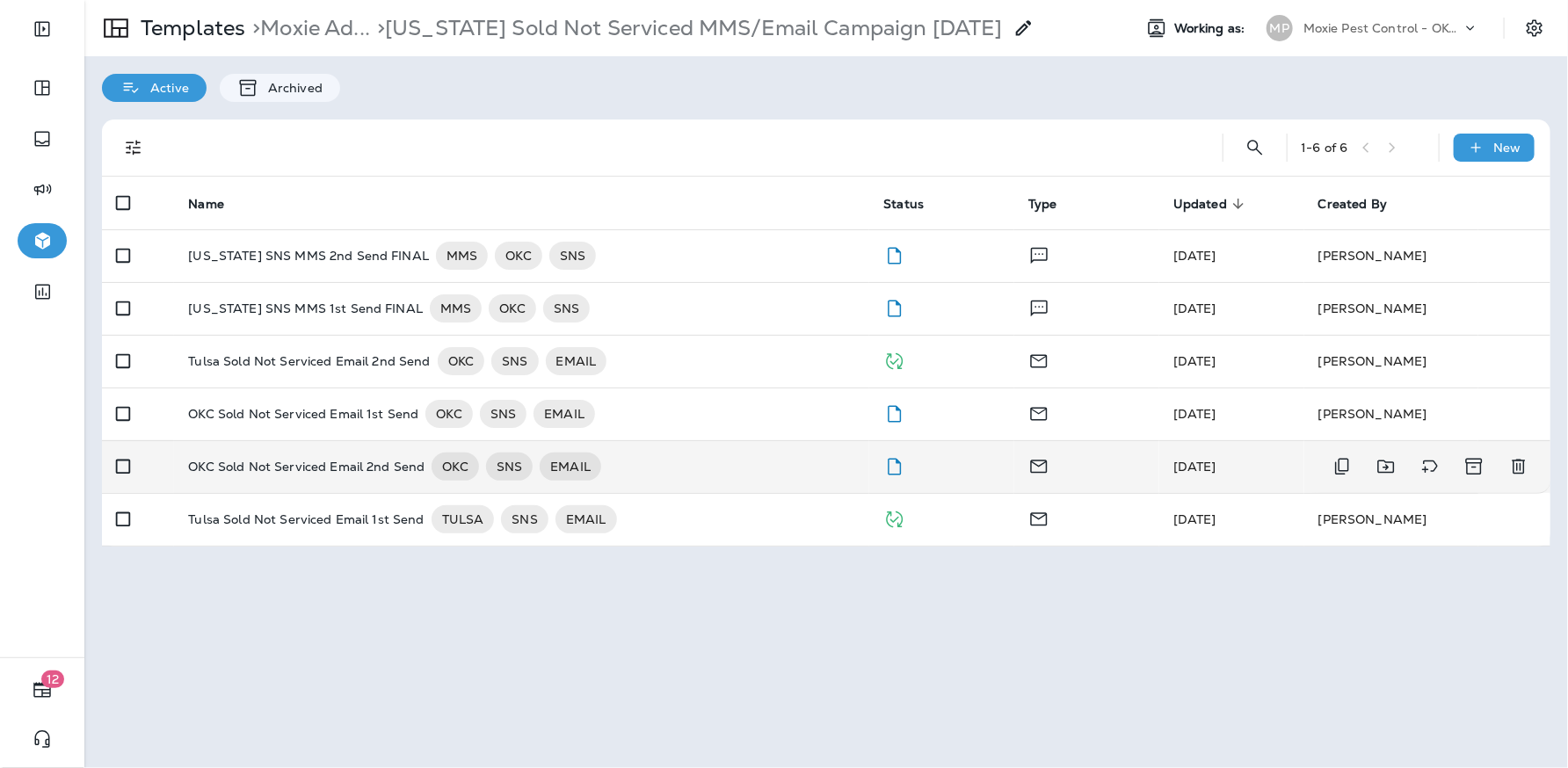 click on "OKC Sold Not Serviced Email 2nd Send OKC SNS EMAIL" at bounding box center (521, 467) 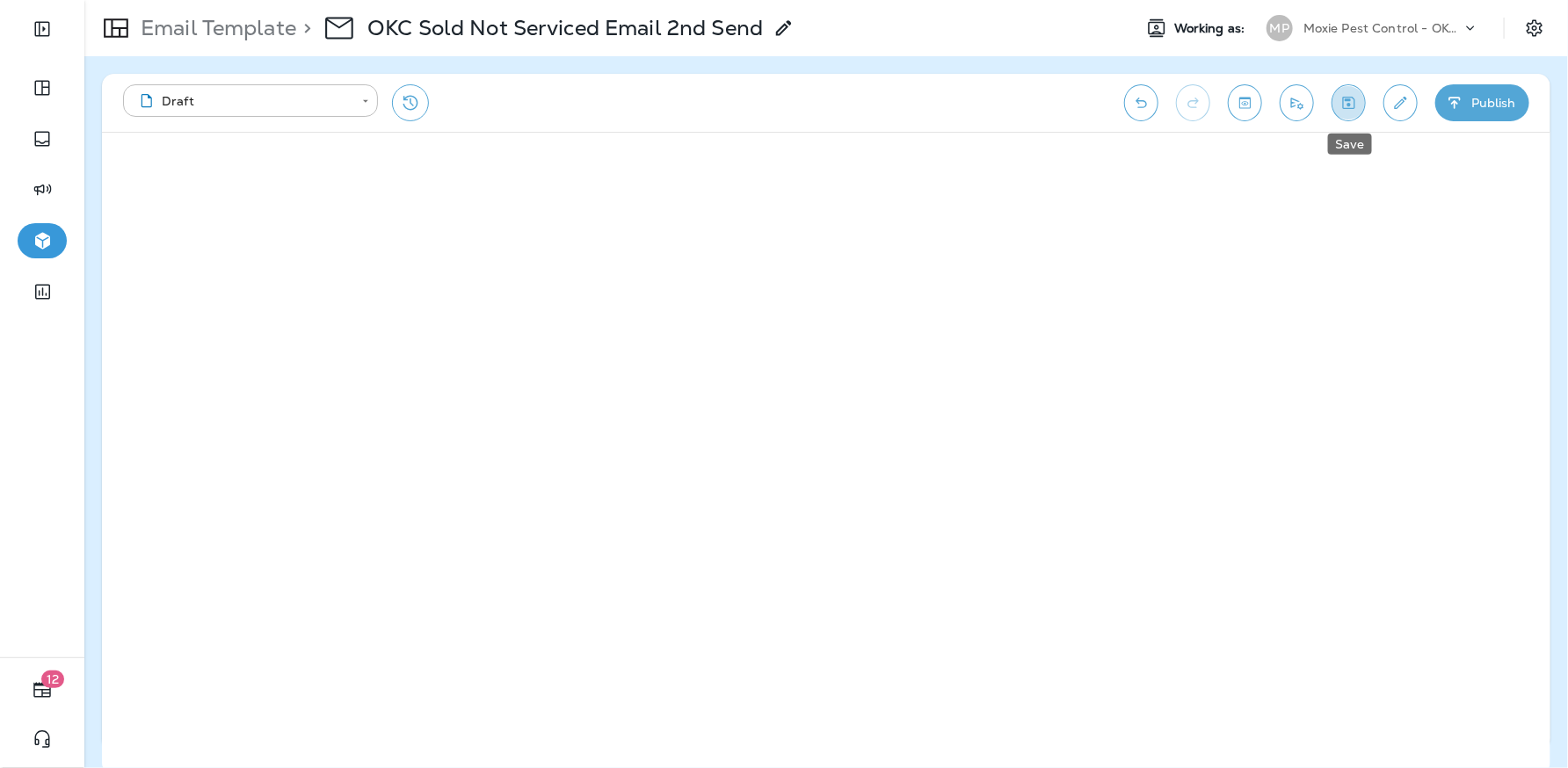 click at bounding box center [1348, 103] 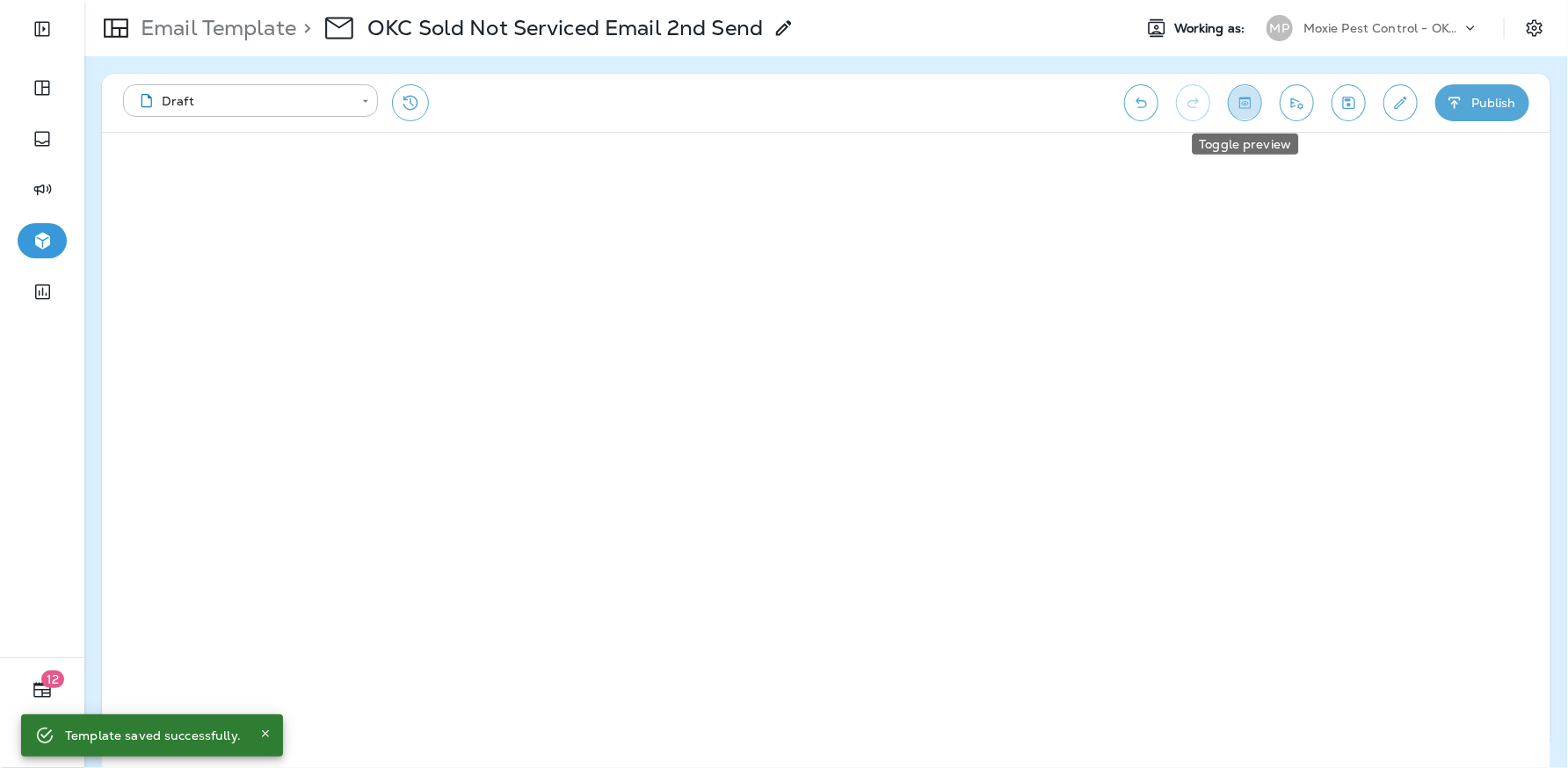 click at bounding box center (1245, 103) 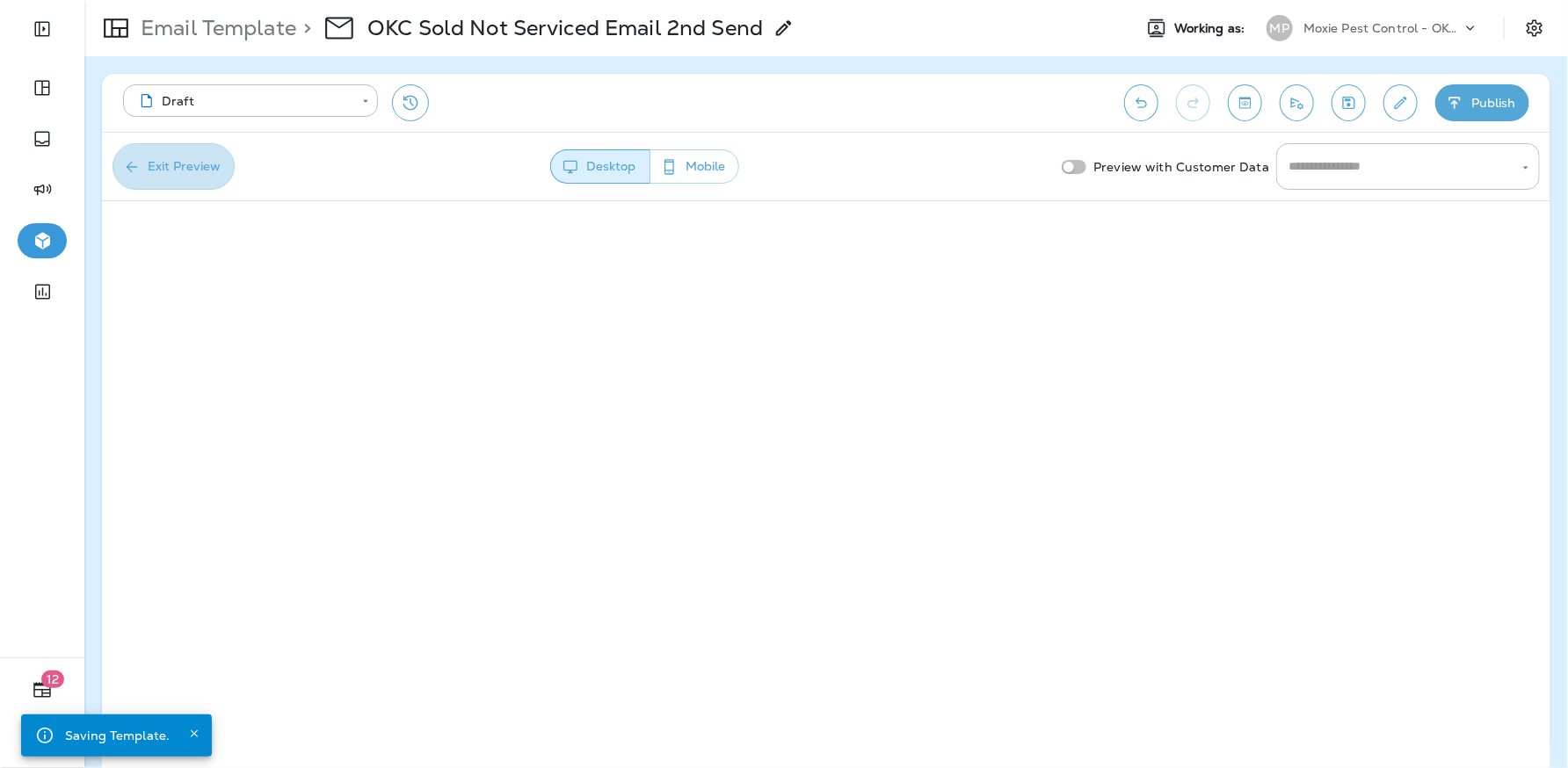 click on "Exit Preview" at bounding box center [173, 166] 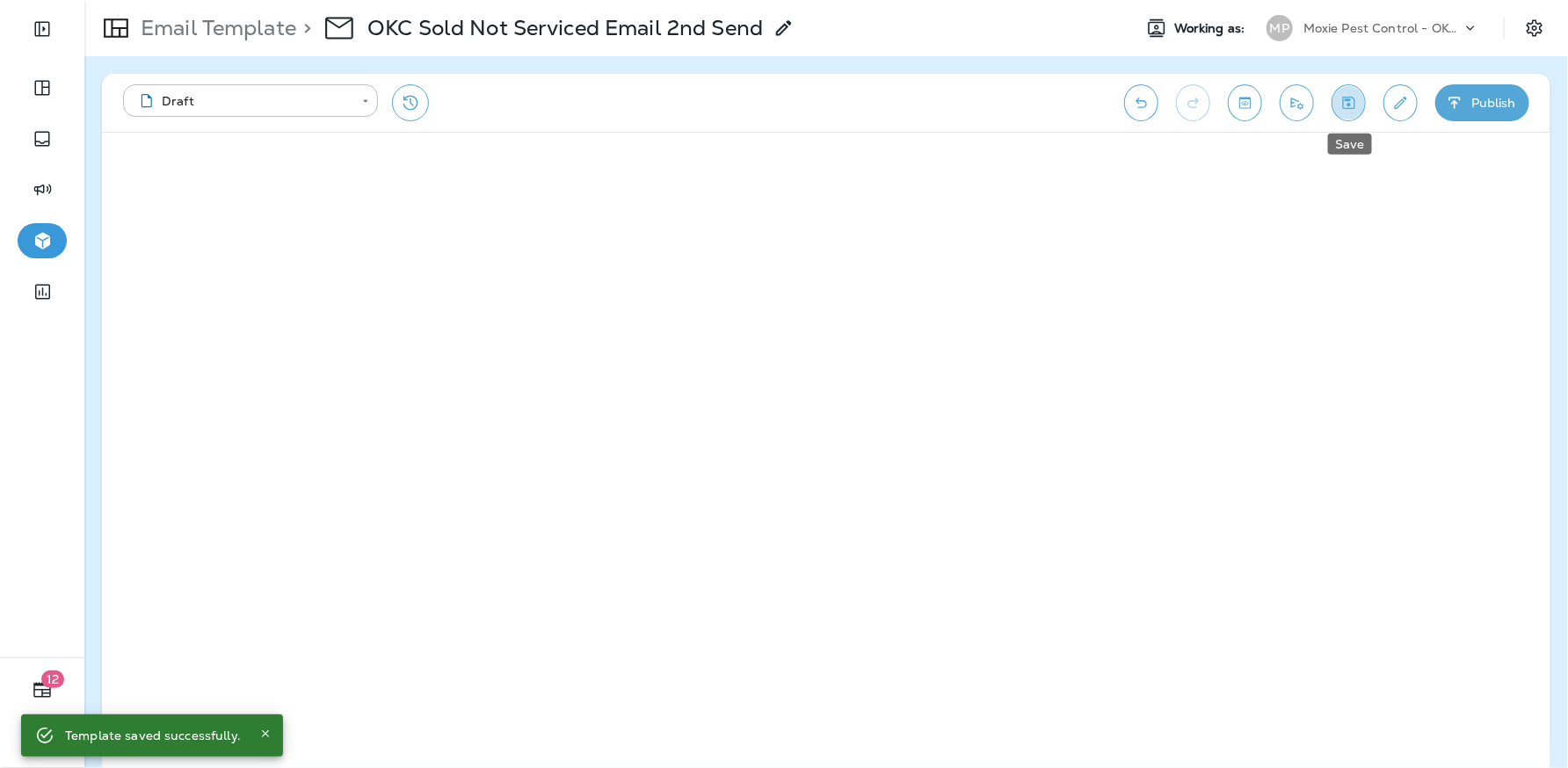 click 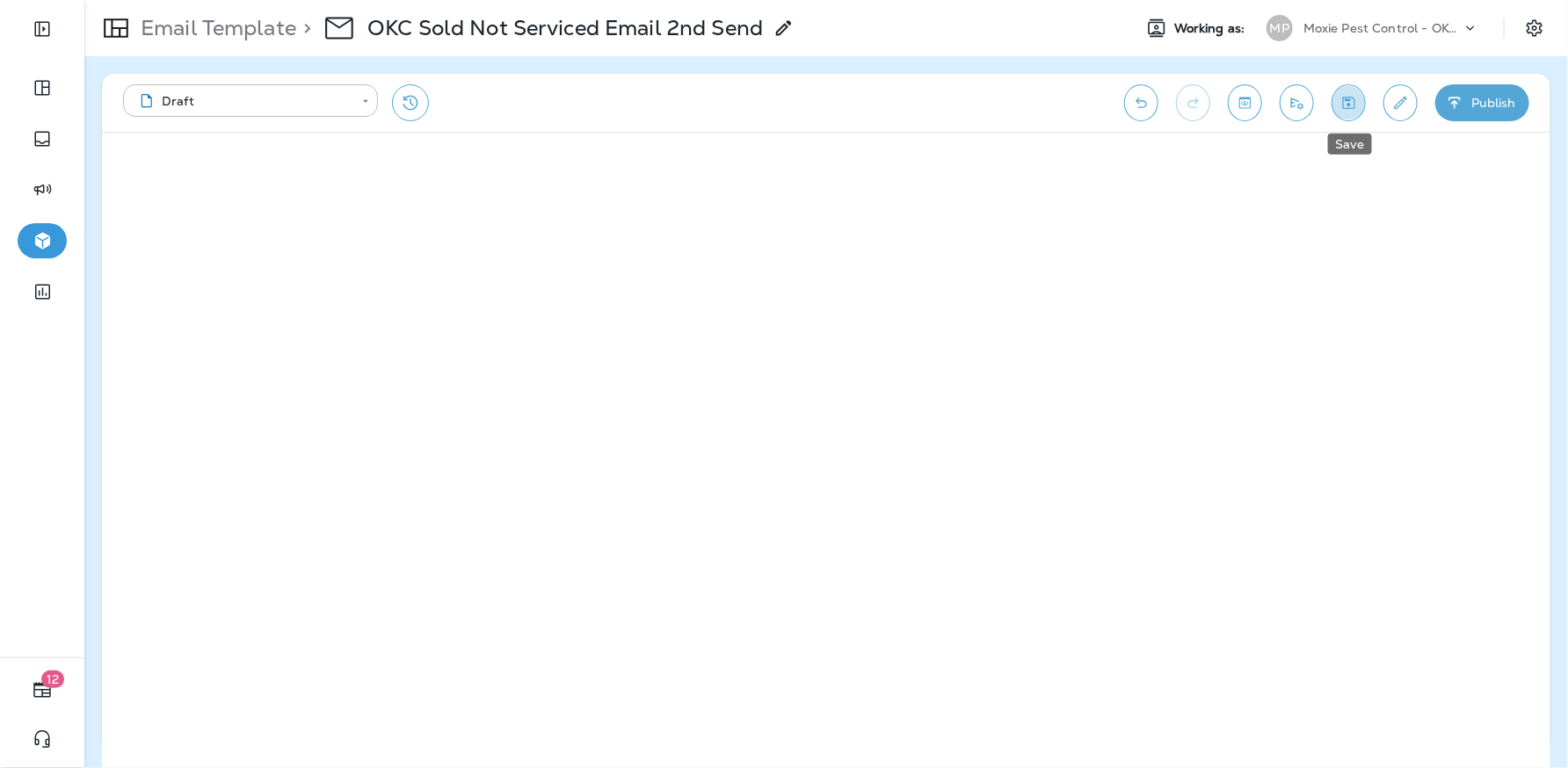 click 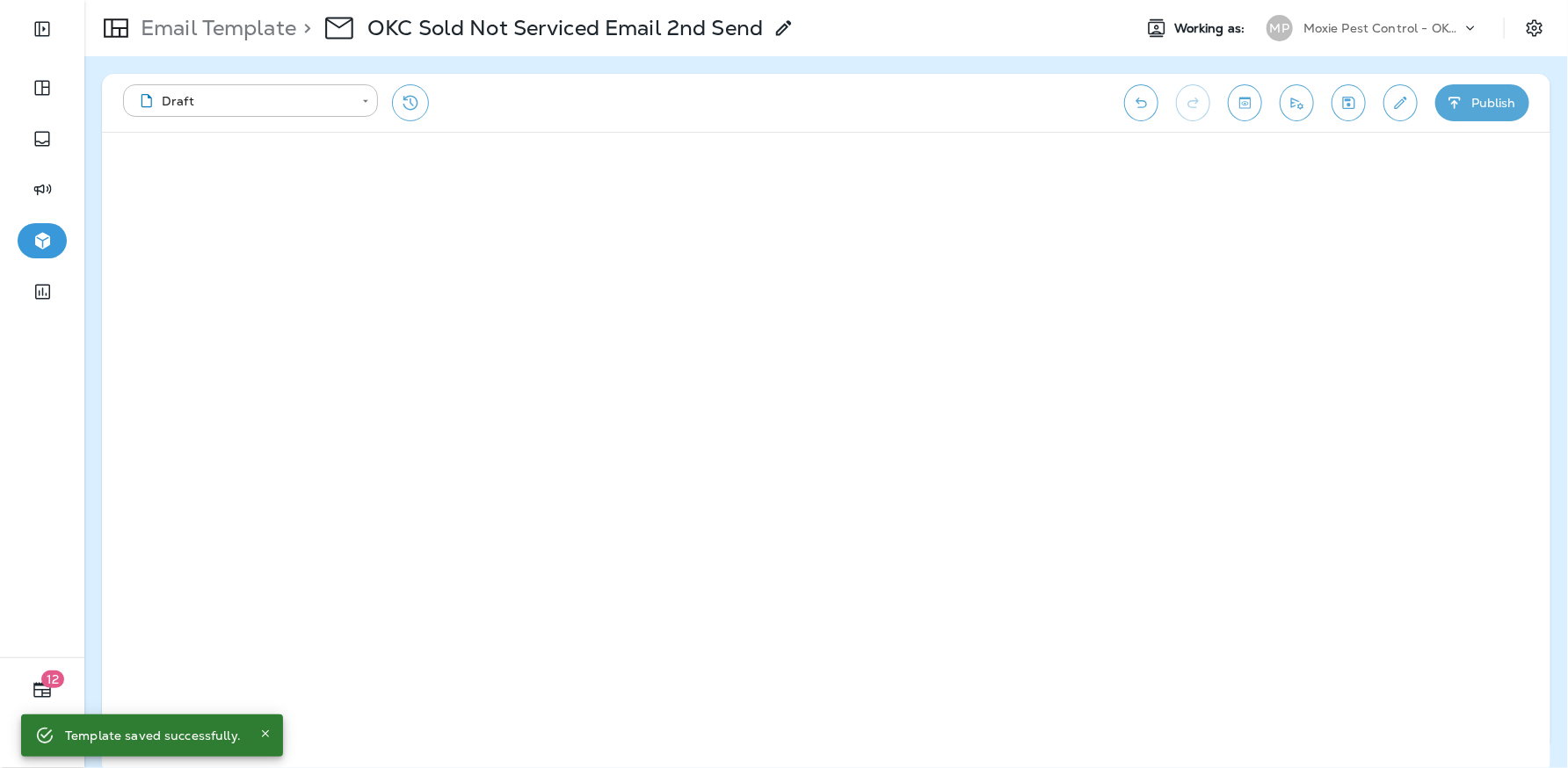 click on "Publish" at bounding box center (1482, 103) 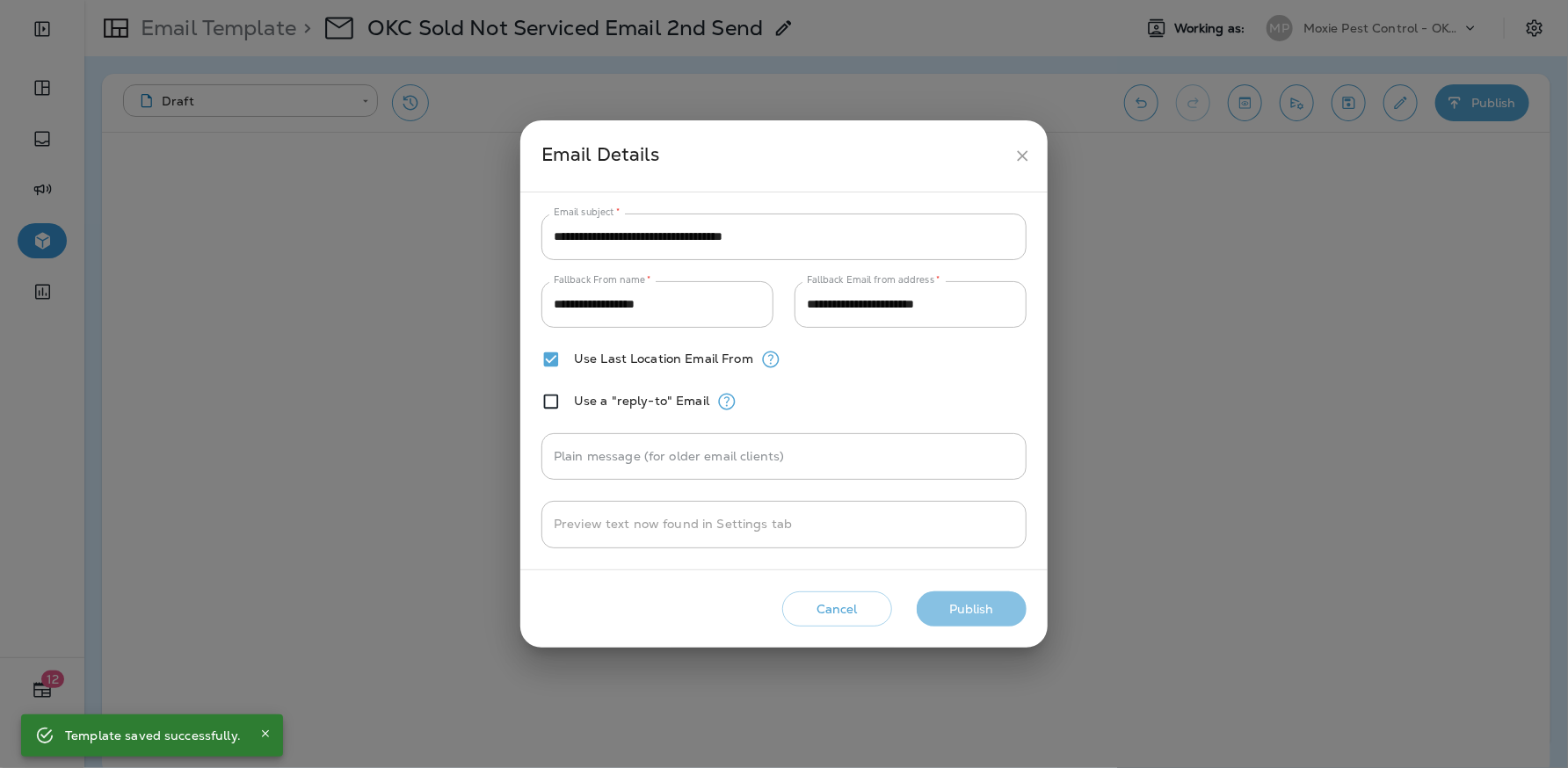 click on "Publish" at bounding box center [971, 609] 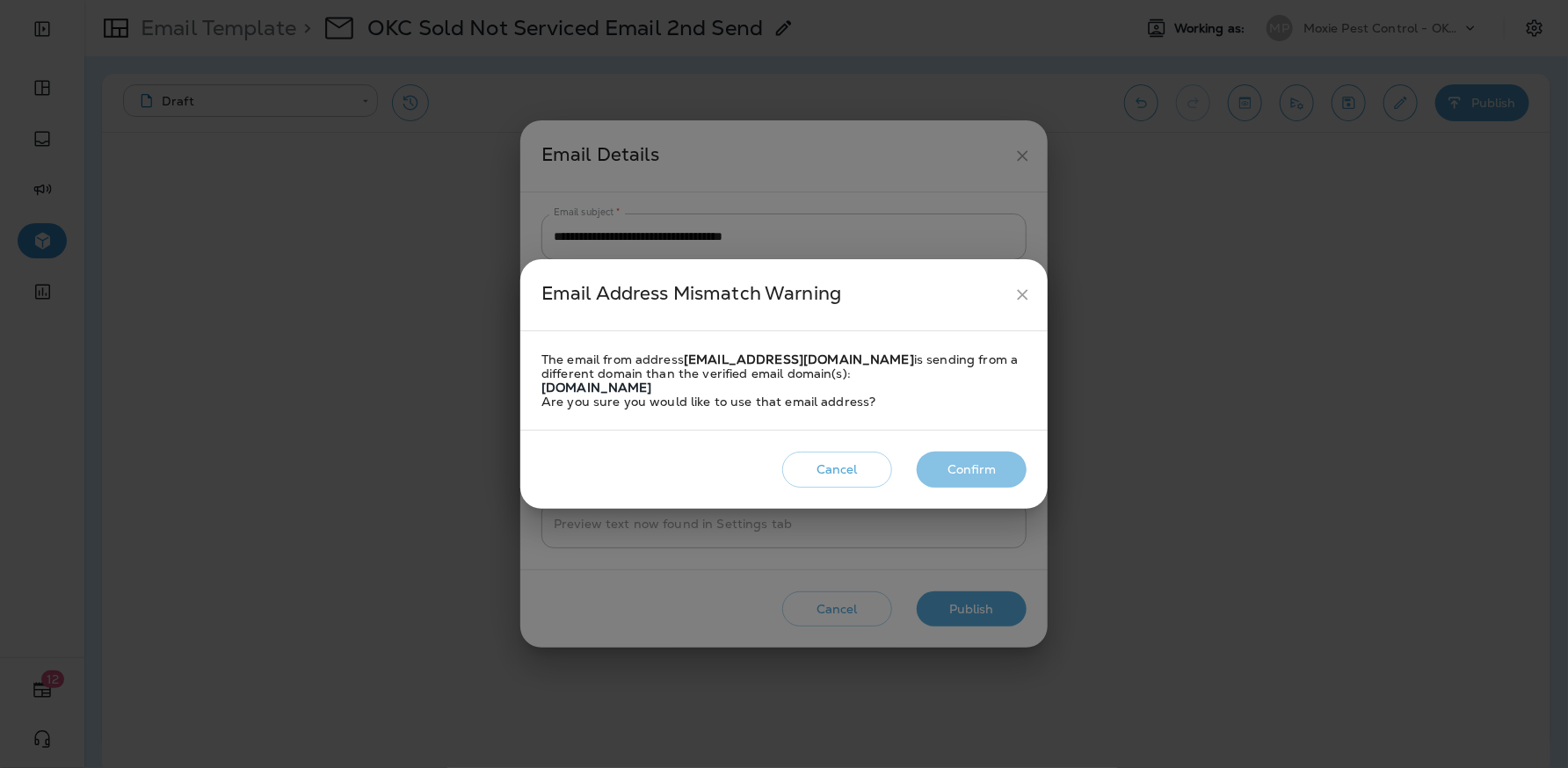 click on "Confirm" at bounding box center (971, 469) 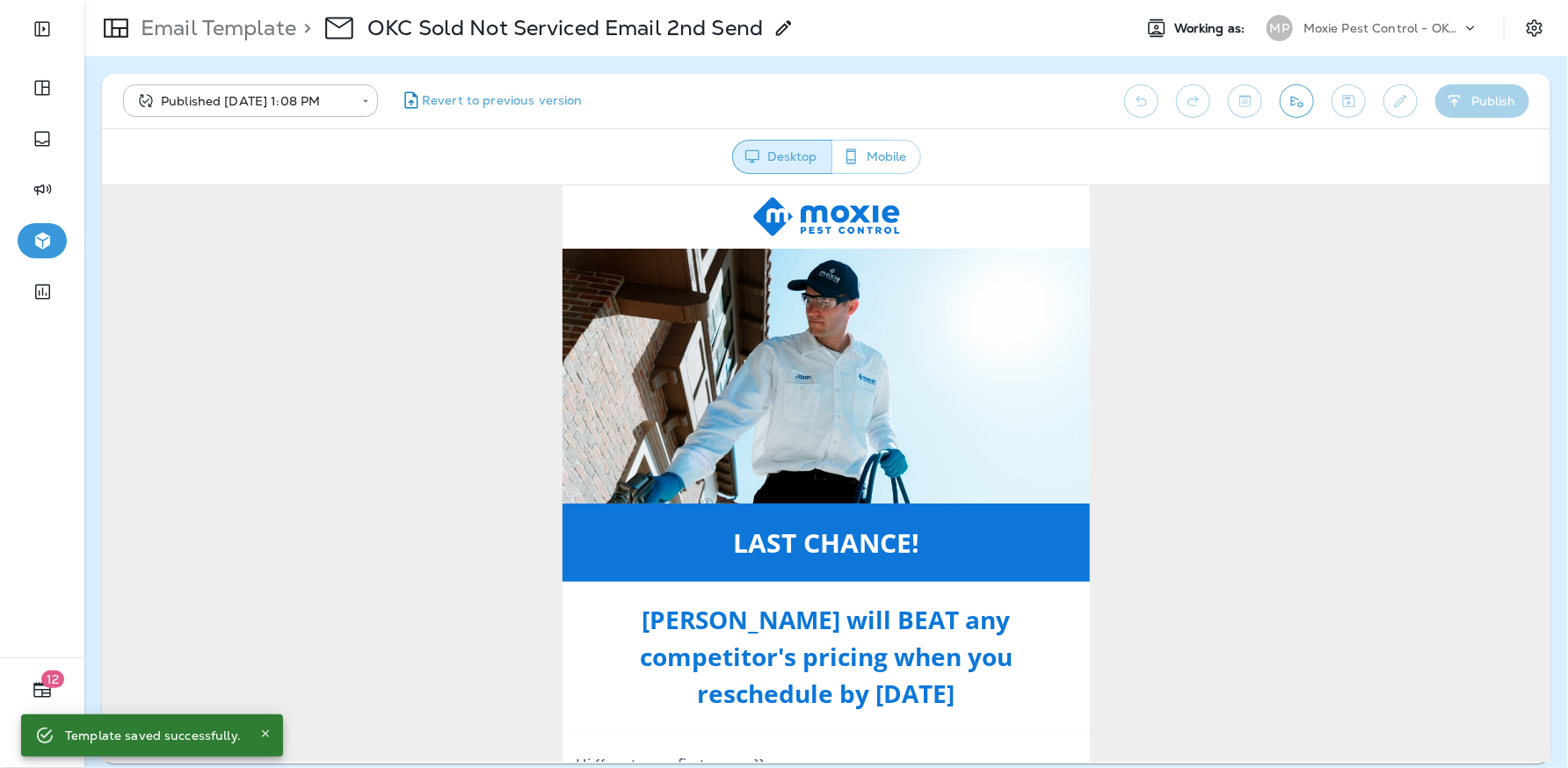 scroll, scrollTop: 0, scrollLeft: 0, axis: both 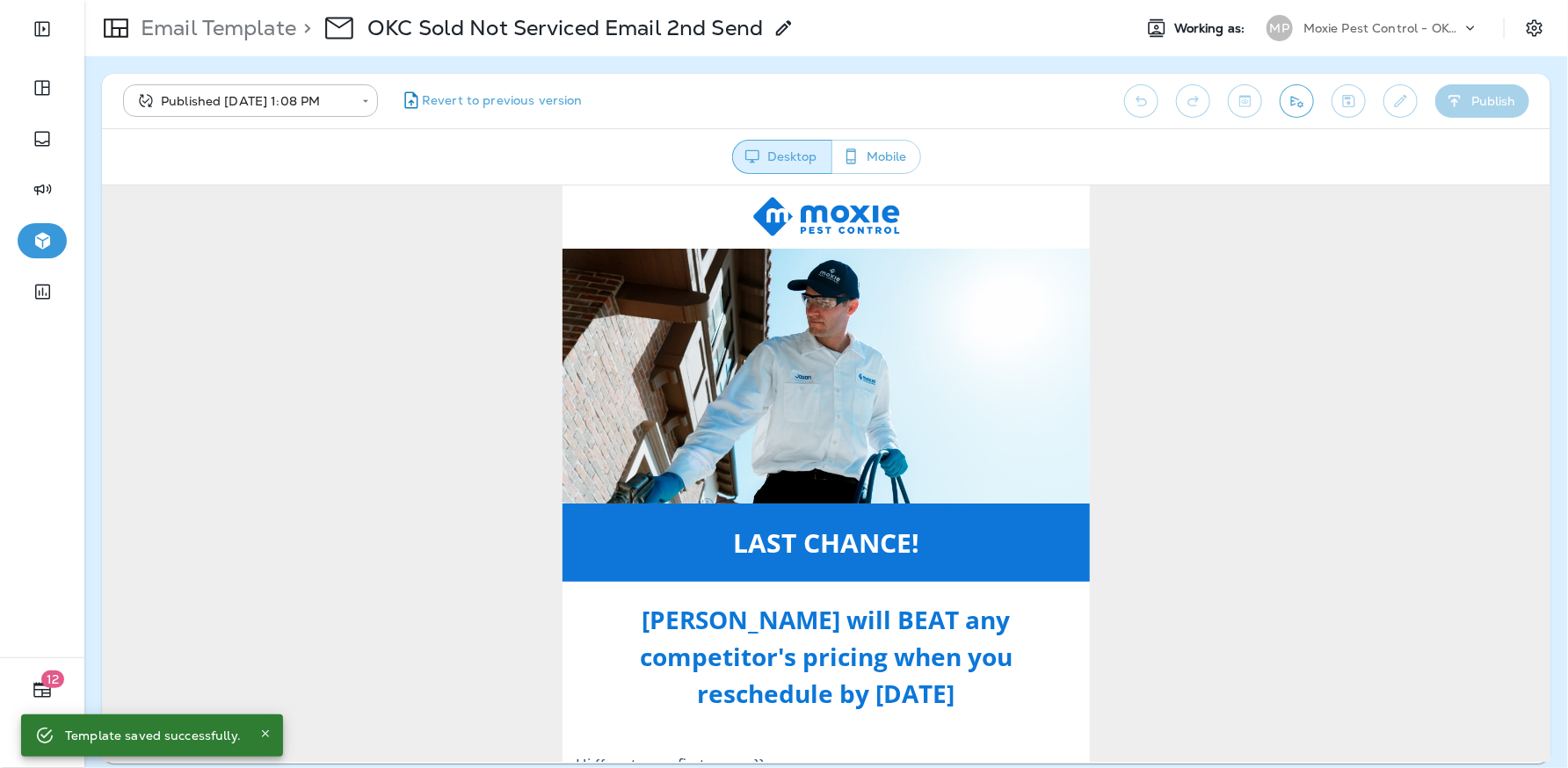 click on "Email Template" at bounding box center (214, 28) 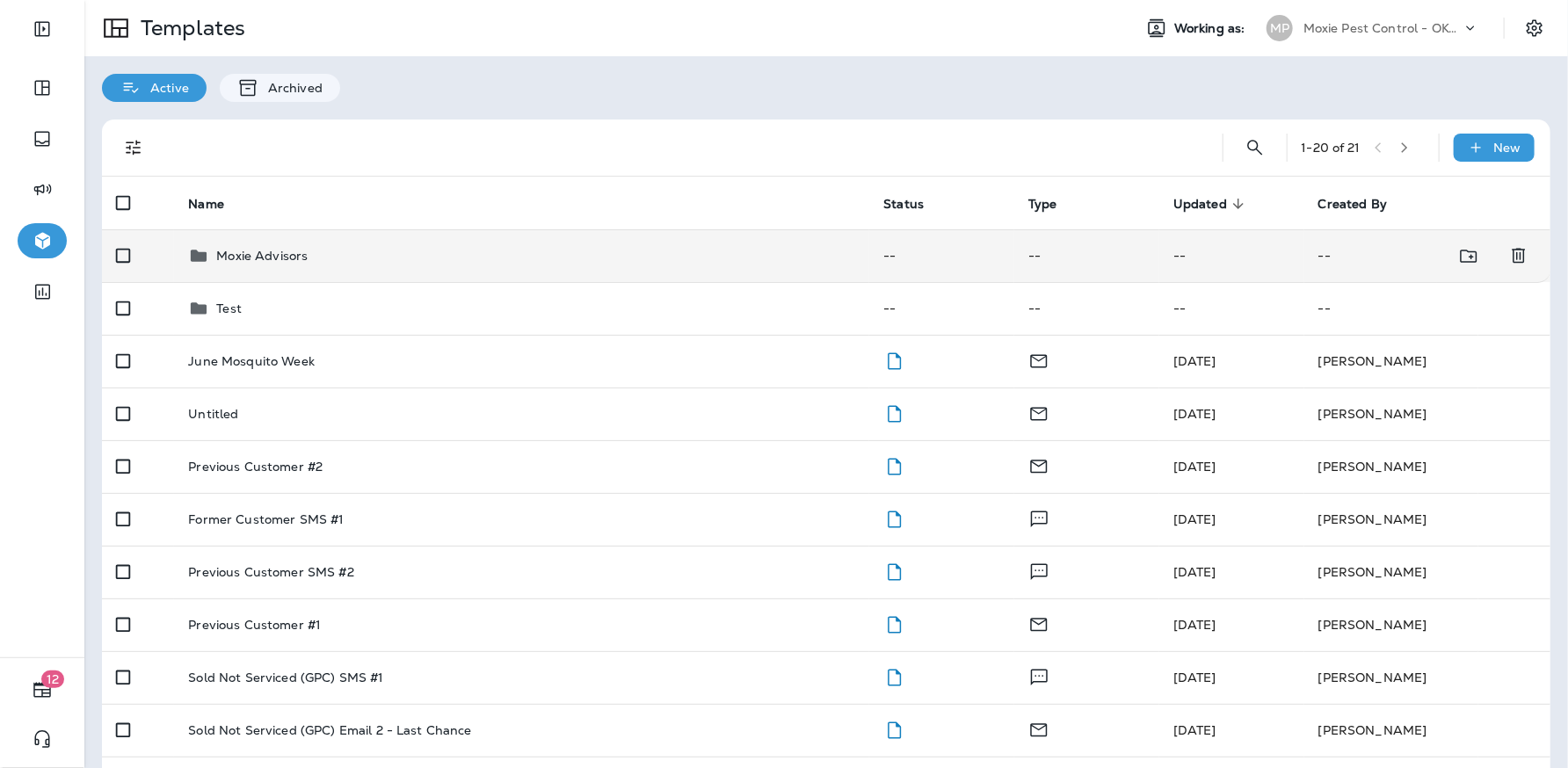 click on "Moxie Advisors" at bounding box center [521, 256] 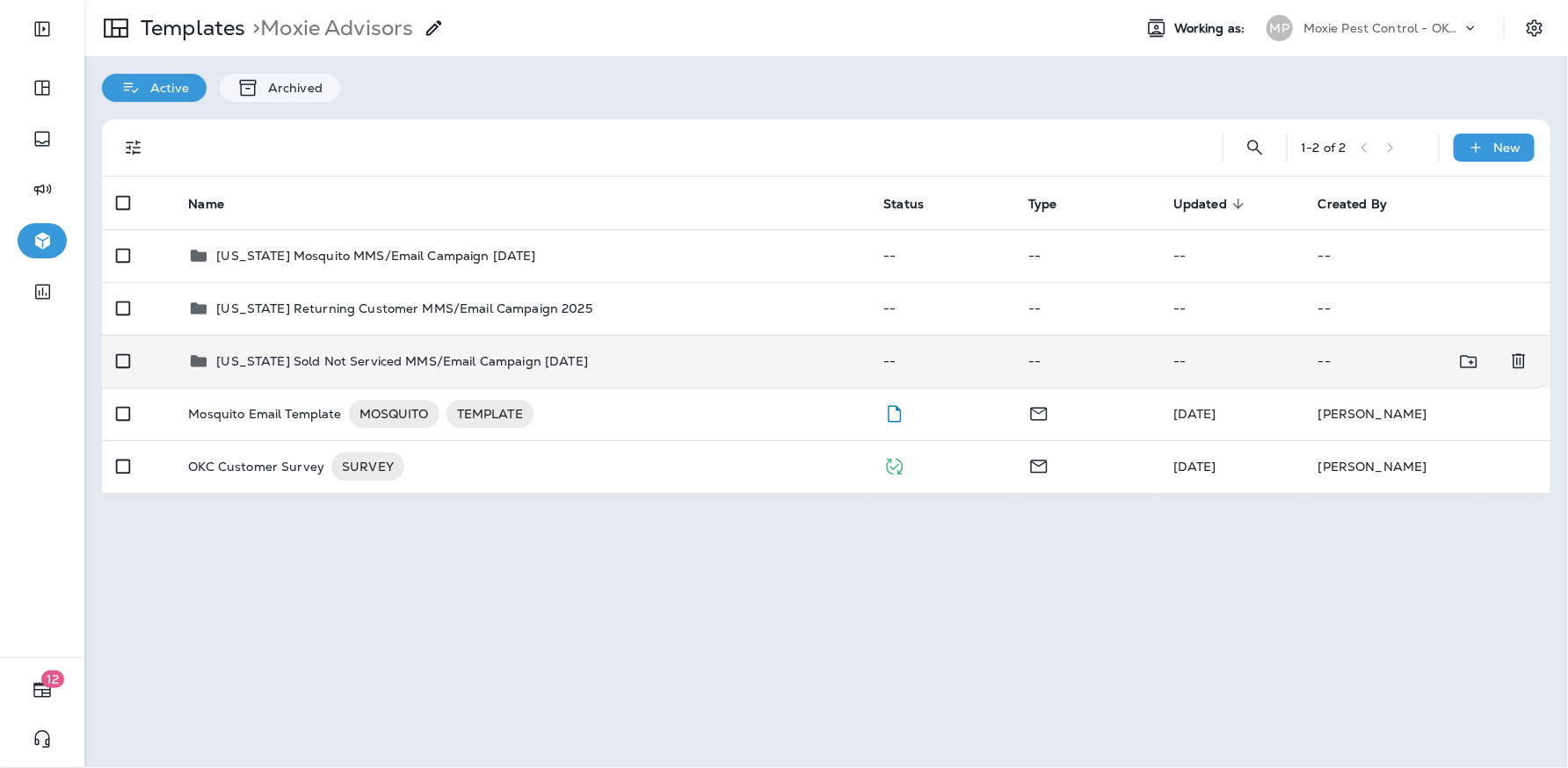 click on "Oklahoma Sold Not Serviced MMS/Email Campaign July 2025" at bounding box center (402, 361) 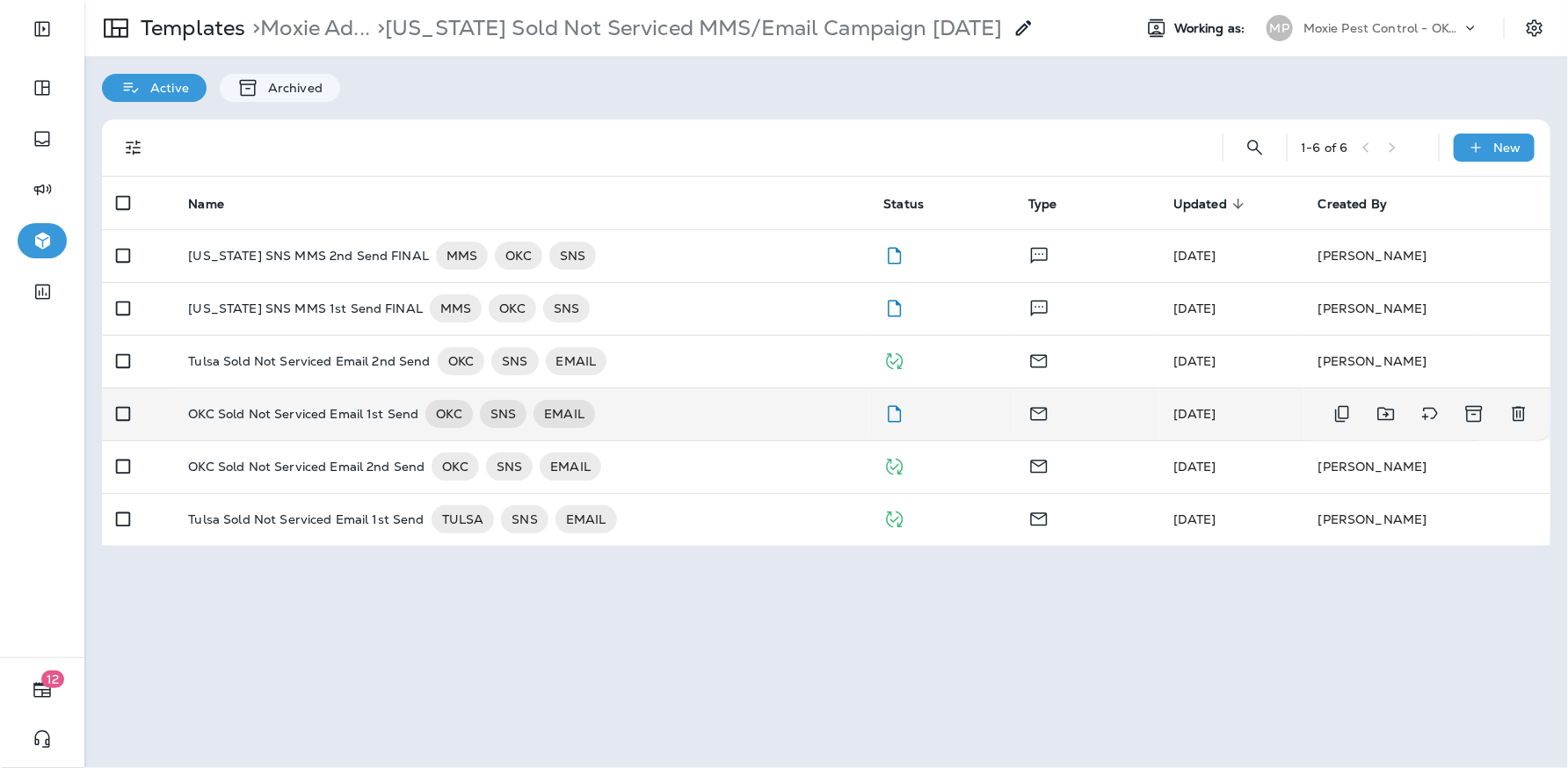 click on "OKC Sold Not Serviced Email 1st Send" at bounding box center (303, 414) 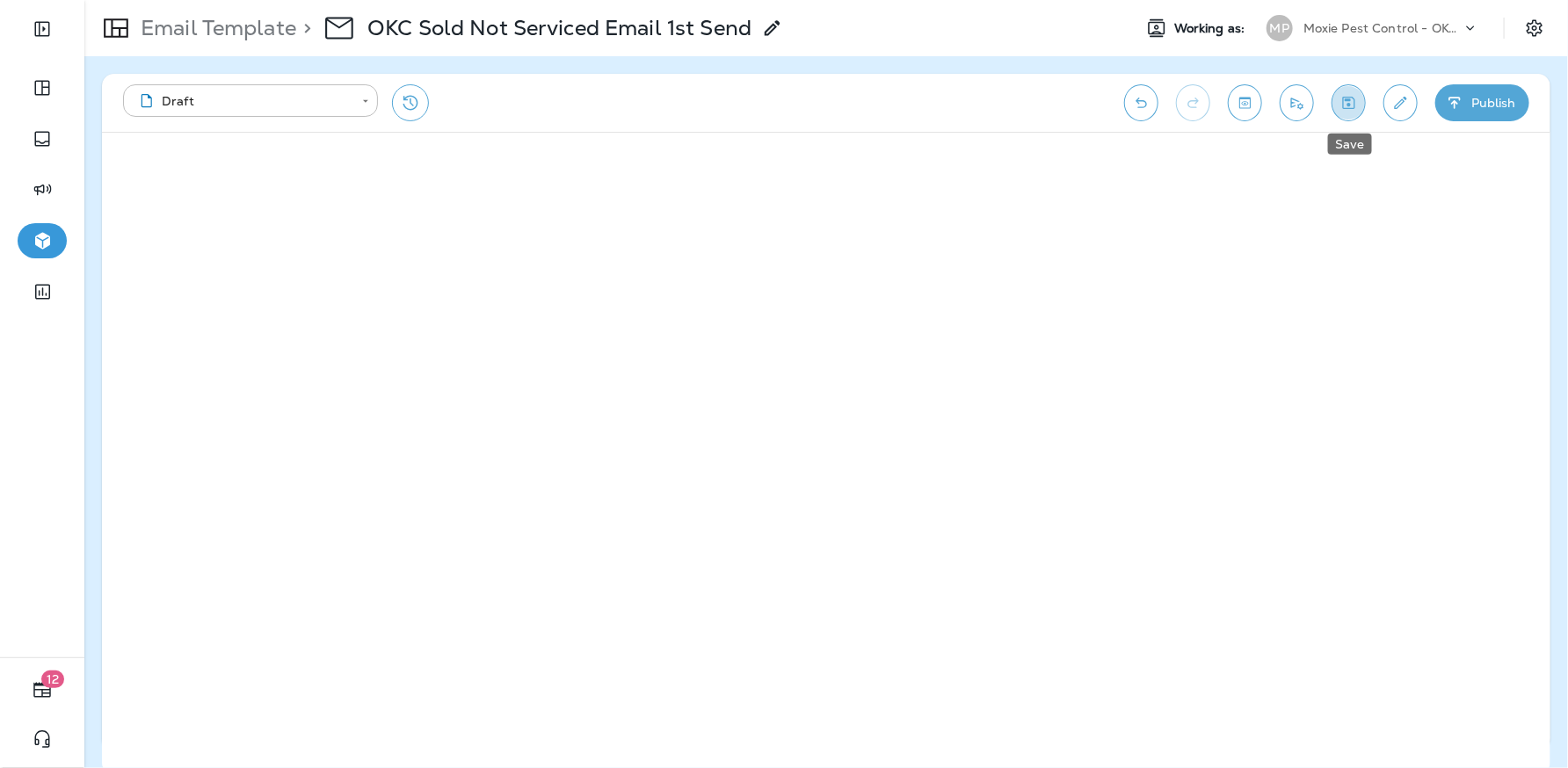 click 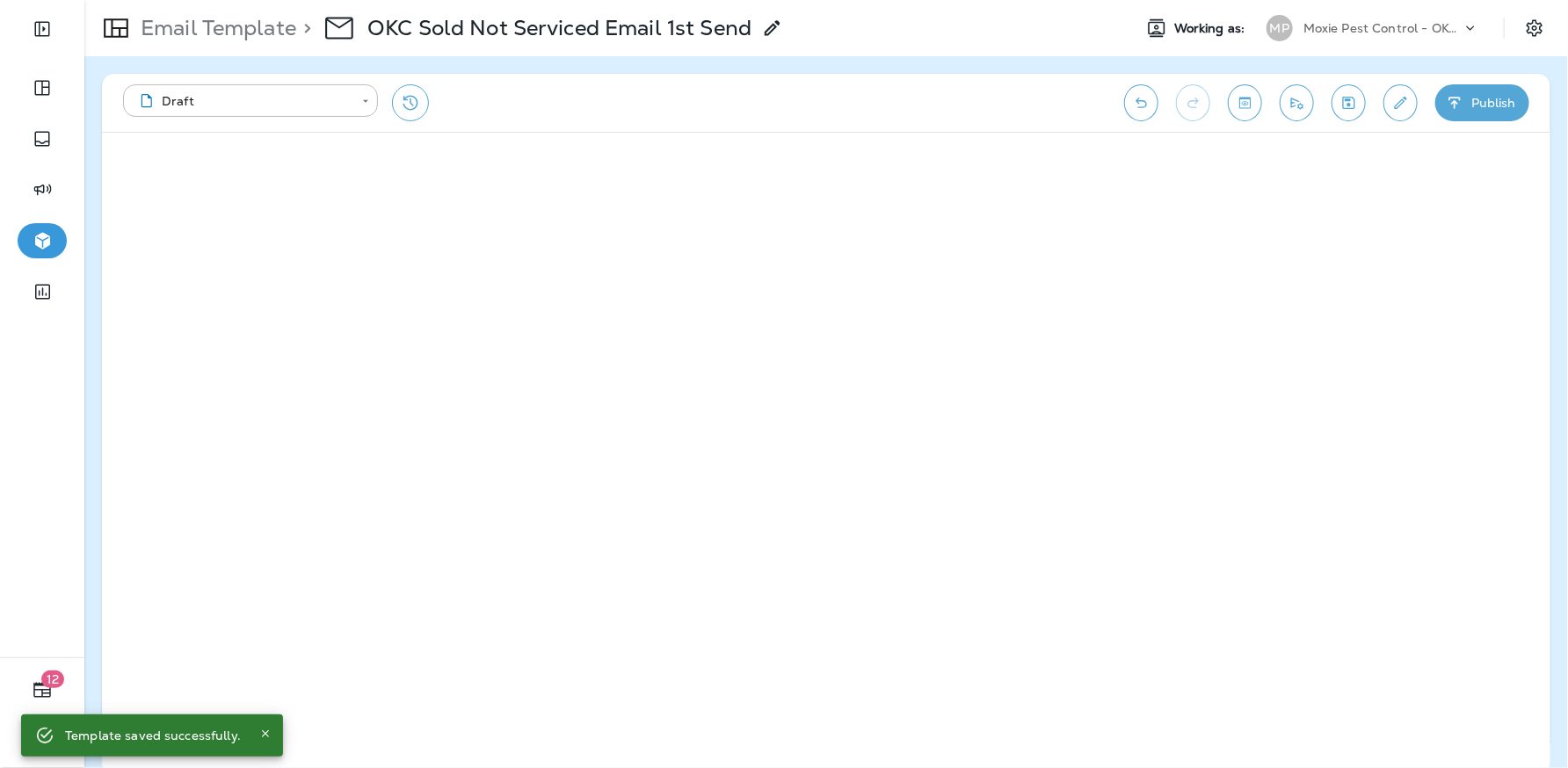 click 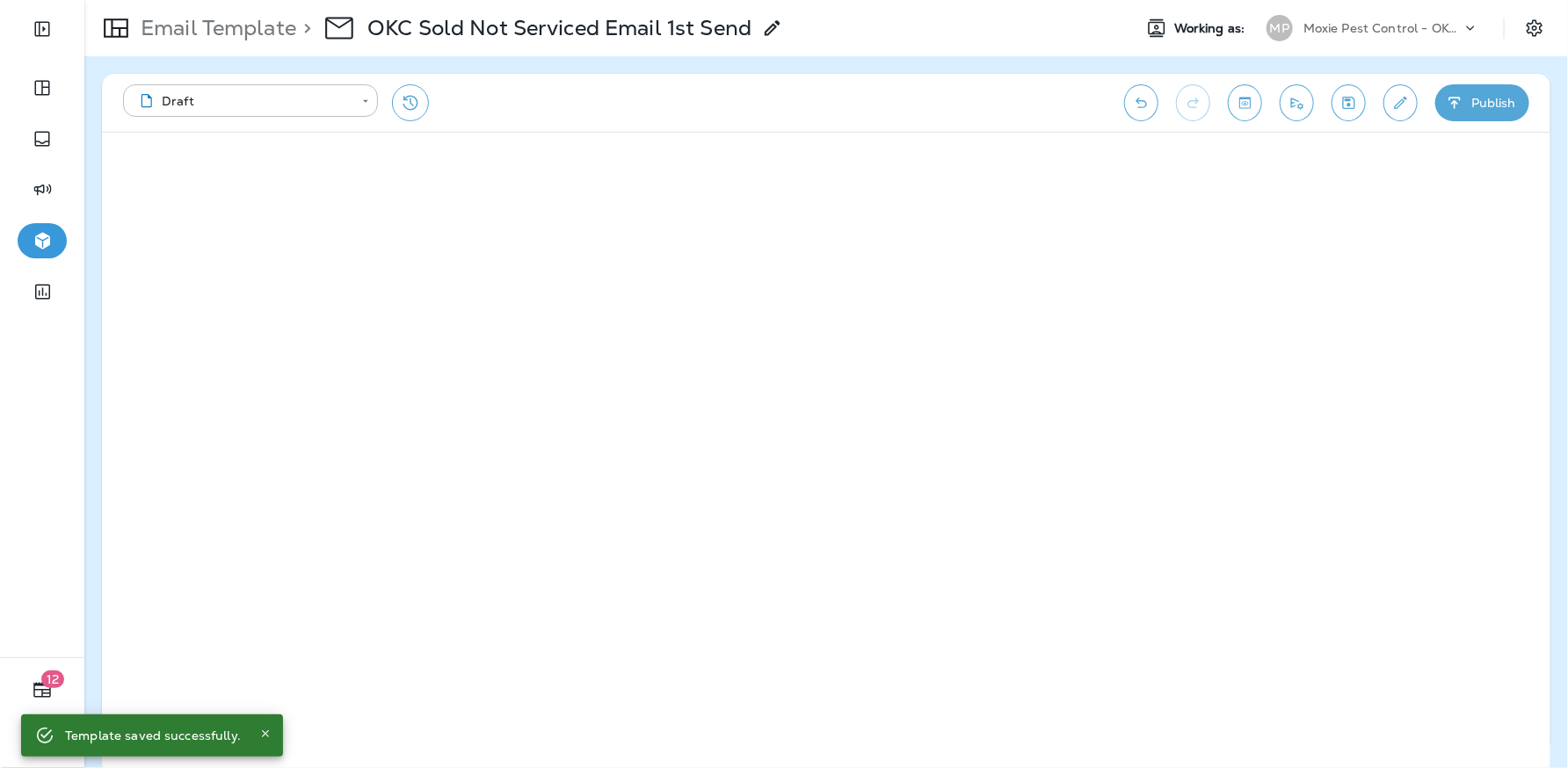 click on "**********" at bounding box center [826, 103] 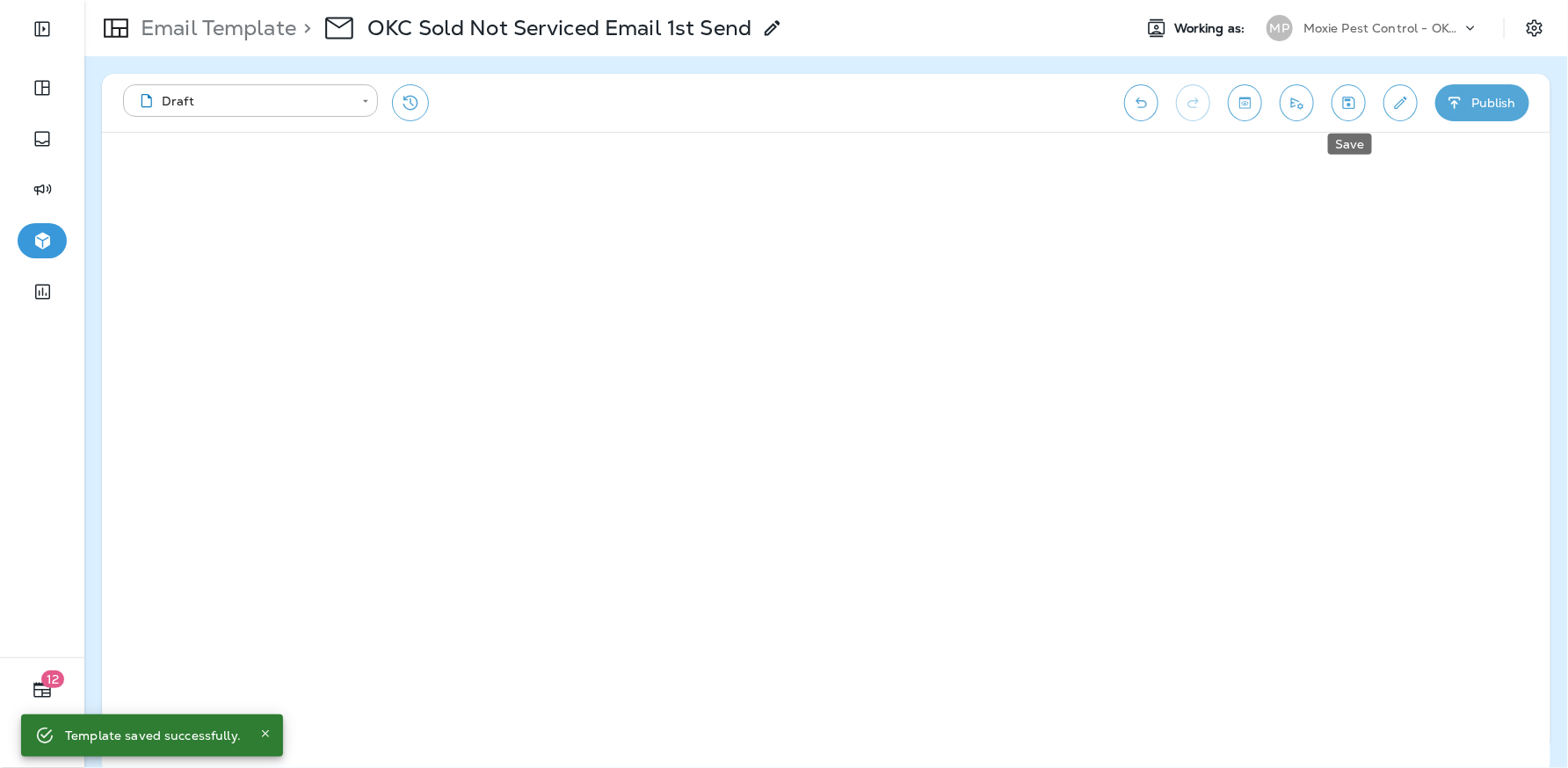 click 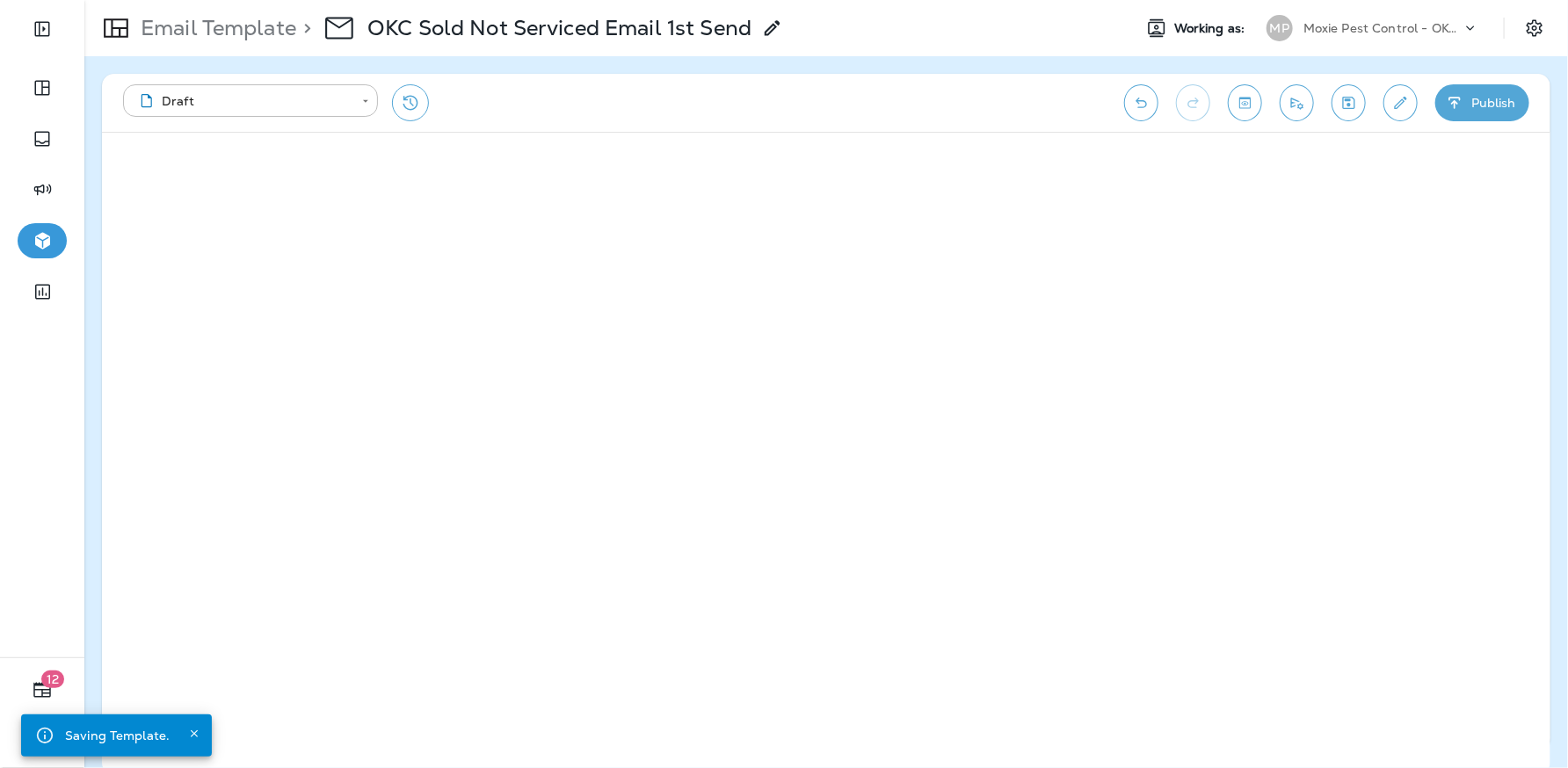 click on "Publish" at bounding box center (1482, 103) 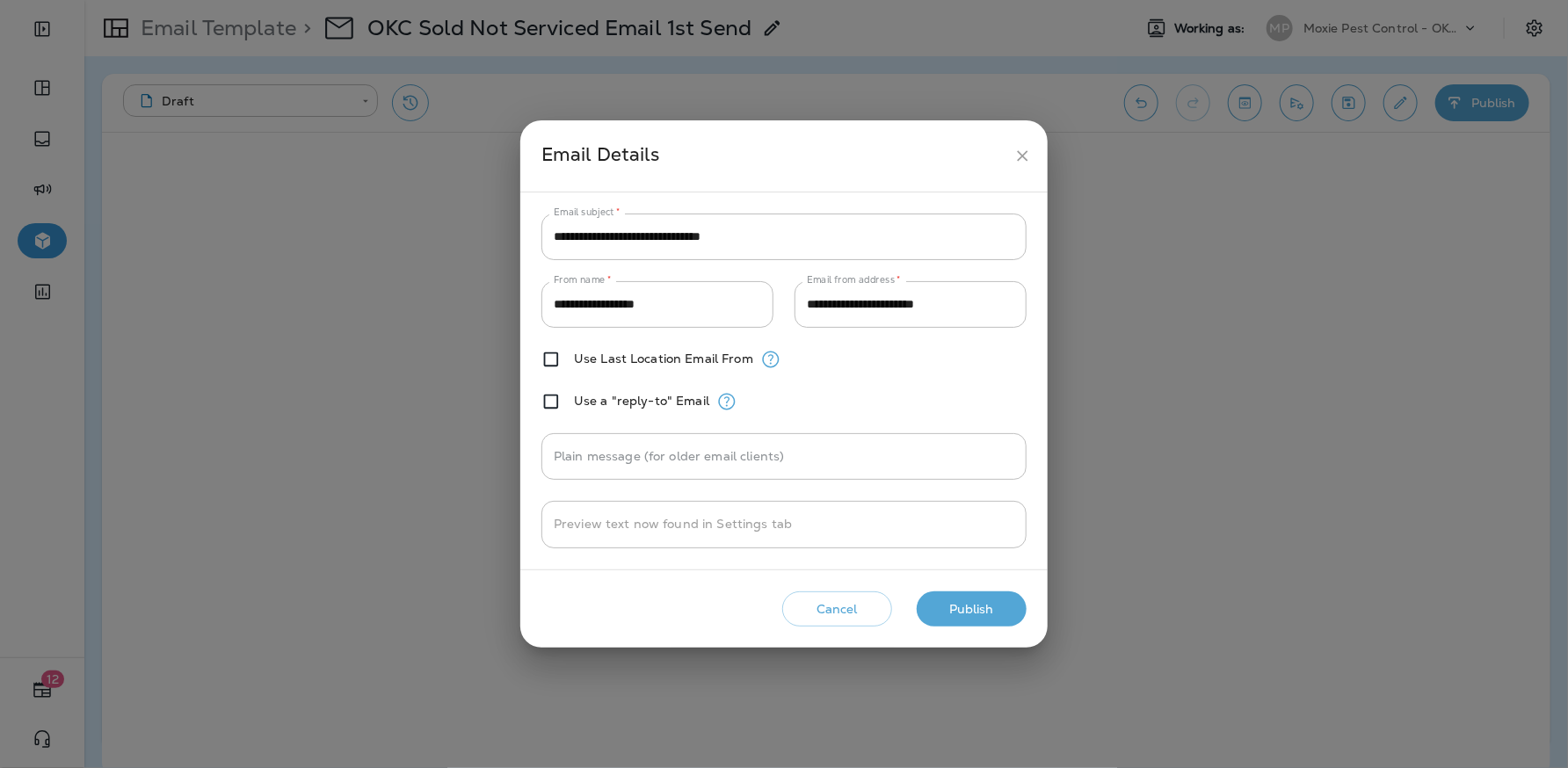 click on "Use Last Location Email From" at bounding box center [664, 359] 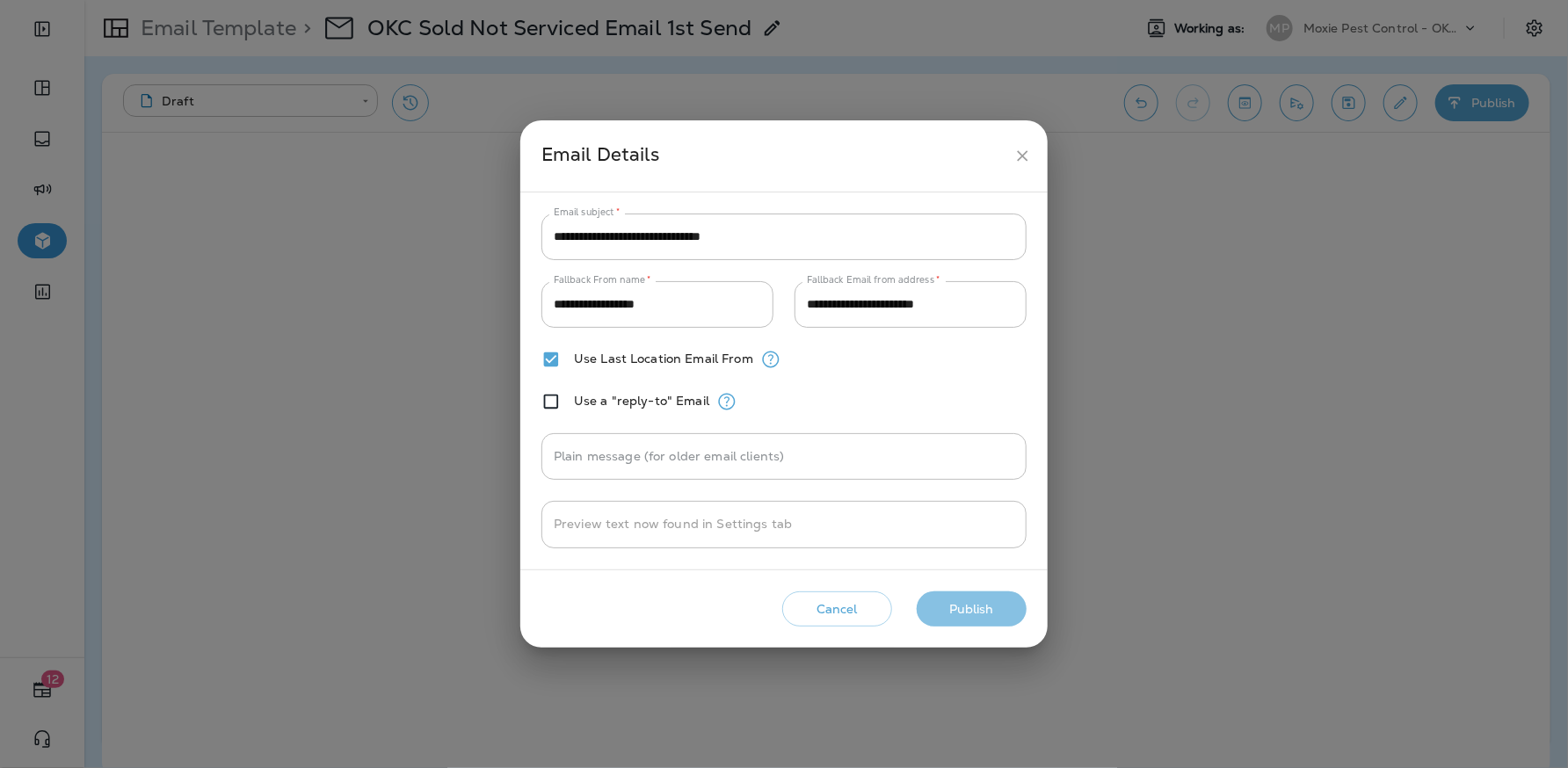 click on "Publish" at bounding box center [971, 609] 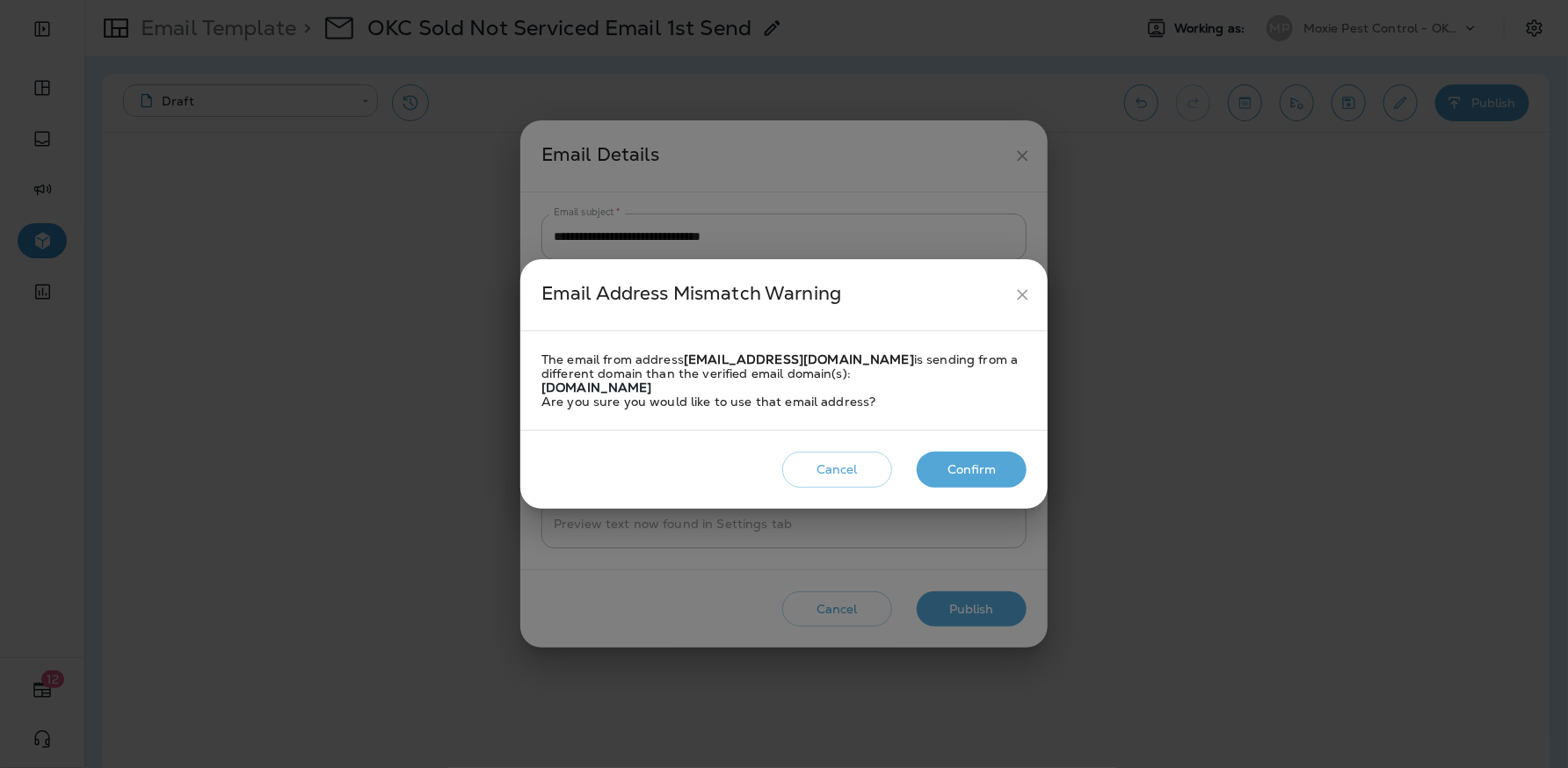 click on "Confirm" at bounding box center [971, 469] 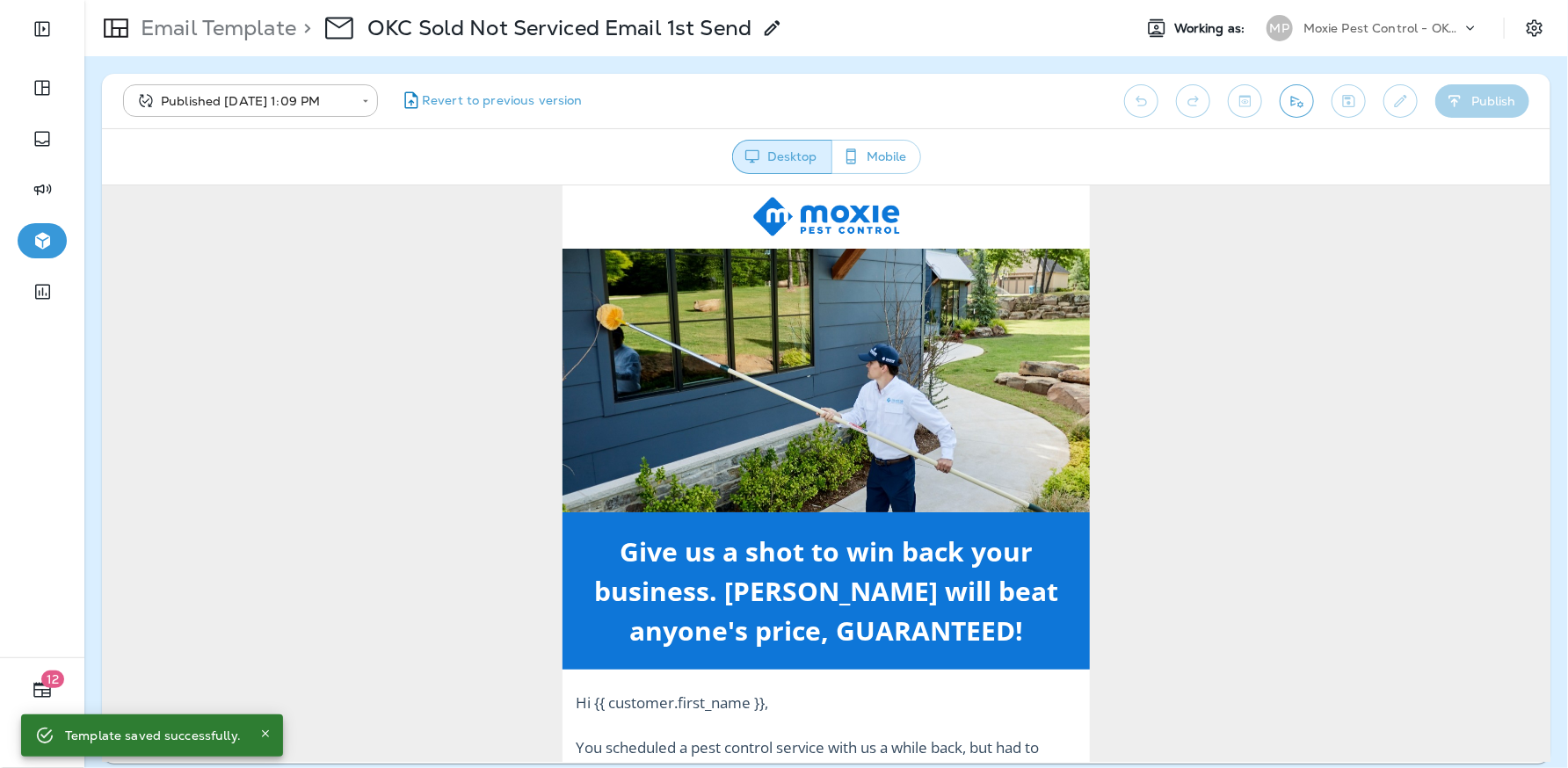 scroll, scrollTop: 0, scrollLeft: 0, axis: both 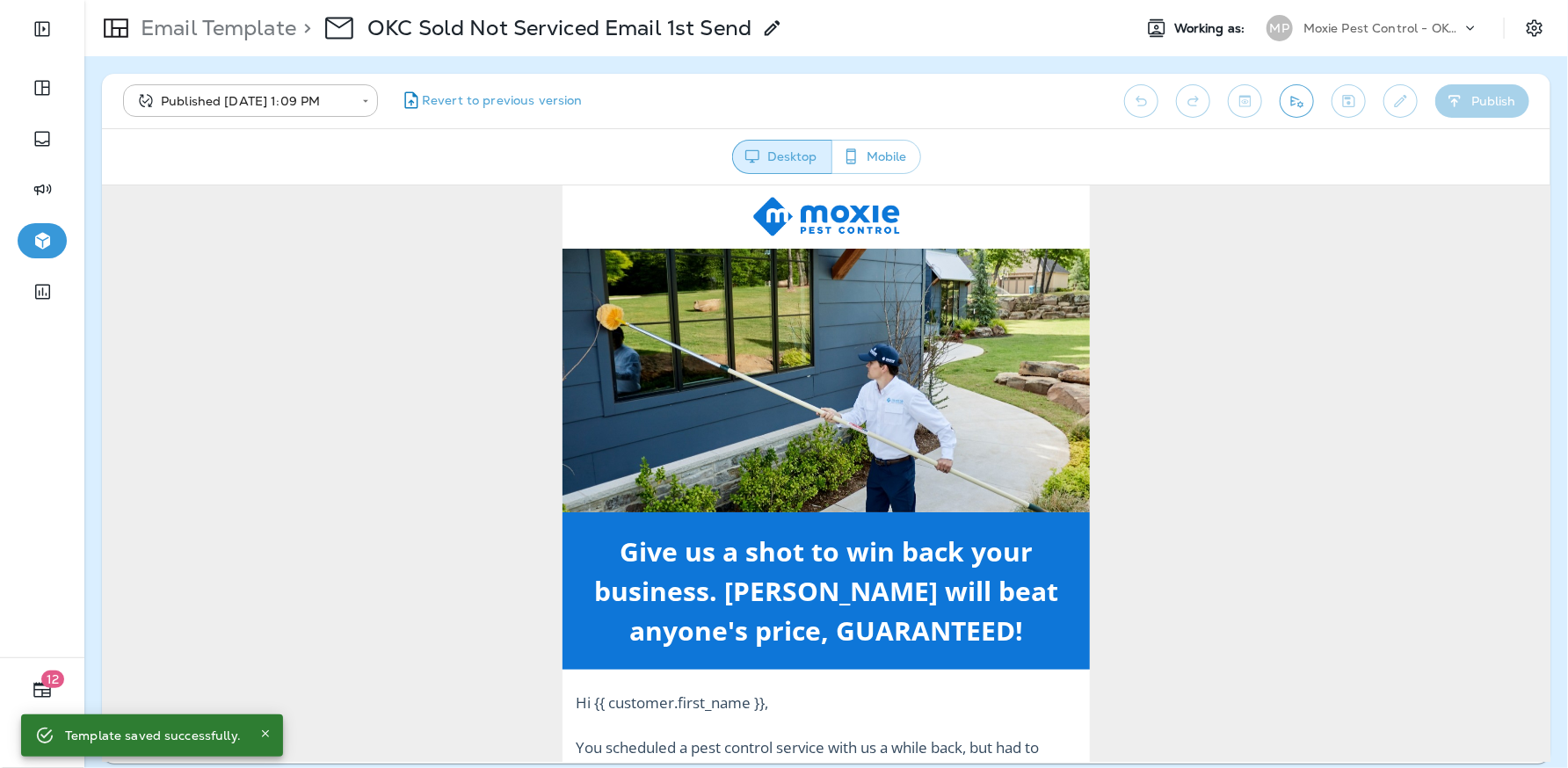 click on "Email Template" at bounding box center [214, 28] 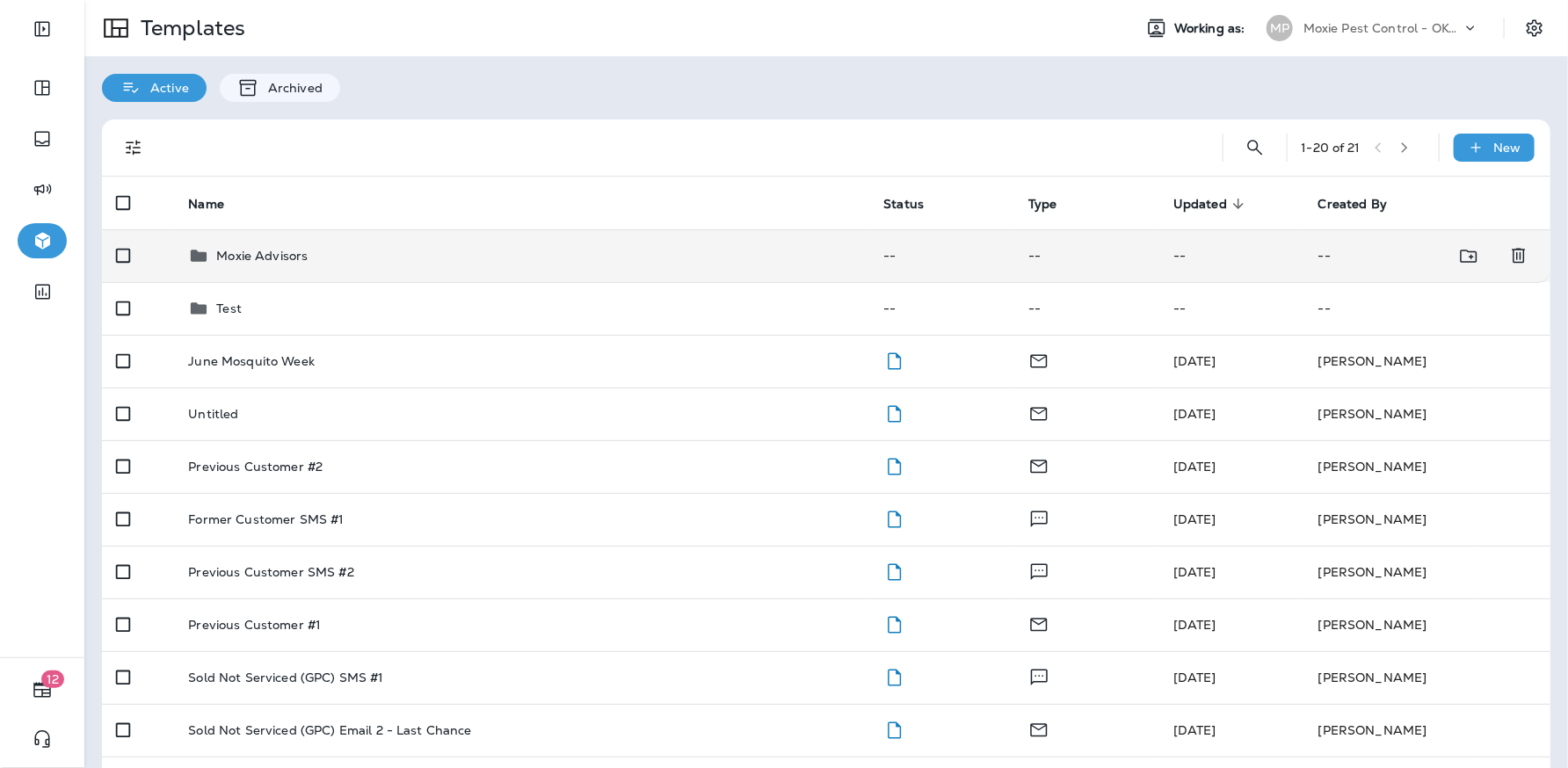 click on "Moxie Advisors" at bounding box center (521, 256) 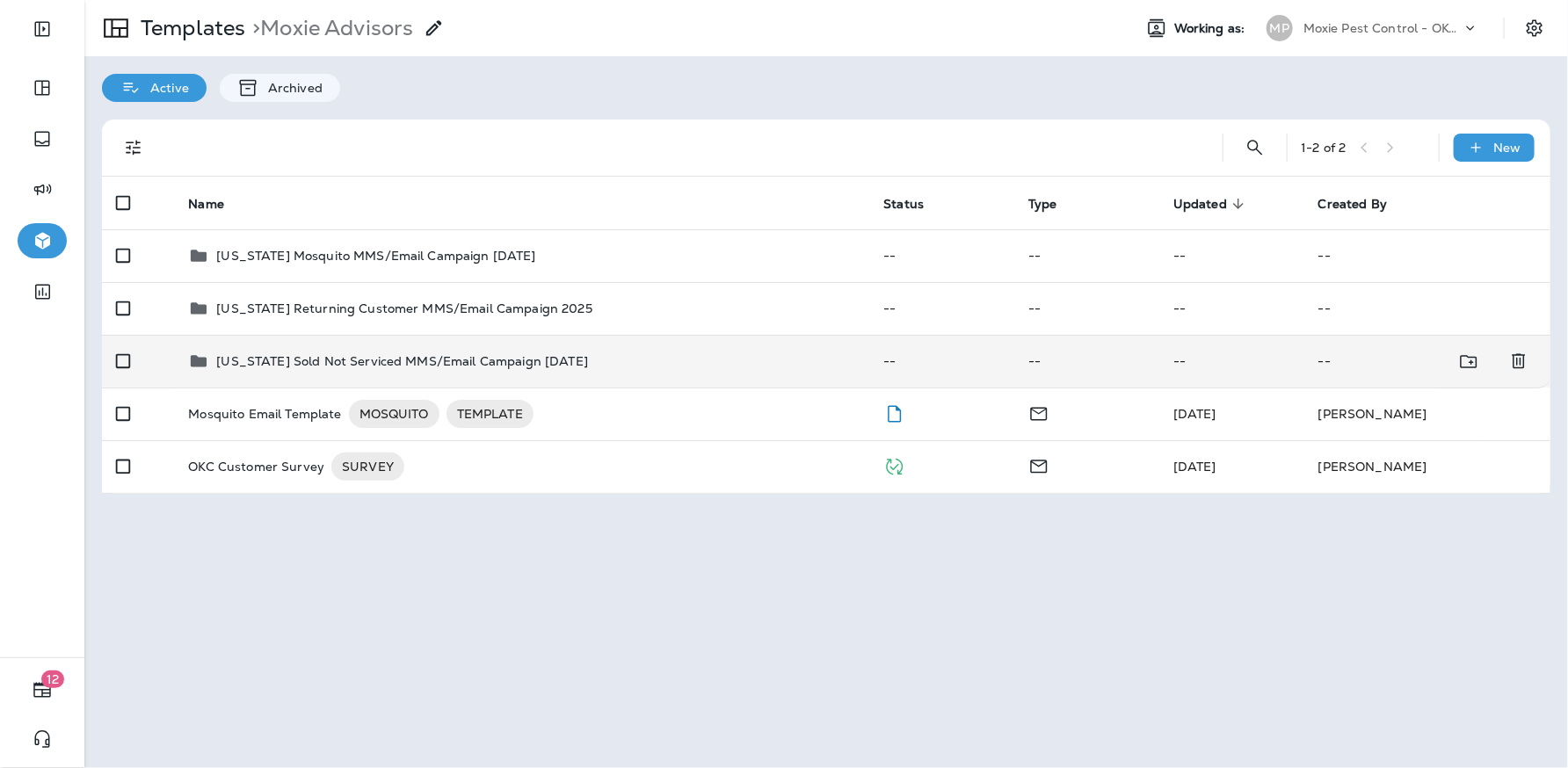 click on "Oklahoma Sold Not Serviced MMS/Email Campaign July 2025" at bounding box center [402, 361] 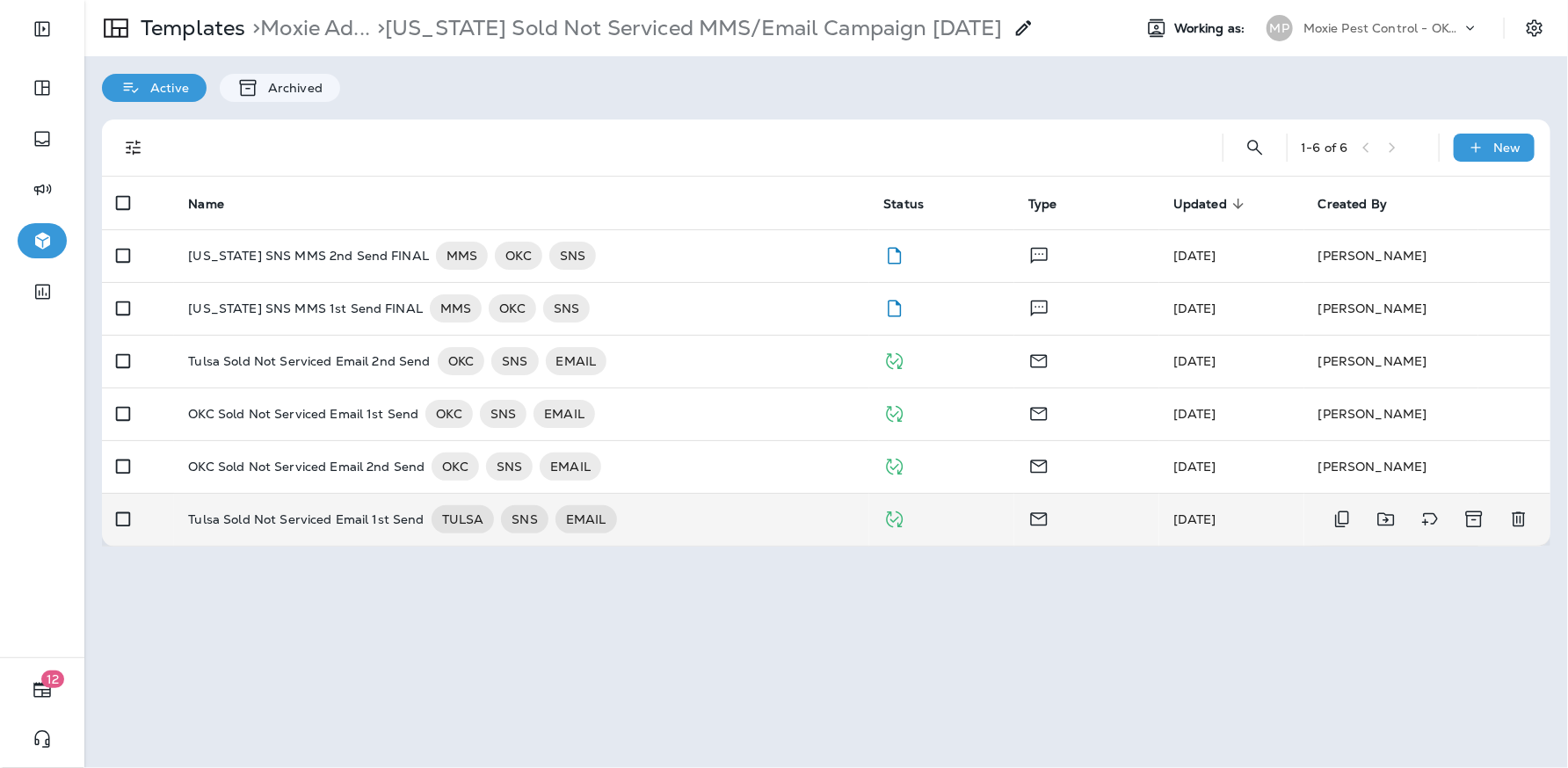 click on "Tulsa Sold Not Serviced Email 1st Send" at bounding box center (306, 519) 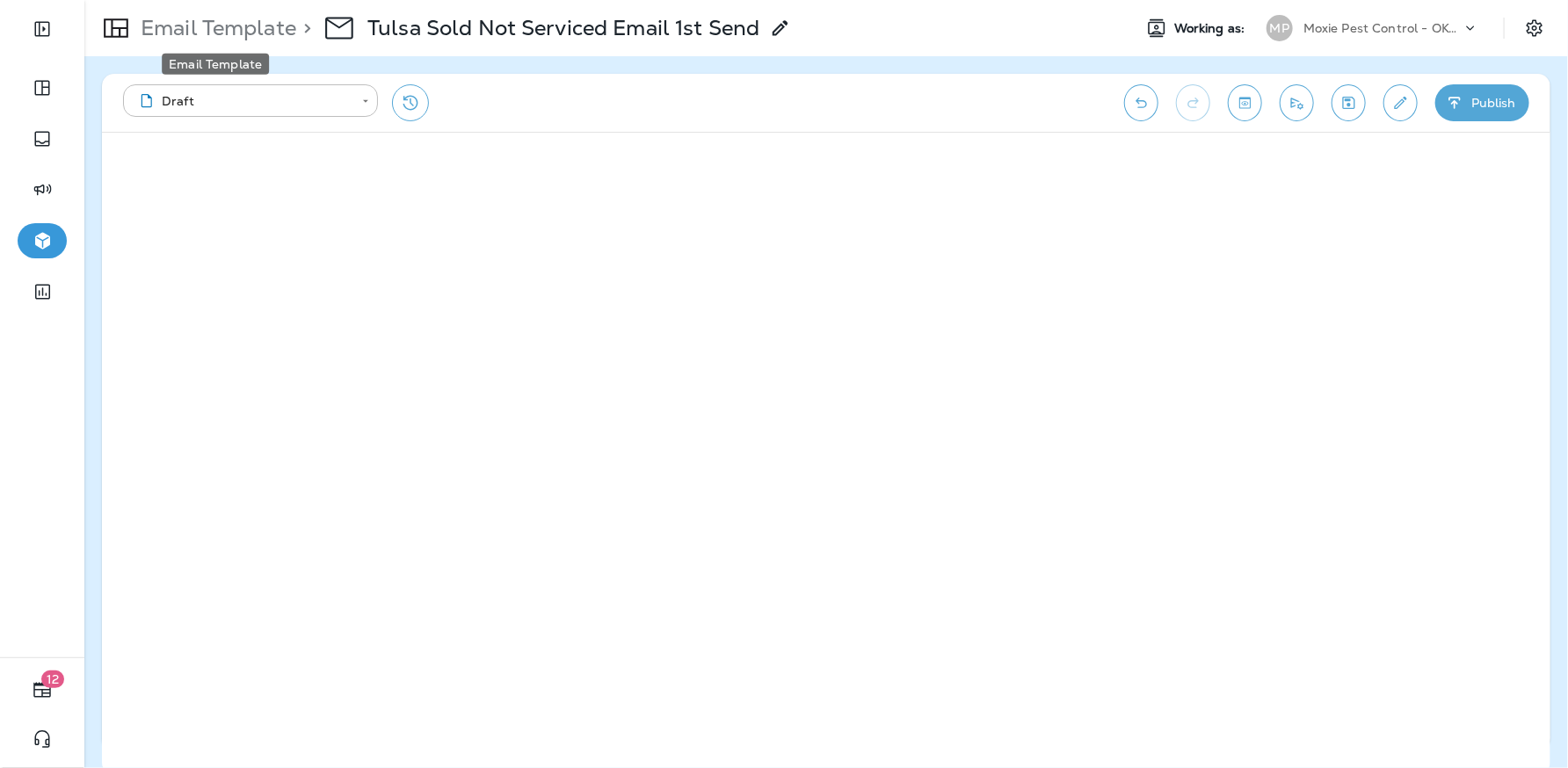 click on "Email Template" at bounding box center (214, 28) 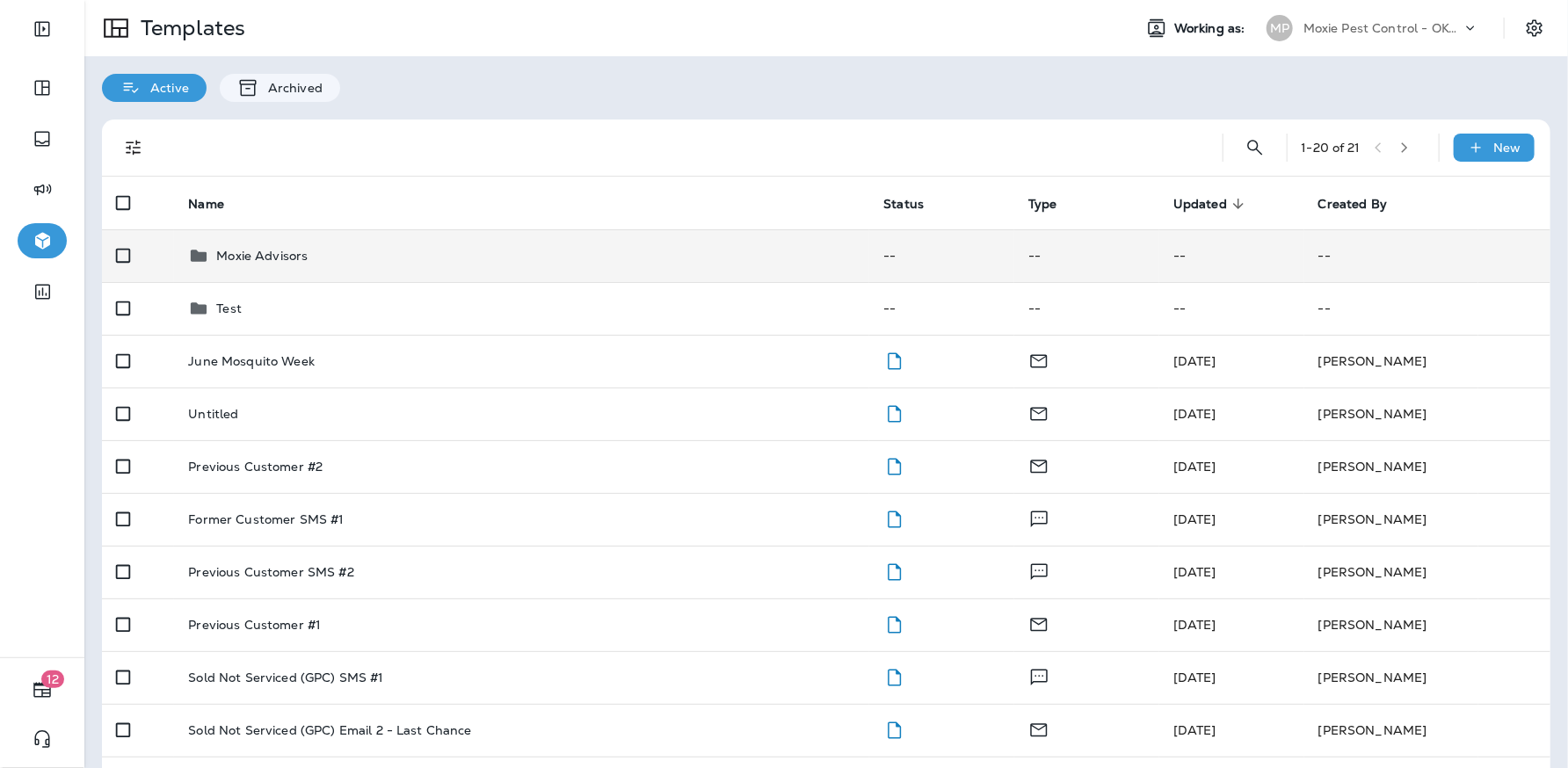 click on "Moxie Advisors" at bounding box center [521, 256] 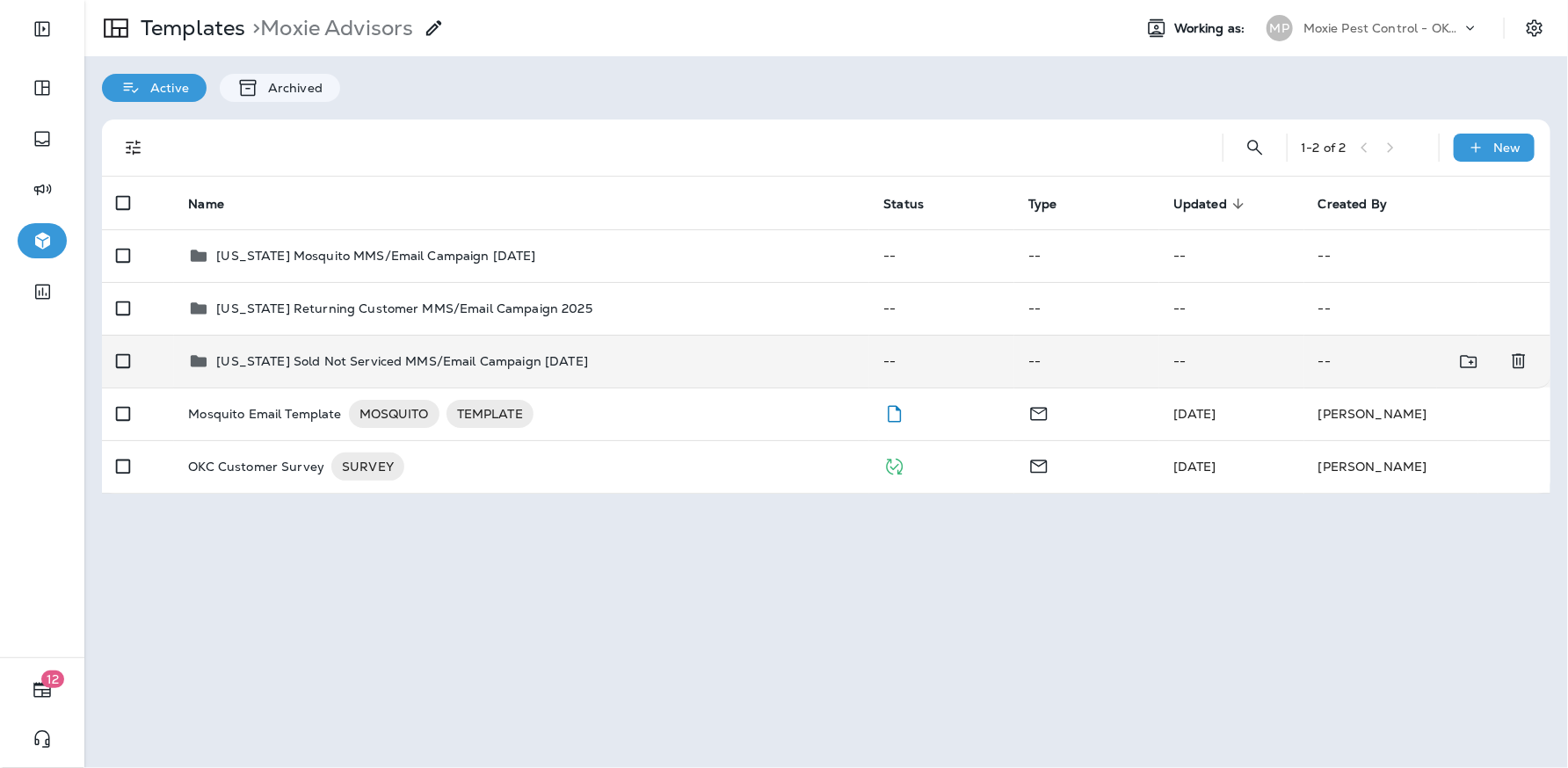 click on "Oklahoma Sold Not Serviced MMS/Email Campaign July 2025" at bounding box center [402, 361] 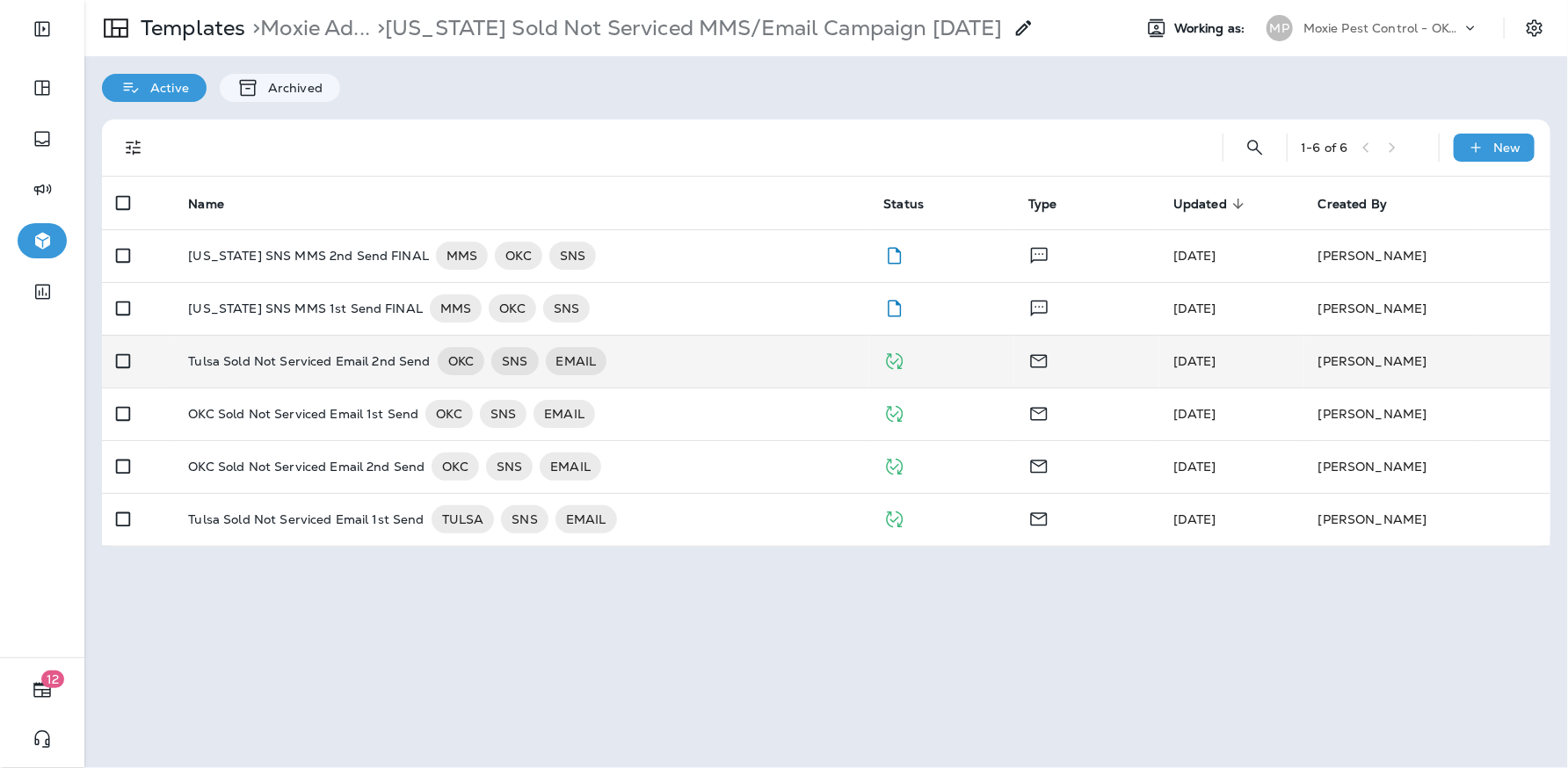 click on "Tulsa Sold Not Serviced Email 2nd Send" at bounding box center [309, 361] 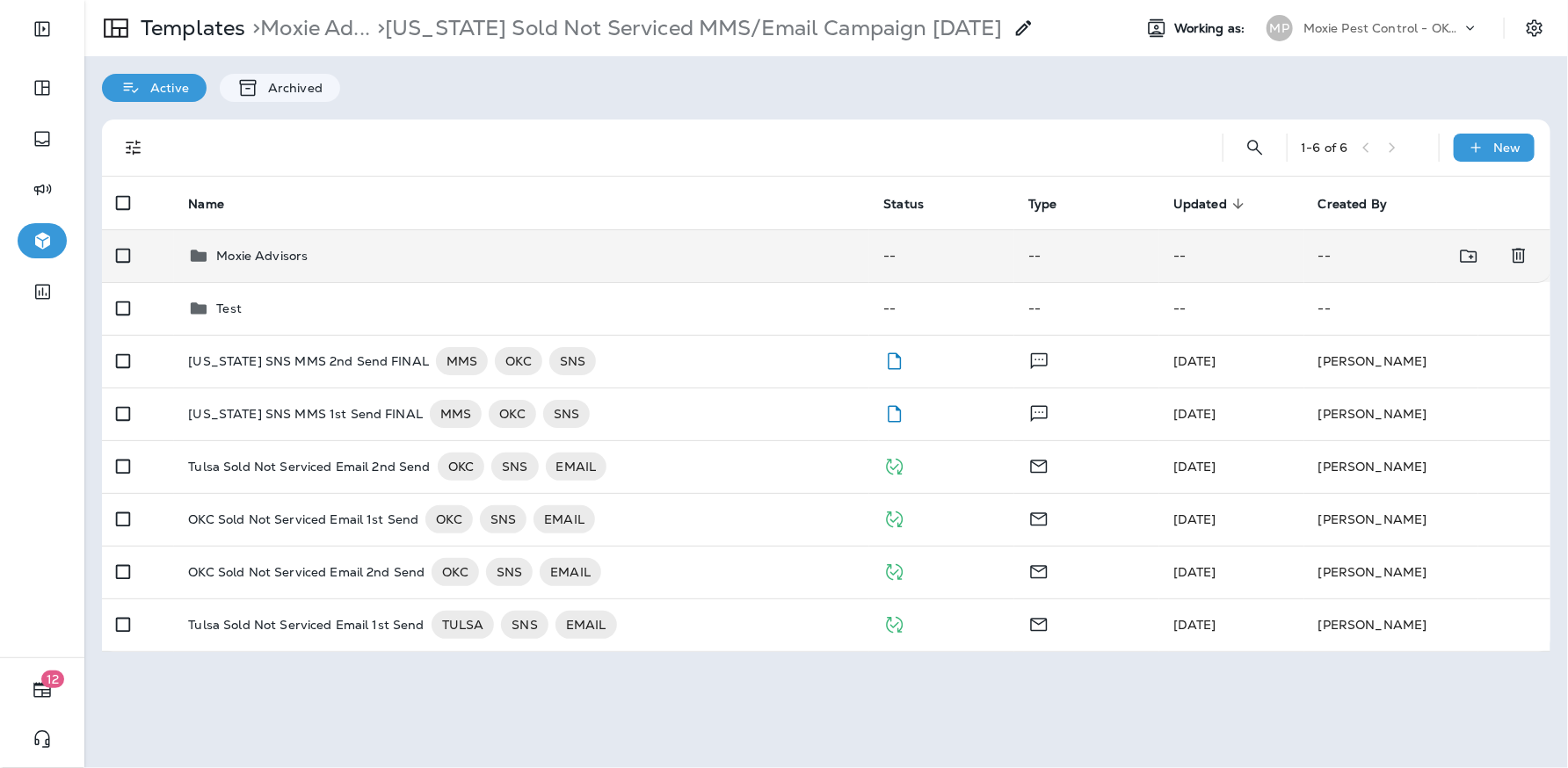 click on "Moxie Advisors" at bounding box center [521, 256] 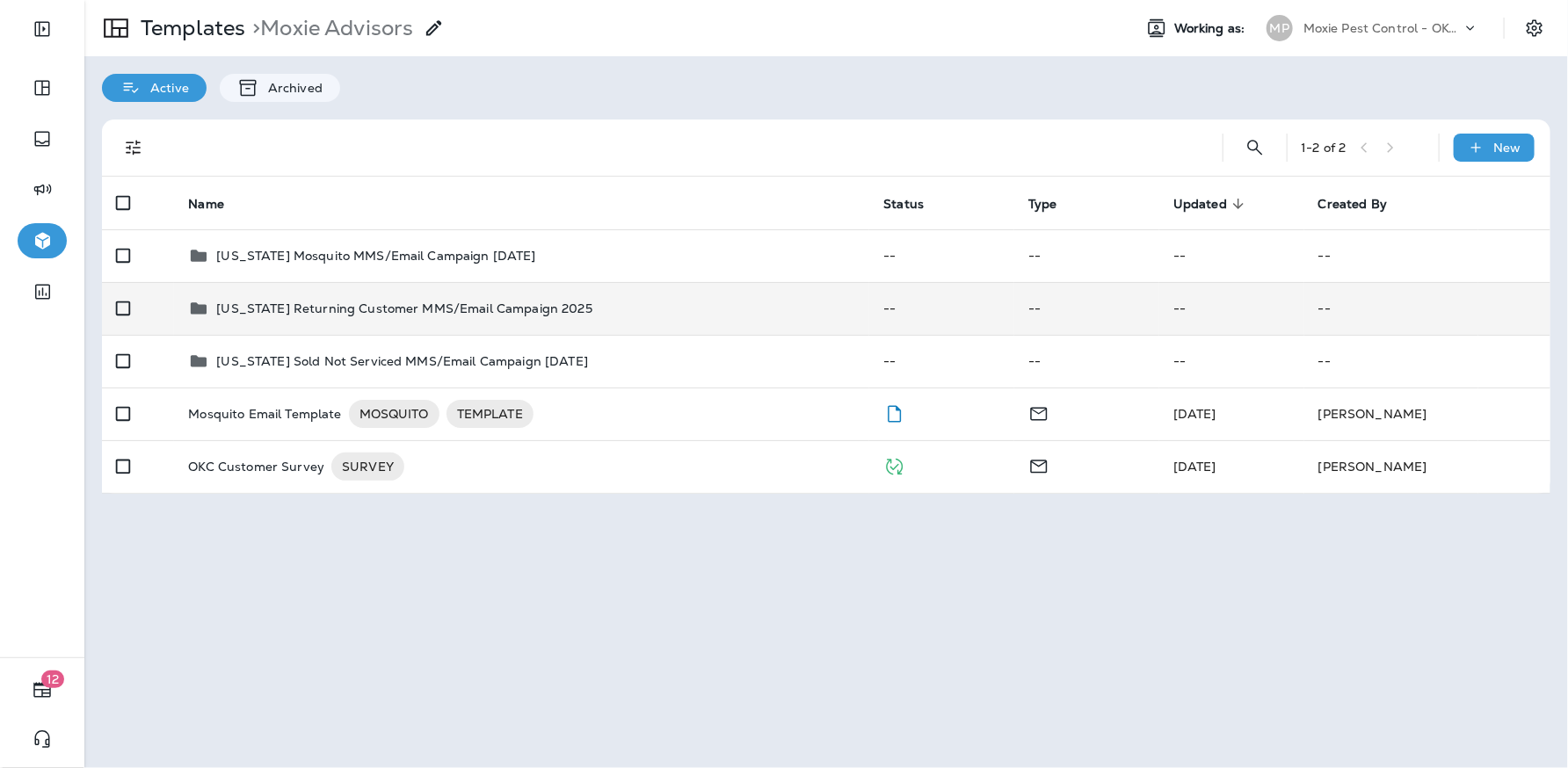 click on "Oklahoma Returning Customer MMS/Email Campaign 2025" at bounding box center (521, 308) 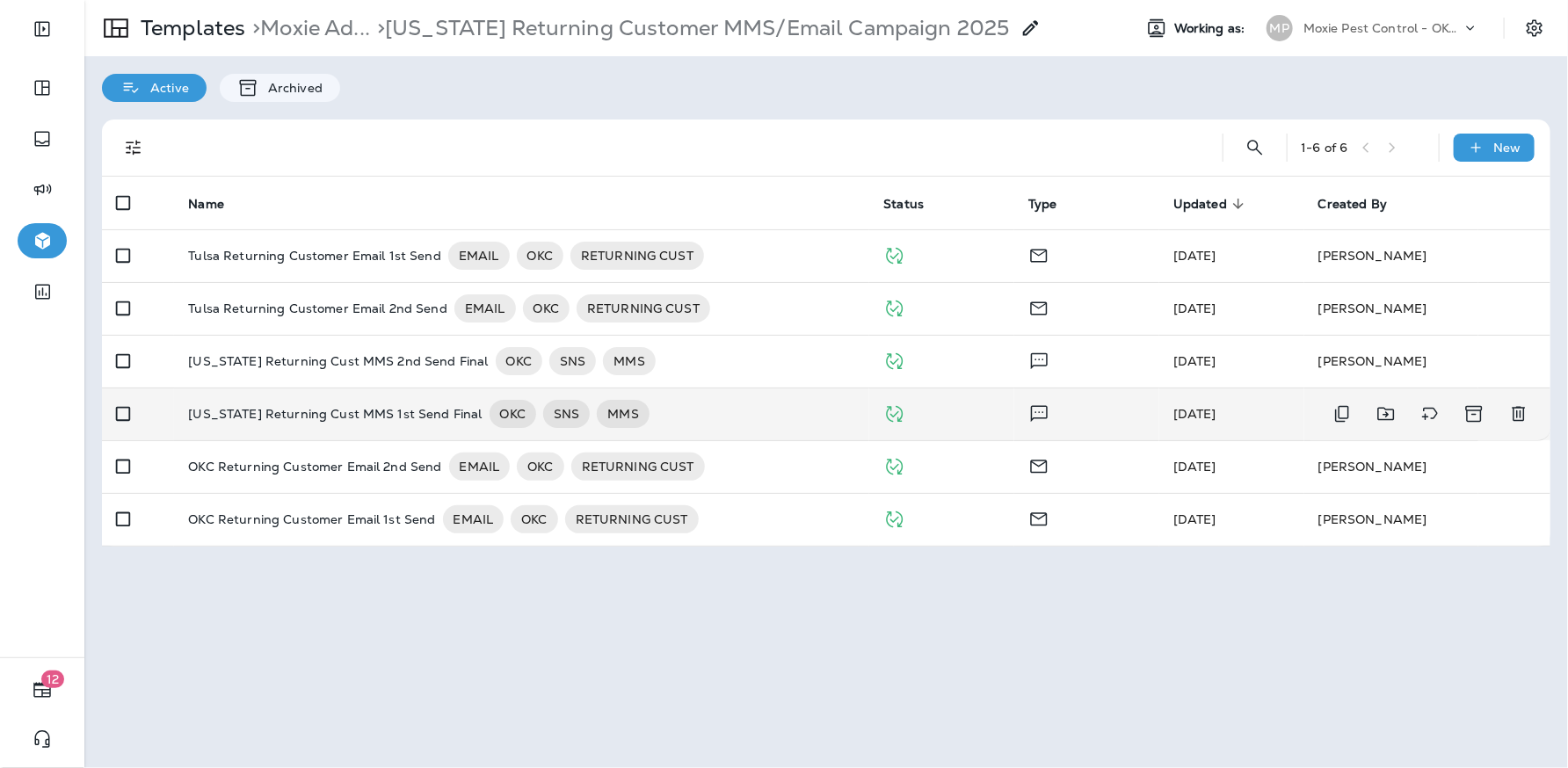 click on "Oklahoma Returning Cust MMS 1st Send Final" at bounding box center (335, 414) 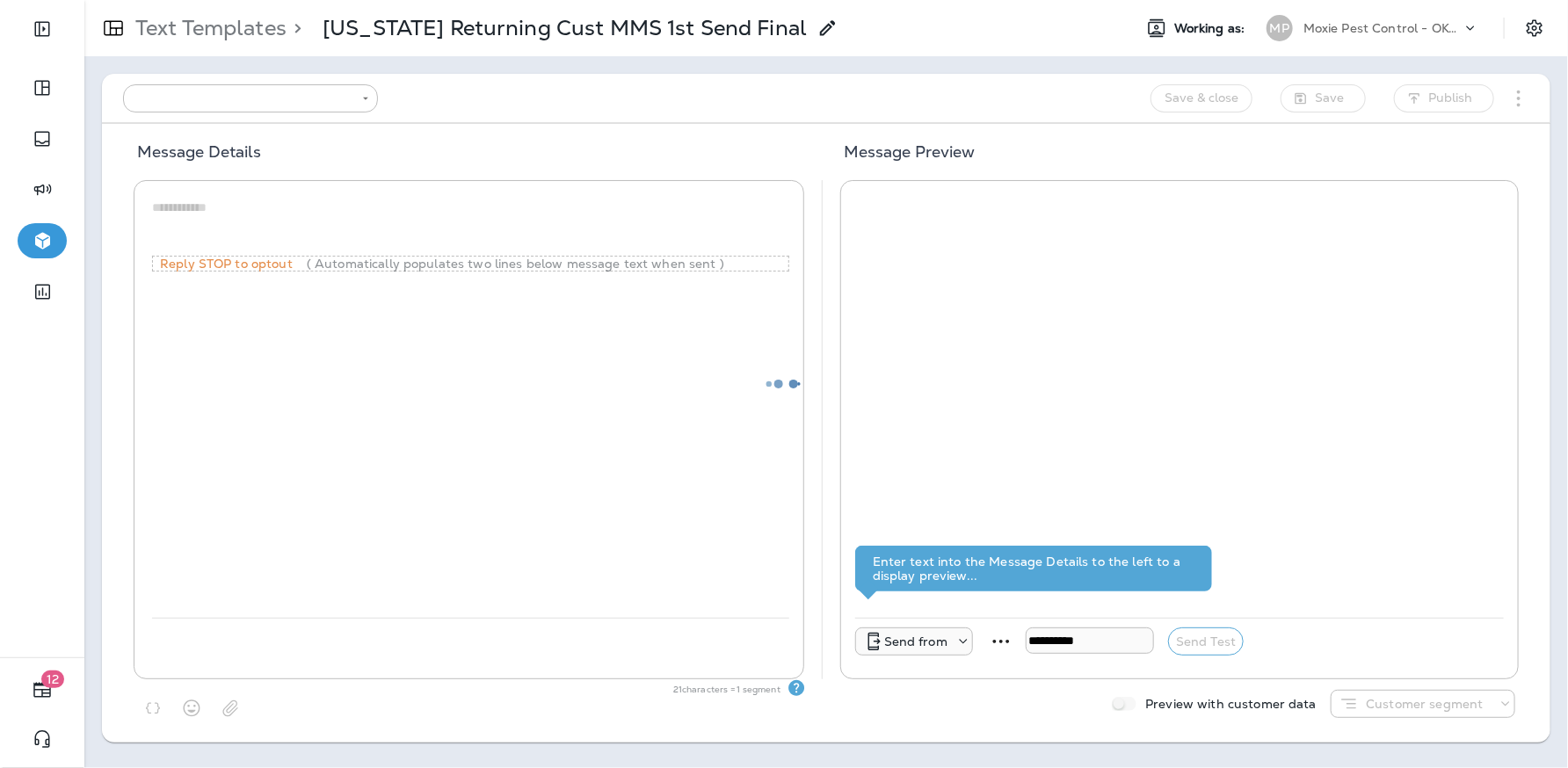 type on "**********" 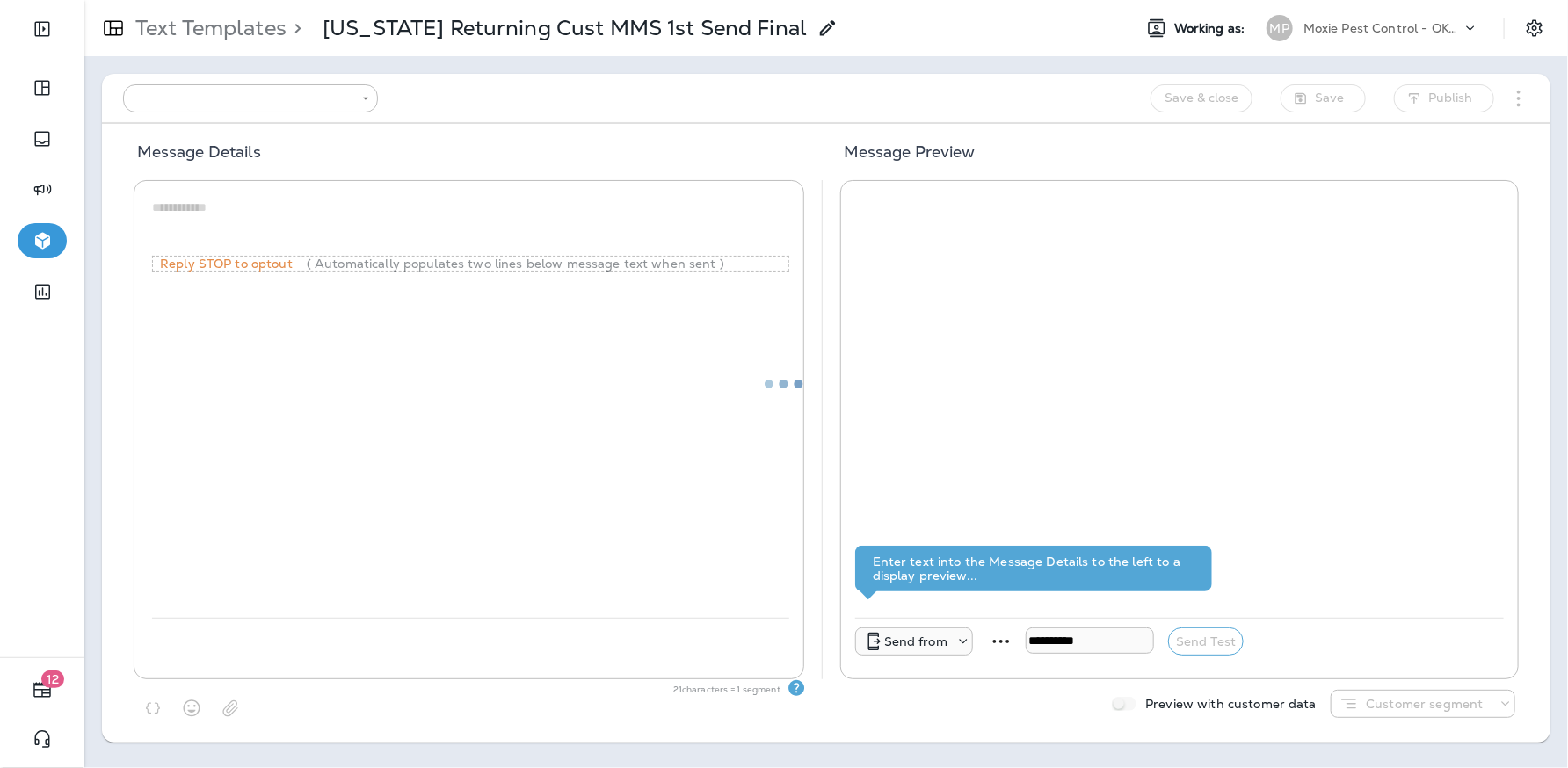 type on "**********" 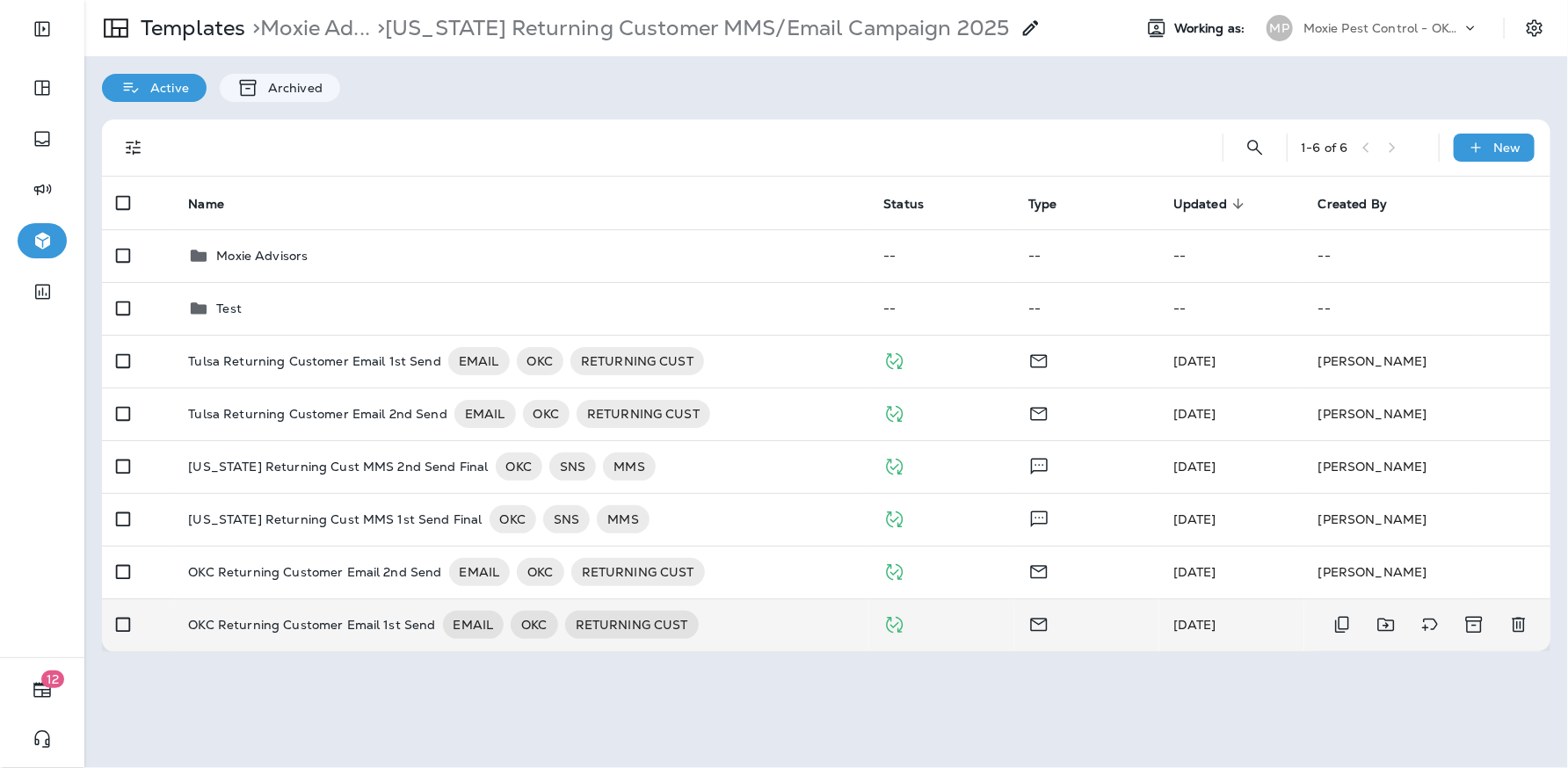 click on "OKC Returning Customer Email 1st Send" at bounding box center [311, 625] 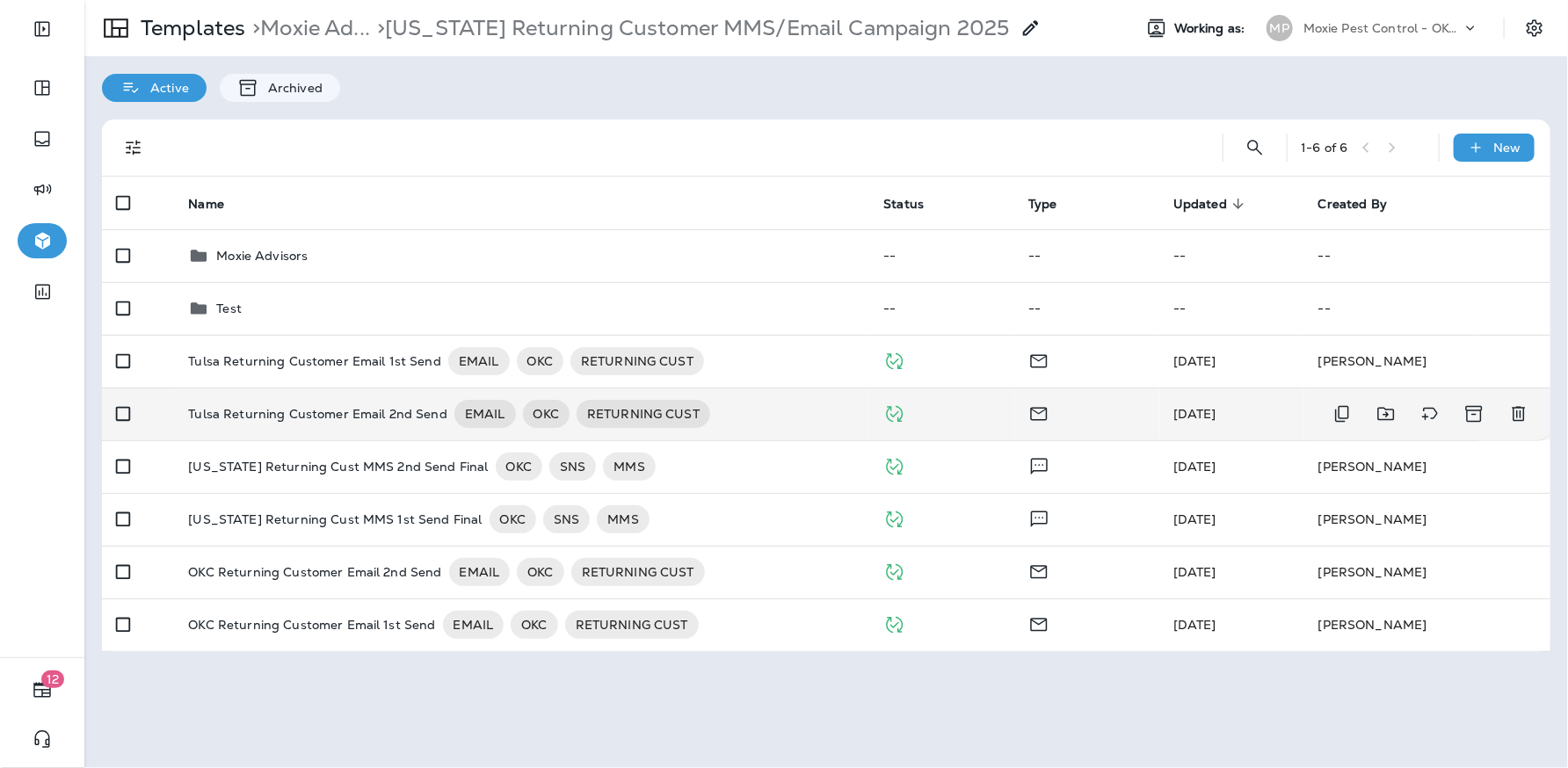 click on "Tulsa Returning Customer Email 2nd Send" at bounding box center [317, 414] 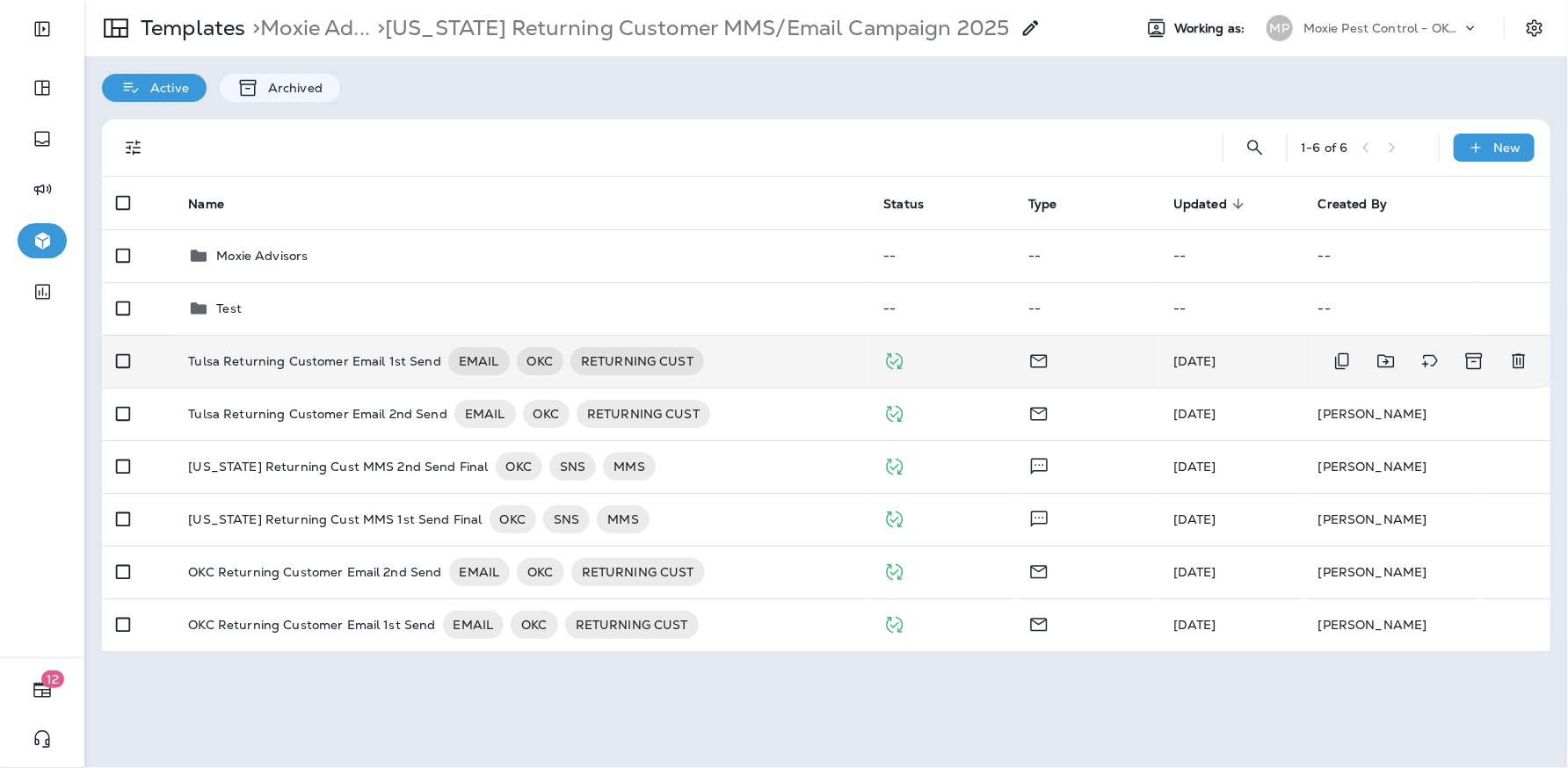 click on "Tulsa Returning Customer Email 1st Send" at bounding box center (314, 361) 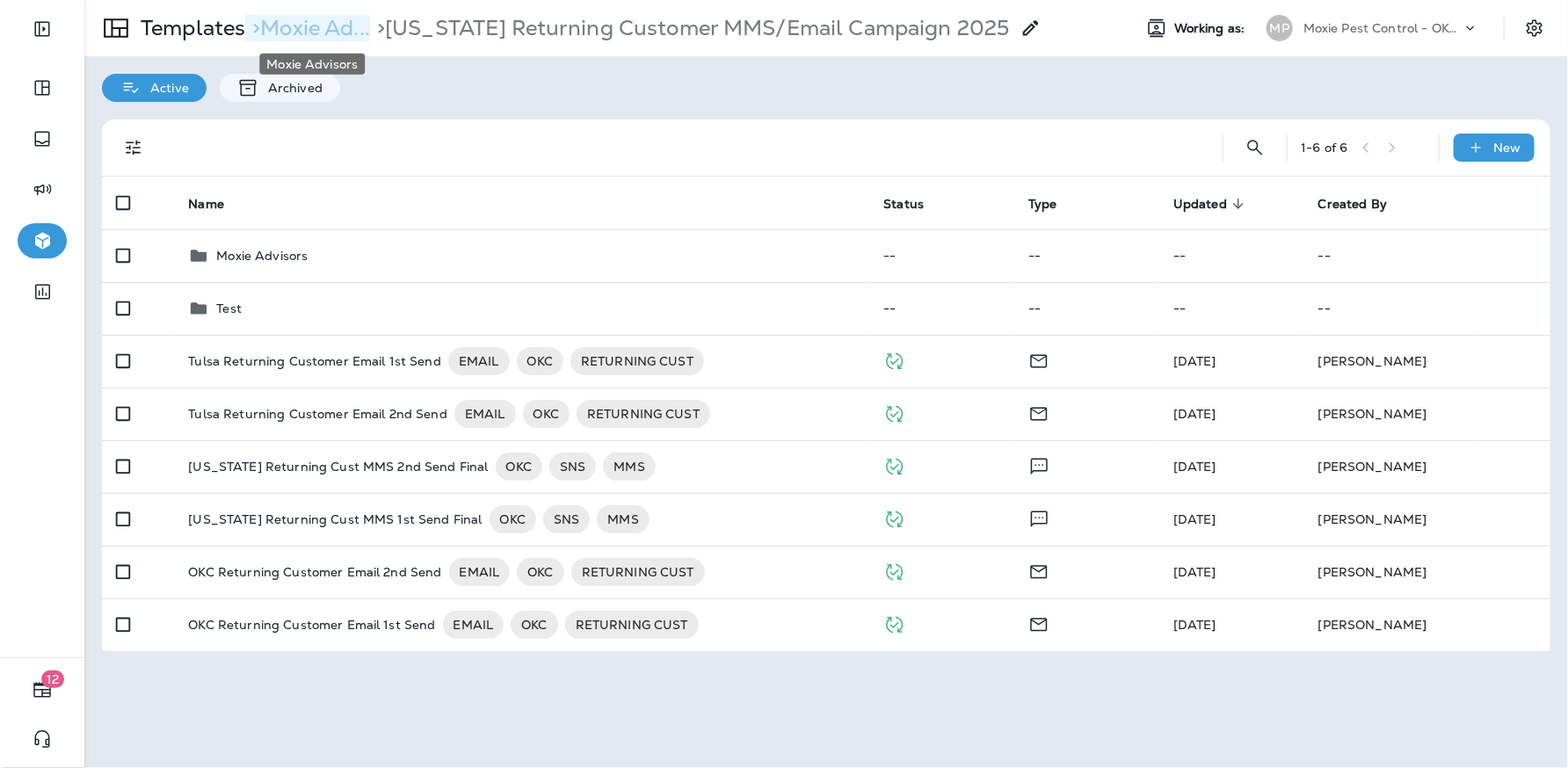 click on ">  Moxie Ad..." at bounding box center (308, 28) 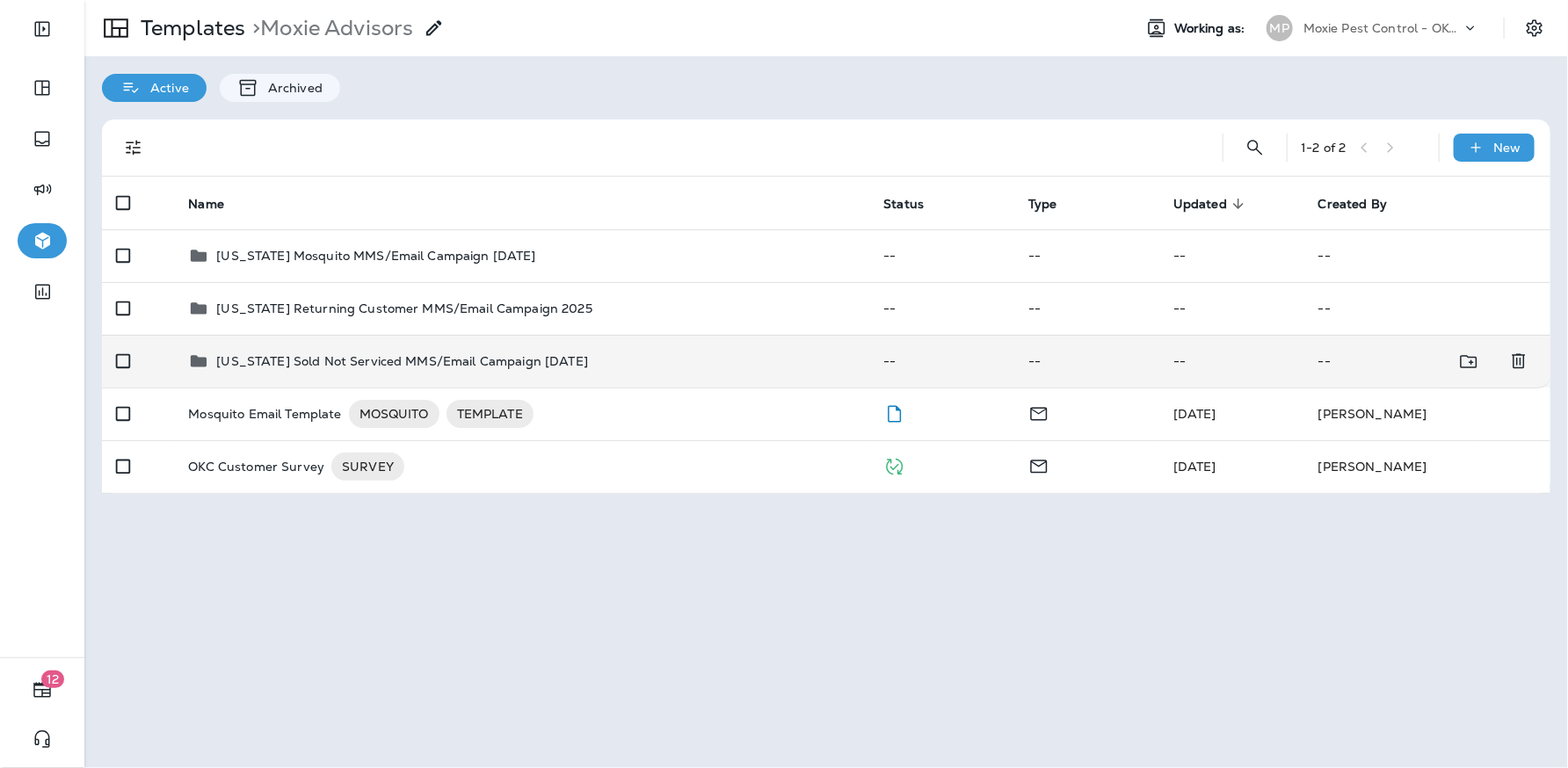click on "Oklahoma Sold Not Serviced MMS/Email Campaign July 2025" at bounding box center (402, 361) 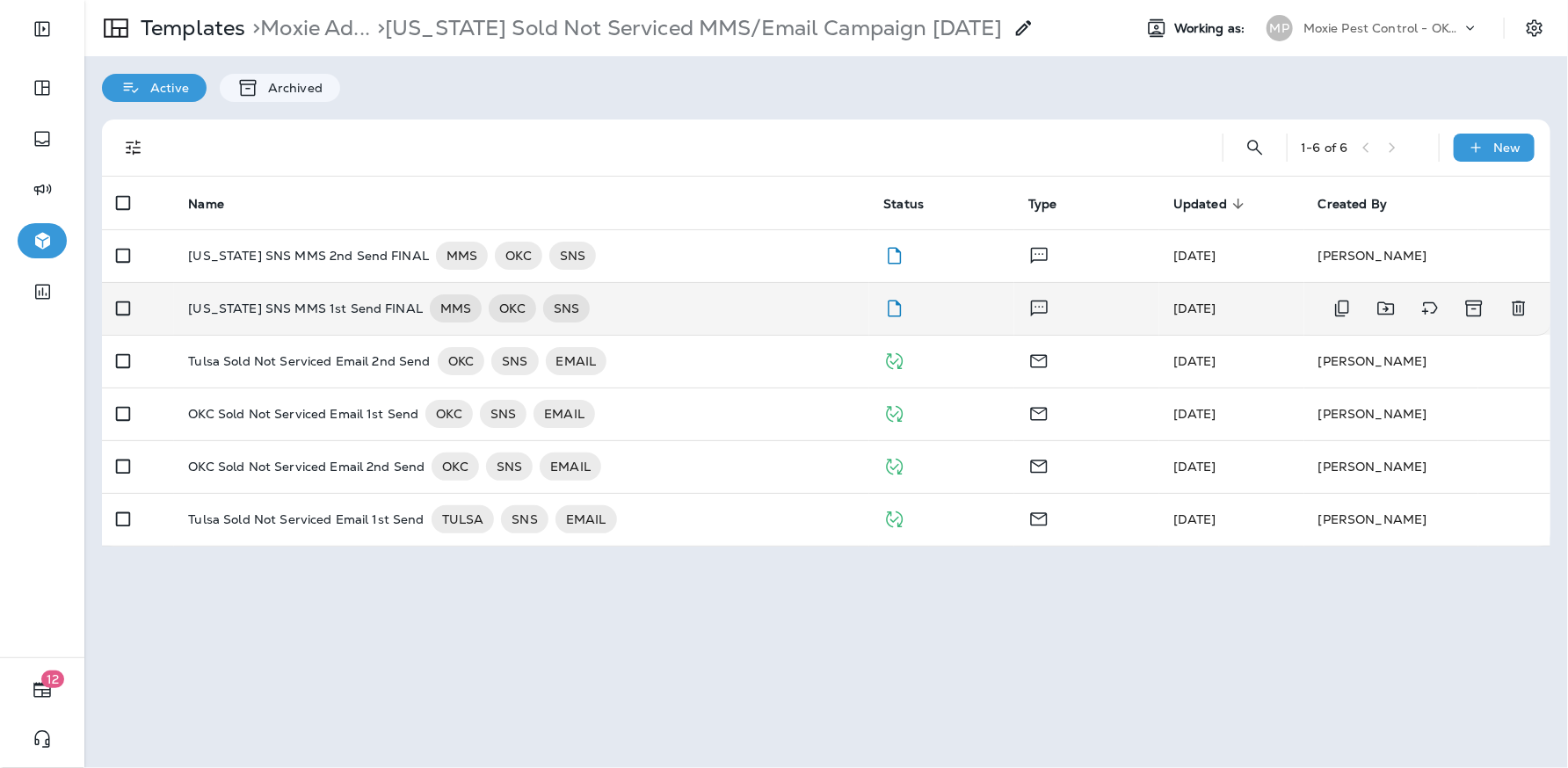 click on "Oklahoma SNS MMS 1st Send FINAL" at bounding box center (305, 308) 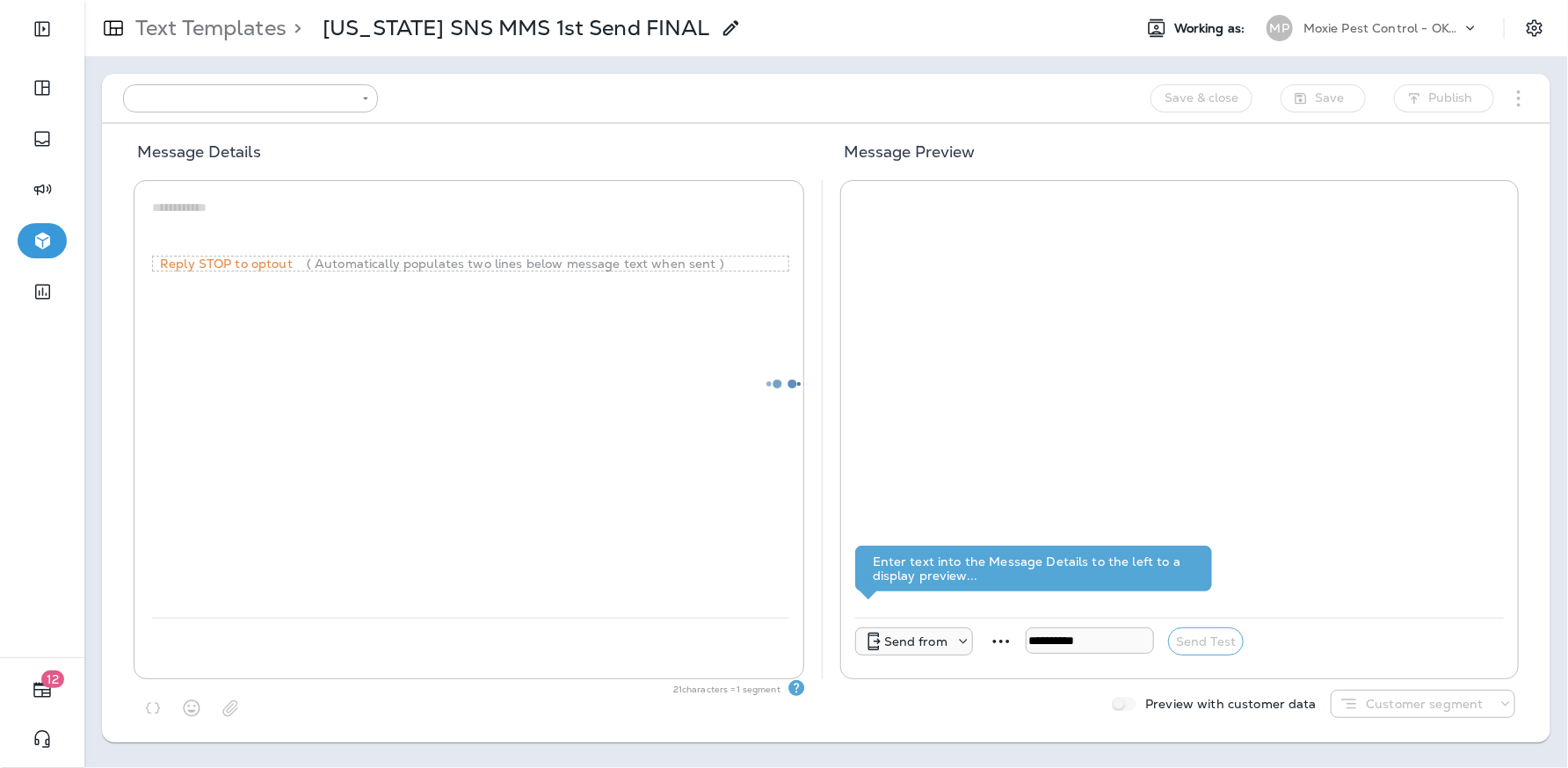 type on "**********" 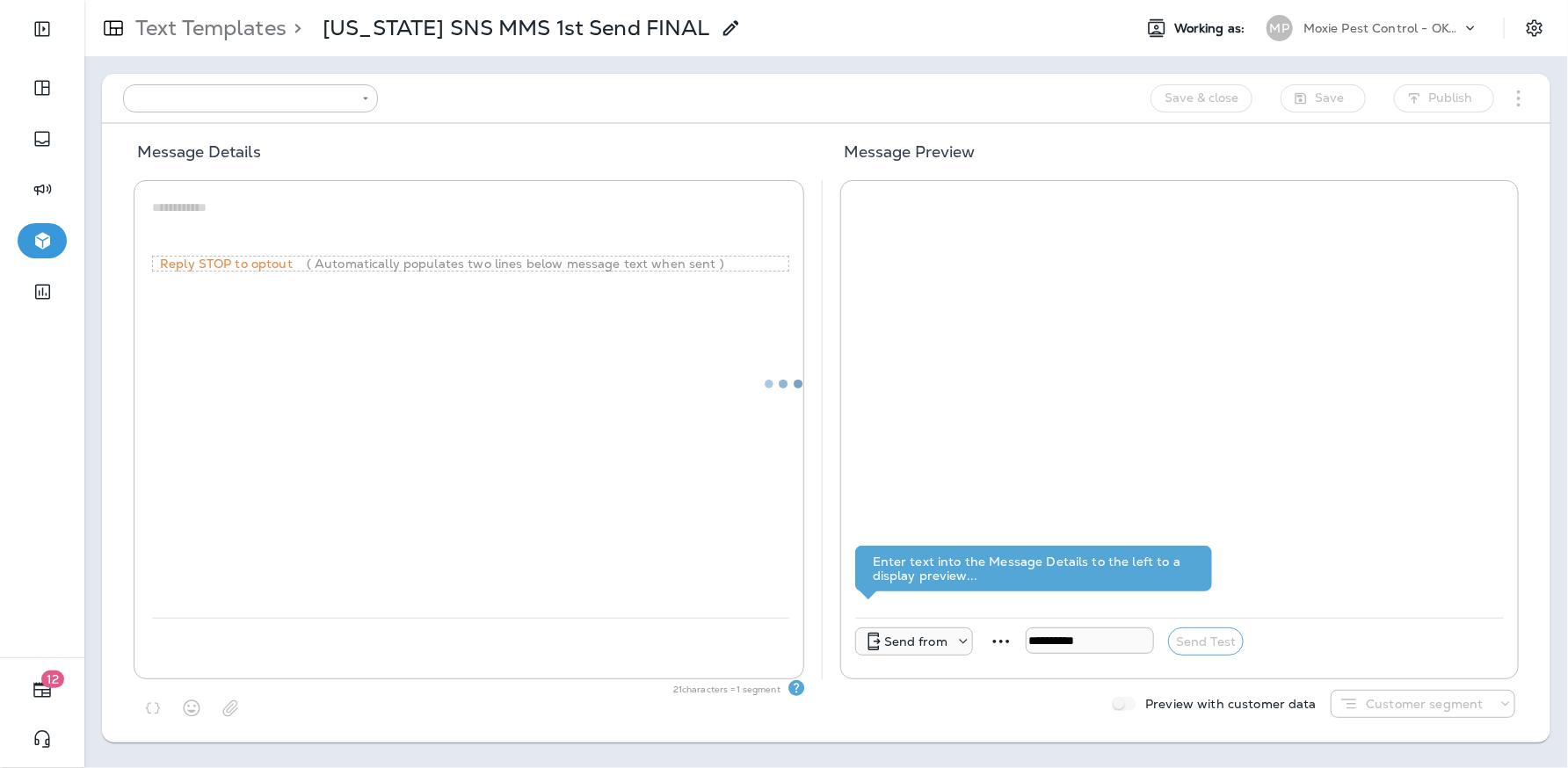 type on "**********" 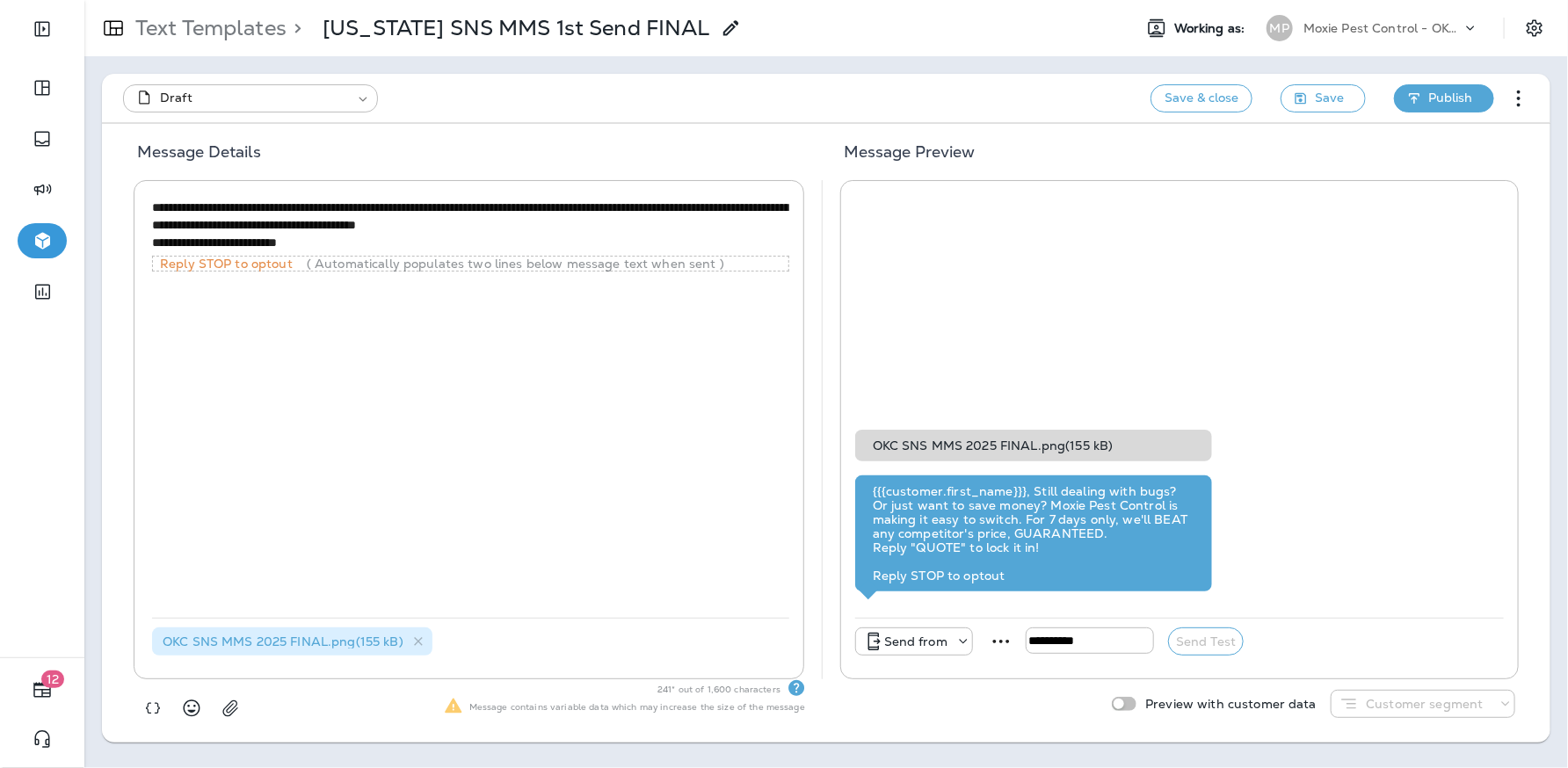 click 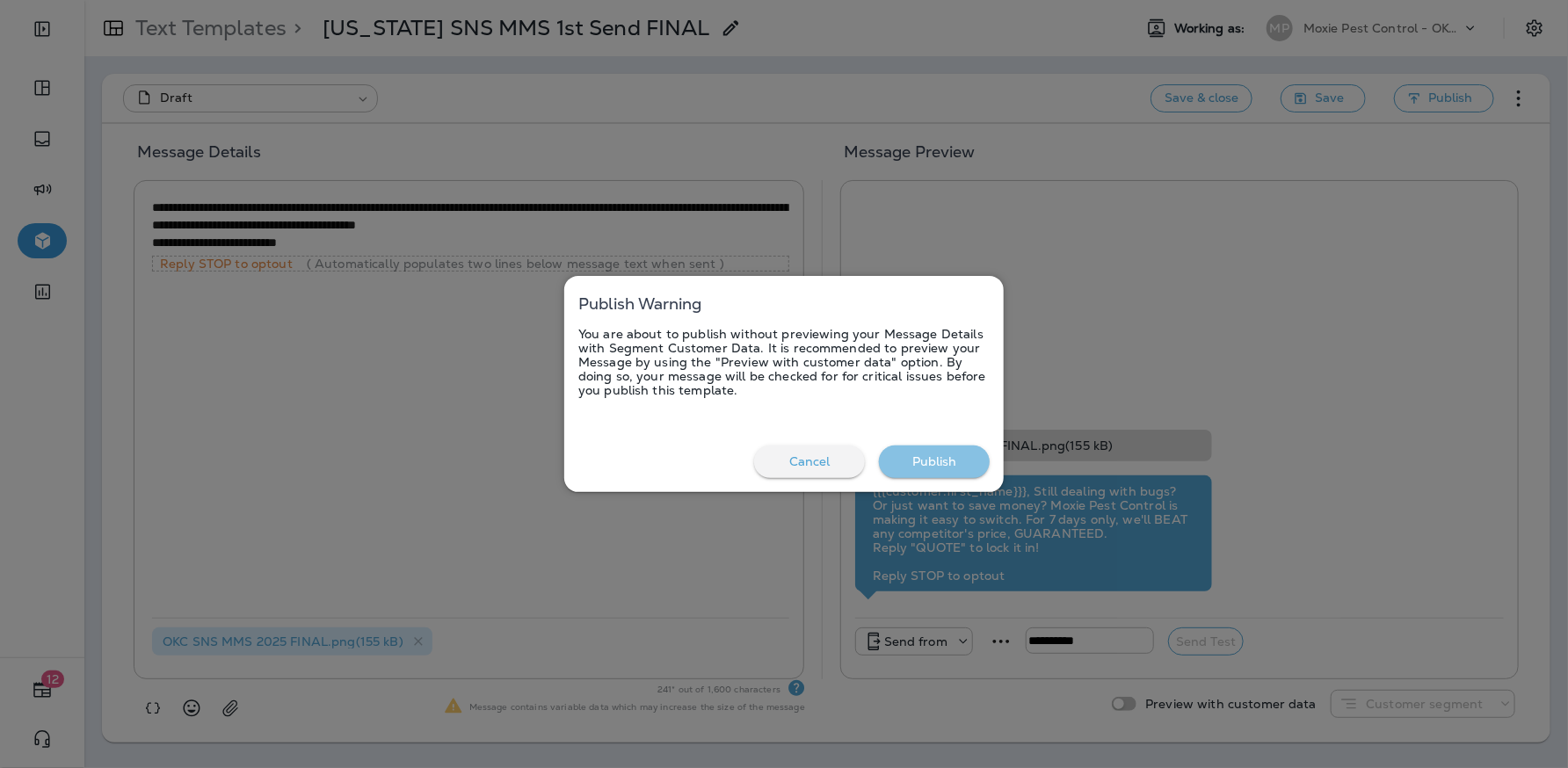 drag, startPoint x: 938, startPoint y: 453, endPoint x: 972, endPoint y: 421, distance: 46.69047 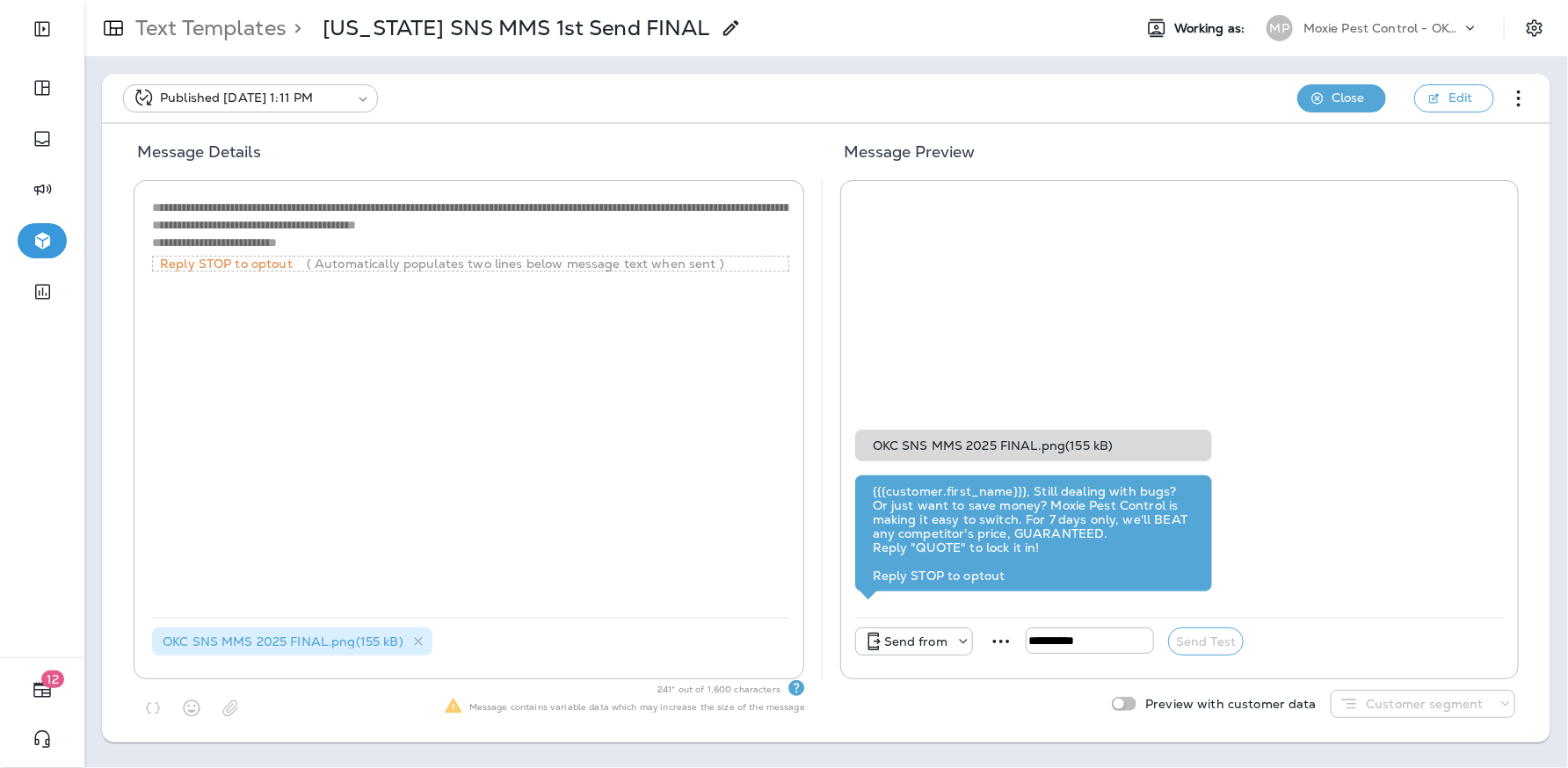 click 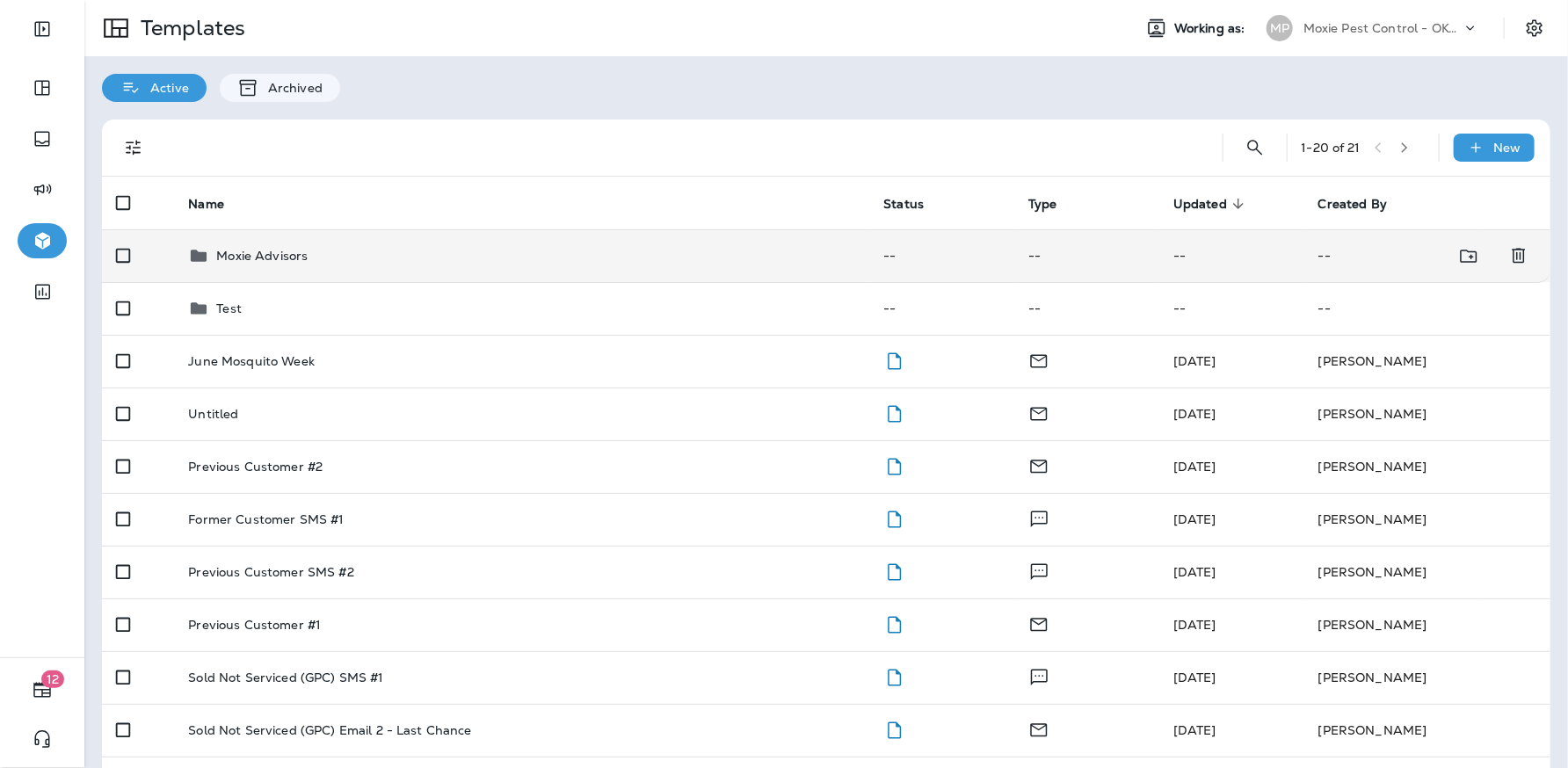 click on "Moxie Advisors" at bounding box center (521, 256) 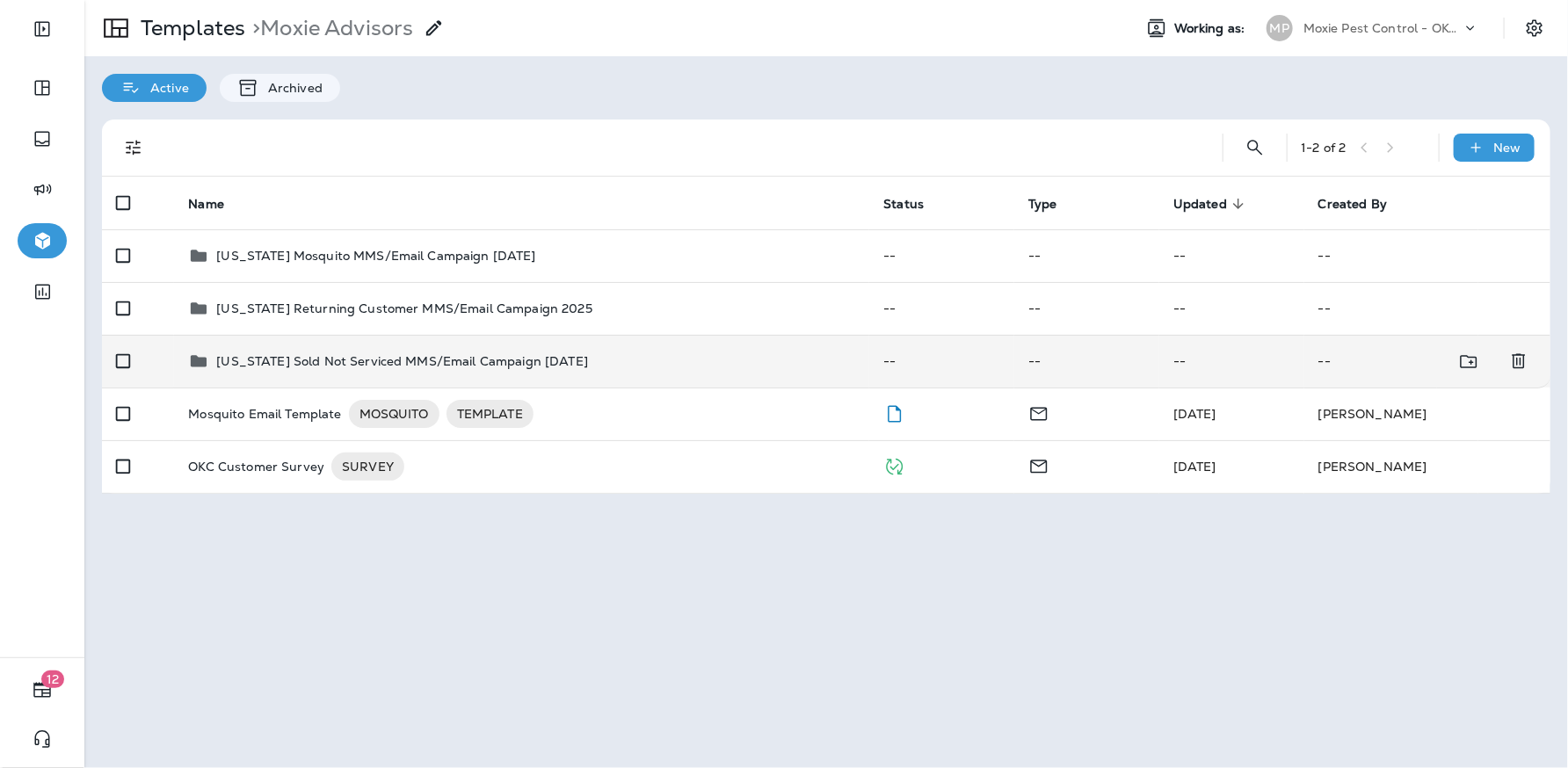 click on "Oklahoma Sold Not Serviced MMS/Email Campaign July 2025" at bounding box center [402, 361] 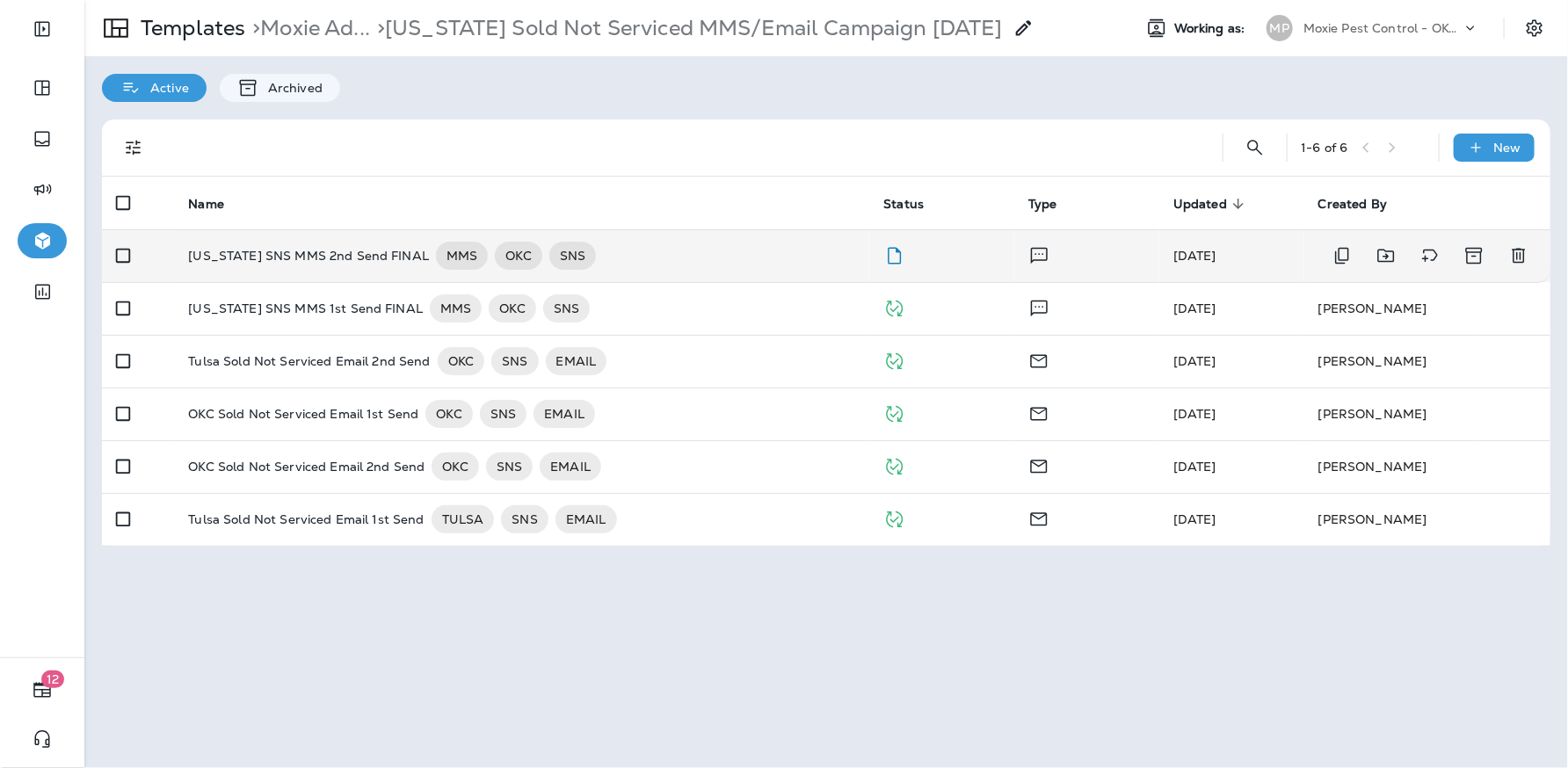 click on "Oklahoma SNS MMS 2nd Send FINAL" at bounding box center [309, 256] 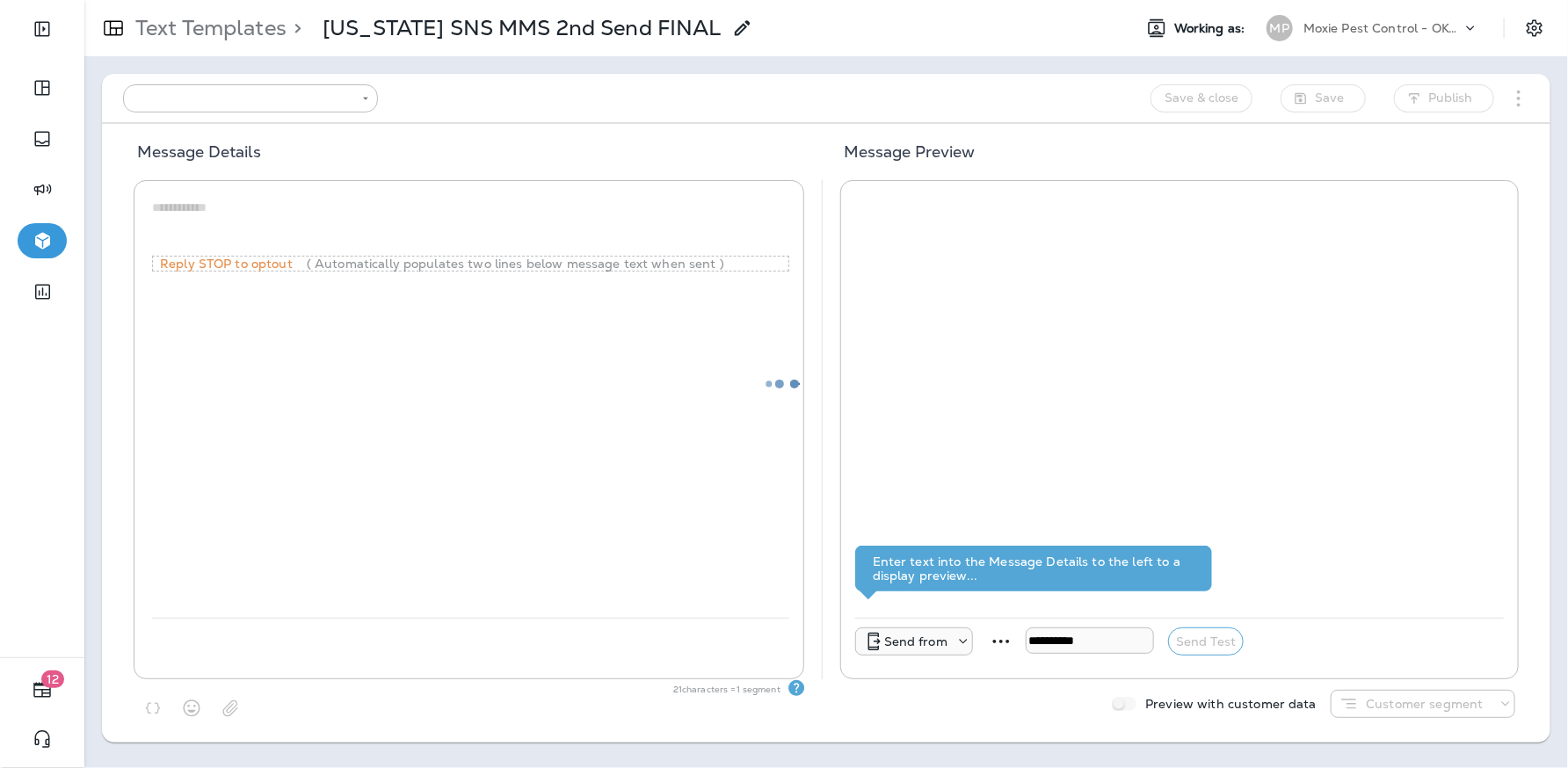 type on "**********" 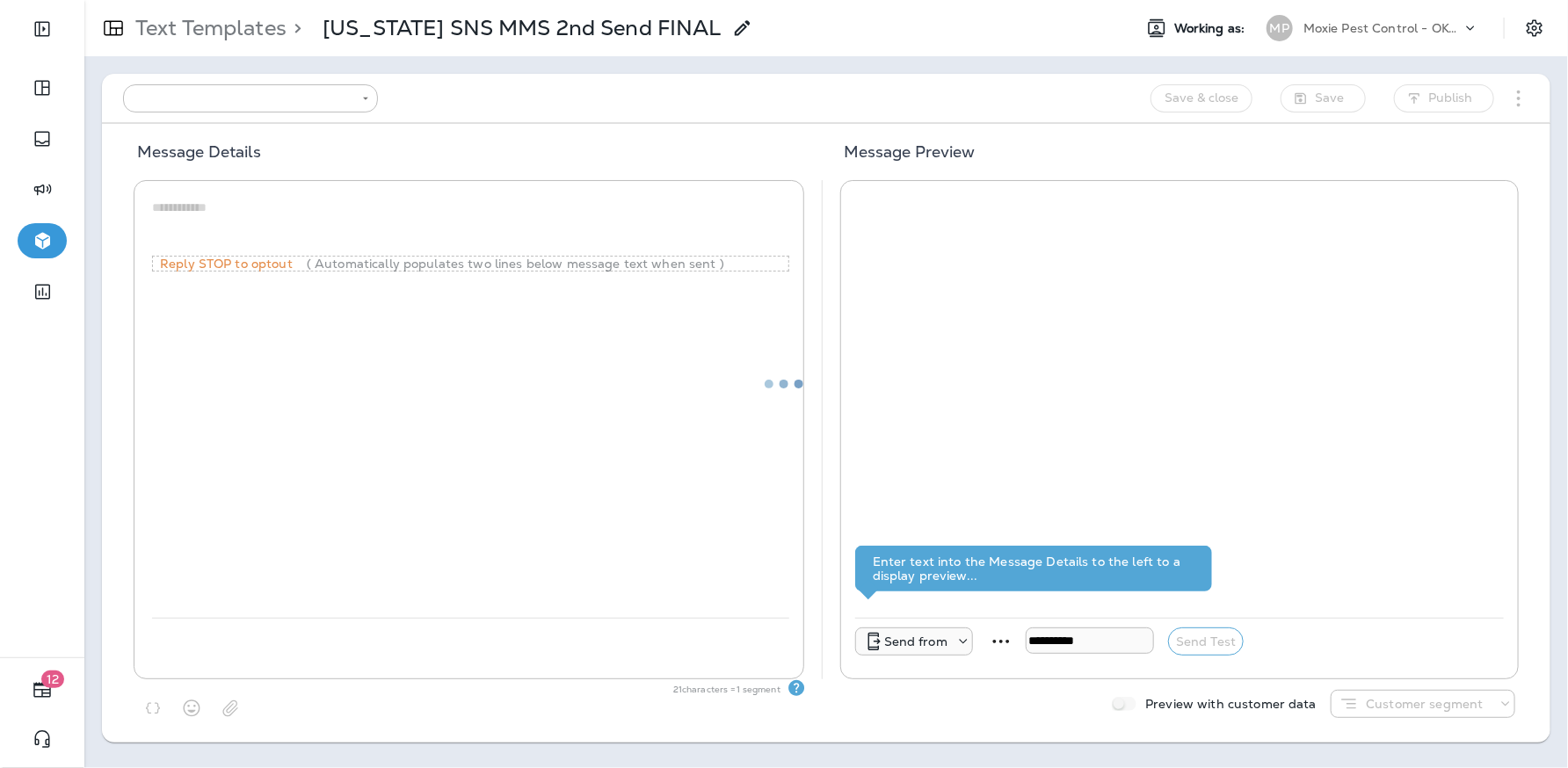 type on "**********" 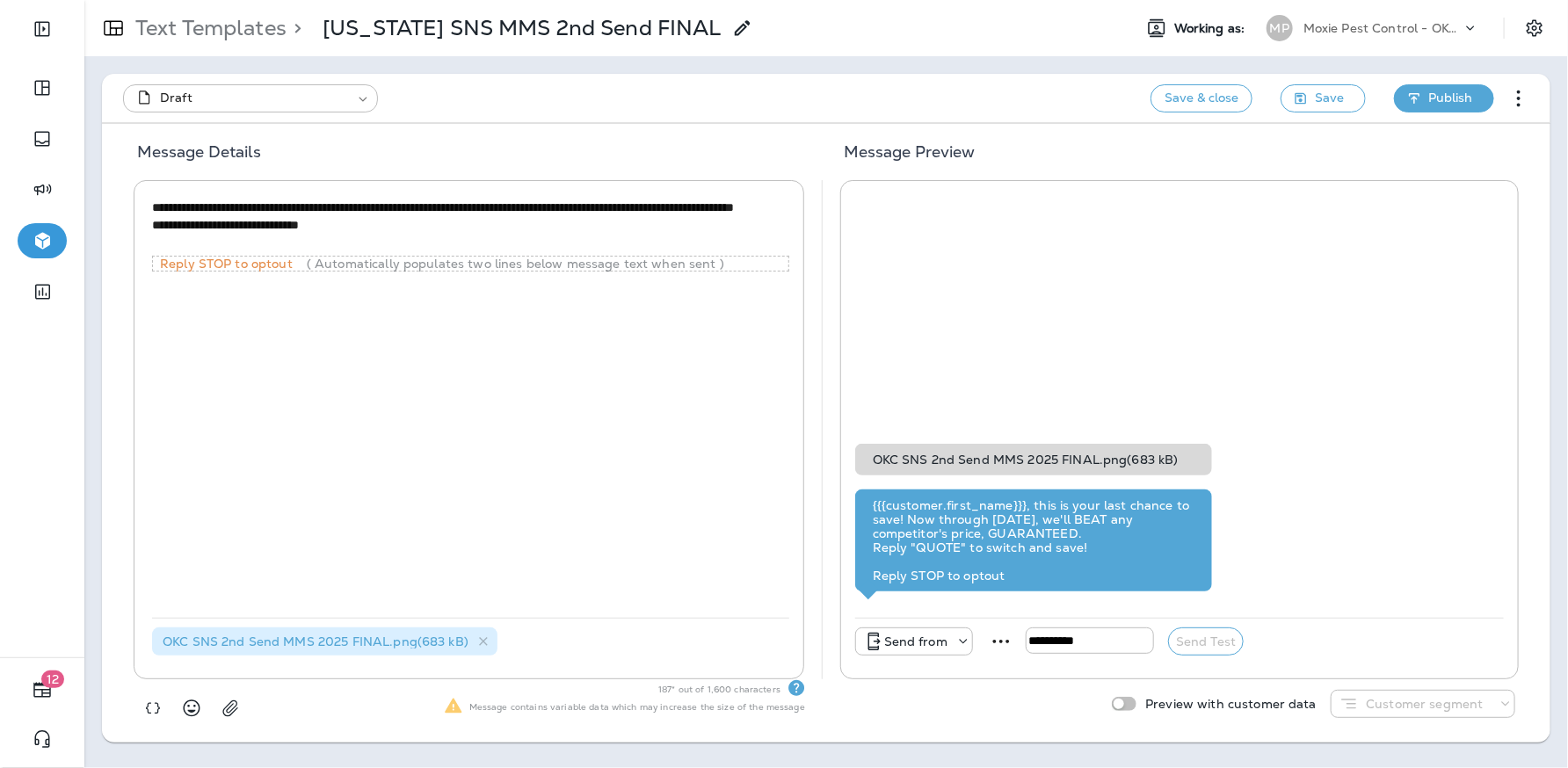 click on "Publish" at bounding box center (1450, 98) 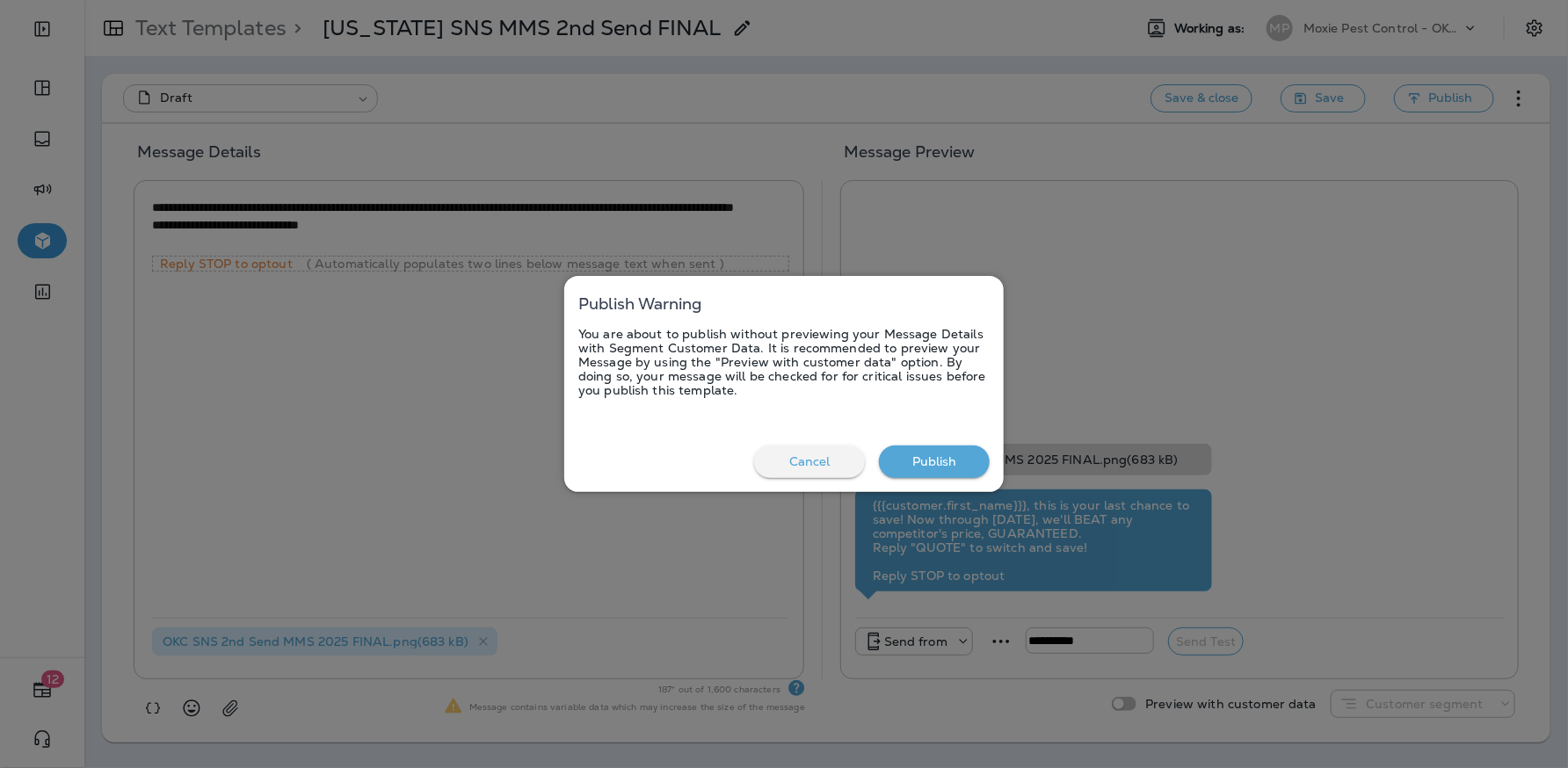 click on "Publish" at bounding box center (934, 461) 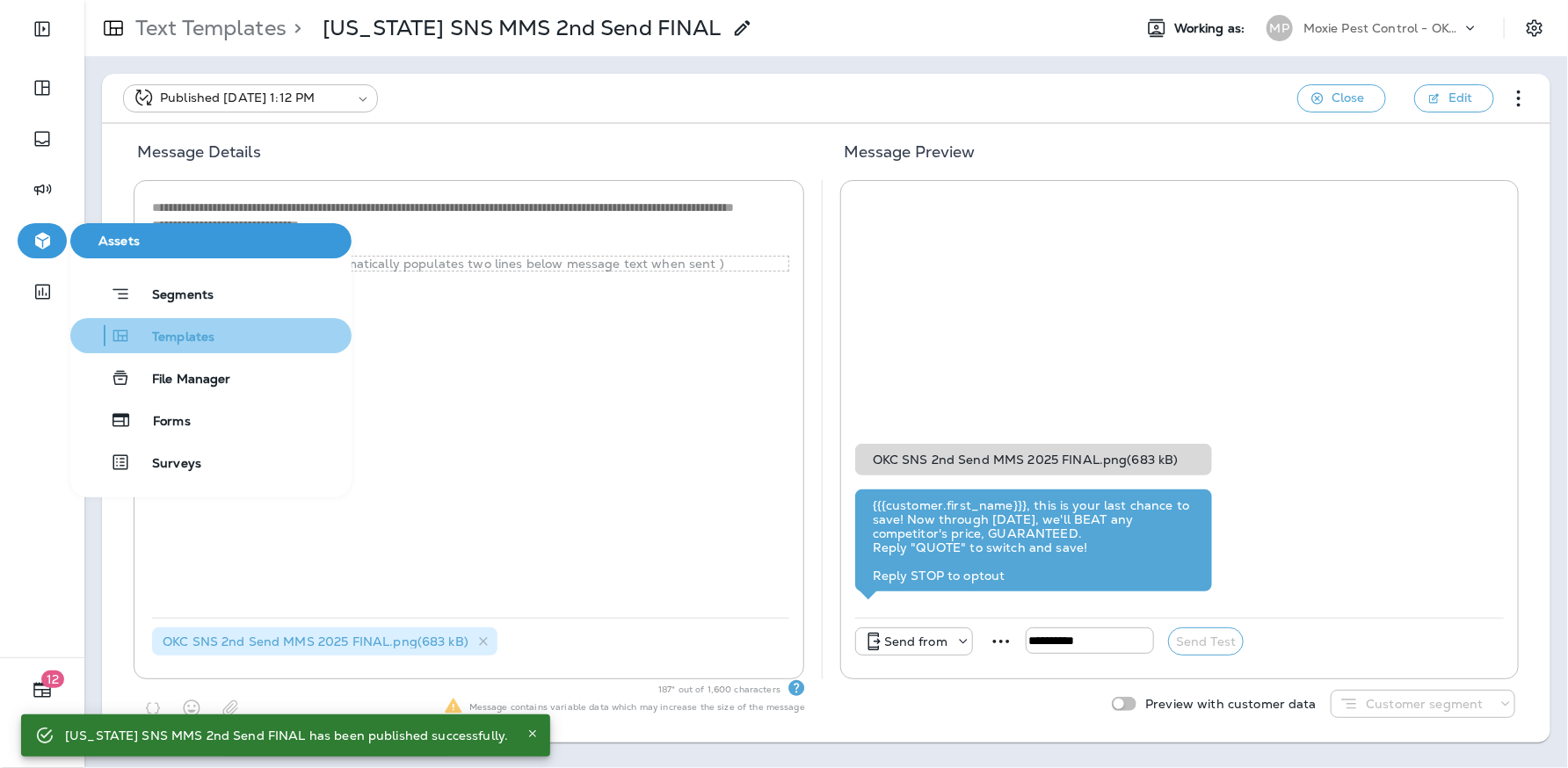 click on "Templates" at bounding box center (172, 337) 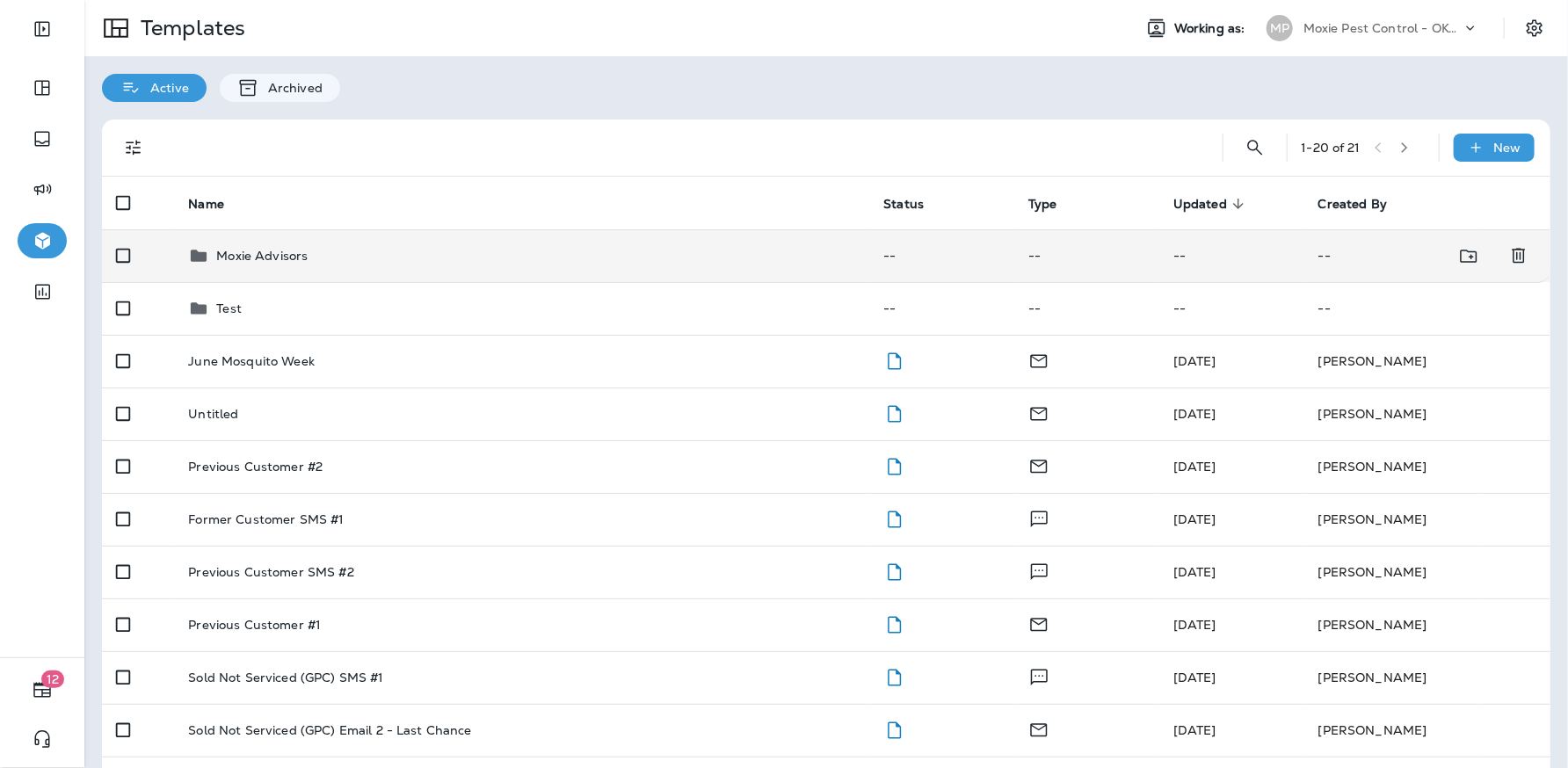click on "Moxie Advisors" at bounding box center [521, 256] 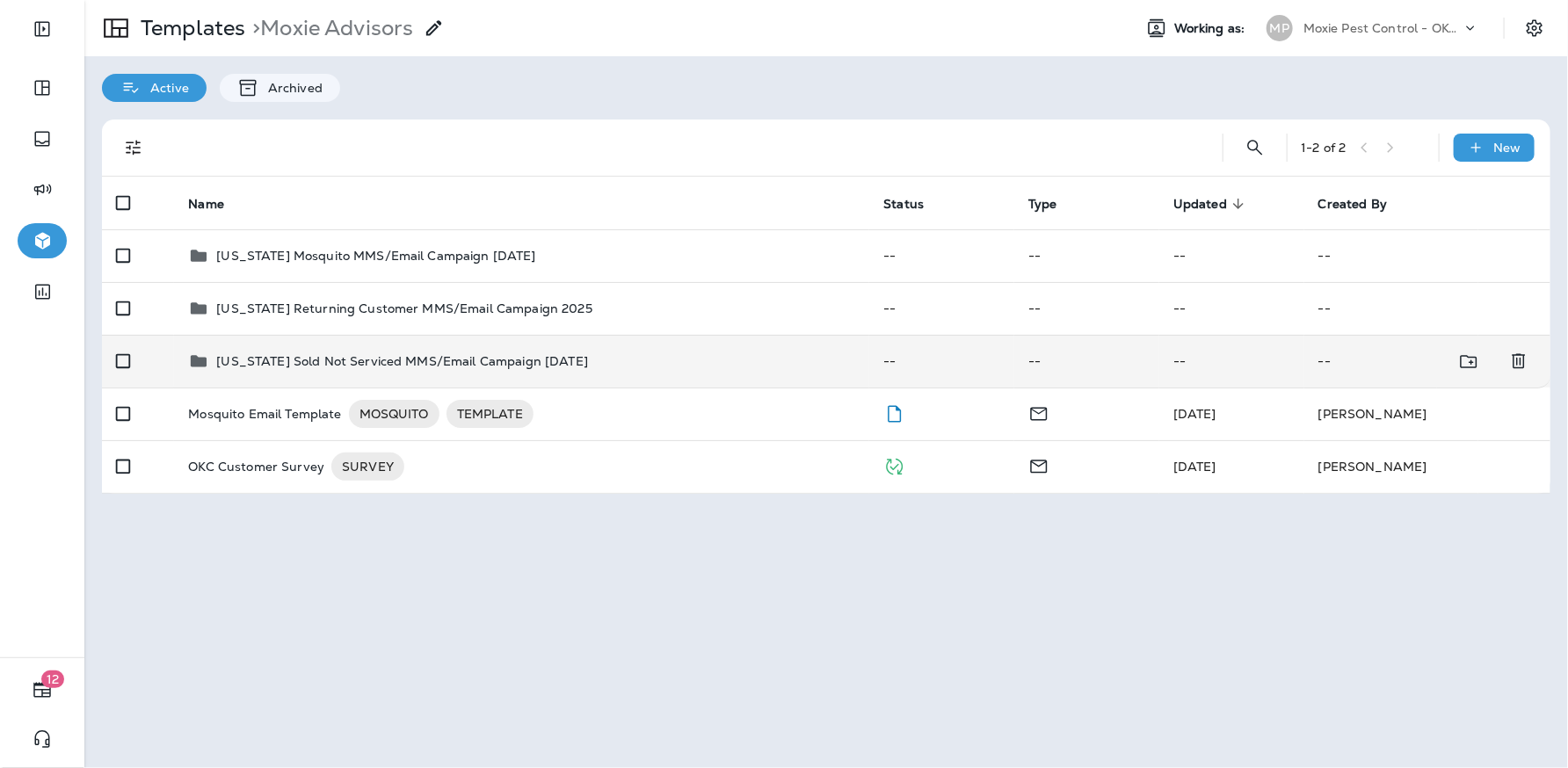 click on "Oklahoma Sold Not Serviced MMS/Email Campaign July 2025" at bounding box center [521, 361] 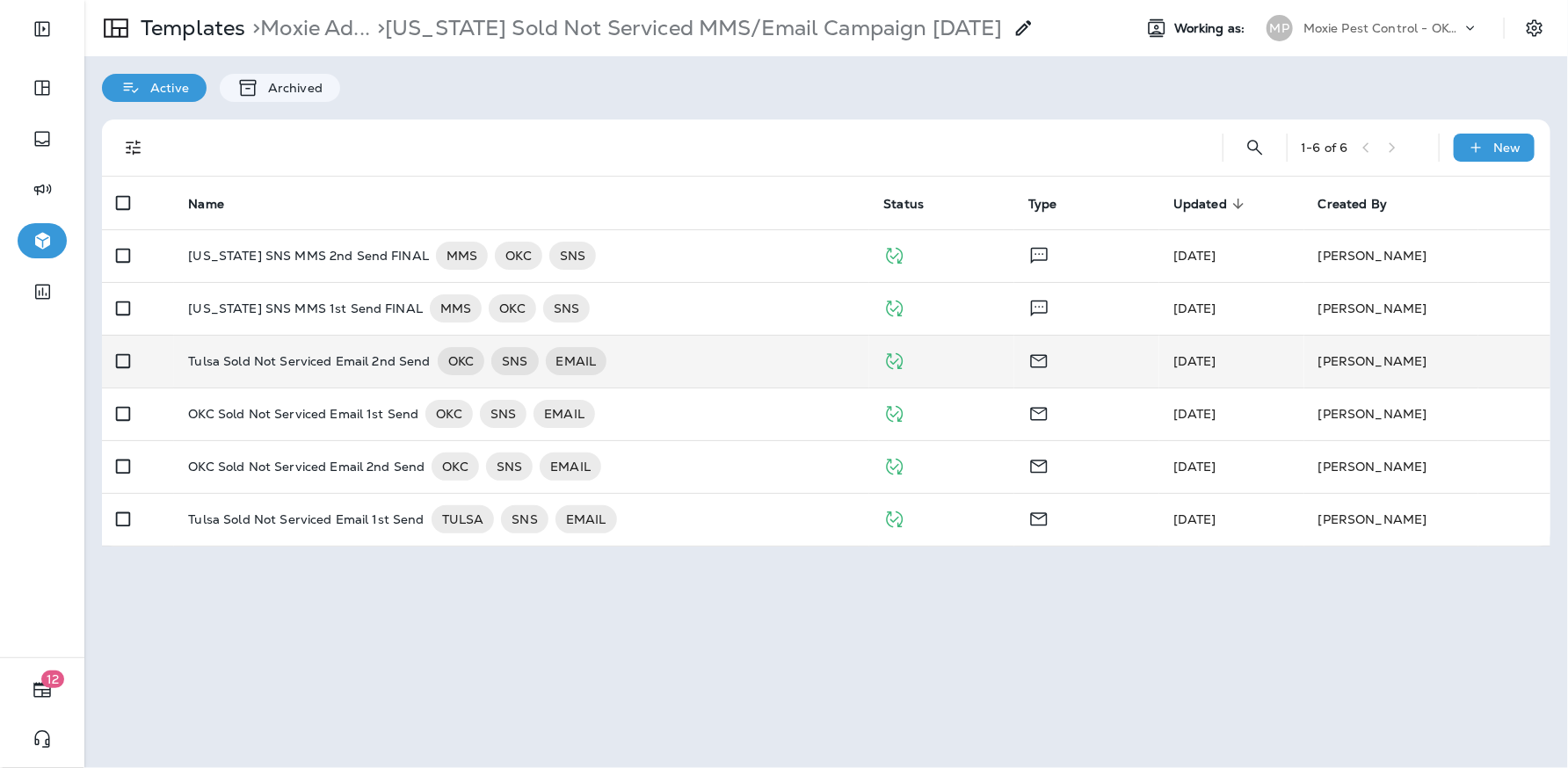 click on "Tulsa Sold Not Serviced Email 2nd Send" at bounding box center [309, 361] 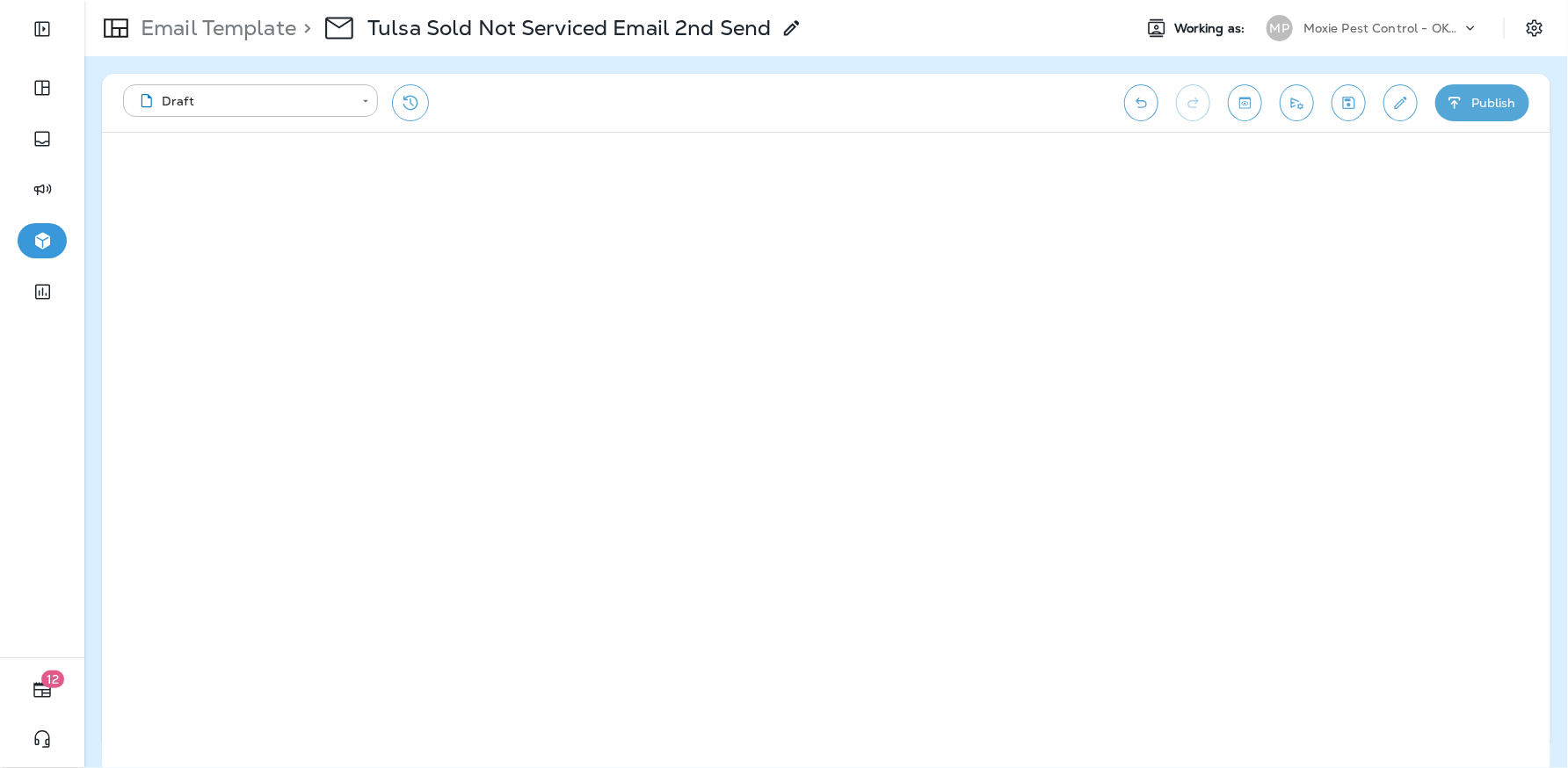 click on "Email Template" at bounding box center (214, 28) 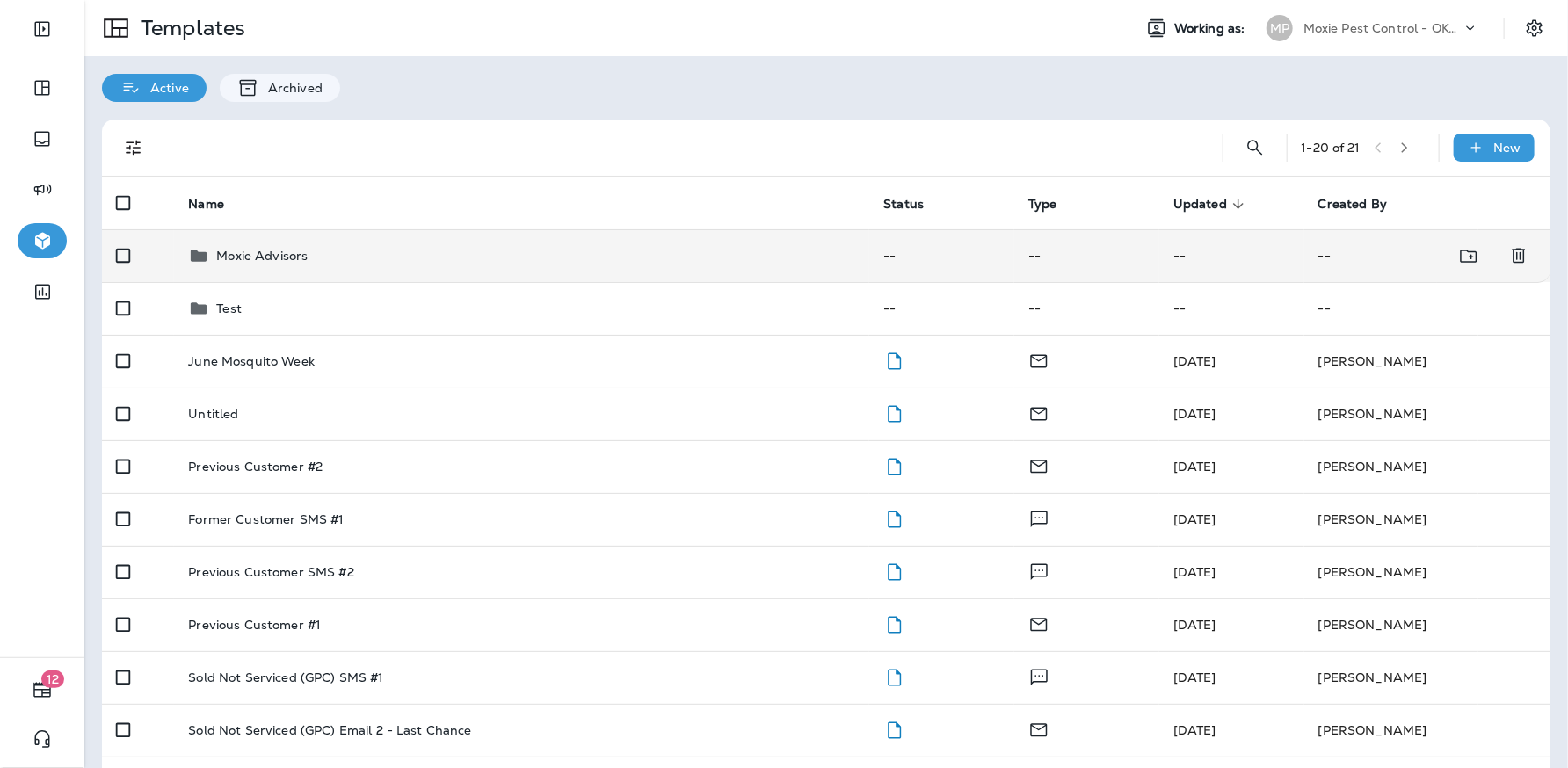 click on "Moxie Advisors" at bounding box center [262, 256] 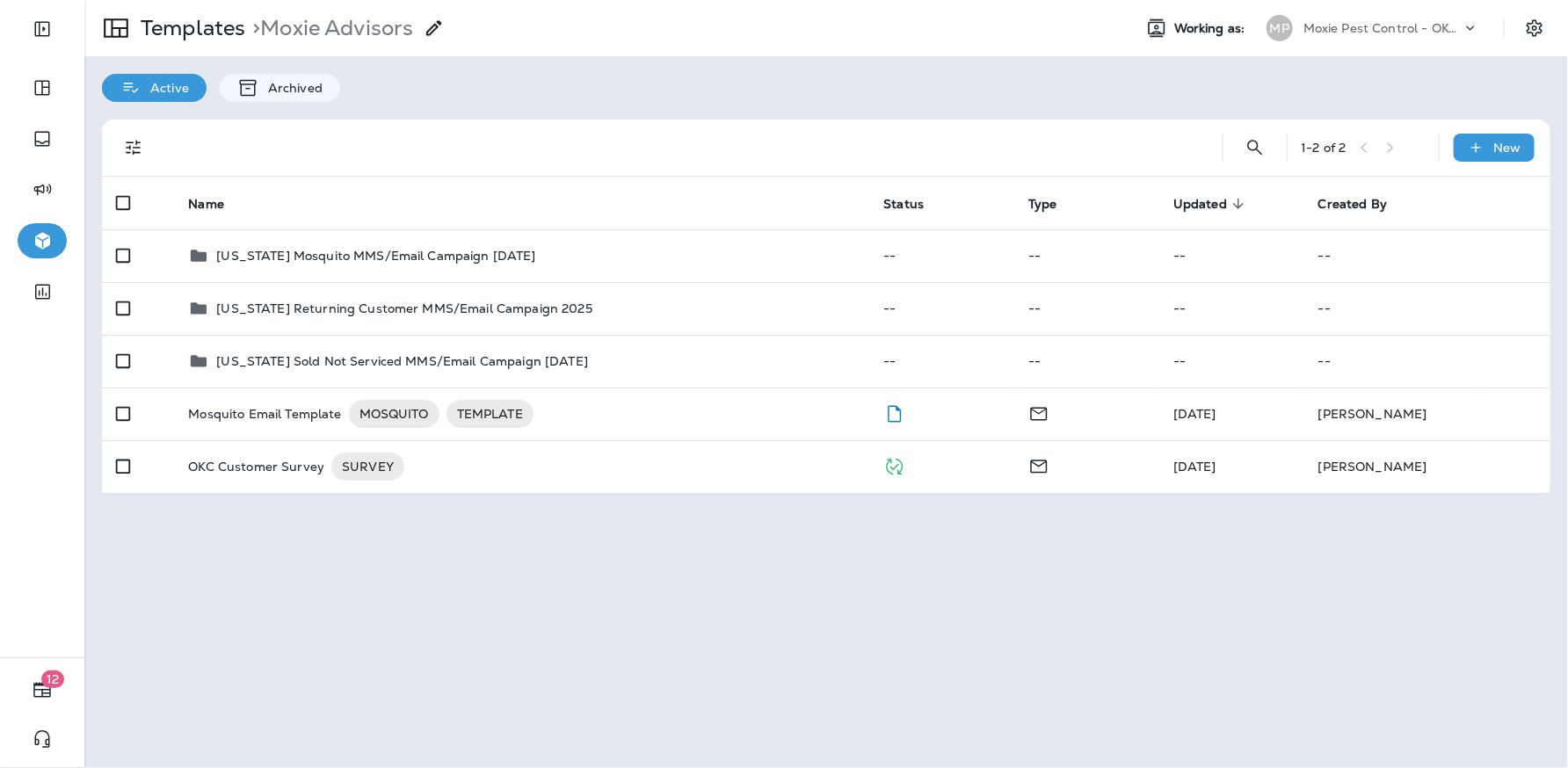 click on "1  -  2   of 2 New Name Status Type Updated sorted descending Created By Oklahoma Mosquito MMS/Email Campaign July  2025   --     --     --     --   Oklahoma Returning Customer MMS/Email Campaign 2025   --     --     --     --   Oklahoma Sold Not Serviced MMS/Email Campaign July 2025   --     --     --     --     Mosquito Email Template MOSQUITO TEMPLATE Jun 24, 2025 Mike Chacon   OKC Customer Survey SURVEY Jan 17, 2025 Mike Chacon" at bounding box center [826, 307] 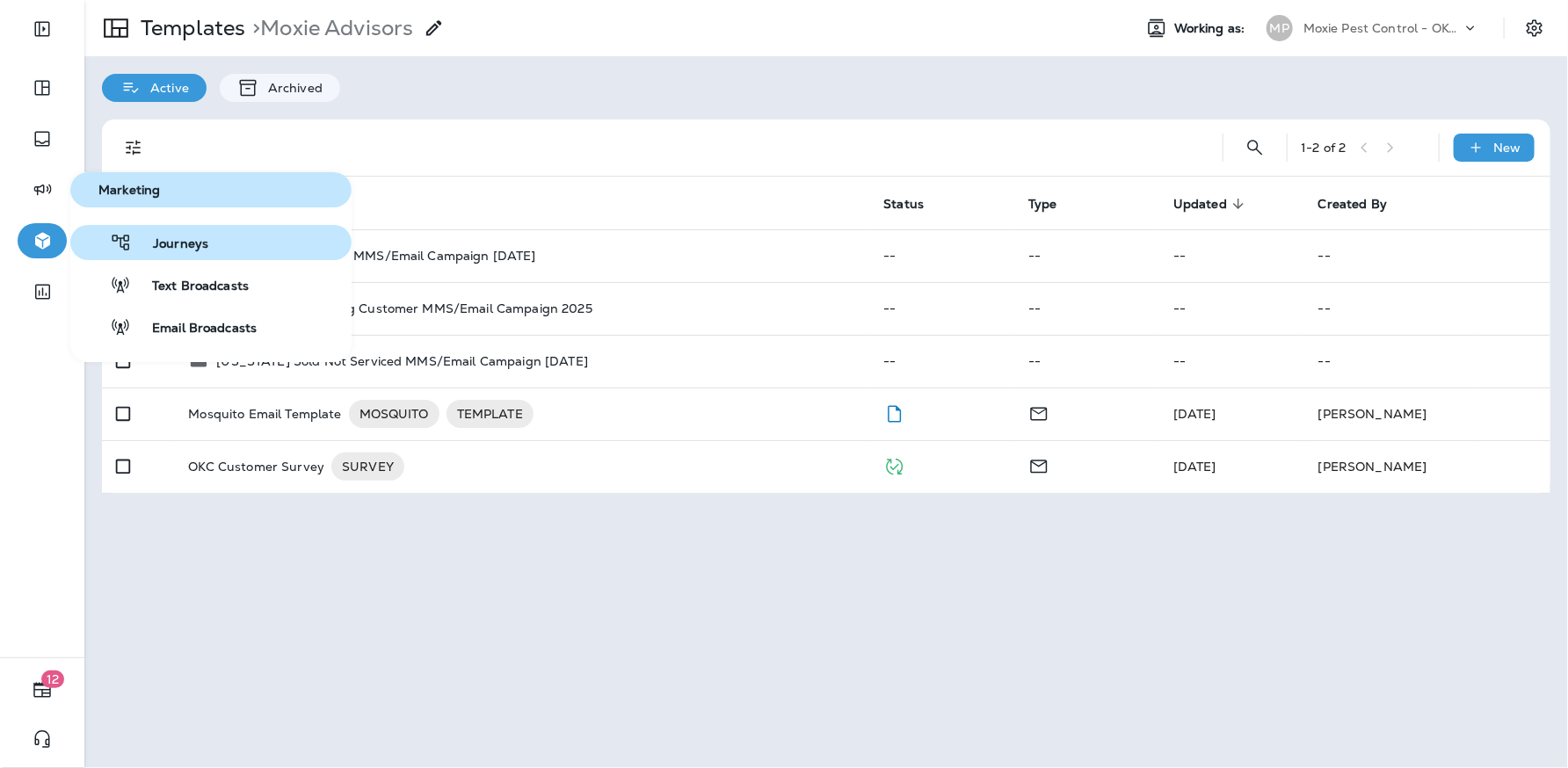 click on "Journeys" at bounding box center [211, 243] 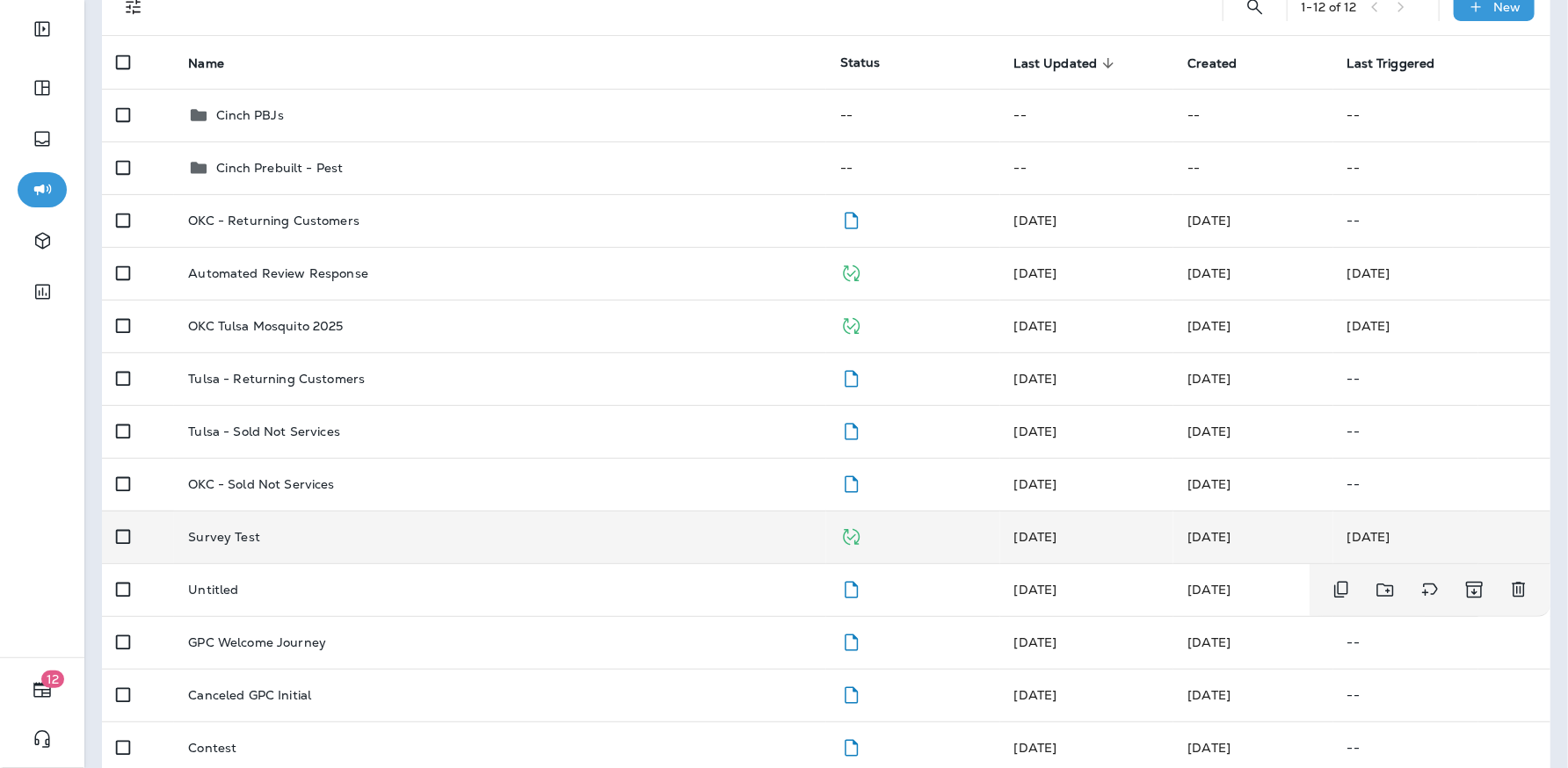 scroll, scrollTop: 127, scrollLeft: 0, axis: vertical 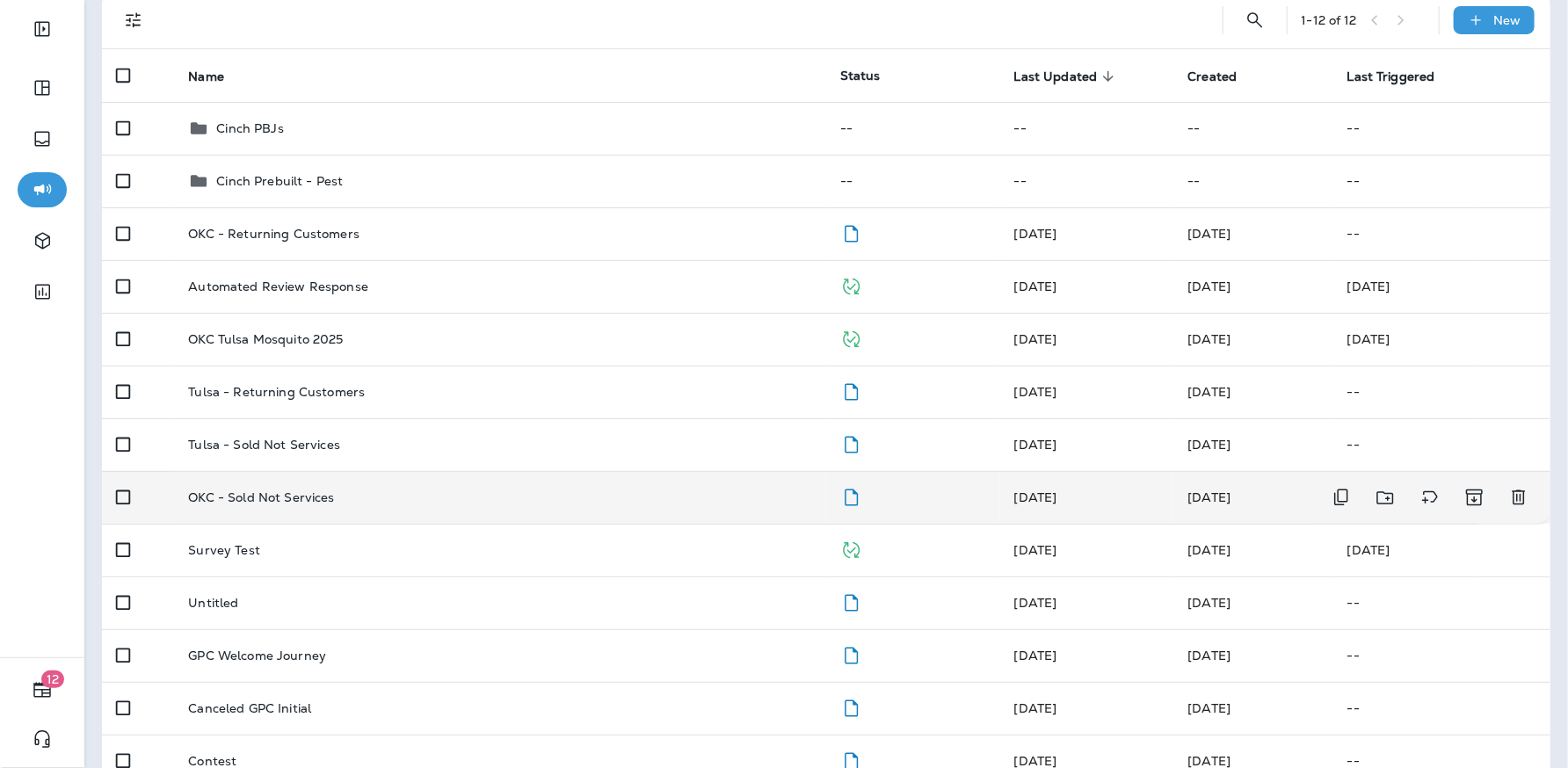click on "OKC - Sold Not Services" at bounding box center [261, 497] 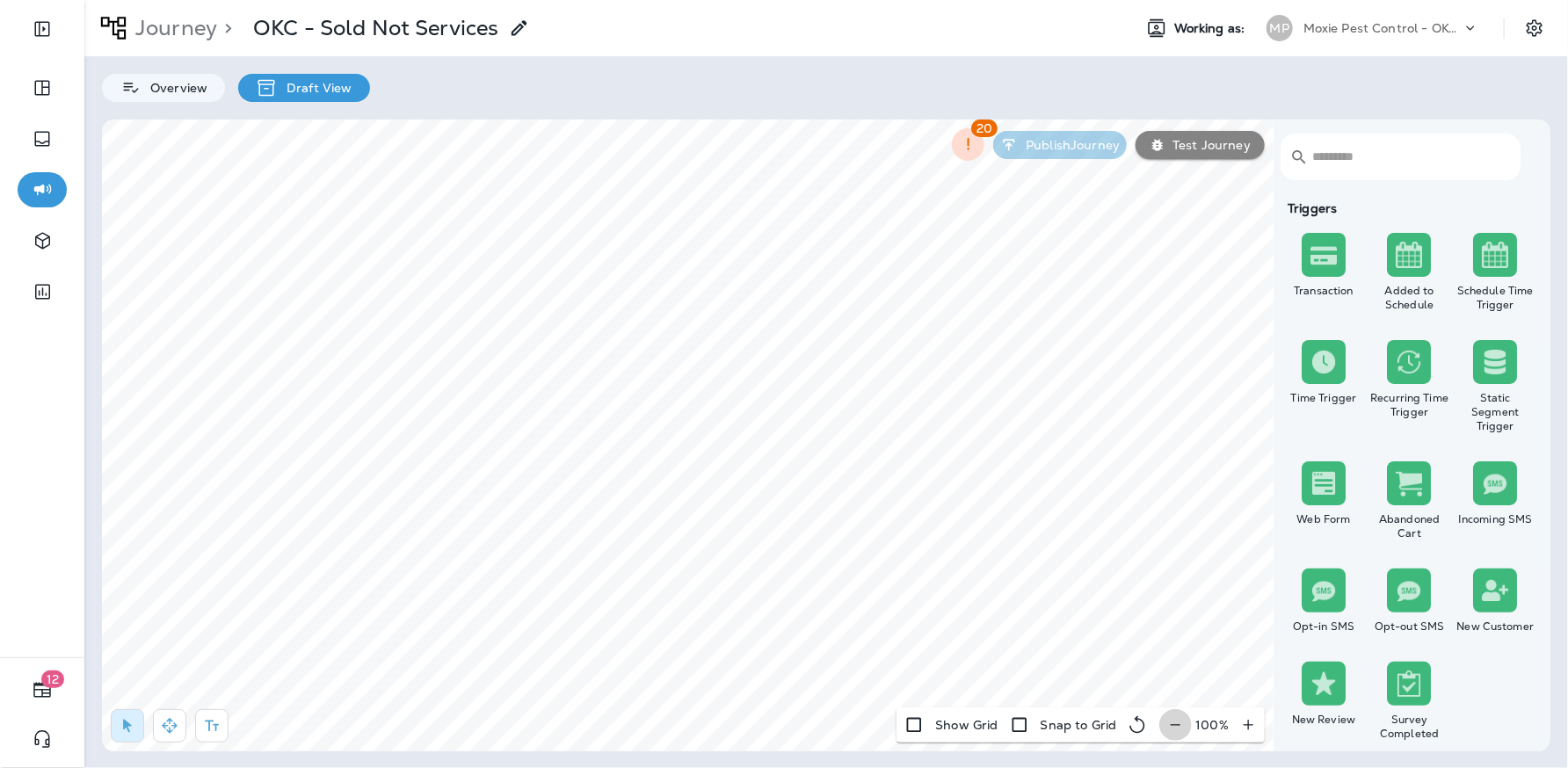 click 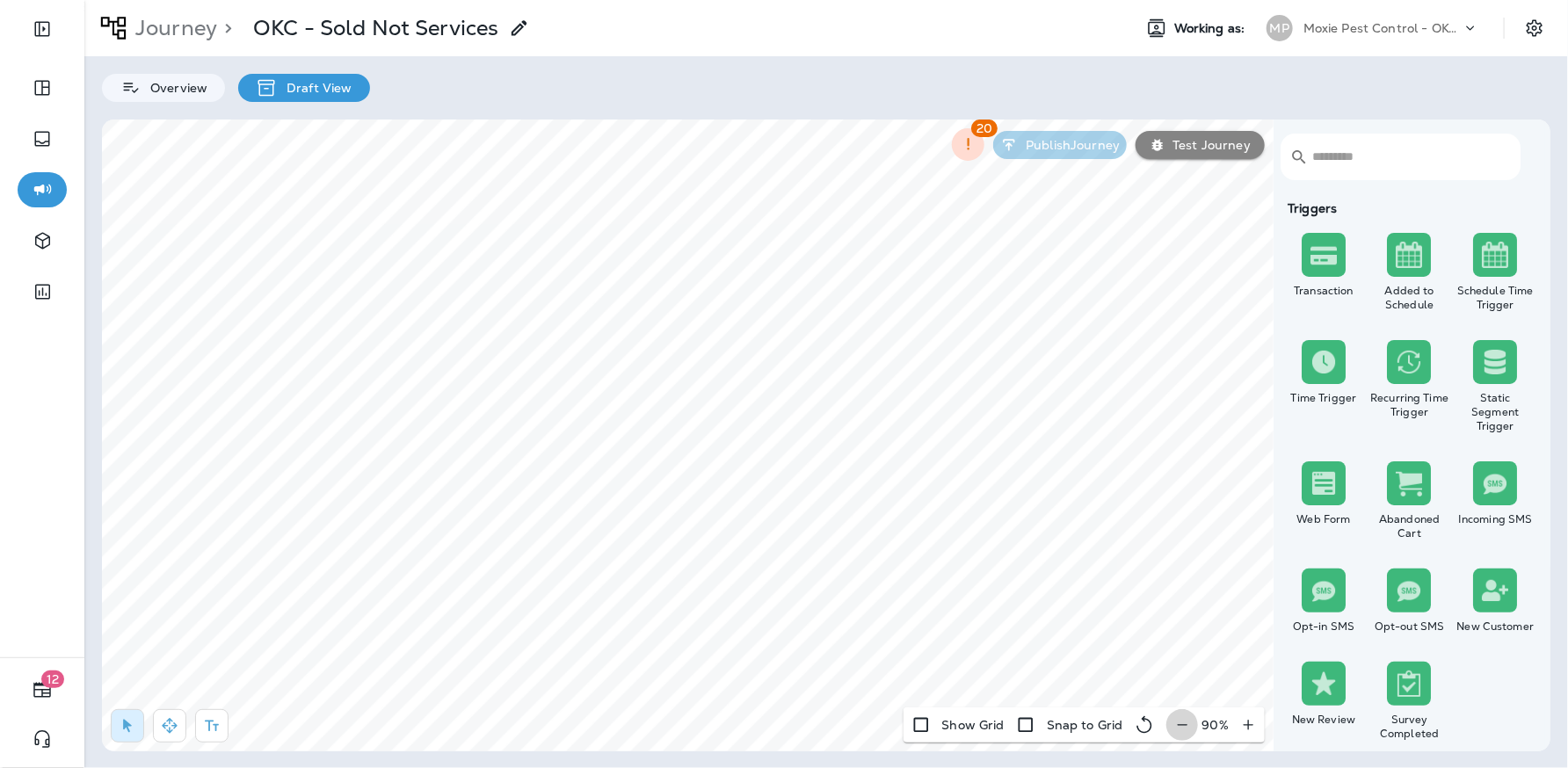 click 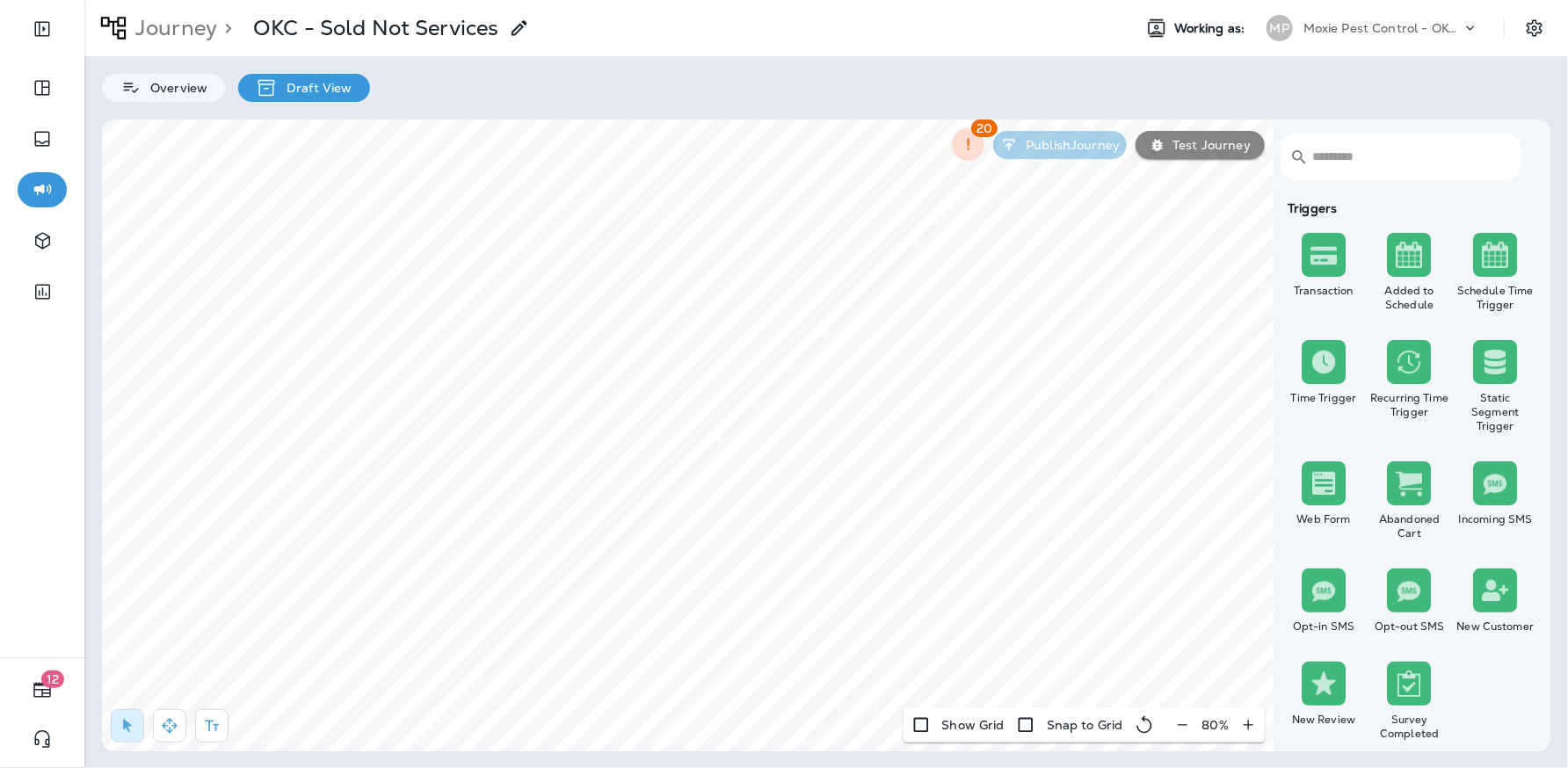 click 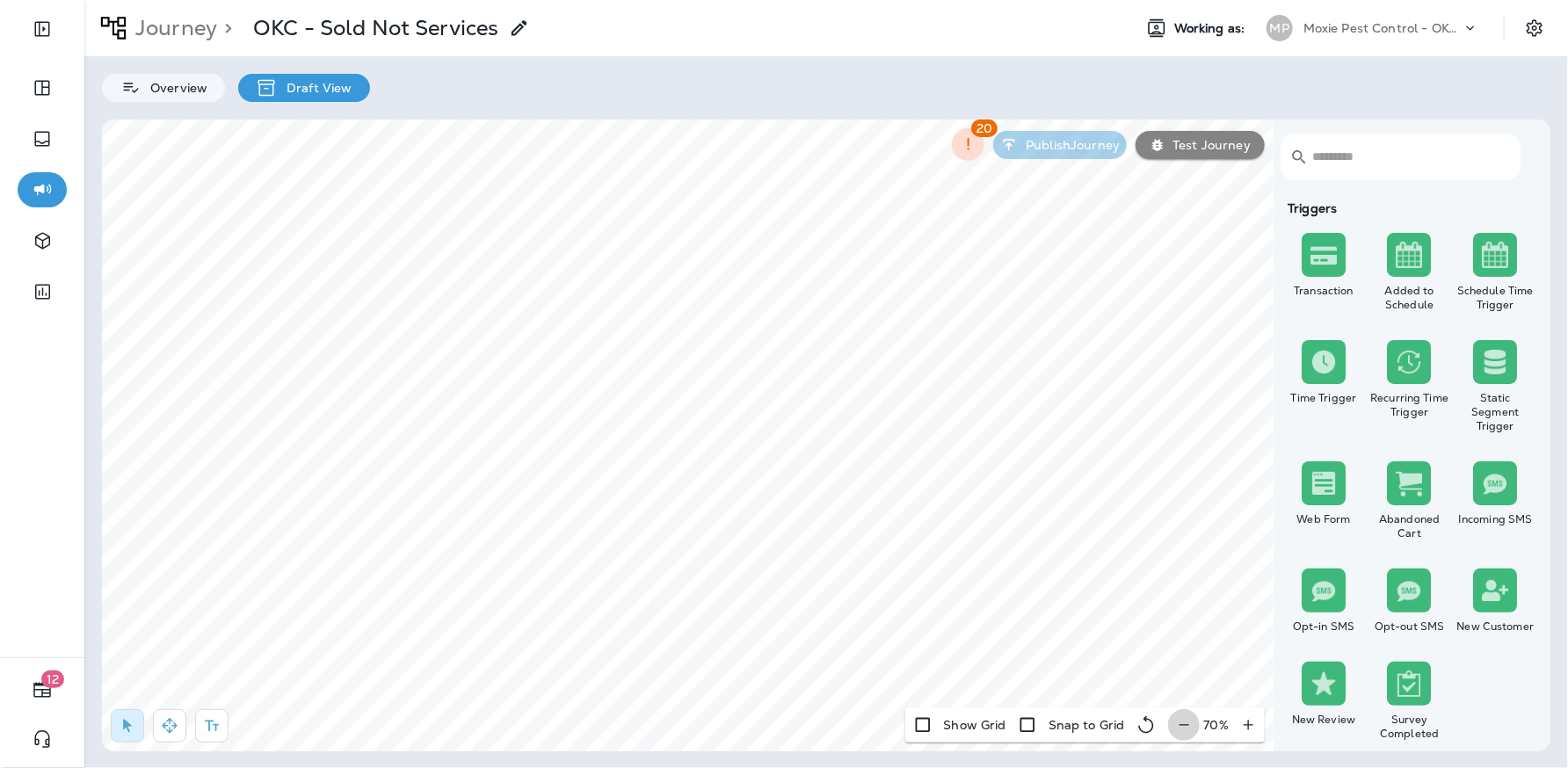 click 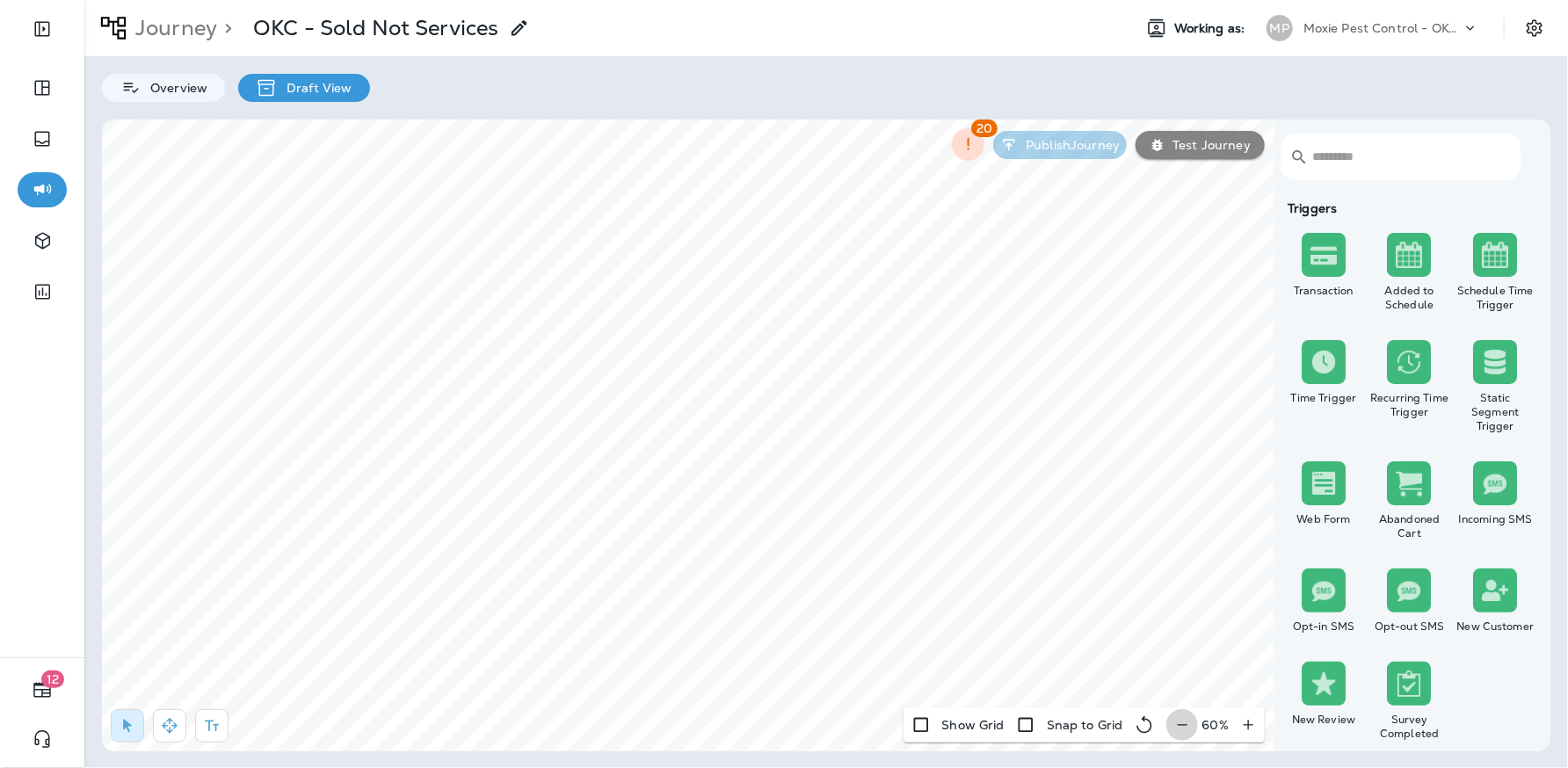 click 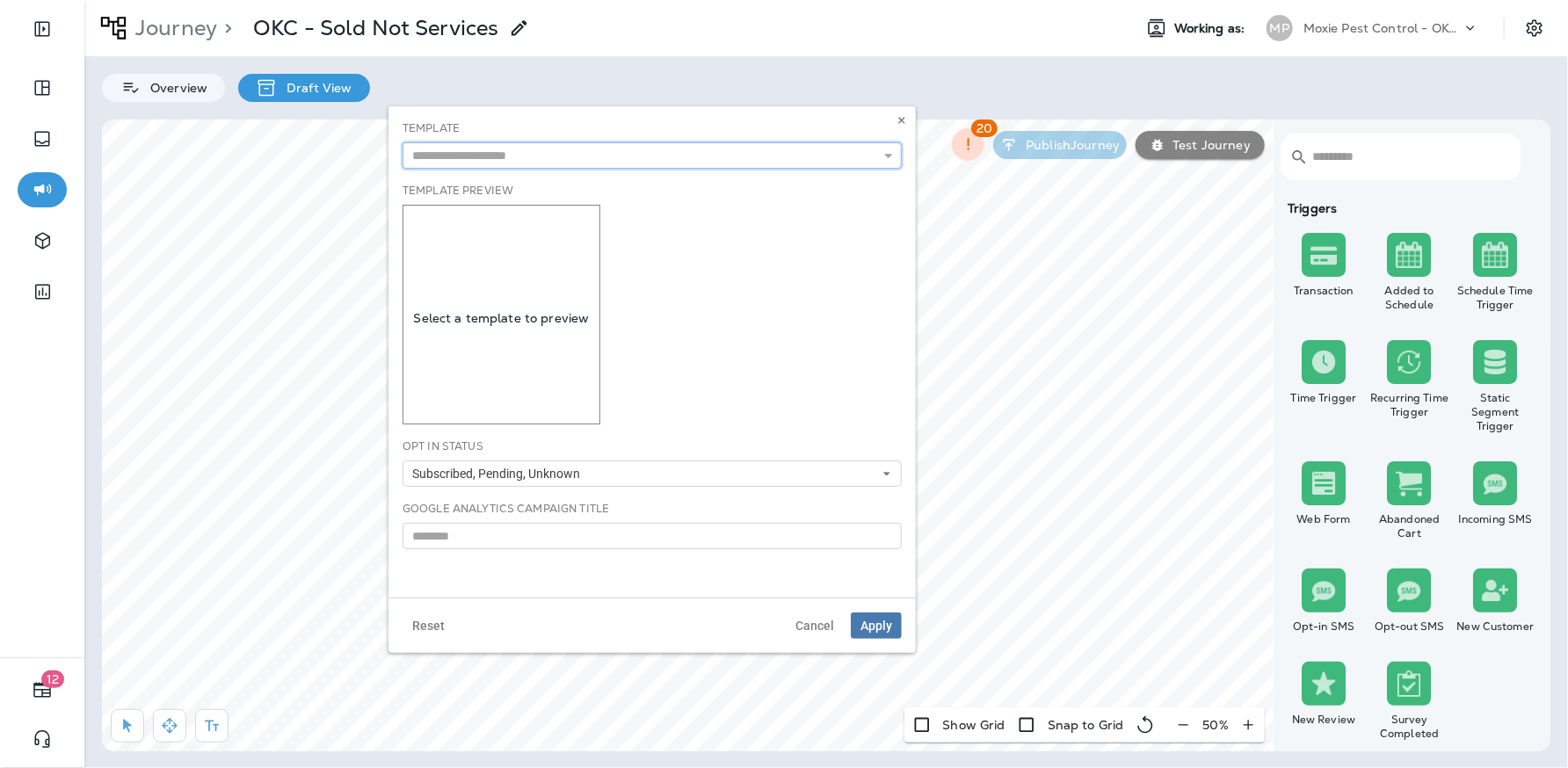 click at bounding box center [652, 156] 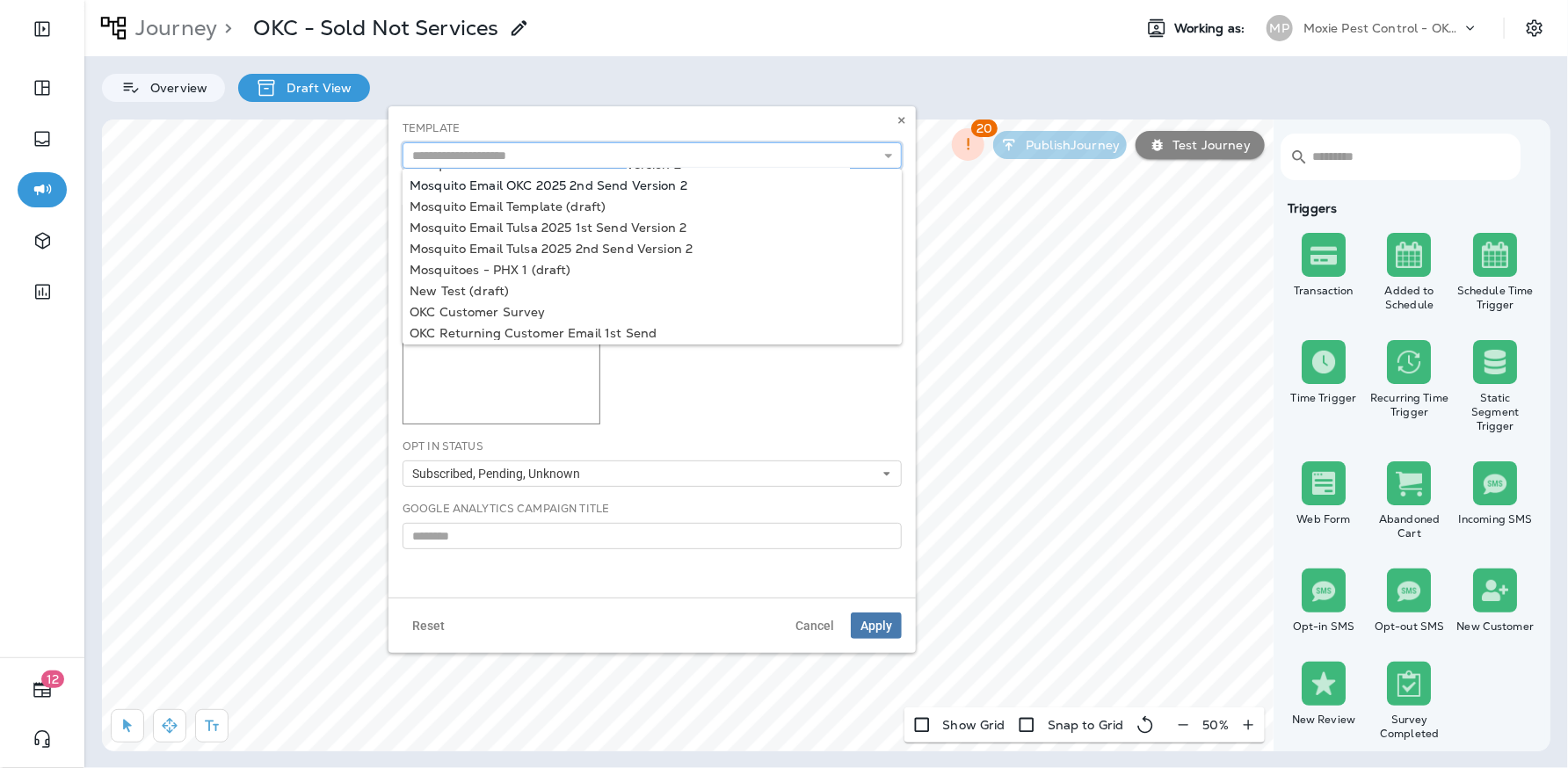 scroll, scrollTop: 0, scrollLeft: 0, axis: both 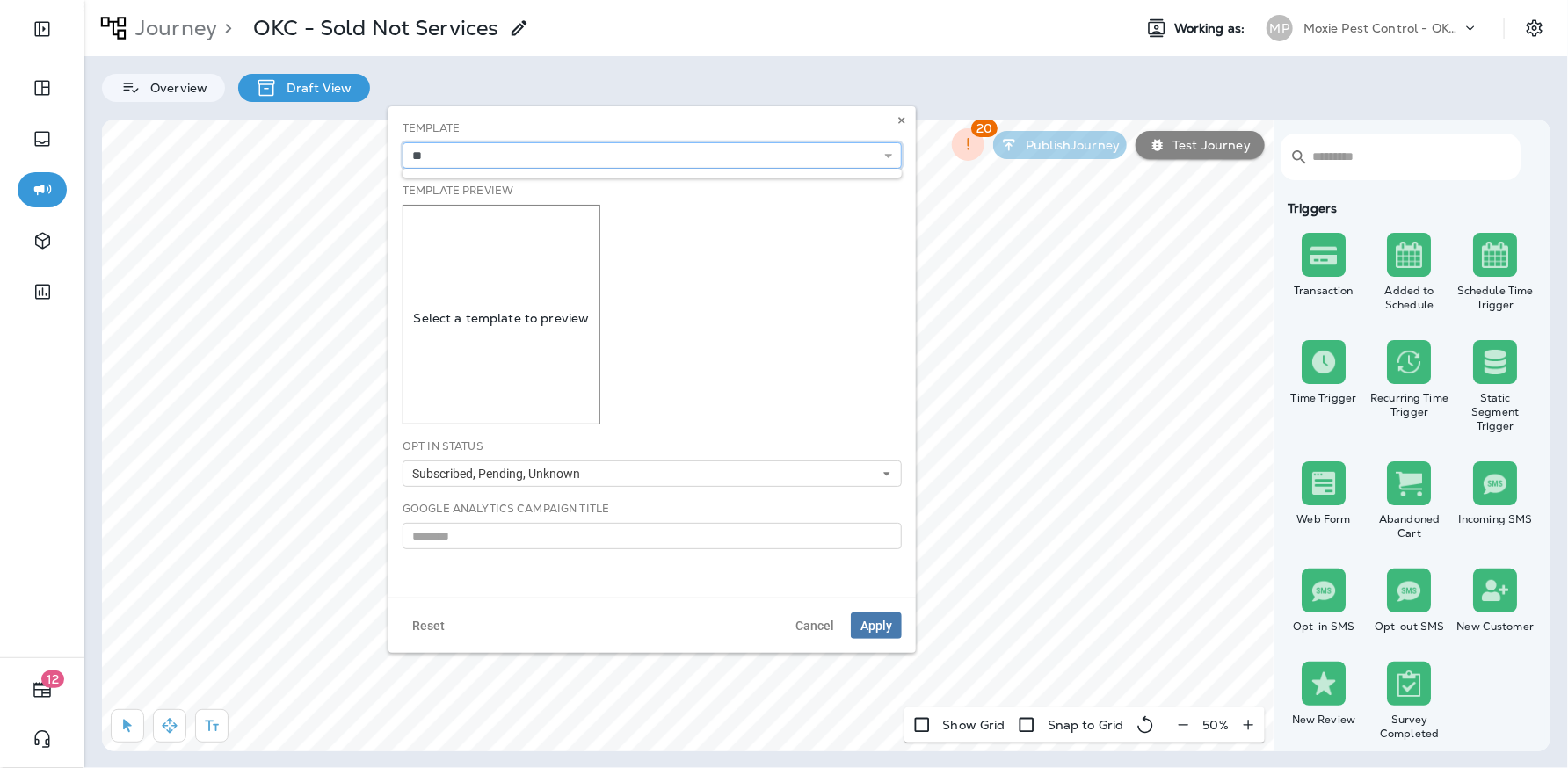 type on "*" 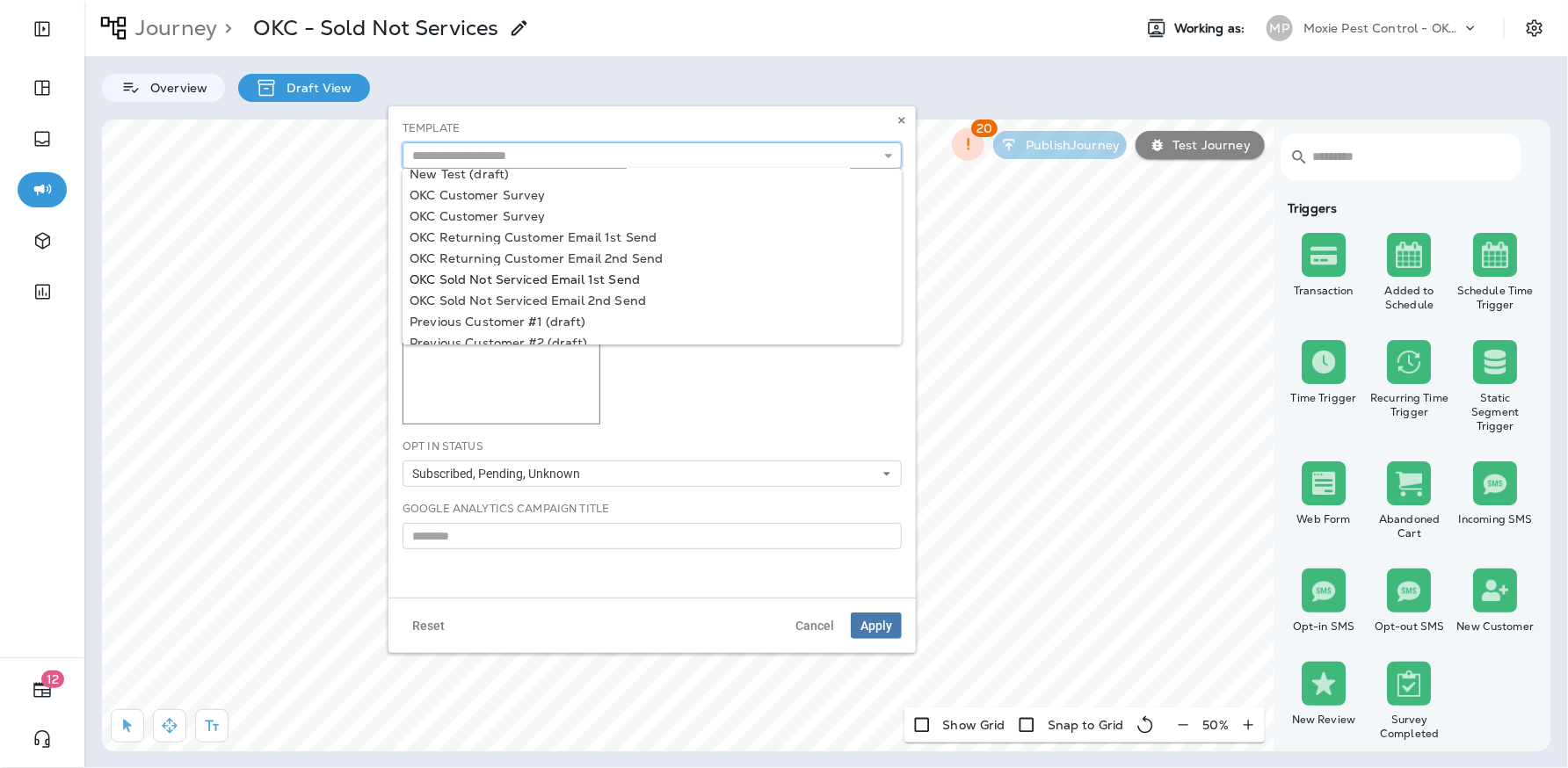 scroll, scrollTop: 180, scrollLeft: 0, axis: vertical 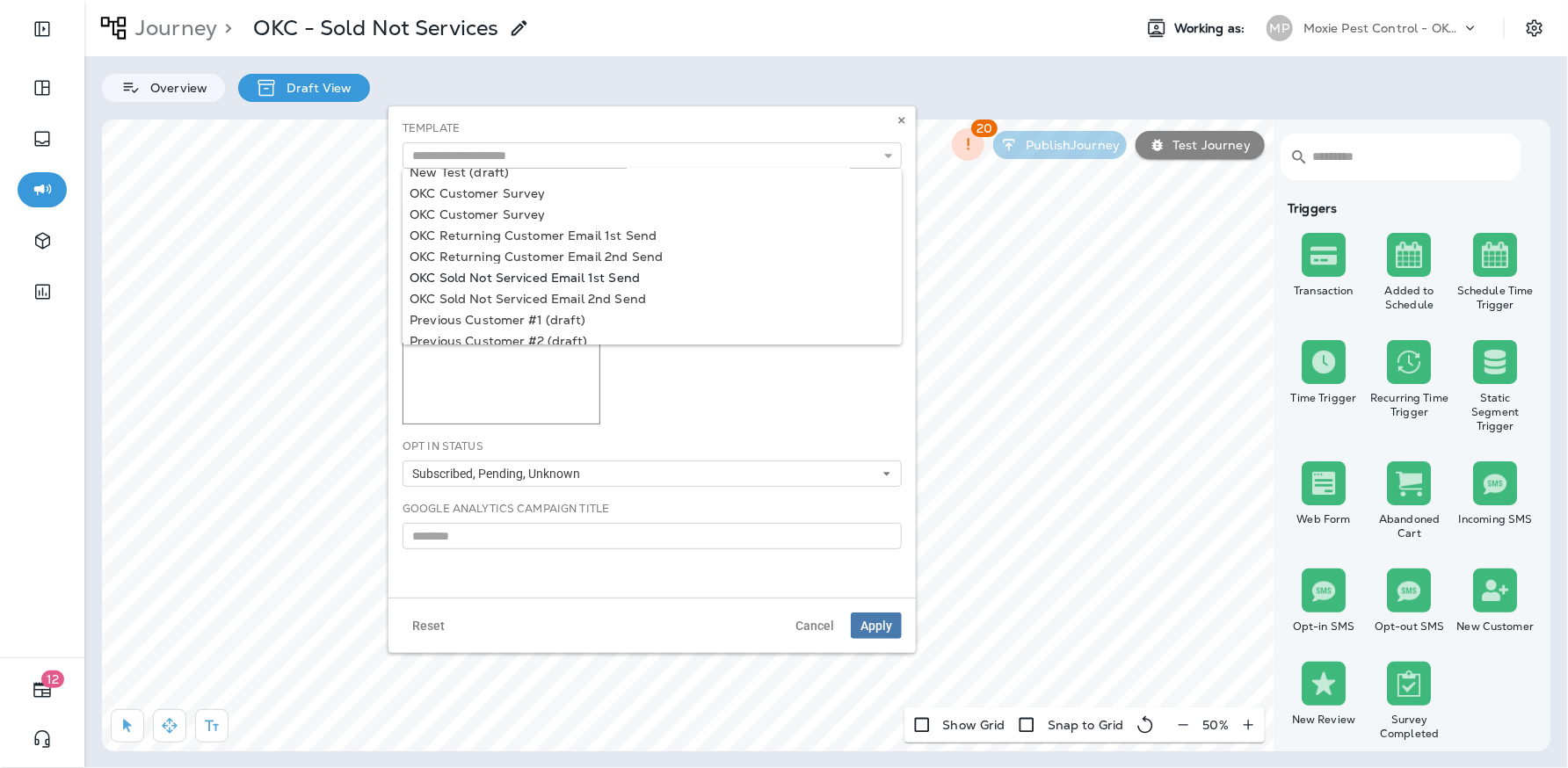 type on "**********" 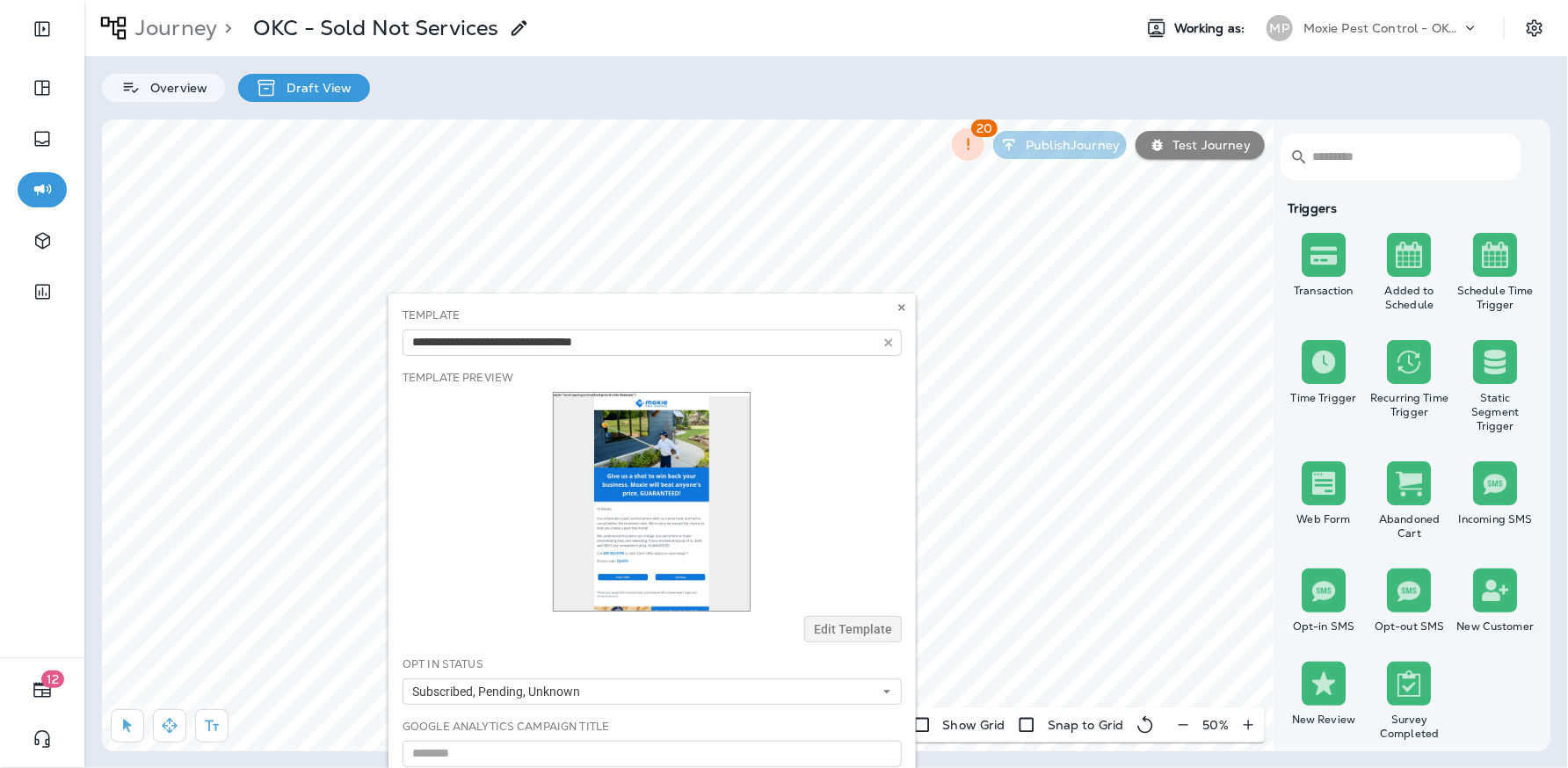 click on "12 Journey > OKC - Sold Not Services Working as: MP Moxie Pest Control - OKC Tulsa Overview Draft View ​ ​ Triggers Transaction Added to Schedule Schedule Time Trigger Time Trigger Recurring Time Trigger Static Segment Trigger Web Form Abandoned Cart Incoming SMS Opt-in SMS Opt-out SMS New Customer New Review Survey Completed Actions Time Delay Await SMS Reply Rate Limit Send Email Send SMS Send MMS Send Mailer Send Notification End Journey A/B Split A/B Testing Add to Static Segment Remove from Static Segment Add to Facebook Audience Remove from Facebook Audience Add to Google Ads Audience Remove from Google Ads Audience Add to Mailbox Power Remove from Mailbox Power Send Survey SMS Send Survey Email Webhook Contest Winners Recurring Contest Winners Add to DripDrop Reply to Review Conditions Check Data Field Check Email Status Repeat Customer Has Transaction Distance from Location SMS Subscription Status In Static Segment Has Offer Advanced SQL Condition Wizard Check Schedule Status Termite Check 20   50" at bounding box center [784, 25] 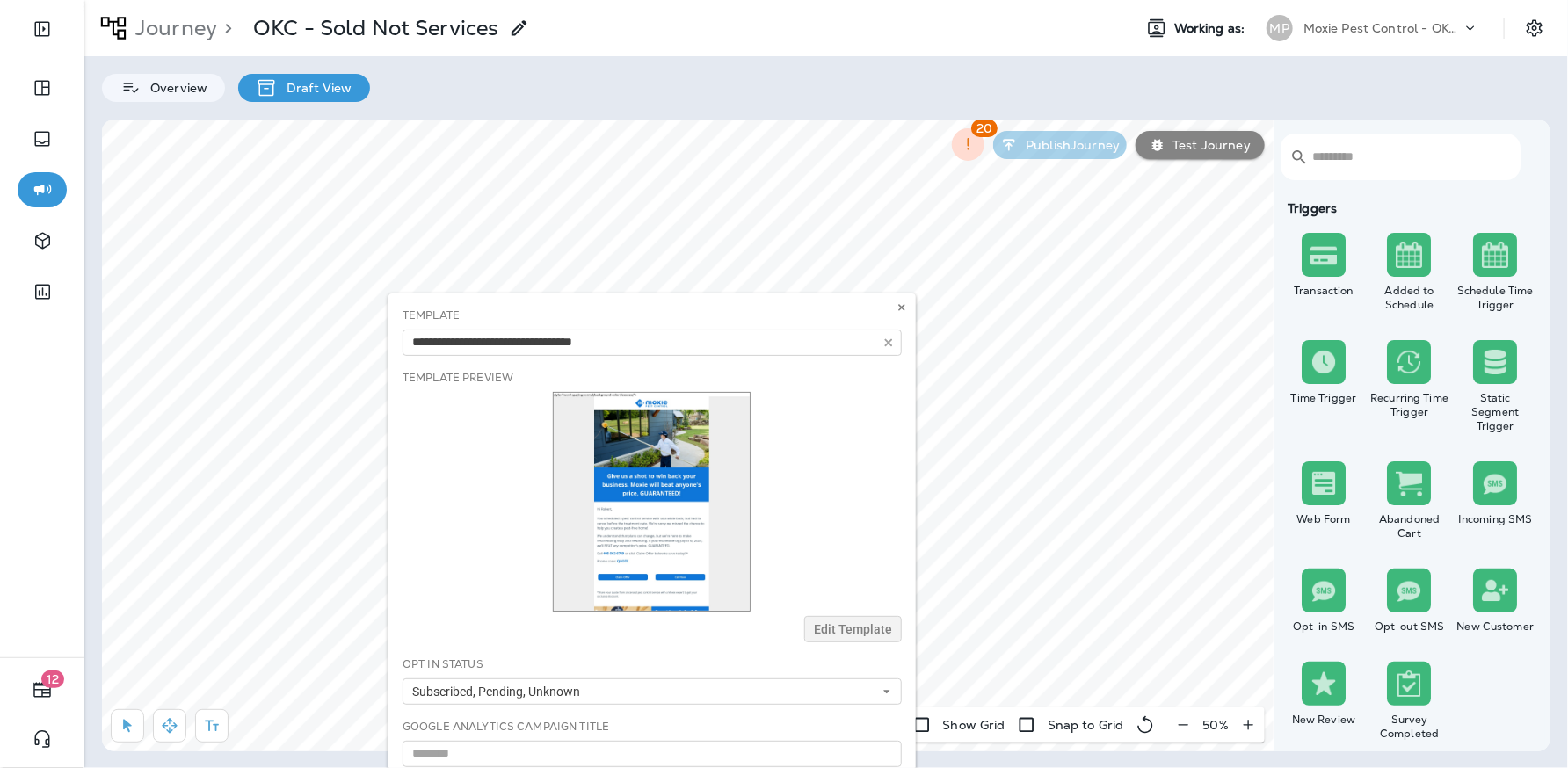 click on "12 Journey > OKC - Sold Not Services Working as: MP Moxie Pest Control - OKC Tulsa Overview Draft View ​ ​ Triggers Transaction Added to Schedule Schedule Time Trigger Time Trigger Recurring Time Trigger Static Segment Trigger Web Form Abandoned Cart Incoming SMS Opt-in SMS Opt-out SMS New Customer New Review Survey Completed Actions Time Delay Await SMS Reply Rate Limit Send Email Send SMS Send MMS Send Mailer Send Notification End Journey A/B Split A/B Testing Add to Static Segment Remove from Static Segment Add to Facebook Audience Remove from Facebook Audience Add to Google Ads Audience Remove from Google Ads Audience Add to Mailbox Power Remove from Mailbox Power Send Survey SMS Send Survey Email Webhook Contest Winners Recurring Contest Winners Add to DripDrop Reply to Review Conditions Check Data Field Check Email Status Repeat Customer Has Transaction Distance from Location SMS Subscription Status In Static Segment Has Offer Advanced SQL Condition Wizard Check Schedule Status Termite Check 20   50" at bounding box center (784, 25) 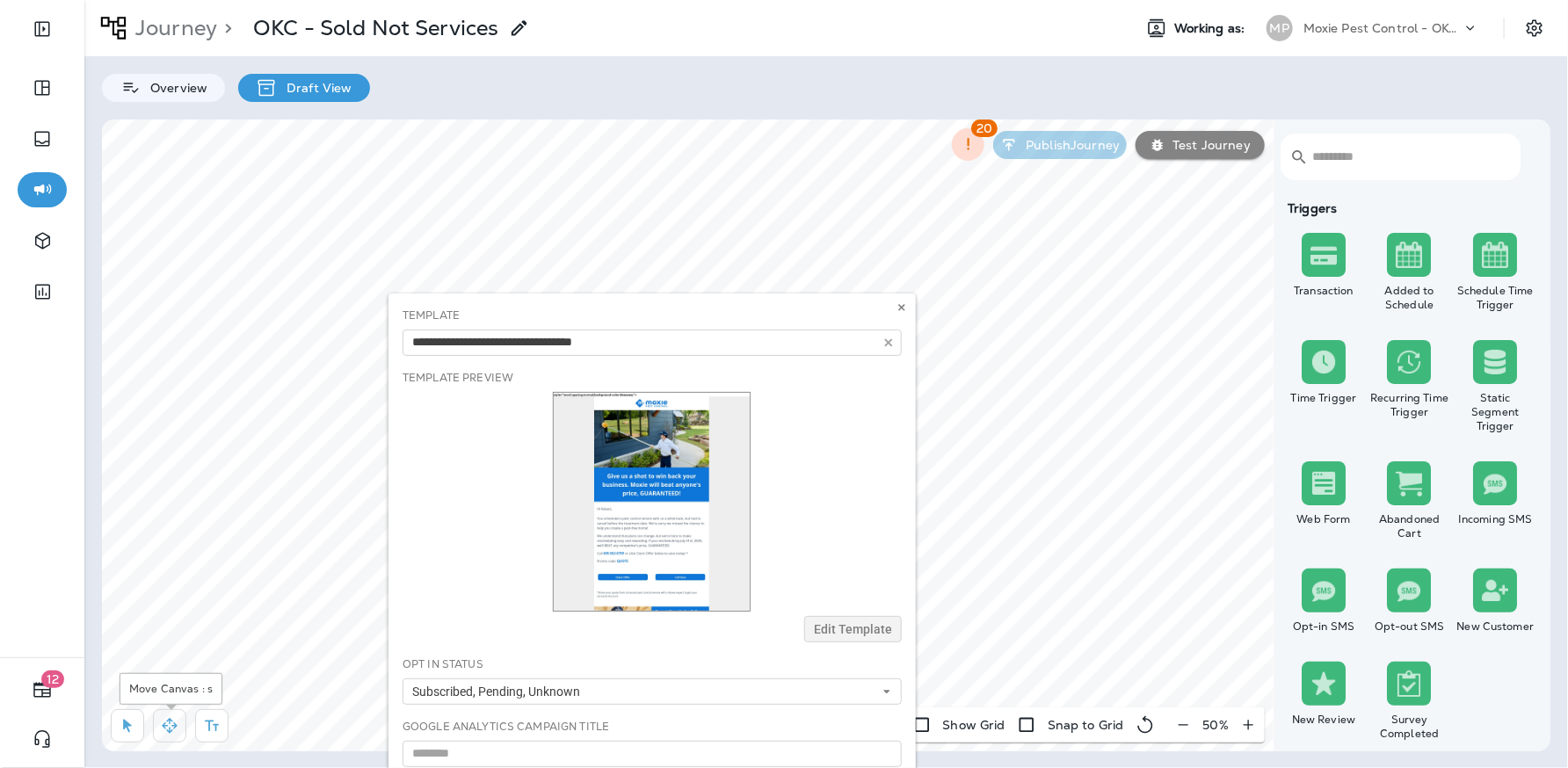 click 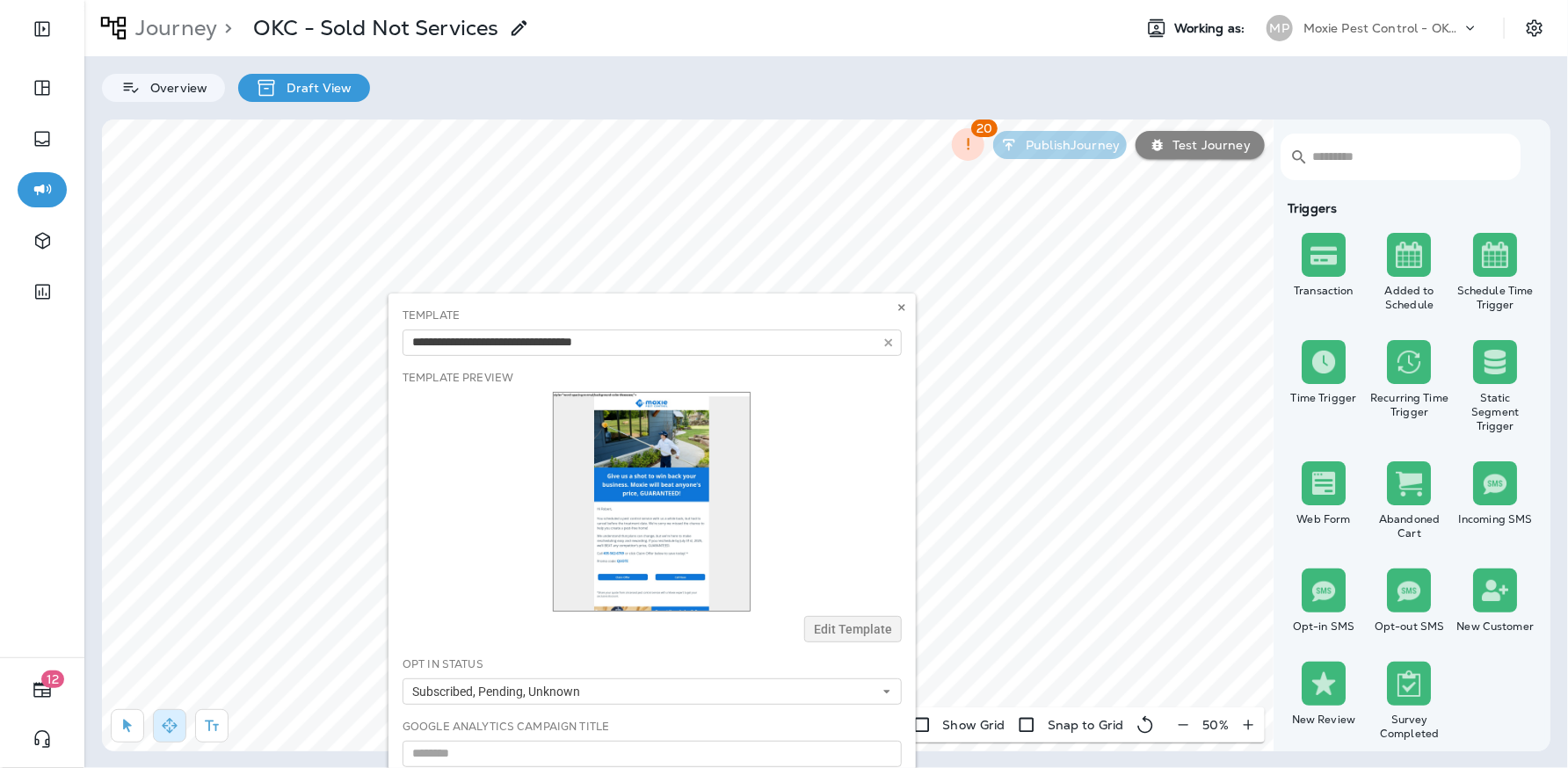 click on "12 Journey > OKC - Sold Not Services Working as: MP Moxie Pest Control - OKC Tulsa Overview Draft View ​ ​ Triggers Transaction Added to Schedule Schedule Time Trigger Time Trigger Recurring Time Trigger Static Segment Trigger Web Form Abandoned Cart Incoming SMS Opt-in SMS Opt-out SMS New Customer New Review Survey Completed Actions Time Delay Await SMS Reply Rate Limit Send Email Send SMS Send MMS Send Mailer Send Notification End Journey A/B Split A/B Testing Add to Static Segment Remove from Static Segment Add to Facebook Audience Remove from Facebook Audience Add to Google Ads Audience Remove from Google Ads Audience Add to Mailbox Power Remove from Mailbox Power Send Survey SMS Send Survey Email Webhook Contest Winners Recurring Contest Winners Add to DripDrop Reply to Review Conditions Check Data Field Check Email Status Repeat Customer Has Transaction Distance from Location SMS Subscription Status In Static Segment Has Offer Advanced SQL Condition Wizard Check Schedule Status Termite Check 20   50" at bounding box center [784, 25] 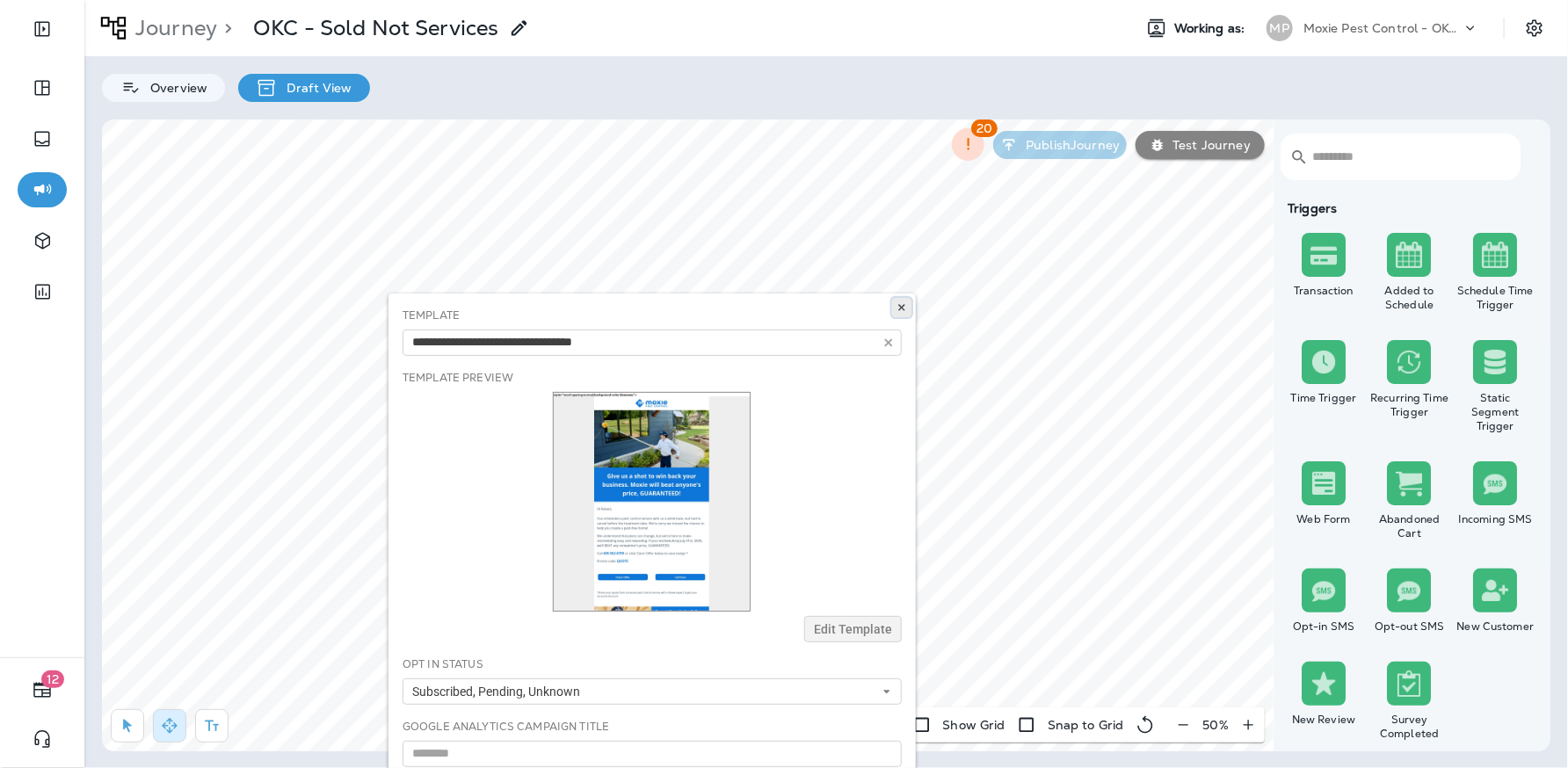 click 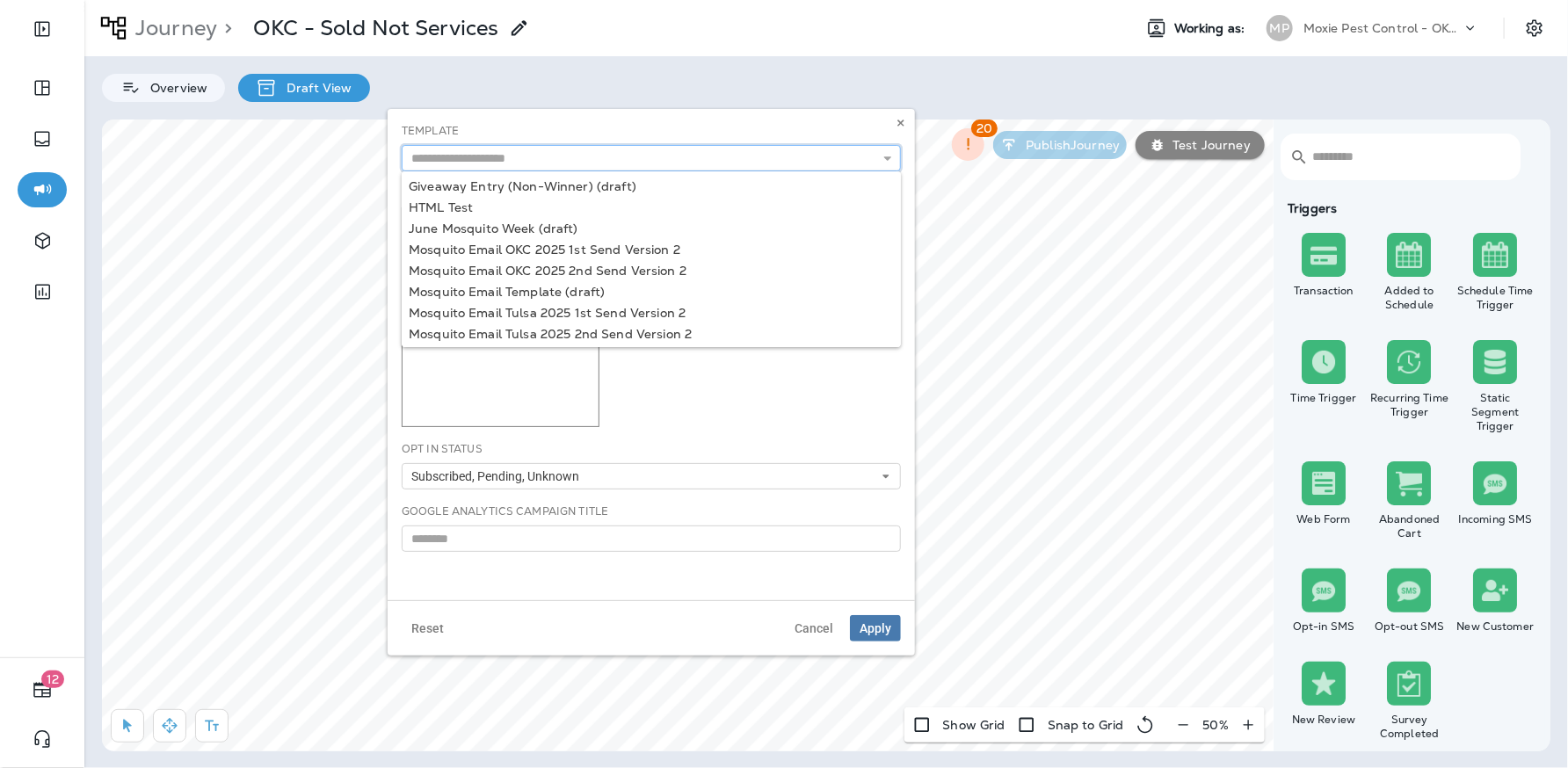 click at bounding box center (651, 158) 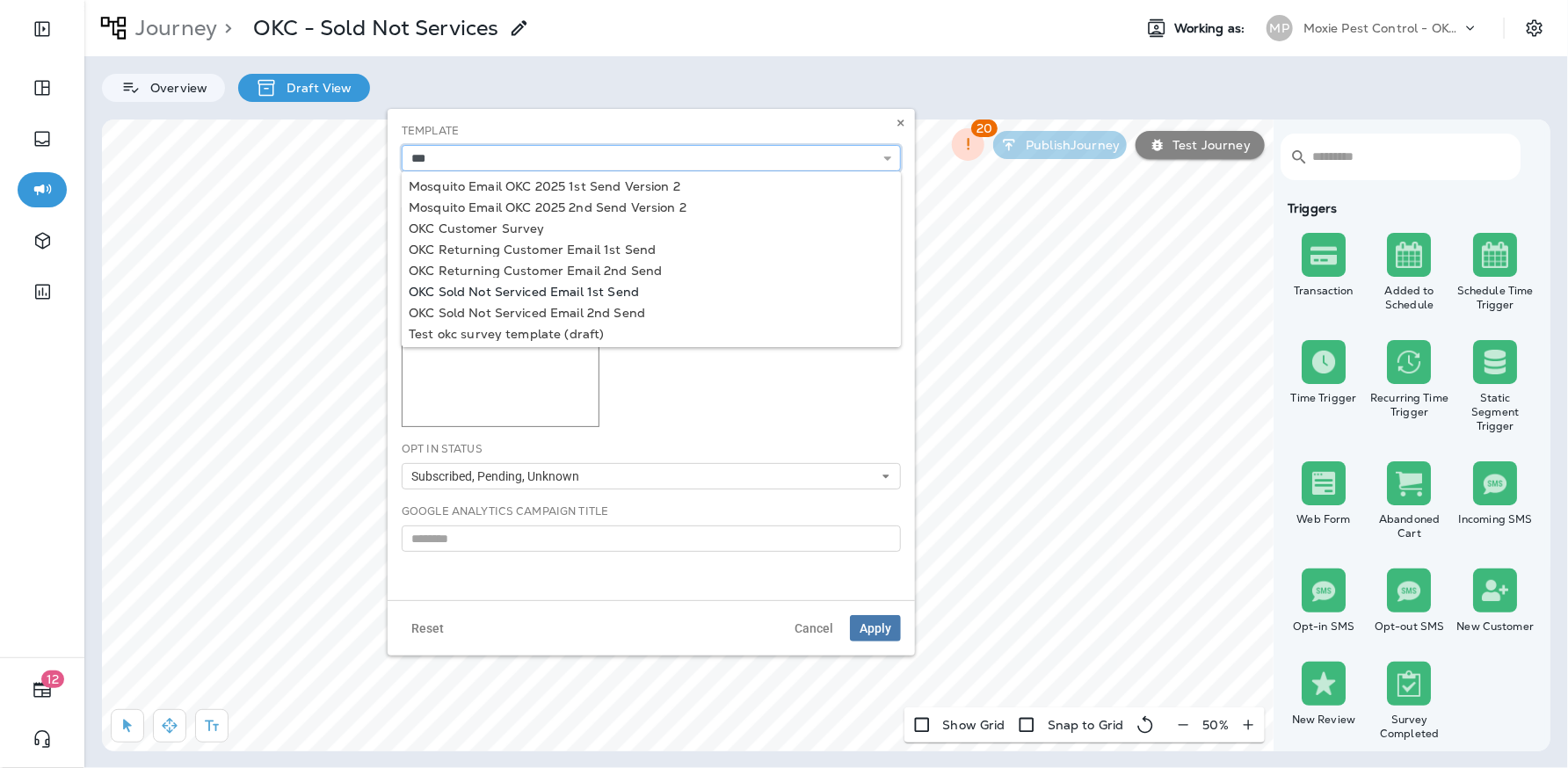 type on "**********" 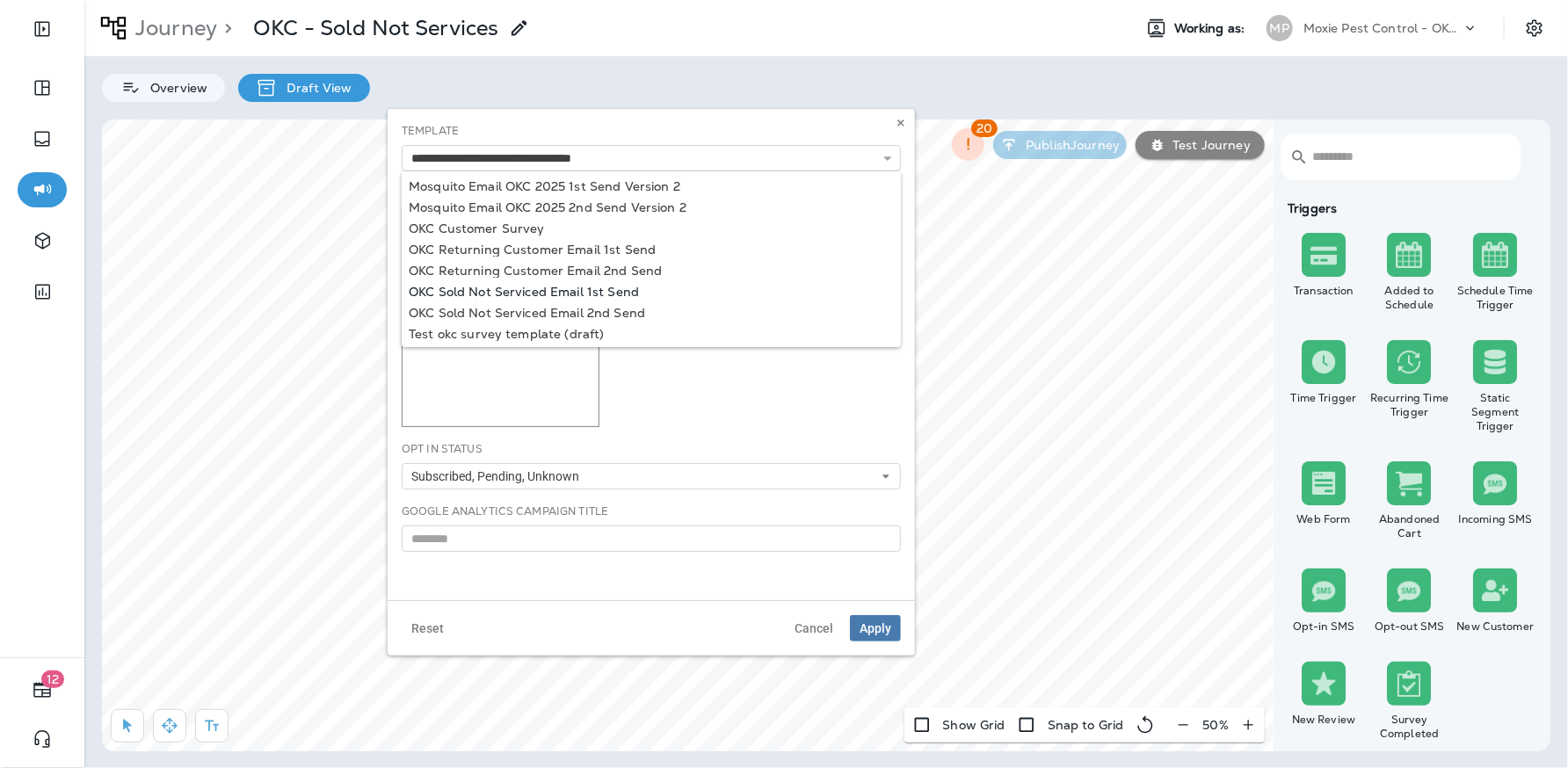 click on "**********" at bounding box center [651, 354] 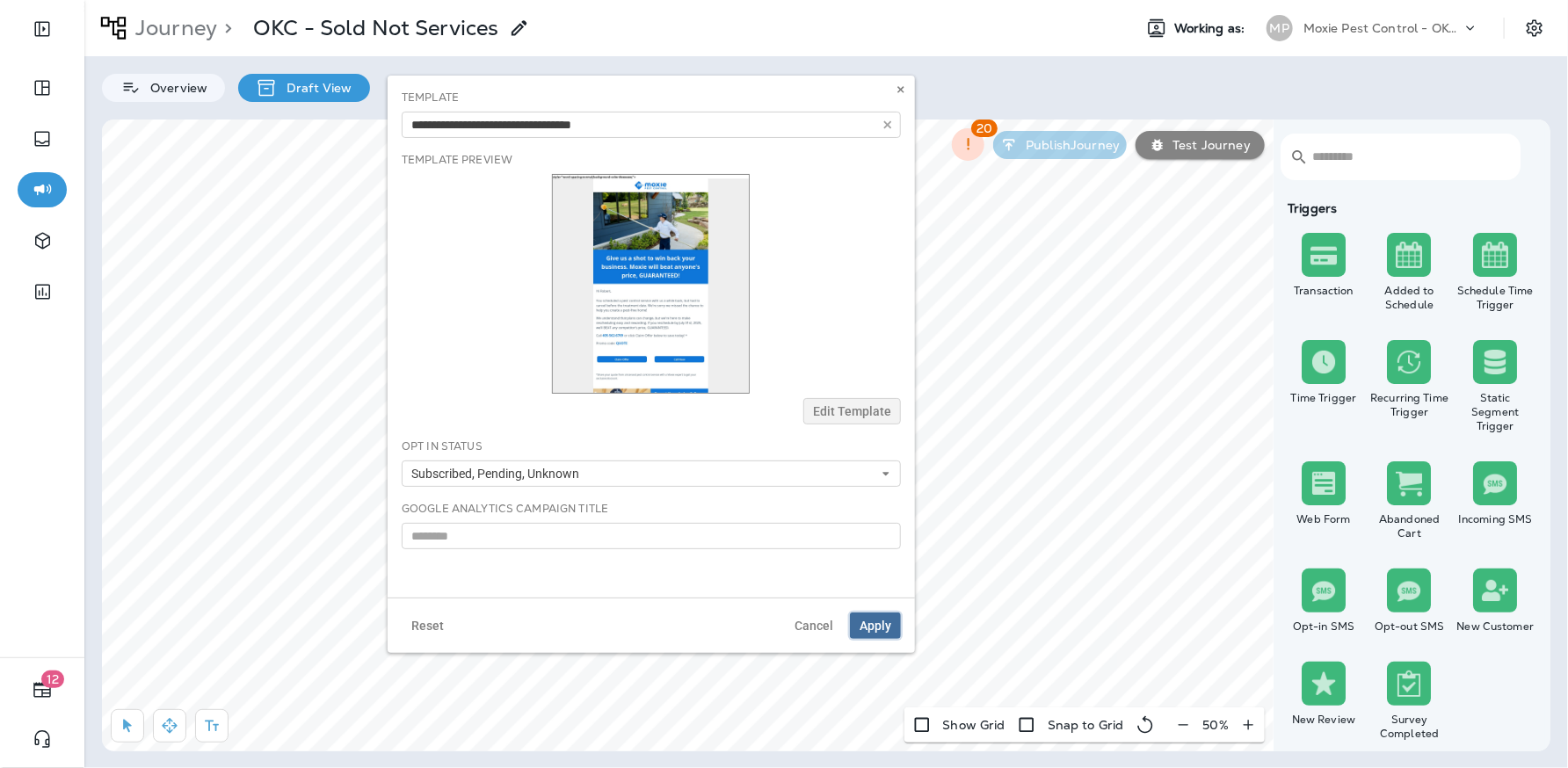 click on "Apply" at bounding box center [875, 626] 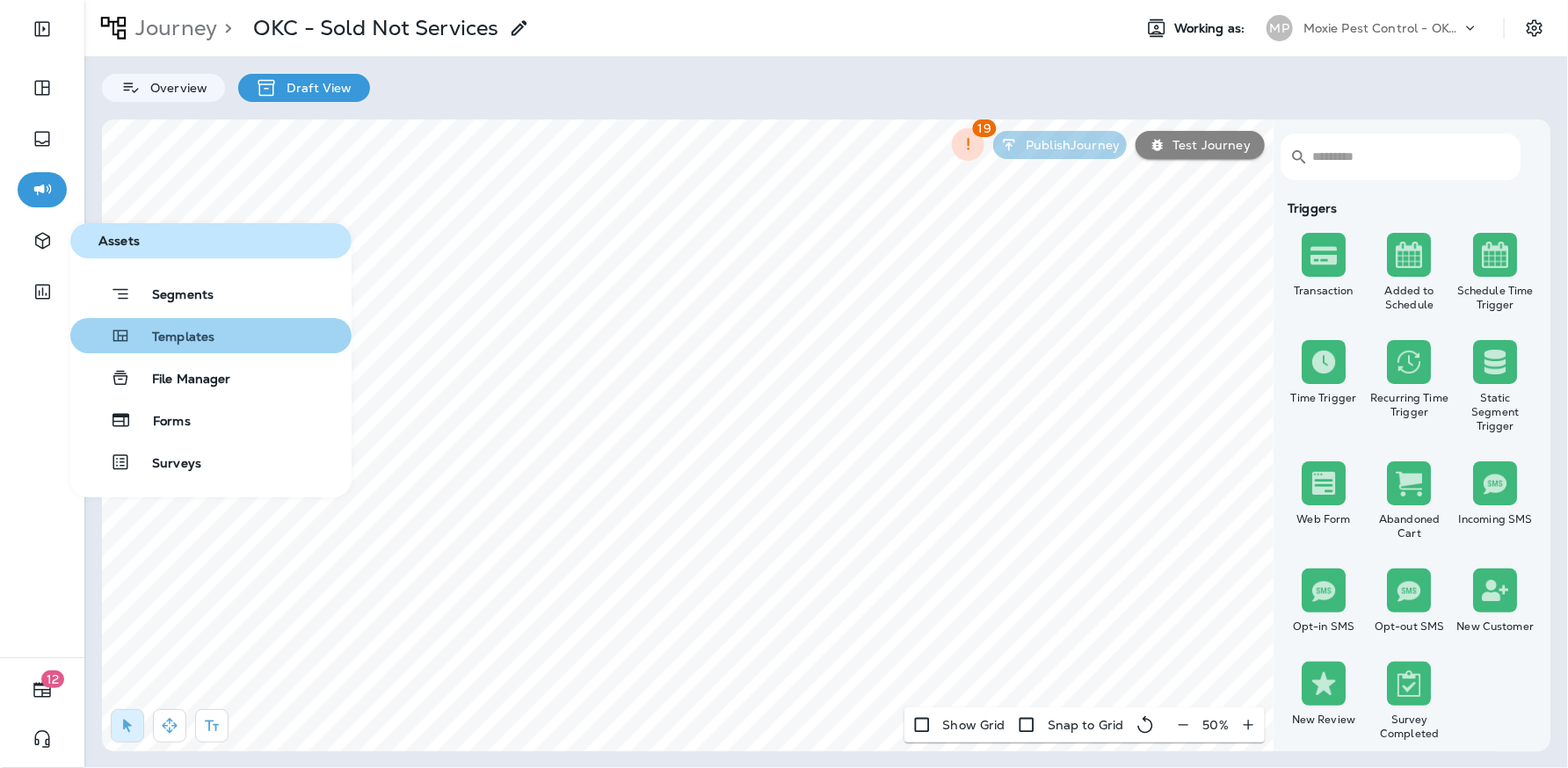 click on "Templates" at bounding box center (211, 336) 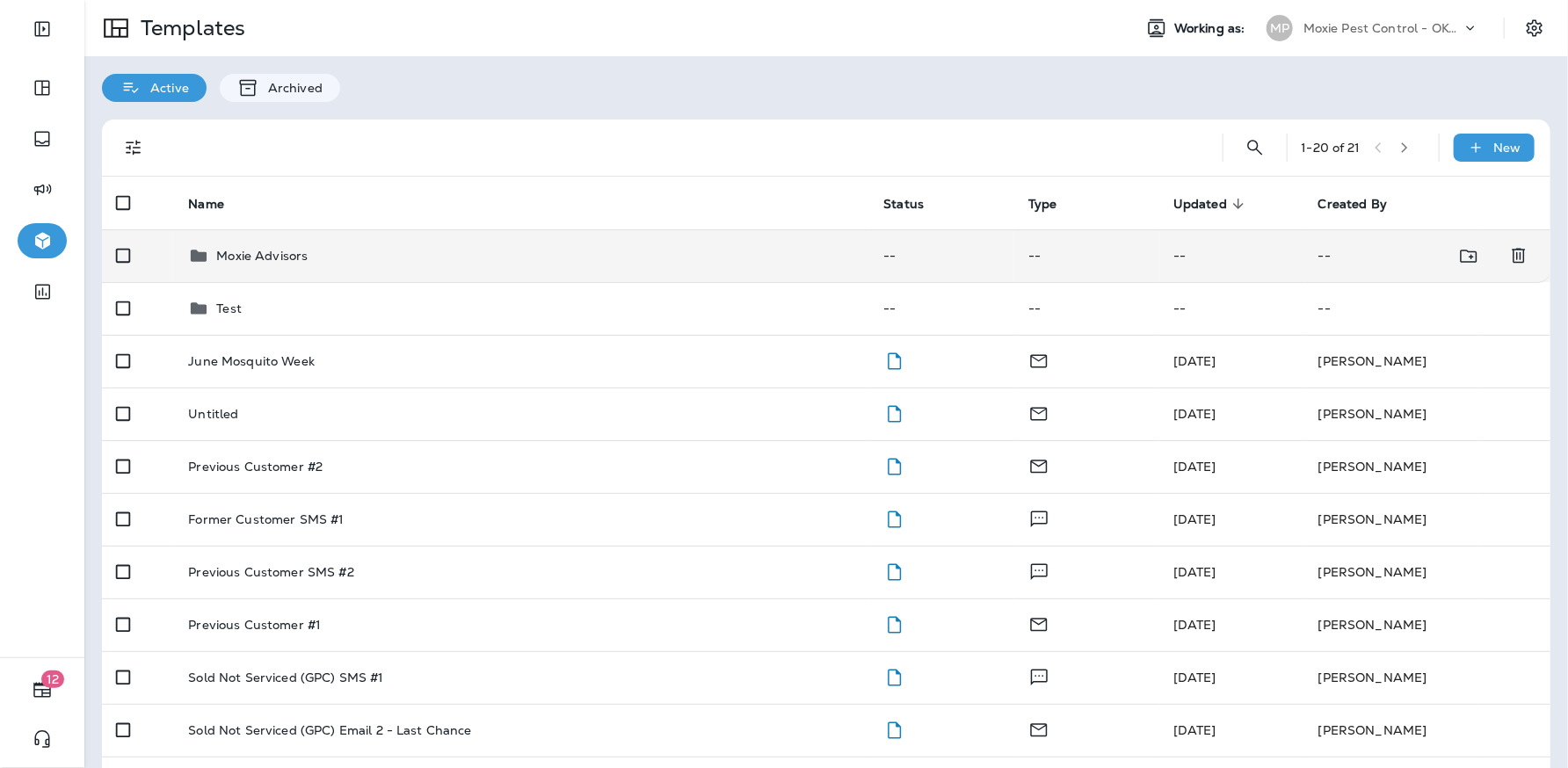 click on "Moxie Advisors" at bounding box center [262, 256] 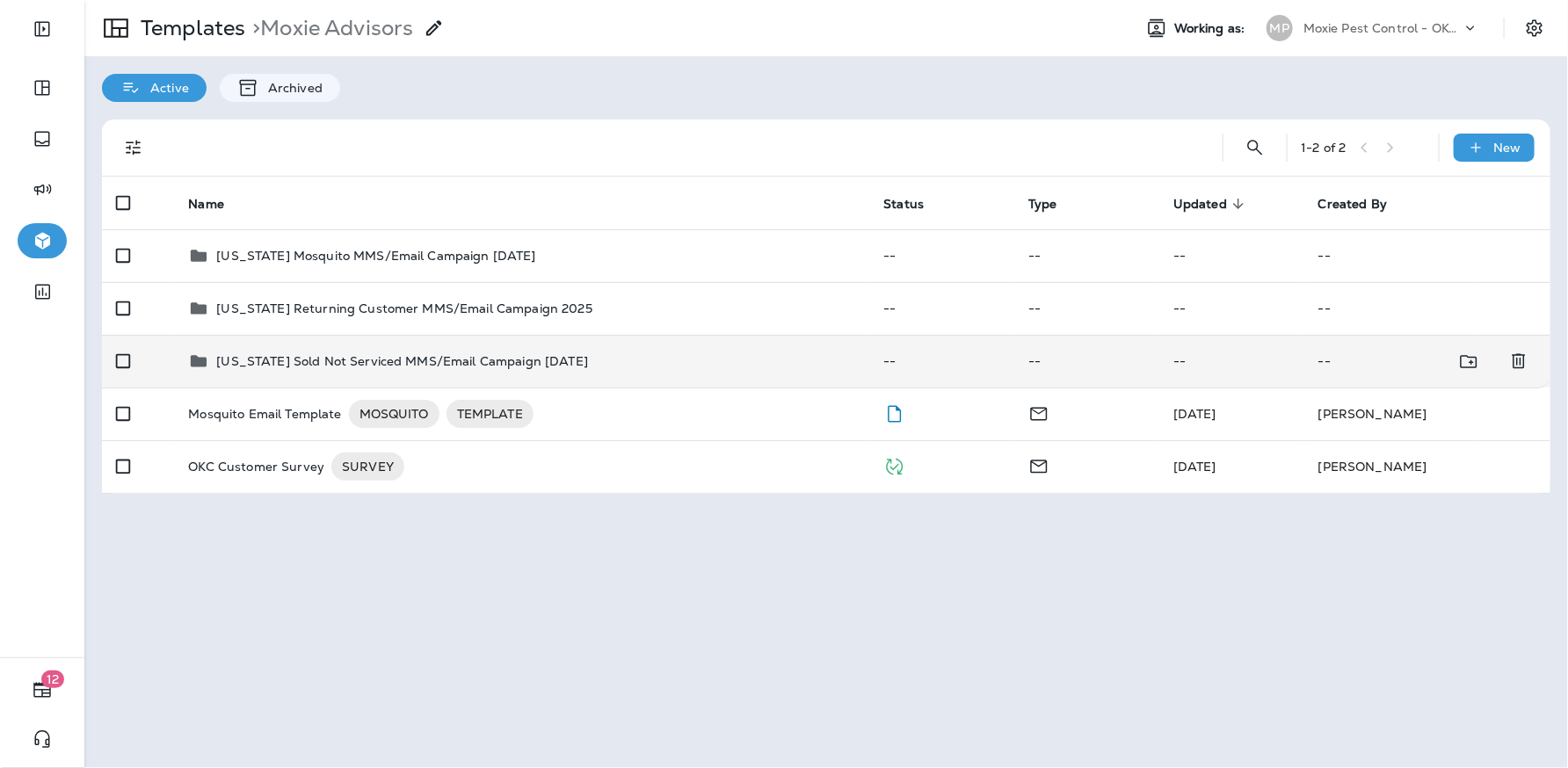 click on "Oklahoma Sold Not Serviced MMS/Email Campaign July 2025" at bounding box center (402, 361) 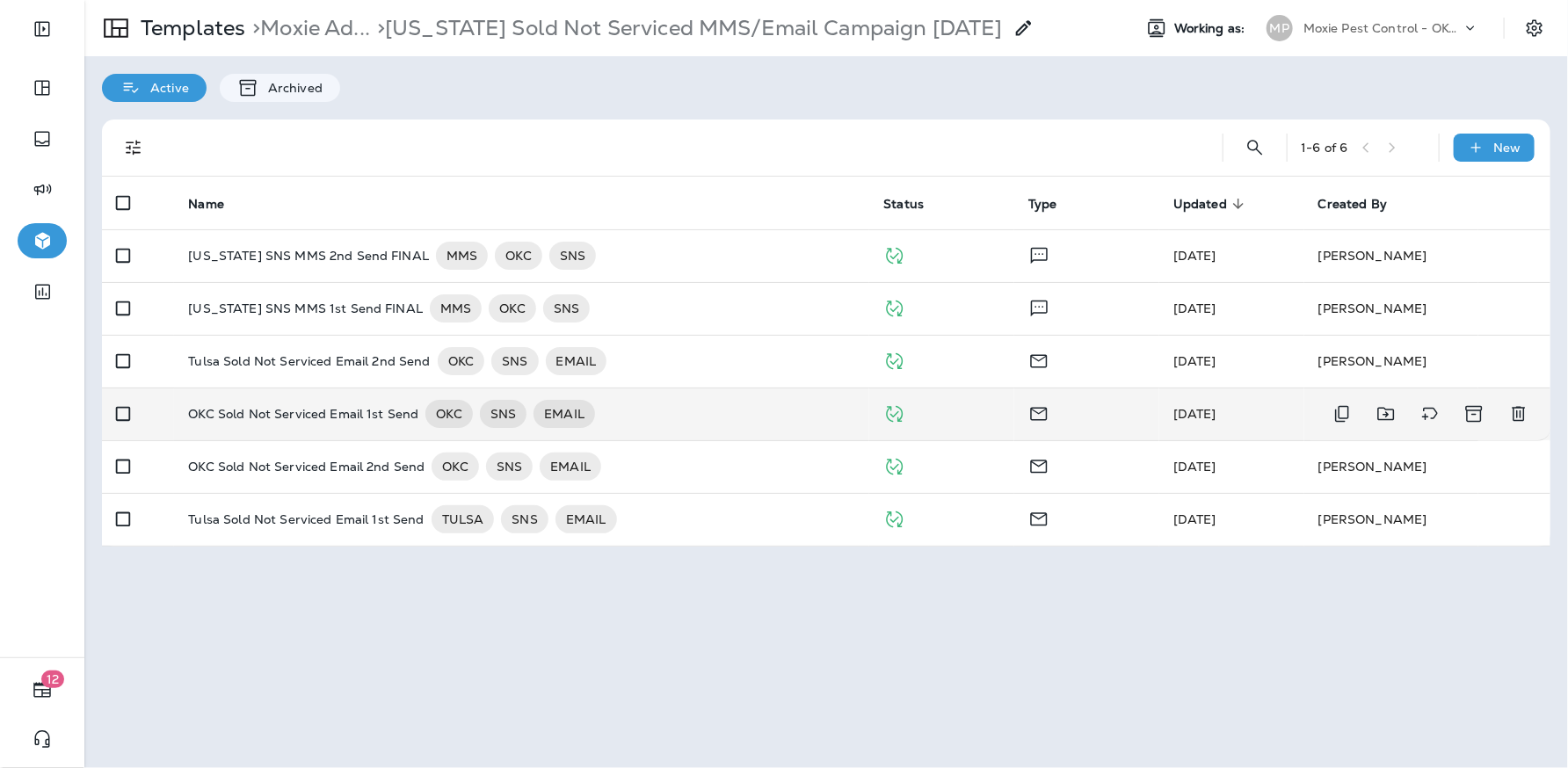 click on "OKC Sold Not Serviced Email 1st Send OKC SNS EMAIL" at bounding box center [521, 414] 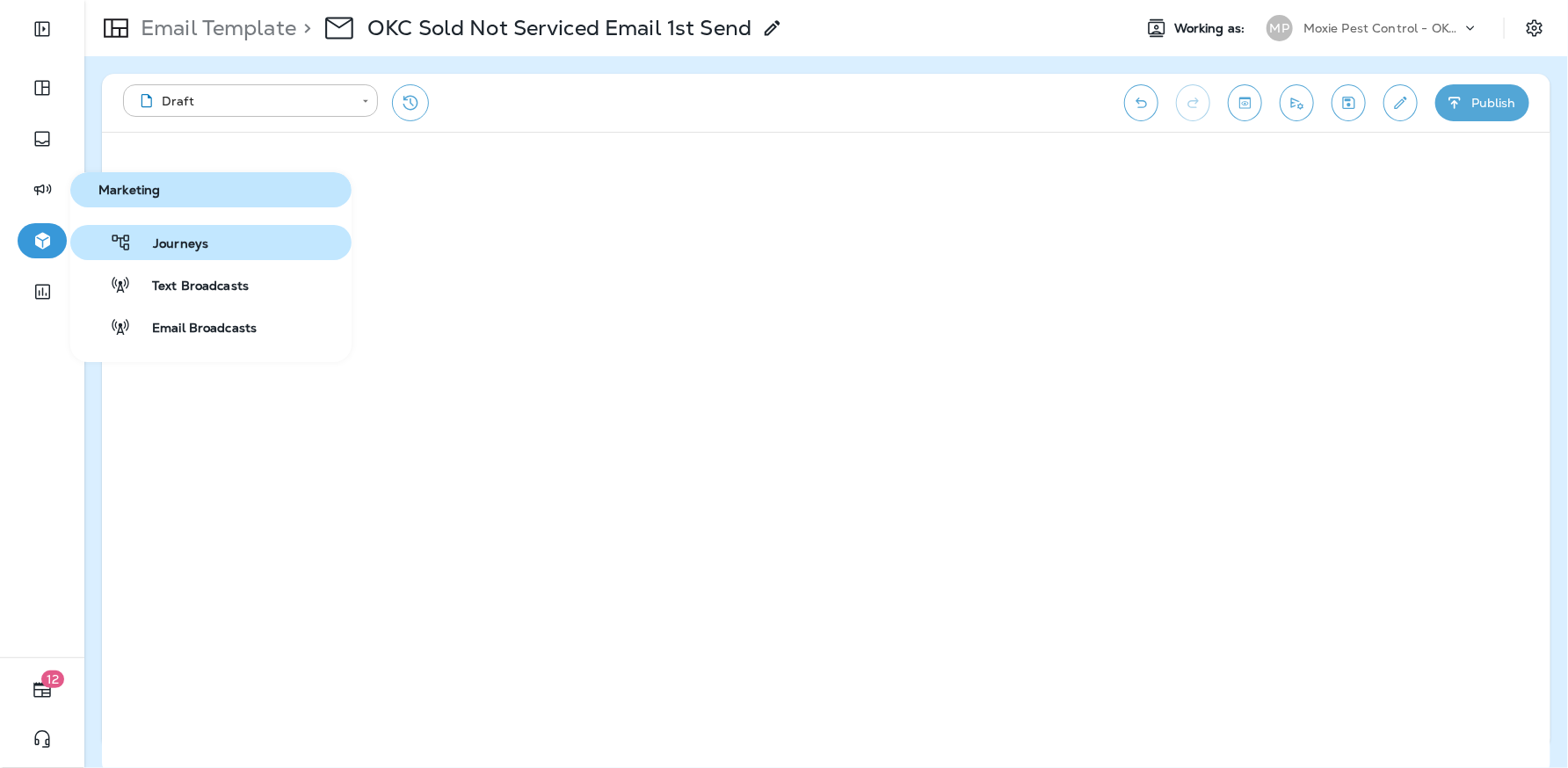 click on "Journeys" at bounding box center [170, 244] 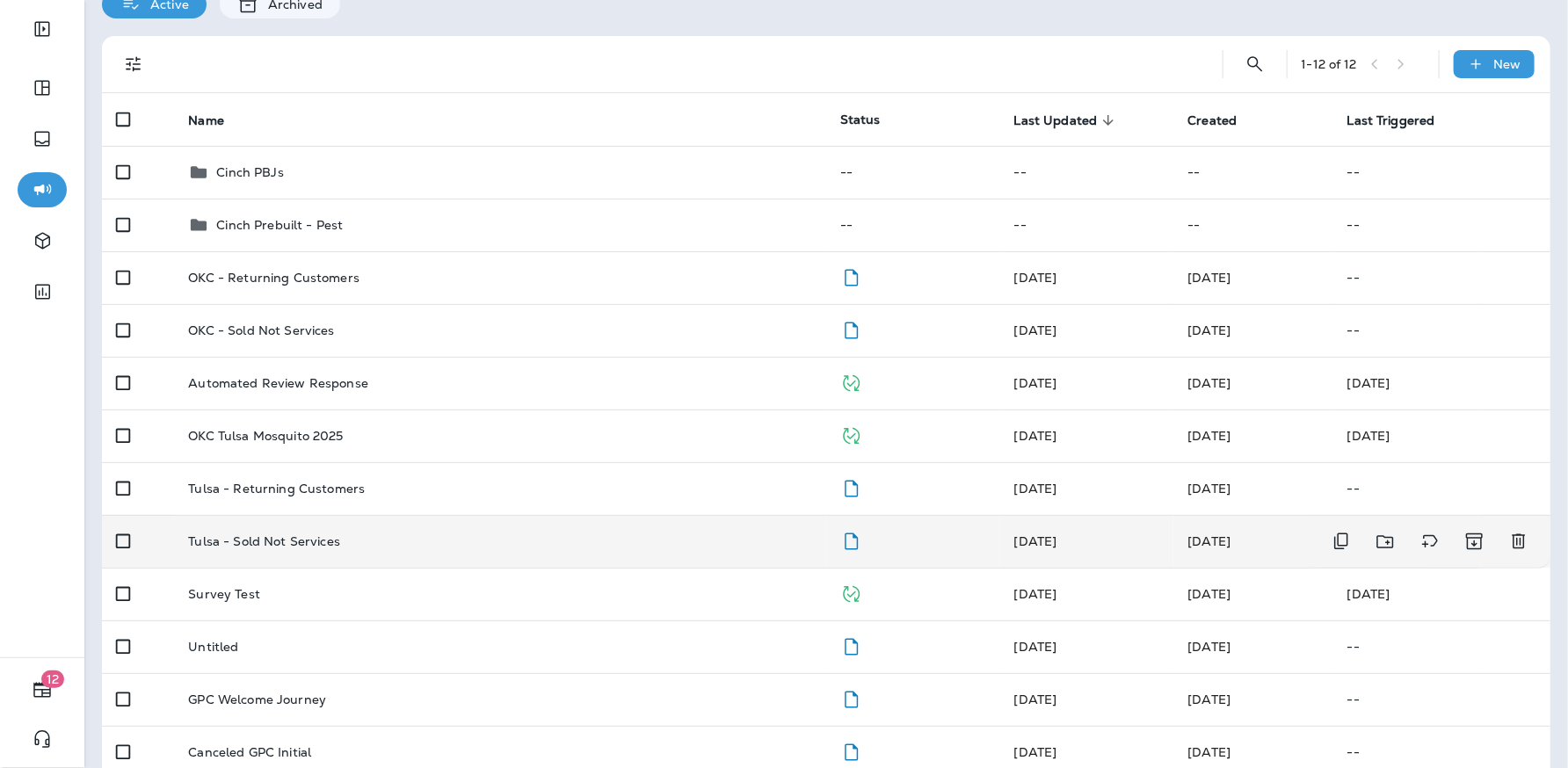scroll, scrollTop: 83, scrollLeft: 0, axis: vertical 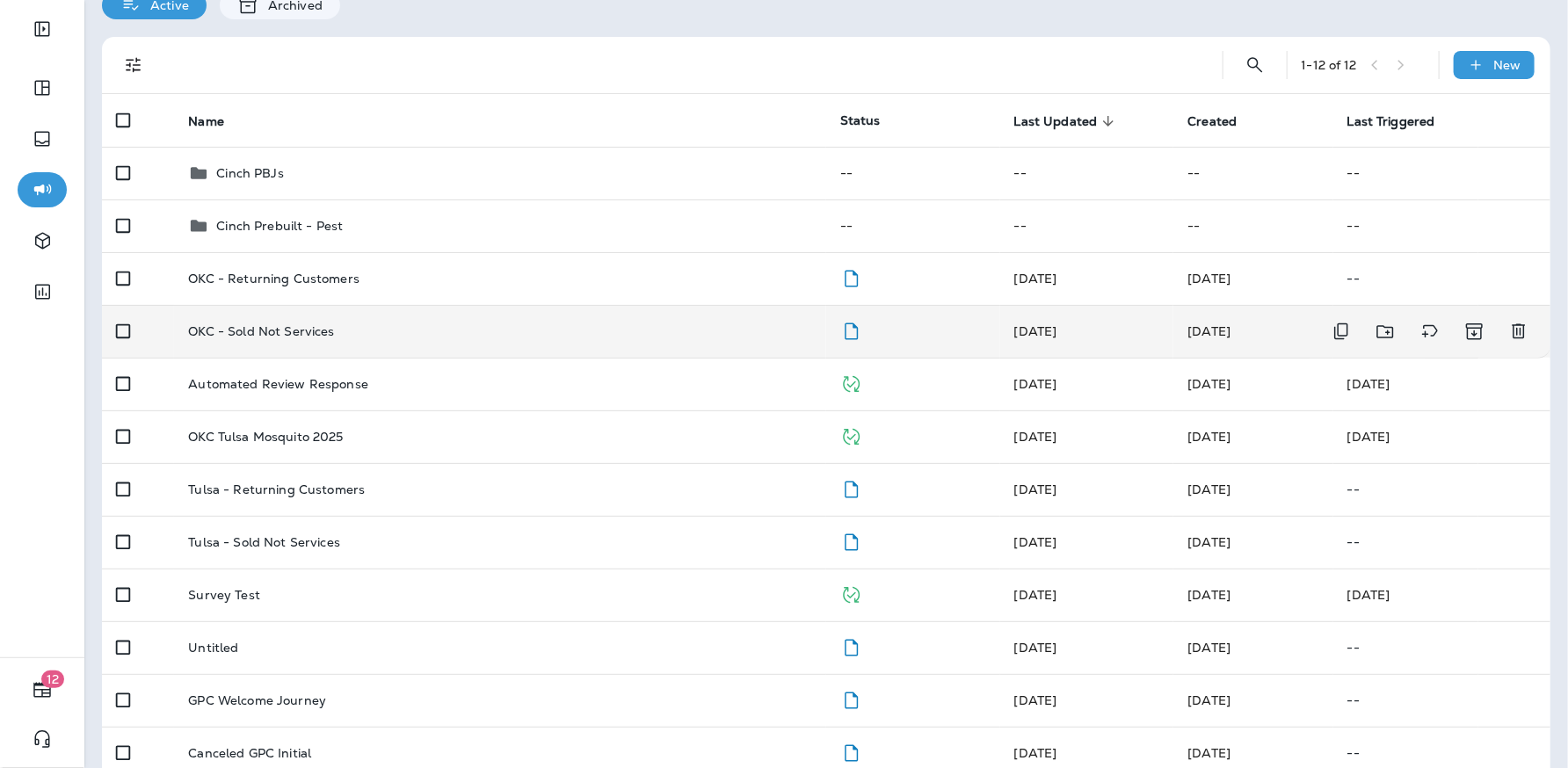 click on "OKC - Sold Not Services" at bounding box center [500, 331] 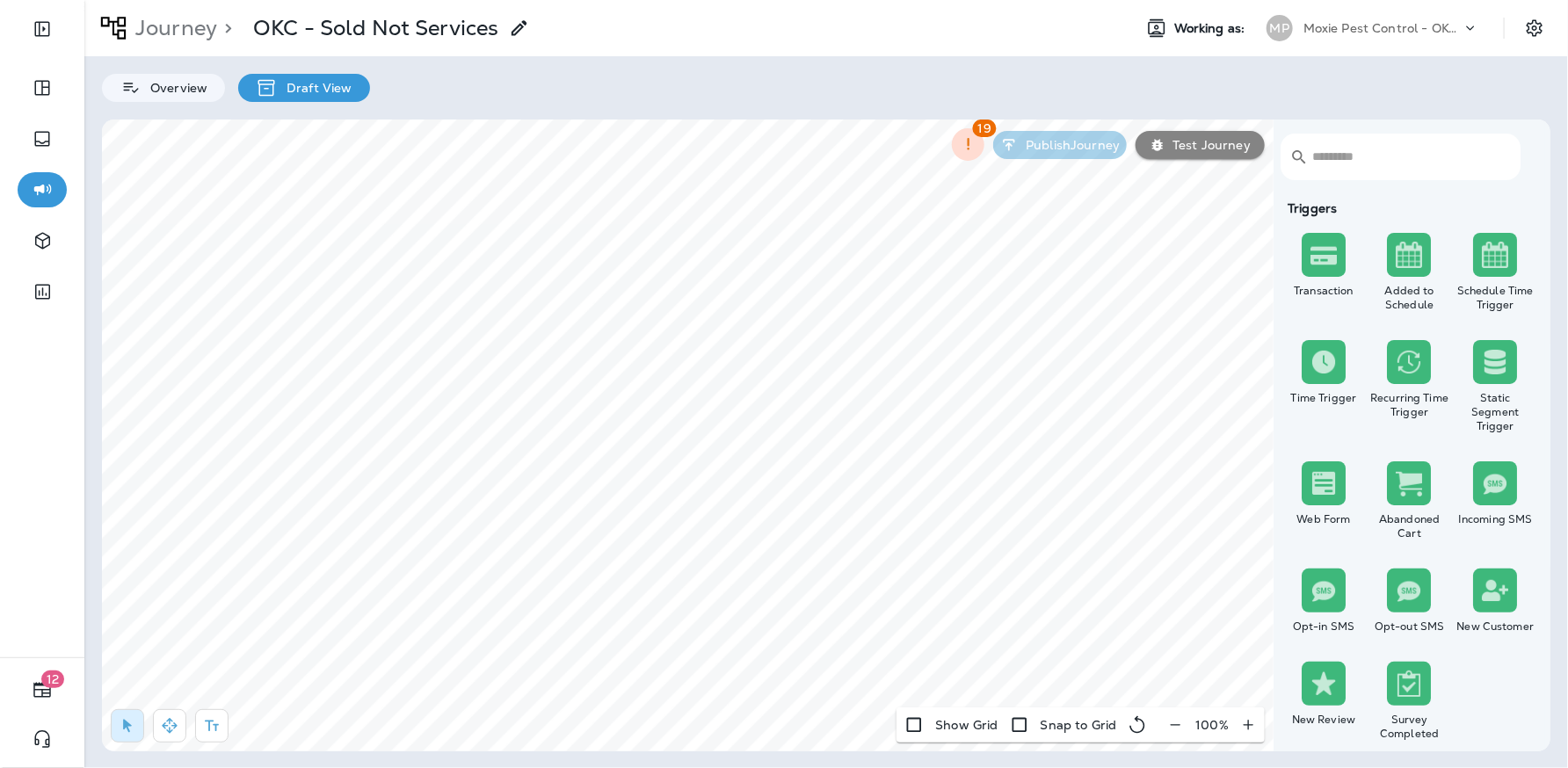 click 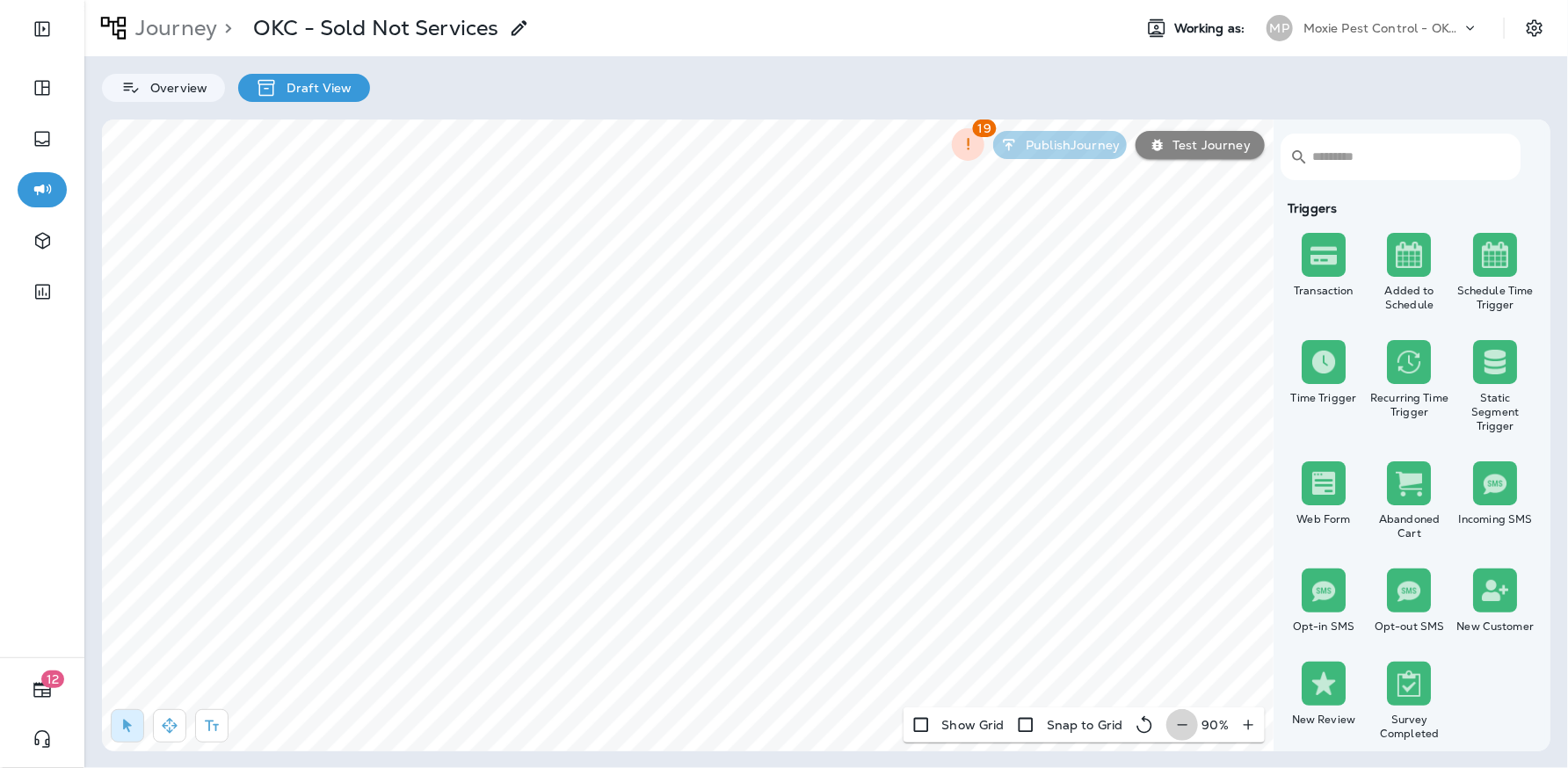 click 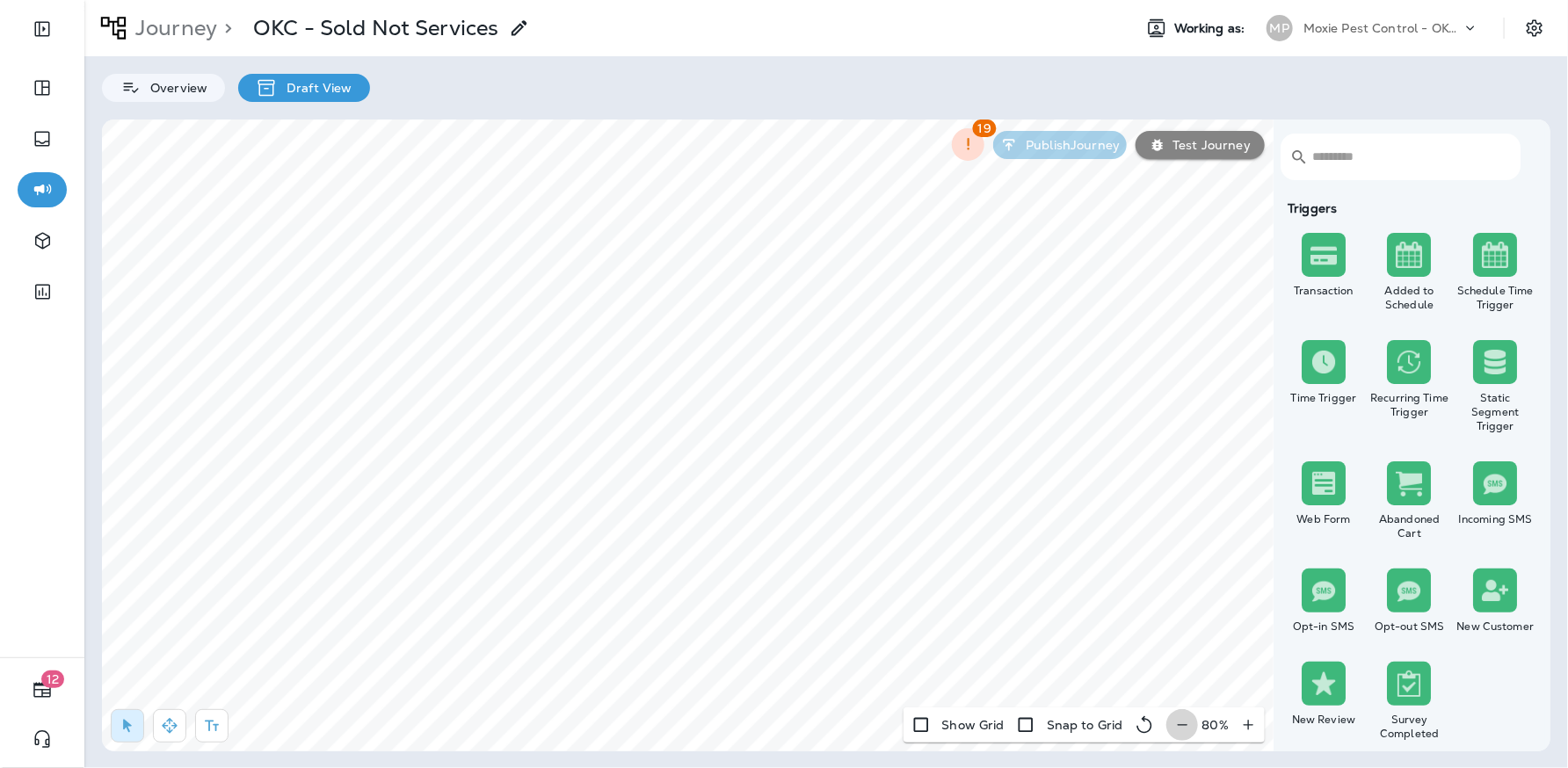 click 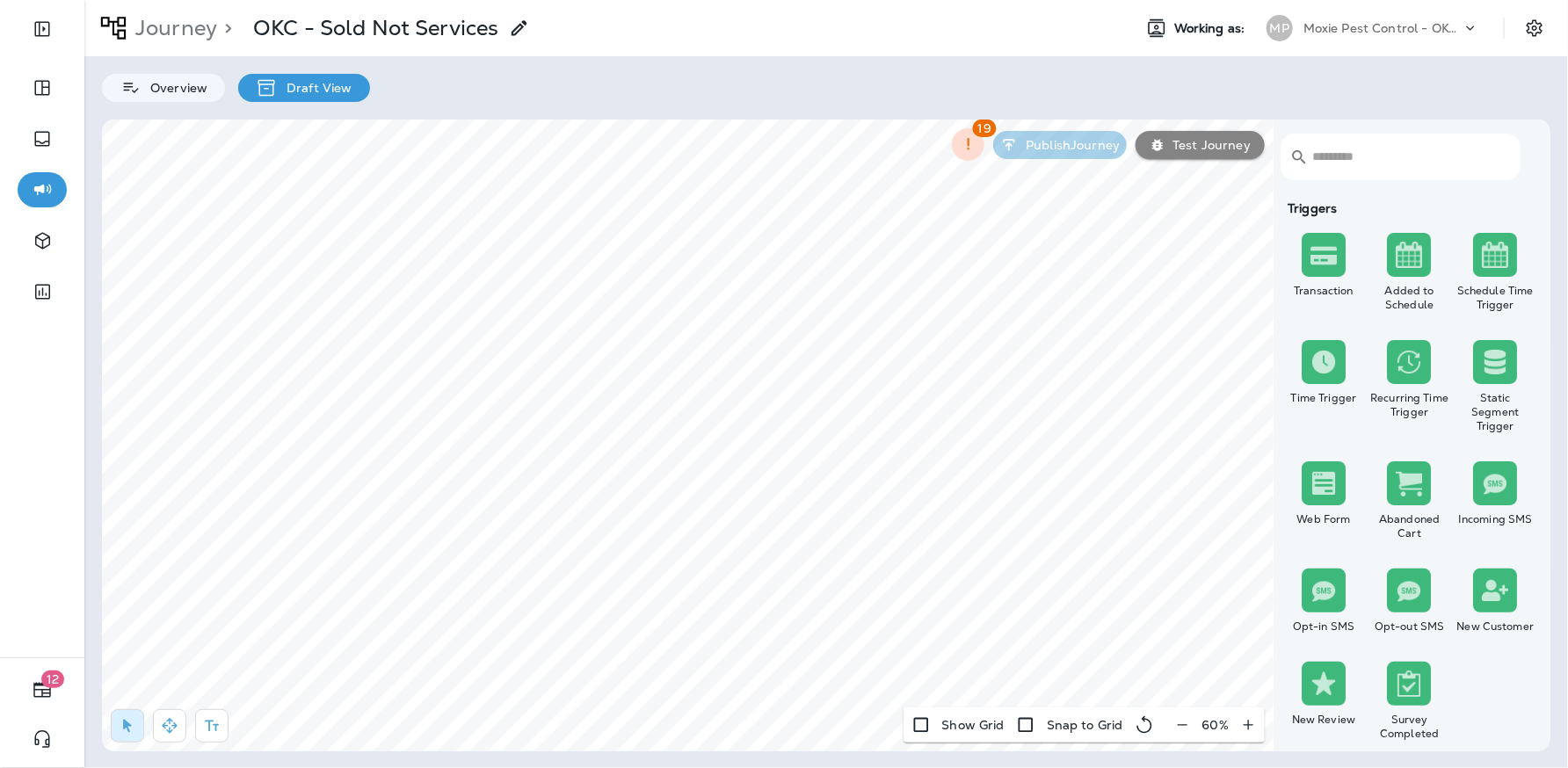 click 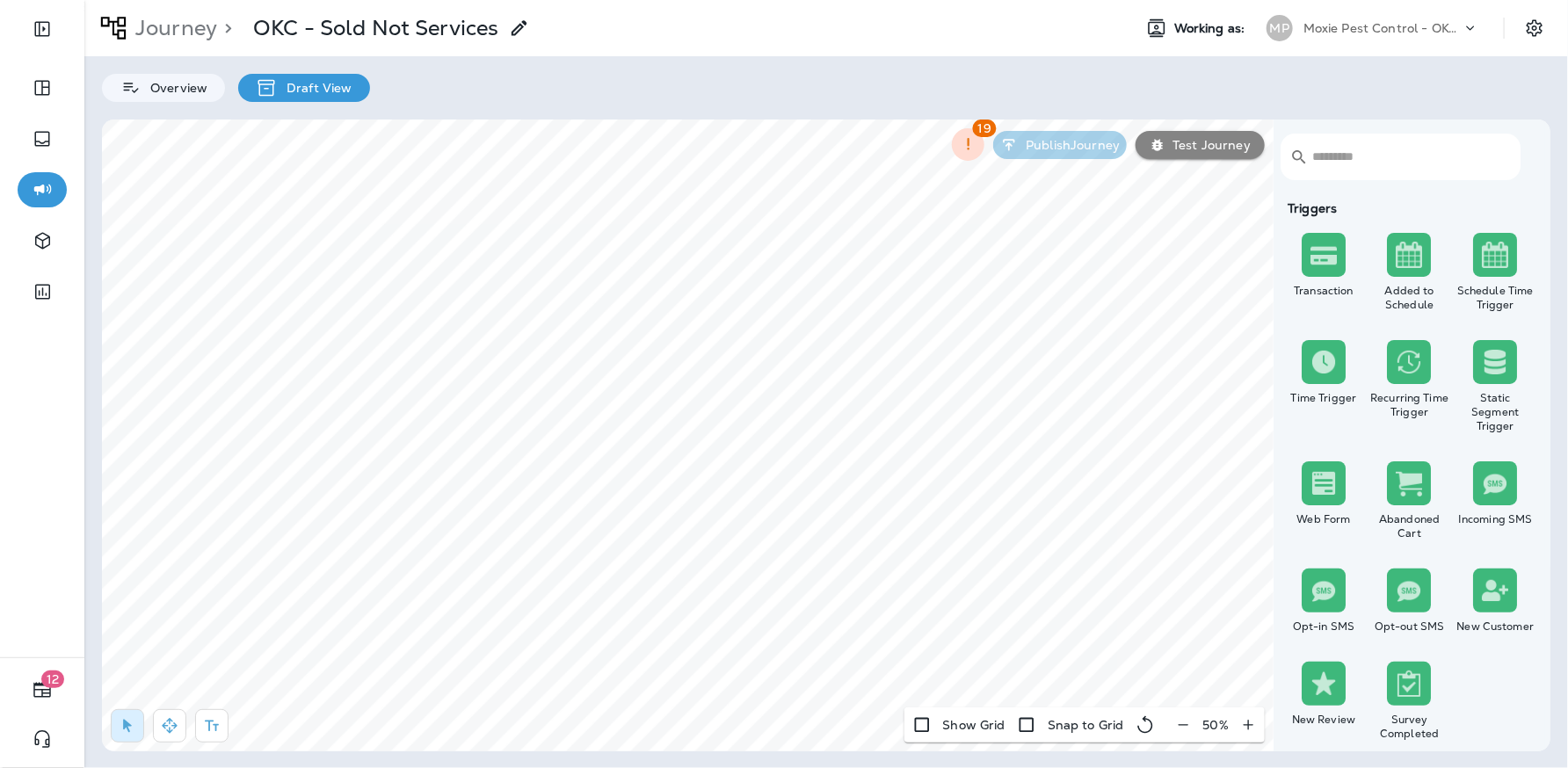 click on "50 %" at bounding box center (1216, 725) 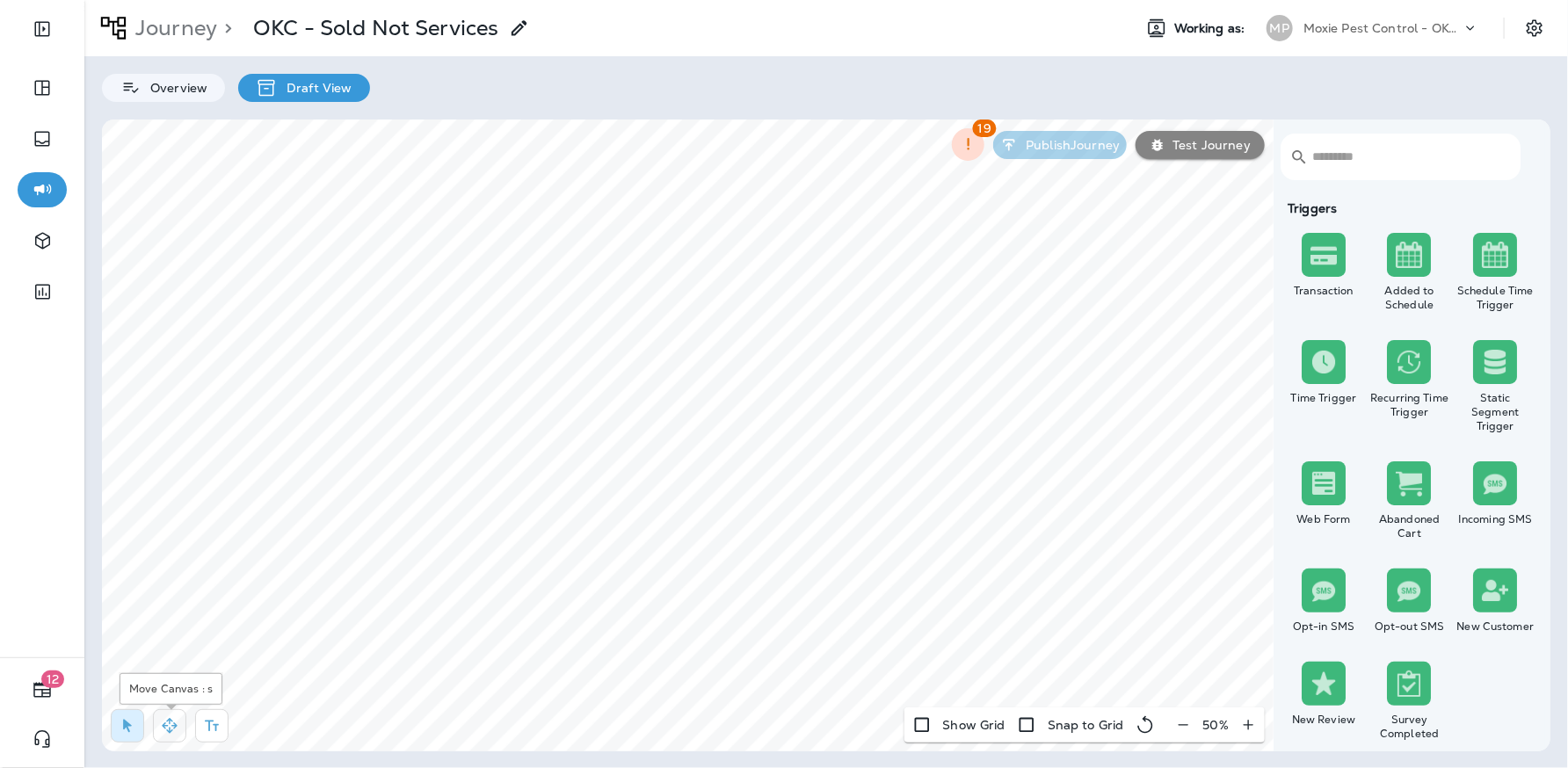 click 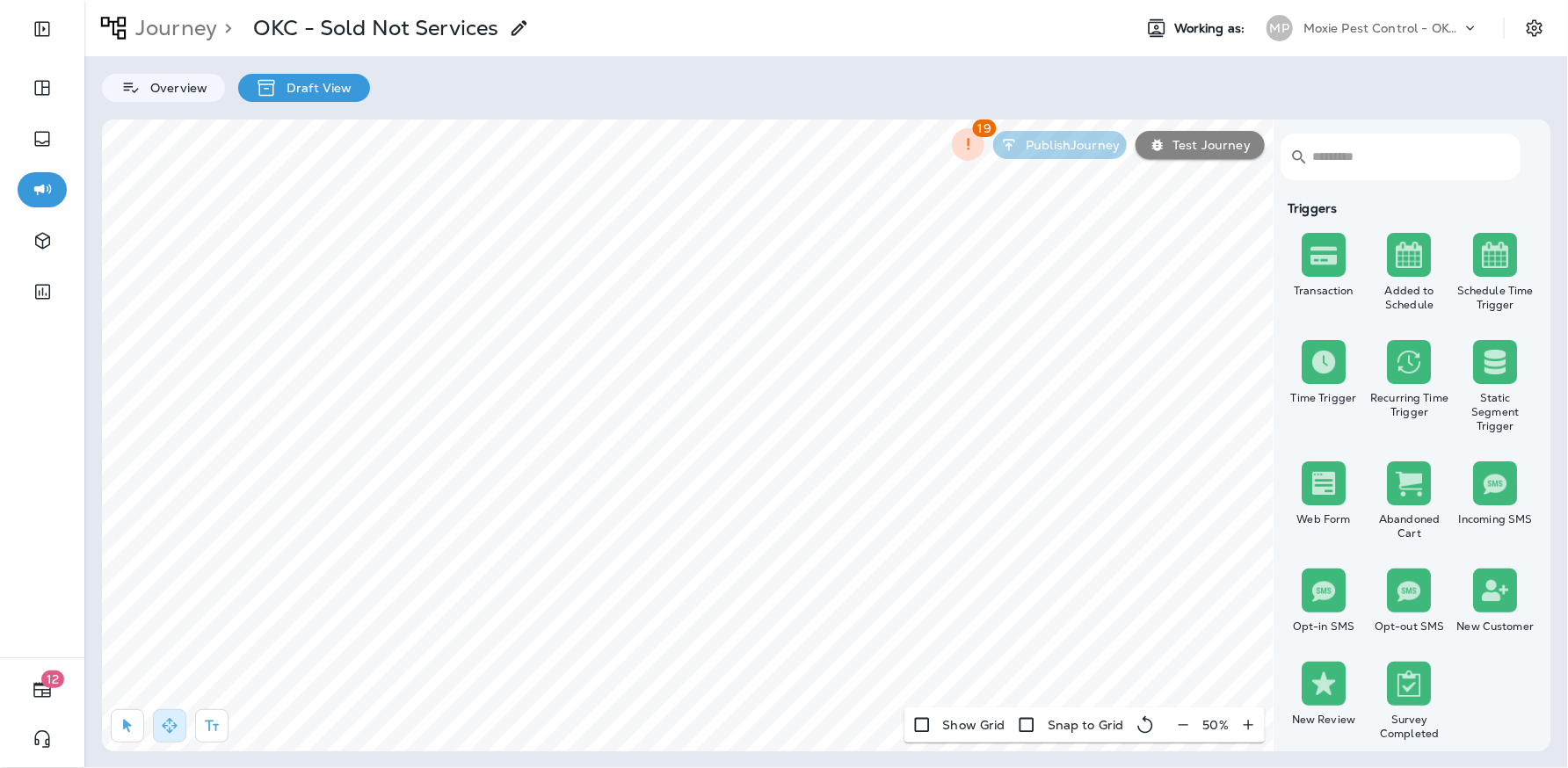 select on "***" 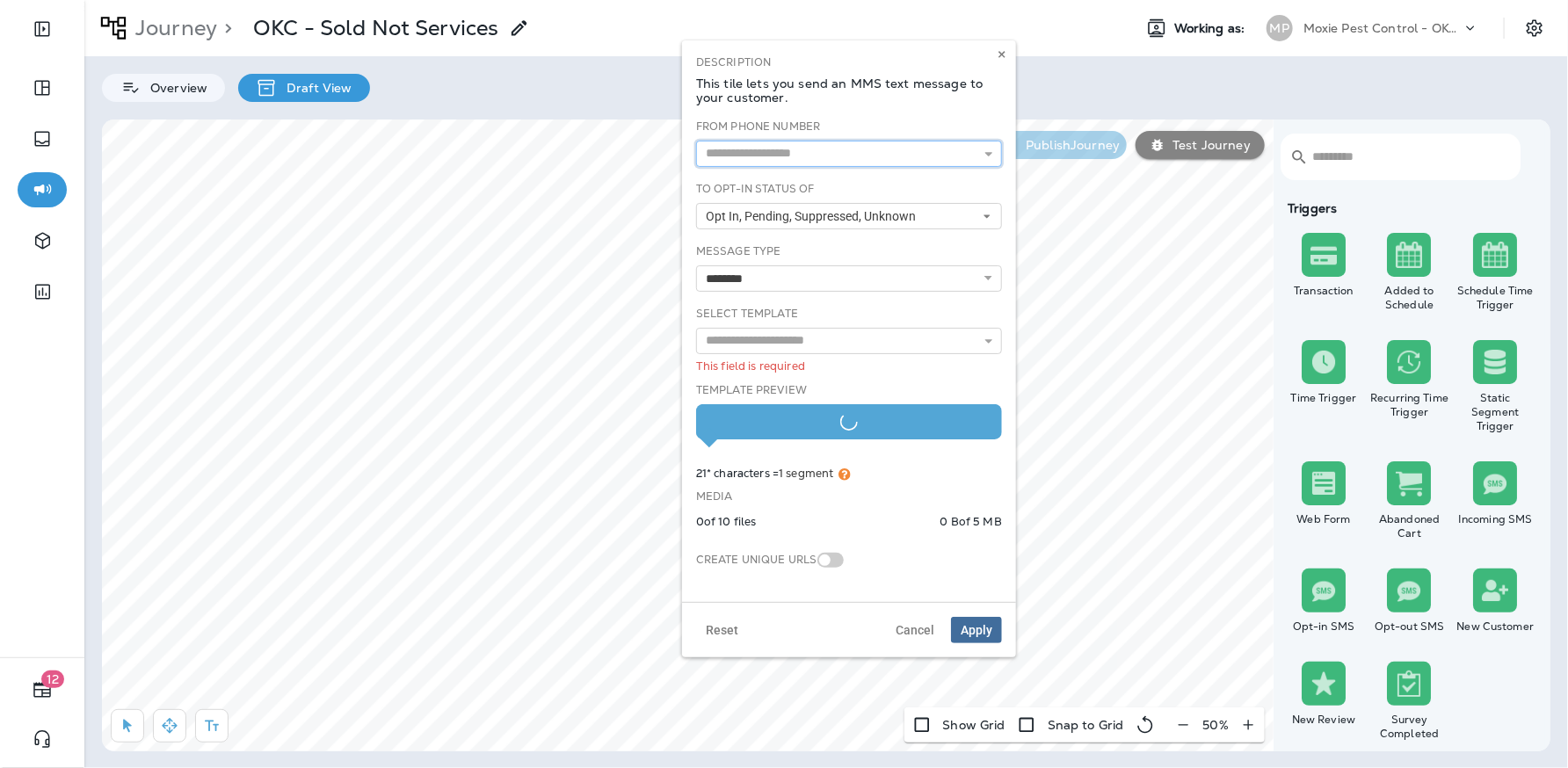 click at bounding box center [849, 154] 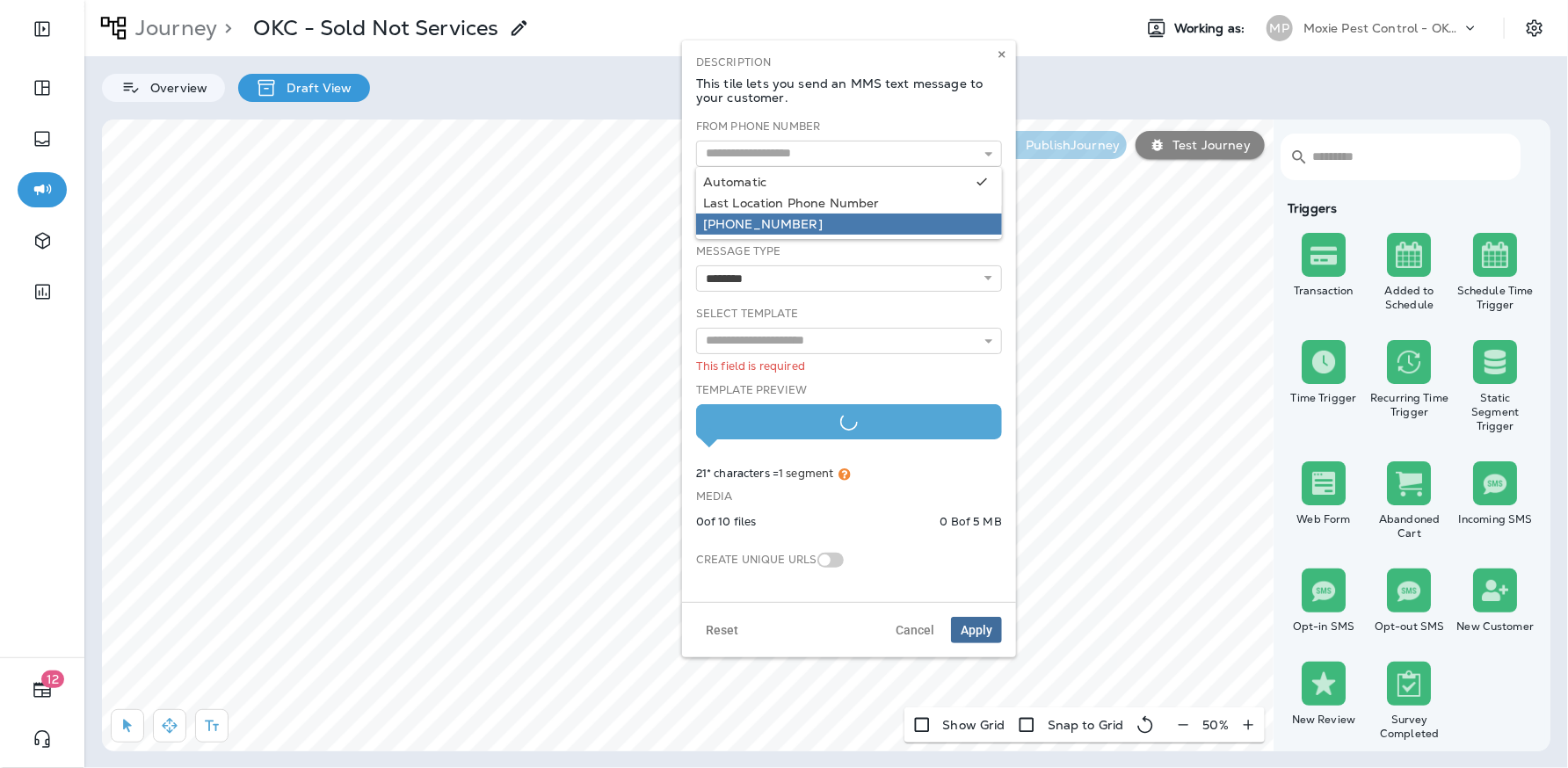 type on "**********" 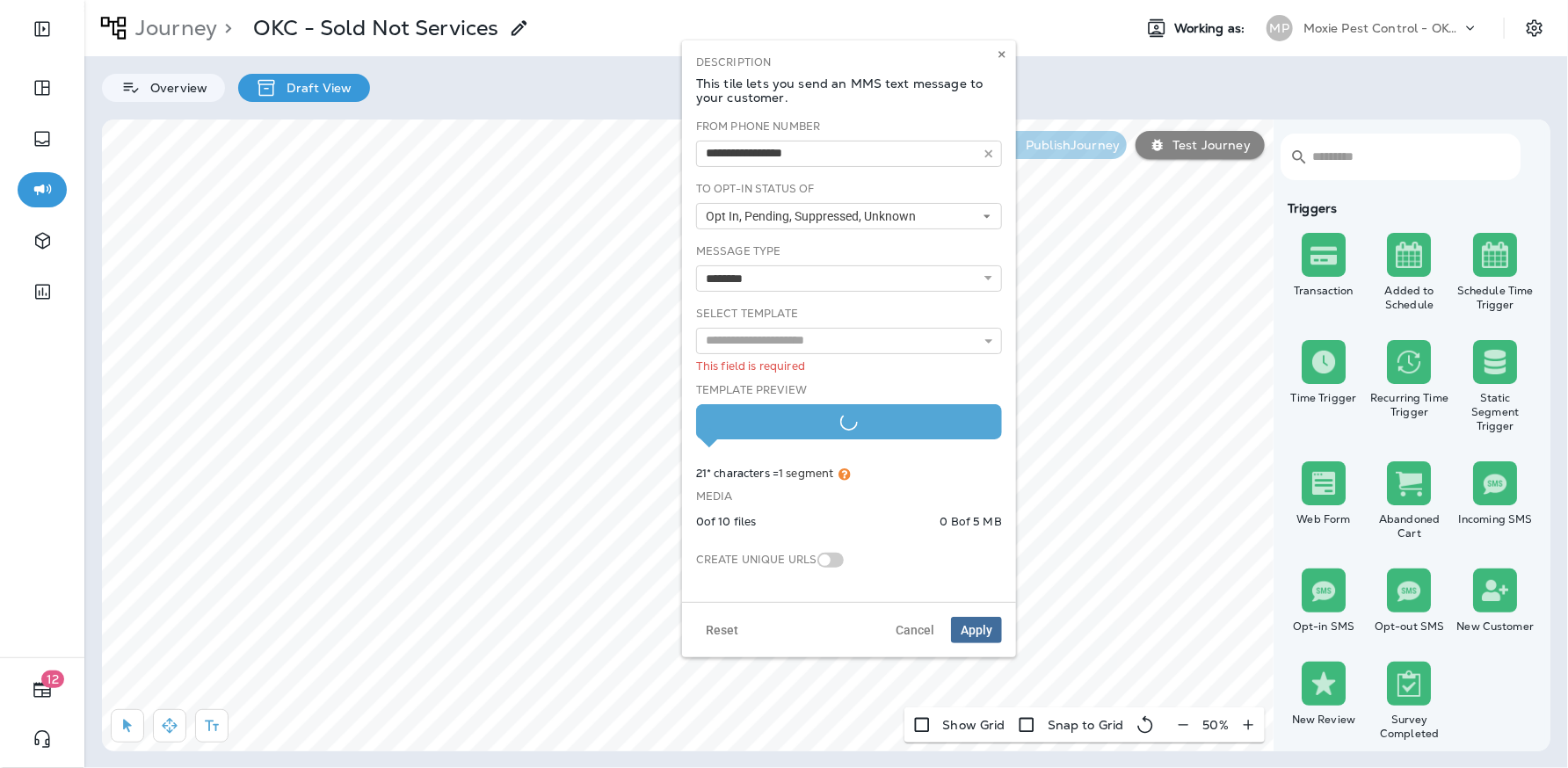 click on "**********" at bounding box center (849, 353) 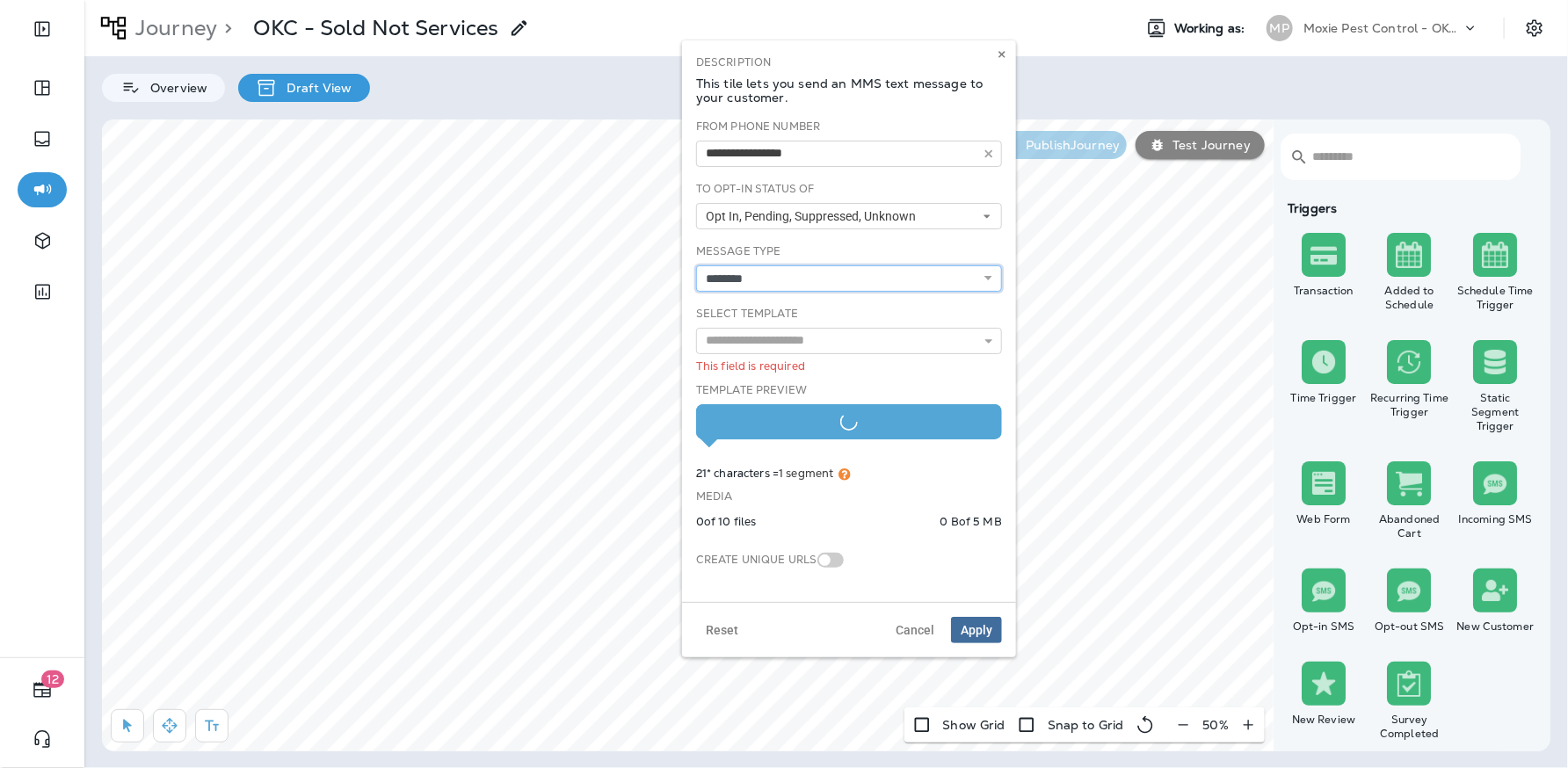 click on "**********" at bounding box center (849, 279) 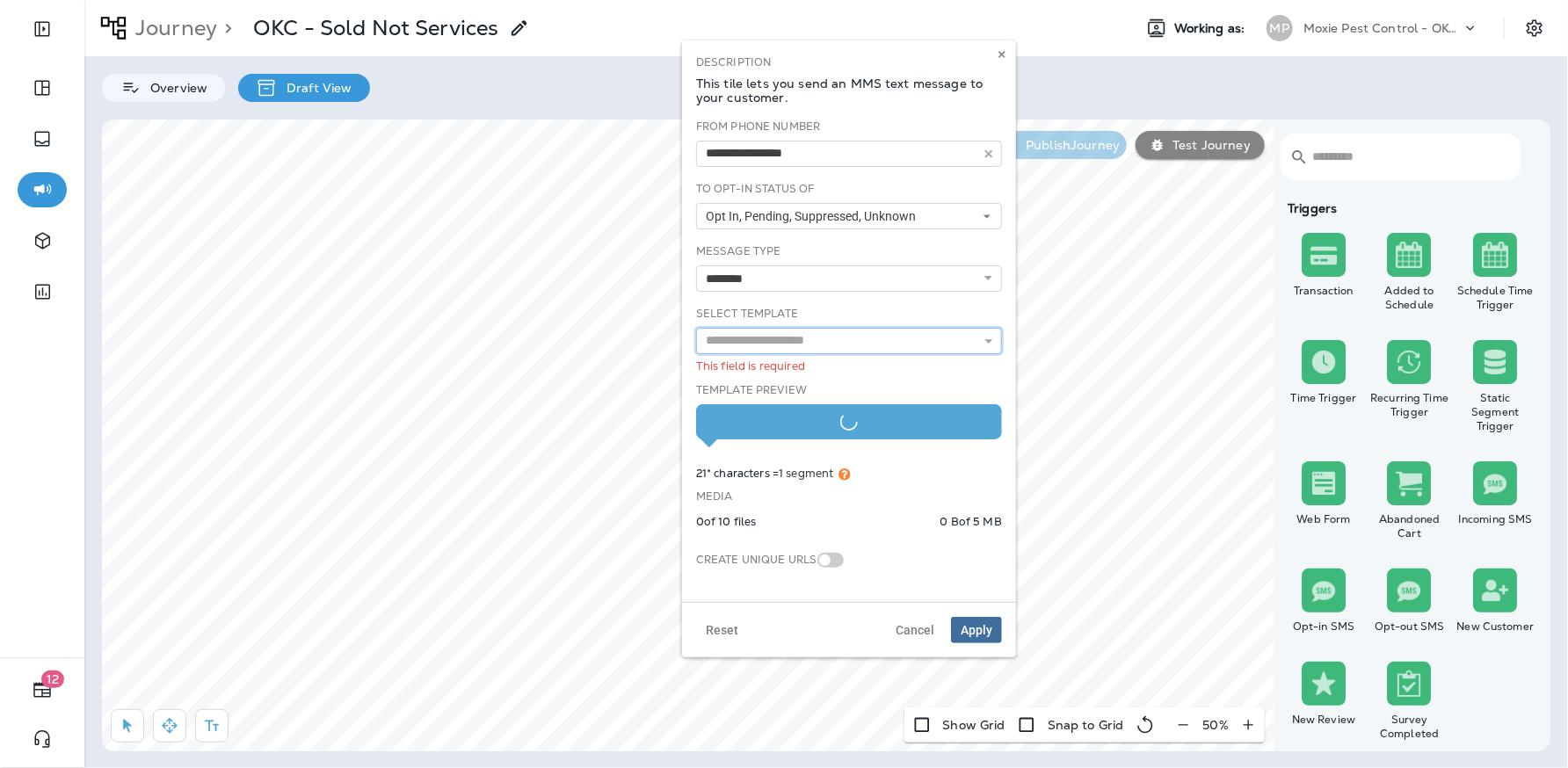 click at bounding box center (849, 341) 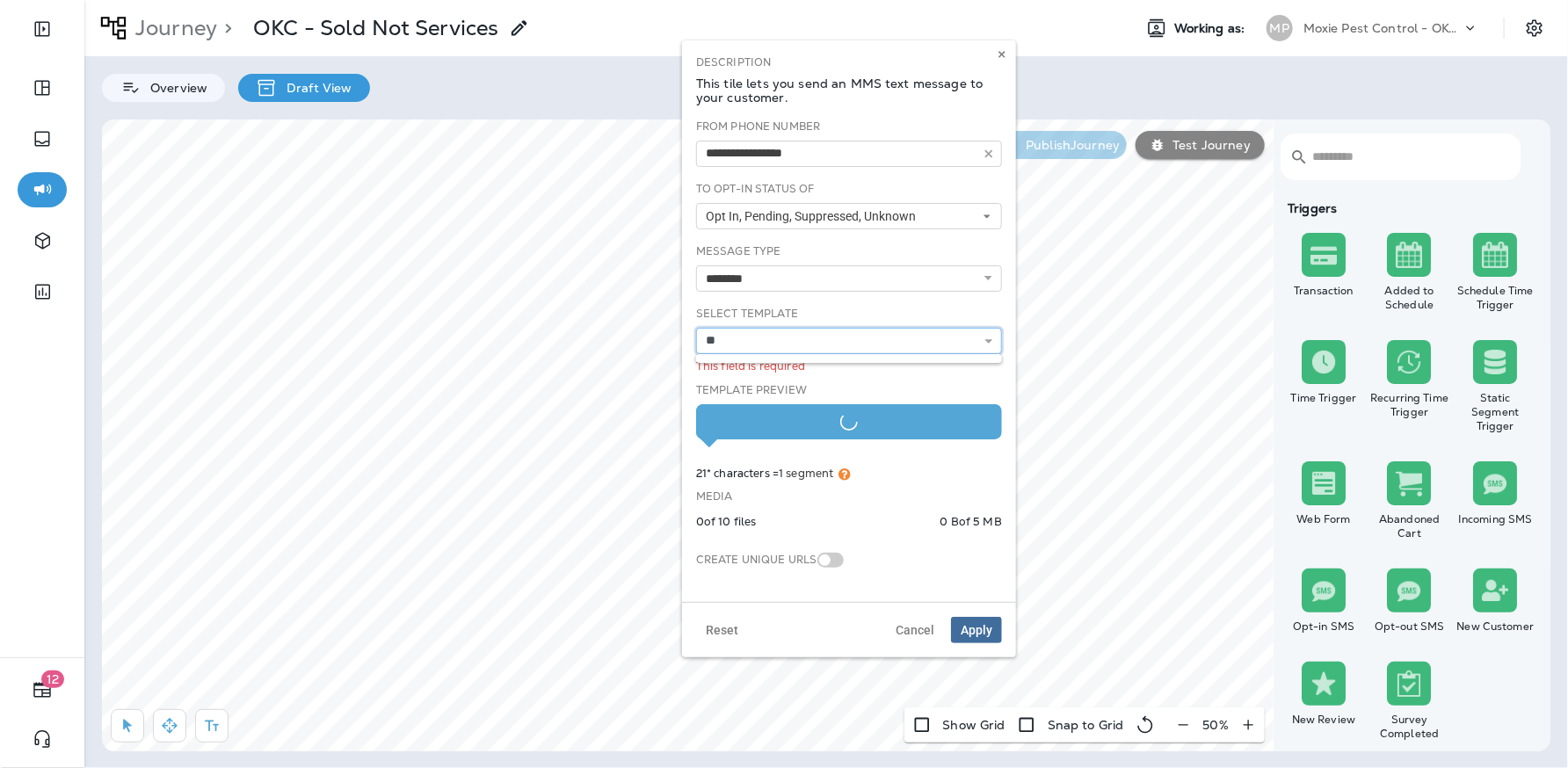 type on "*" 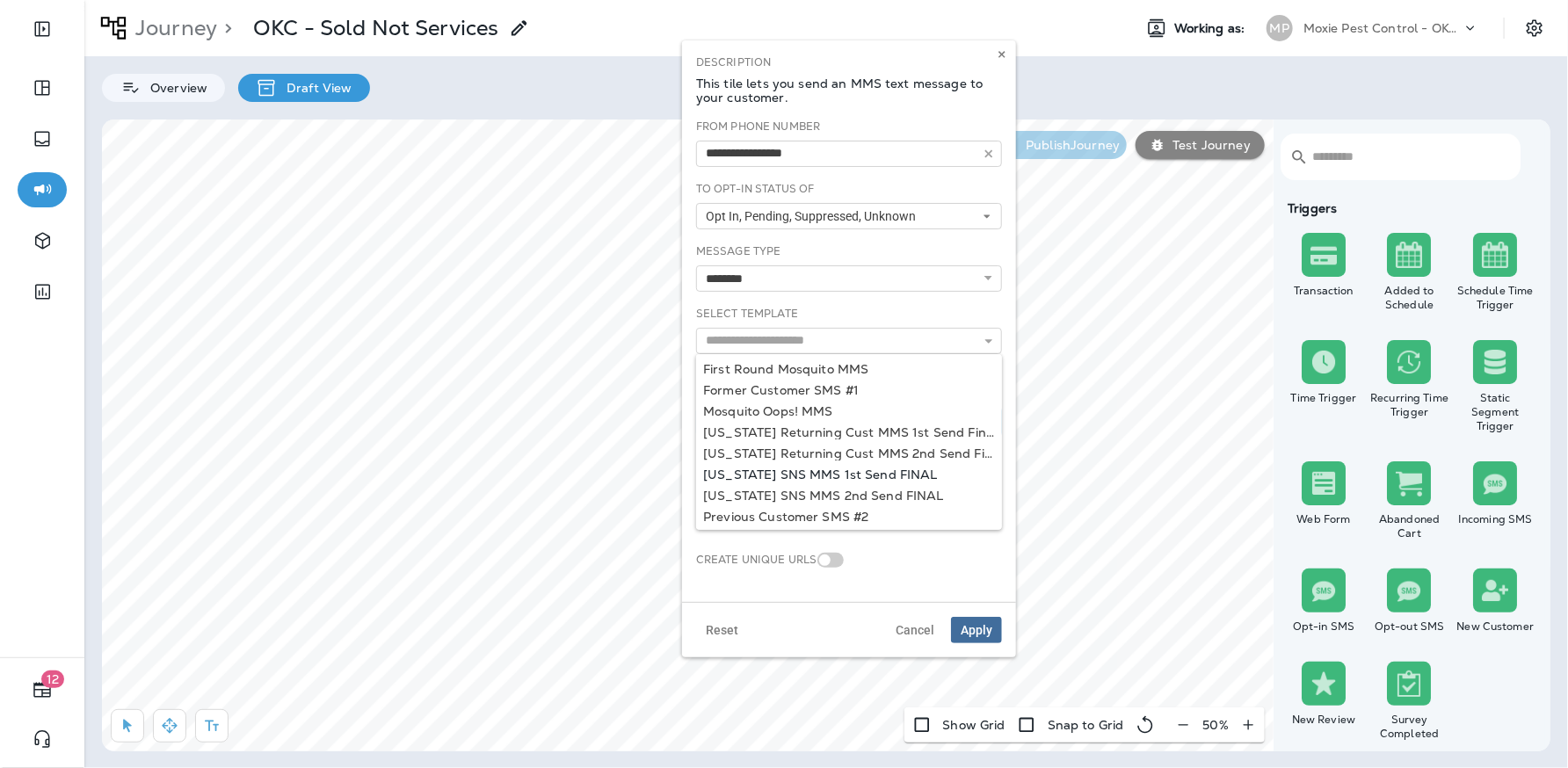 type on "**********" 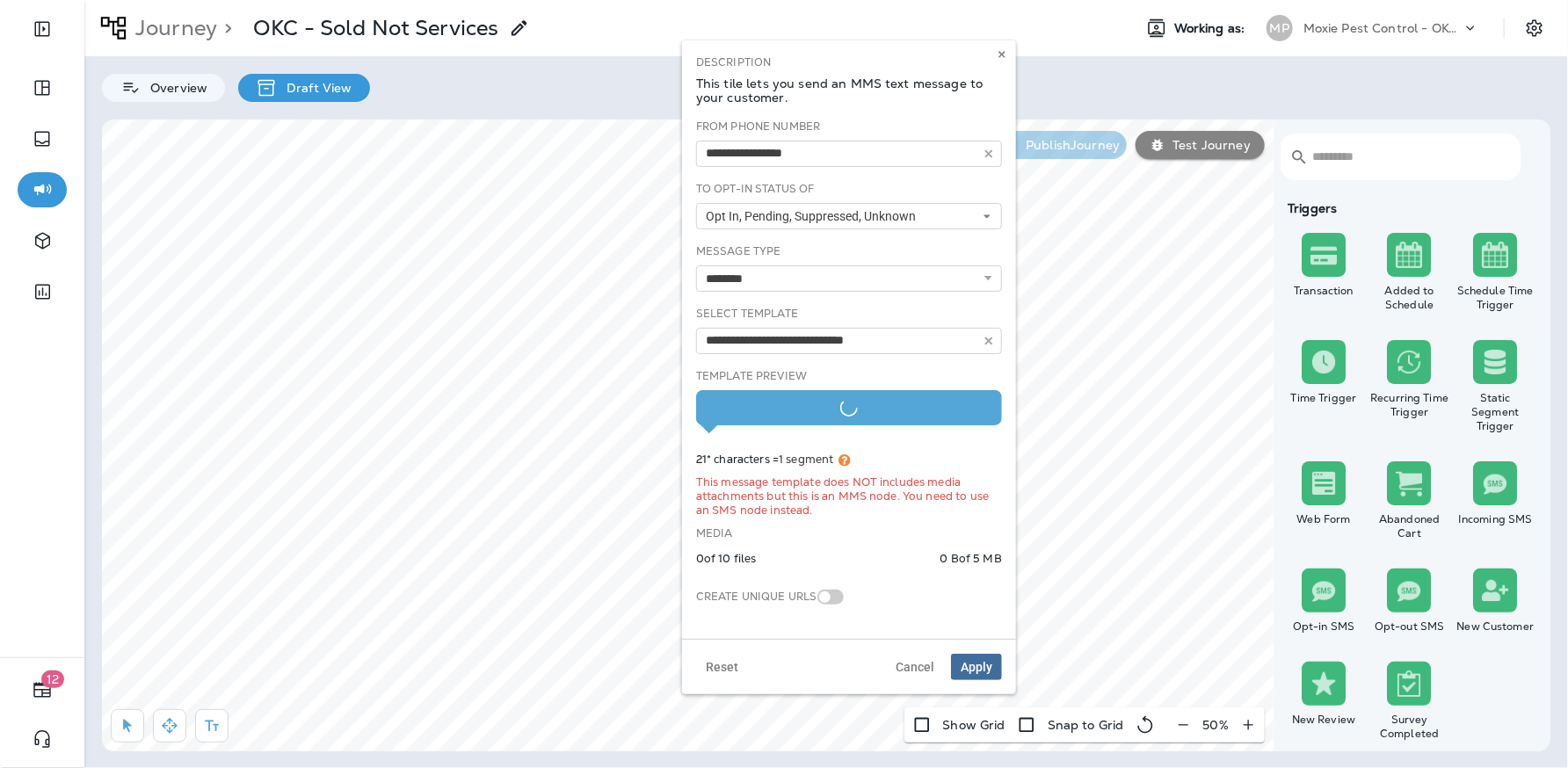 click on "**********" at bounding box center (849, 372) 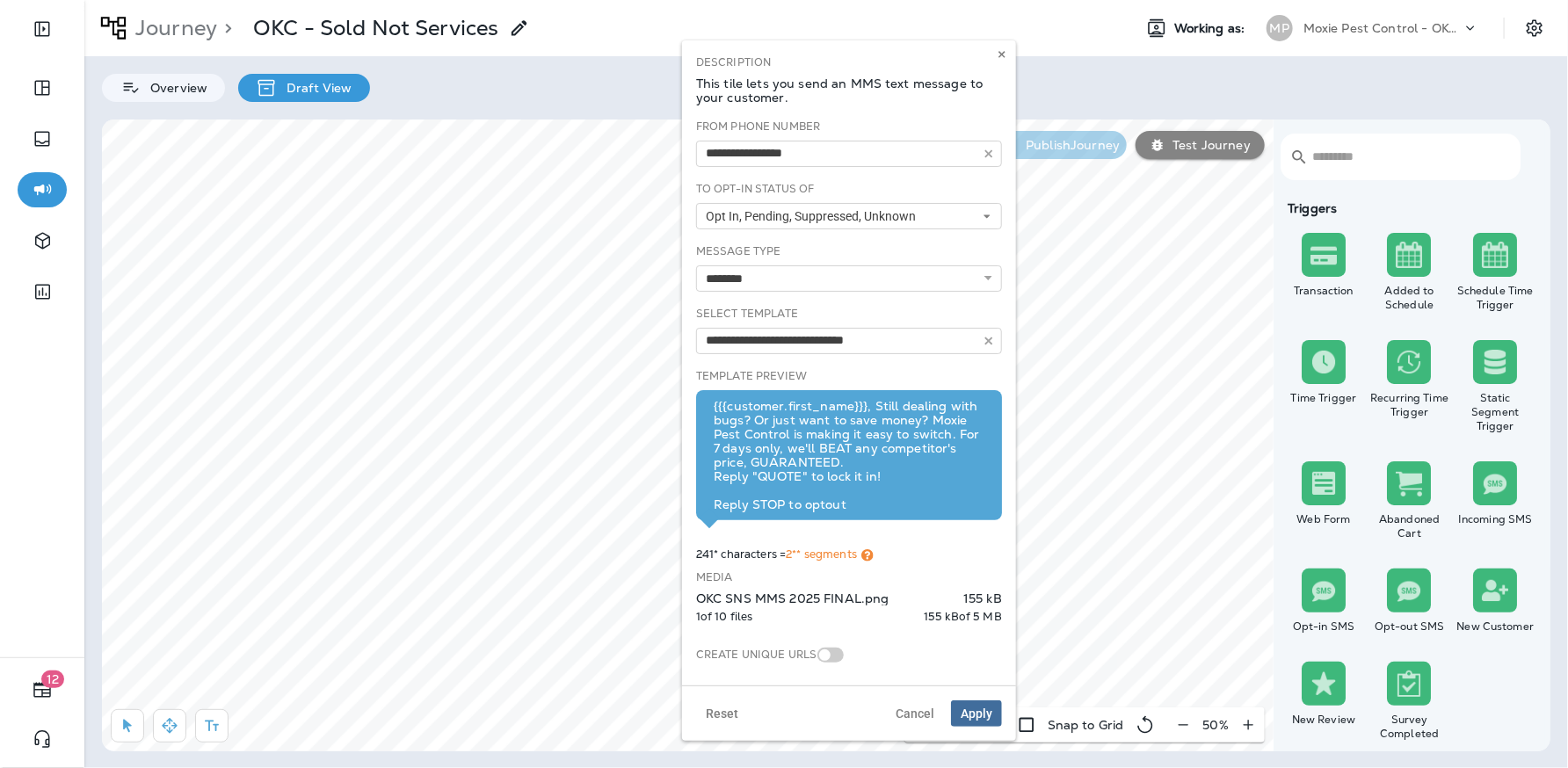 click at bounding box center (831, 655) 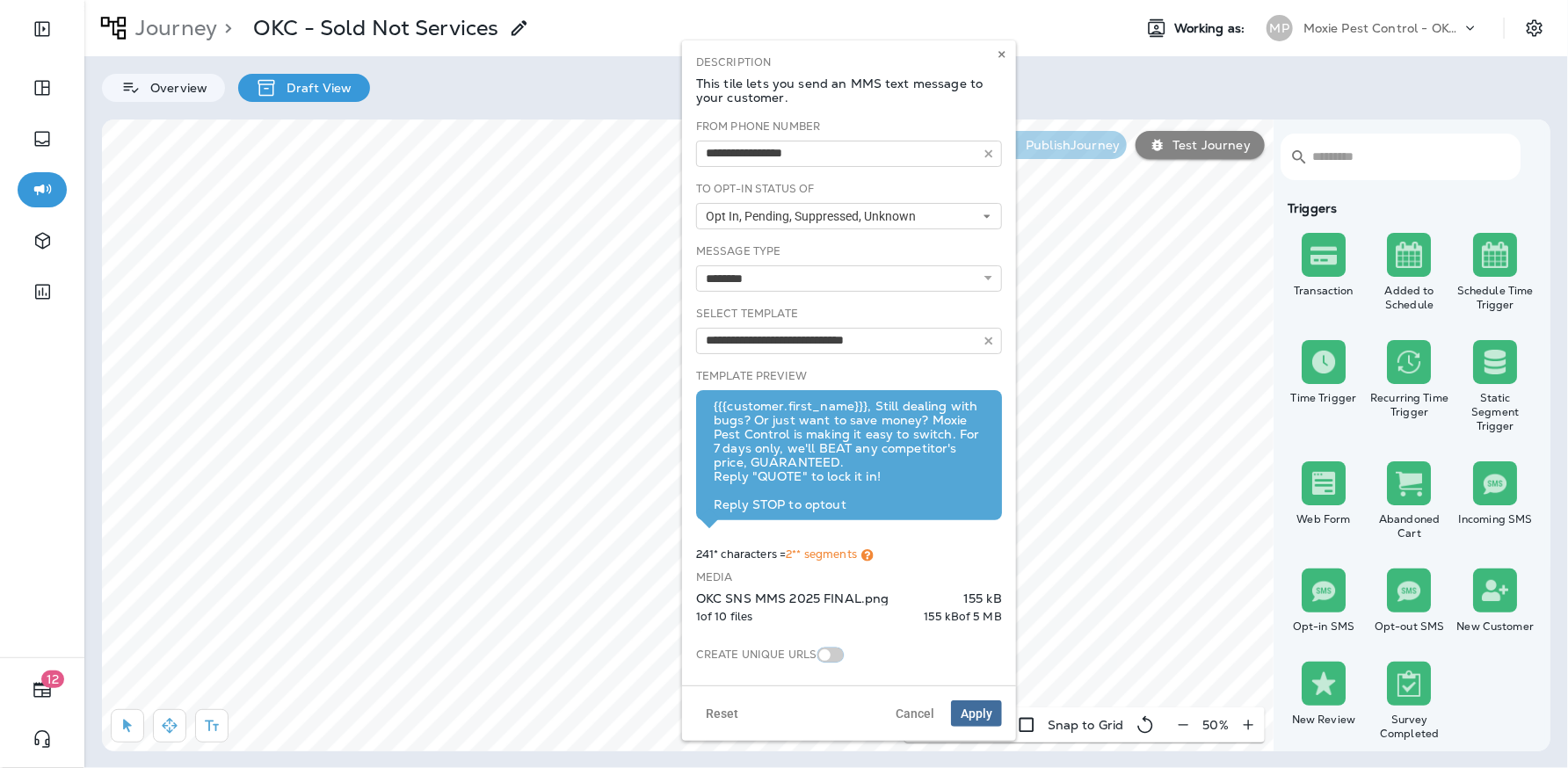 scroll, scrollTop: 4, scrollLeft: 0, axis: vertical 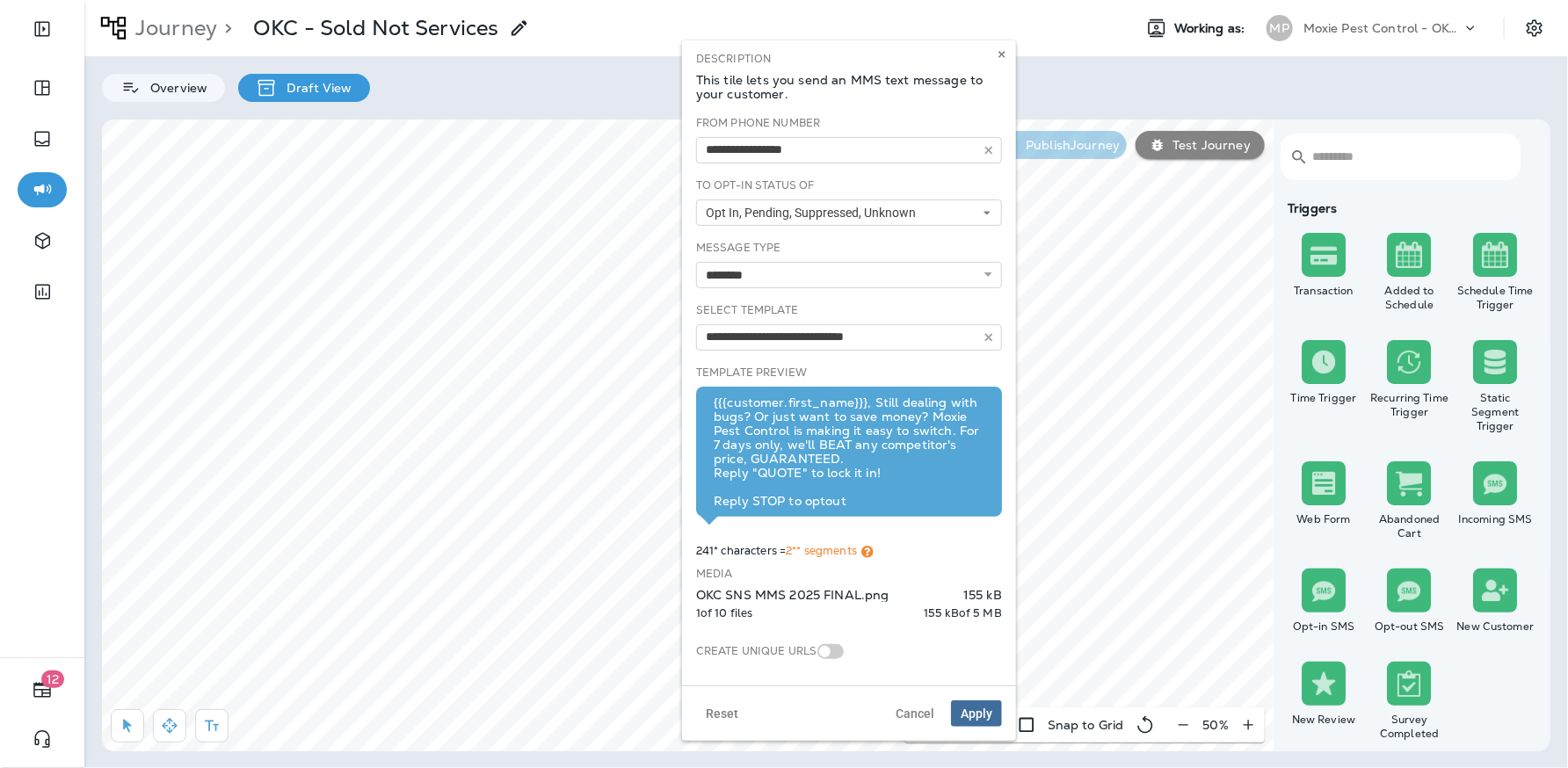 click 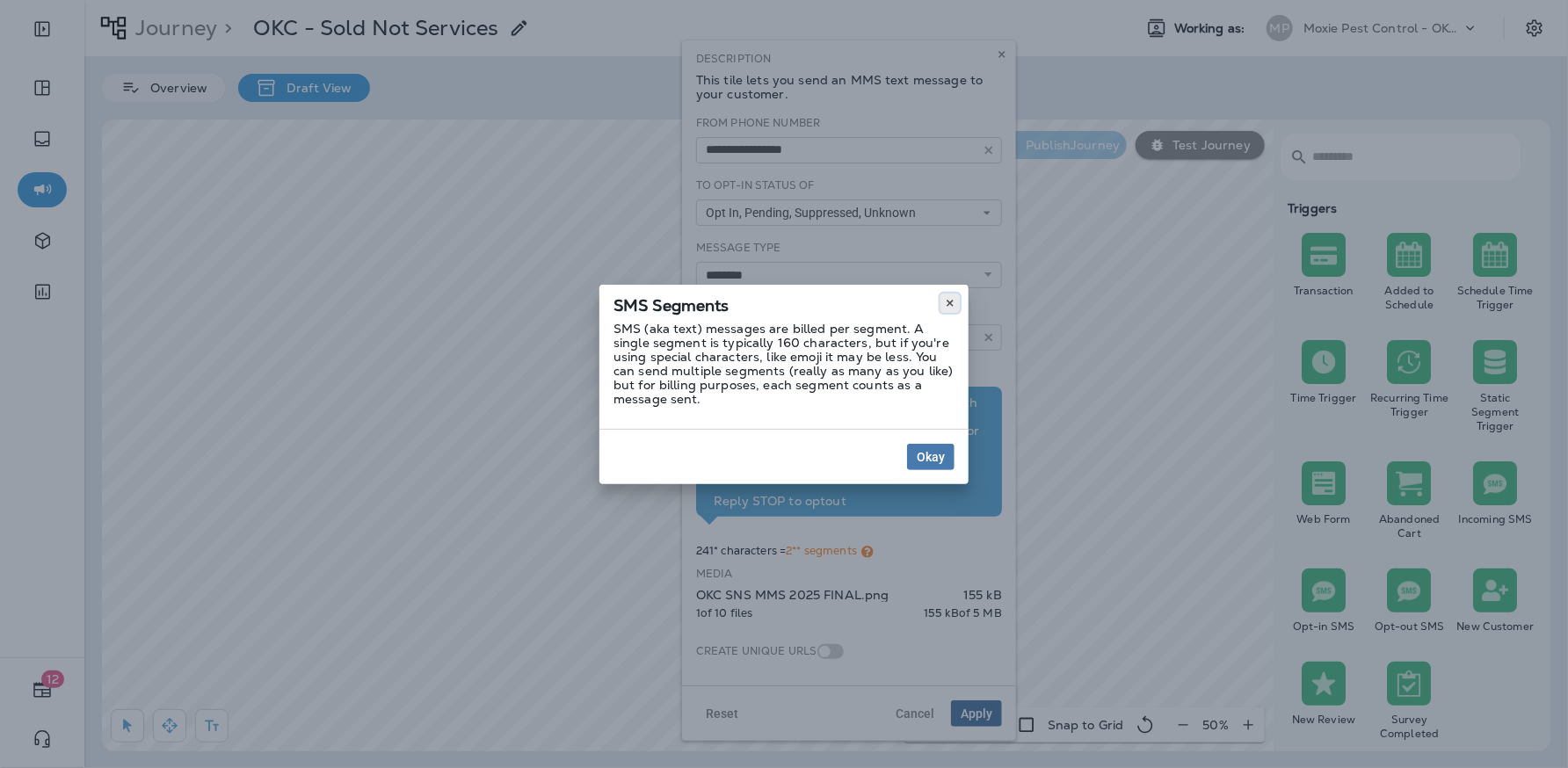 click 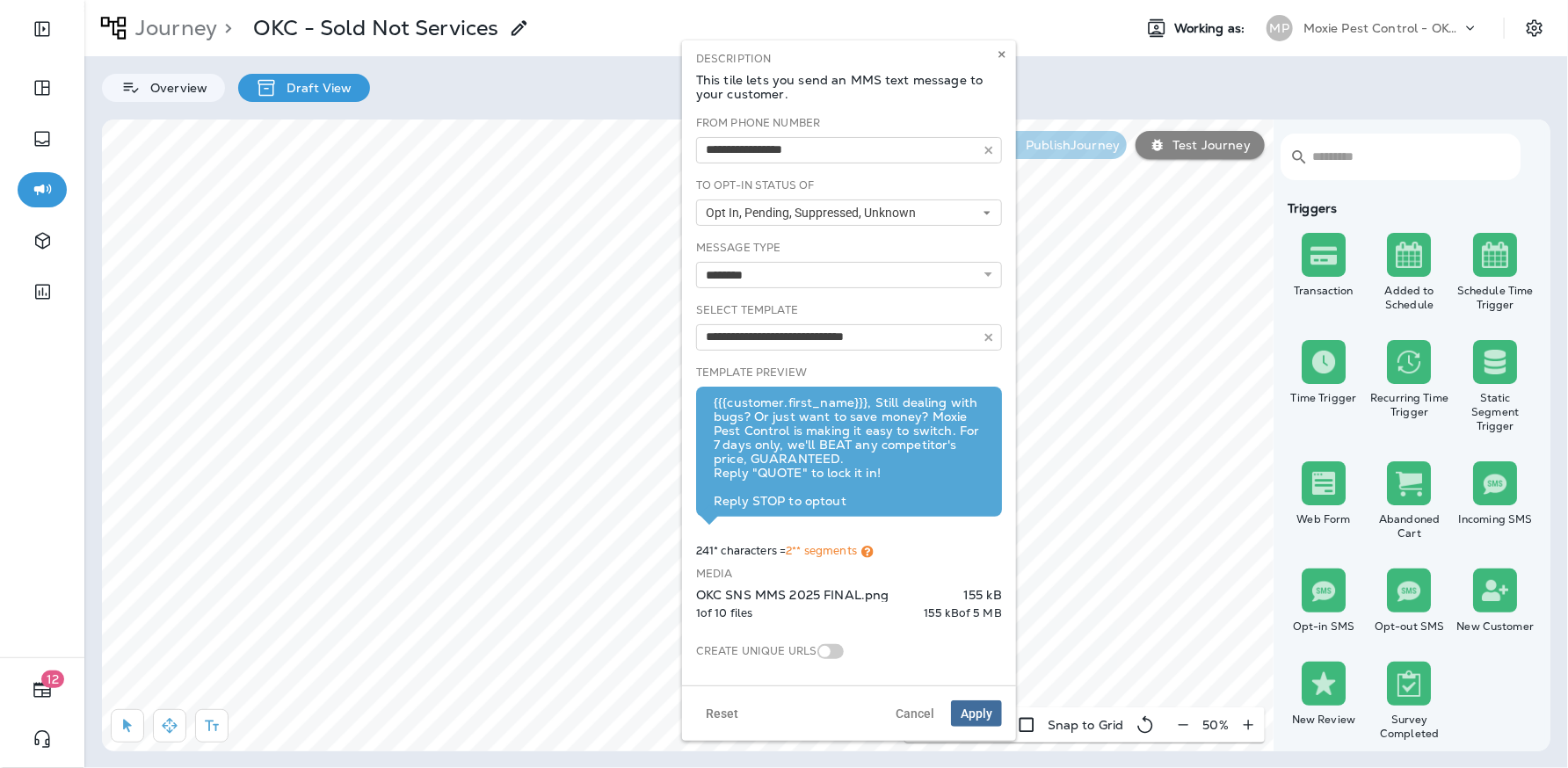 click at bounding box center (831, 651) 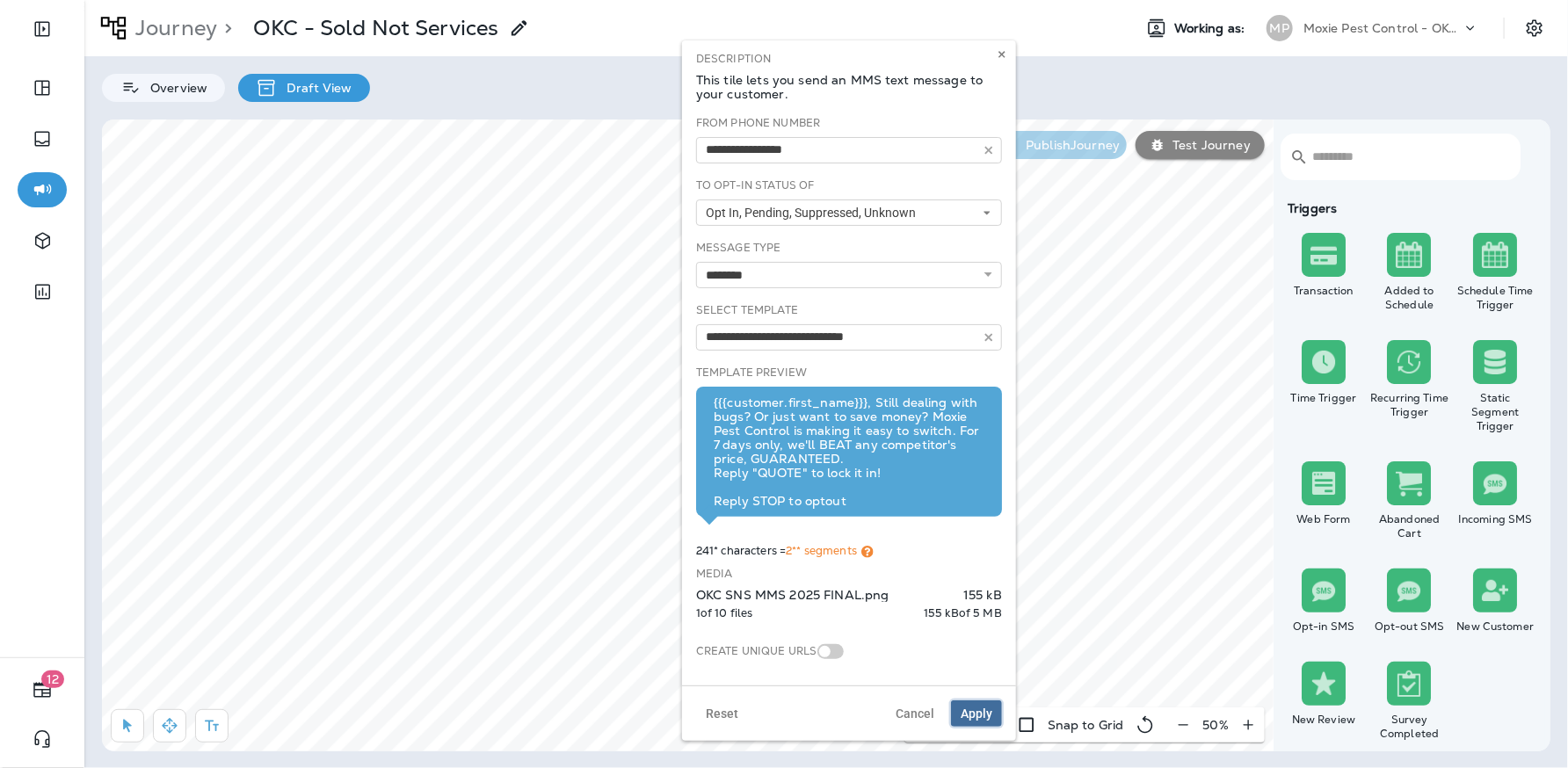 click on "Apply" at bounding box center (976, 714) 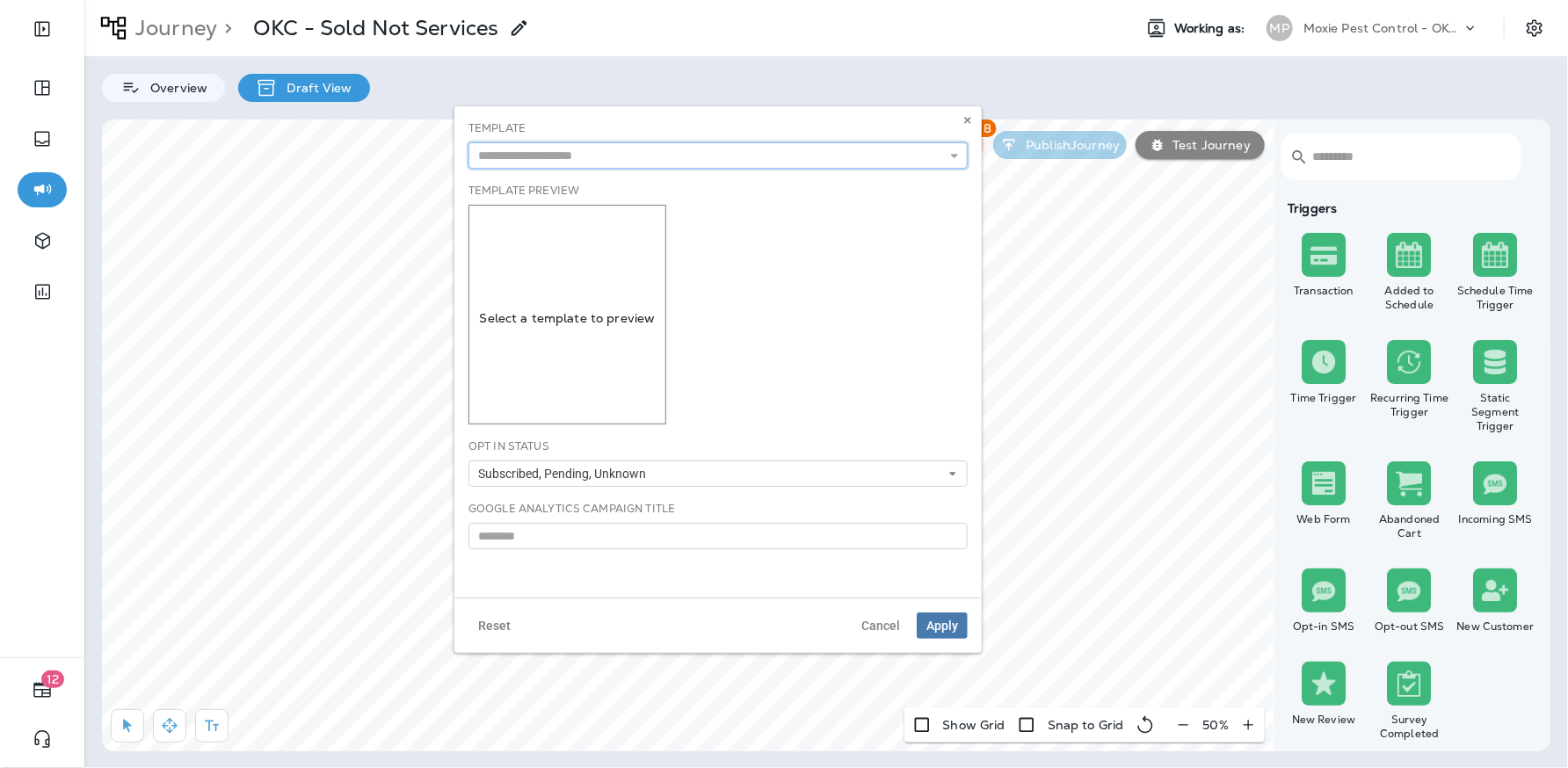 click at bounding box center [718, 156] 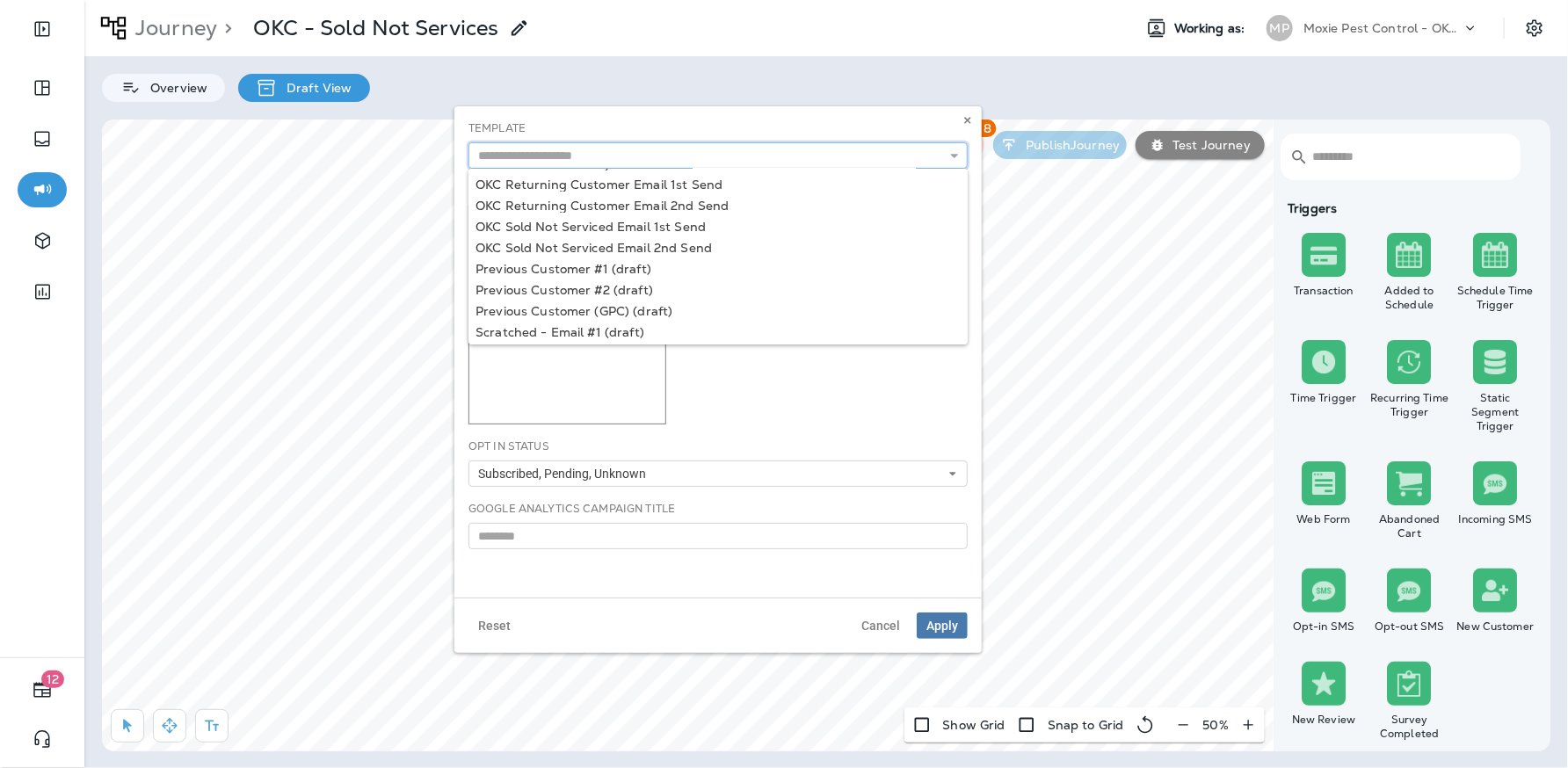 scroll, scrollTop: 239, scrollLeft: 0, axis: vertical 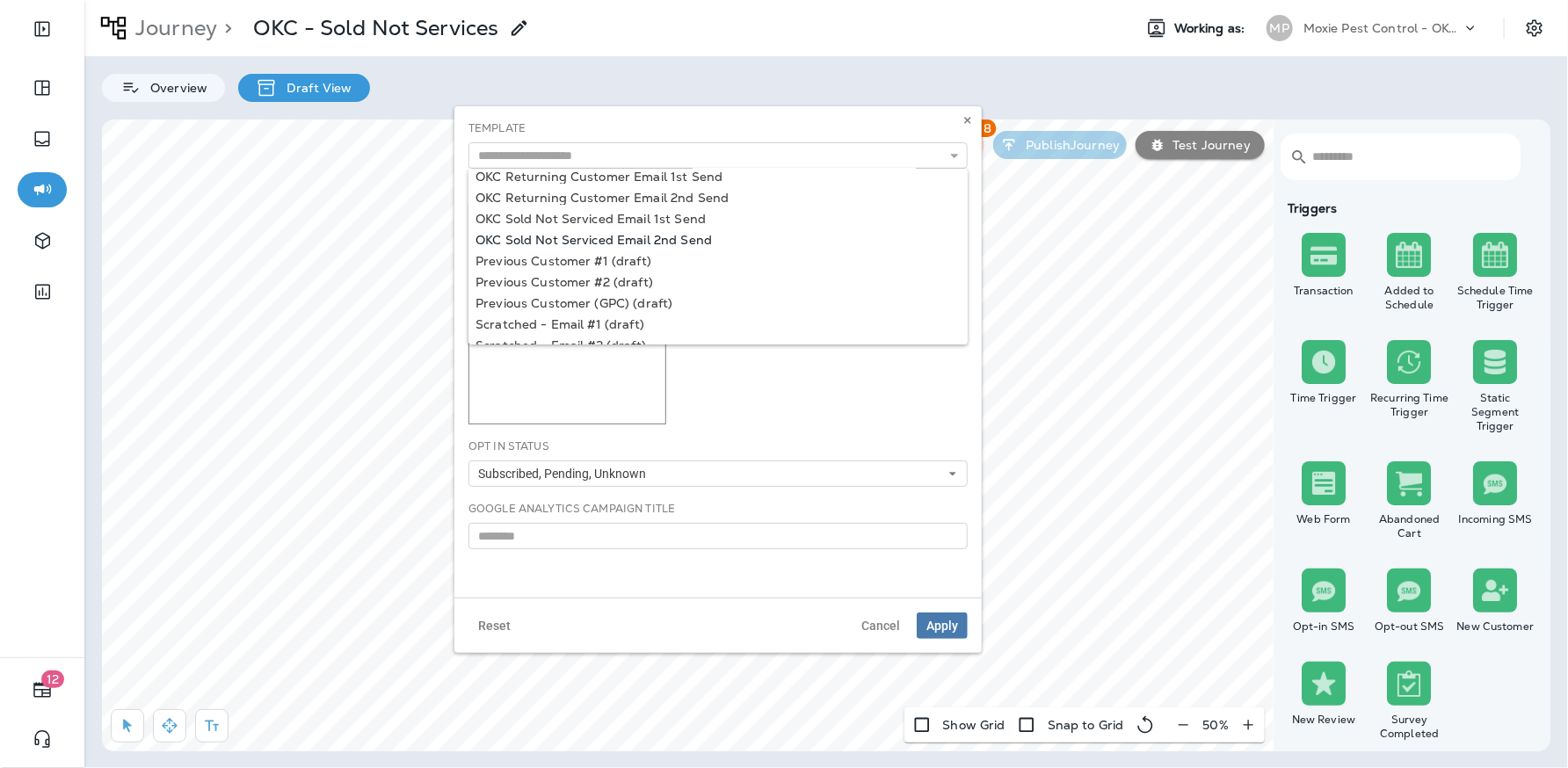 type on "**********" 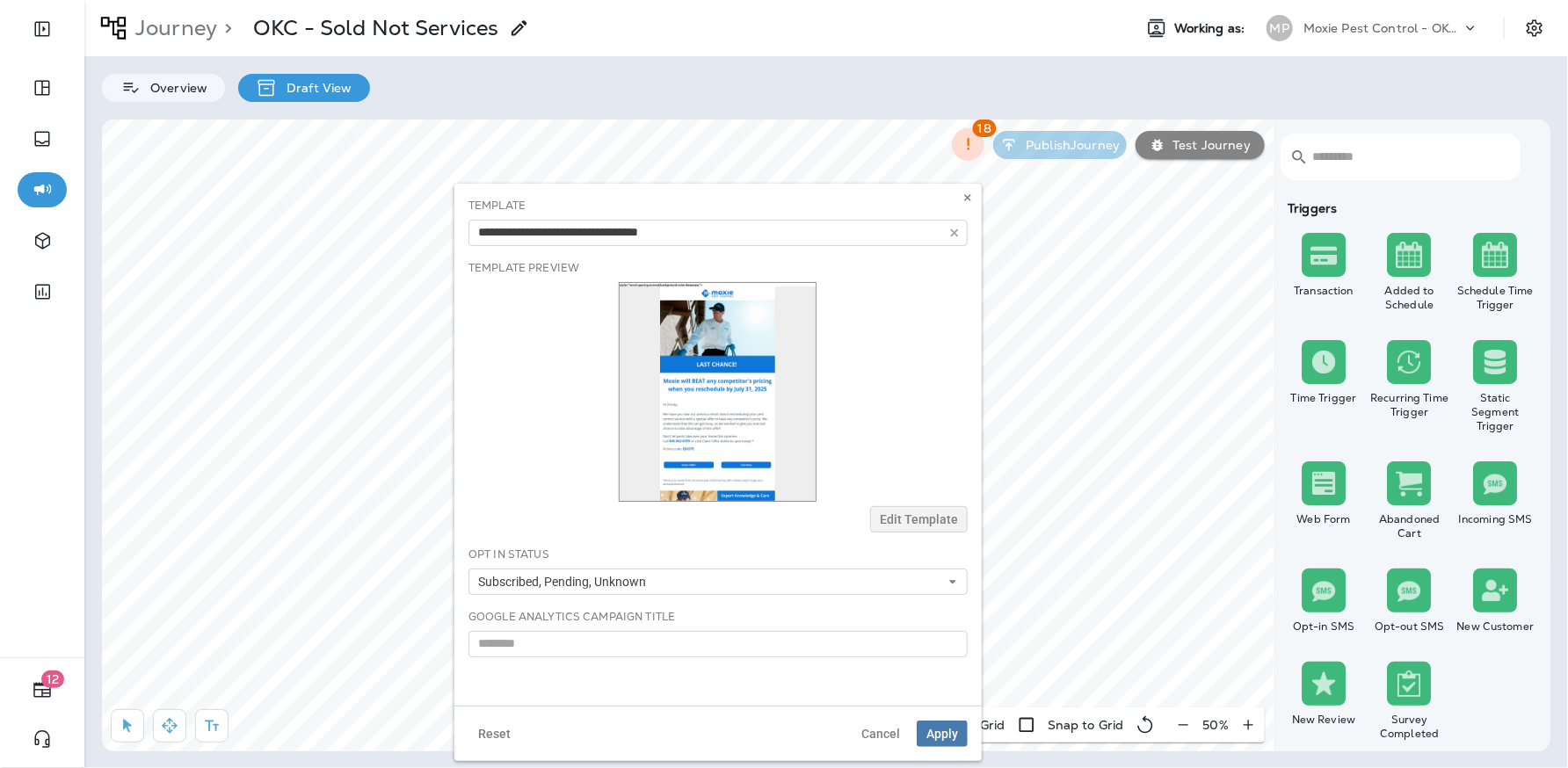 click on "**********" at bounding box center (718, 233) 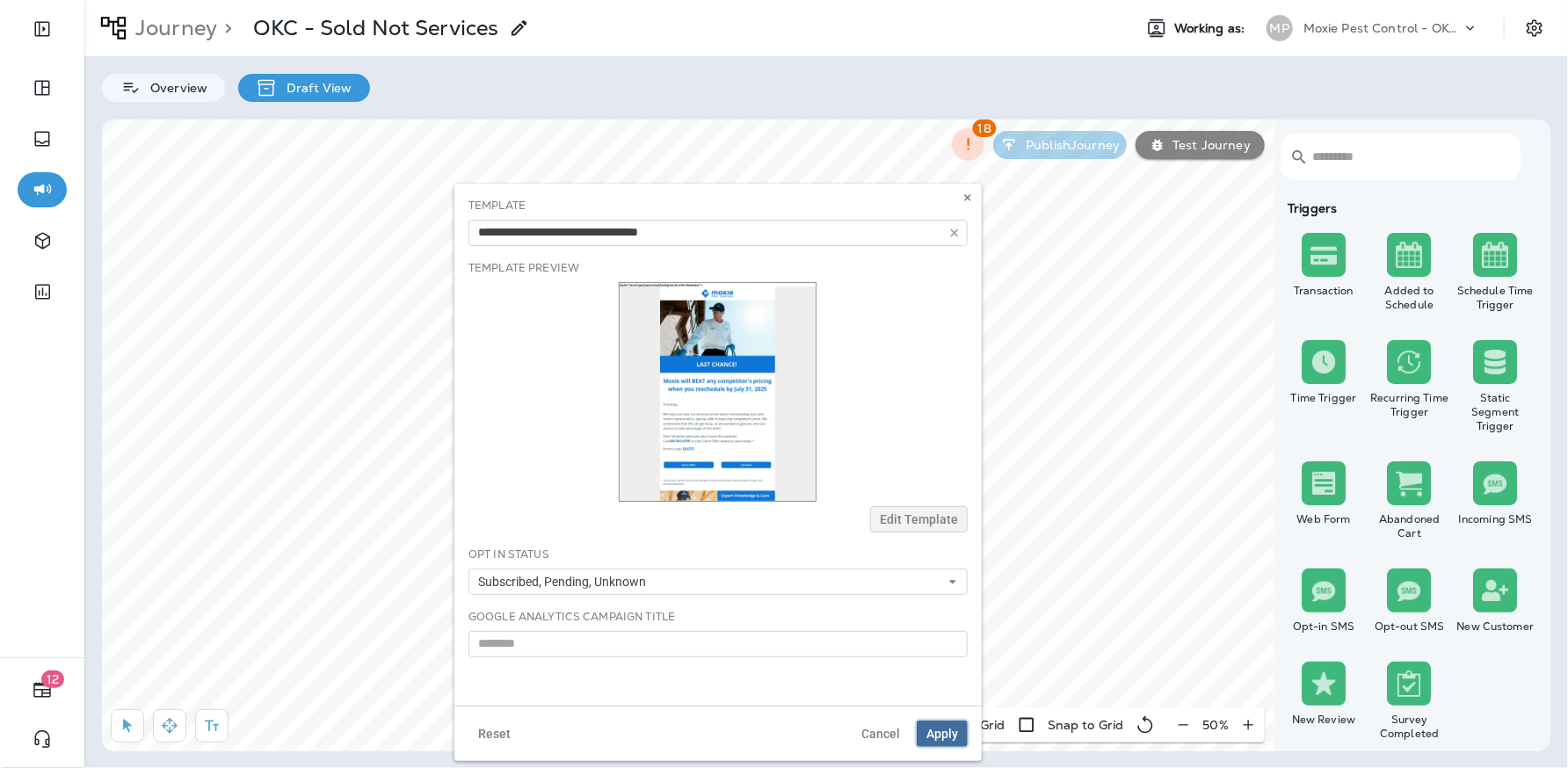 click on "Apply" at bounding box center [942, 734] 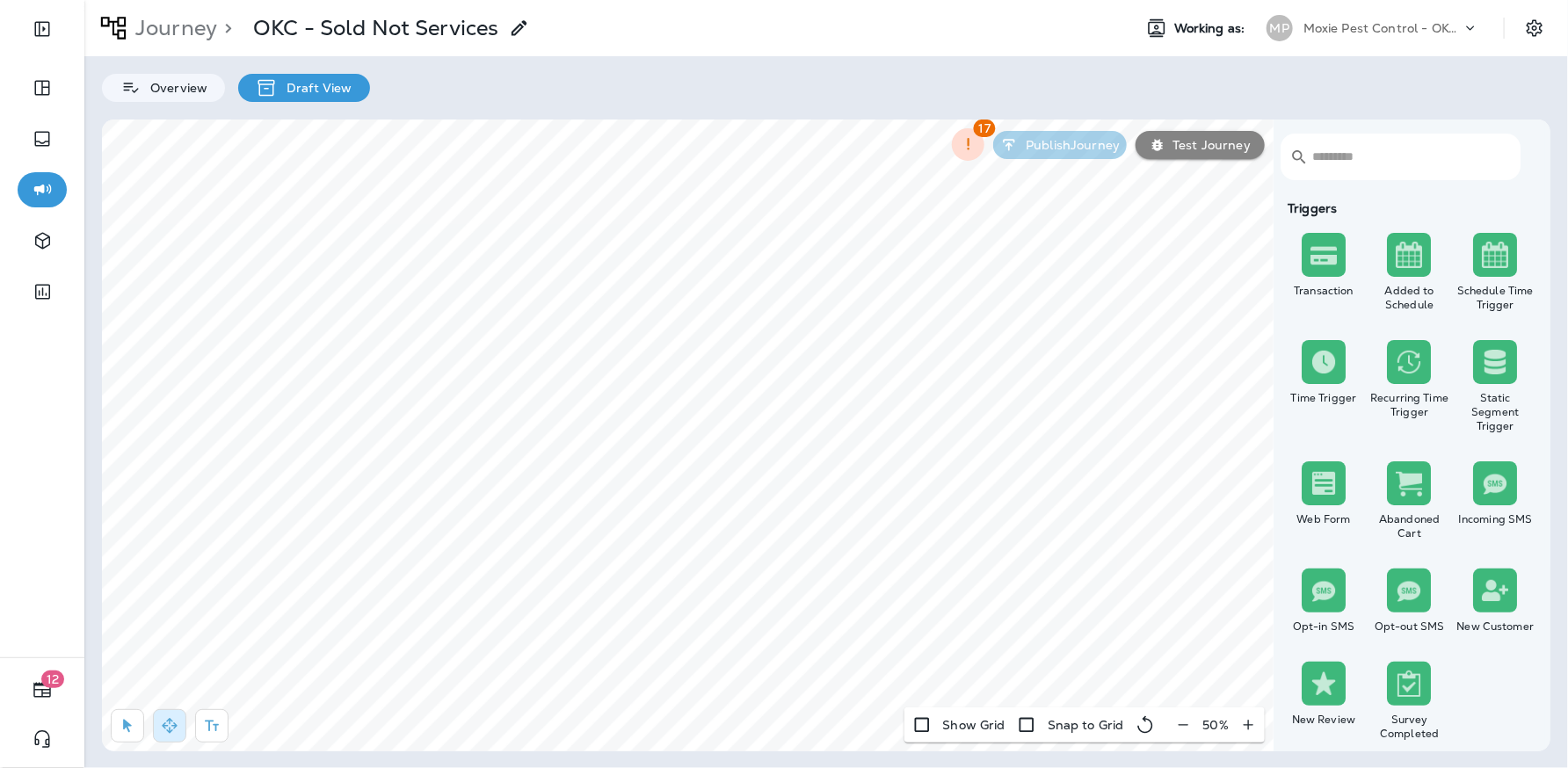 select on "***" 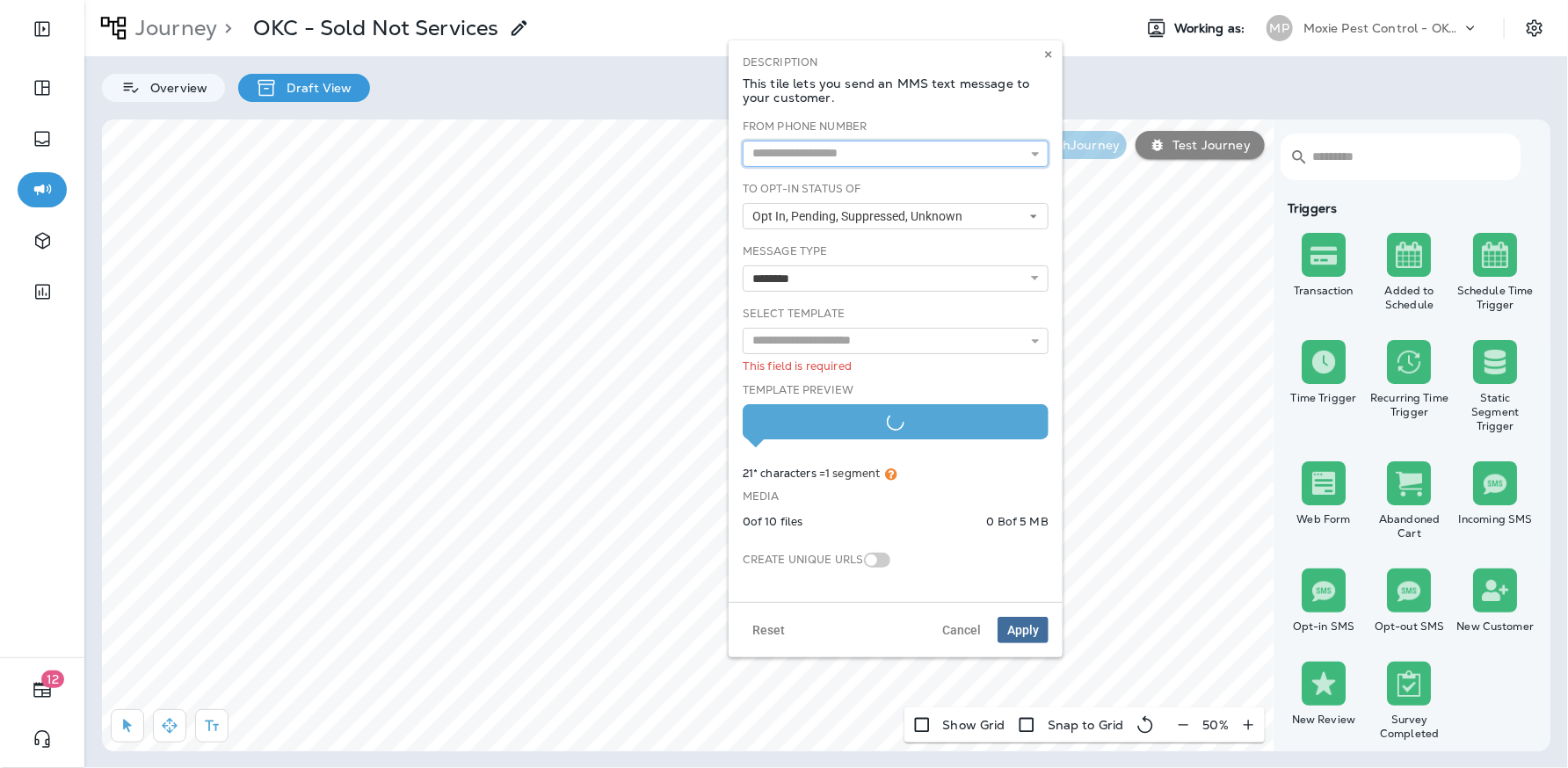 click at bounding box center [896, 154] 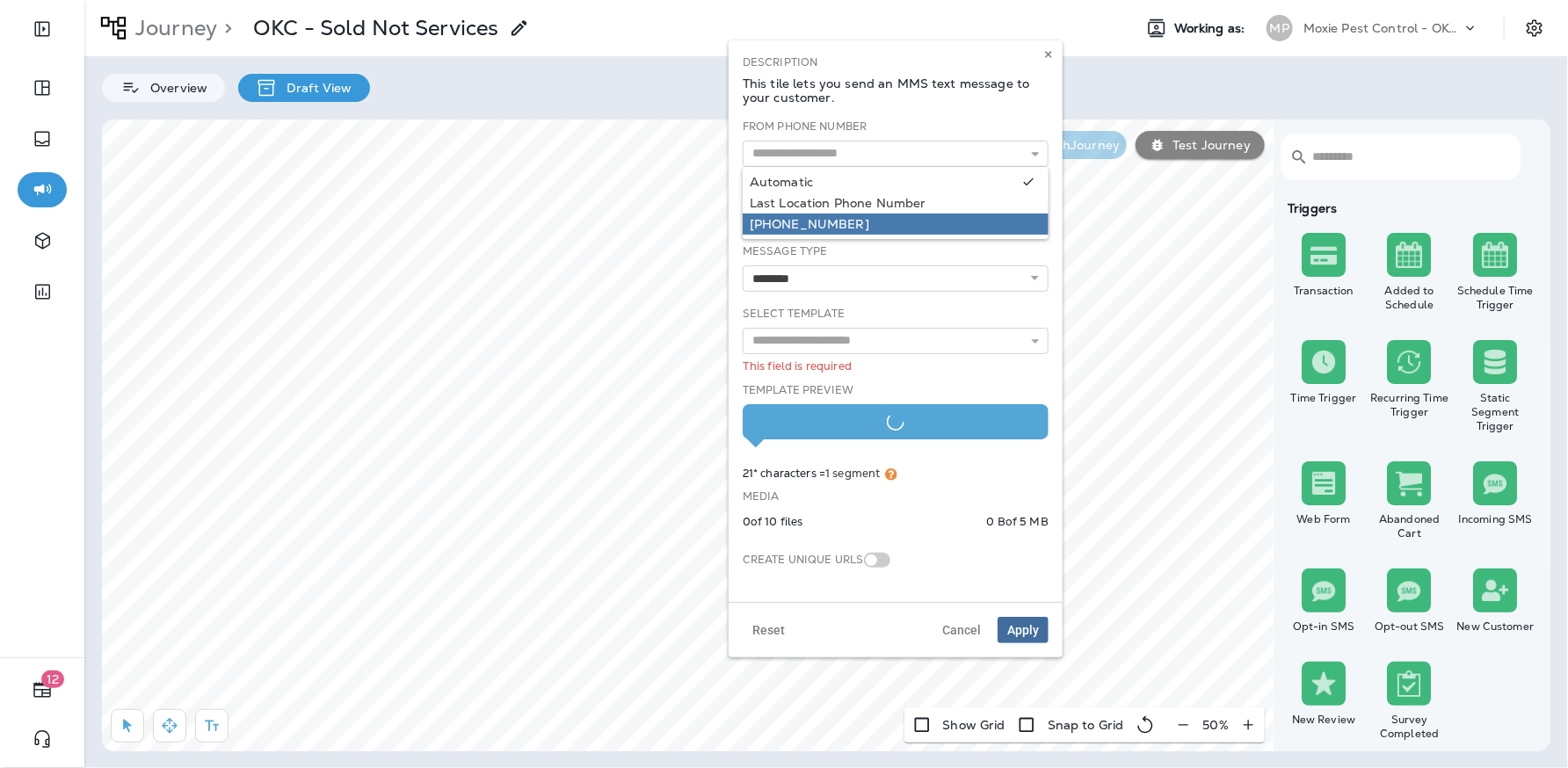 type on "**********" 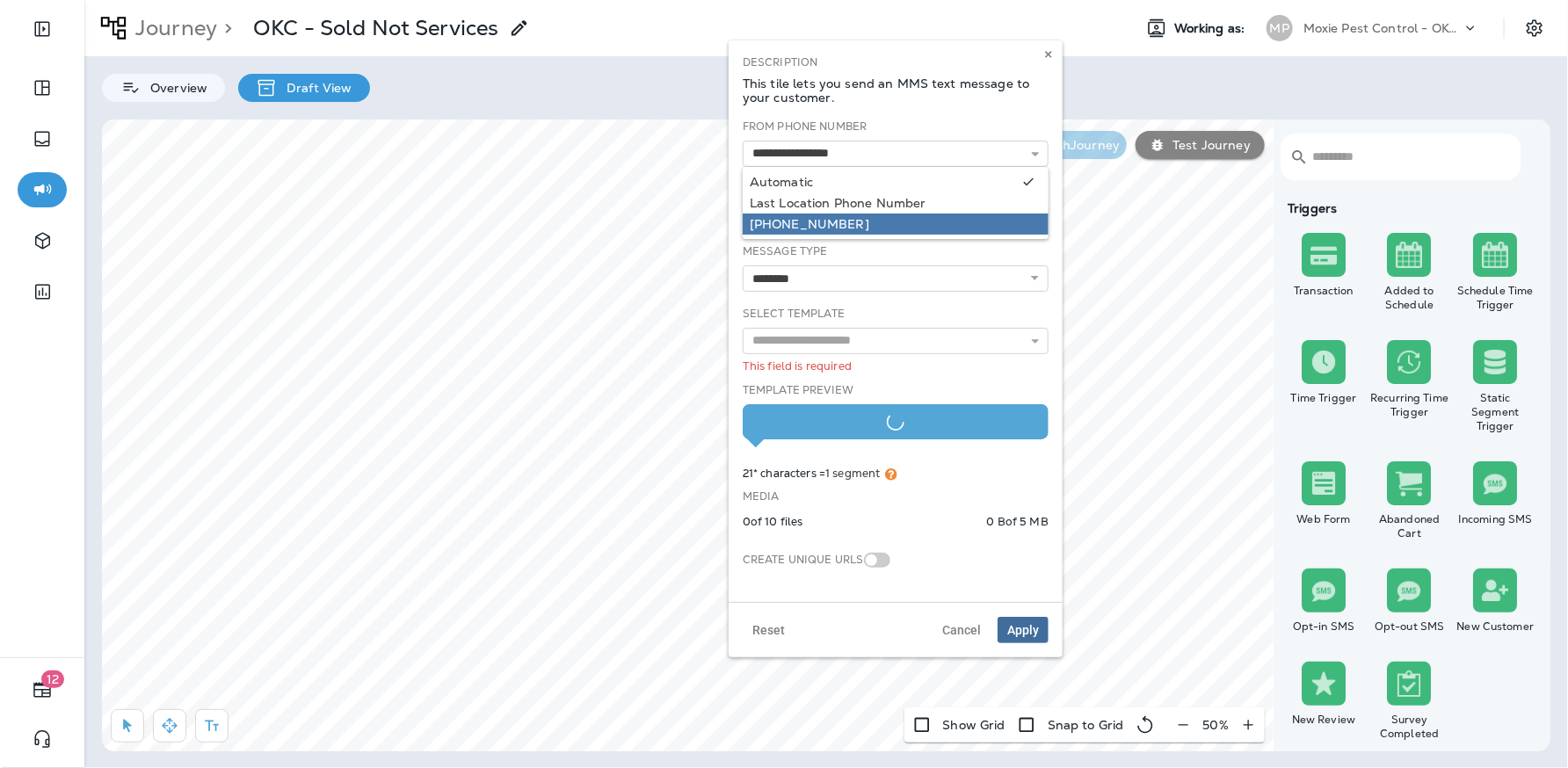 click on "**********" at bounding box center (896, 353) 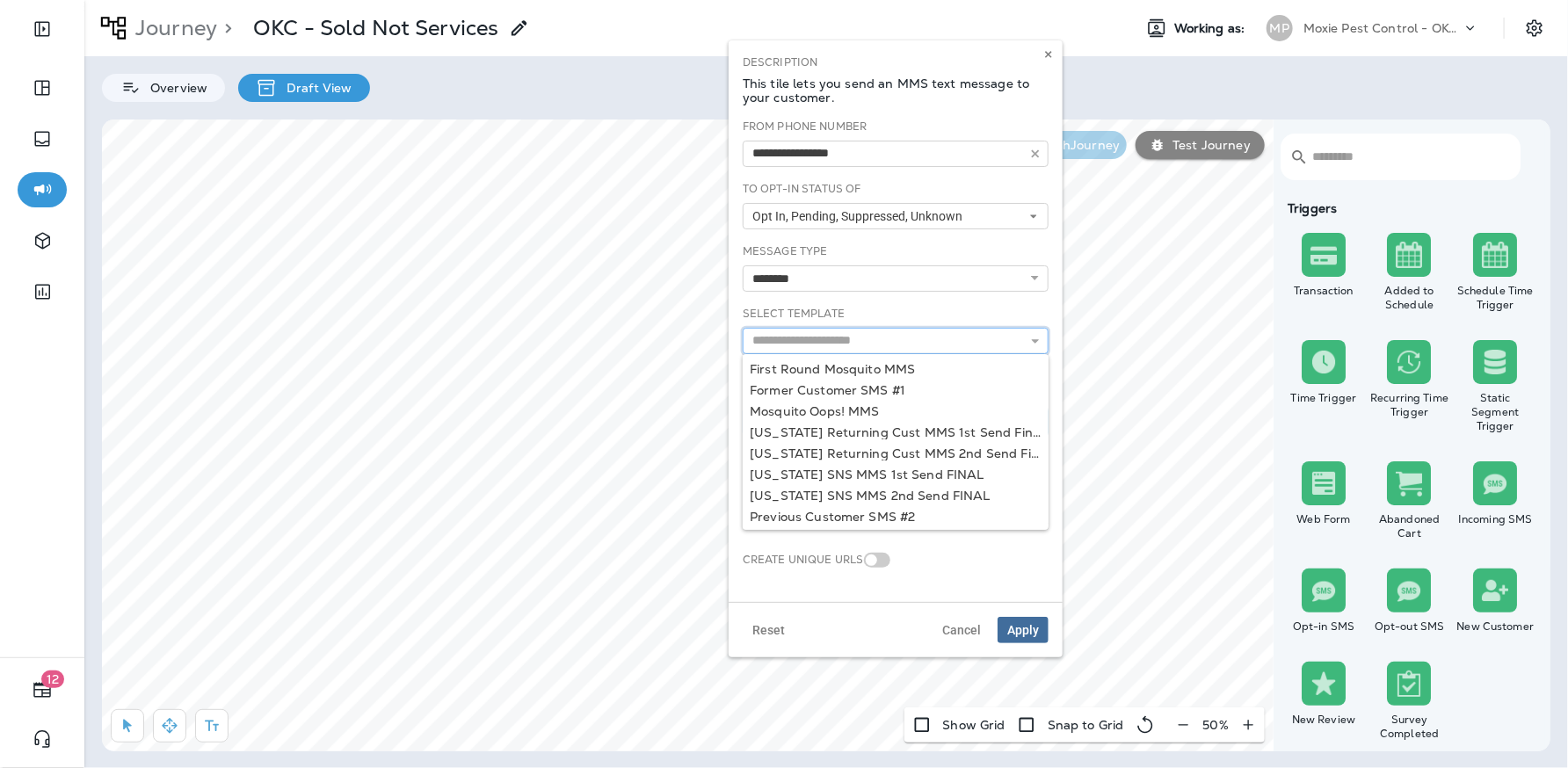click at bounding box center (896, 341) 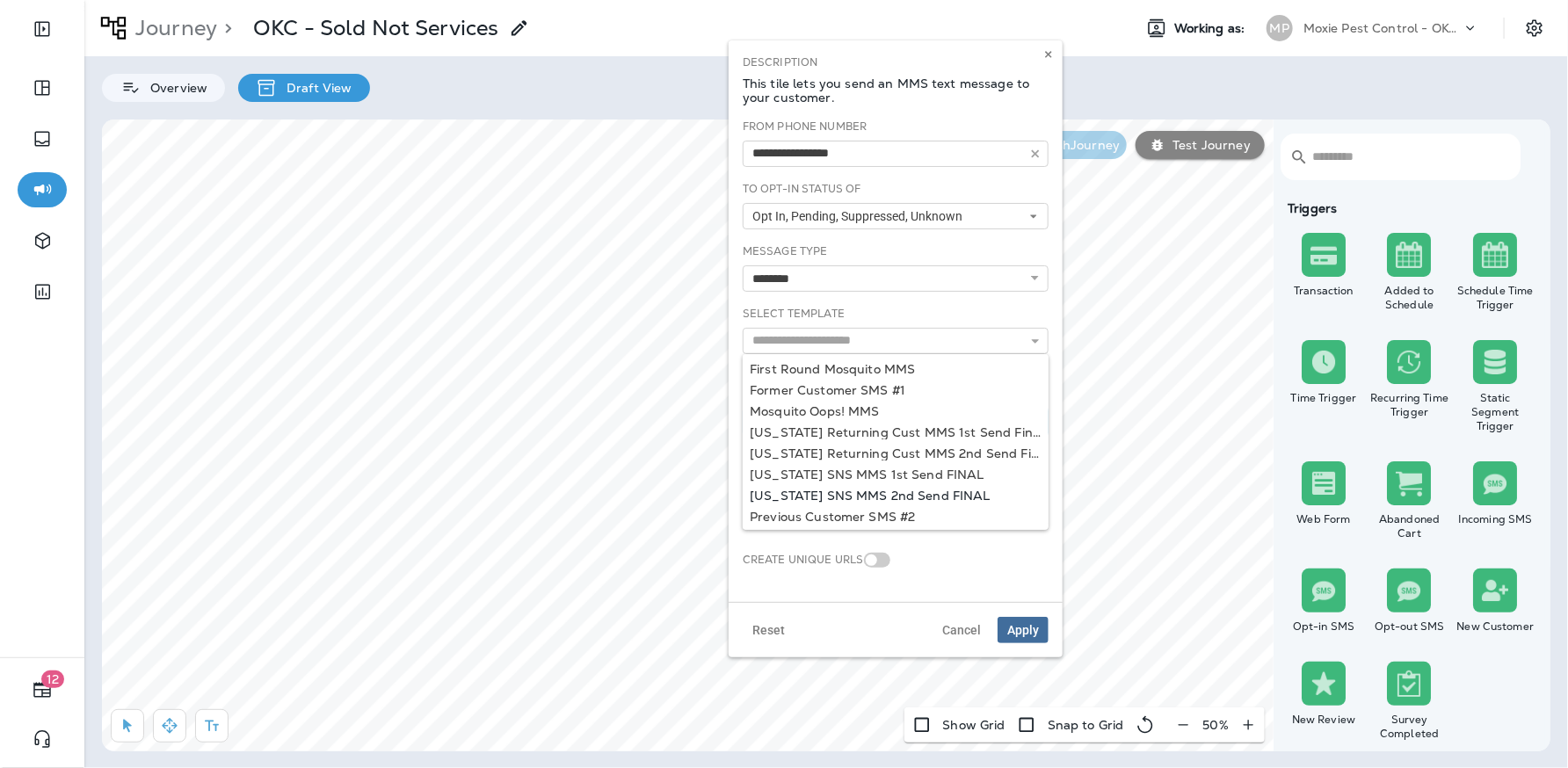 type on "**********" 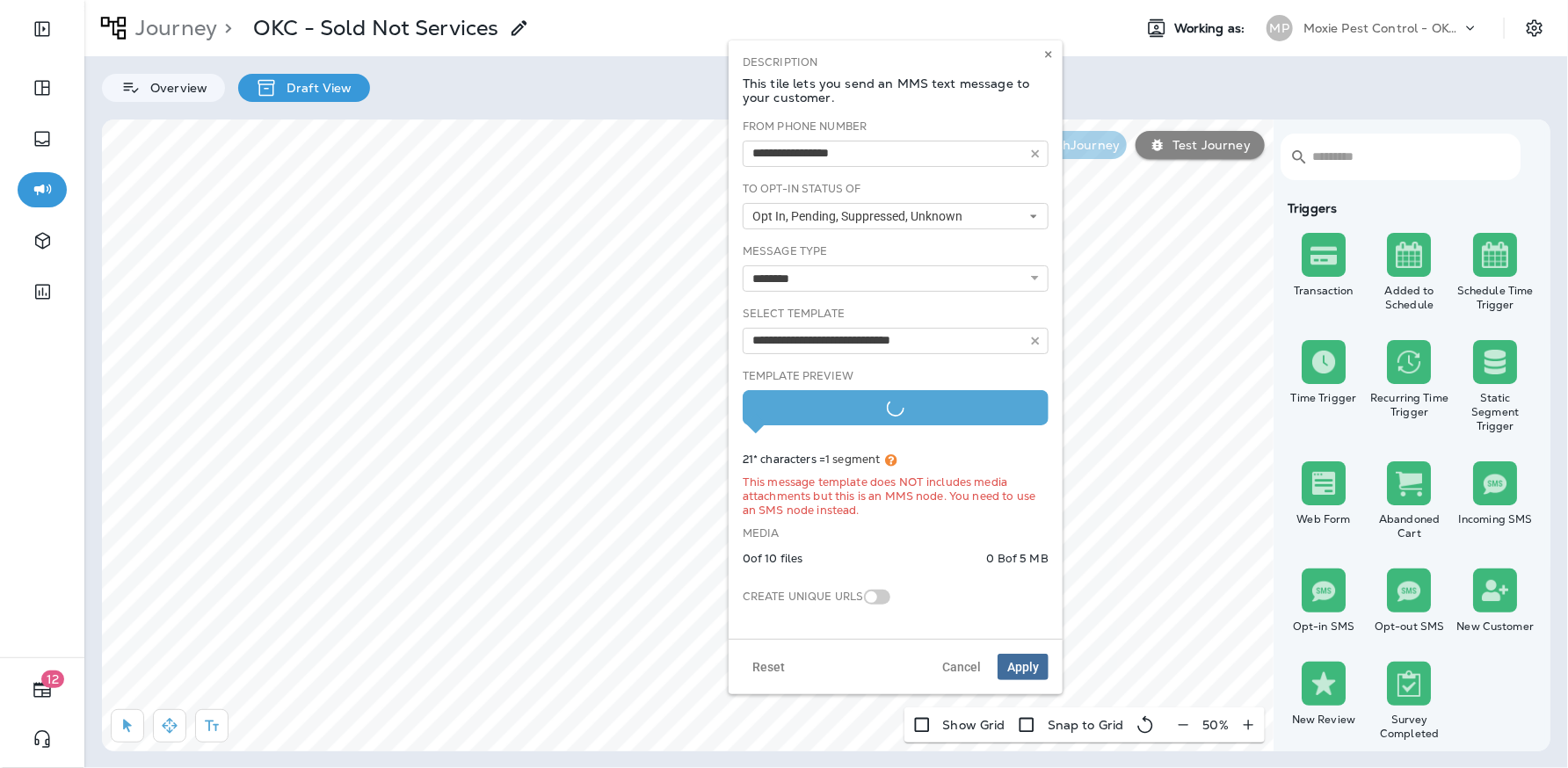 click on "**********" at bounding box center (896, 372) 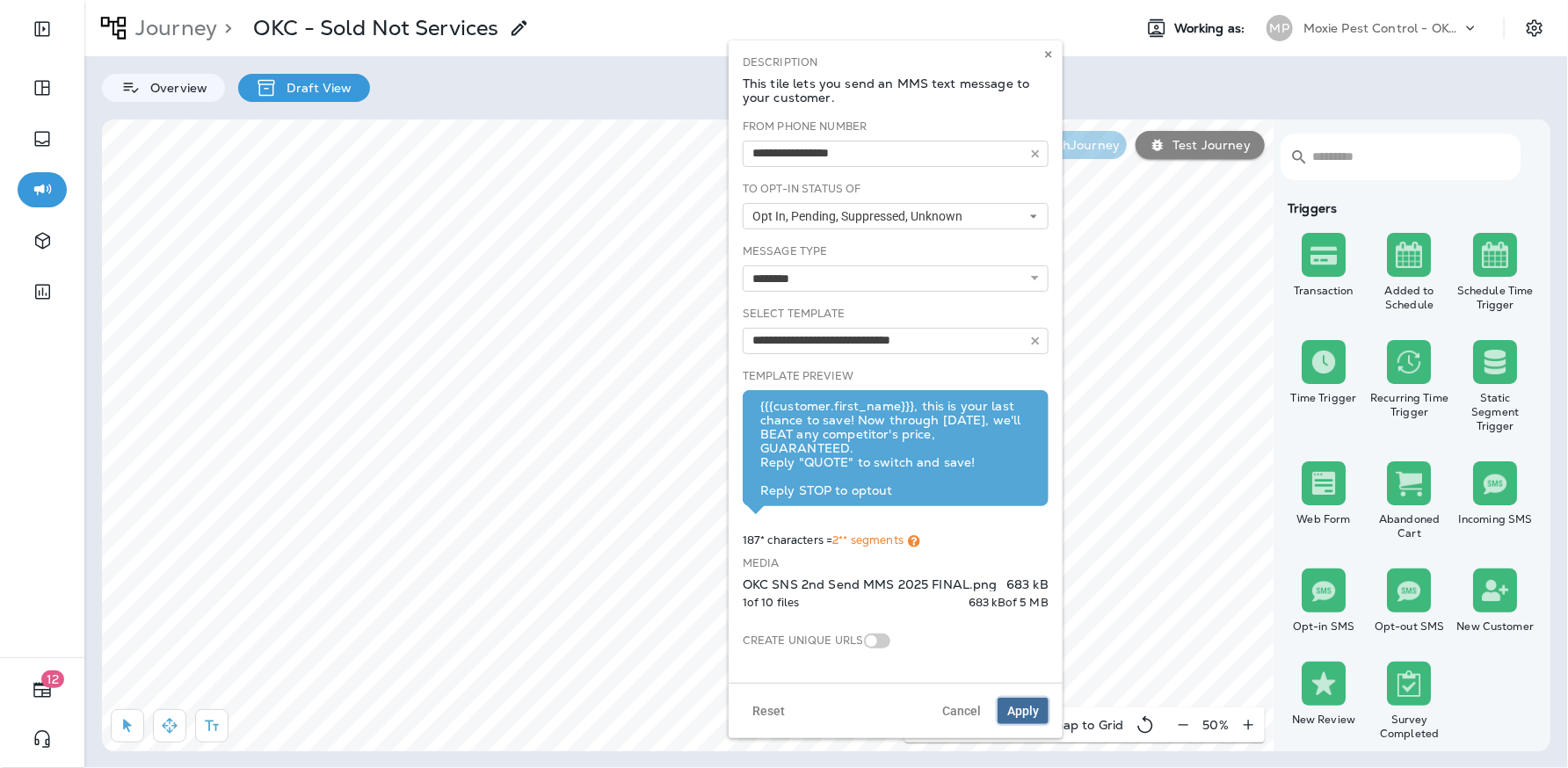 click on "Apply" at bounding box center [1023, 711] 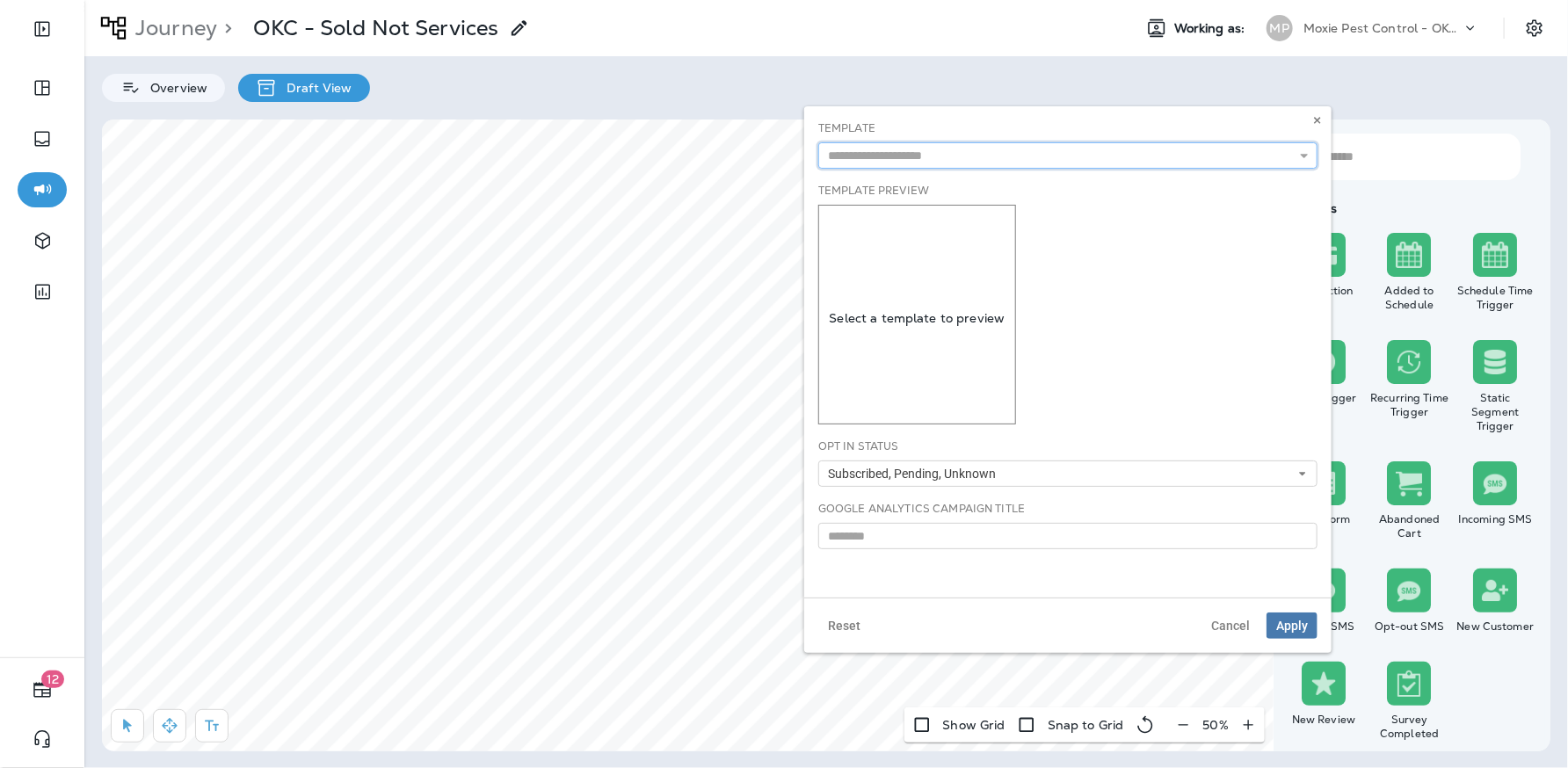 click at bounding box center [1068, 156] 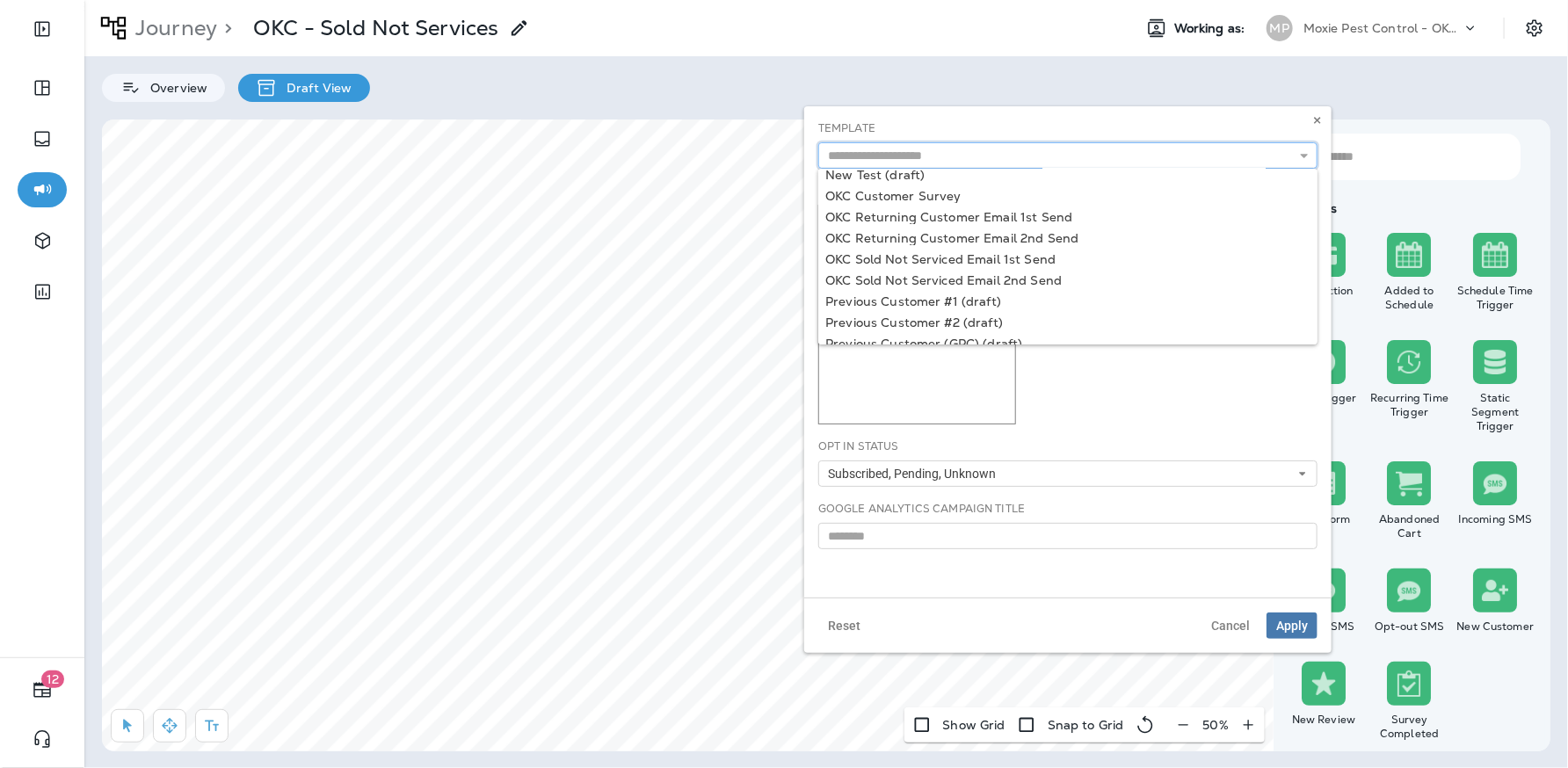 scroll, scrollTop: 211, scrollLeft: 0, axis: vertical 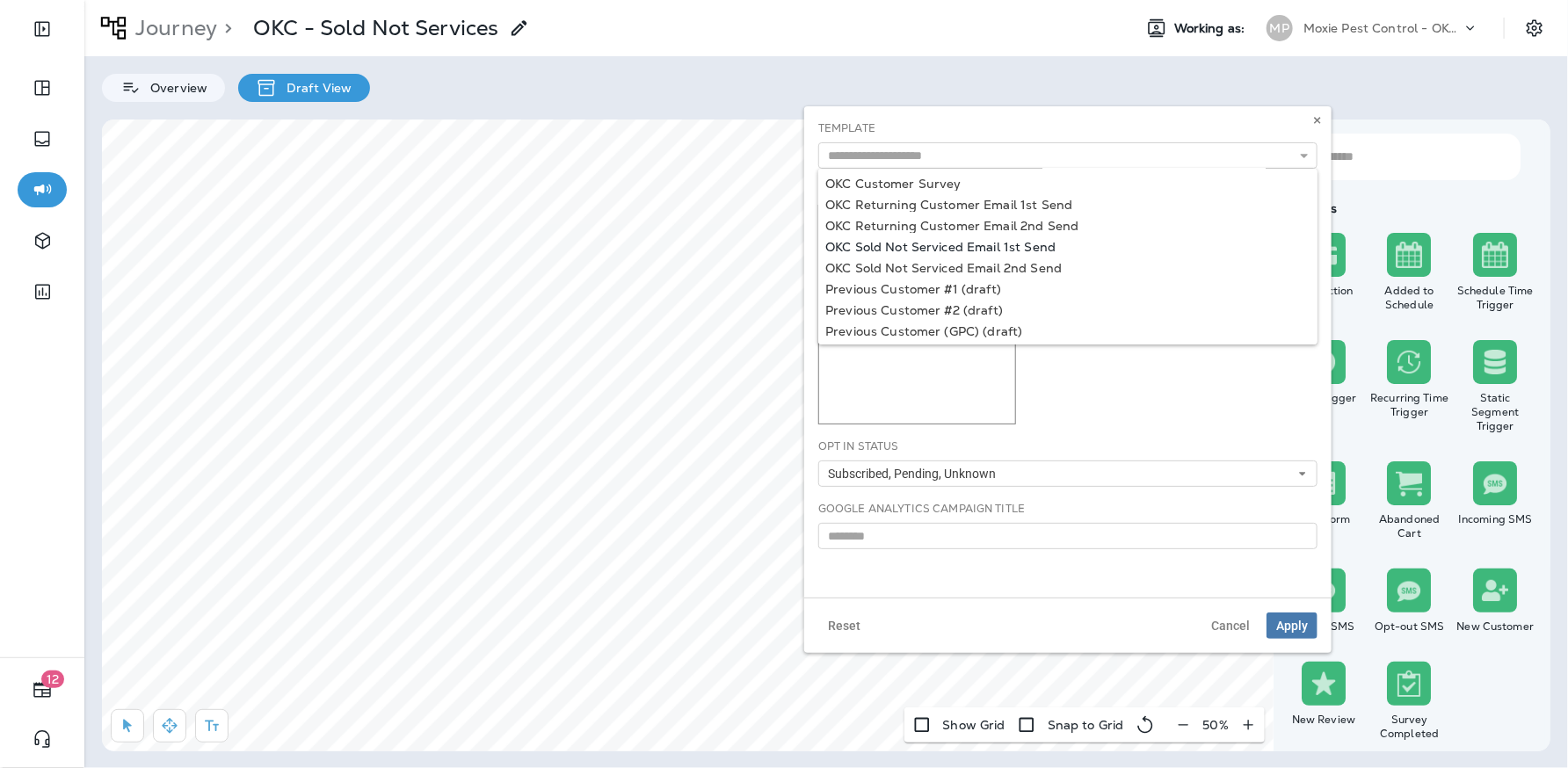 type on "**********" 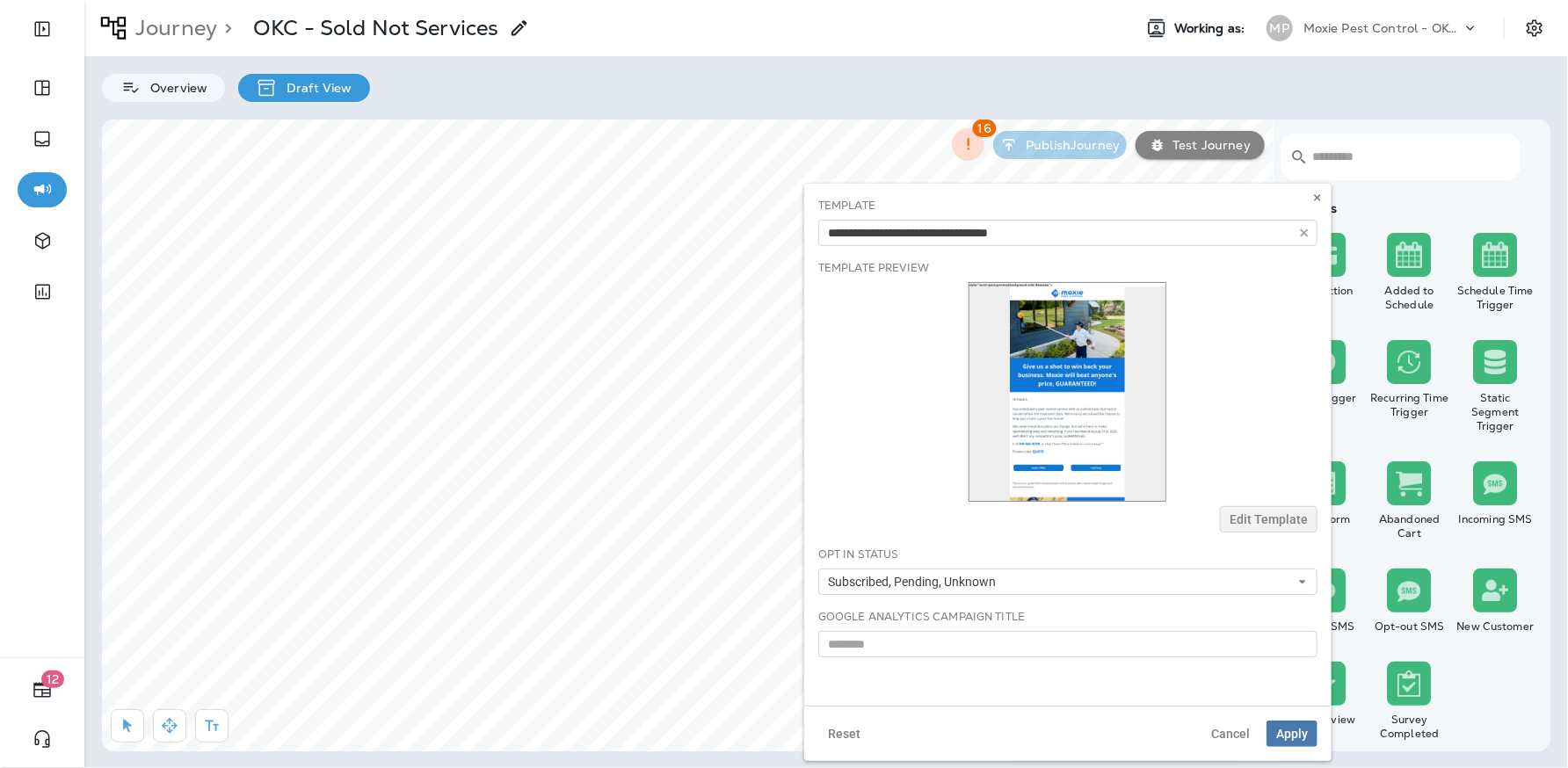 click on "**********" at bounding box center (1068, 233) 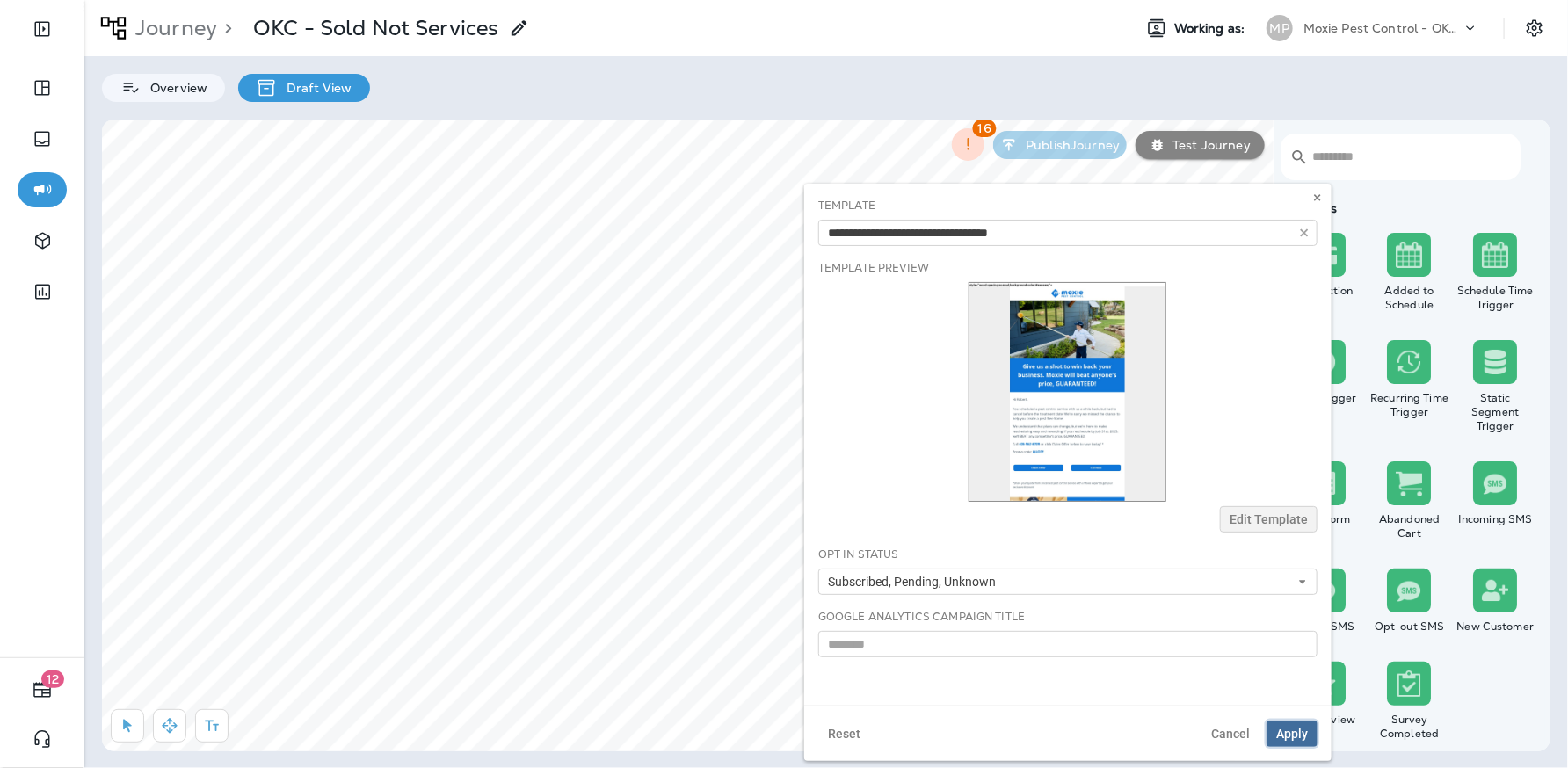 click on "Apply" at bounding box center [1292, 734] 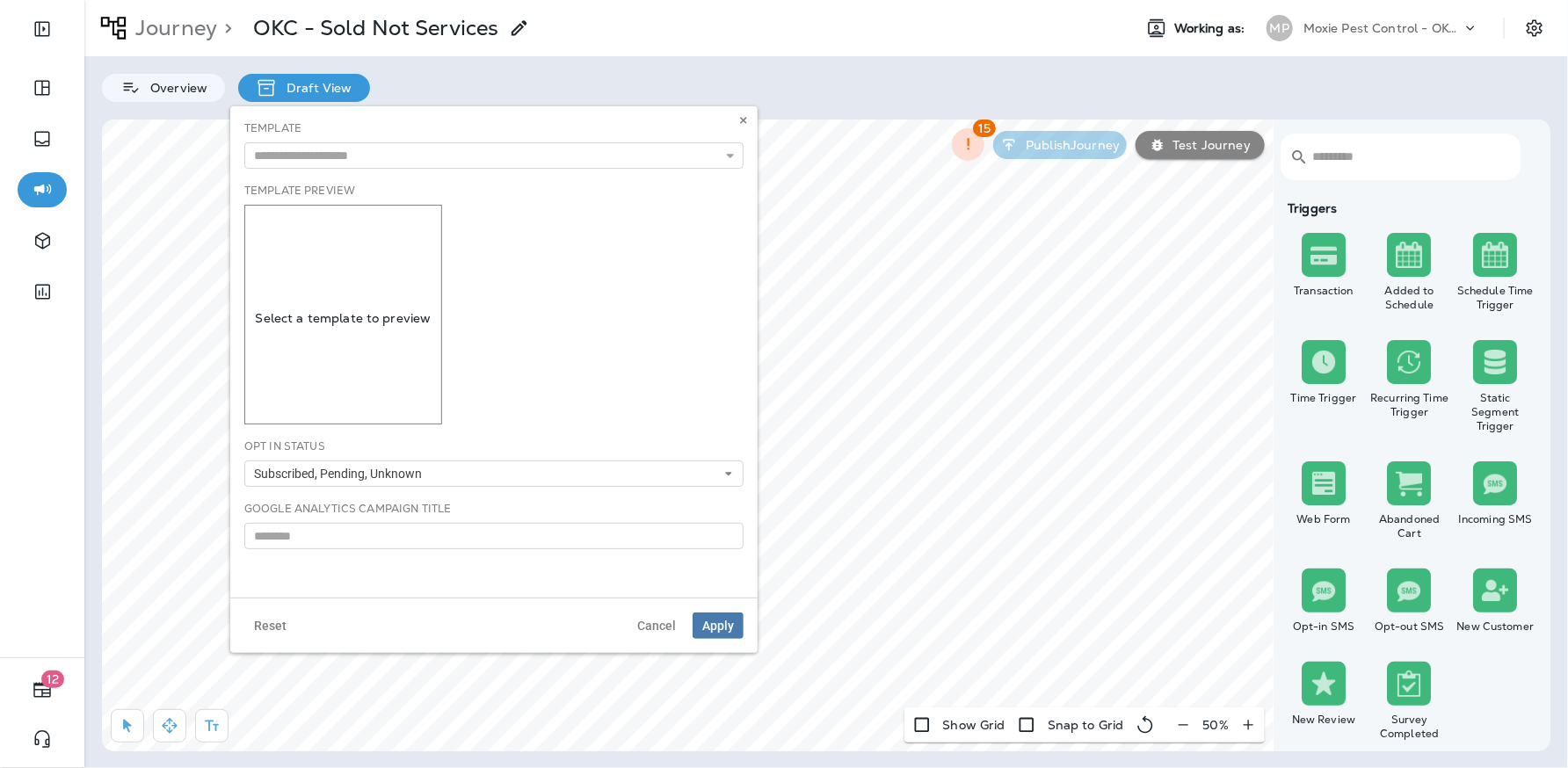 click on "Template Giveaway Entry (Non-Winner) (draft) HTML Test June Mosquito Week (draft) Mosquito Email OKC 2025 1st Send Version 2 Mosquito Email OKC 2025 2nd Send Version 2 Mosquito Email Template (draft) Mosquito Email Tulsa 2025 1st Send Version 2 Mosquito Email Tulsa 2025 2nd Send Version 2 Mosquitoes - PHX 1 (draft) New Test (draft)" at bounding box center [494, 144] 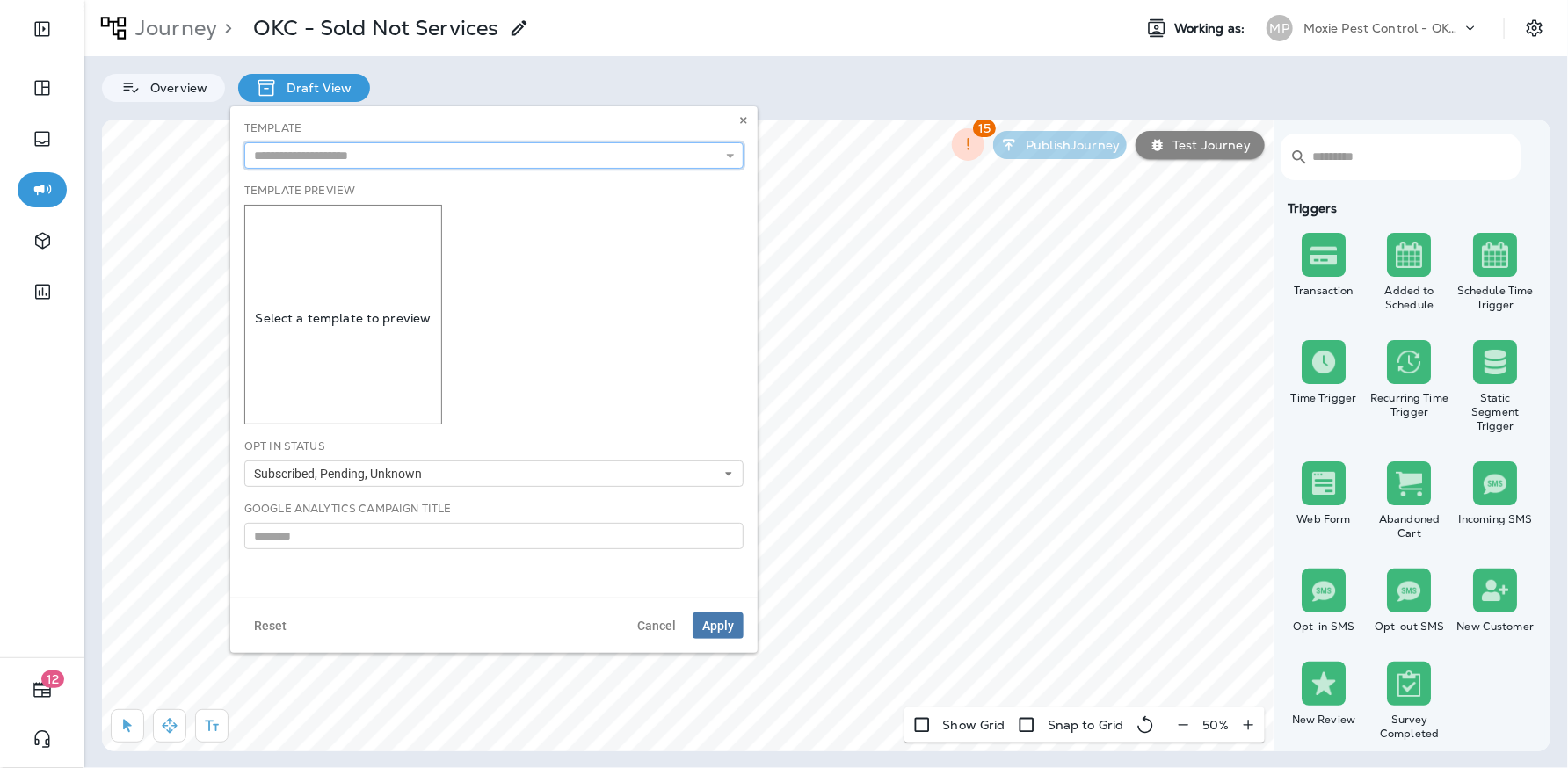 click at bounding box center [494, 156] 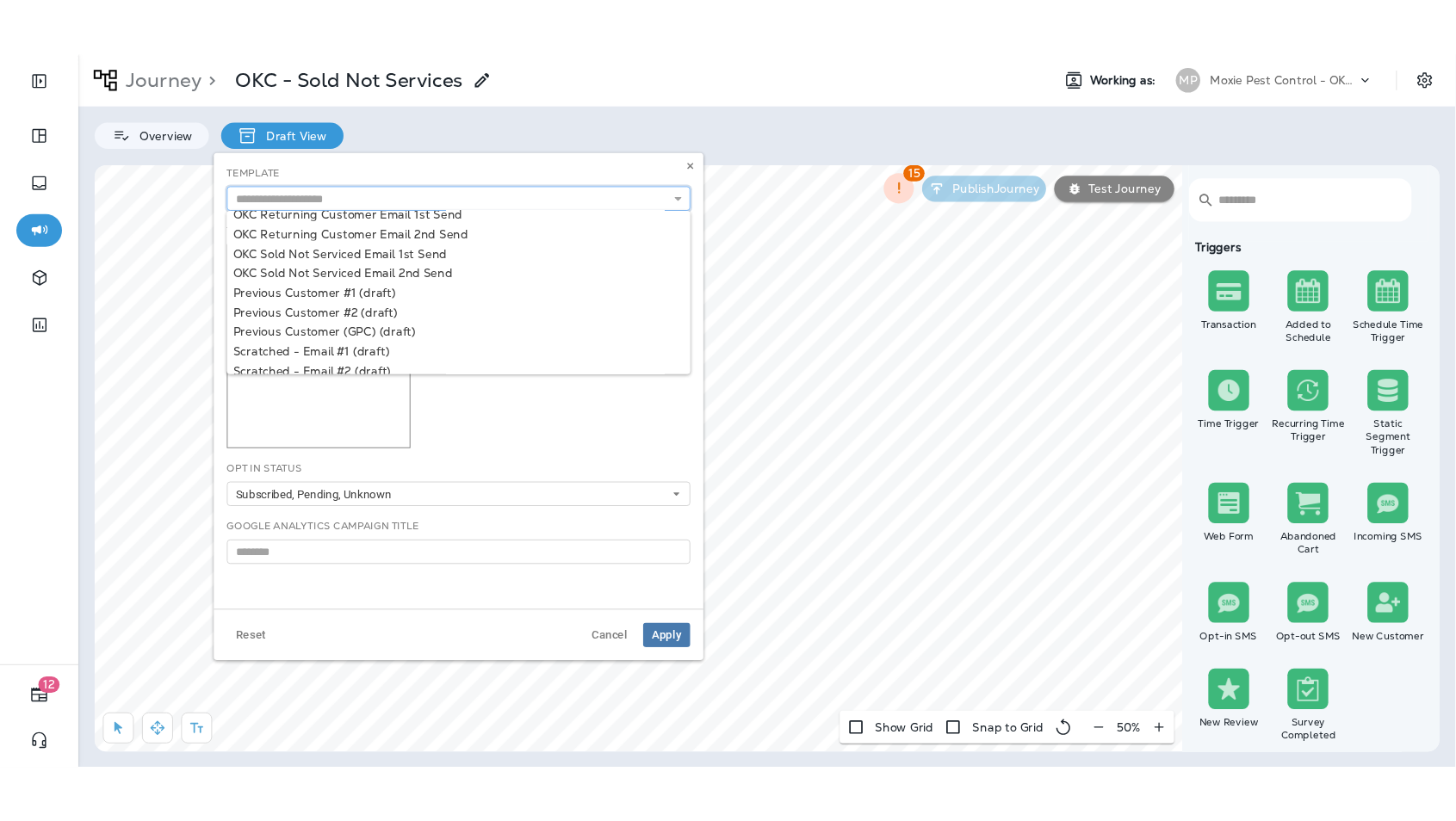 scroll, scrollTop: 250, scrollLeft: 0, axis: vertical 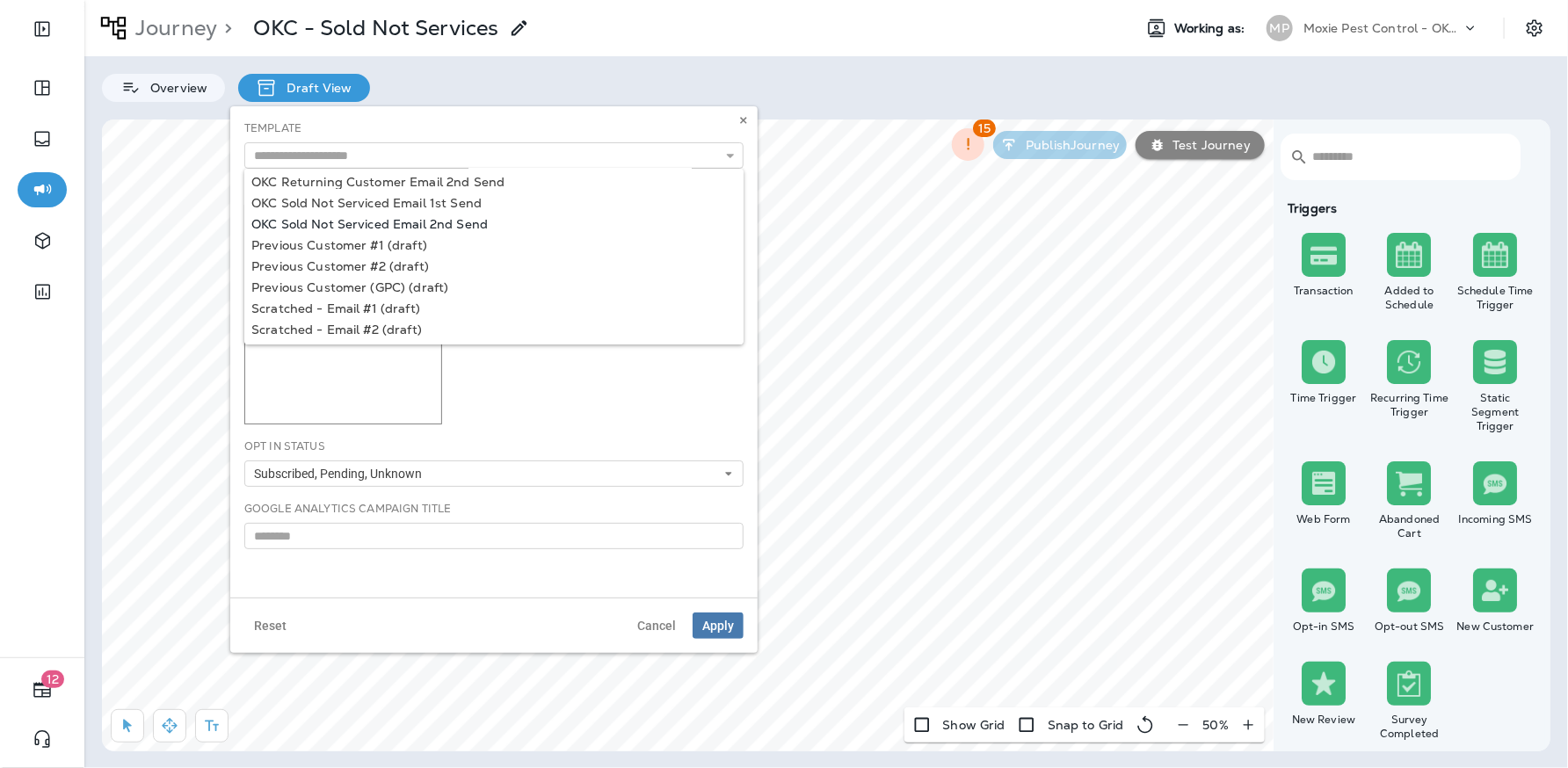 type on "**********" 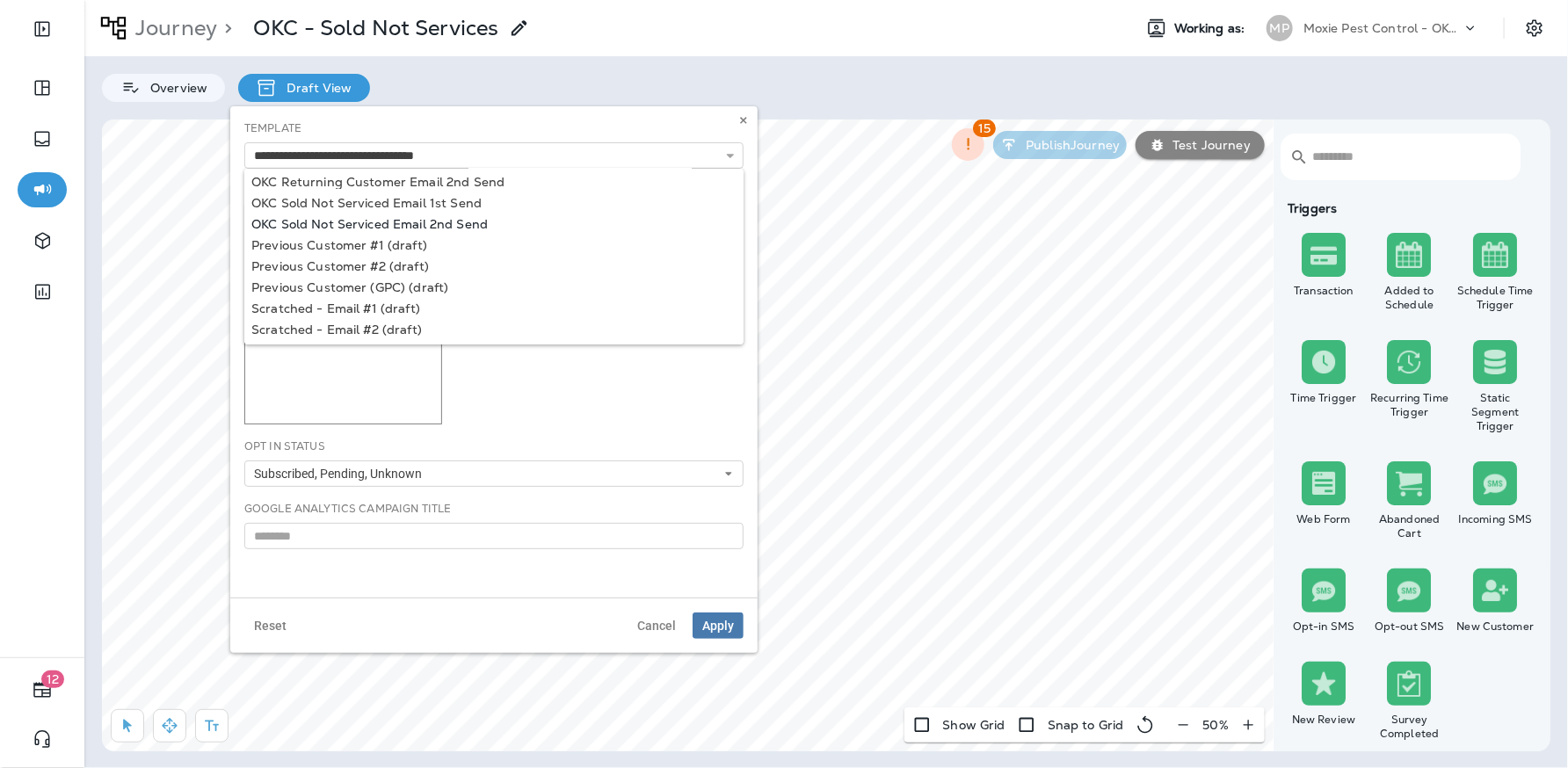 click on "**********" at bounding box center (494, 144) 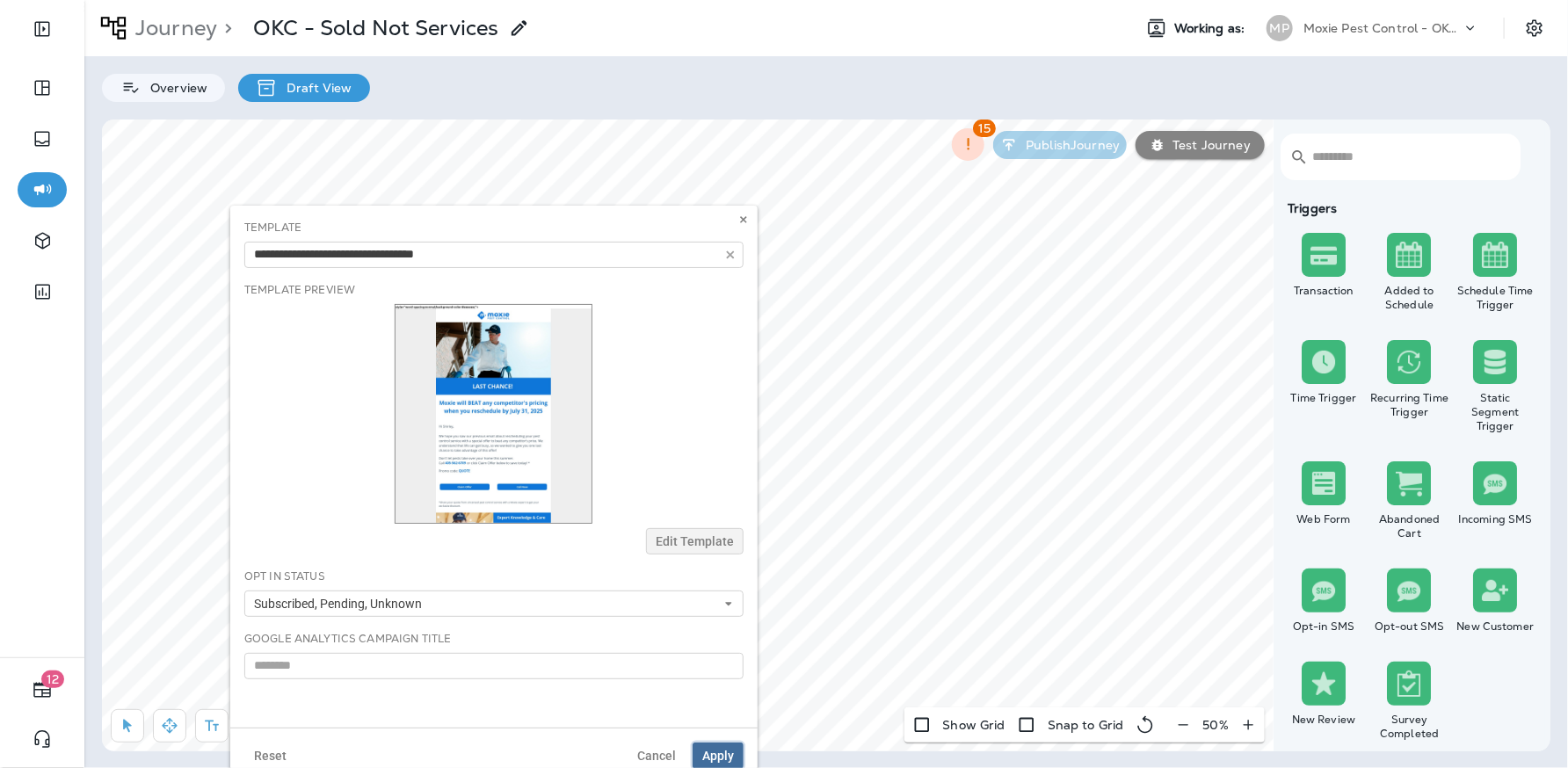 click on "Apply" at bounding box center [718, 756] 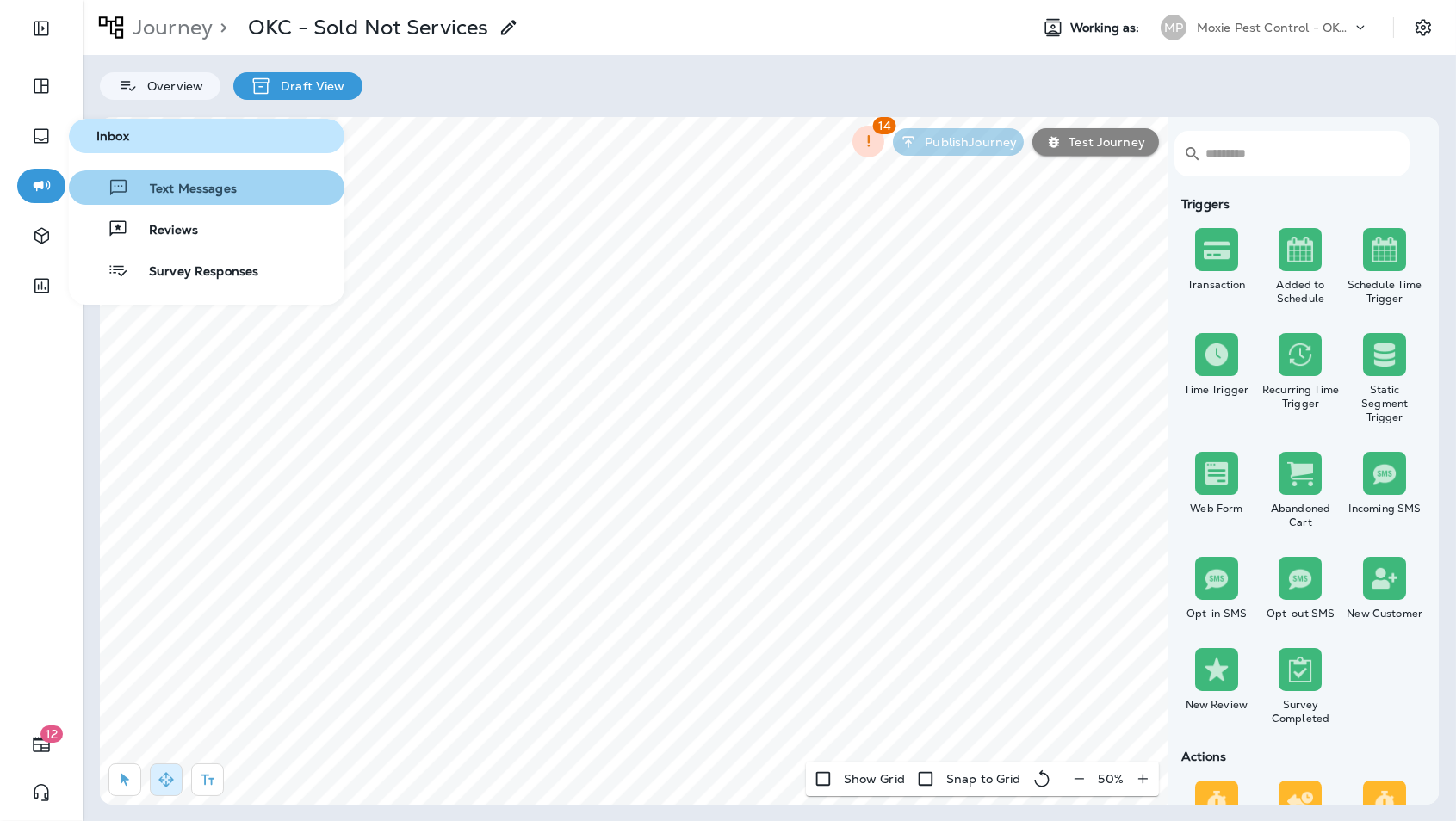 click 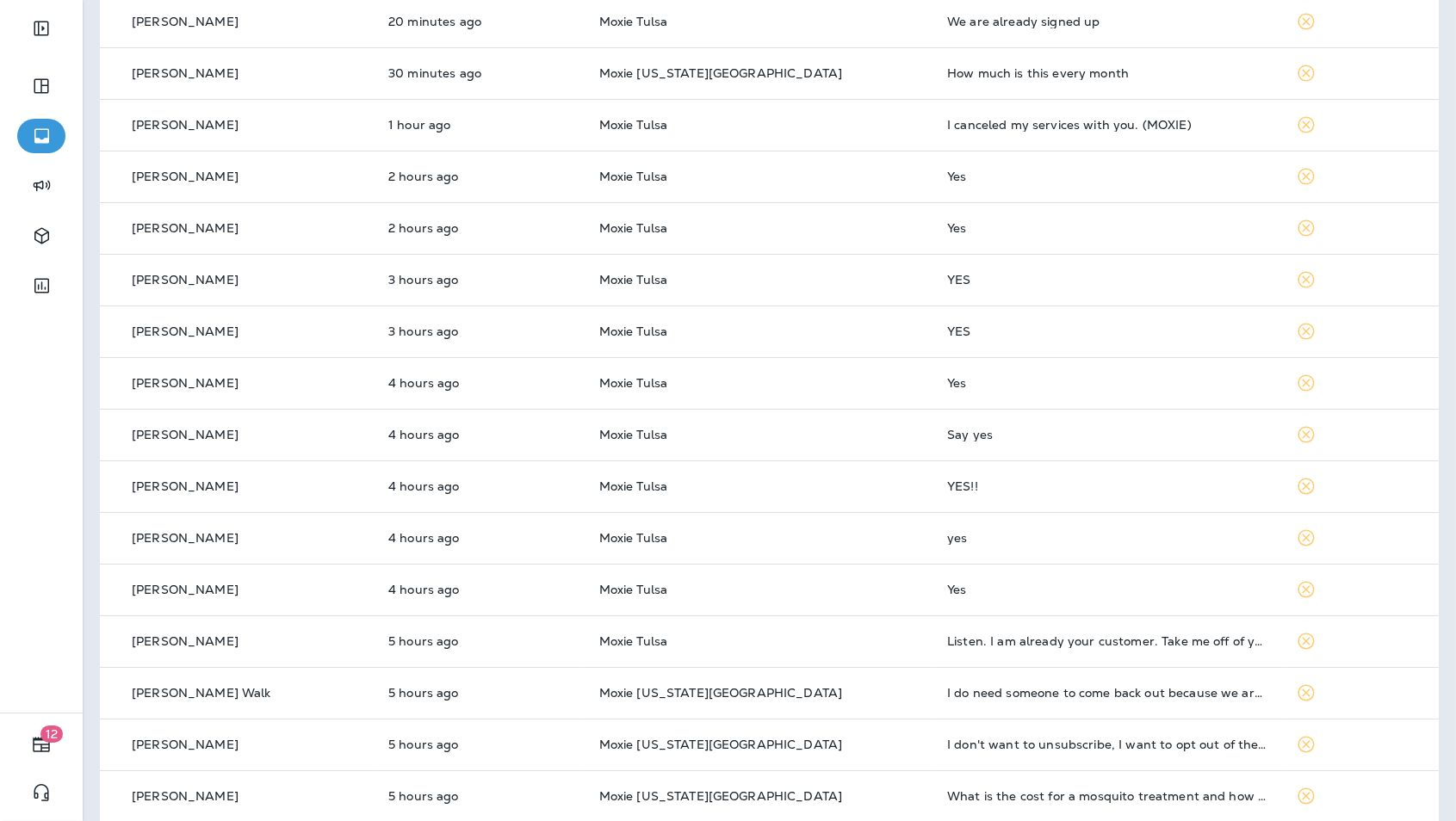 scroll, scrollTop: 0, scrollLeft: 0, axis: both 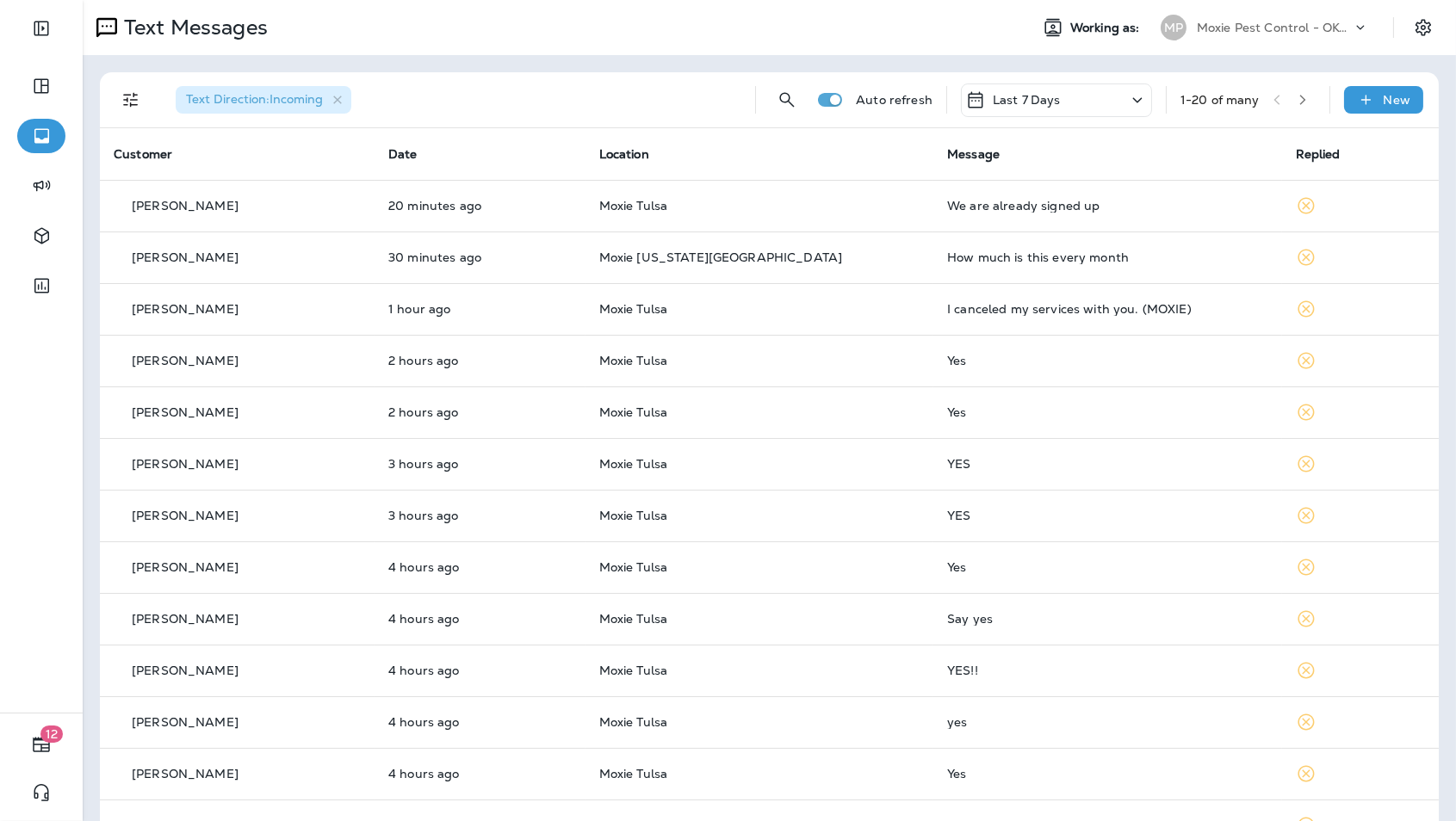 click on "Moxie Pest Control - OKC [GEOGRAPHIC_DATA]" at bounding box center (1274, 28) 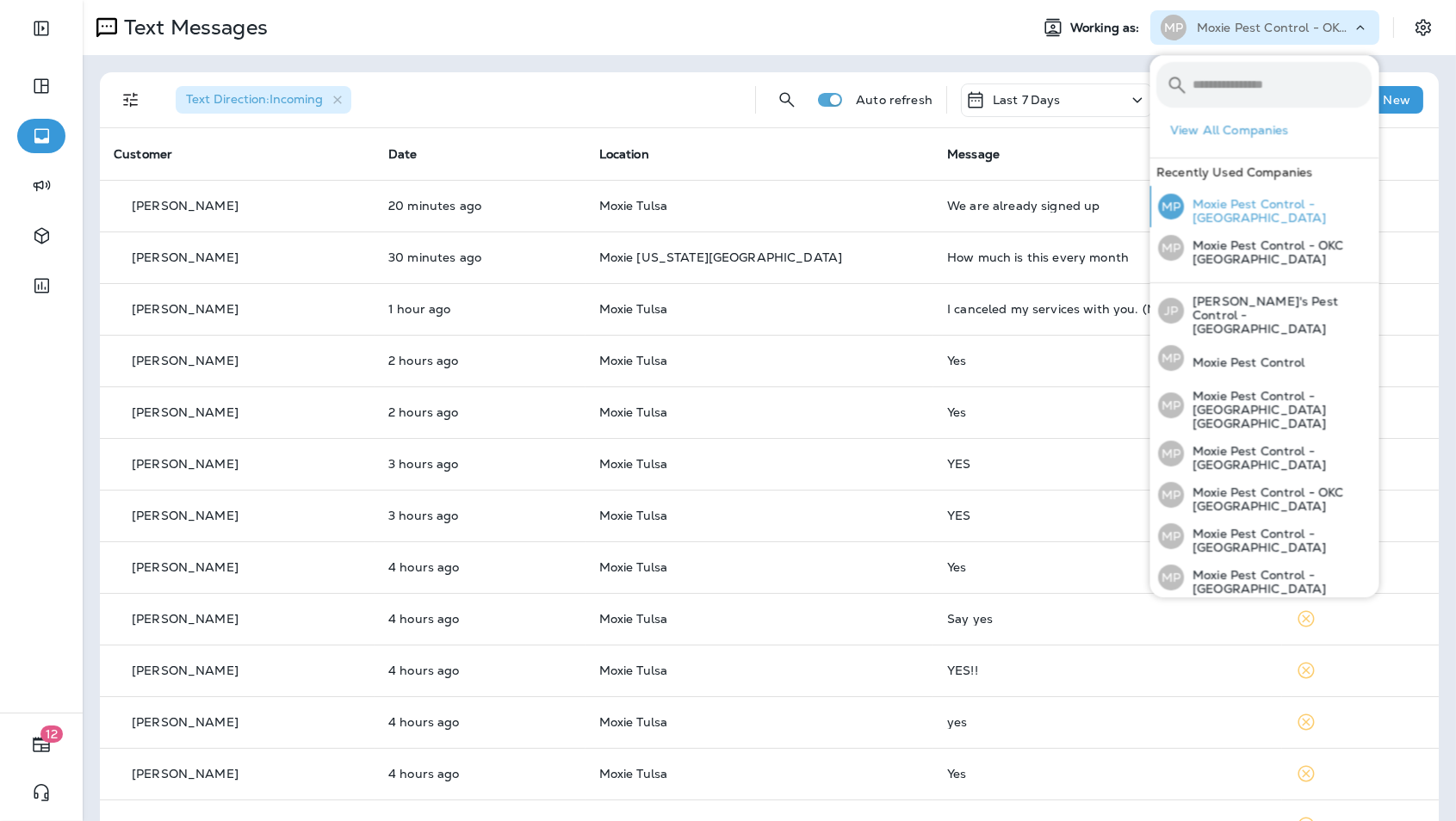 click on "Moxie Pest Control - [GEOGRAPHIC_DATA]" at bounding box center (1279, 211) 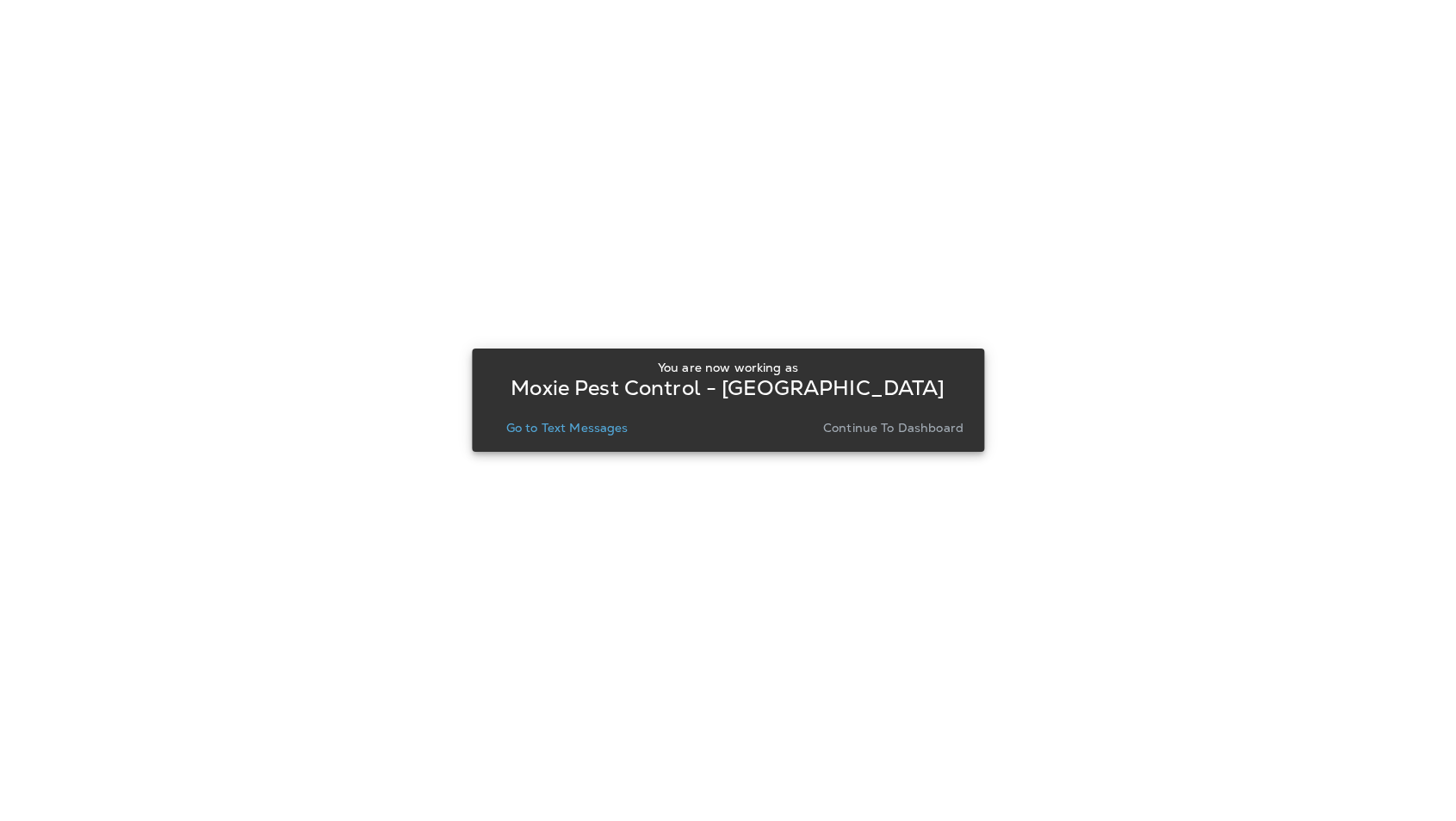 click on "Go to Text Messages" at bounding box center [567, 428] 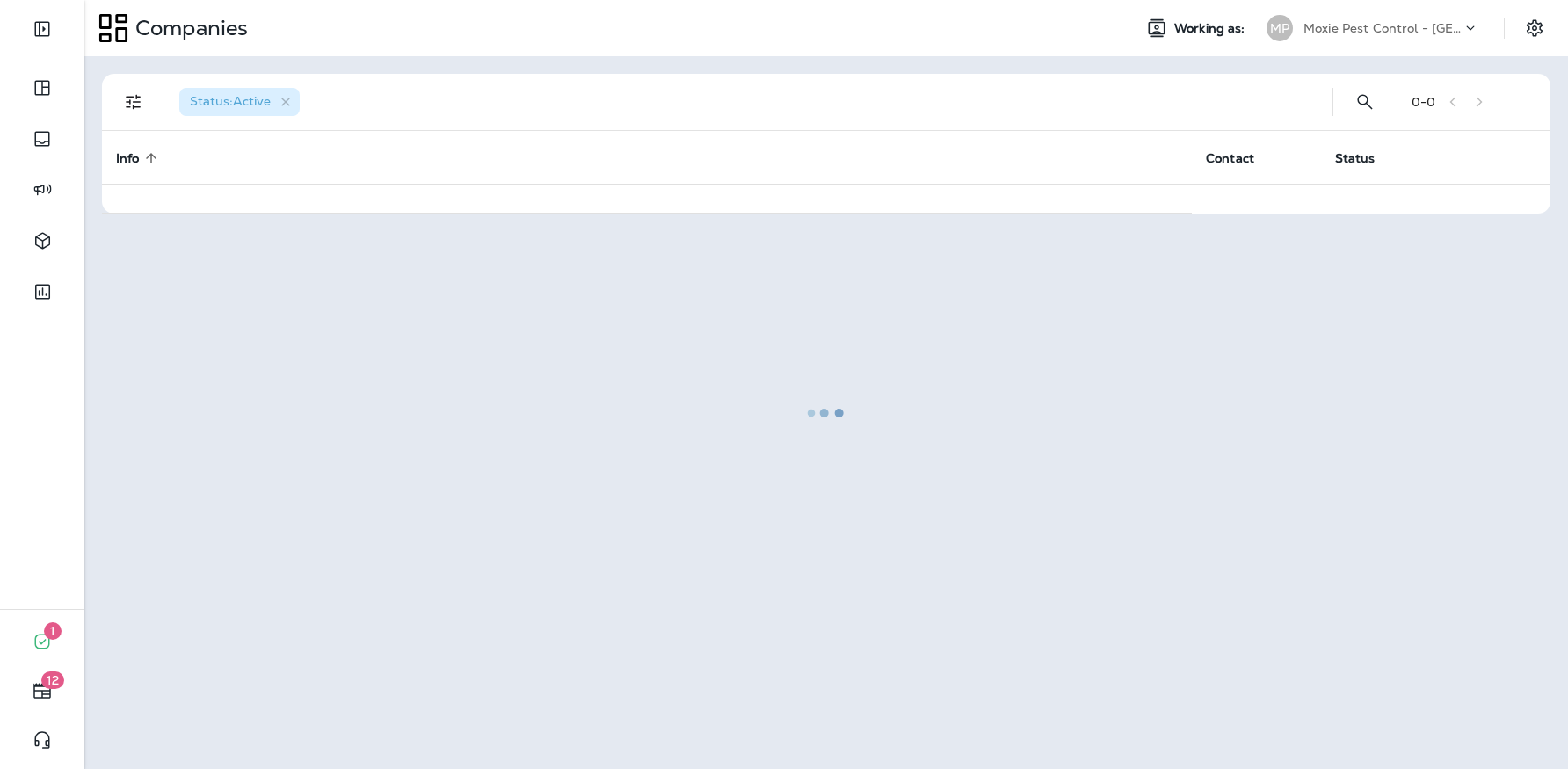 scroll, scrollTop: 0, scrollLeft: 0, axis: both 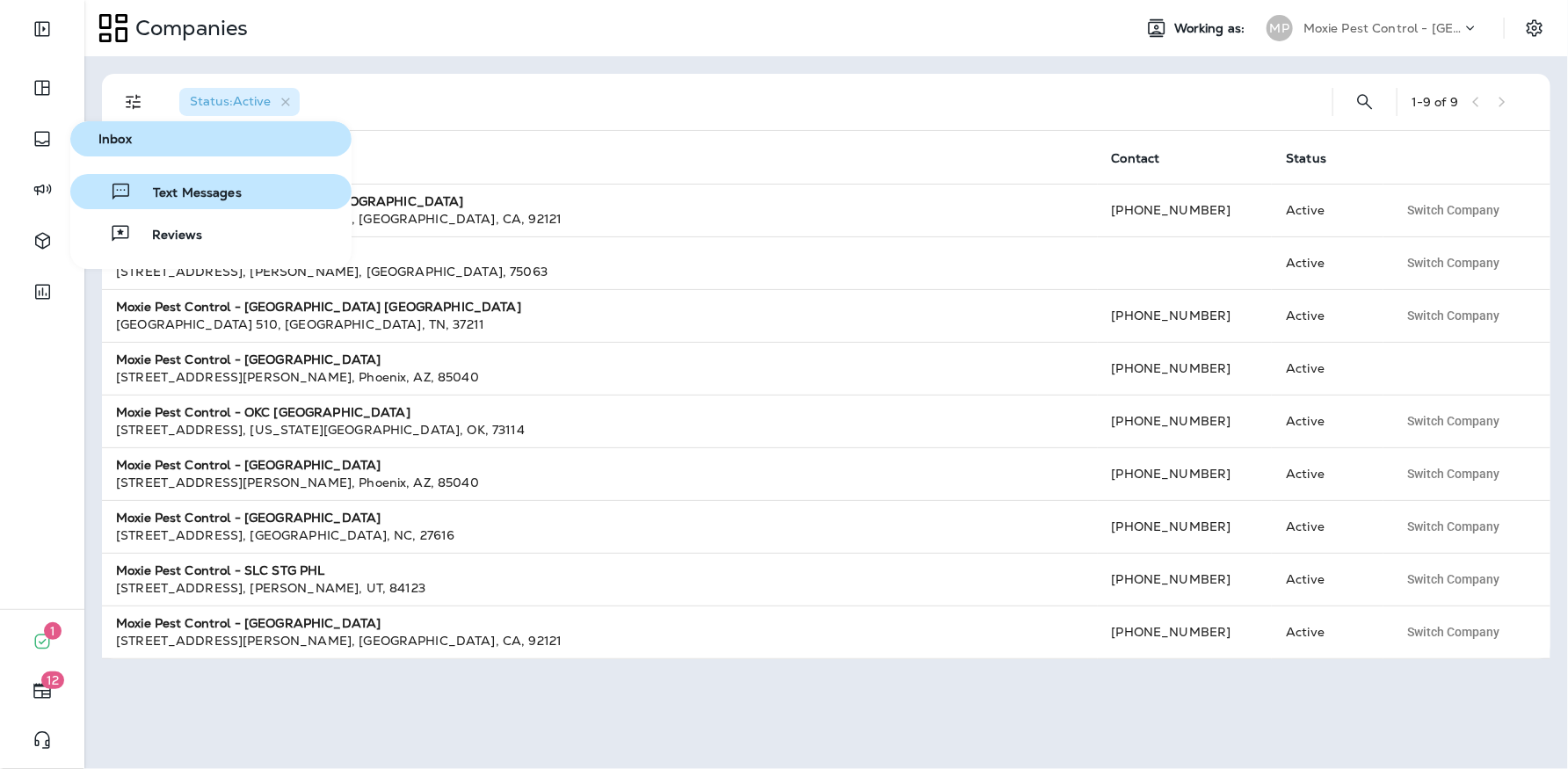 click on "Text Messages" at bounding box center [186, 193] 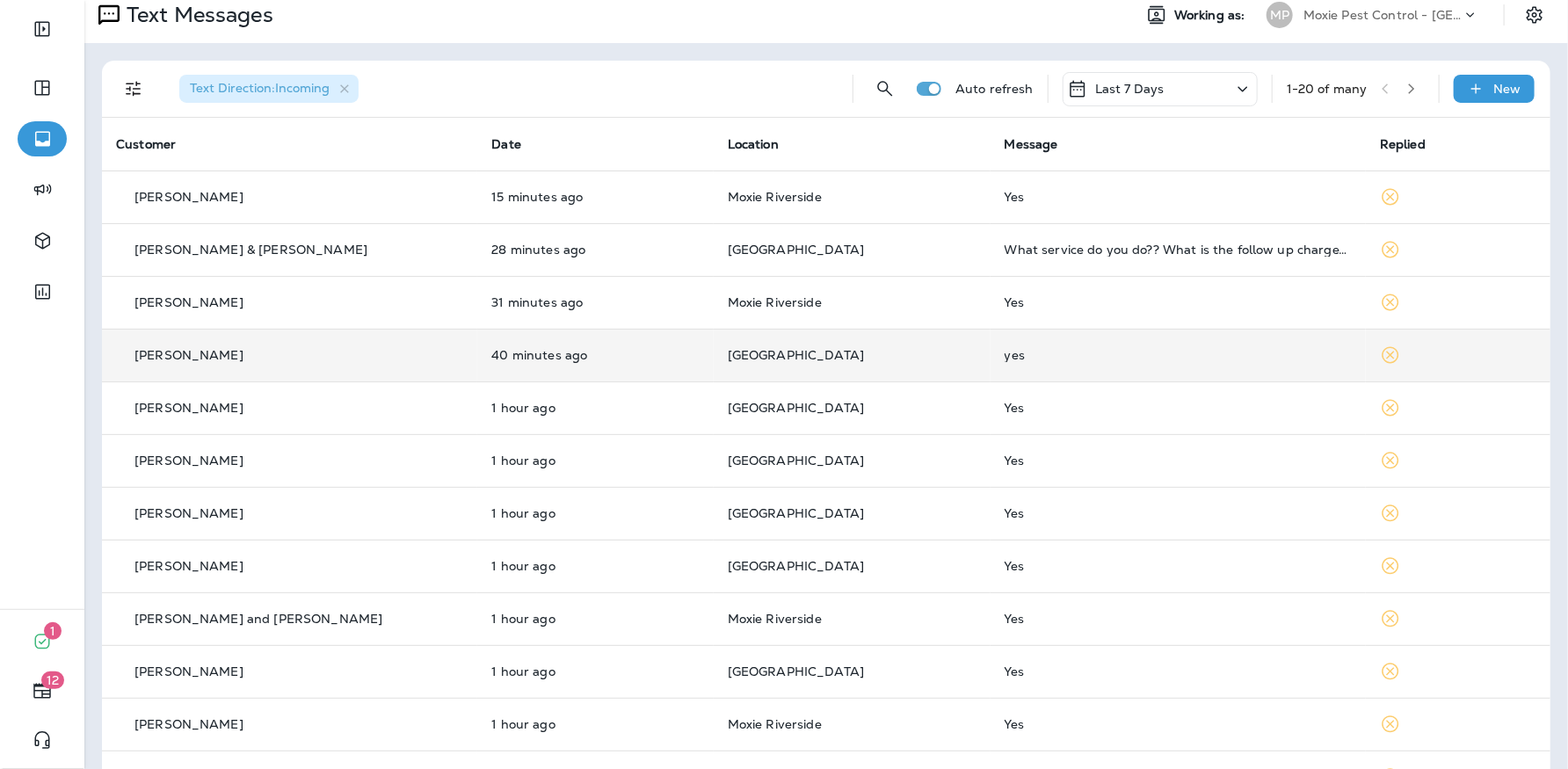 scroll, scrollTop: 0, scrollLeft: 0, axis: both 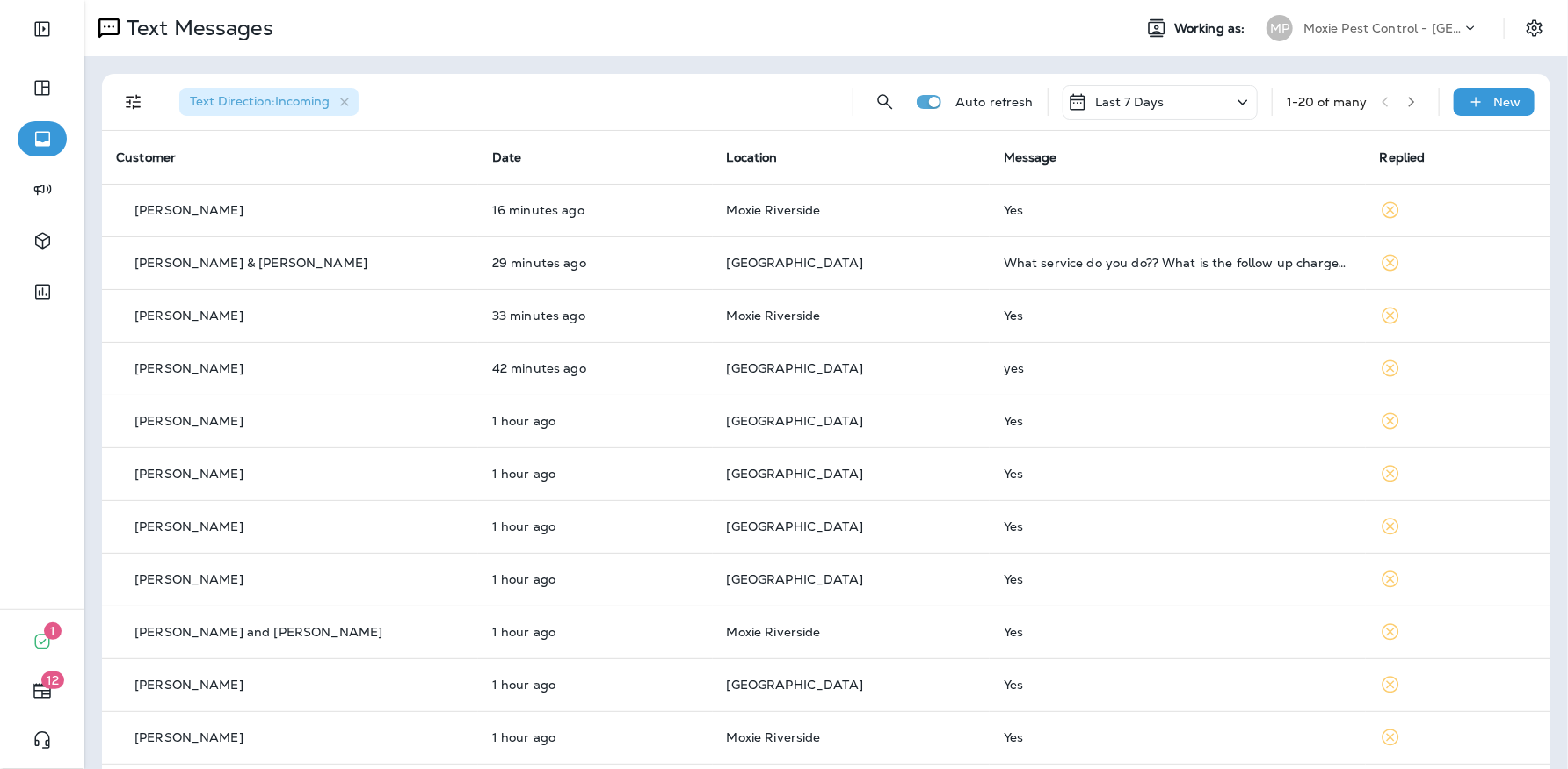 click on "Moxie Pest Control - [GEOGRAPHIC_DATA]" at bounding box center (1383, 28) 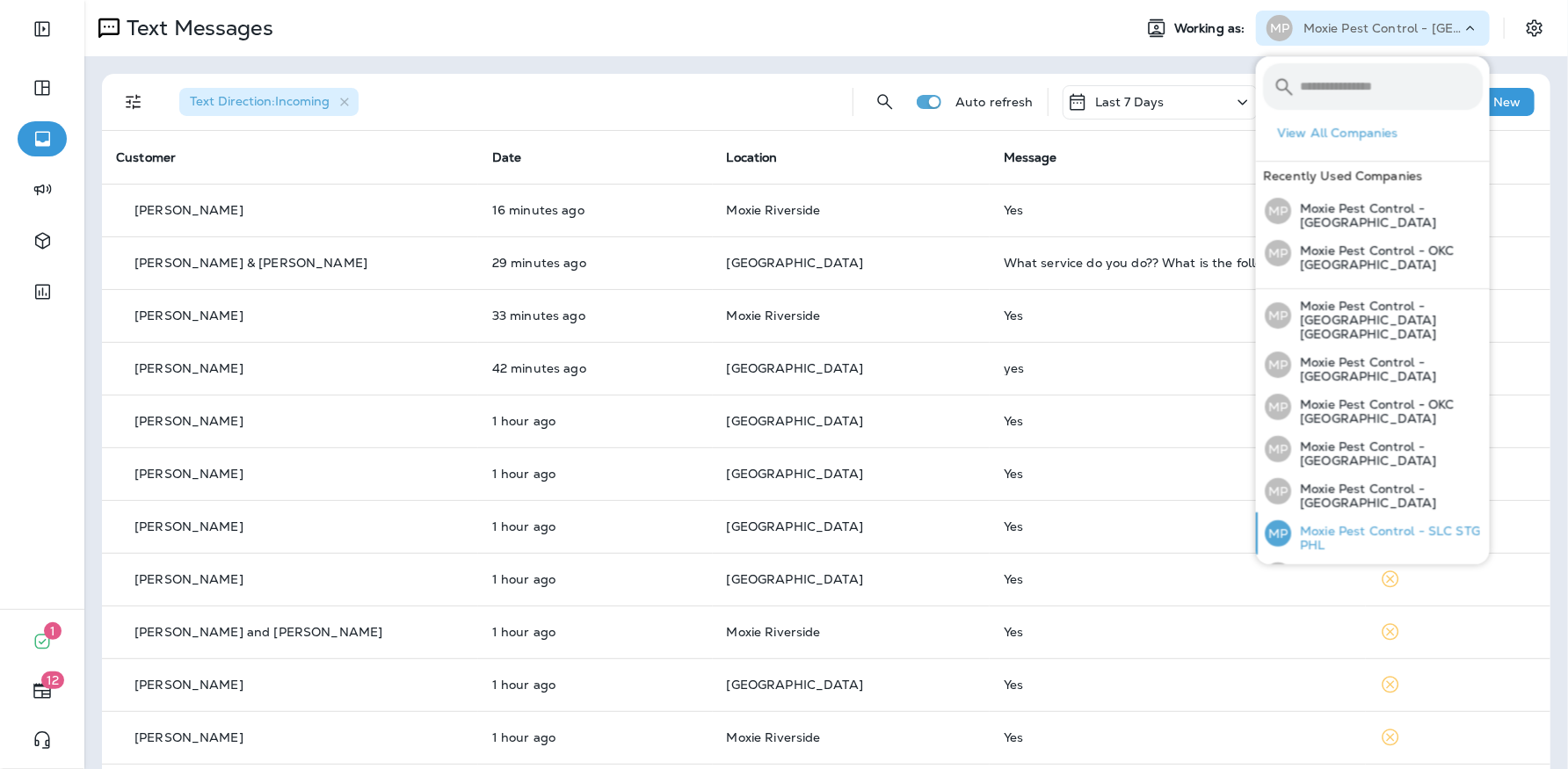 scroll, scrollTop: 104, scrollLeft: 0, axis: vertical 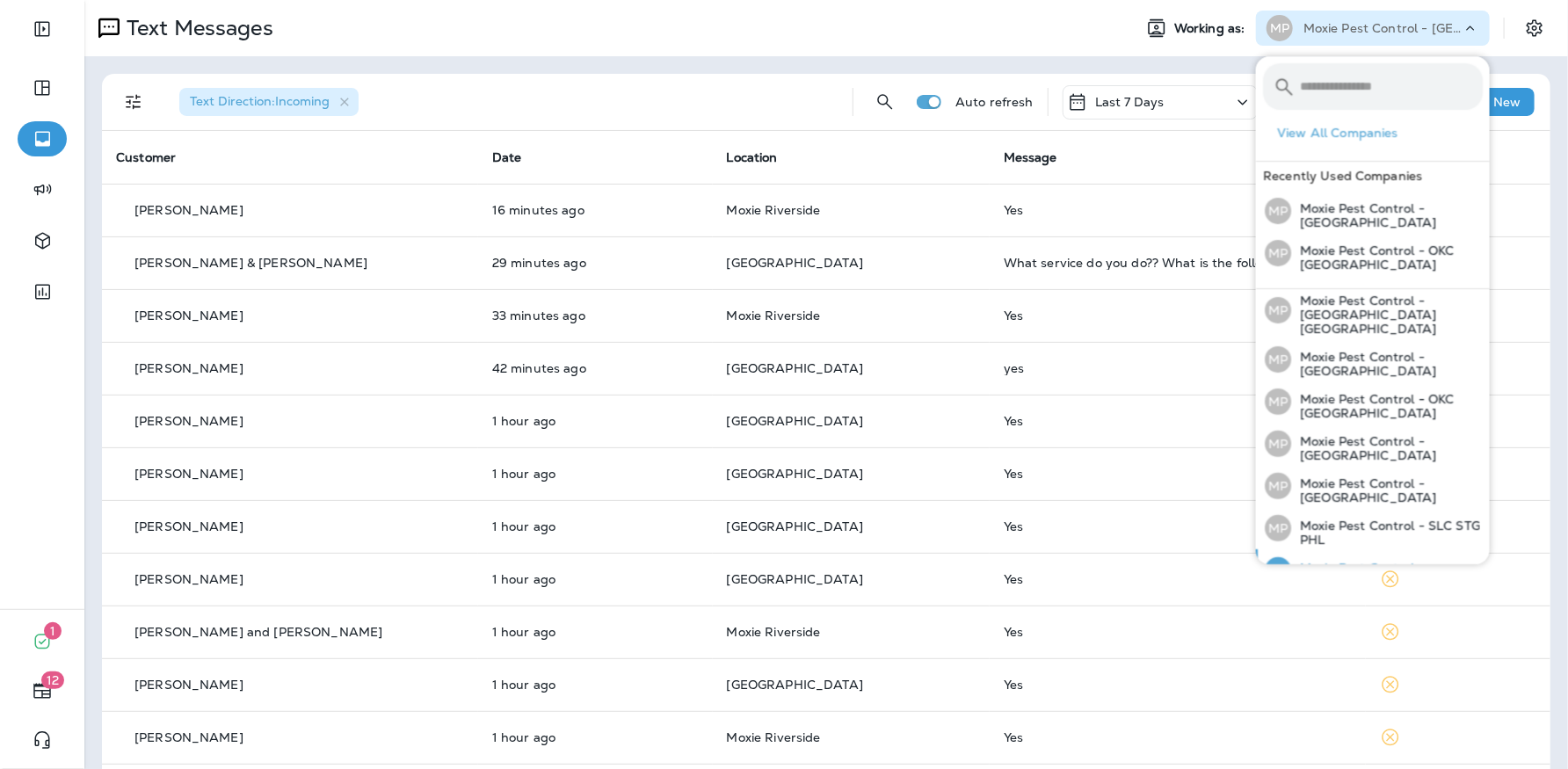 click on "Moxie Pest Control - [GEOGRAPHIC_DATA]" at bounding box center [1387, 575] 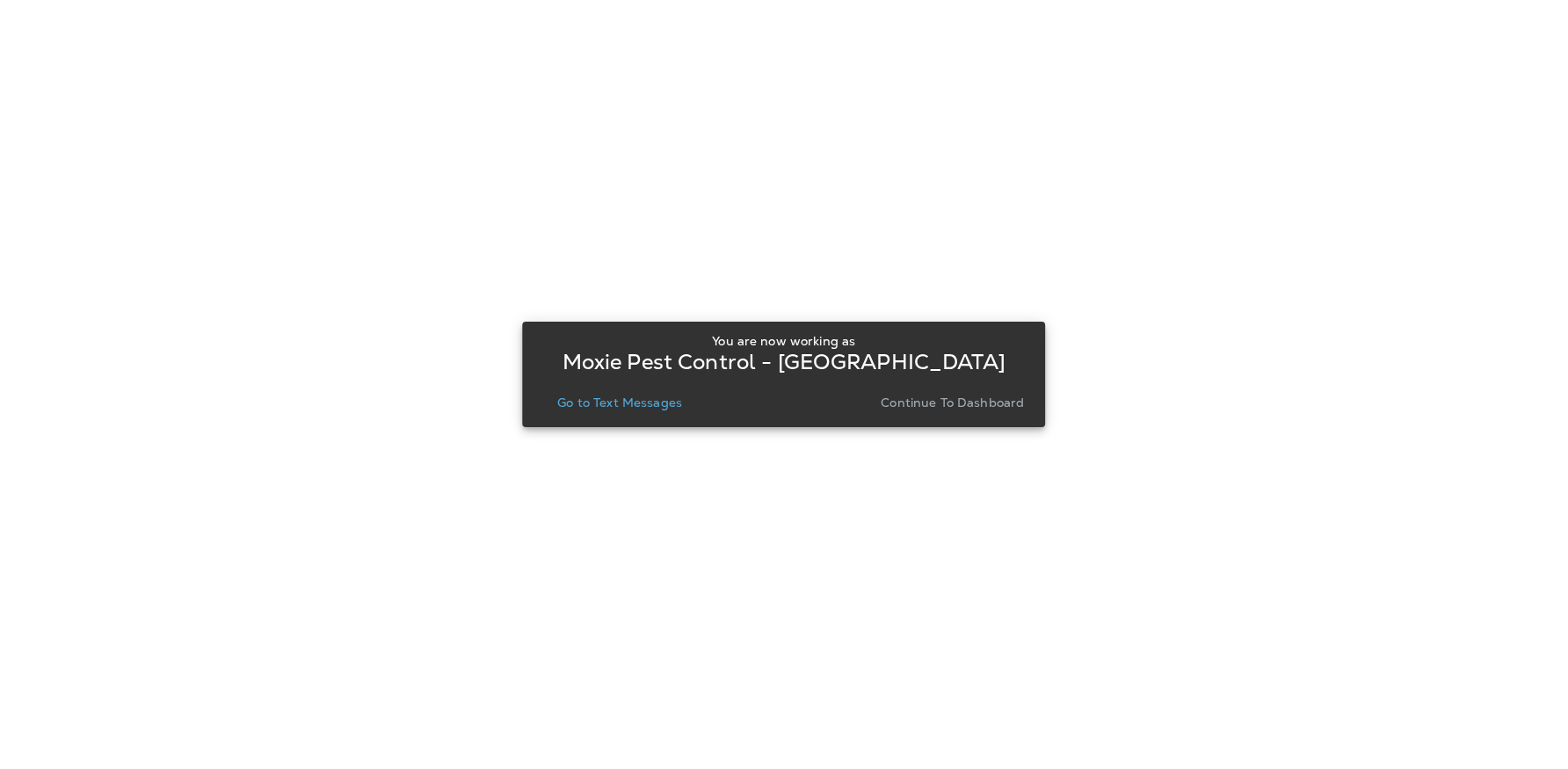 click on "Go to Text Messages" at bounding box center [620, 403] 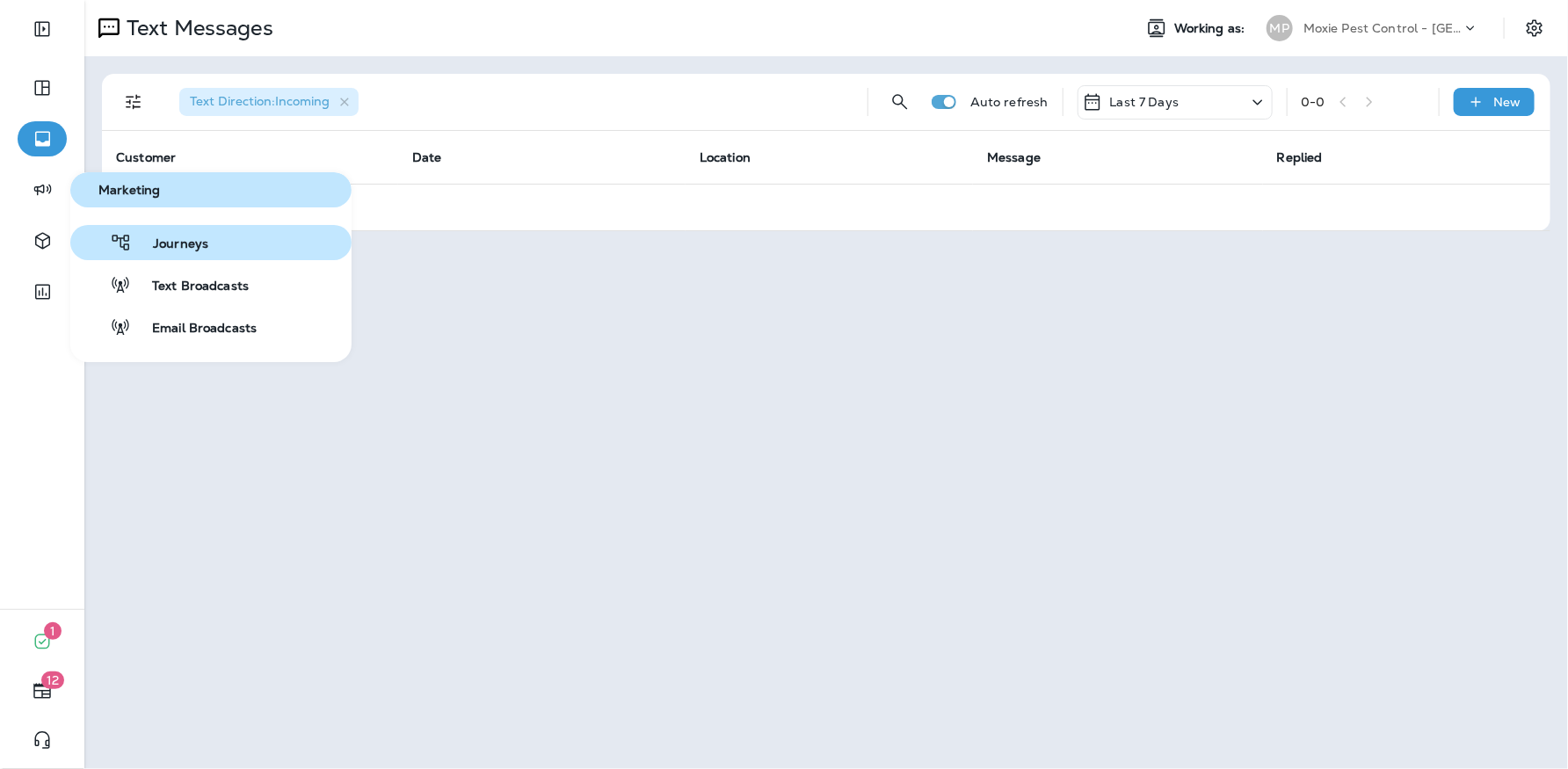 click on "Journeys" at bounding box center [170, 244] 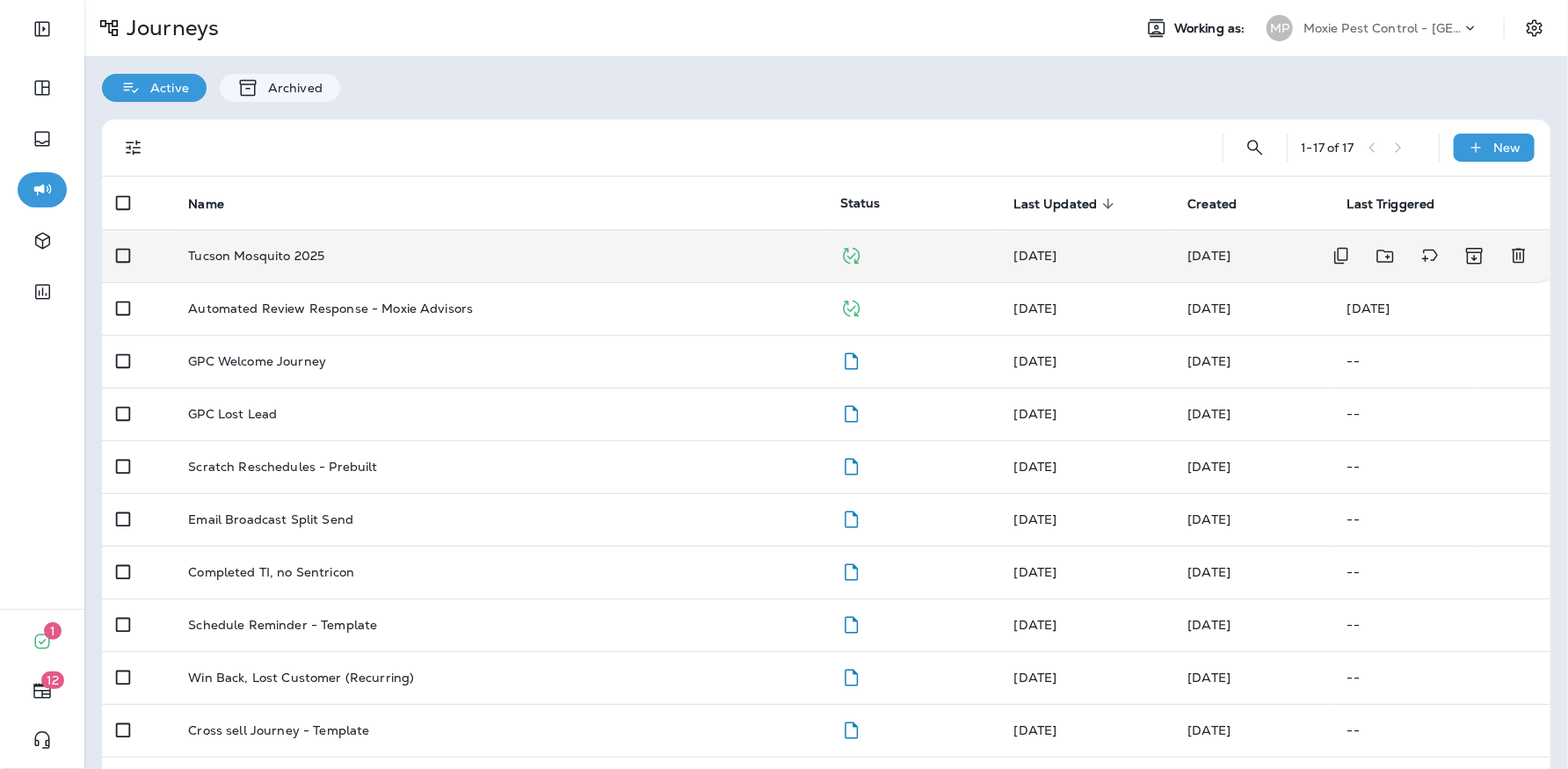 click on "Tucson Mosquito 2025" at bounding box center (256, 256) 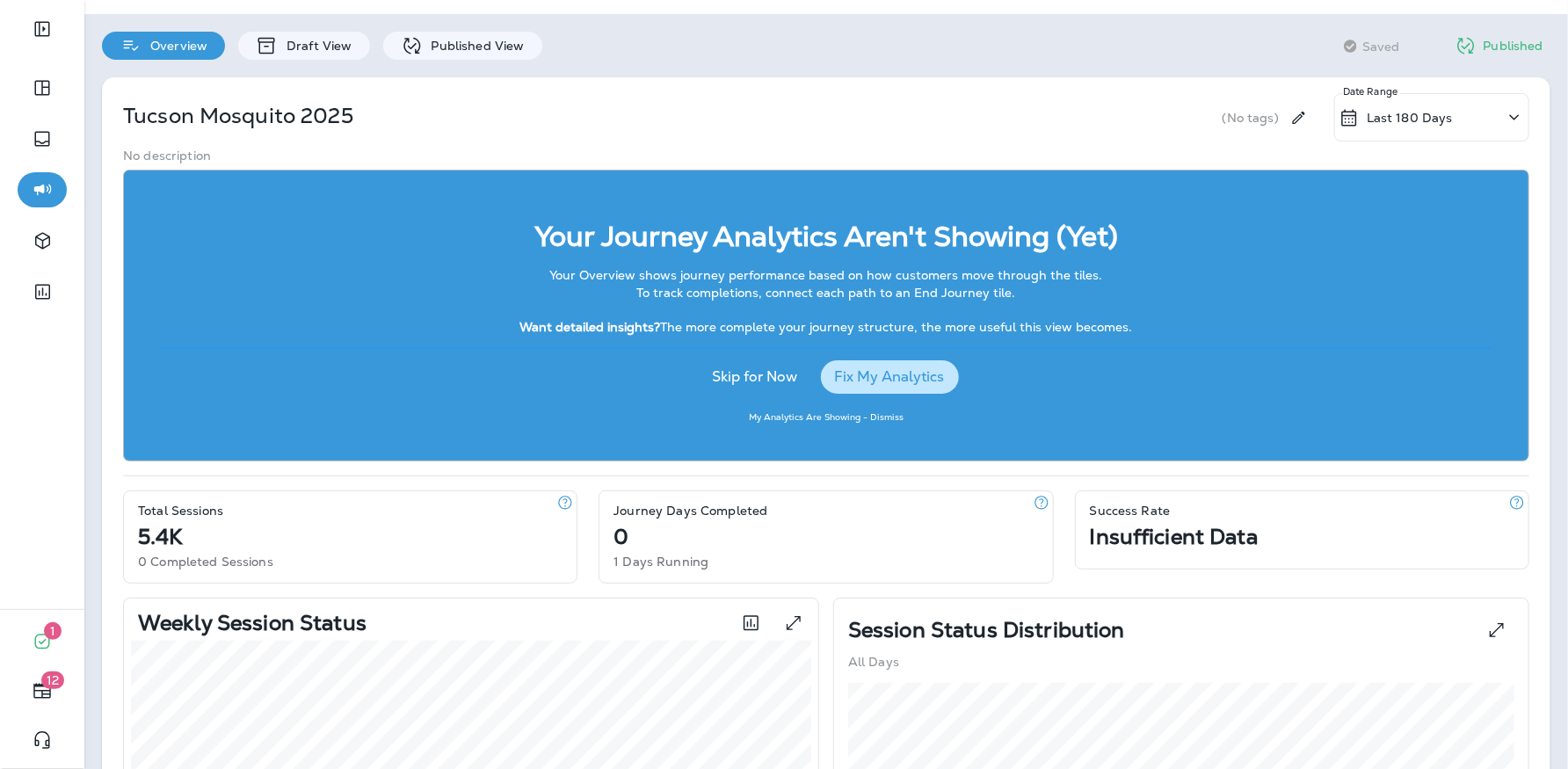 scroll, scrollTop: 0, scrollLeft: 0, axis: both 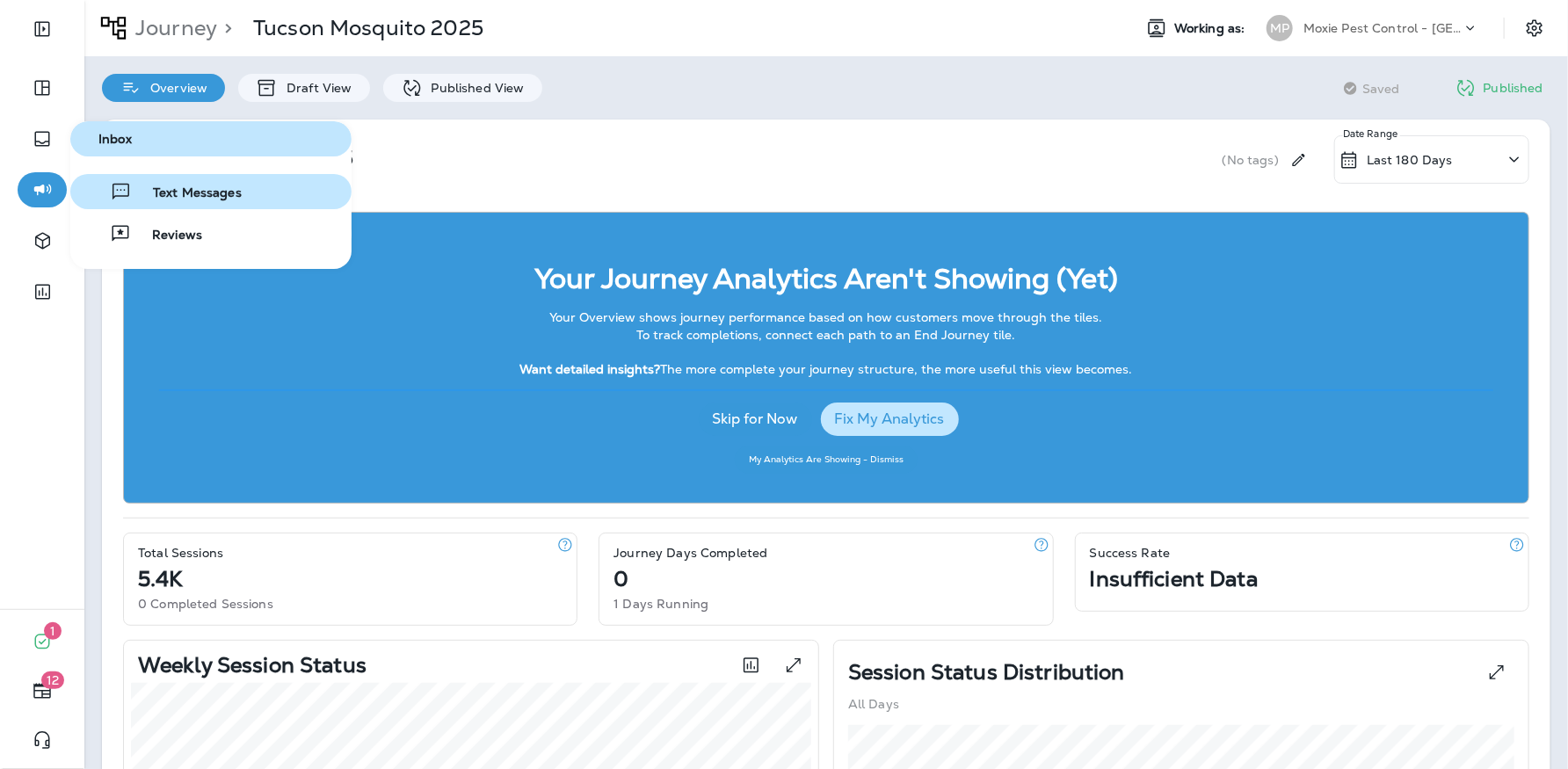 click on "Text Messages" at bounding box center [186, 193] 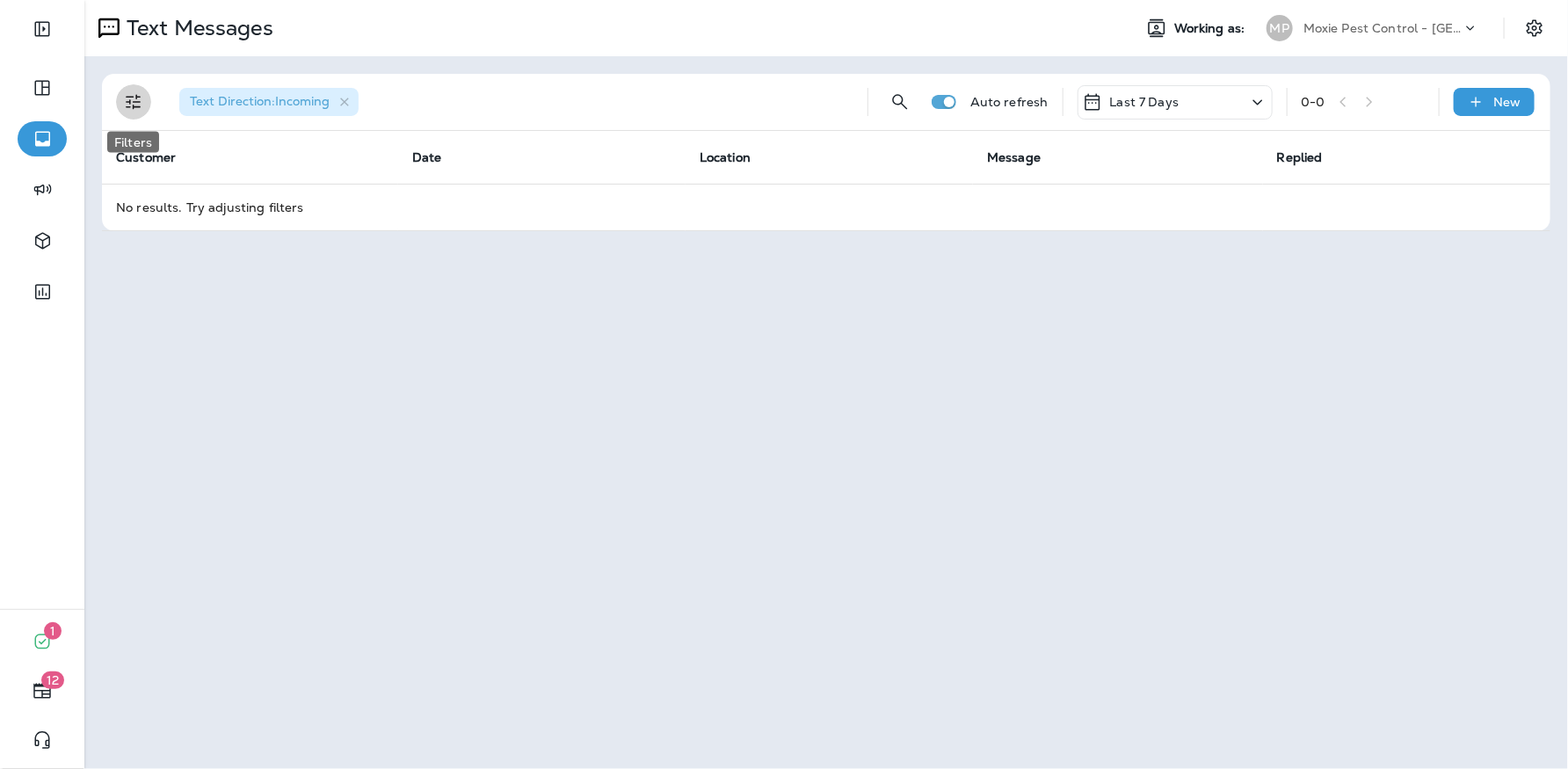 click 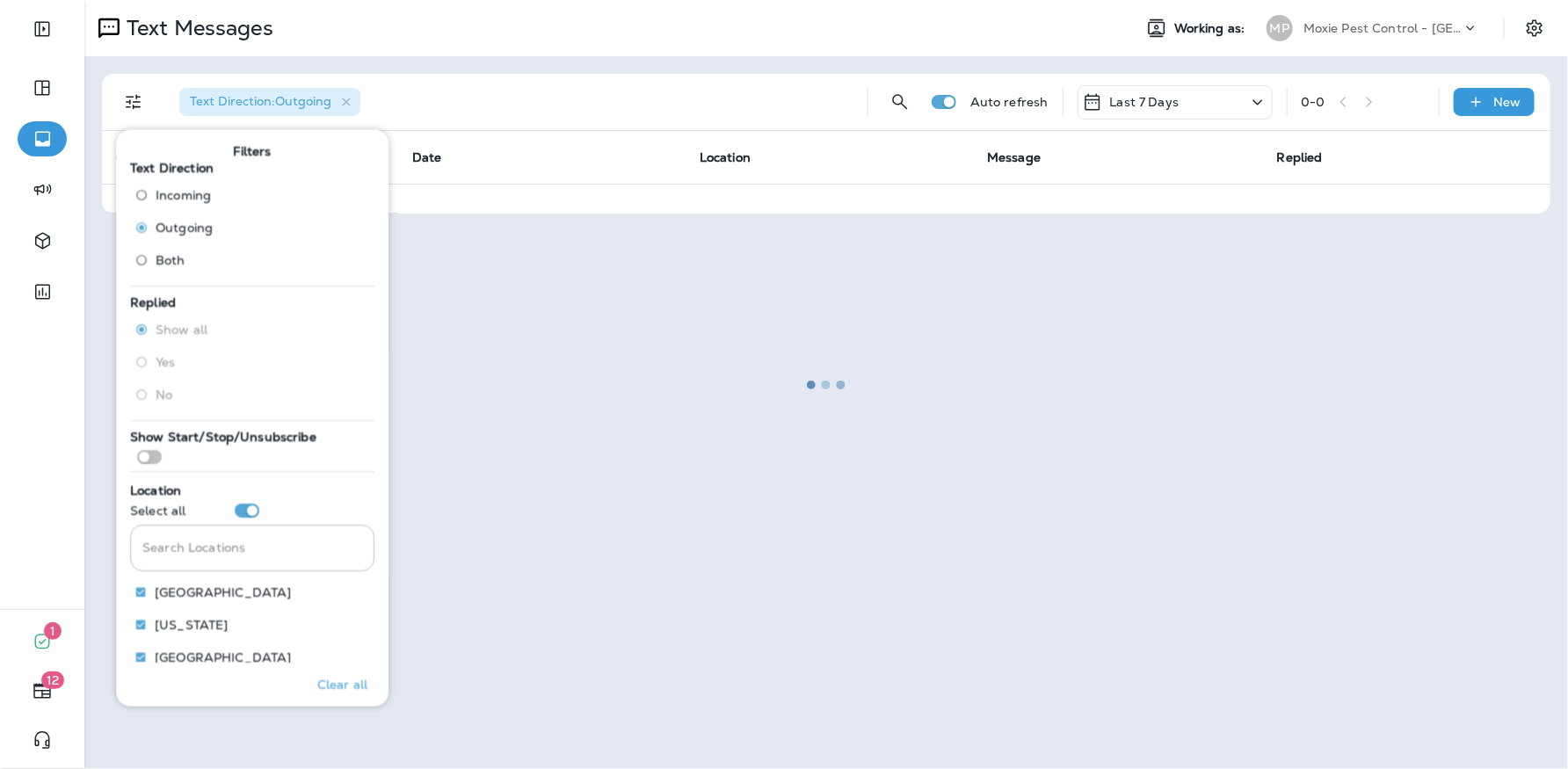 click at bounding box center [826, 384] 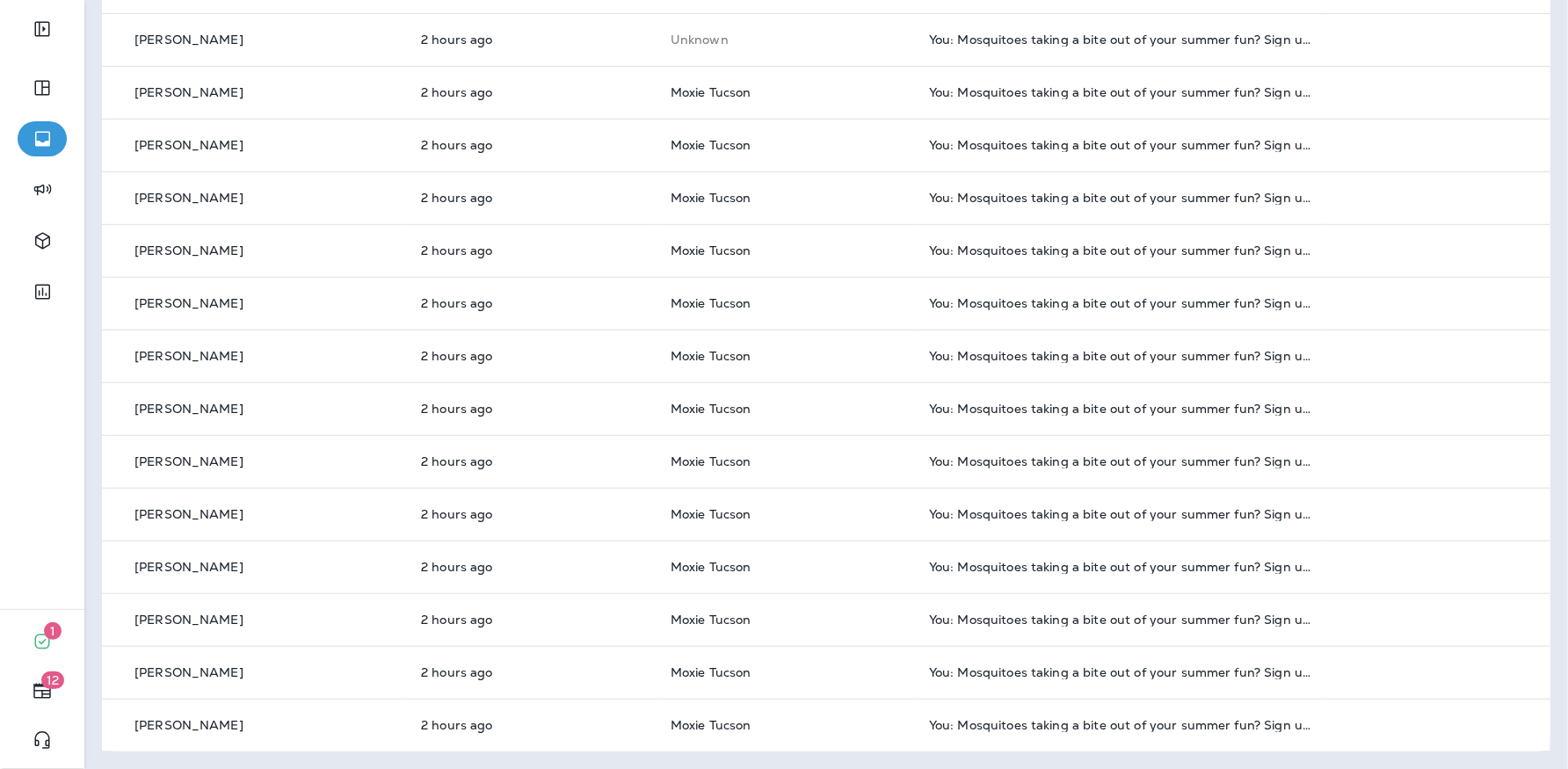 scroll, scrollTop: 0, scrollLeft: 0, axis: both 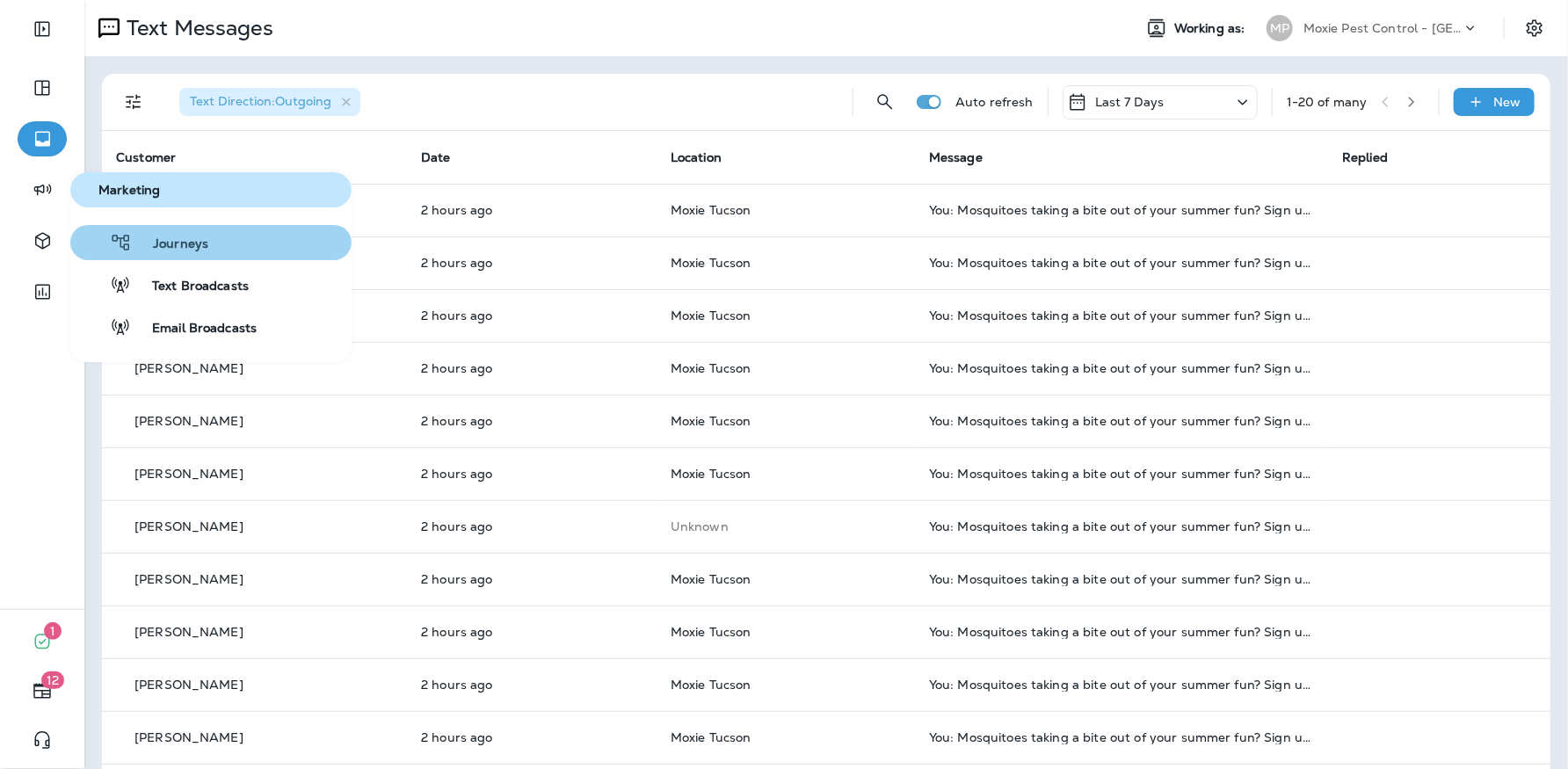 click on "Journeys" at bounding box center [170, 244] 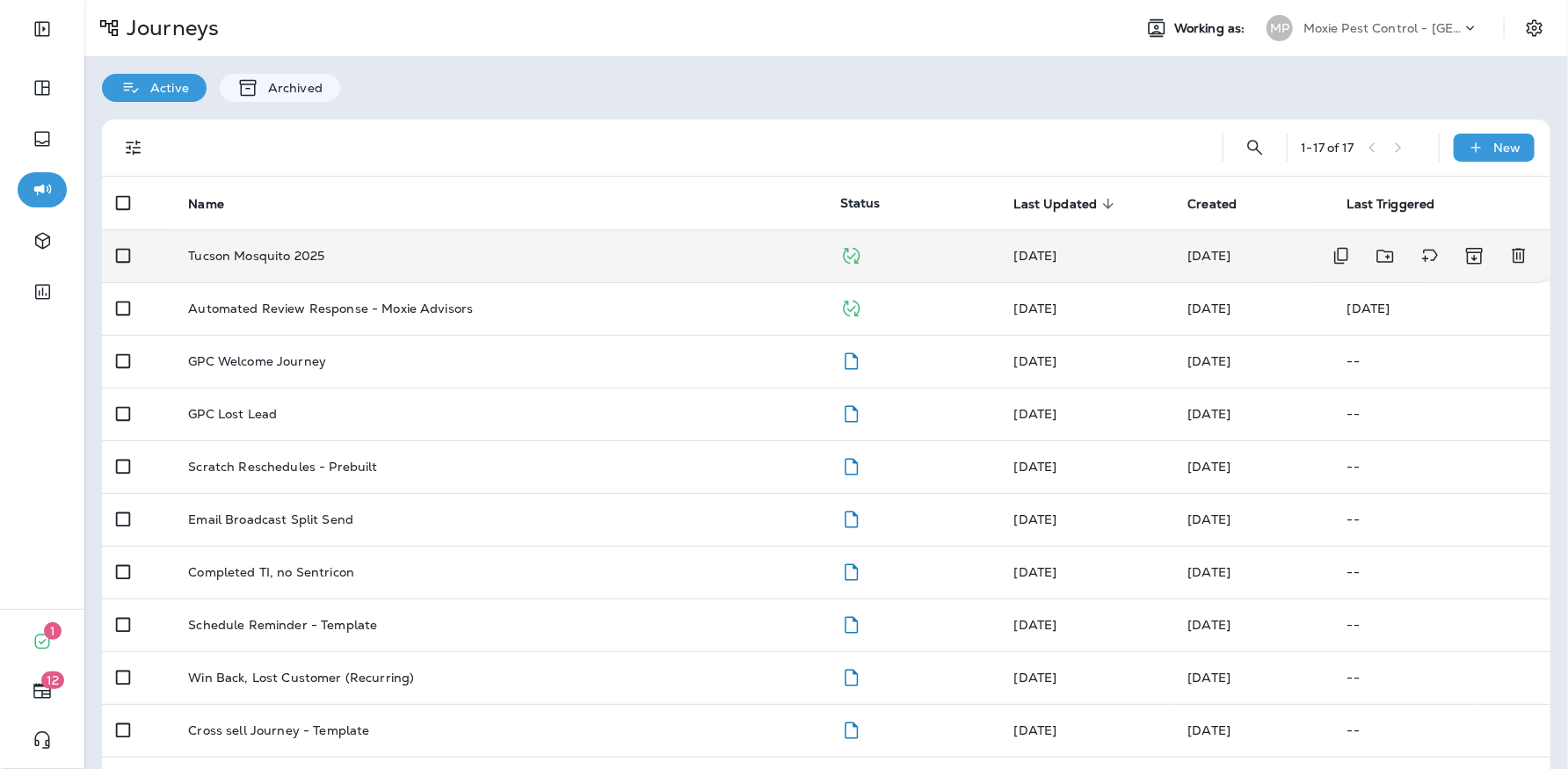 click on "Tucson Mosquito 2025" at bounding box center [256, 256] 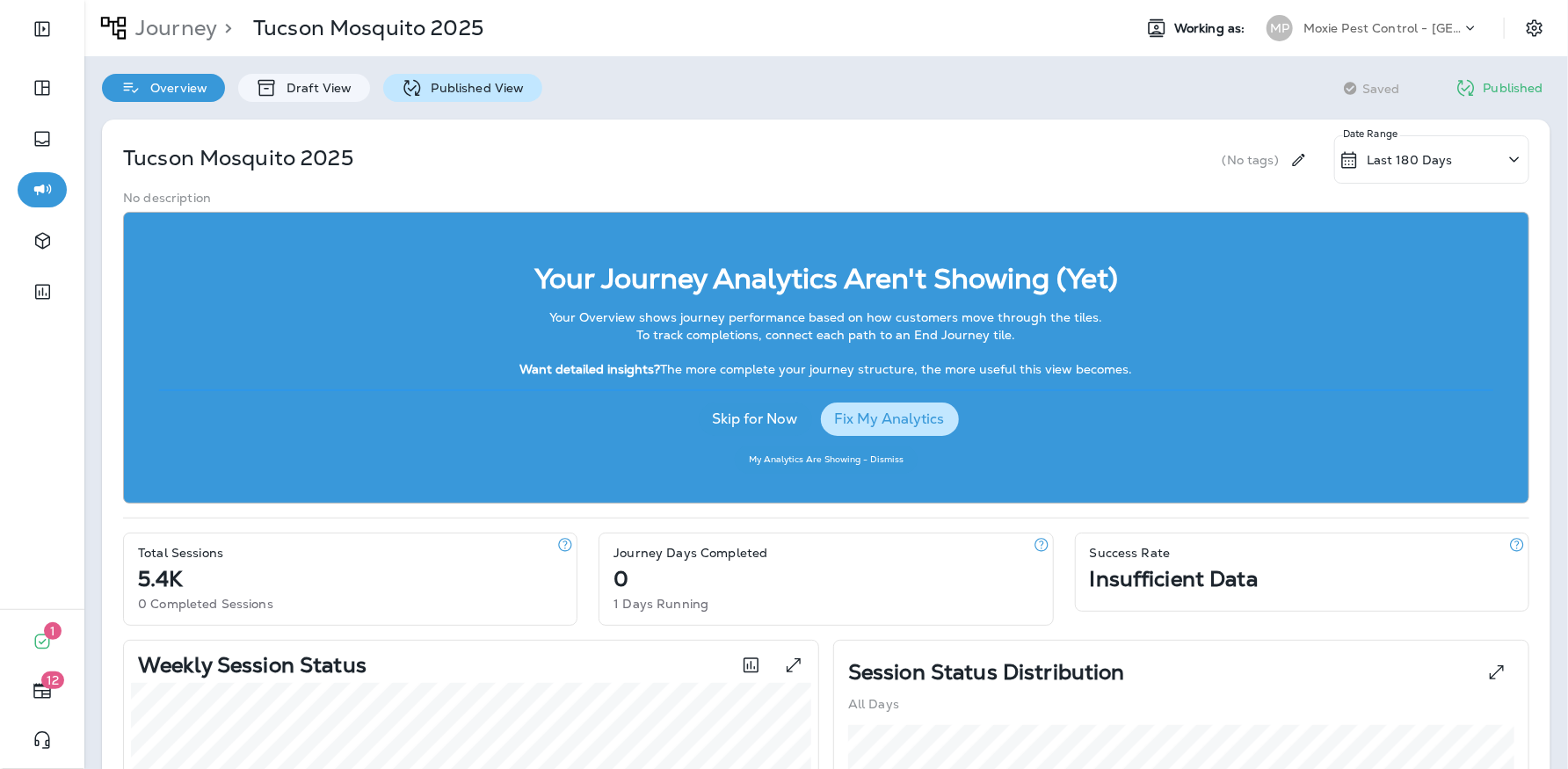 click on "Published View" at bounding box center [462, 88] 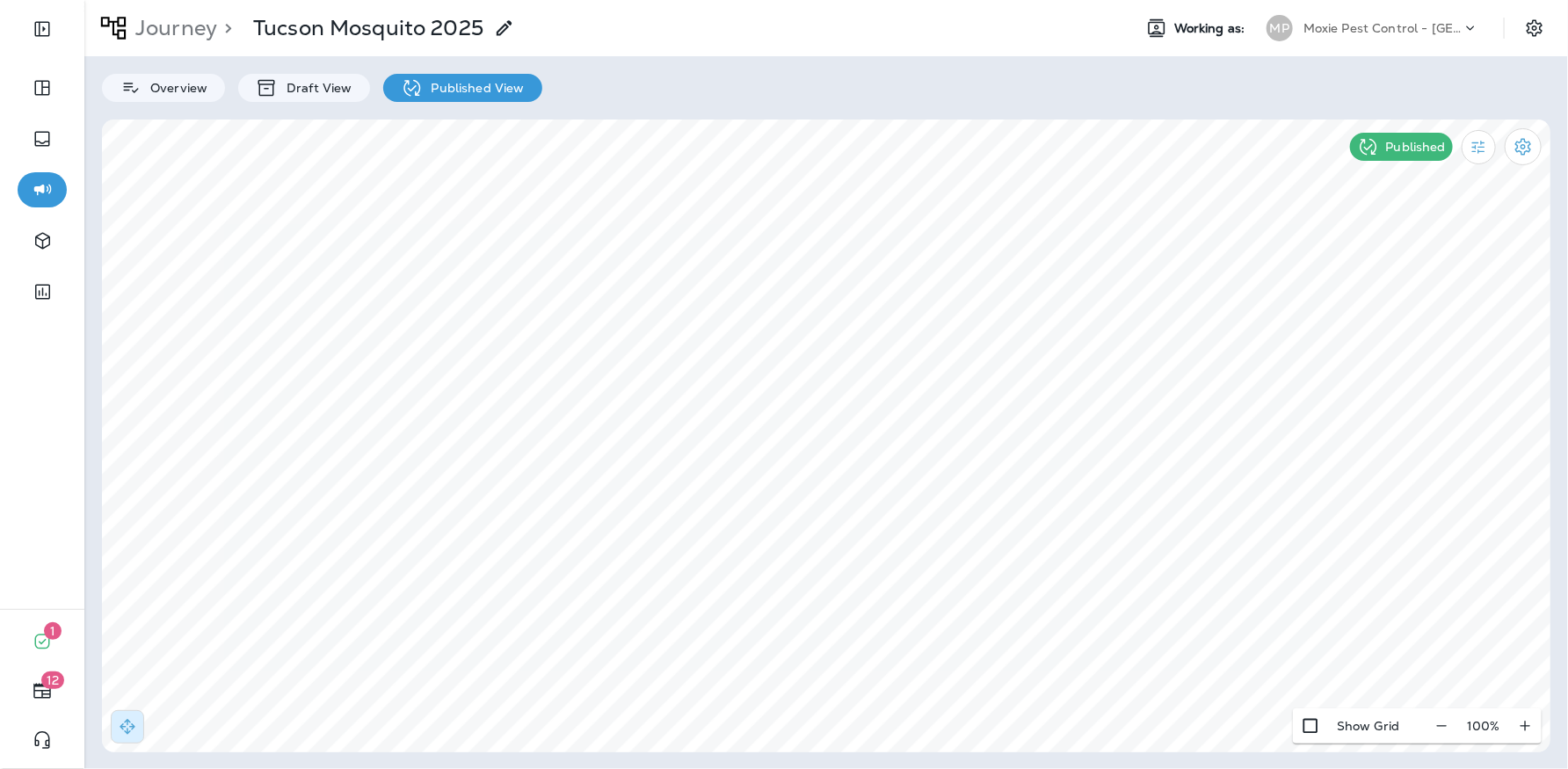 click on "Moxie Pest Control - [GEOGRAPHIC_DATA]" at bounding box center (1383, 28) 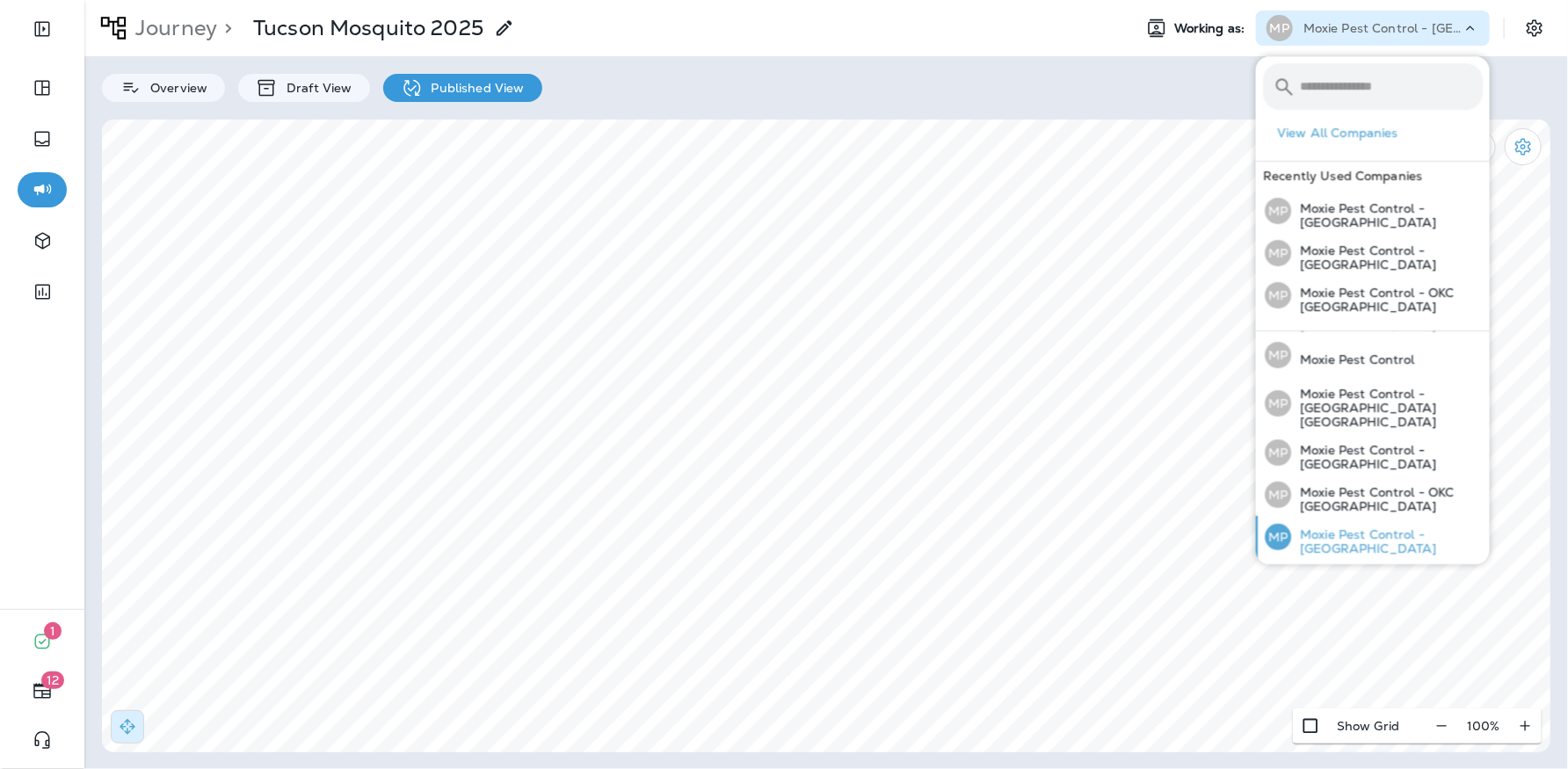 scroll, scrollTop: 65, scrollLeft: 0, axis: vertical 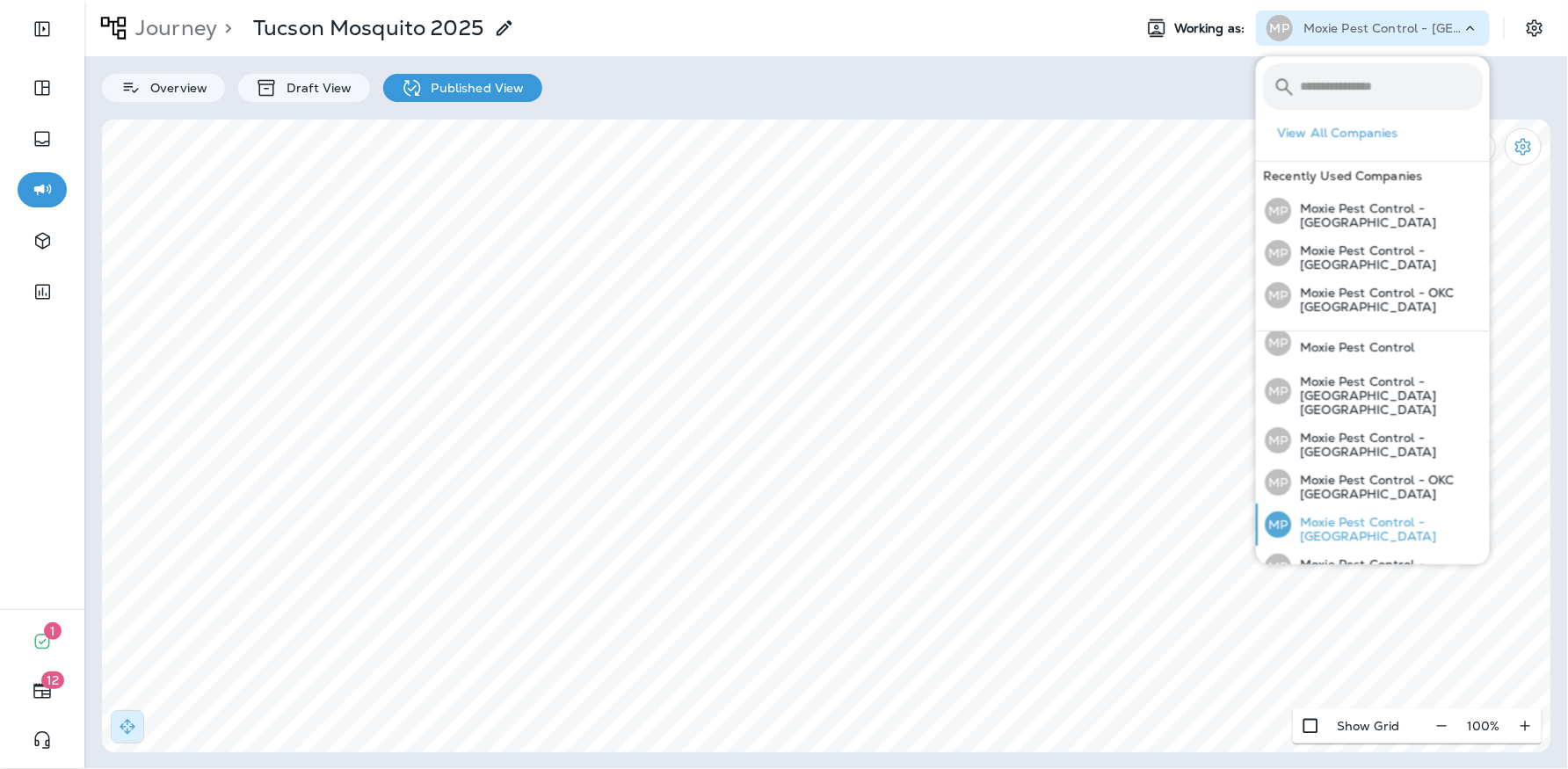 click on "MP Moxie Pest Control - [GEOGRAPHIC_DATA]" at bounding box center (1374, 525) 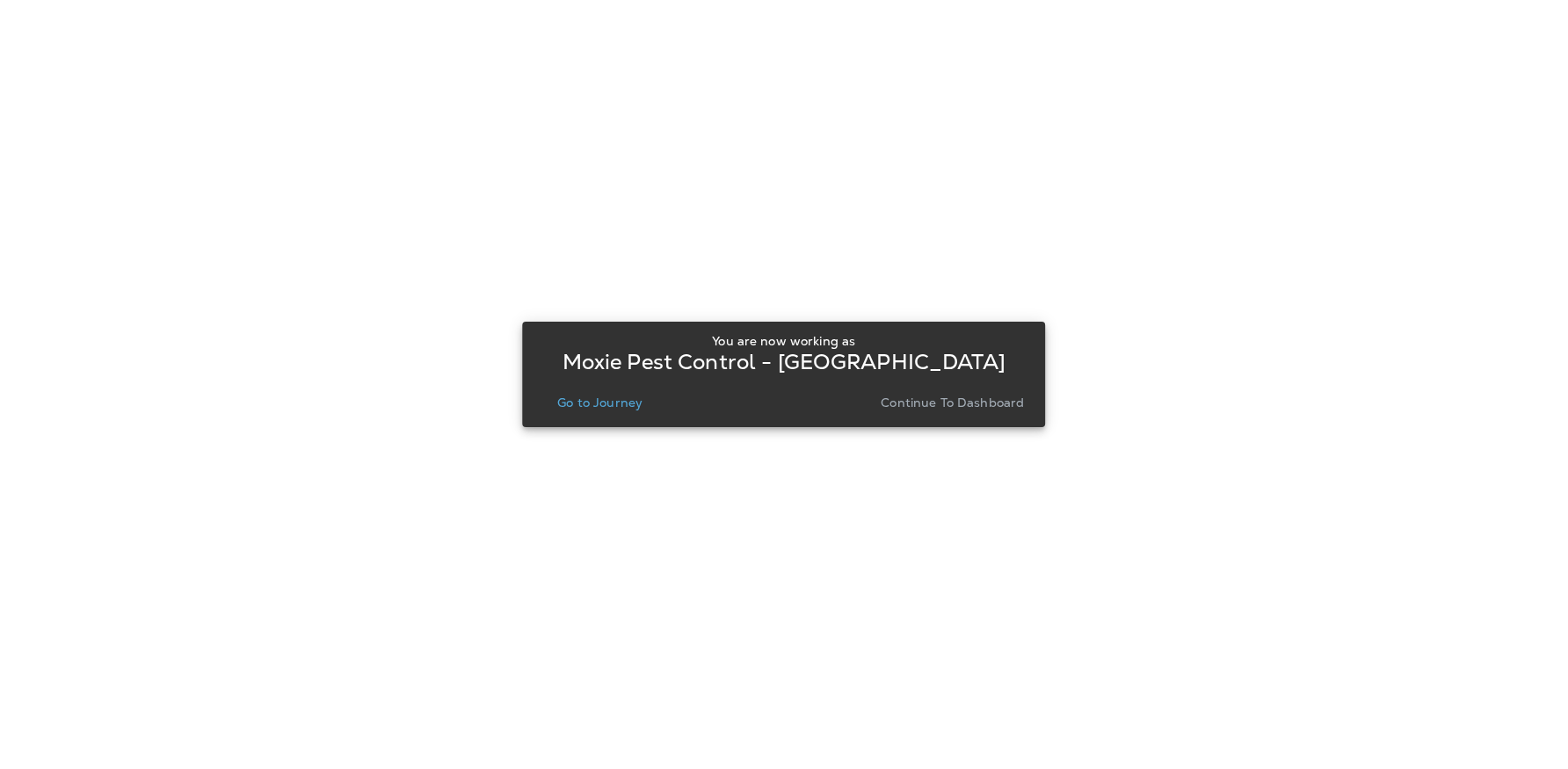 click on "Go to Journey" at bounding box center [599, 403] 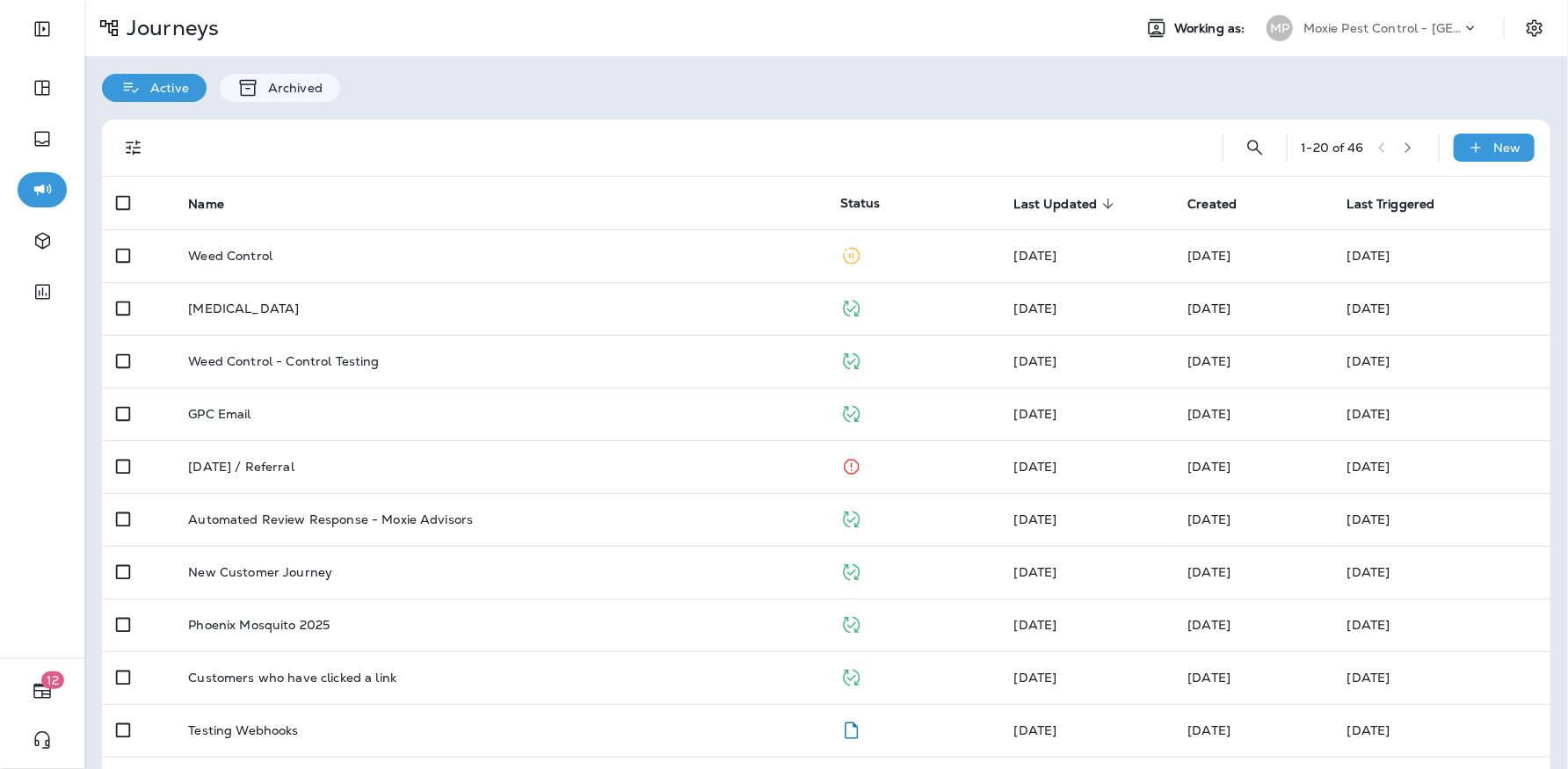 click on "Moxie Pest Control - [GEOGRAPHIC_DATA]" at bounding box center (1383, 28) 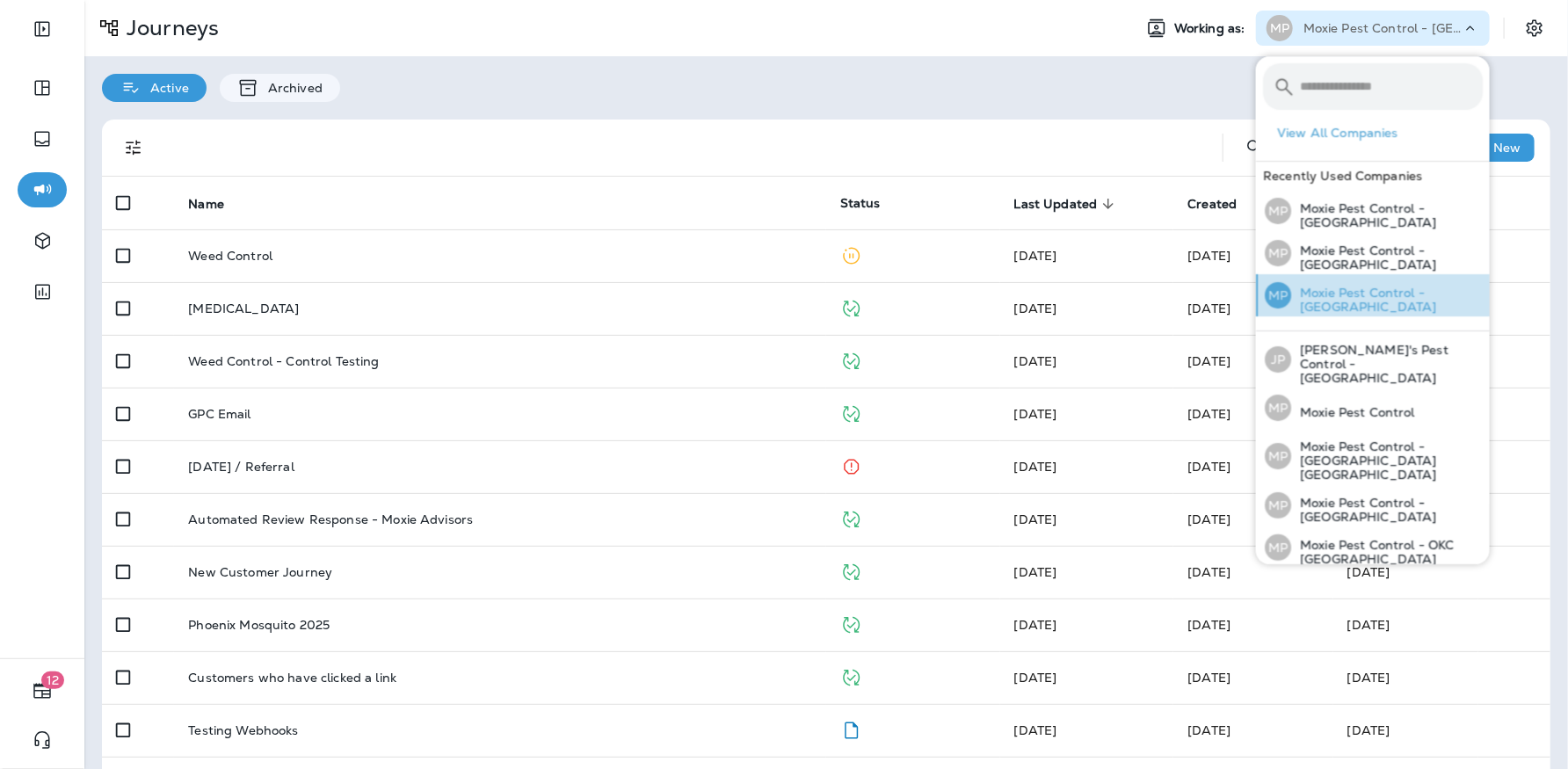 click on "Moxie Pest Control - [GEOGRAPHIC_DATA]" at bounding box center (1387, 300) 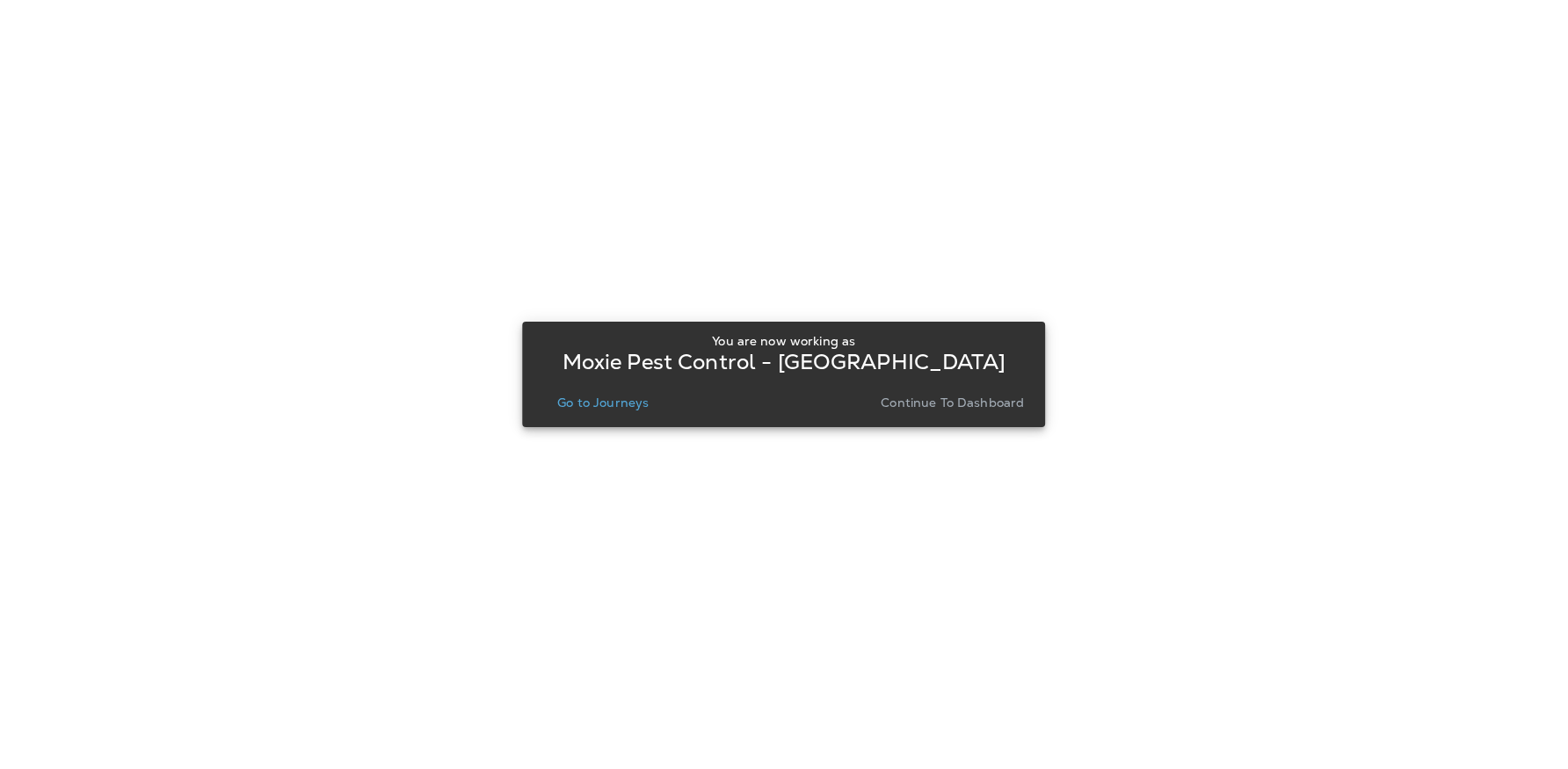 click on "Go to Journeys" at bounding box center [603, 403] 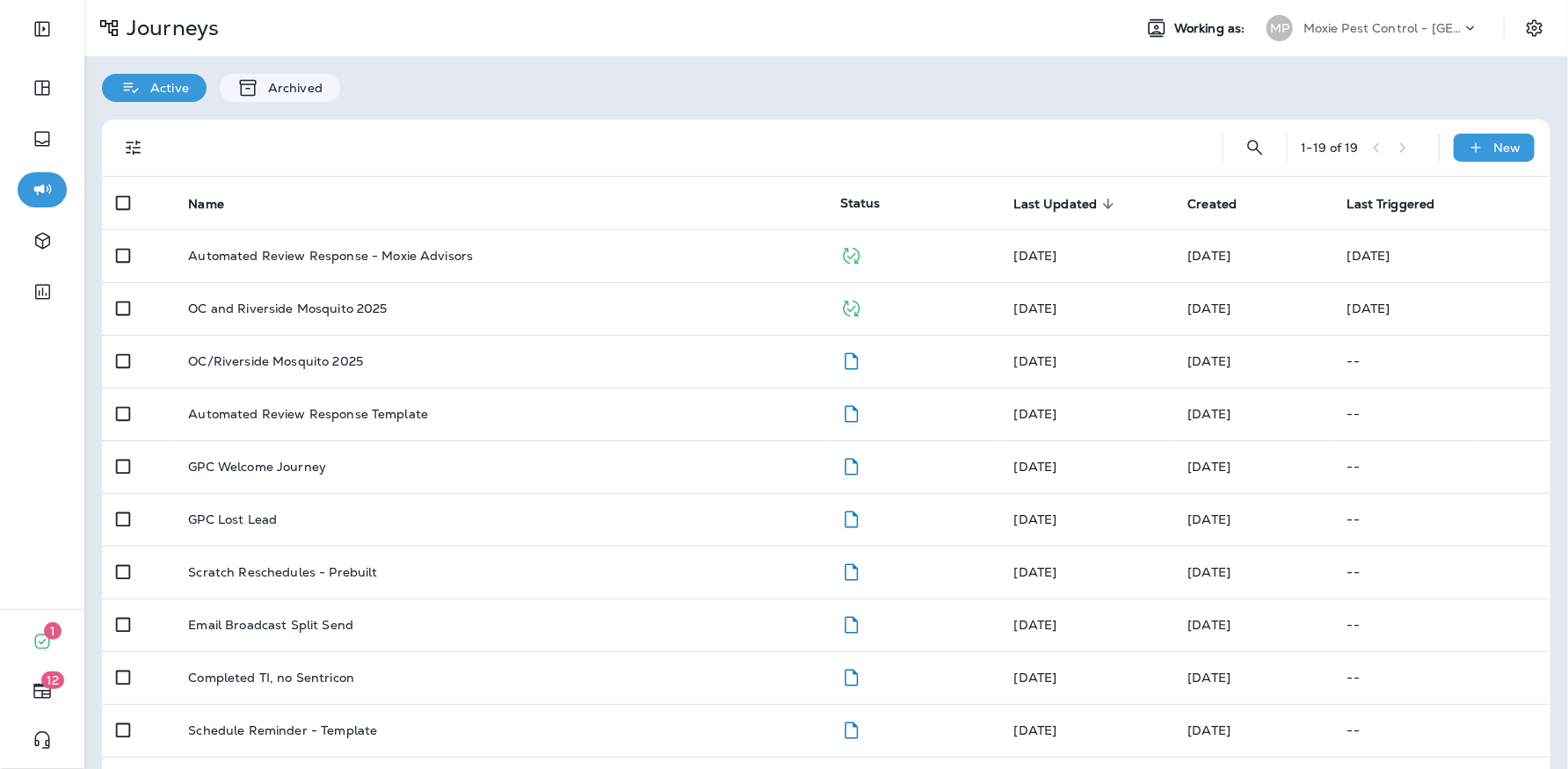 click on "Moxie Pest Control - [GEOGRAPHIC_DATA]" at bounding box center [1383, 28] 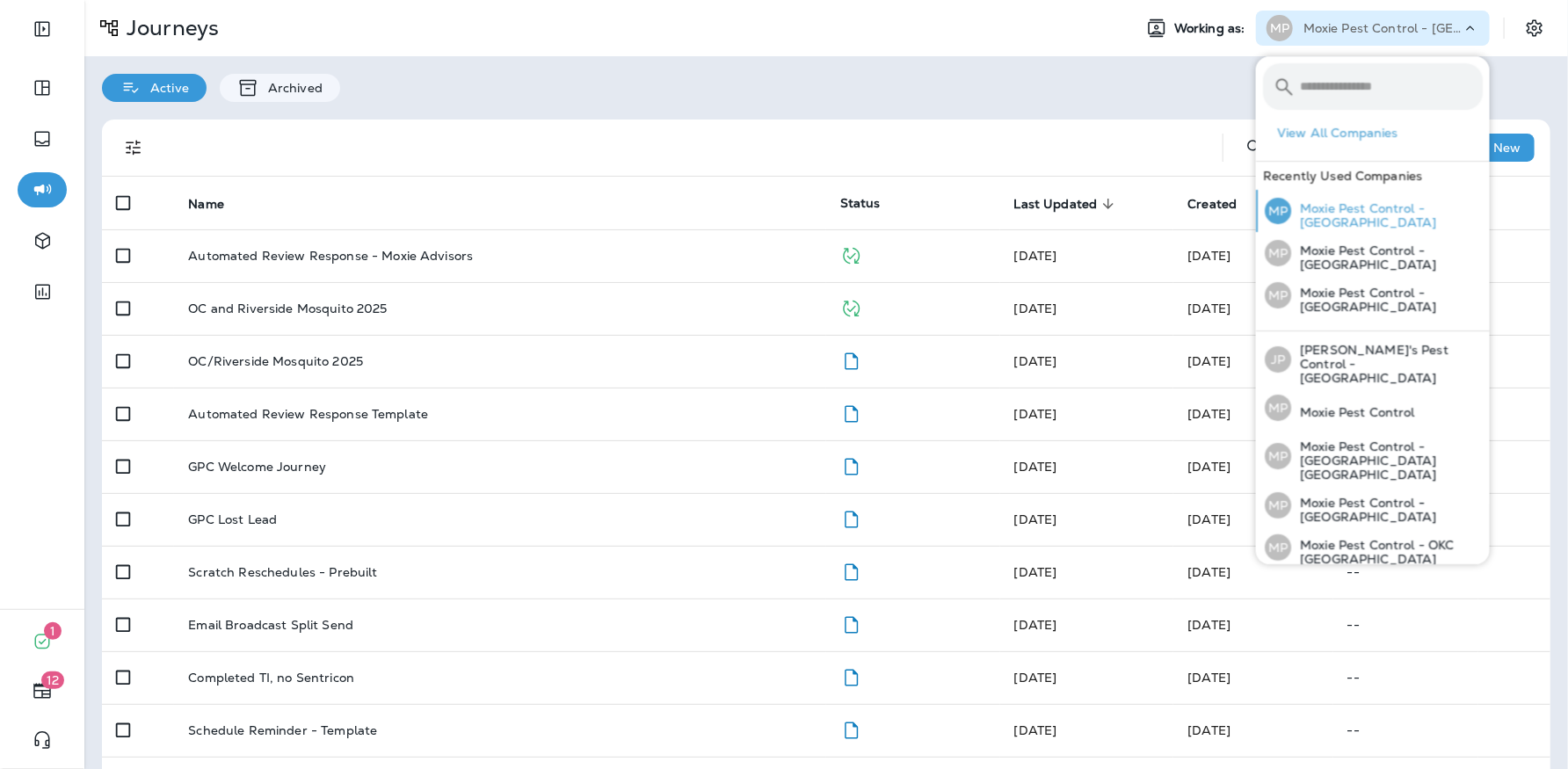 click on "Moxie Pest Control - [GEOGRAPHIC_DATA]" at bounding box center (1387, 215) 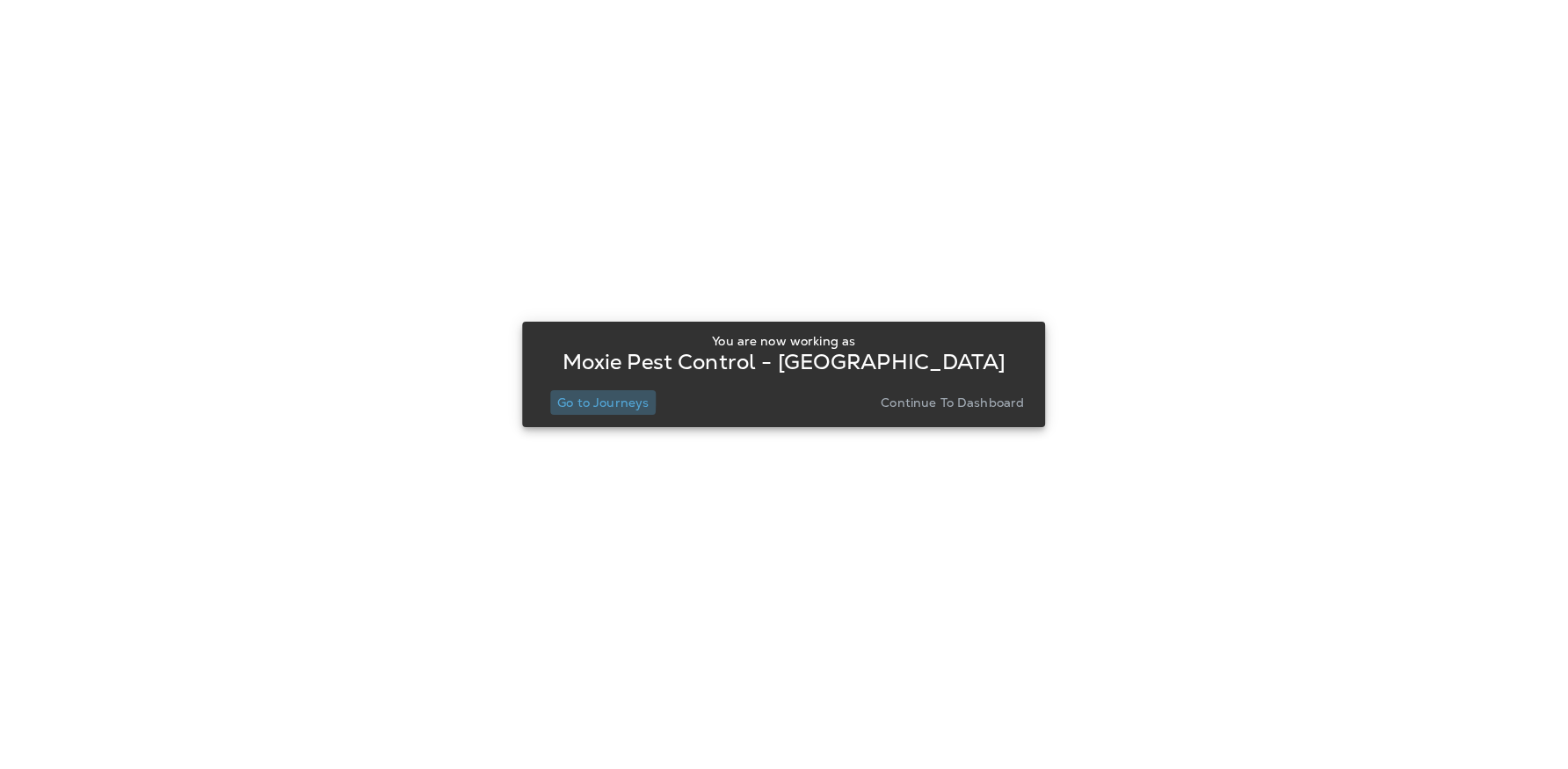 click on "Go to Journeys" at bounding box center [603, 403] 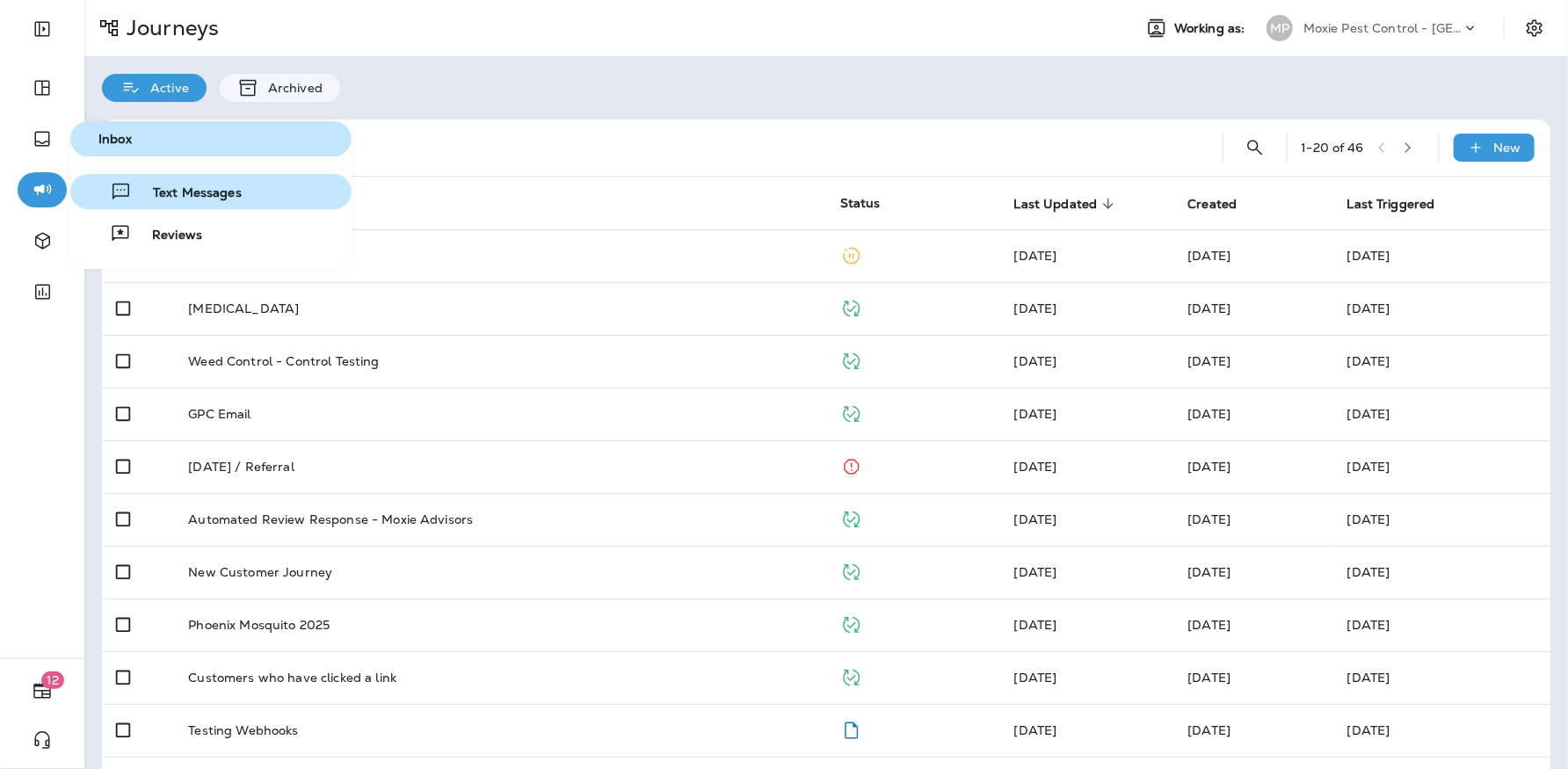 click on "Text Messages" at bounding box center (186, 193) 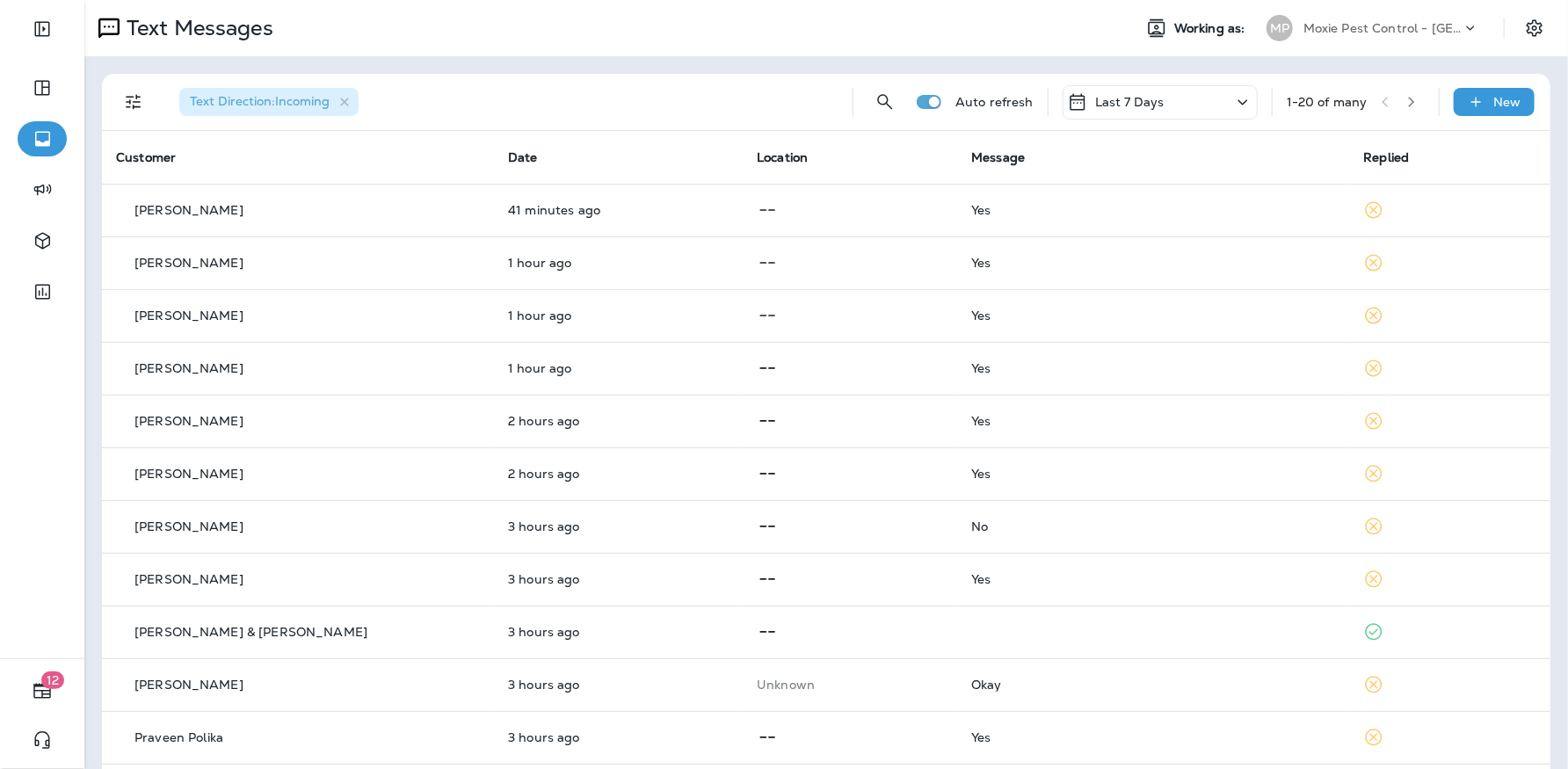 click 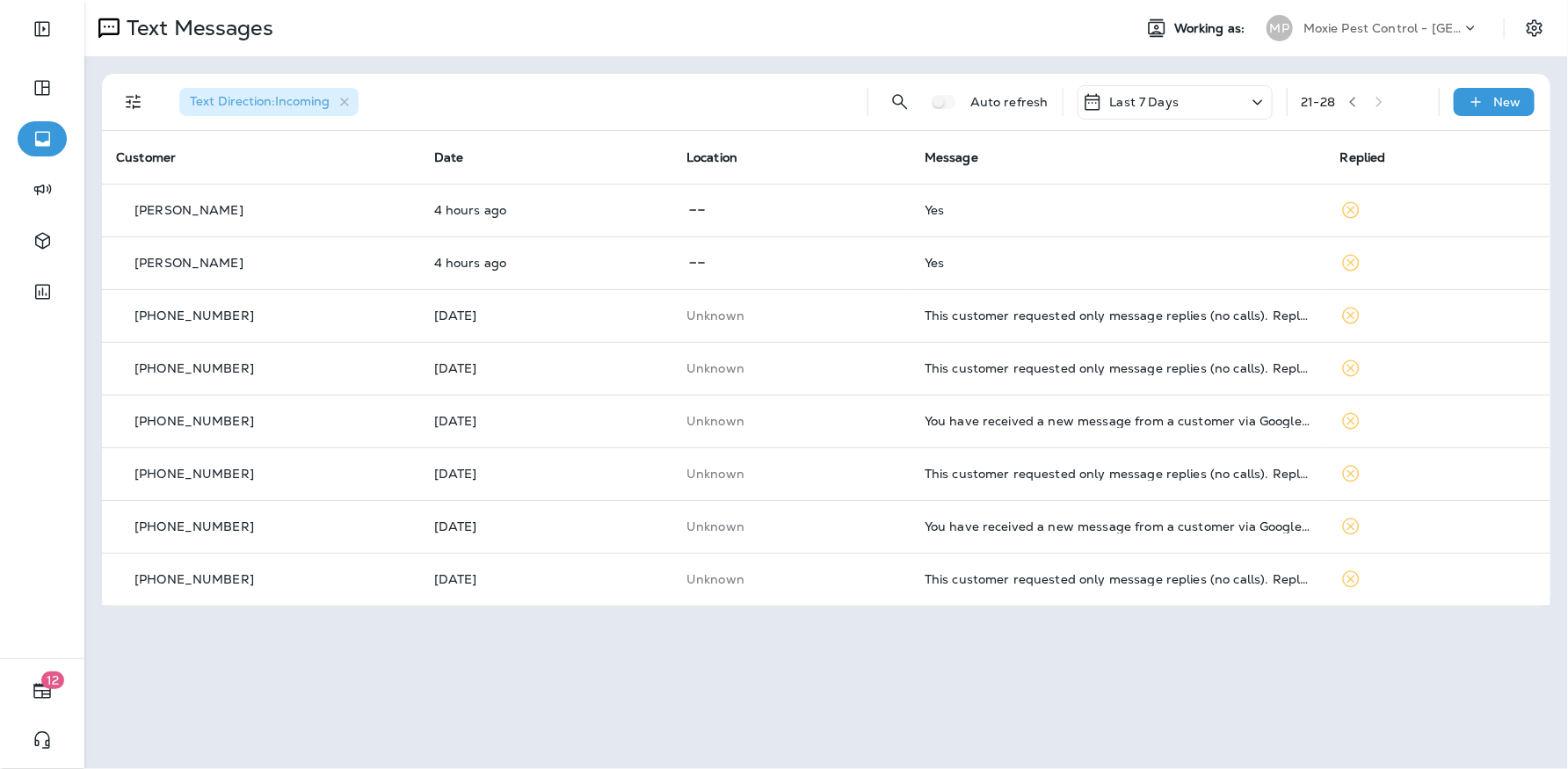 click on "21  -  28" at bounding box center [1363, 102] 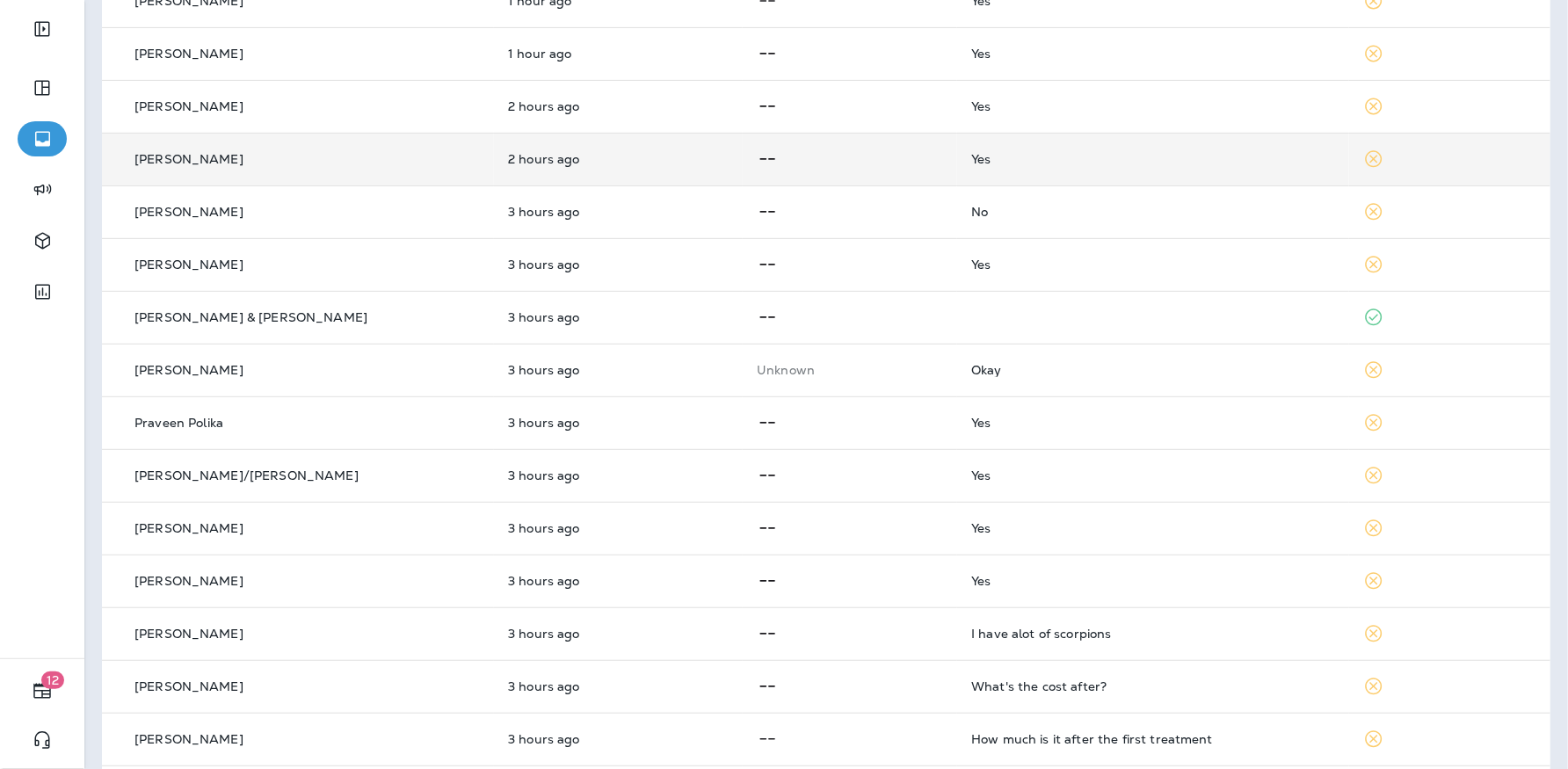 scroll, scrollTop: 0, scrollLeft: 0, axis: both 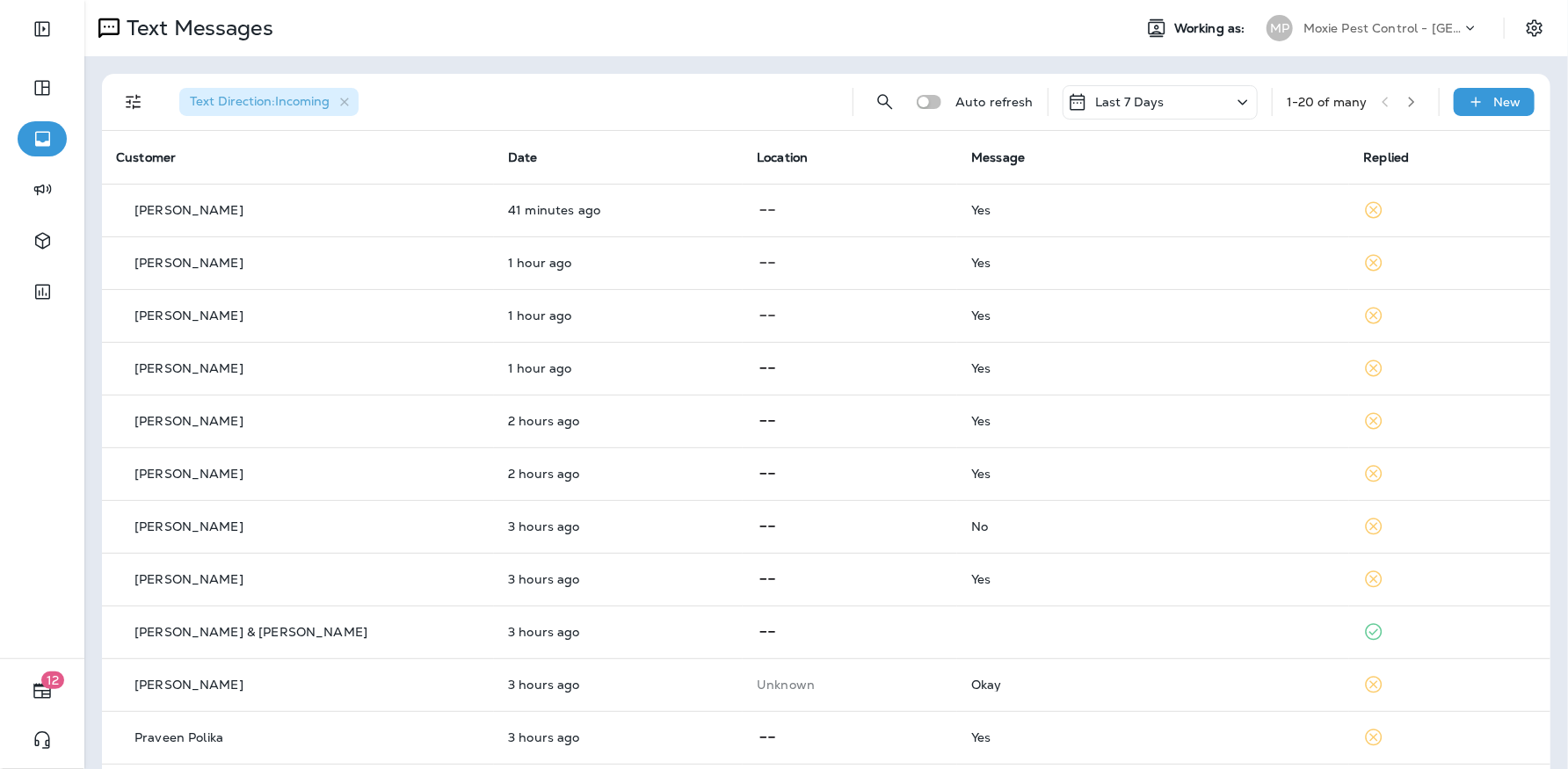 click on "Moxie Pest Control - [GEOGRAPHIC_DATA]" at bounding box center (1383, 28) 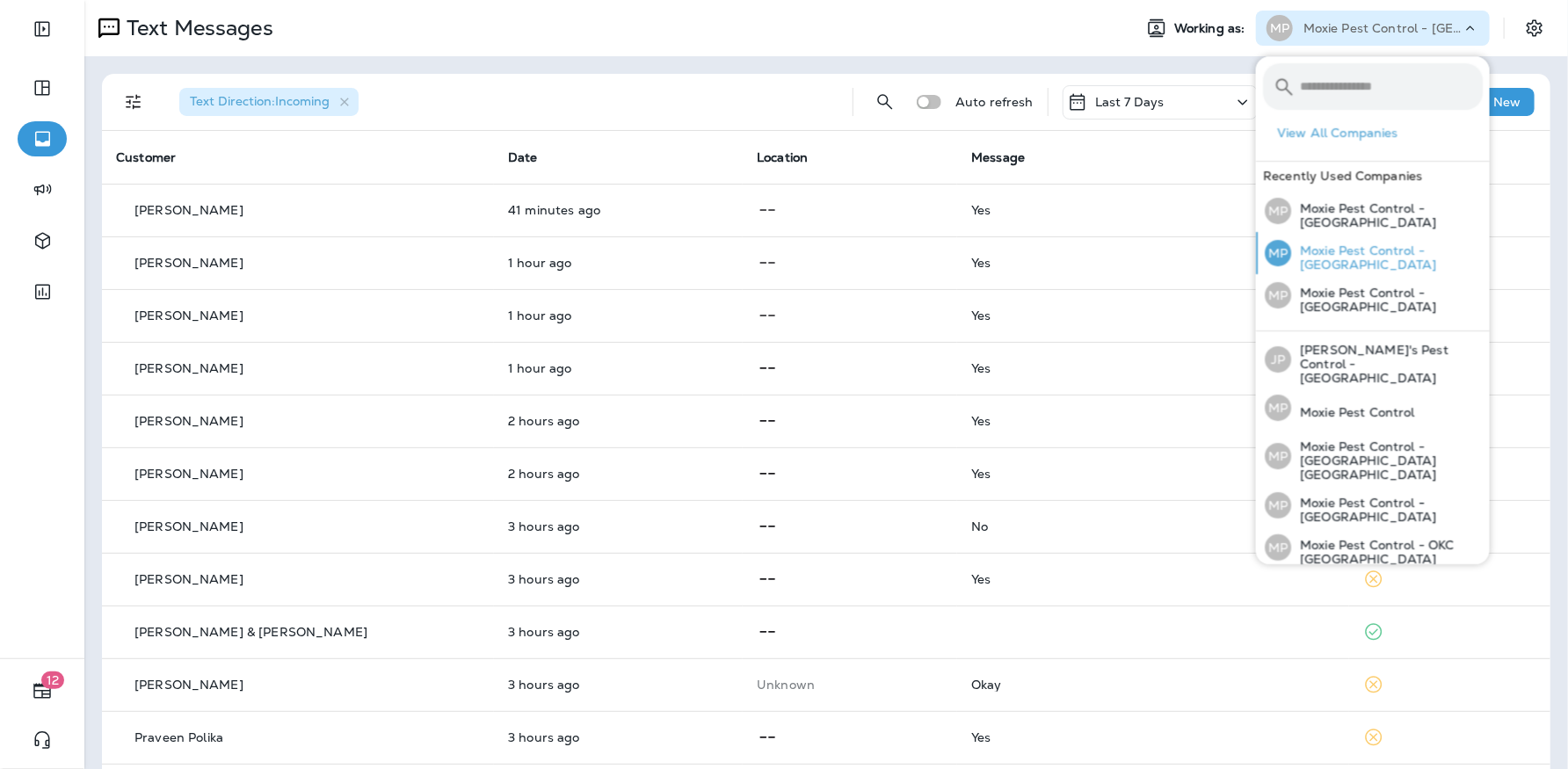 click on "Moxie Pest Control - [GEOGRAPHIC_DATA]" at bounding box center (1387, 258) 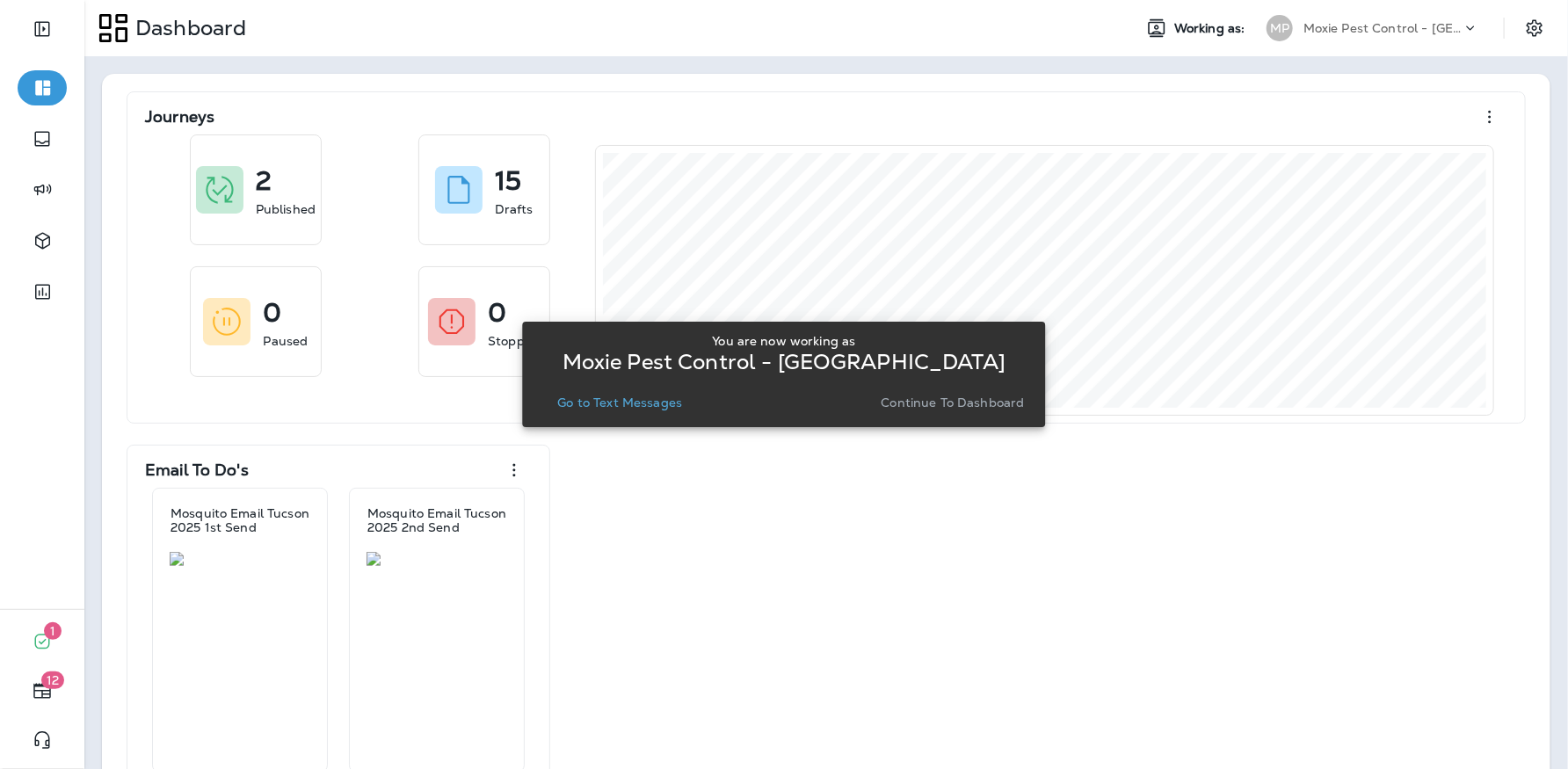 click on "Go to Text Messages" at bounding box center (620, 403) 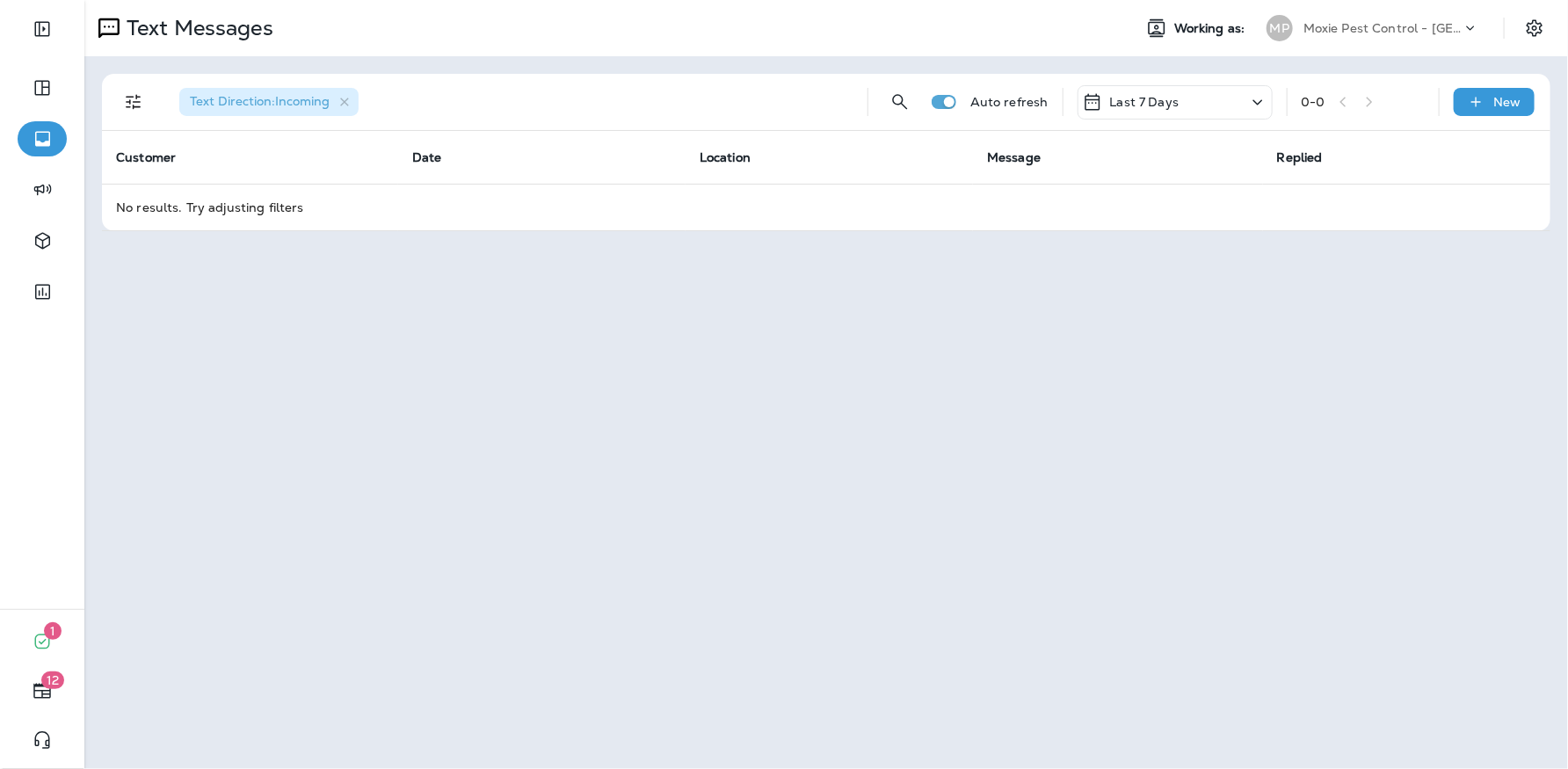 click on "Moxie Pest Control - [GEOGRAPHIC_DATA]" at bounding box center (1383, 28) 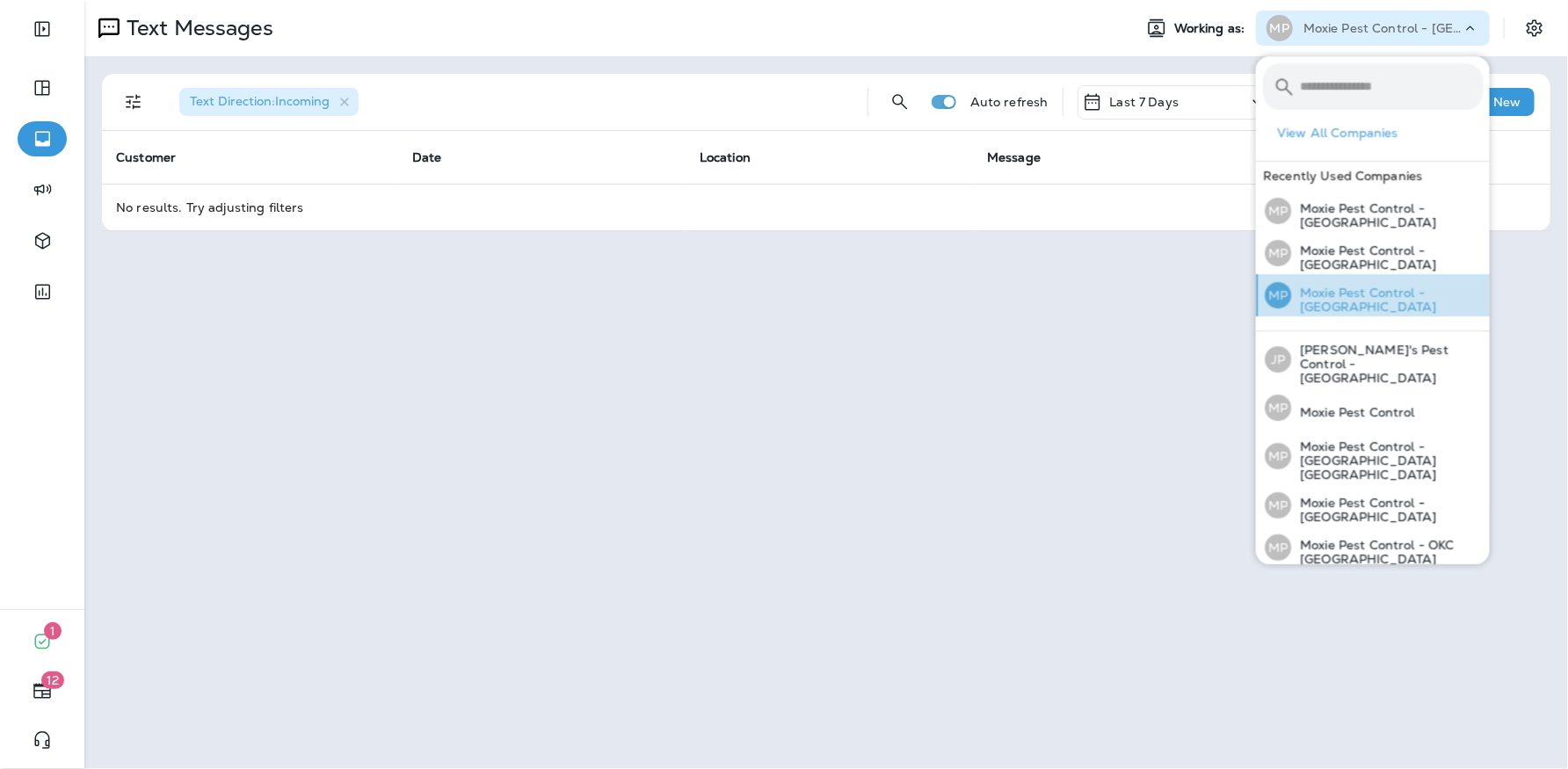 click on "Moxie Pest Control - [GEOGRAPHIC_DATA]" at bounding box center [1387, 300] 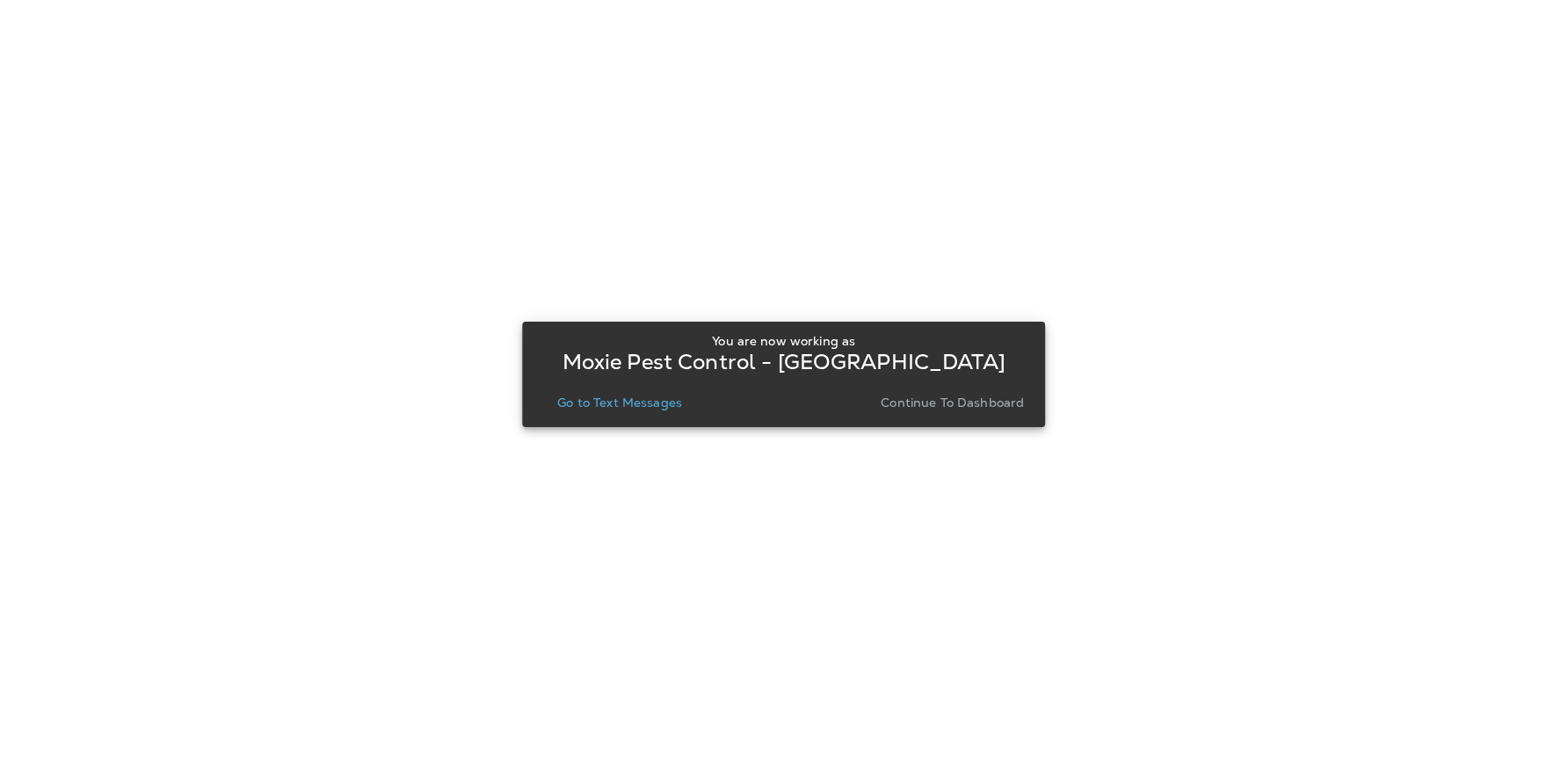 click on "Go to Text Messages" at bounding box center (620, 403) 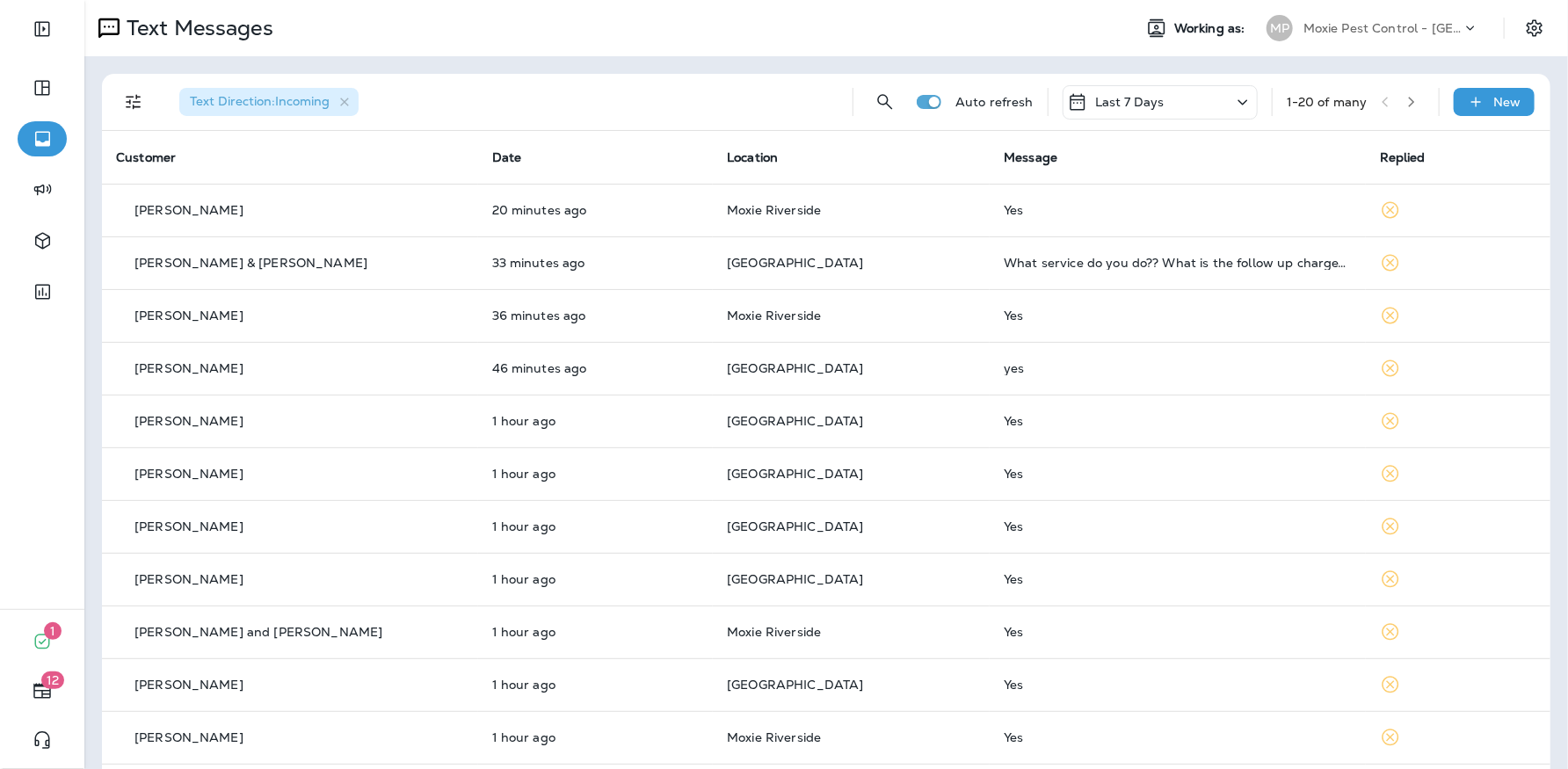 click 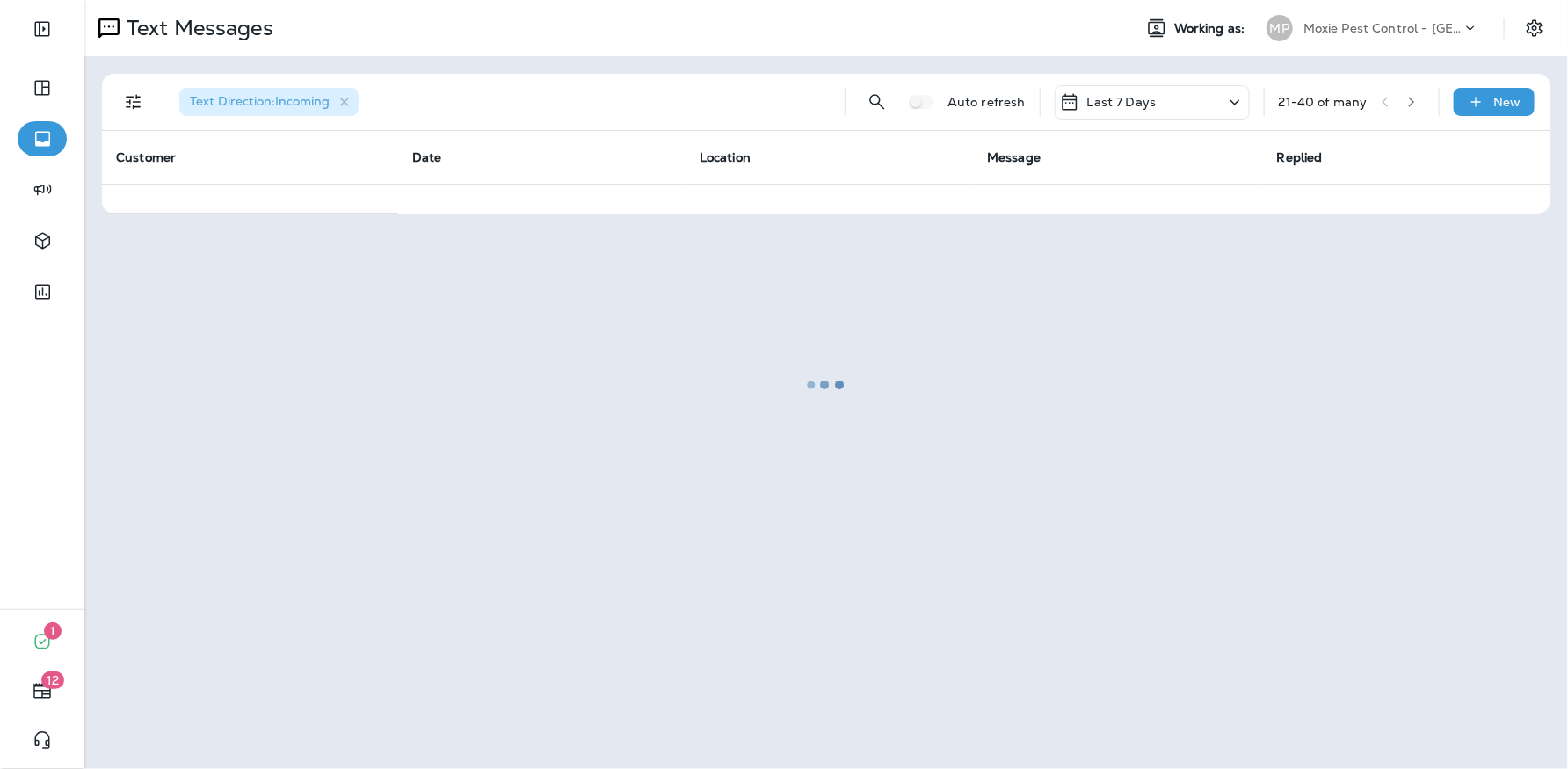 click at bounding box center (826, 384) 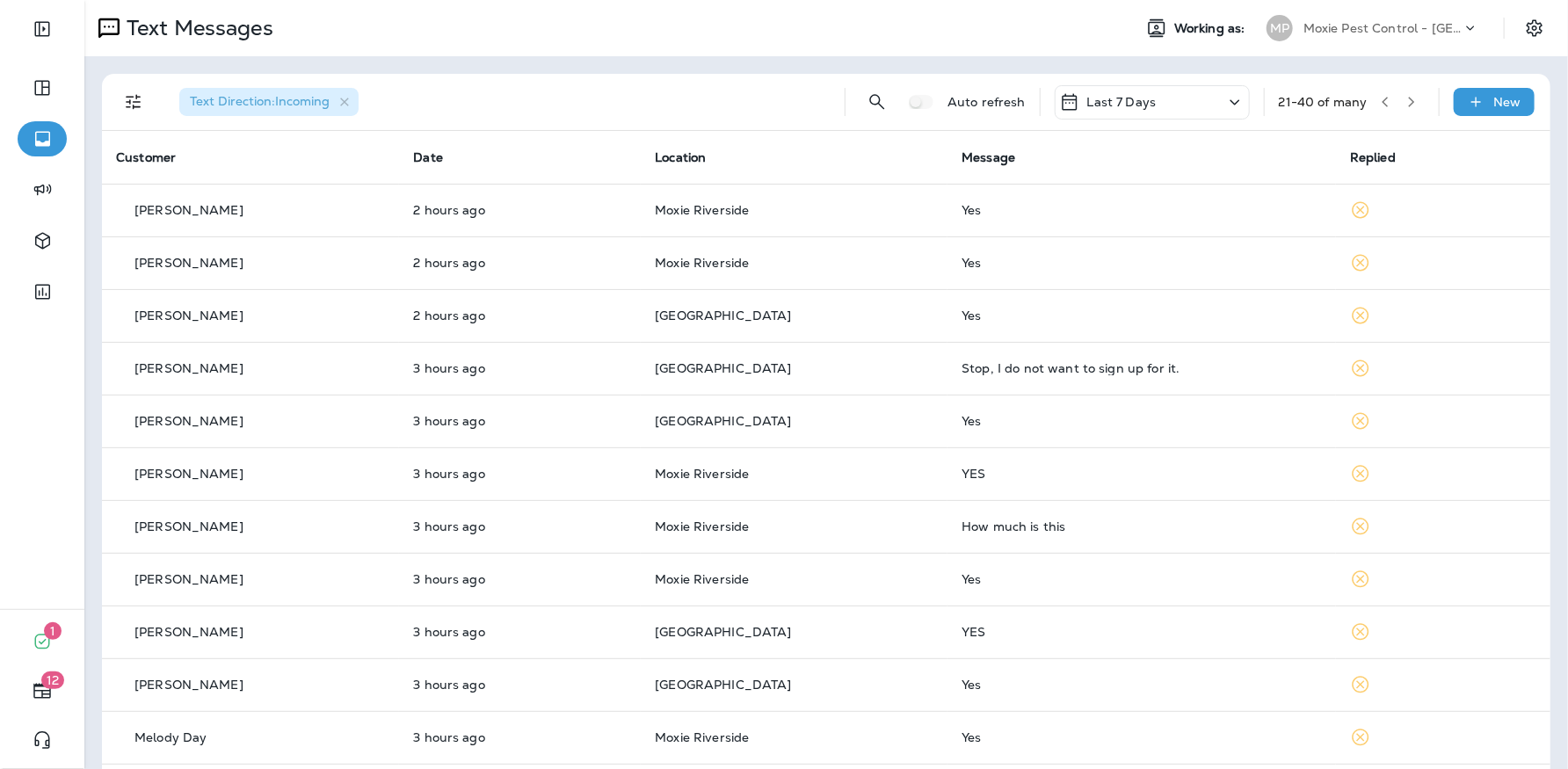 click 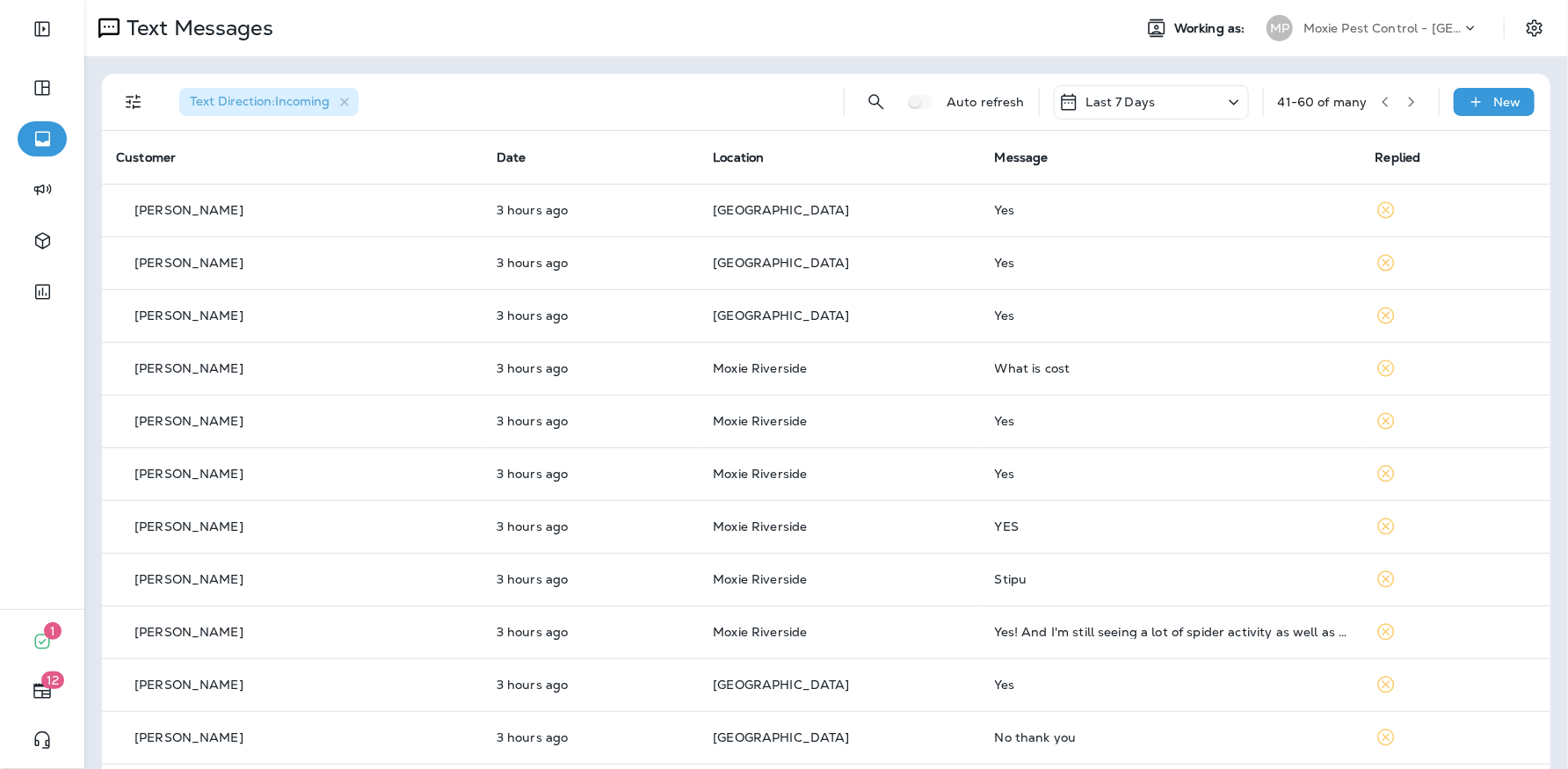 click 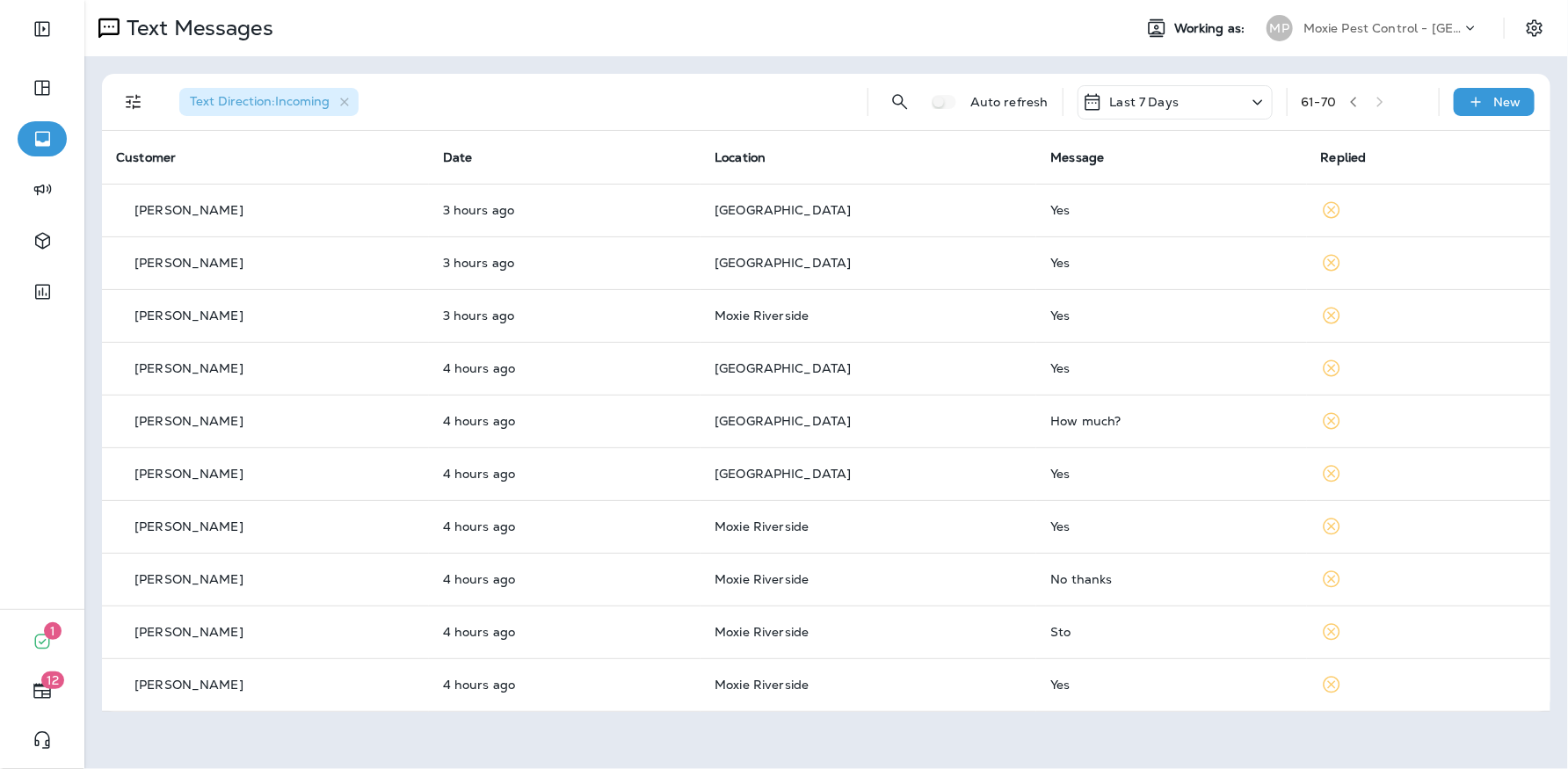 click on "Moxie Pest Control - [GEOGRAPHIC_DATA]" at bounding box center (1383, 28) 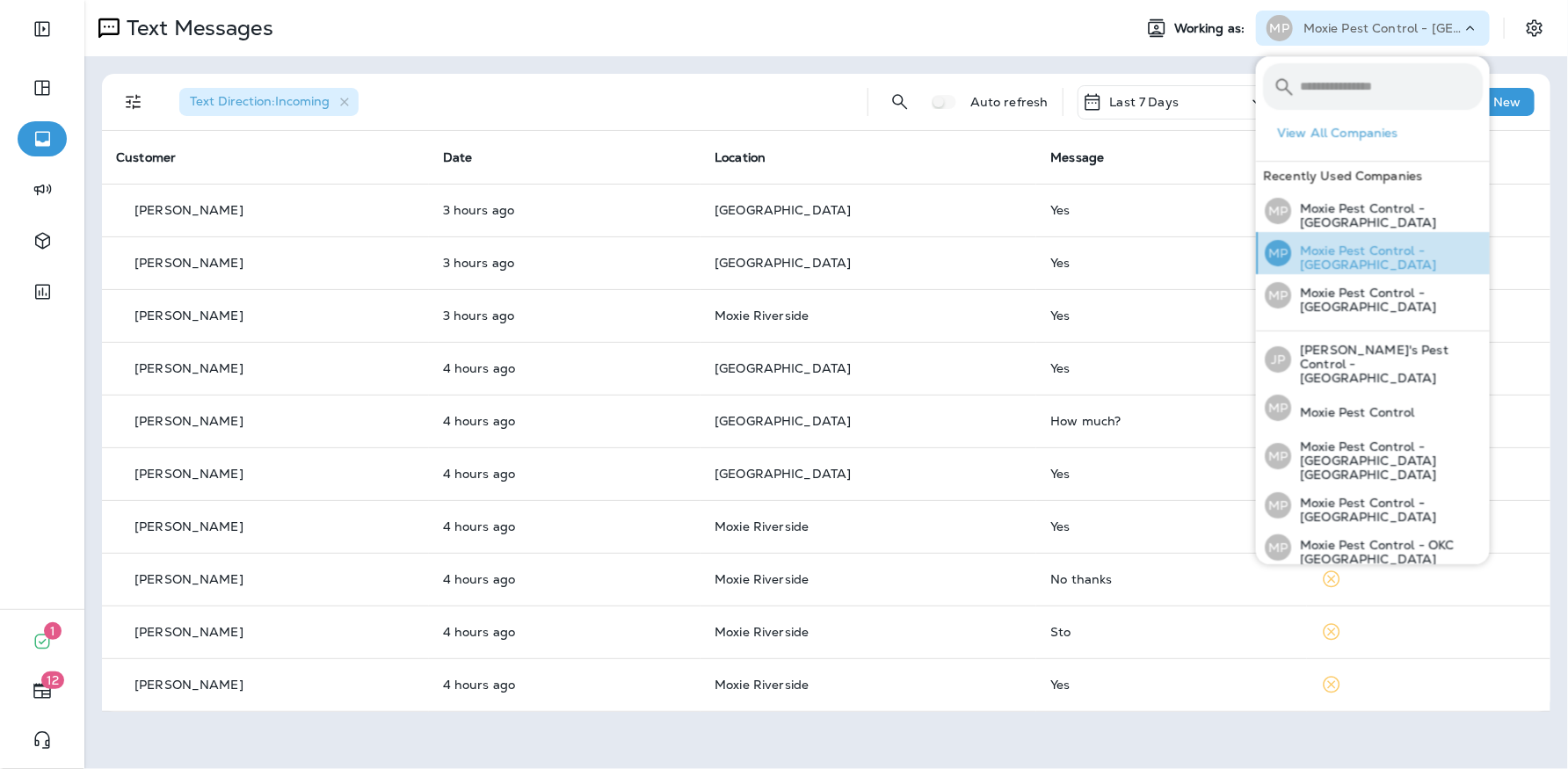 click on "Moxie Pest Control - [GEOGRAPHIC_DATA]" at bounding box center [1387, 258] 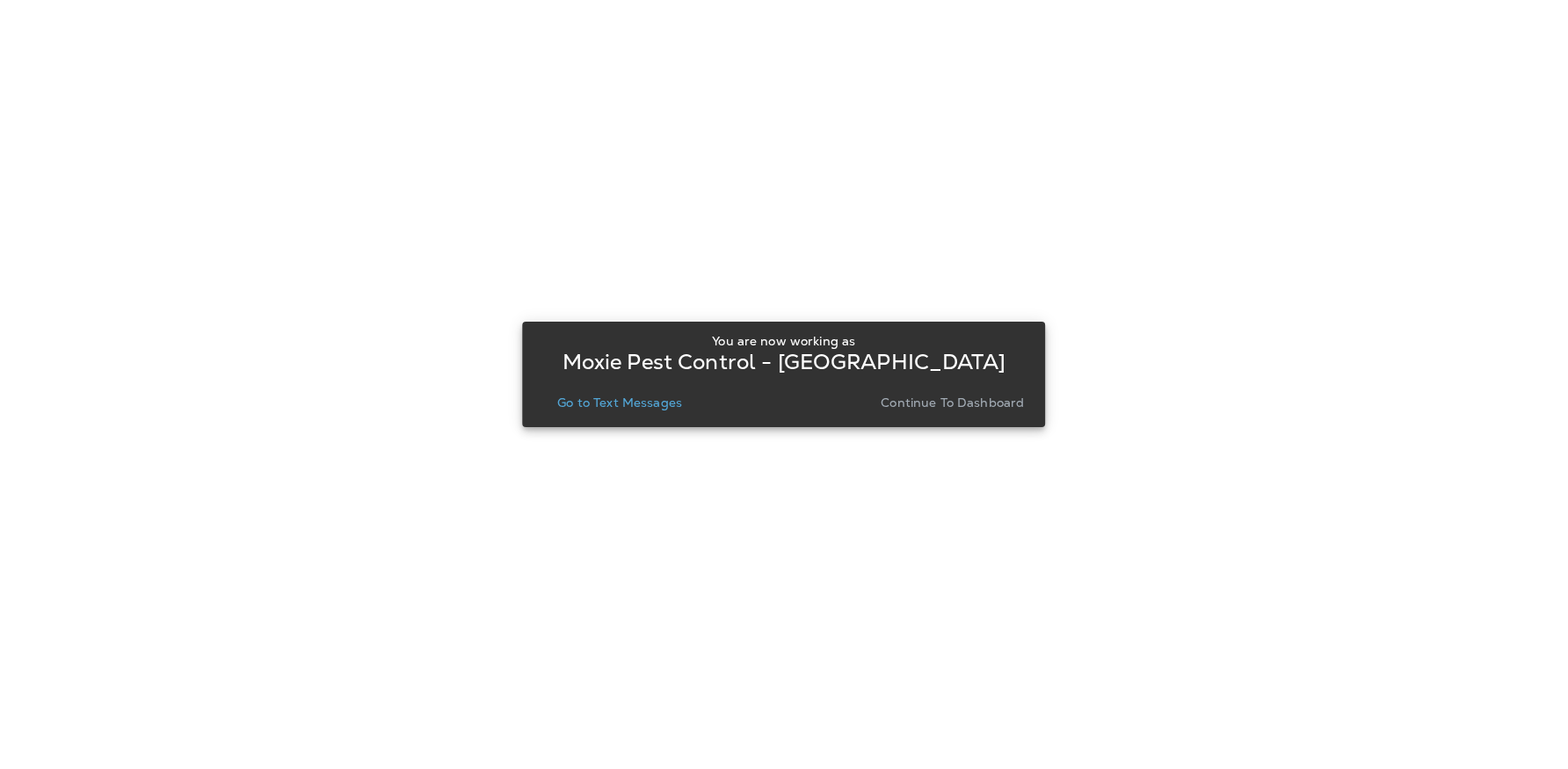 click on "Go to Text Messages" at bounding box center [620, 403] 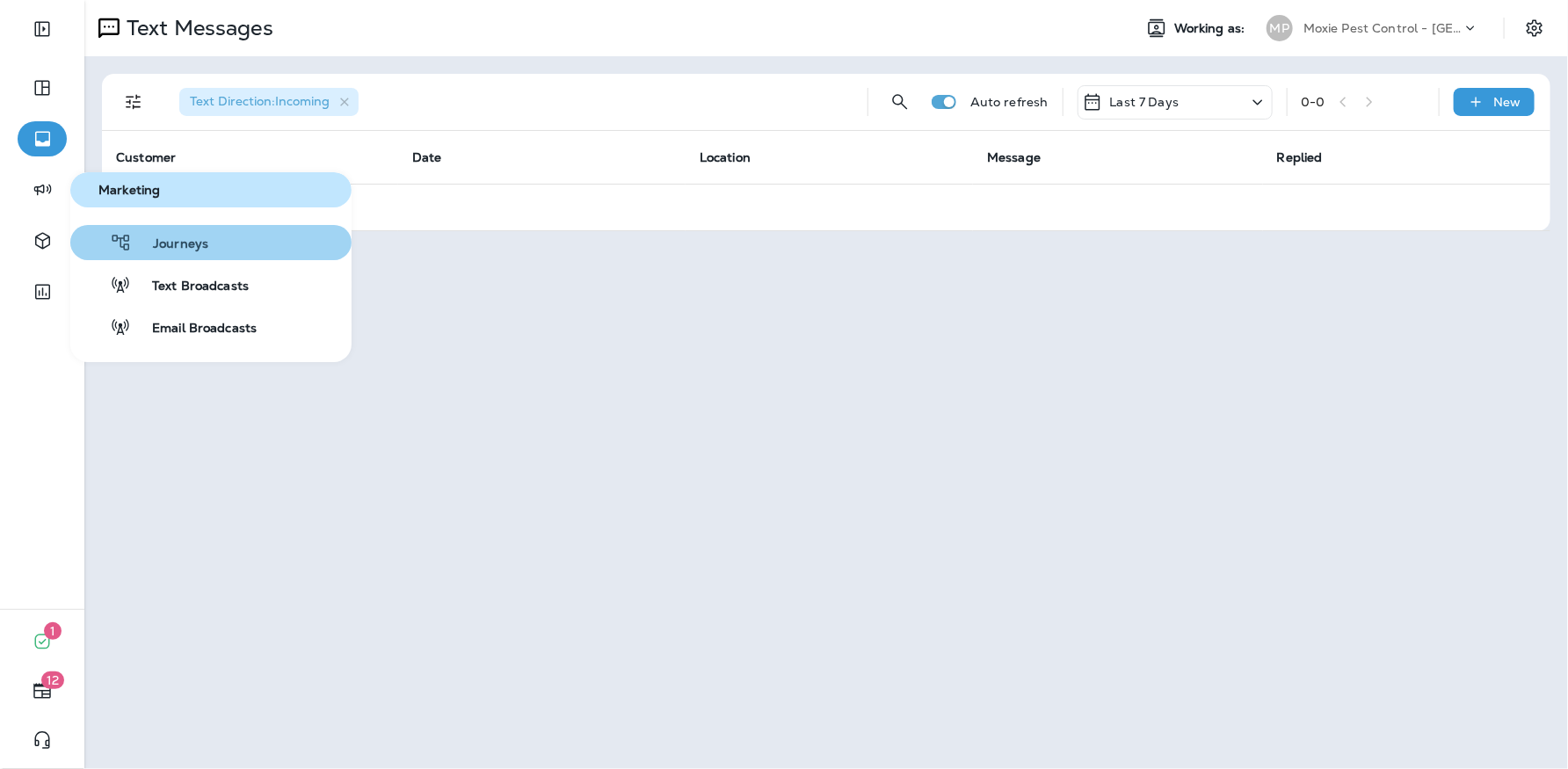 click on "Journeys" at bounding box center (170, 244) 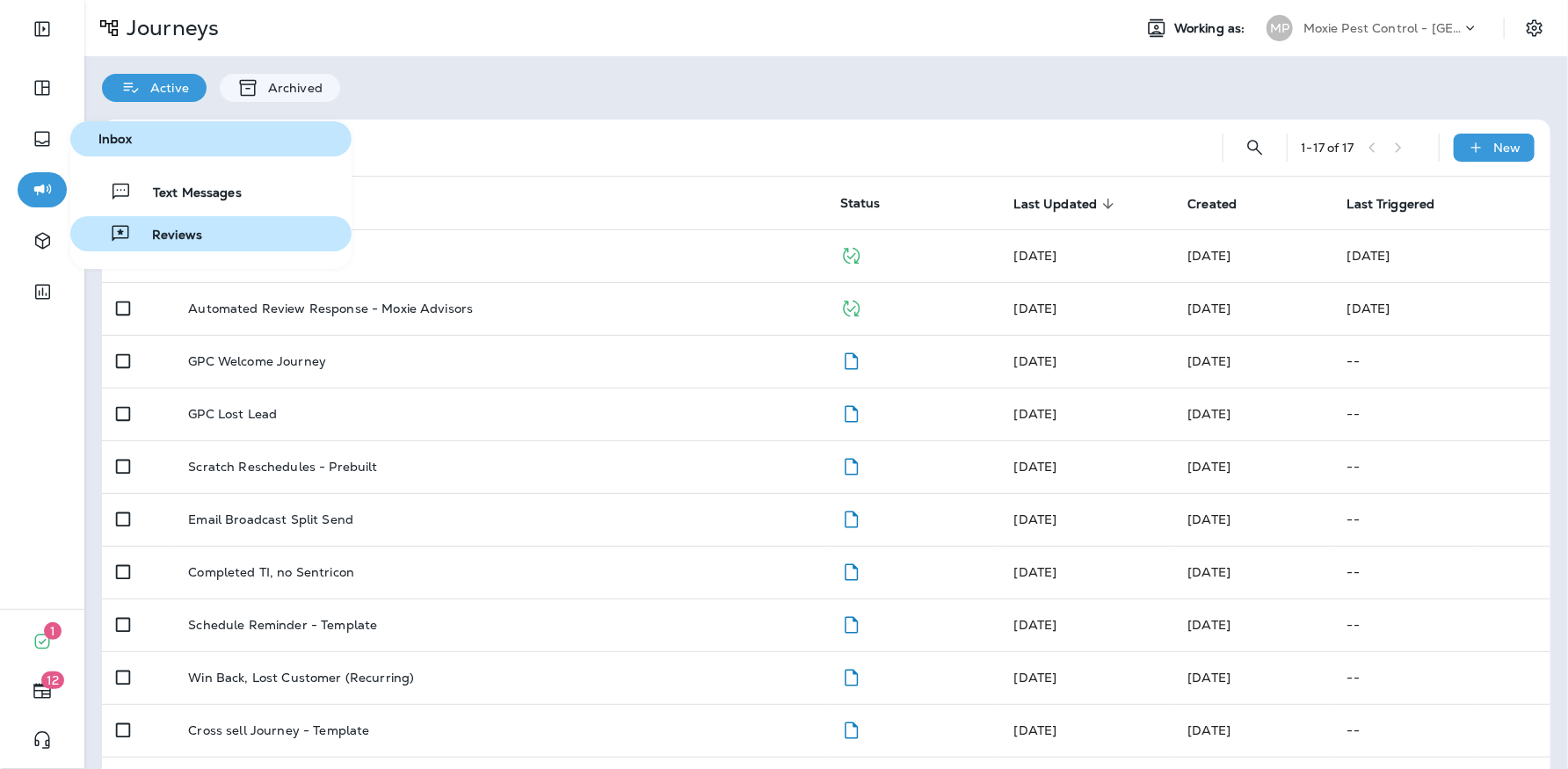 click on "Reviews" at bounding box center (166, 236) 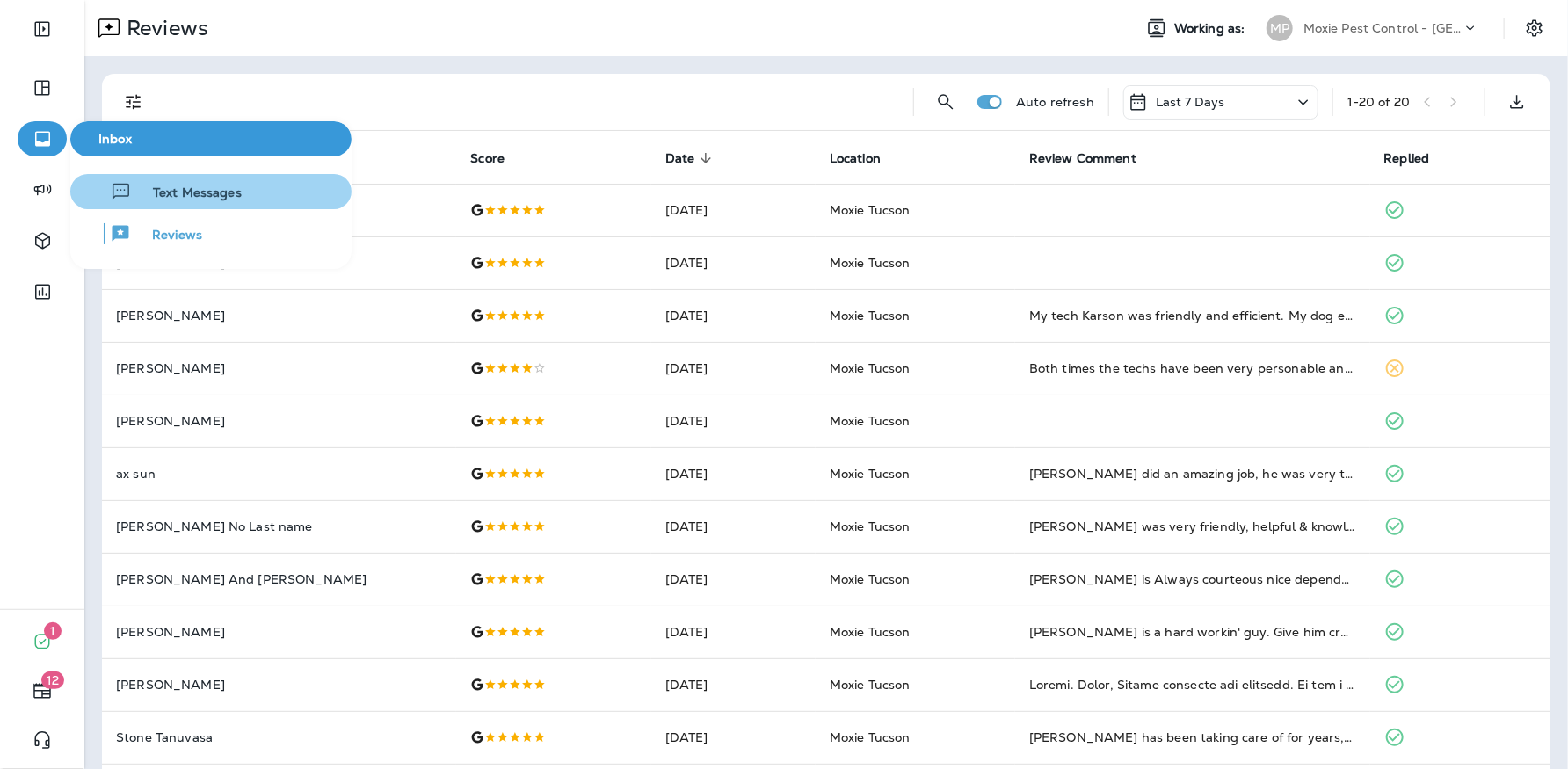 click on "Text Messages" at bounding box center [186, 193] 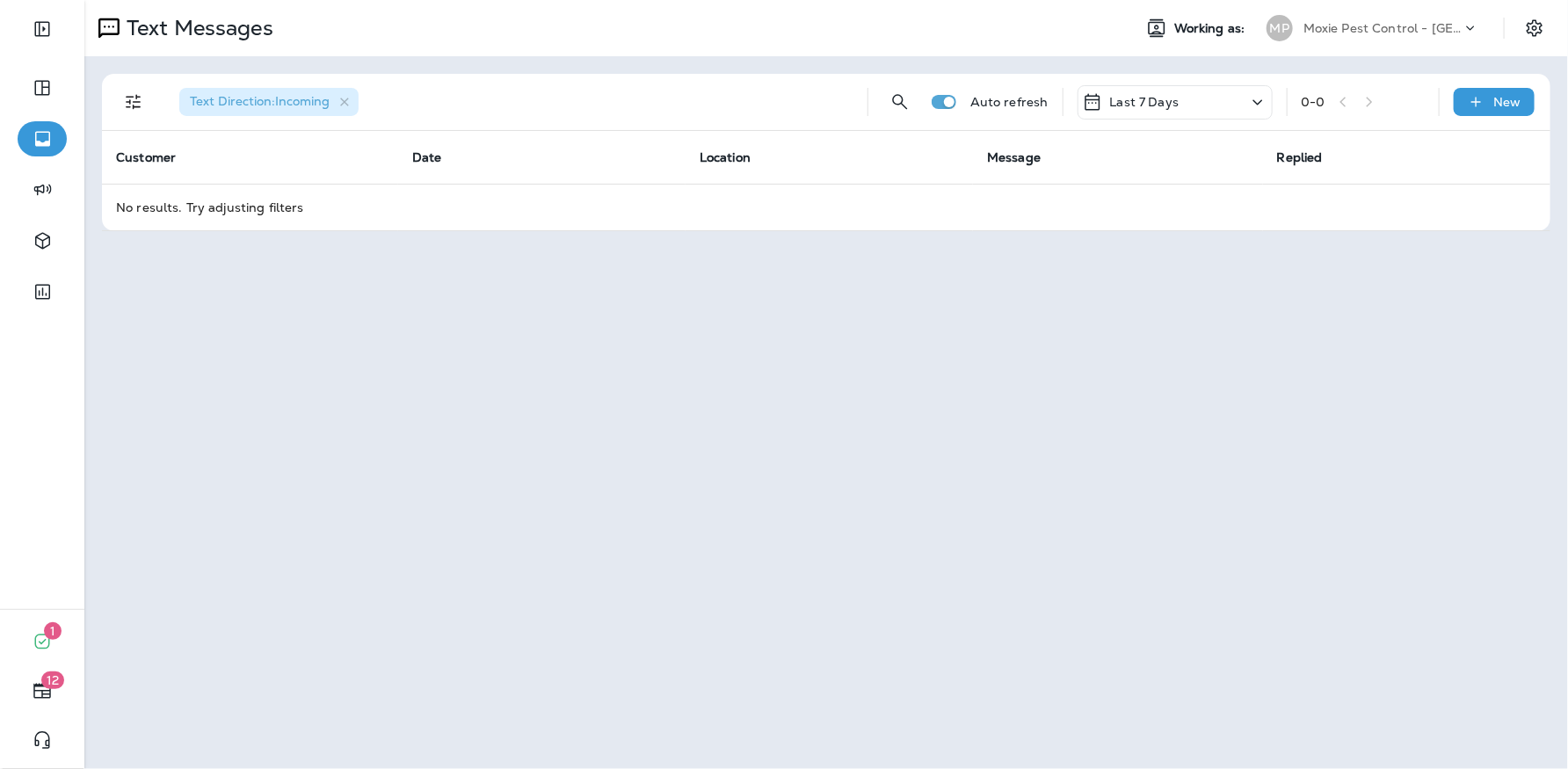 click on "Moxie Pest Control - [GEOGRAPHIC_DATA]" at bounding box center [1383, 28] 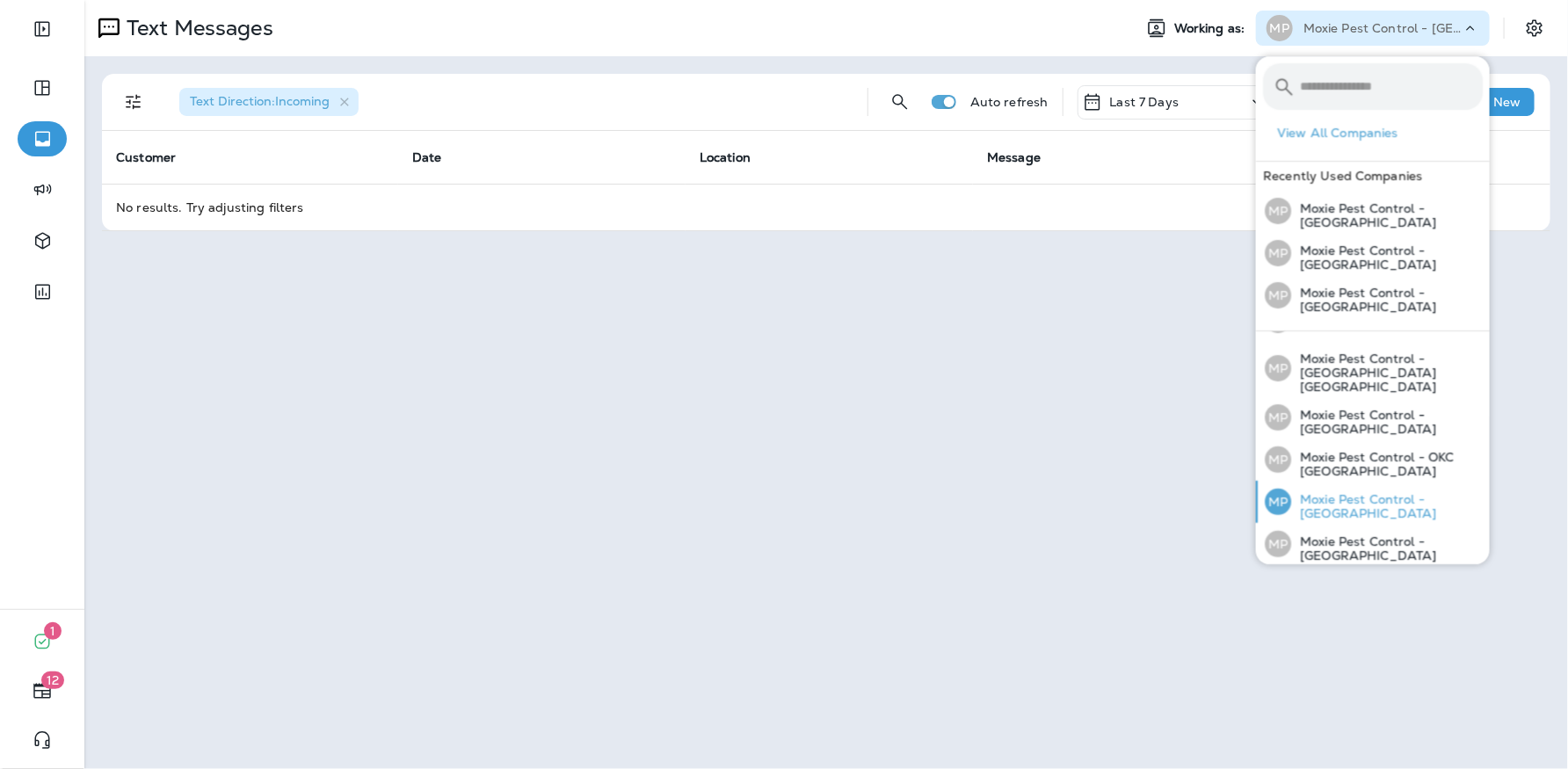 scroll, scrollTop: 75, scrollLeft: 0, axis: vertical 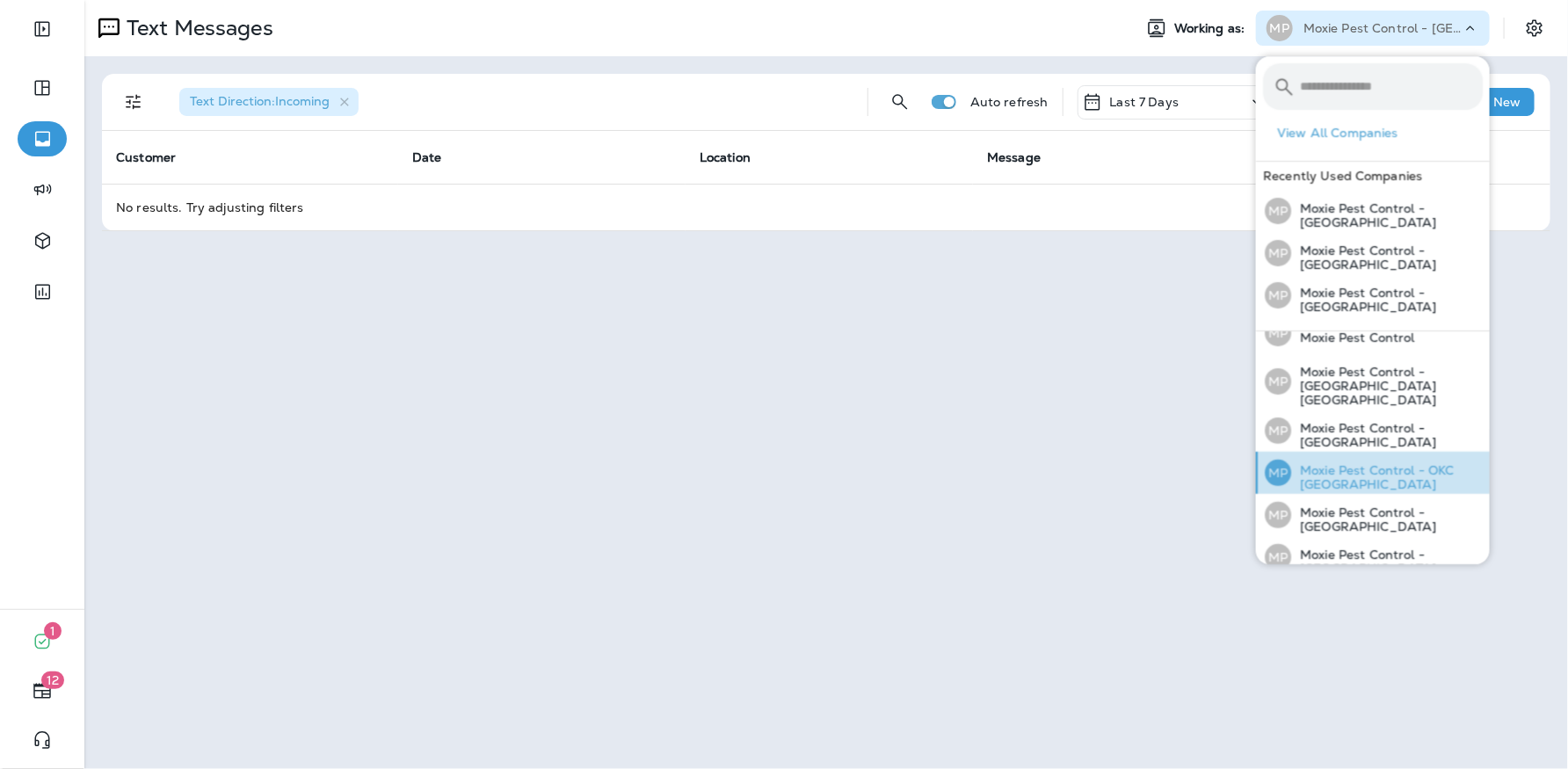 click on "Moxie Pest Control - OKC [GEOGRAPHIC_DATA]" at bounding box center [1387, 477] 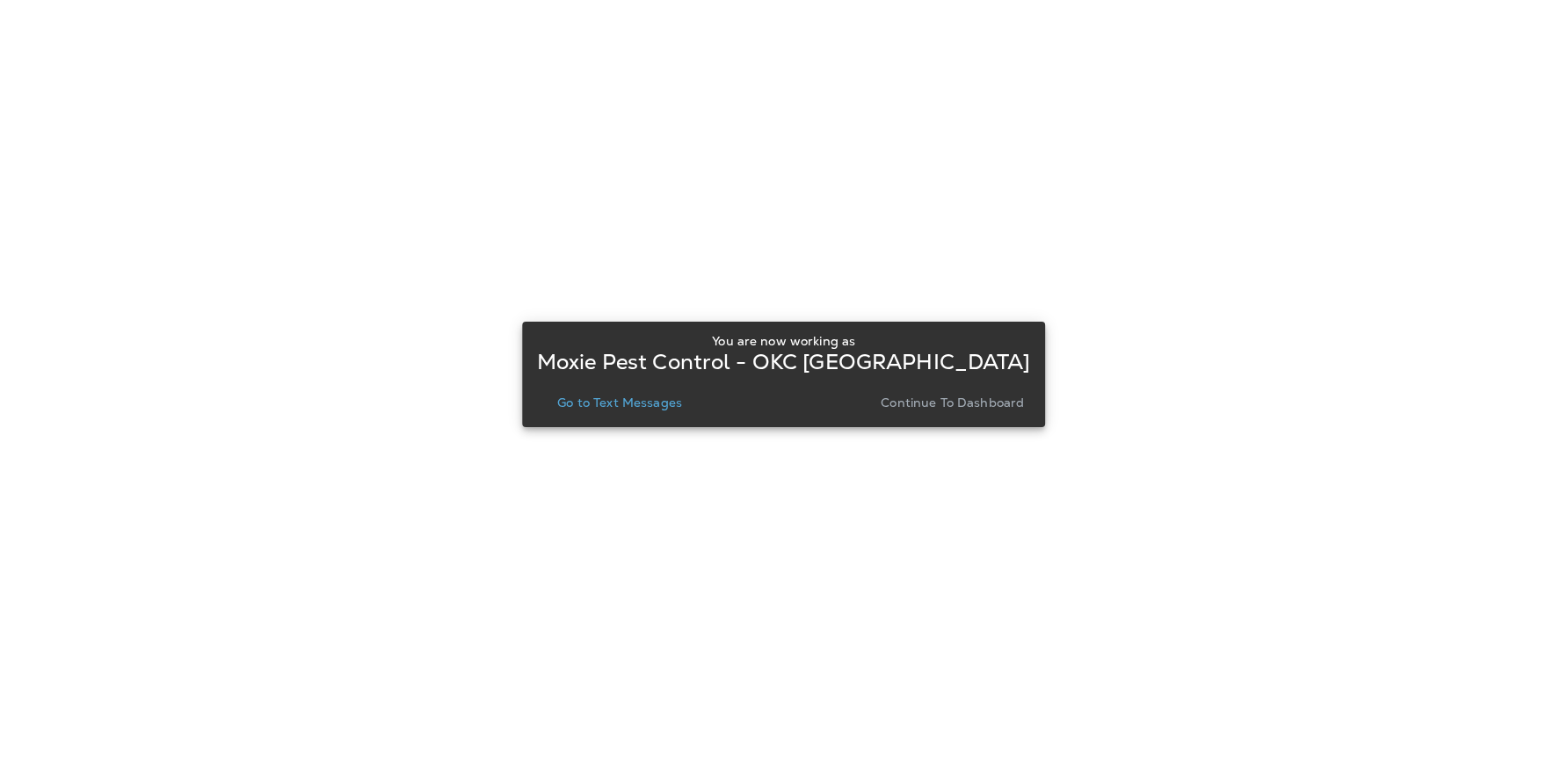 click on "Go to Text Messages" at bounding box center [620, 403] 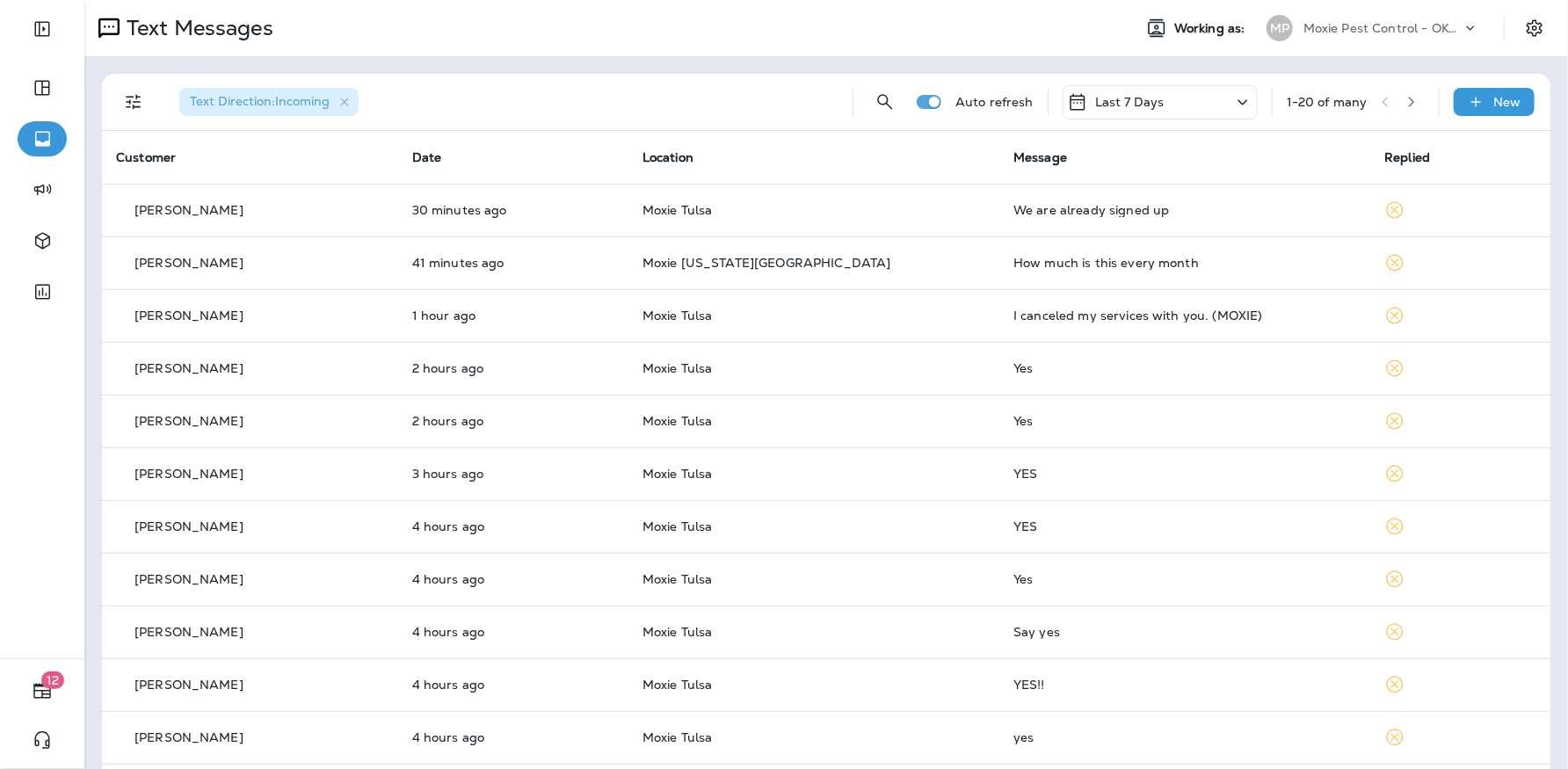 click on "Last 7 Days" at bounding box center (1160, 102) 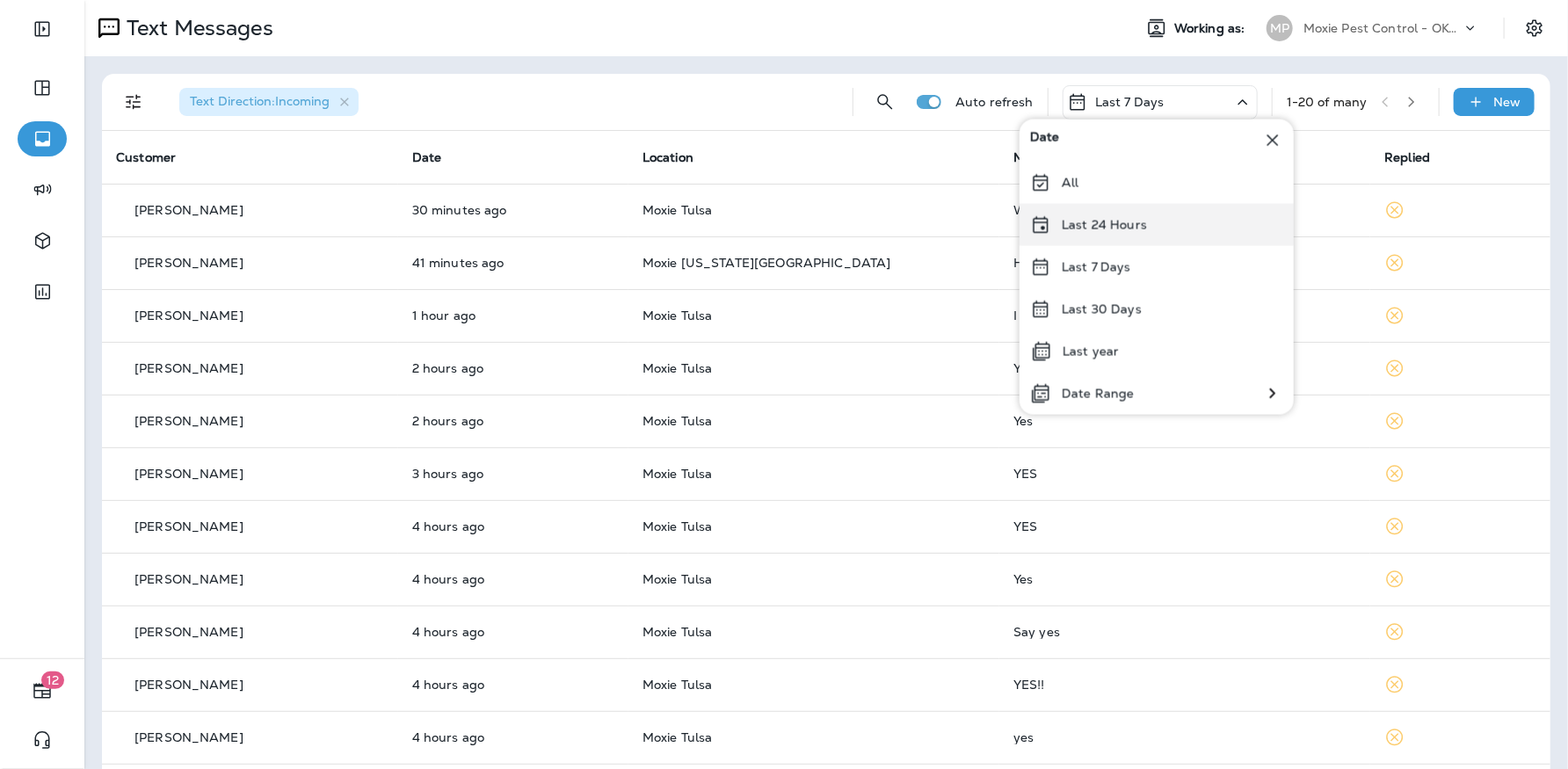 click on "Last 24 Hours" at bounding box center [1104, 225] 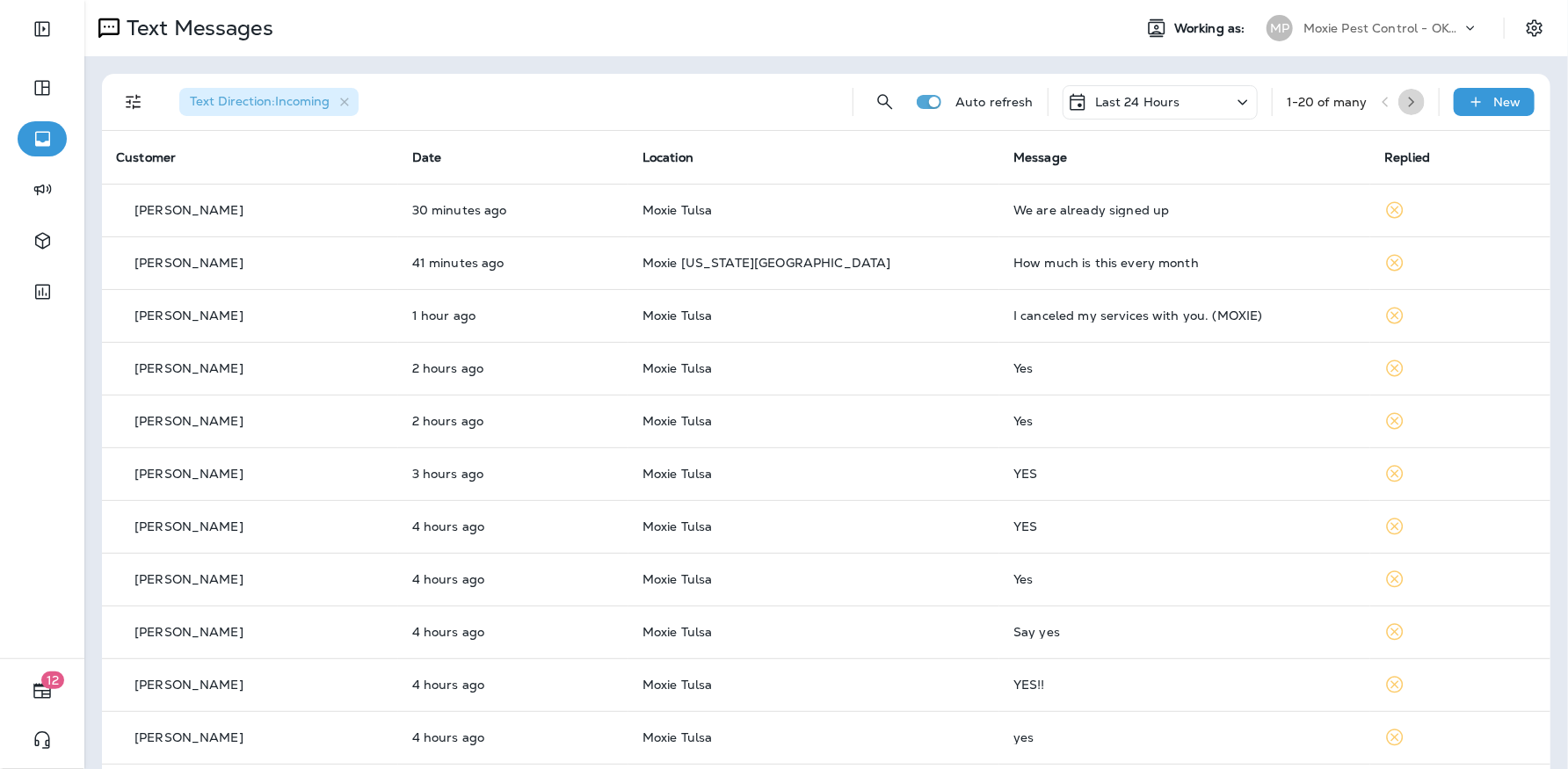 click 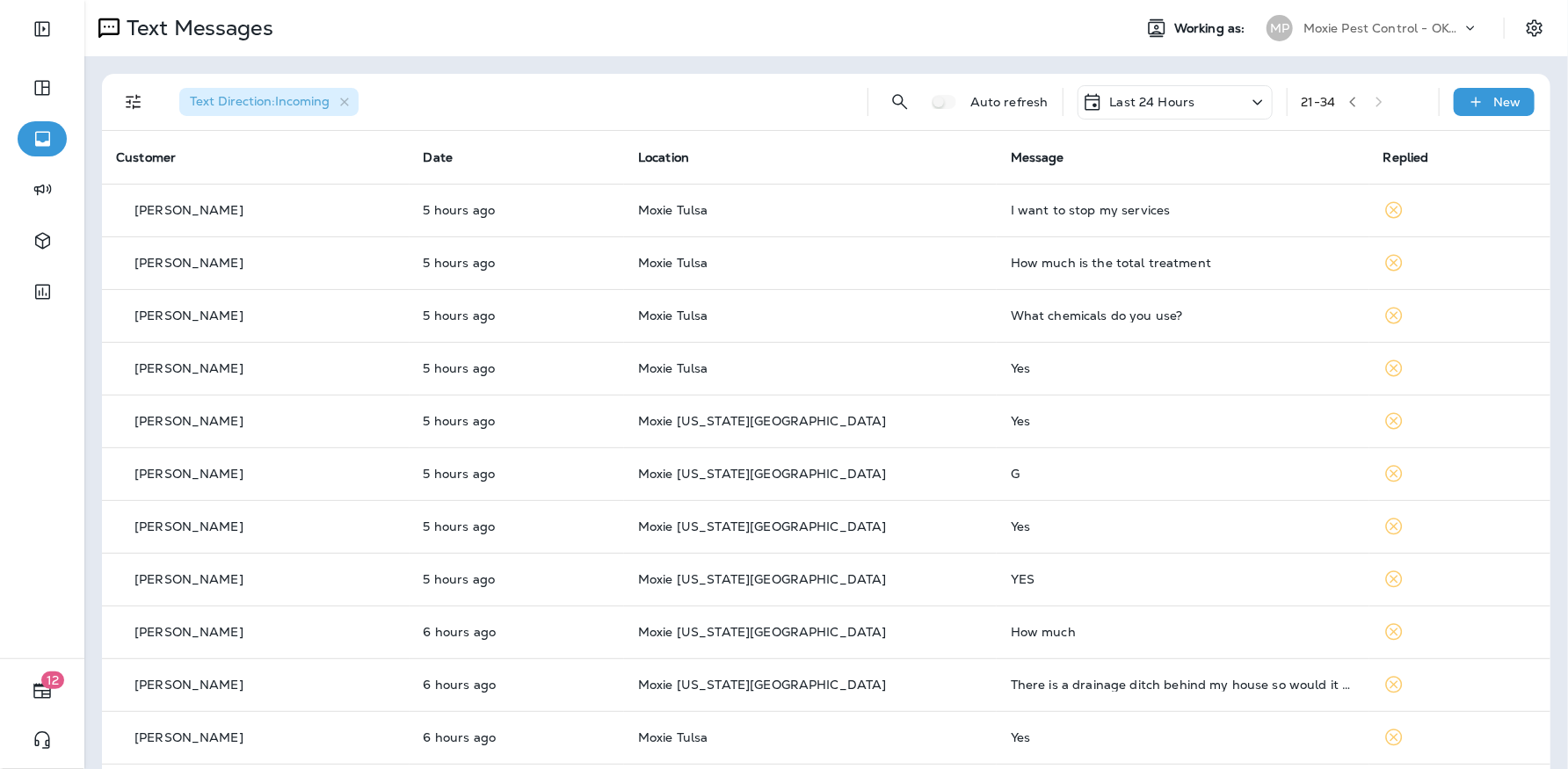 click on "Moxie Pest Control - OKC [GEOGRAPHIC_DATA]" at bounding box center [1383, 28] 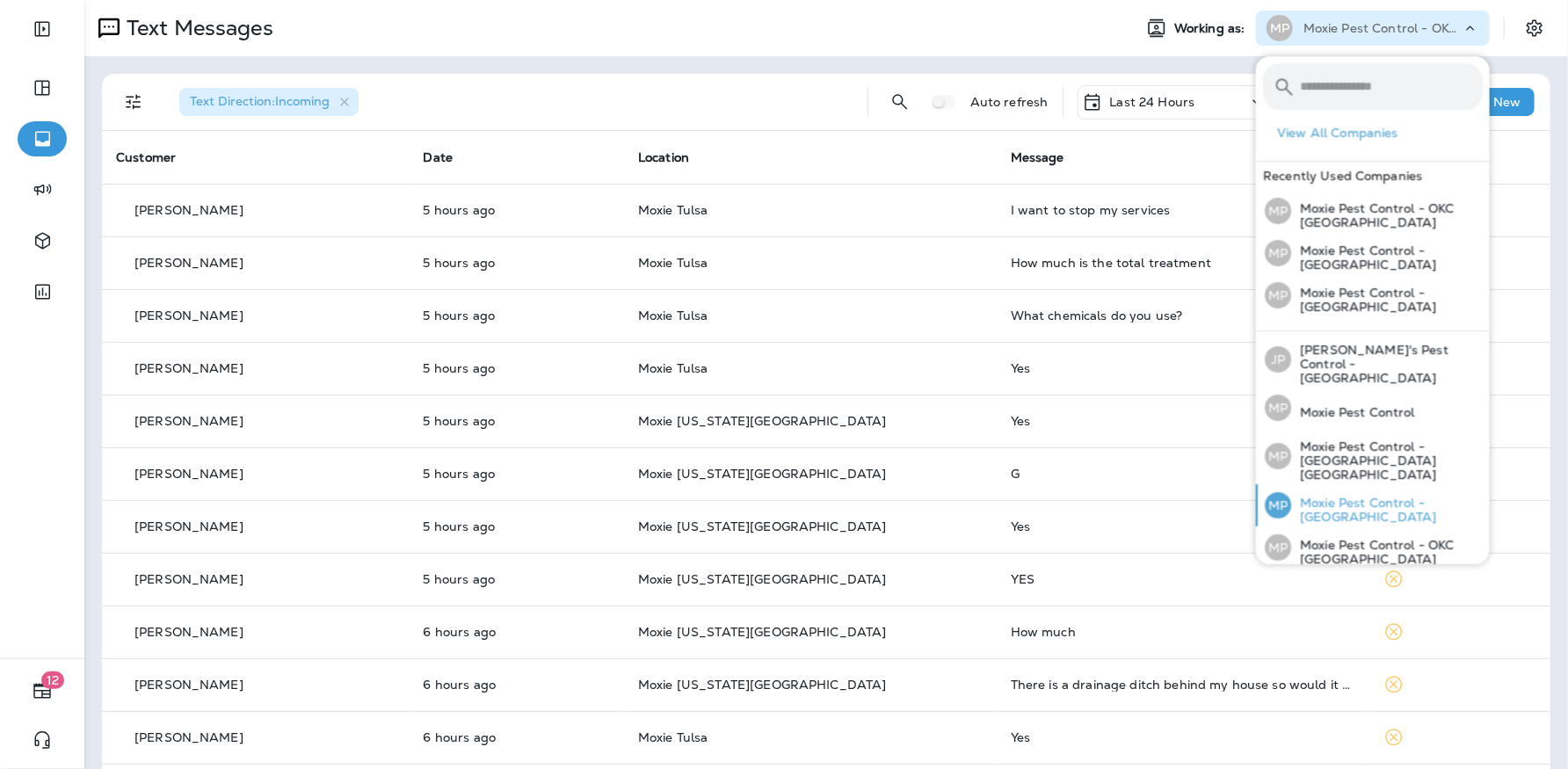 click on "Moxie Pest Control - [GEOGRAPHIC_DATA]" at bounding box center (1387, 510) 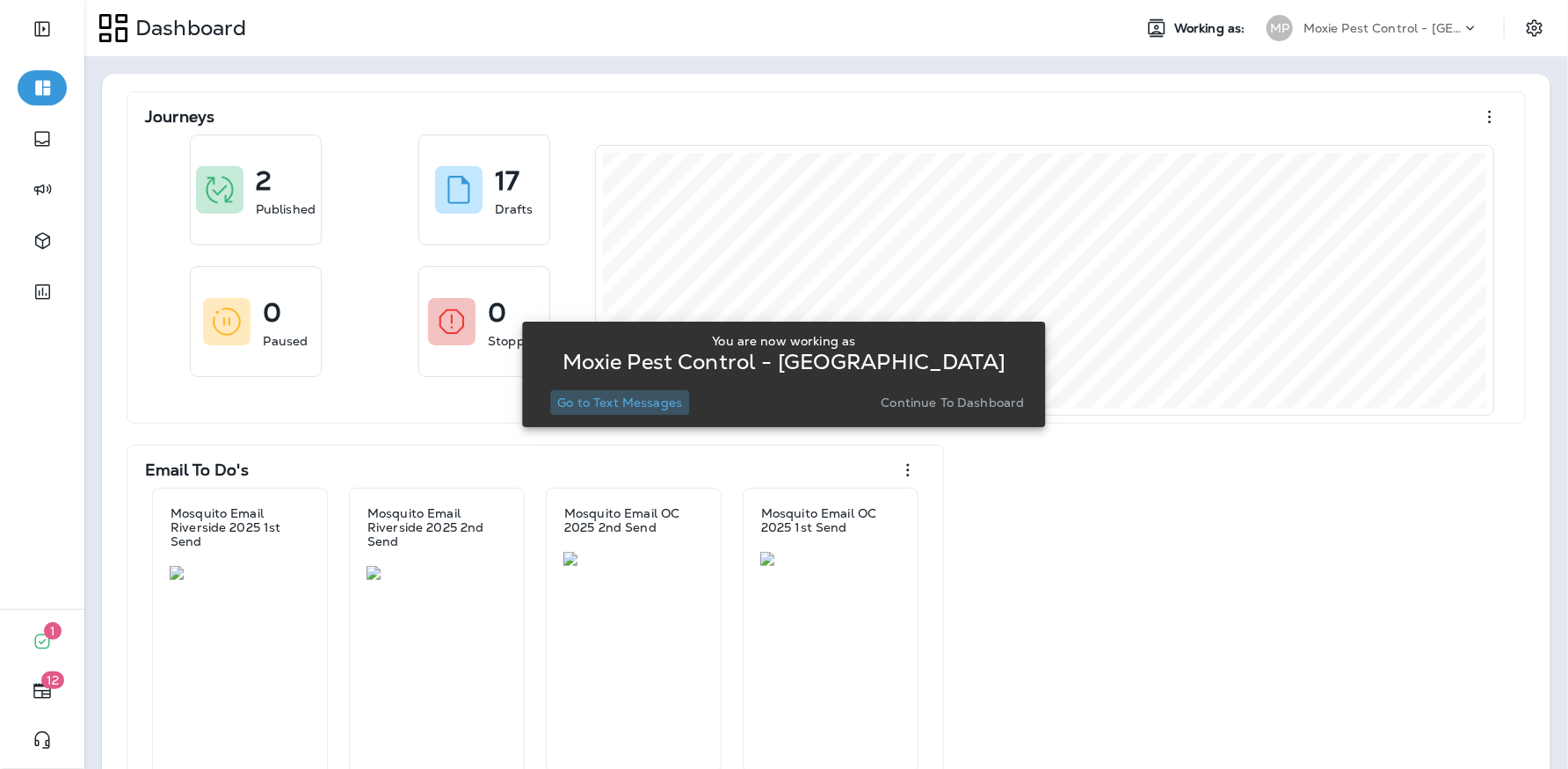 click on "Go to Text Messages" at bounding box center (620, 403) 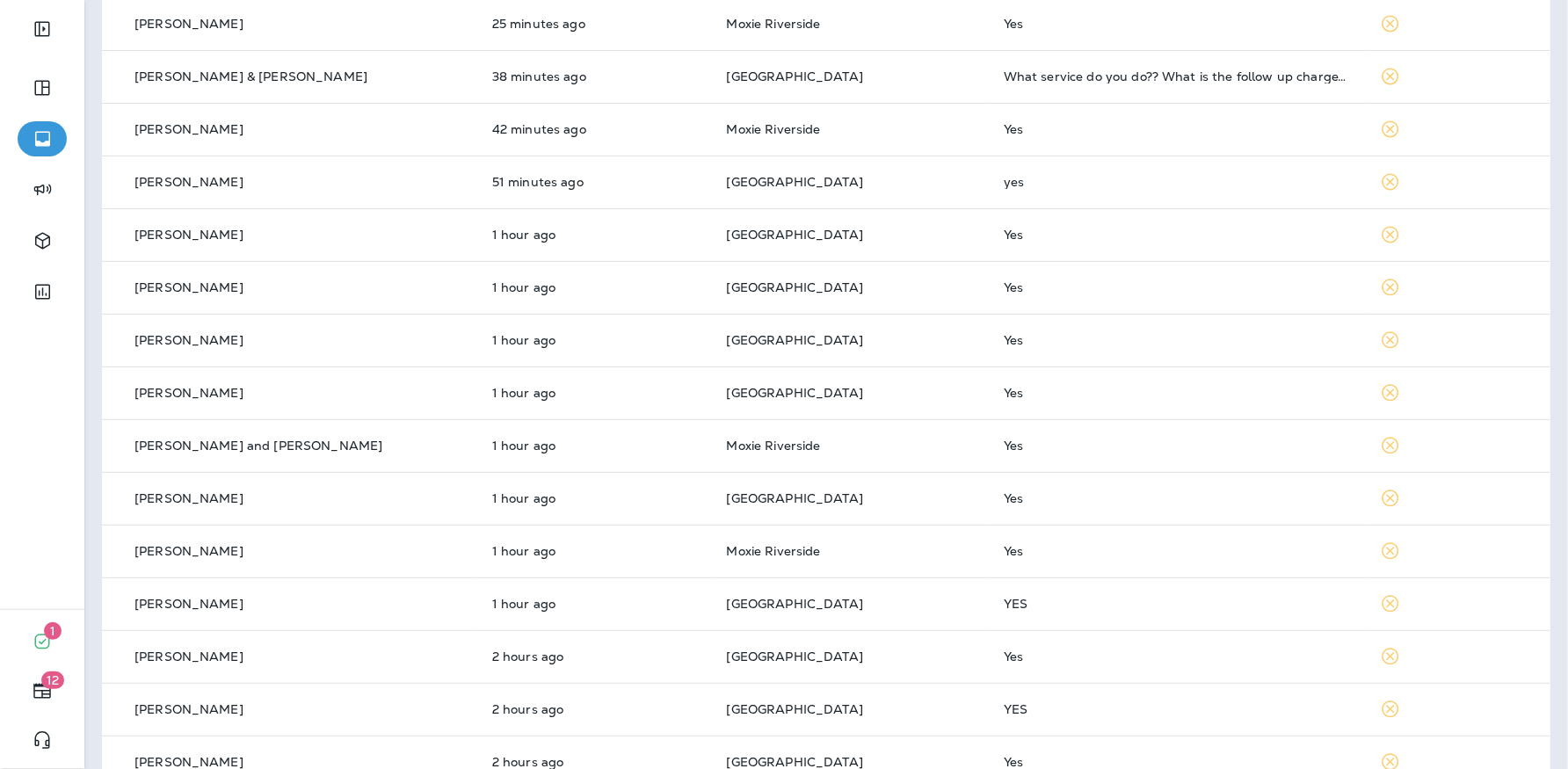 scroll, scrollTop: 0, scrollLeft: 0, axis: both 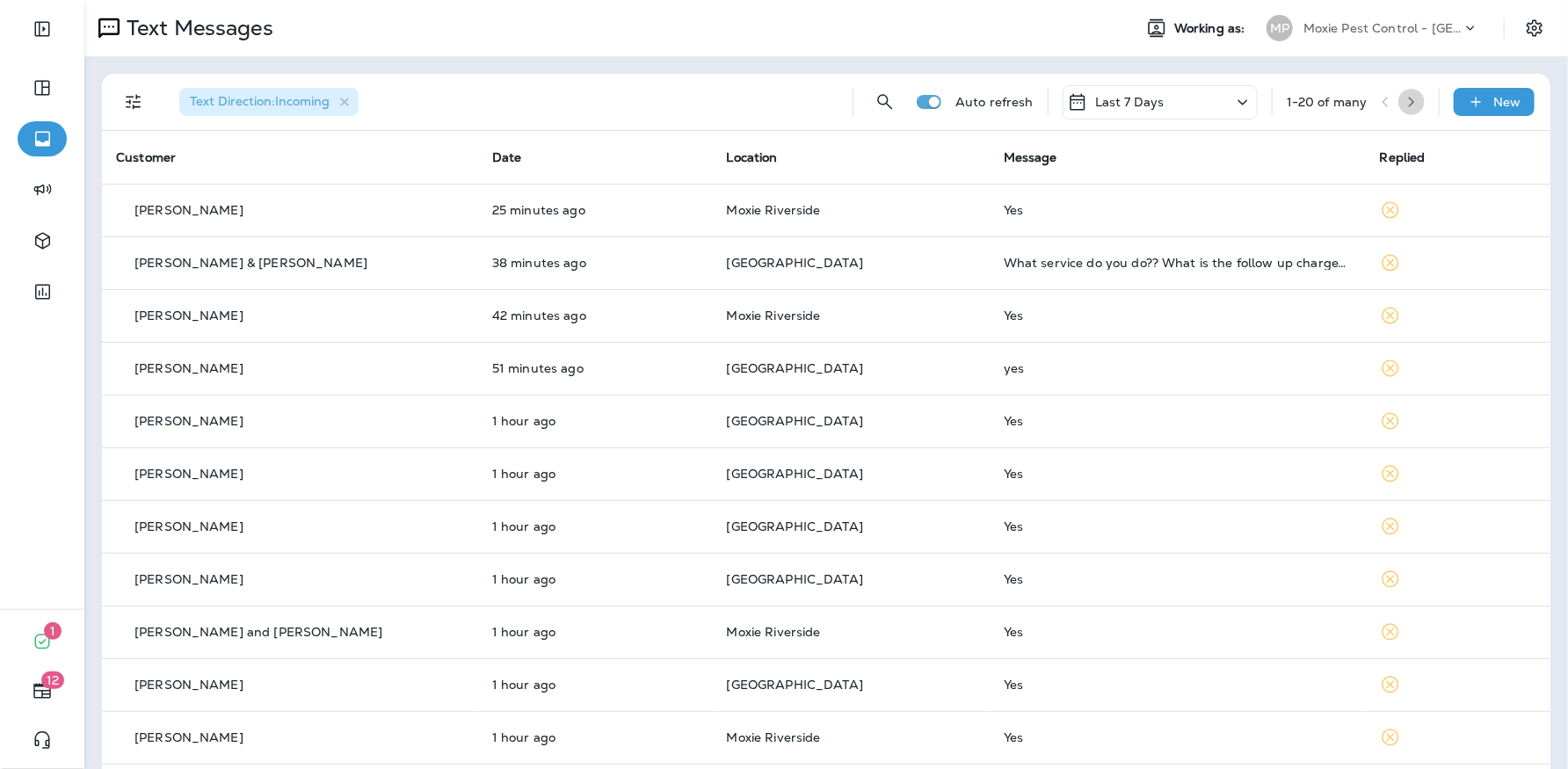 click 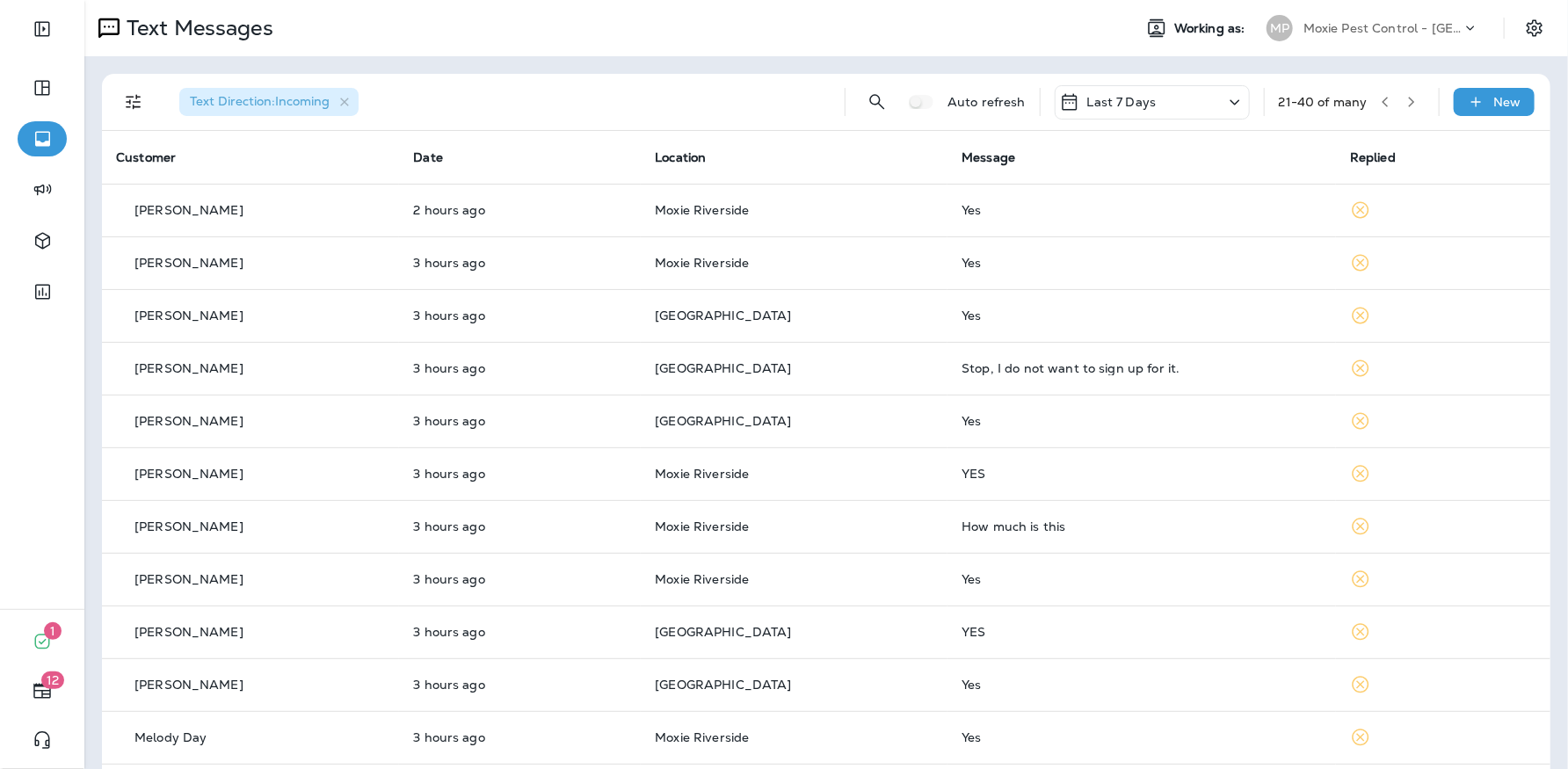 click 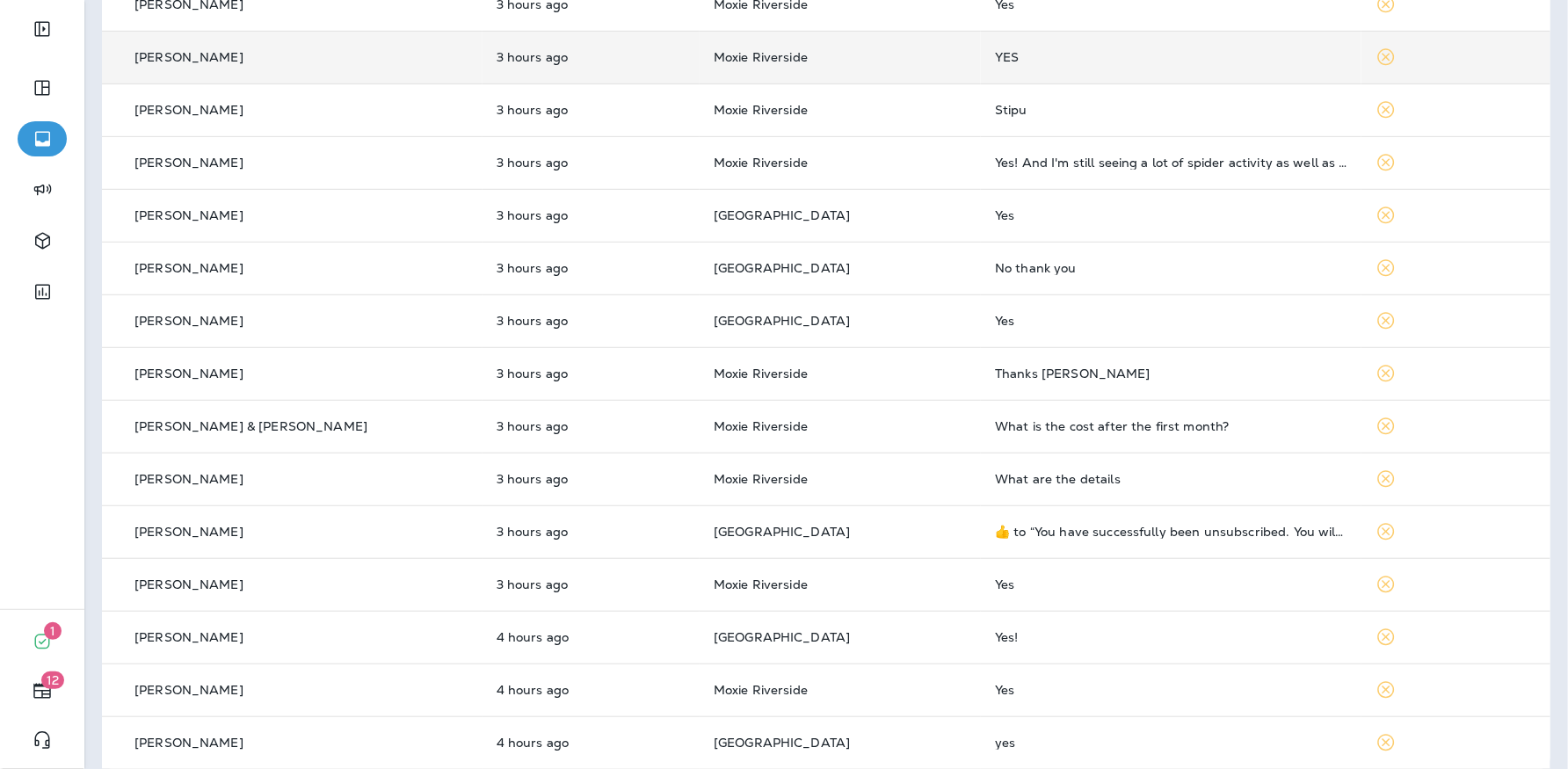 scroll, scrollTop: 487, scrollLeft: 0, axis: vertical 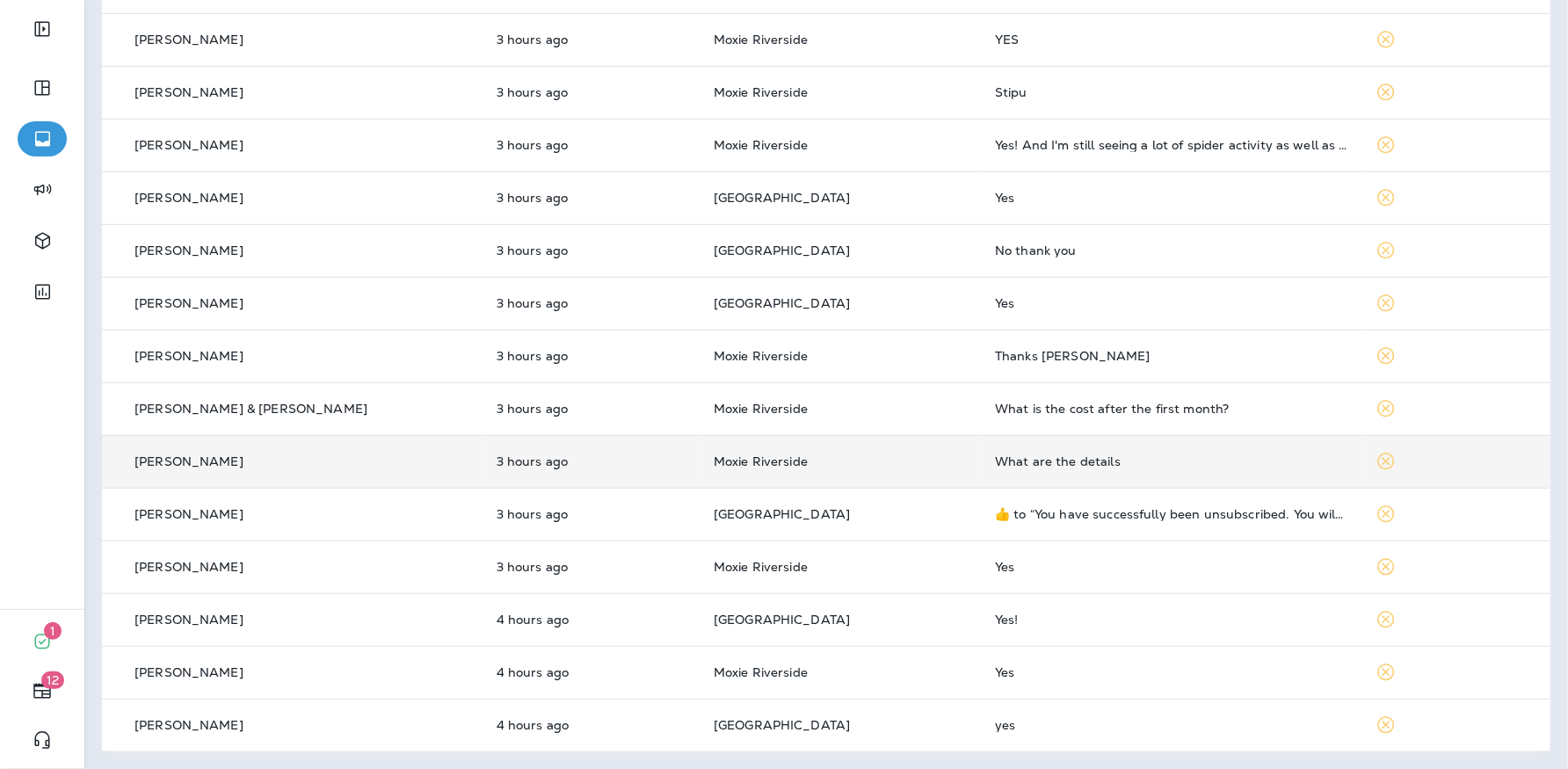 click on "Moxie Riverside" at bounding box center (840, 461) 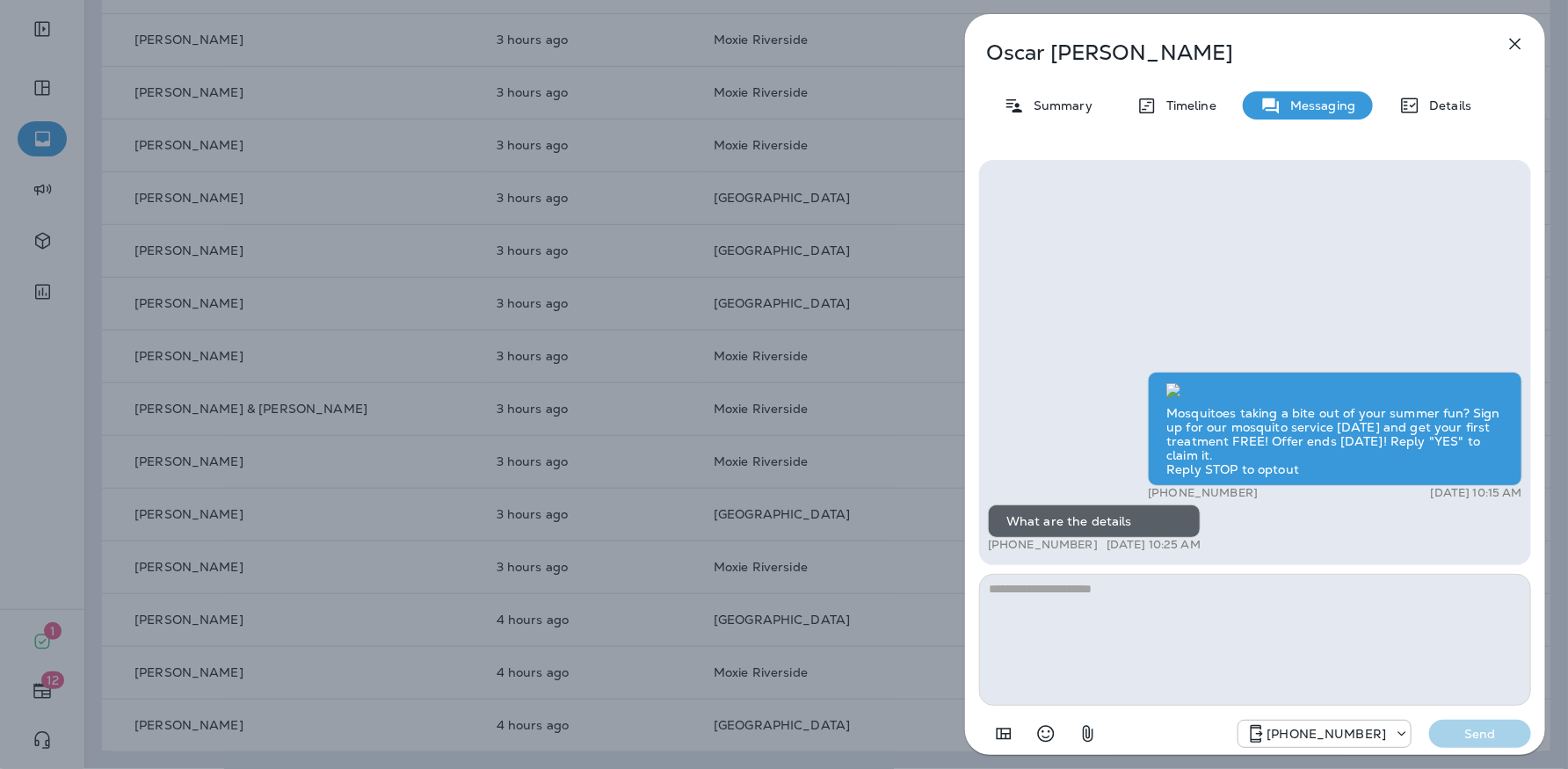 click 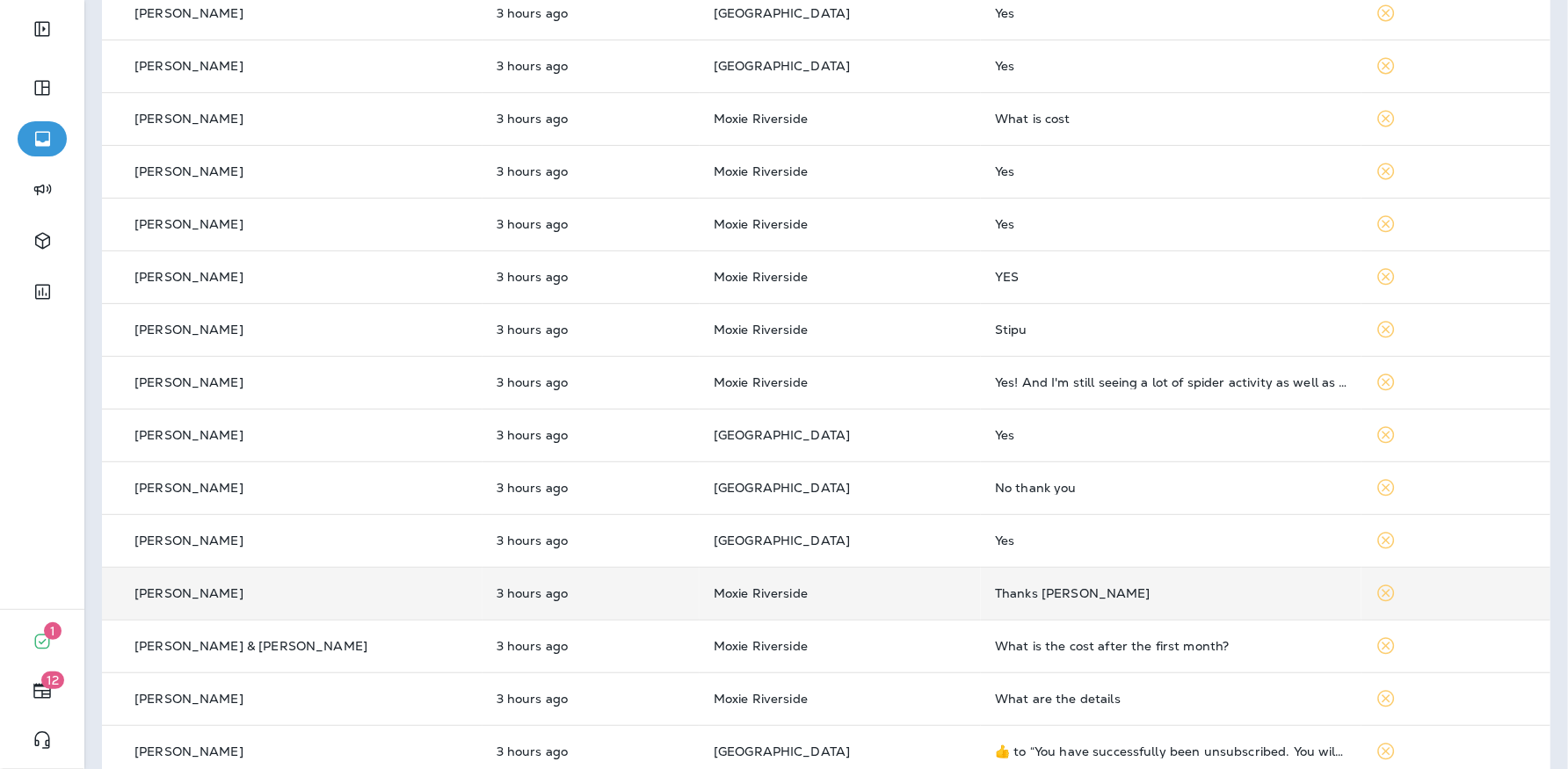 scroll, scrollTop: 0, scrollLeft: 0, axis: both 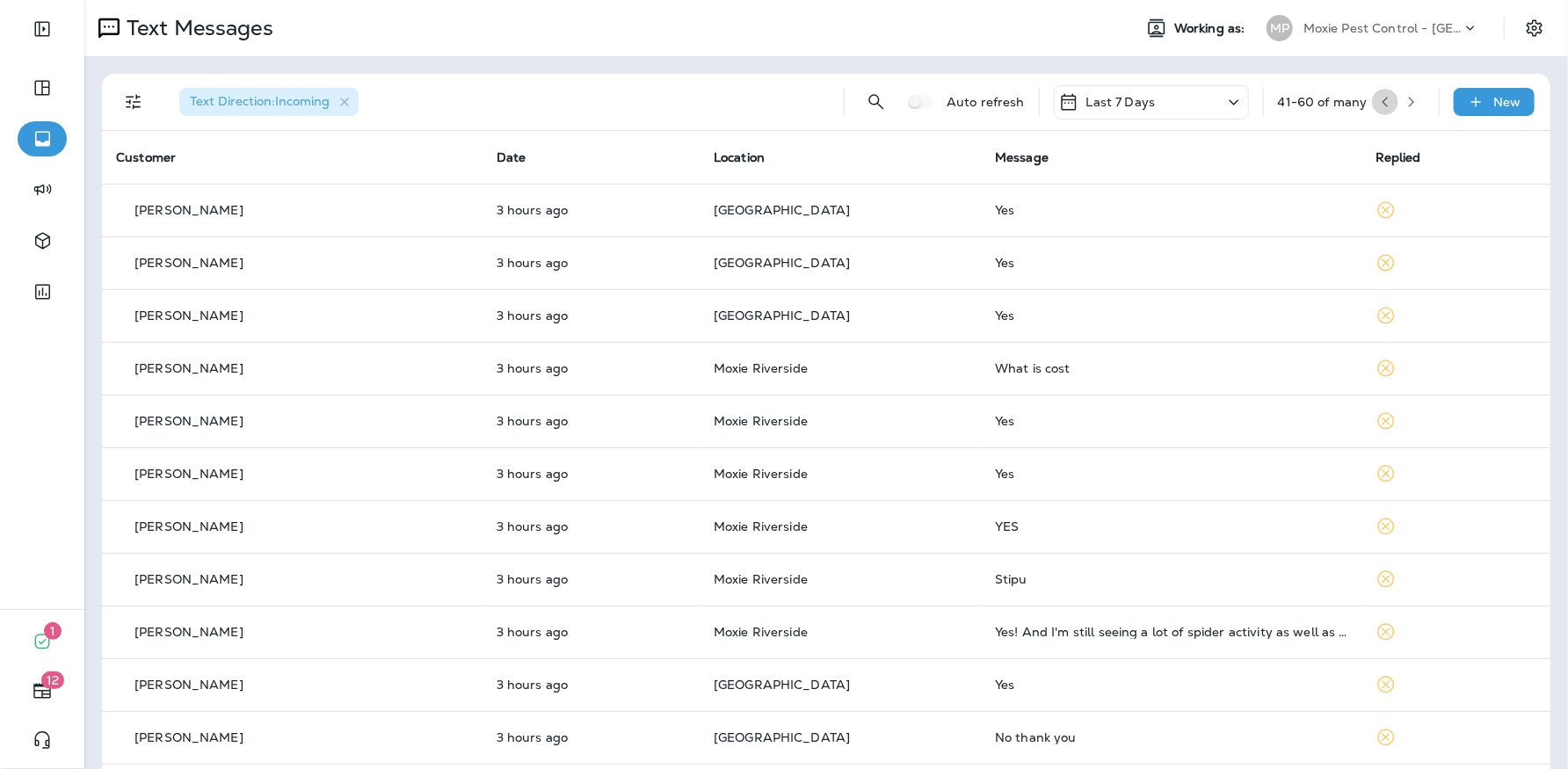 click 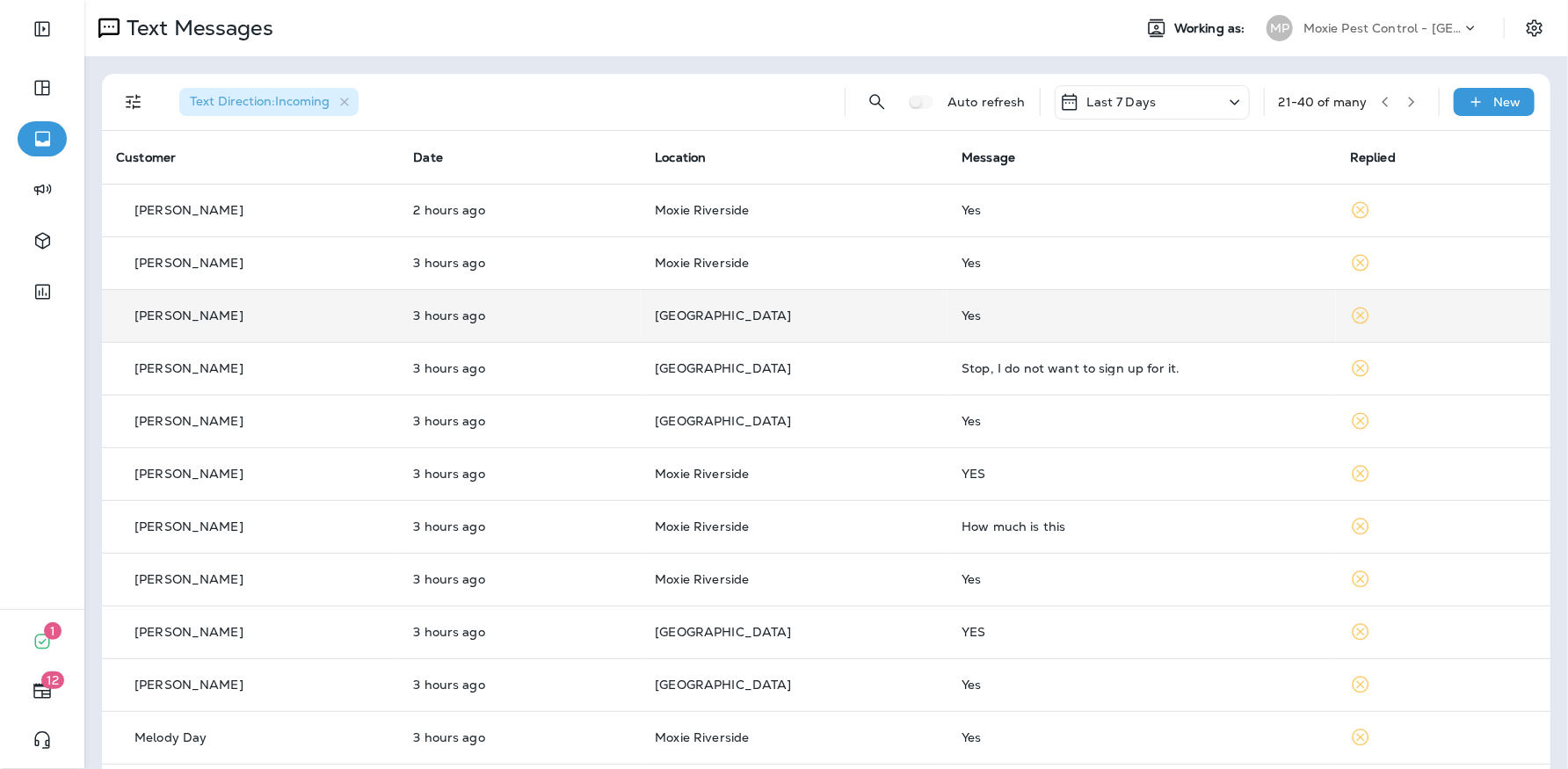 click on "3 hours ago" at bounding box center (519, 316) 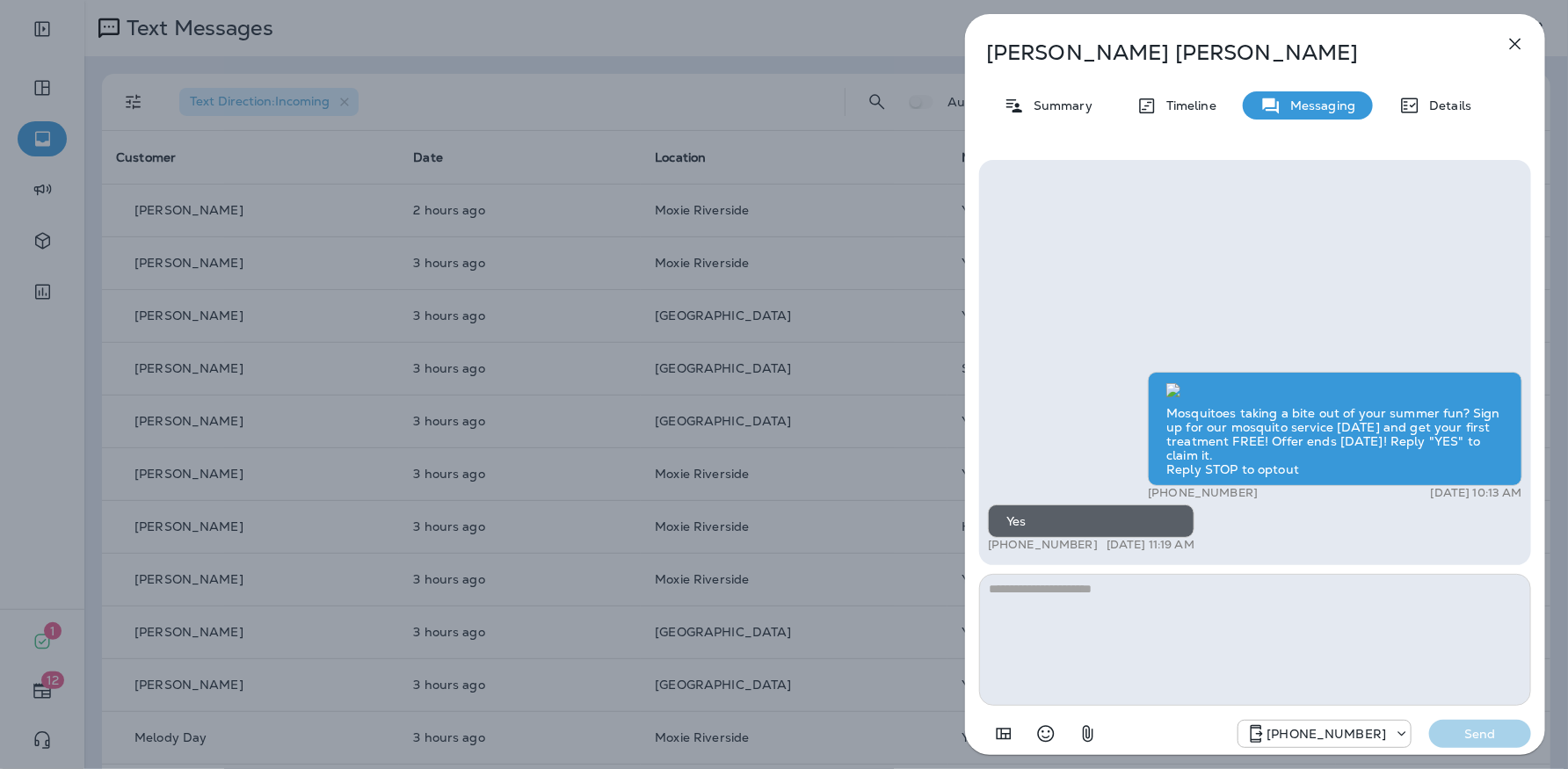 click 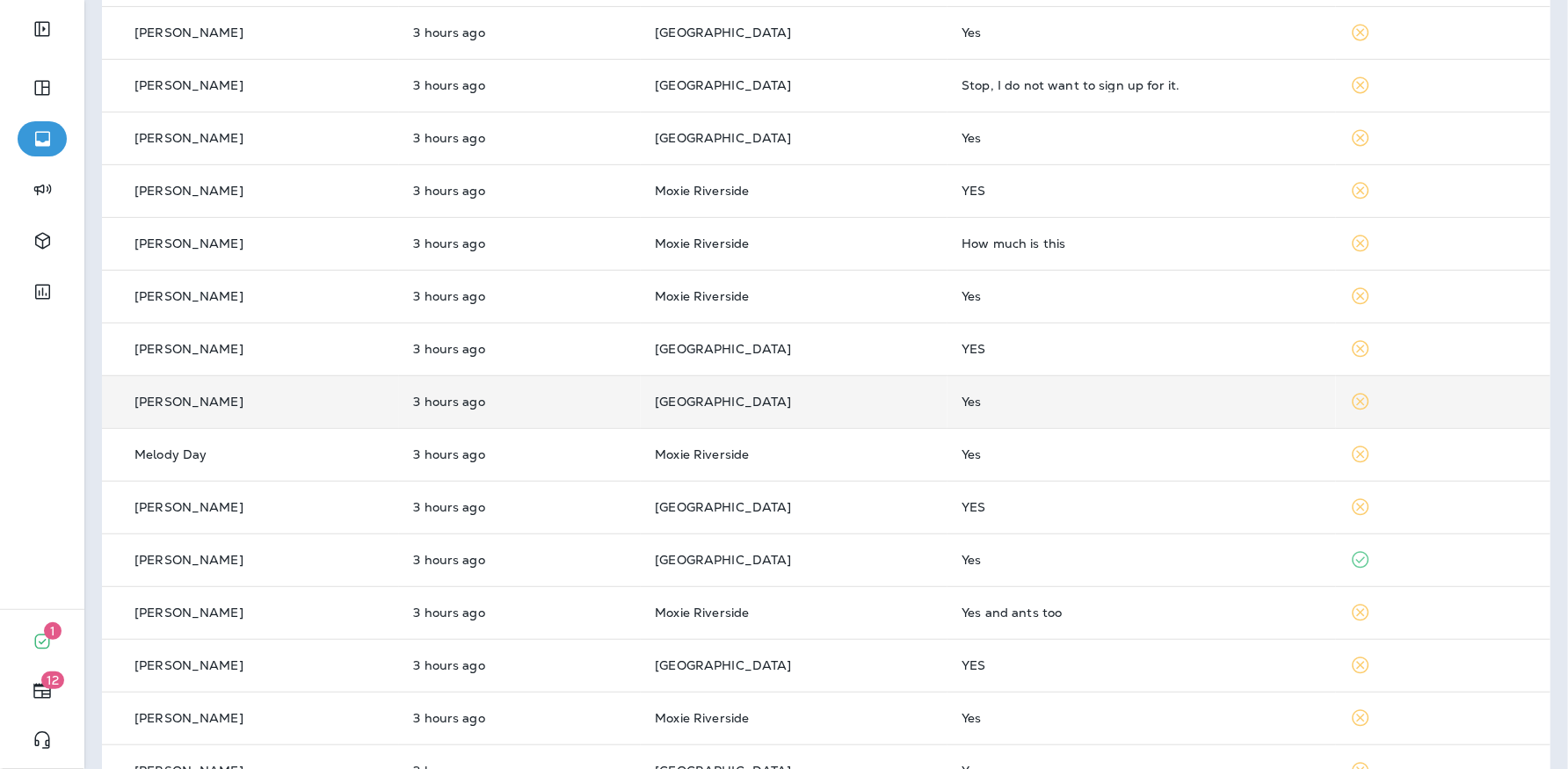 scroll, scrollTop: 487, scrollLeft: 0, axis: vertical 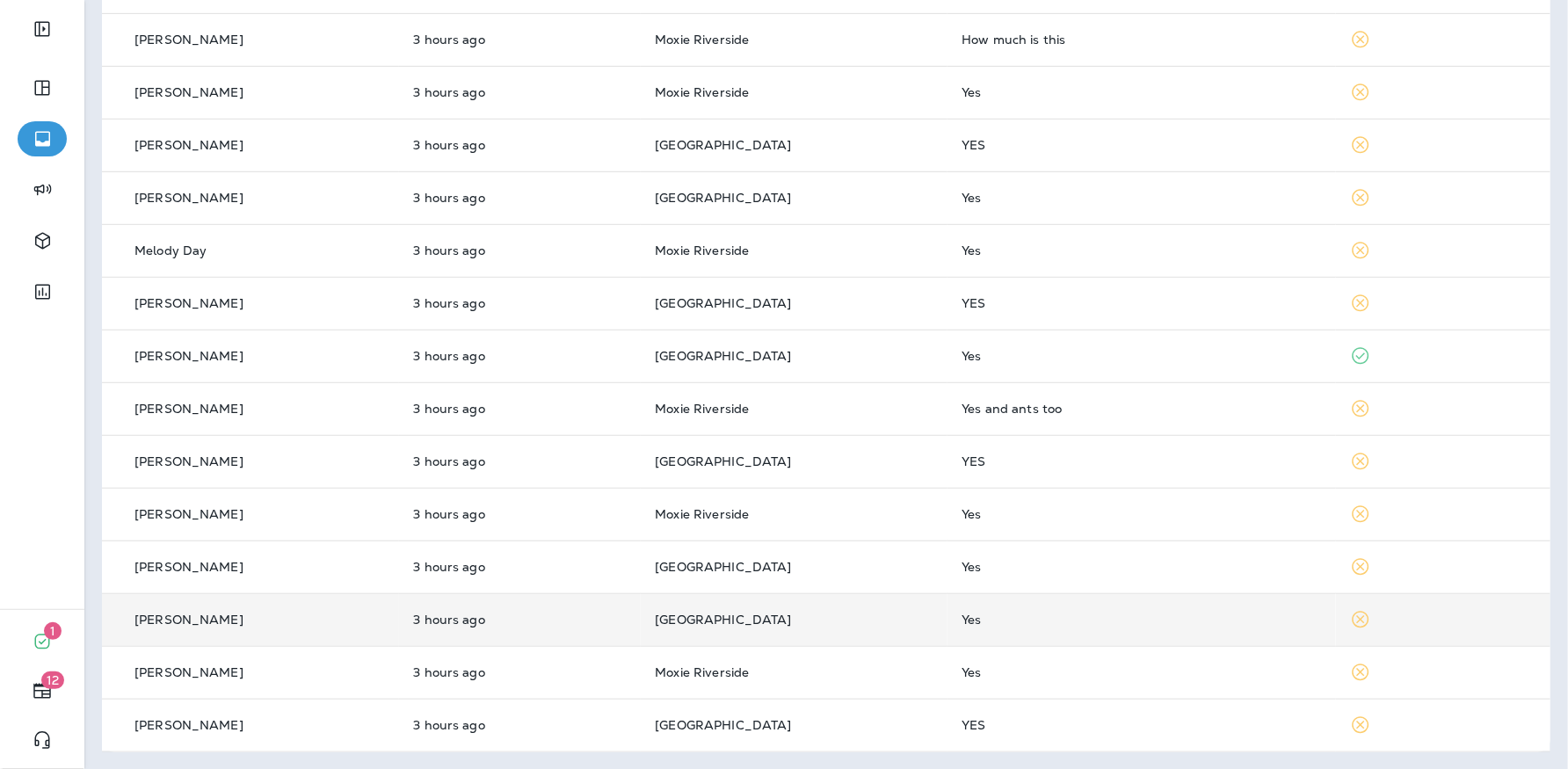 click on "[PERSON_NAME]" at bounding box center (250, 620) 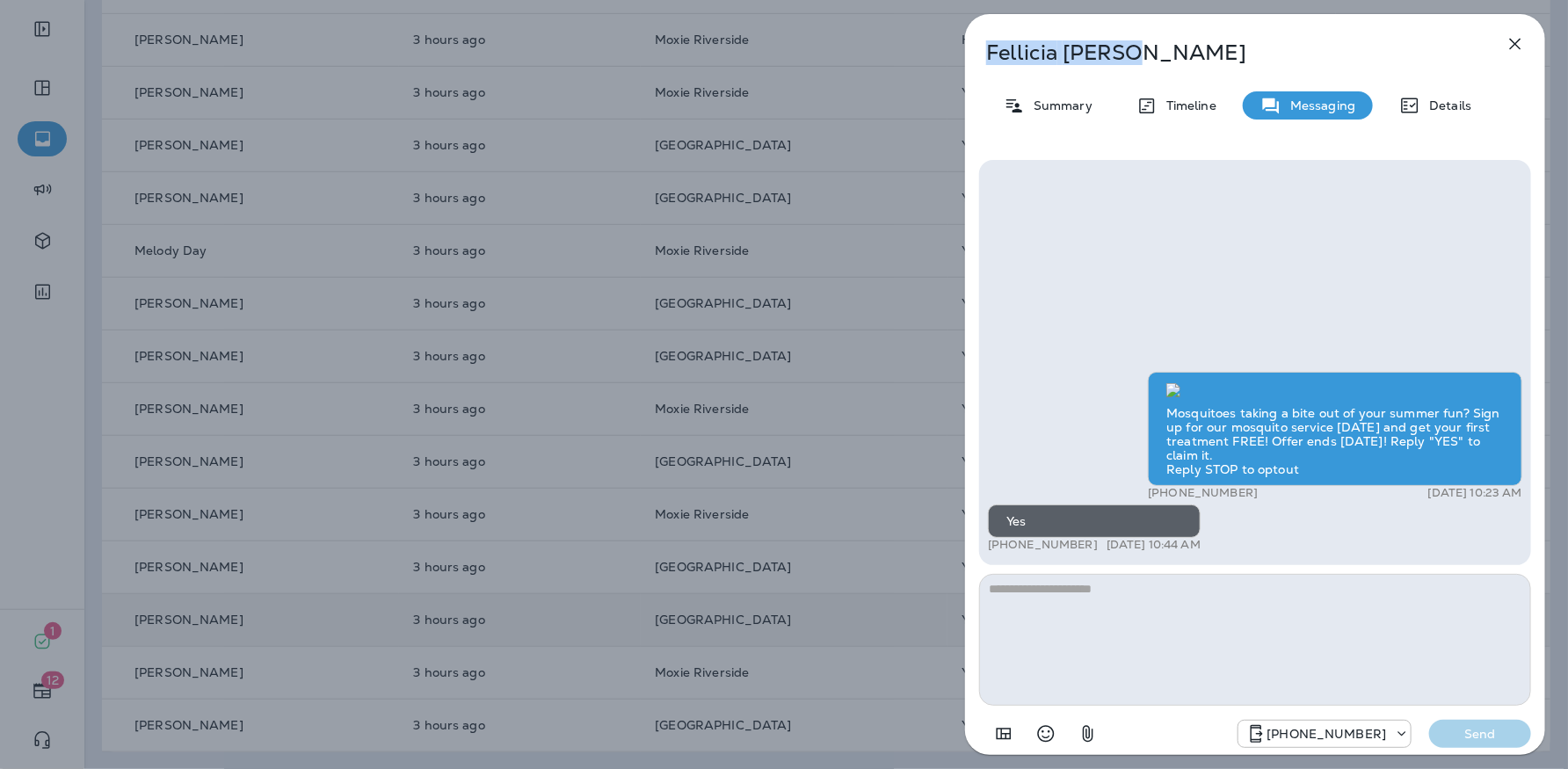 drag, startPoint x: 1143, startPoint y: 50, endPoint x: 978, endPoint y: 62, distance: 165.43579 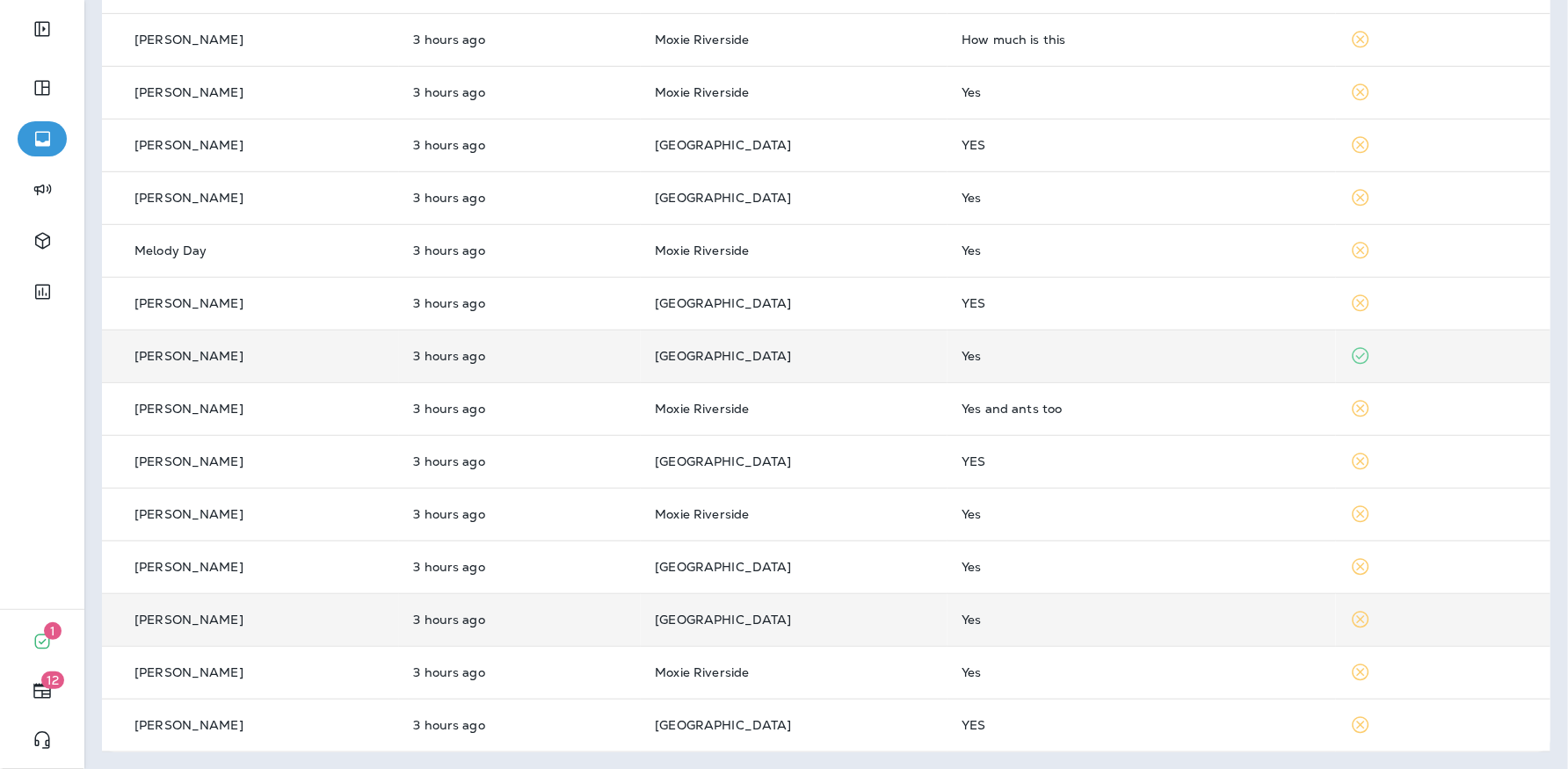 scroll, scrollTop: 0, scrollLeft: 0, axis: both 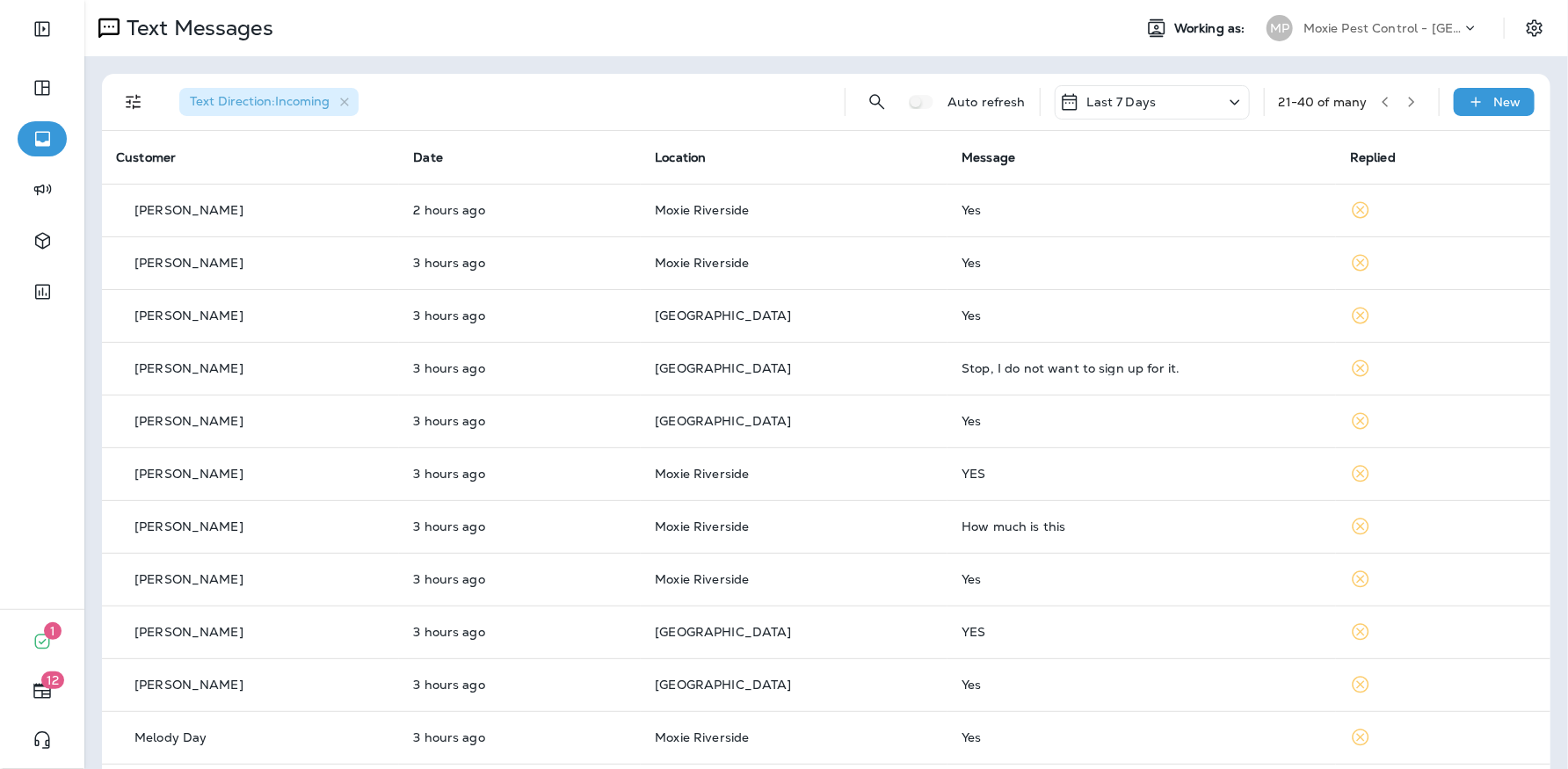 click on "Text Direction :  Incoming   Auto refresh       Last 7 Days 21  -  40   of many New" at bounding box center (830, 102) 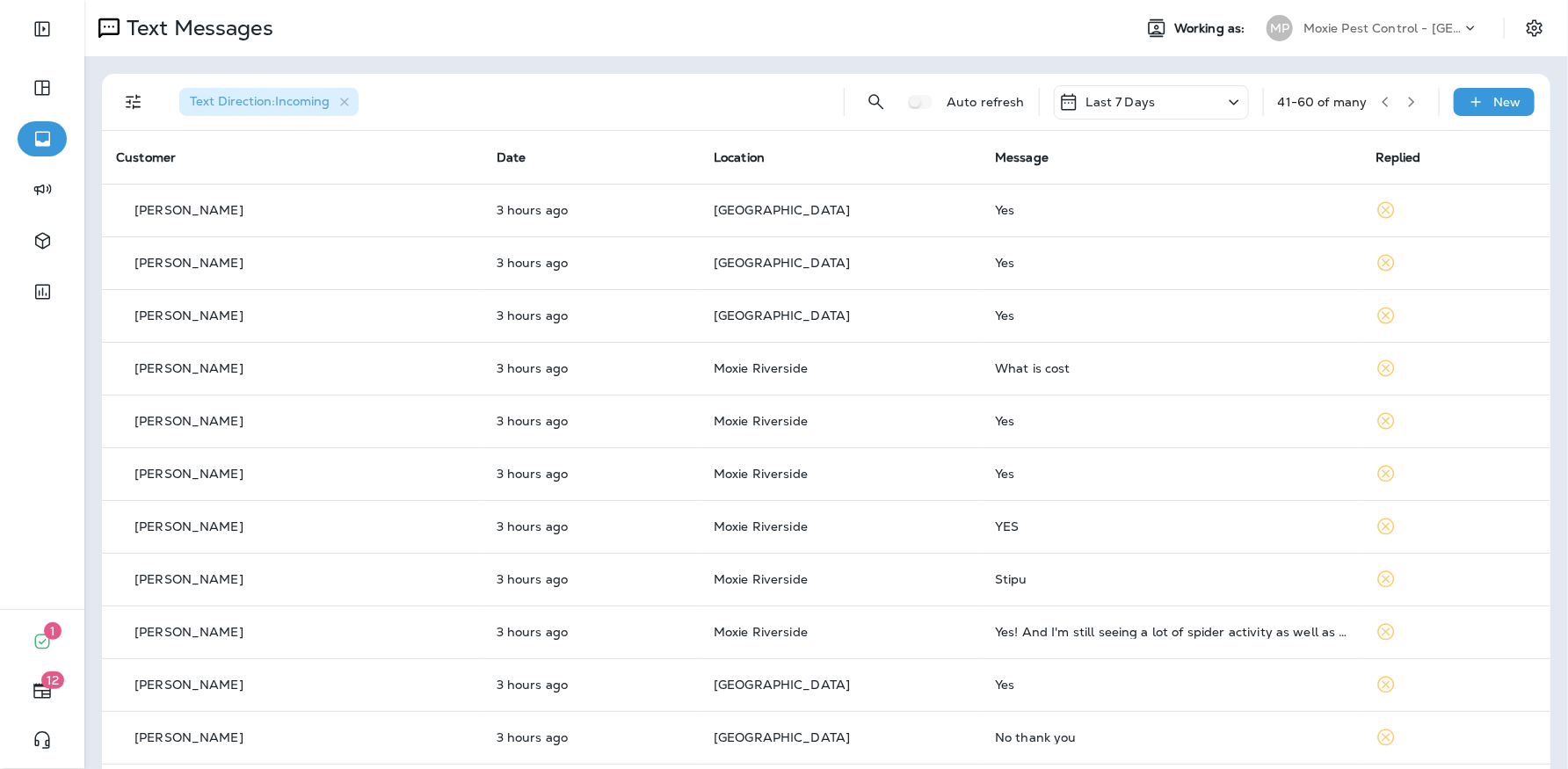 click 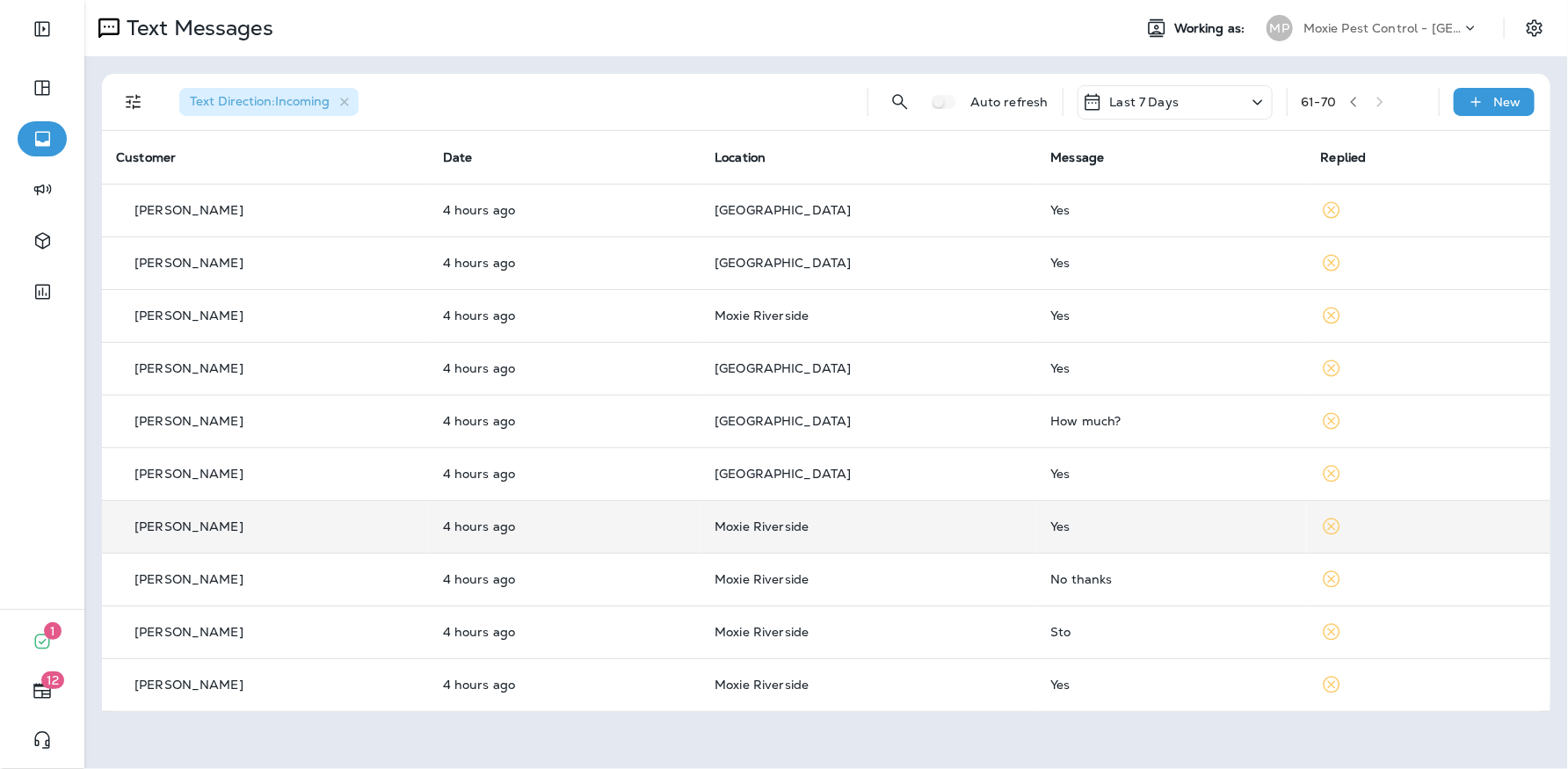 click on "[PERSON_NAME]" at bounding box center [189, 526] 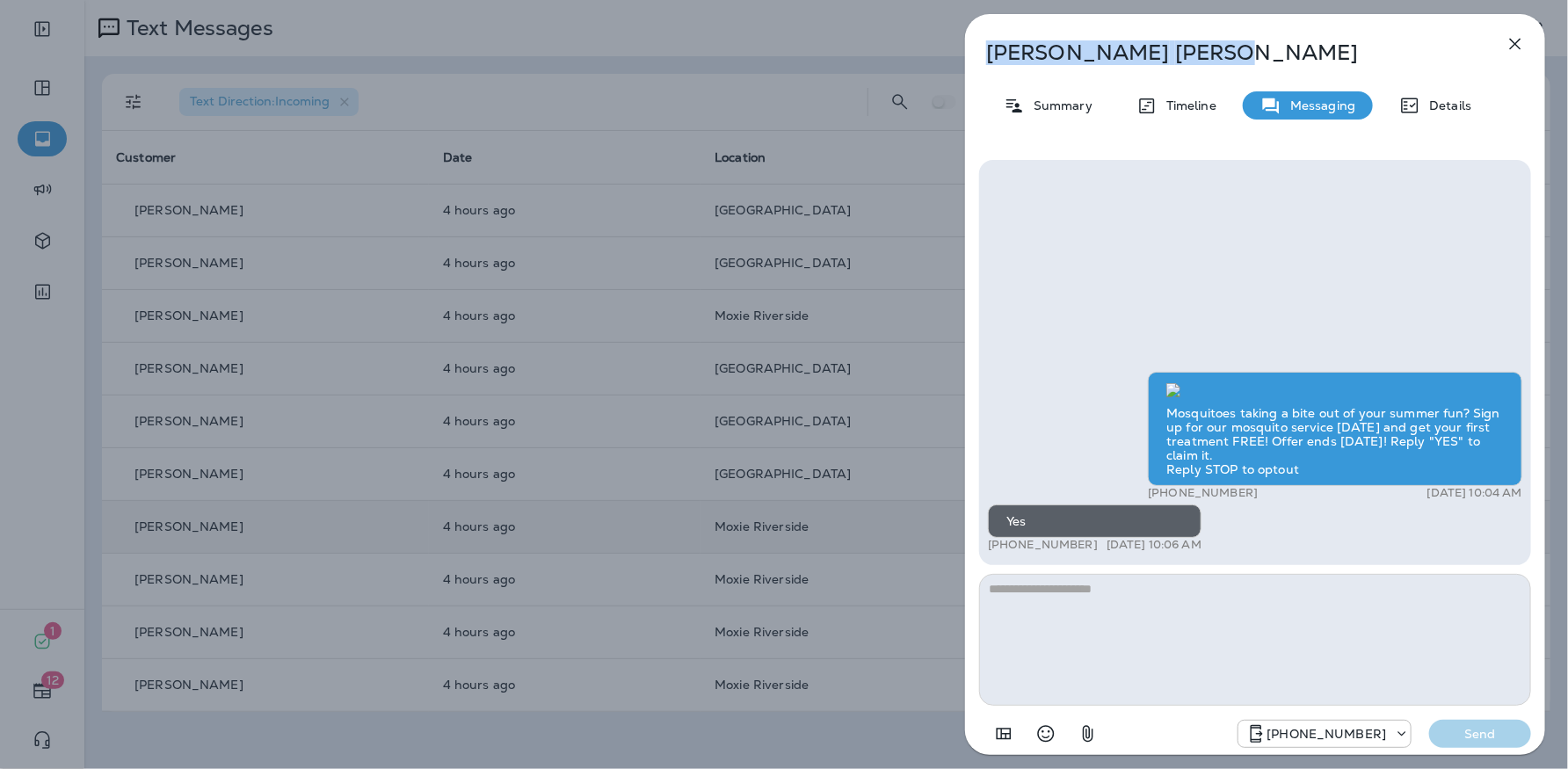 drag, startPoint x: 1172, startPoint y: 52, endPoint x: 974, endPoint y: 59, distance: 198.1237 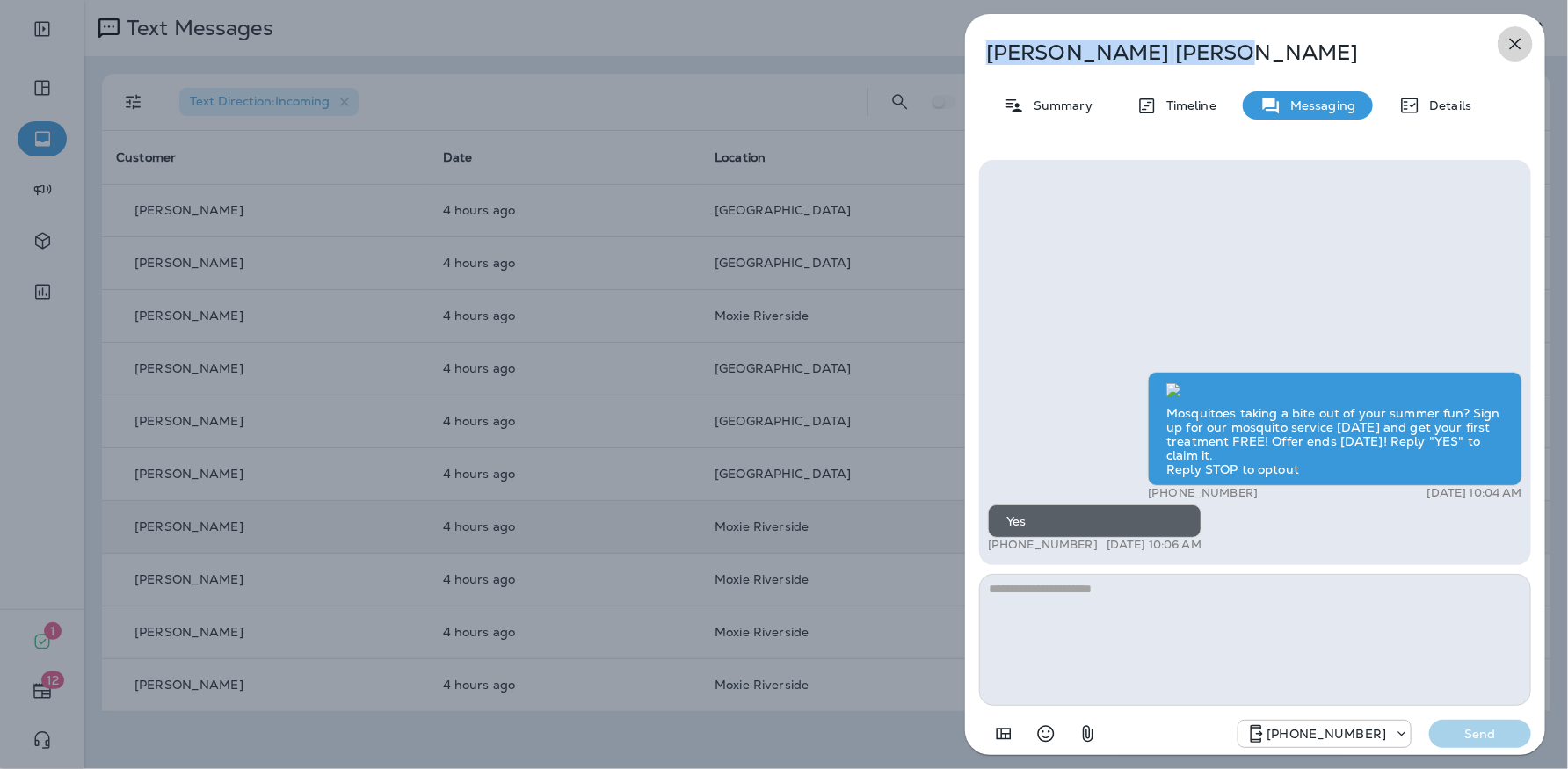 click 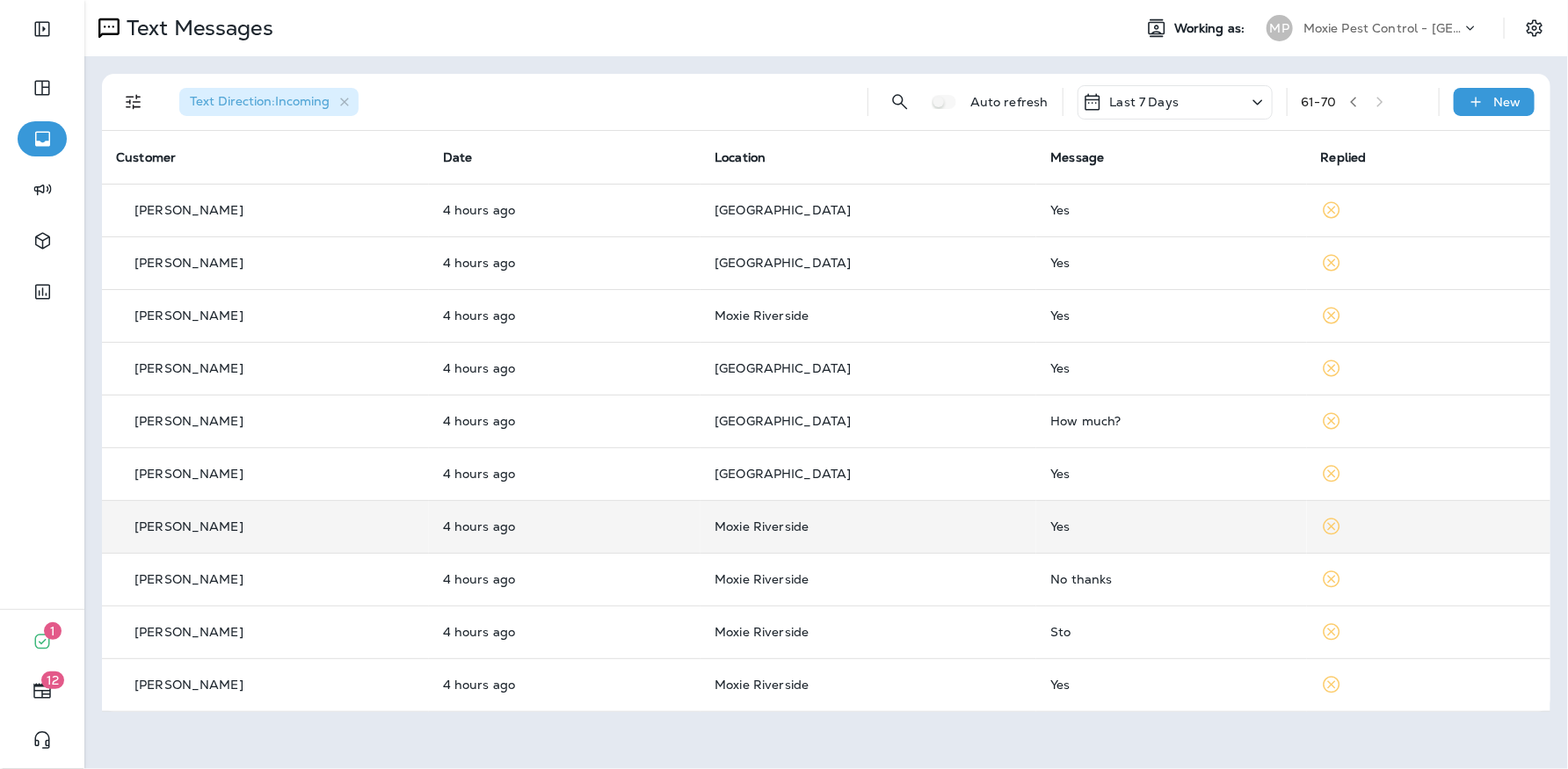 click on "Moxie Pest Control - [GEOGRAPHIC_DATA]" at bounding box center [1383, 28] 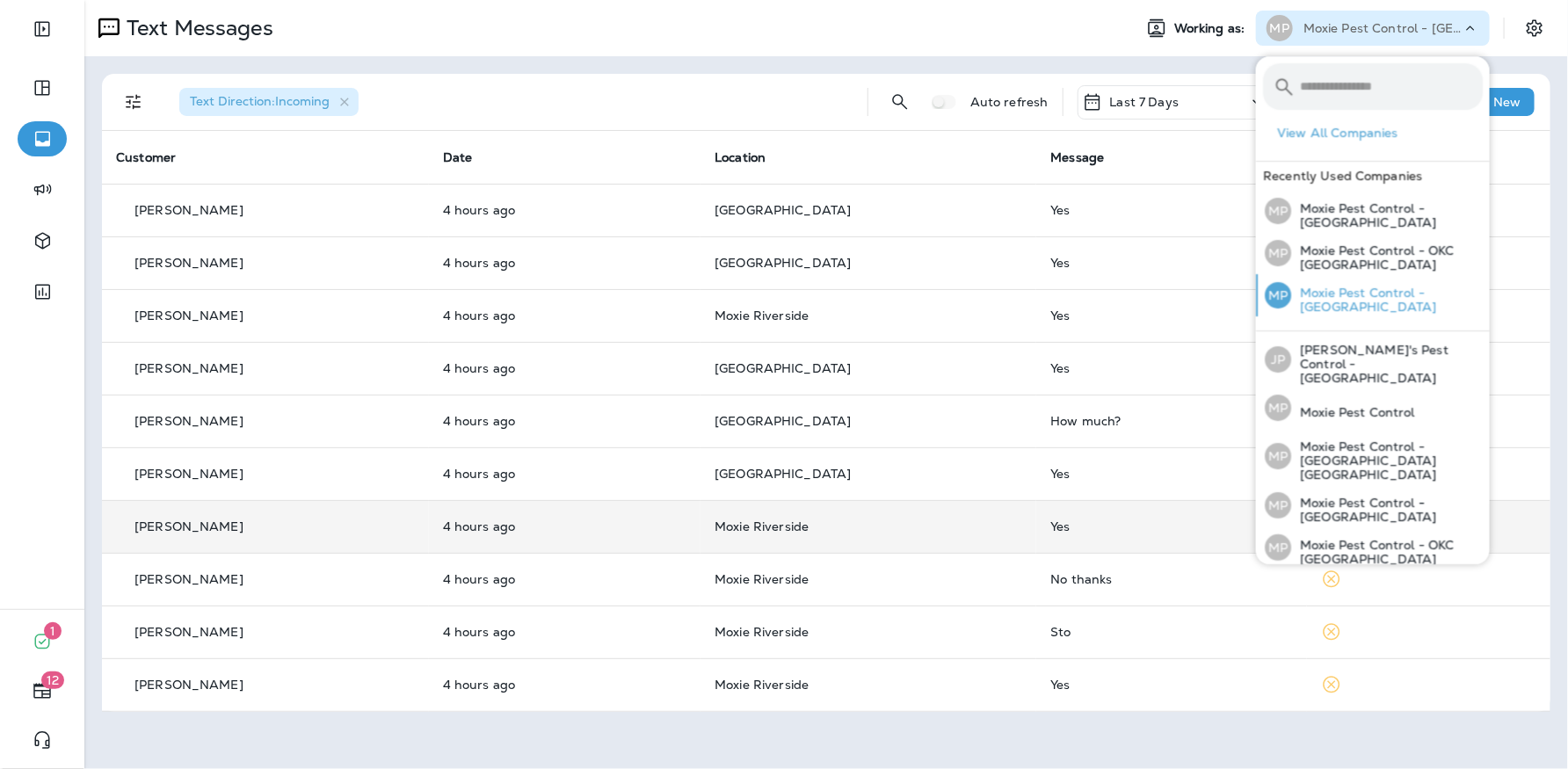 click on "Moxie Pest Control - [GEOGRAPHIC_DATA]" at bounding box center (1387, 300) 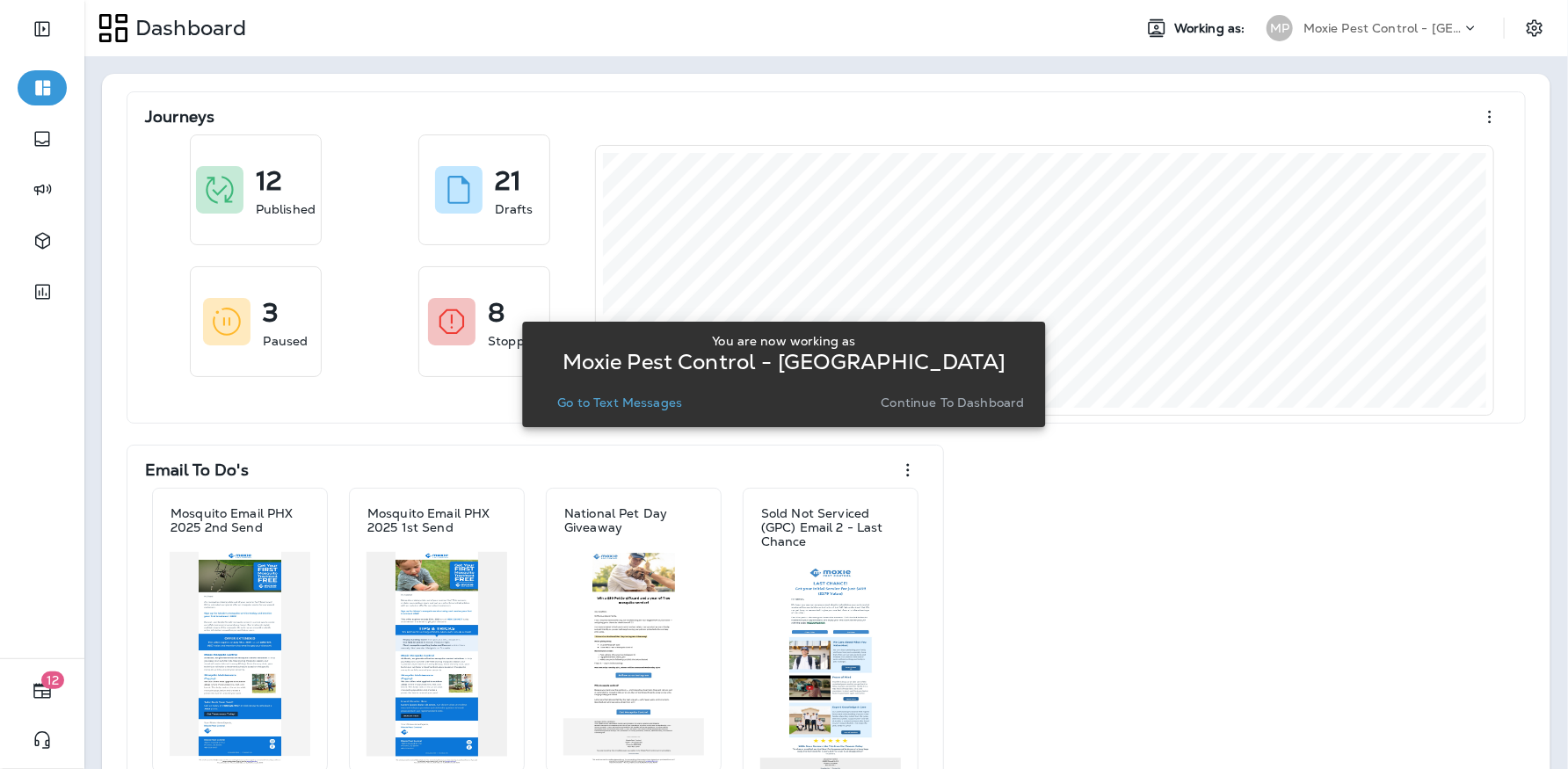 click on "Go to Text Messages" at bounding box center (620, 403) 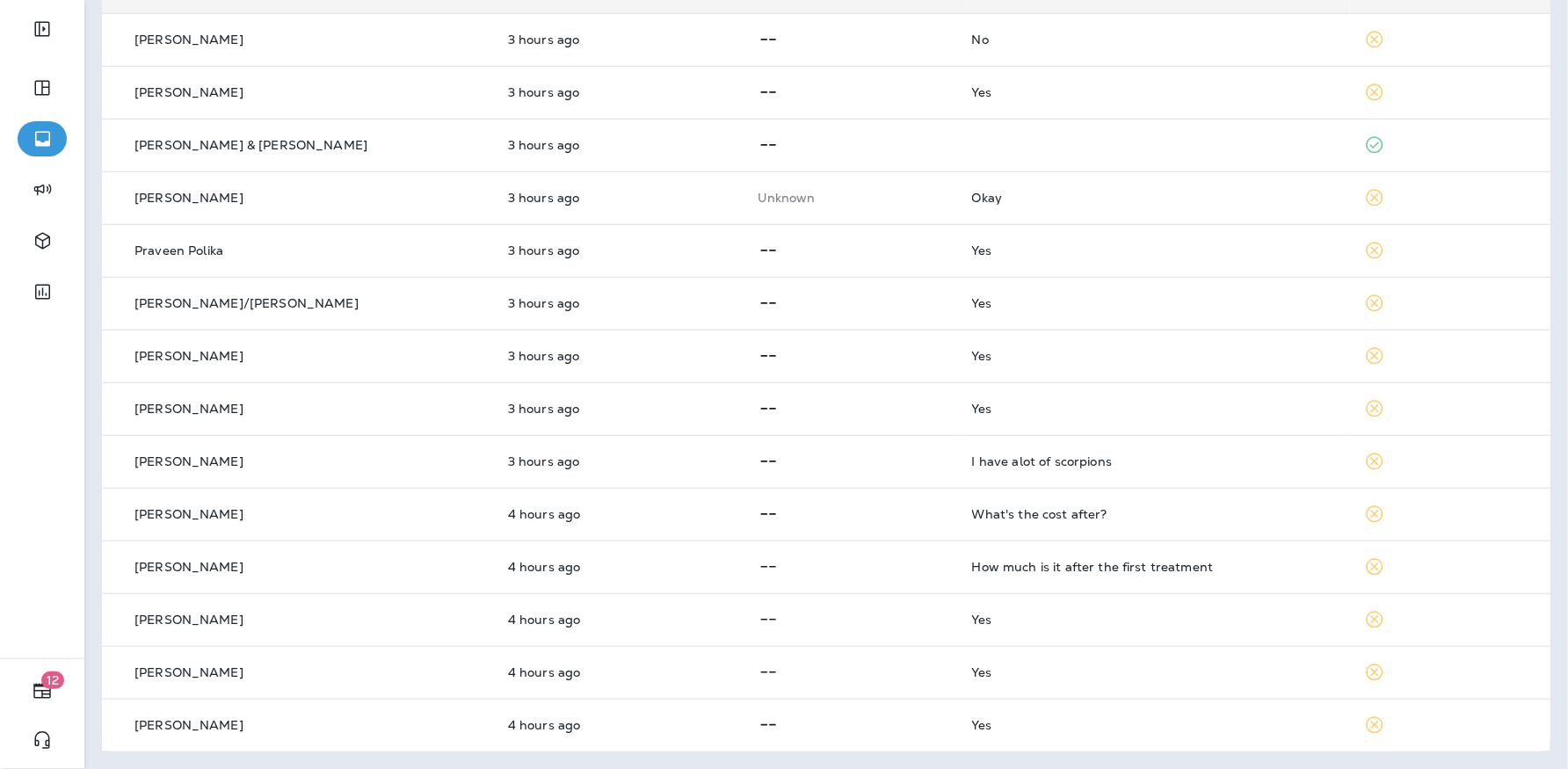 scroll, scrollTop: 0, scrollLeft: 0, axis: both 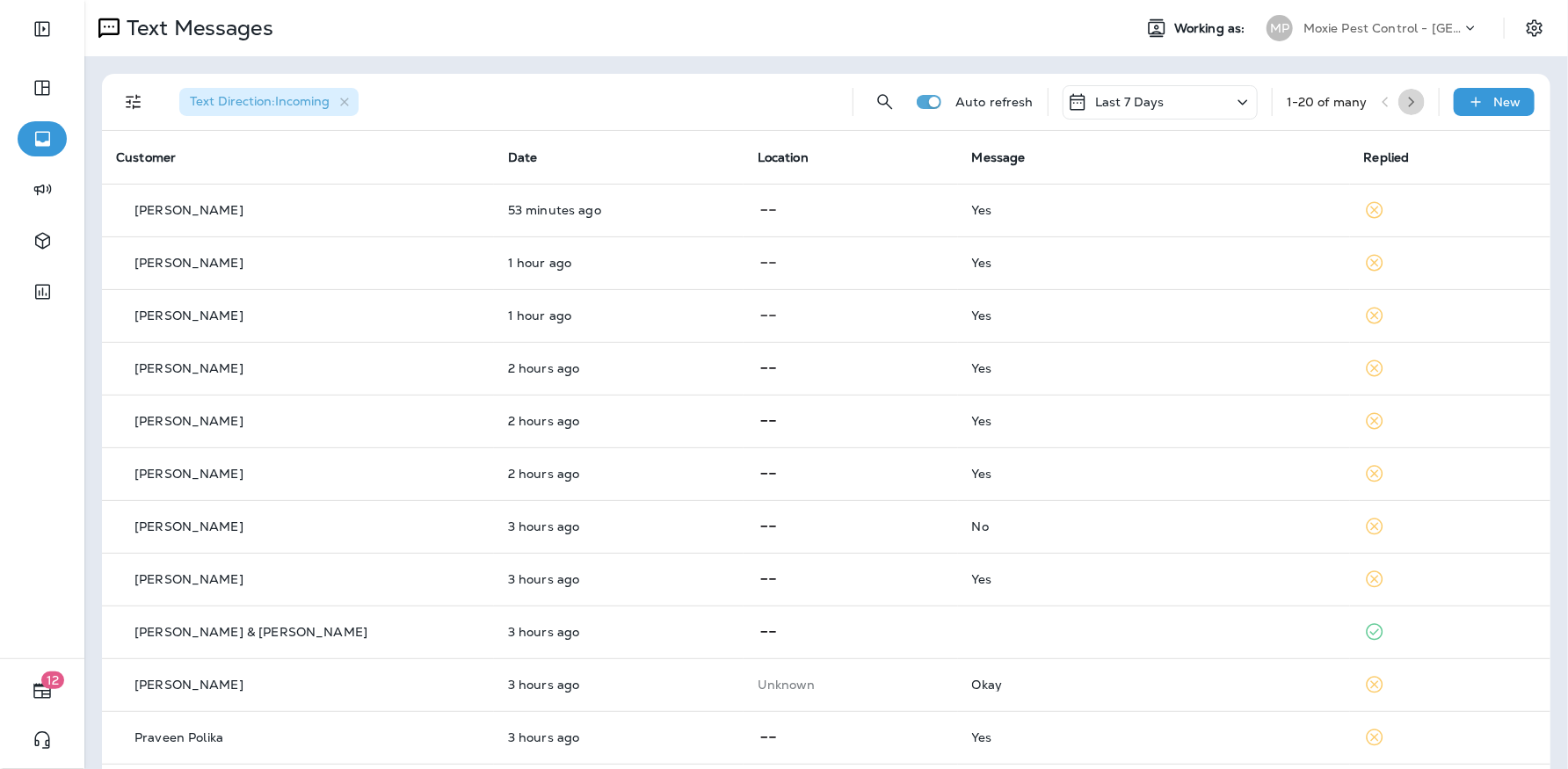 click 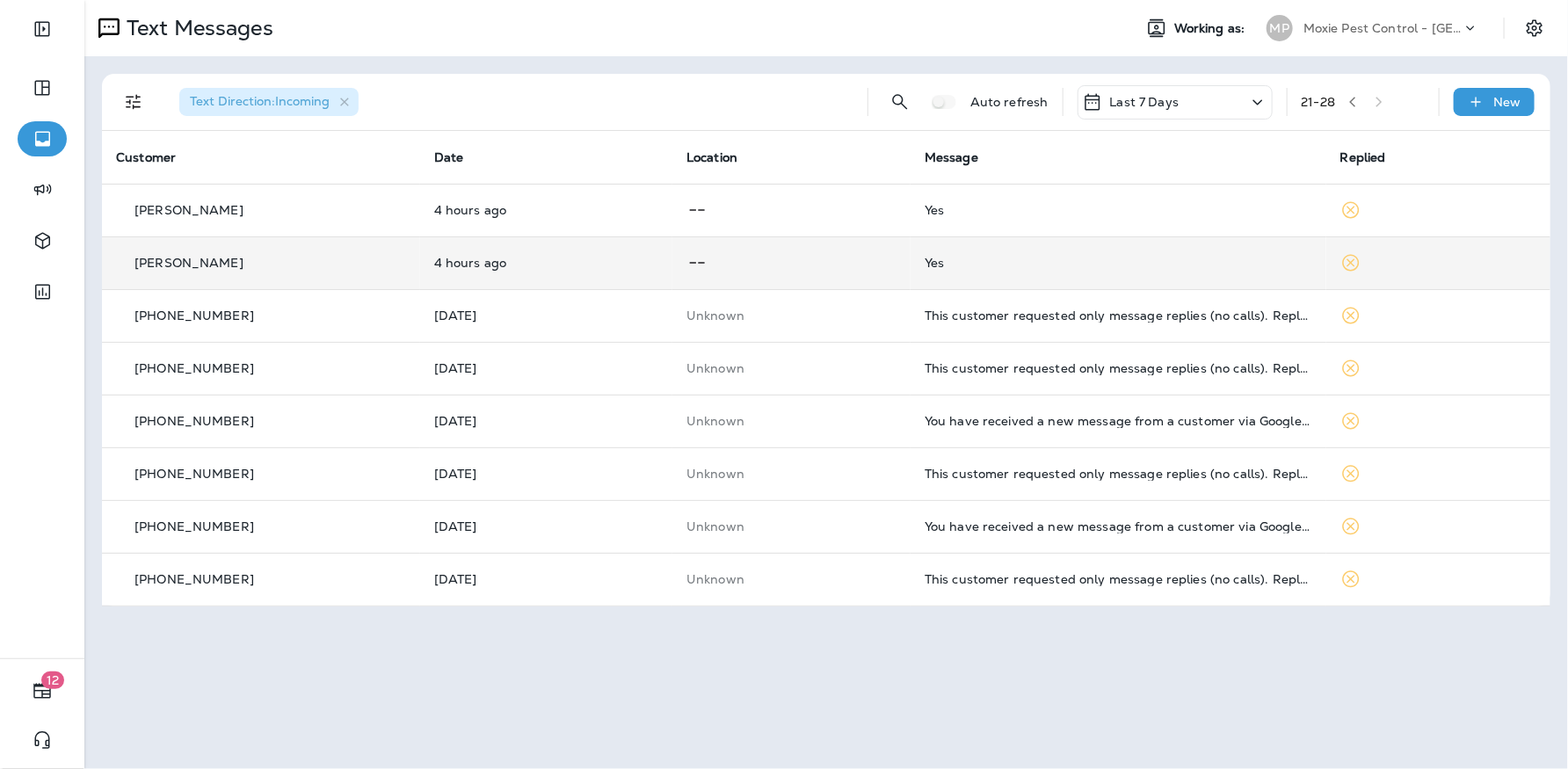 click at bounding box center [791, 263] 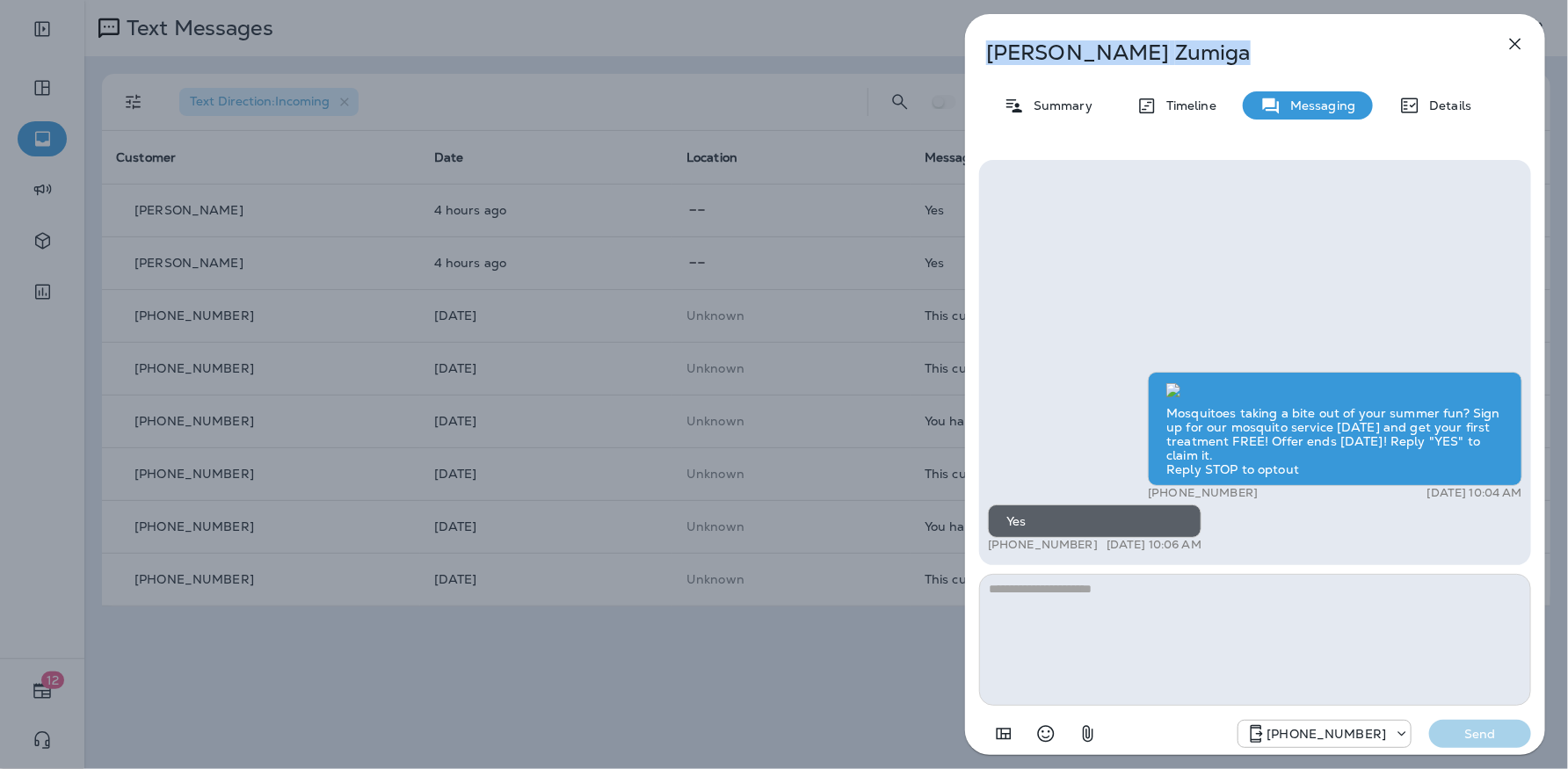 drag, startPoint x: 1127, startPoint y: 54, endPoint x: 970, endPoint y: 58, distance: 157.05095 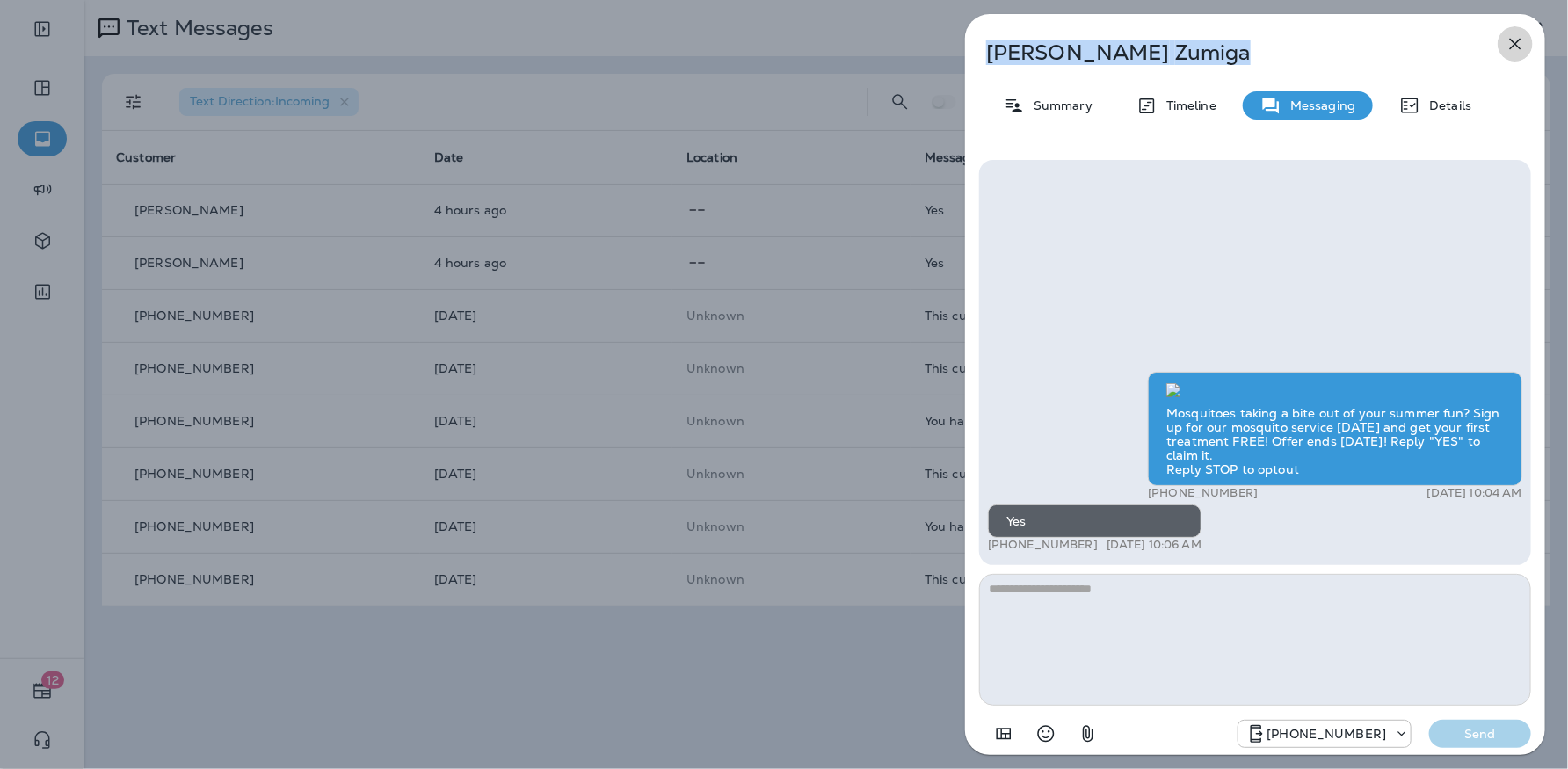 drag, startPoint x: 1525, startPoint y: 41, endPoint x: 1518, endPoint y: 48, distance: 9.899495 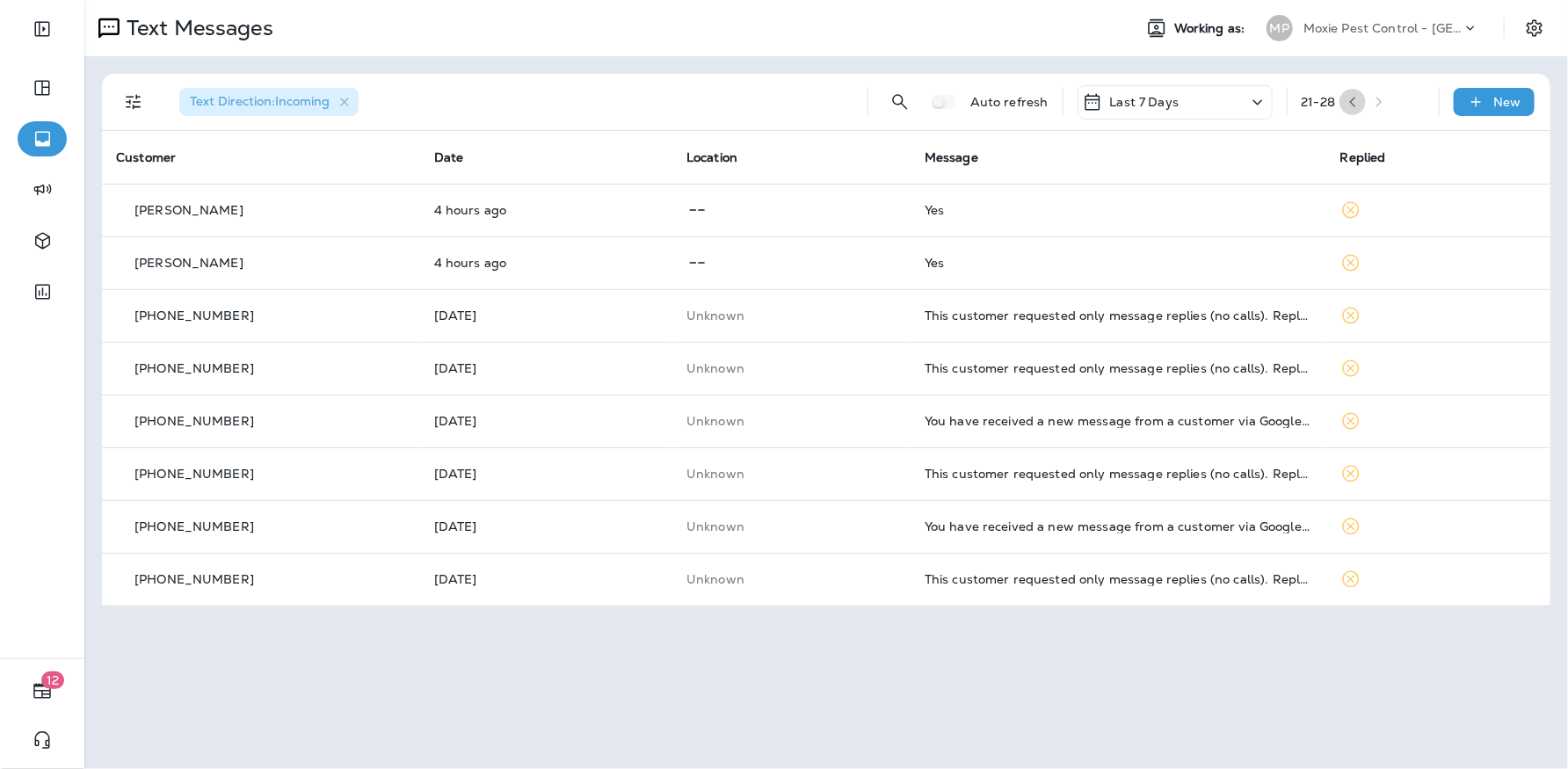 click 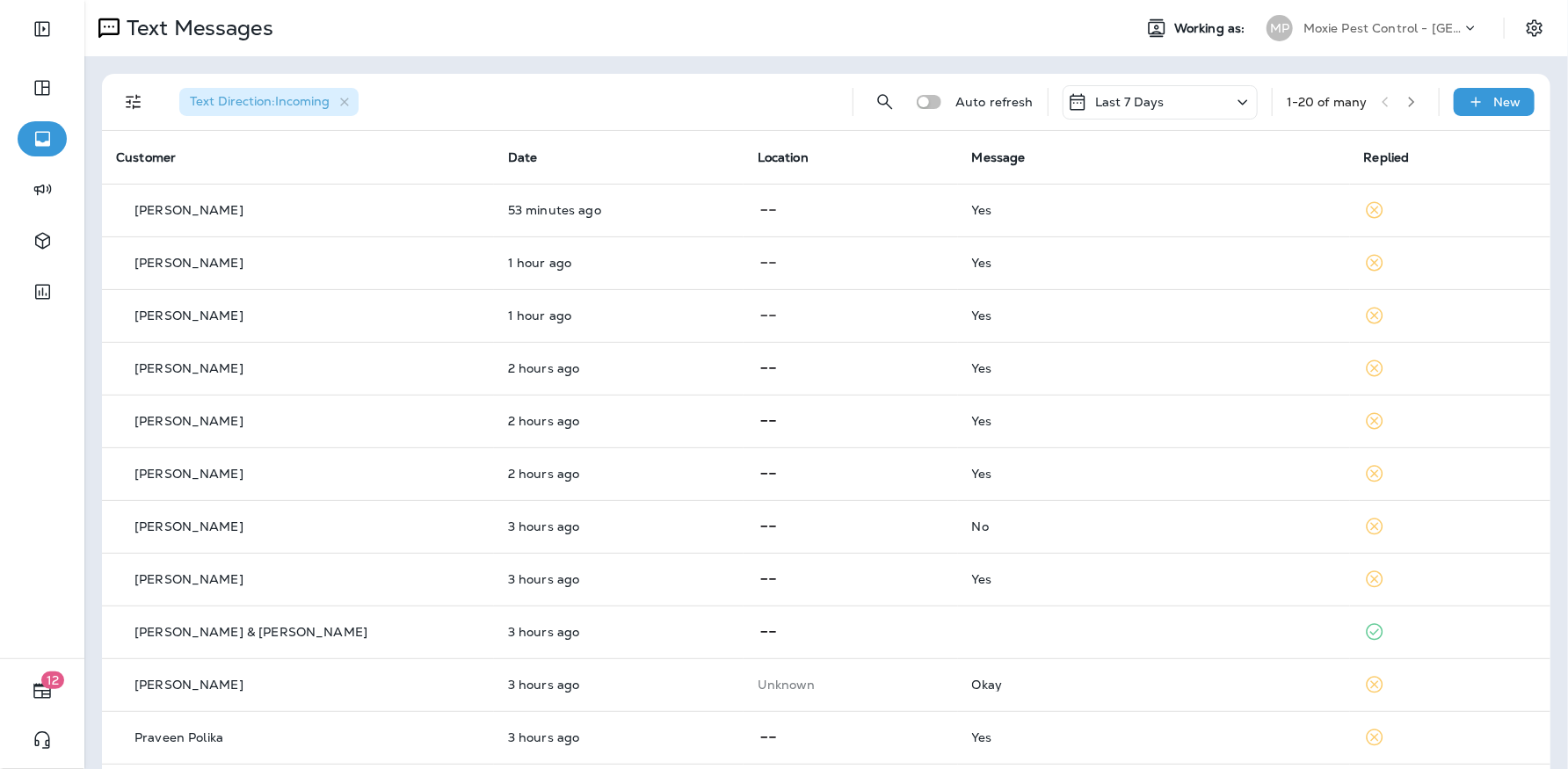 click on "Moxie Pest Control - [GEOGRAPHIC_DATA]" at bounding box center (1383, 28) 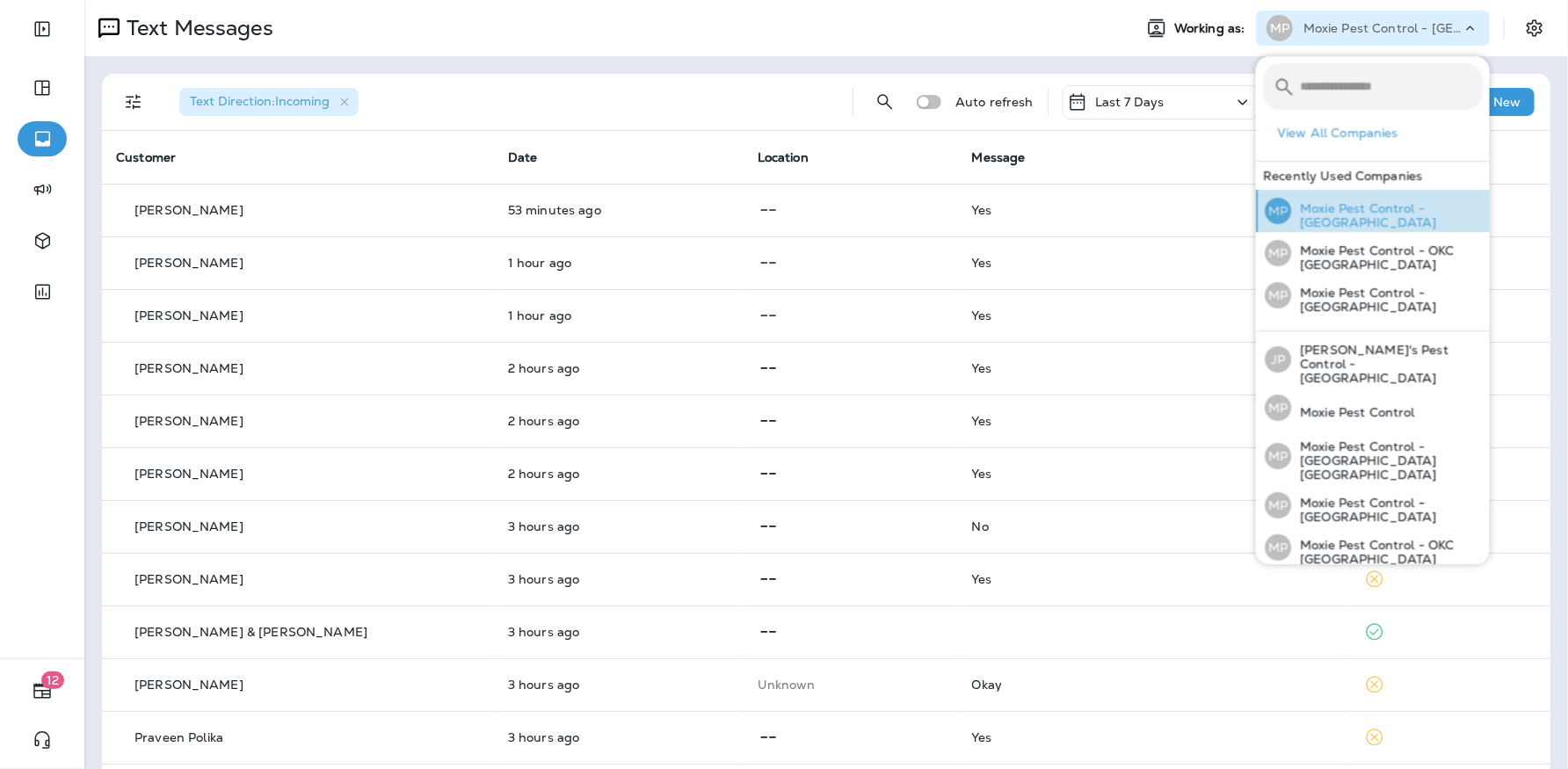 click on "Moxie Pest Control - [GEOGRAPHIC_DATA]" at bounding box center [1387, 215] 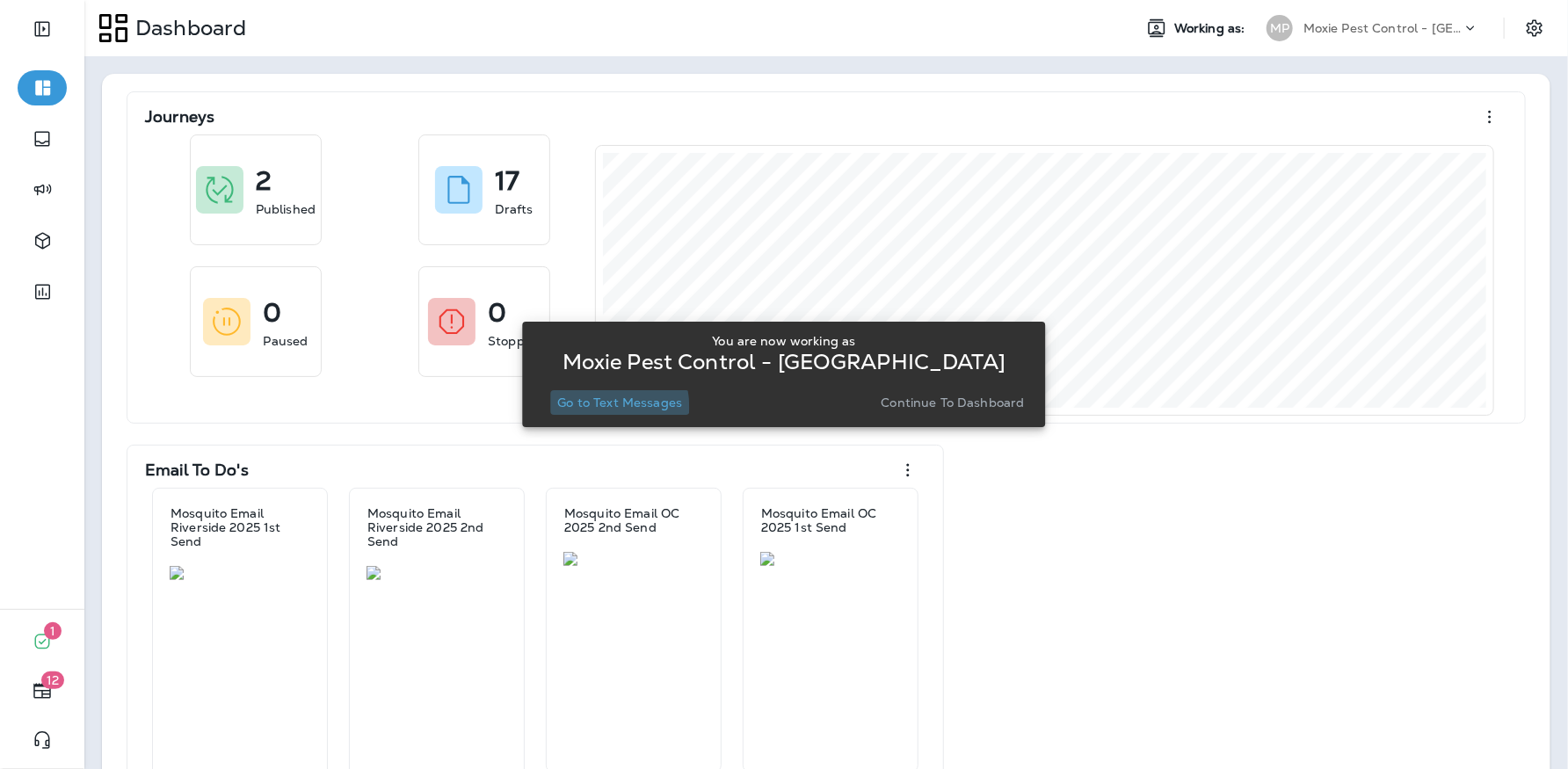 click on "Go to Text Messages" at bounding box center (620, 403) 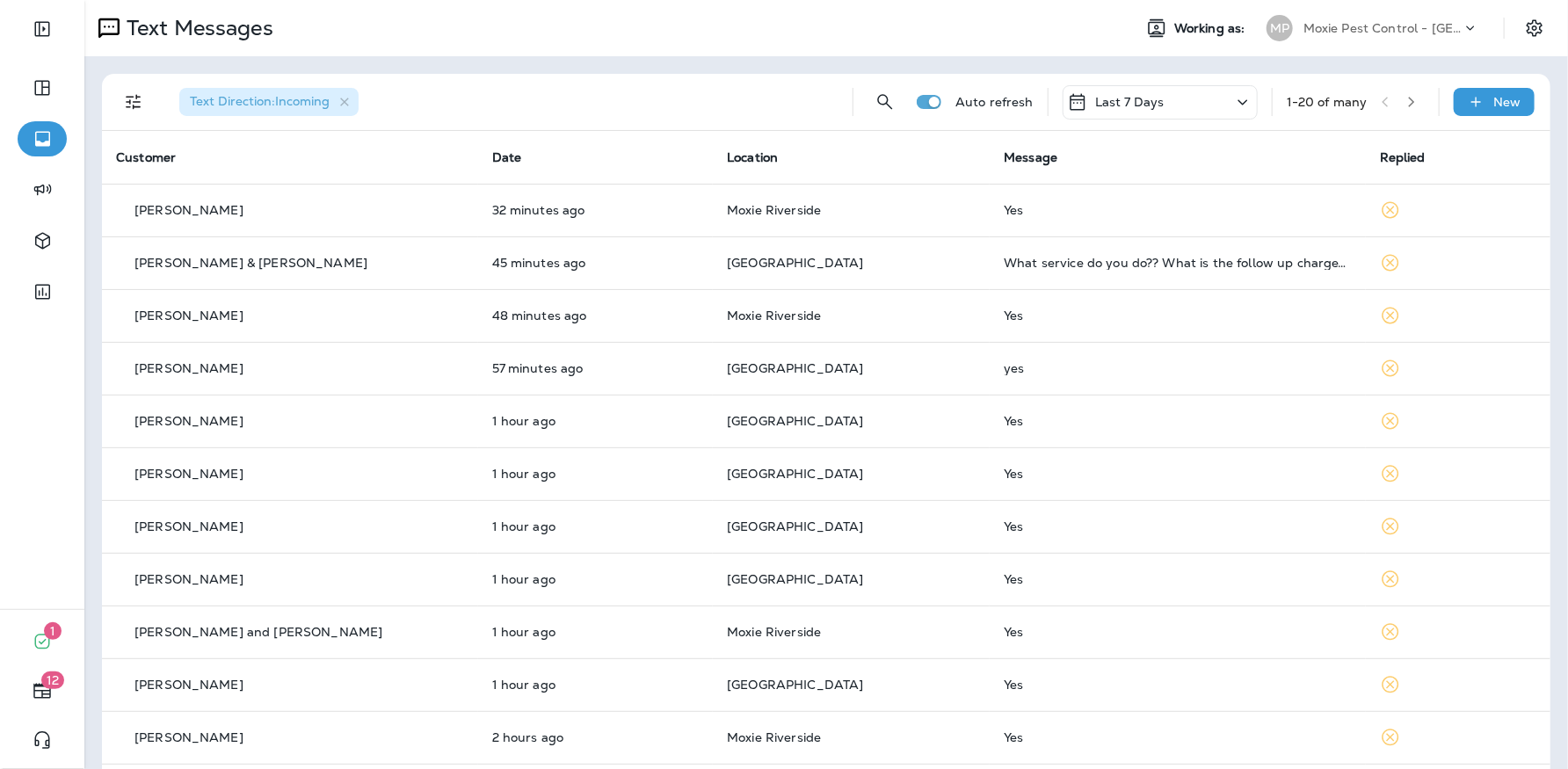 click 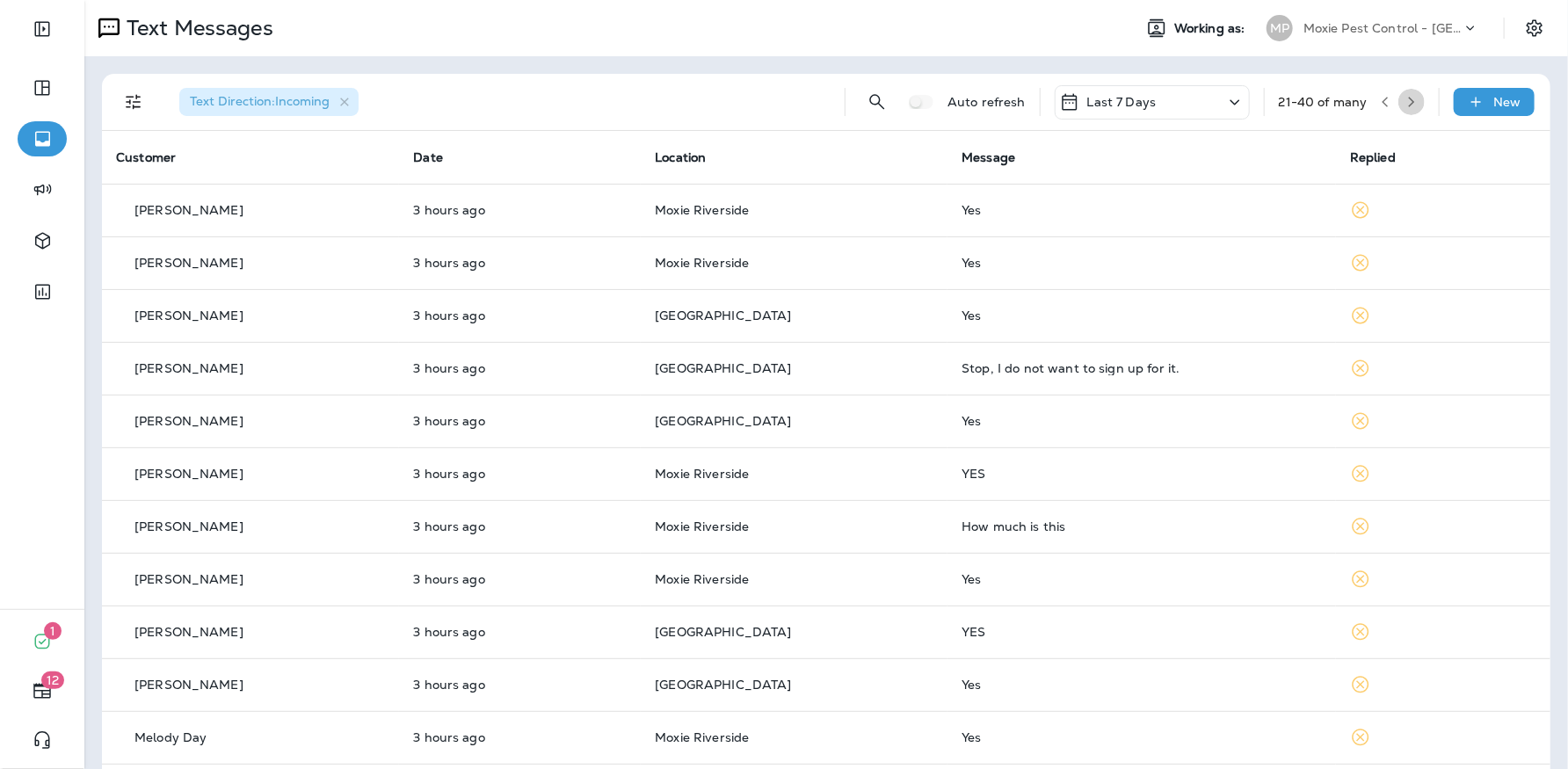 click 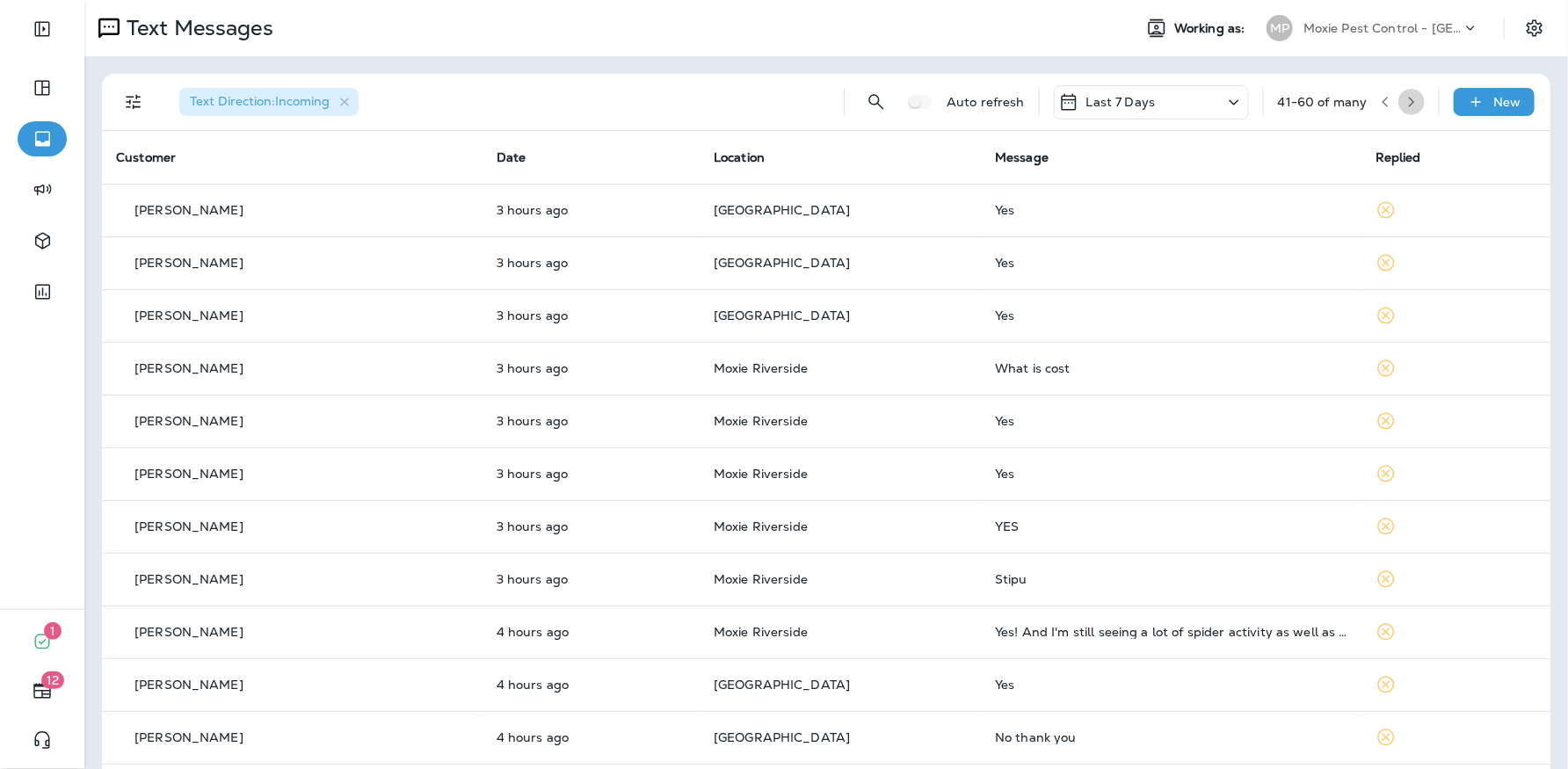 click 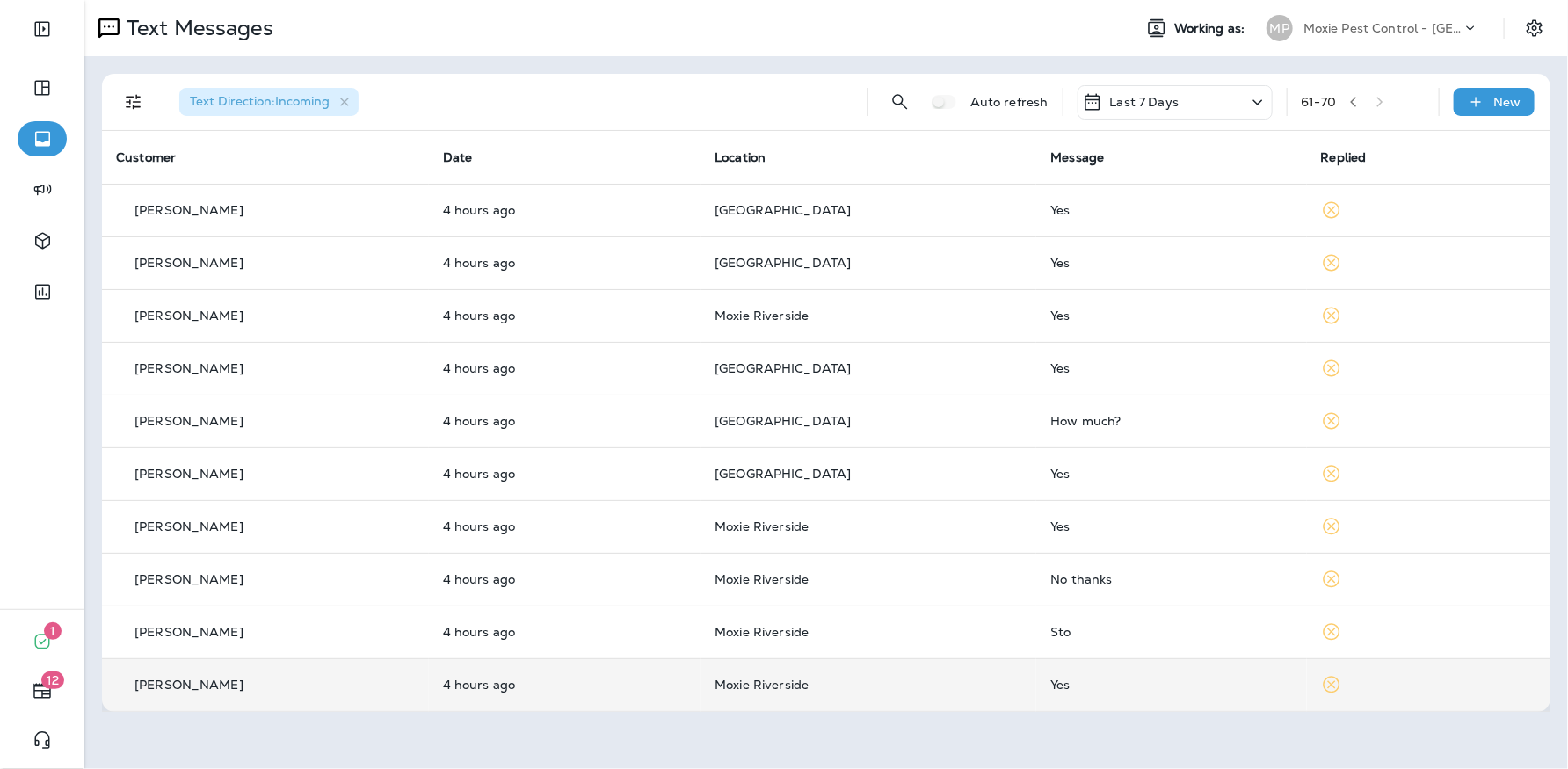 click on "4 hours ago" at bounding box center (564, 685) 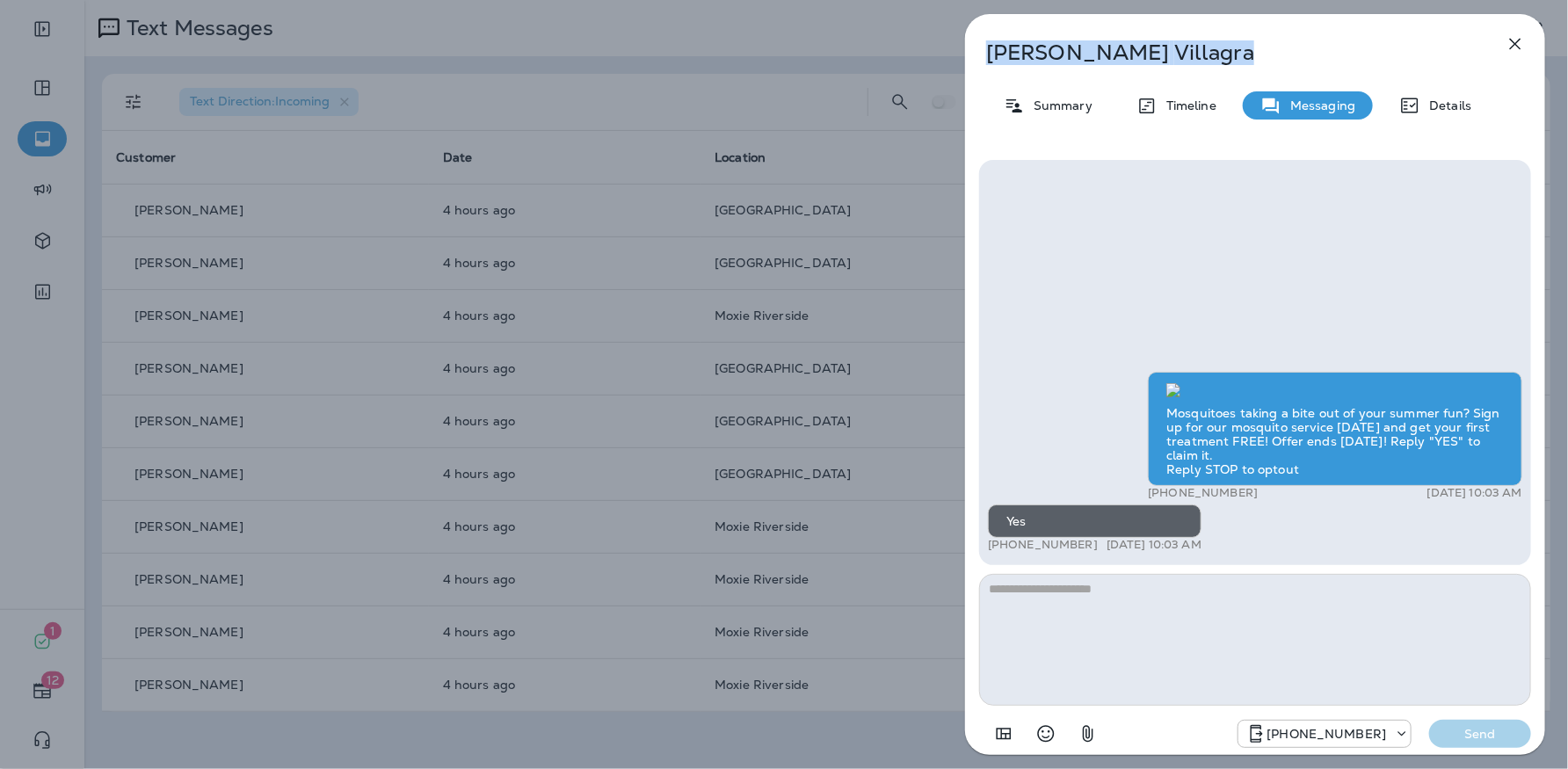 drag, startPoint x: 1062, startPoint y: 58, endPoint x: 975, endPoint y: 55, distance: 87.05171 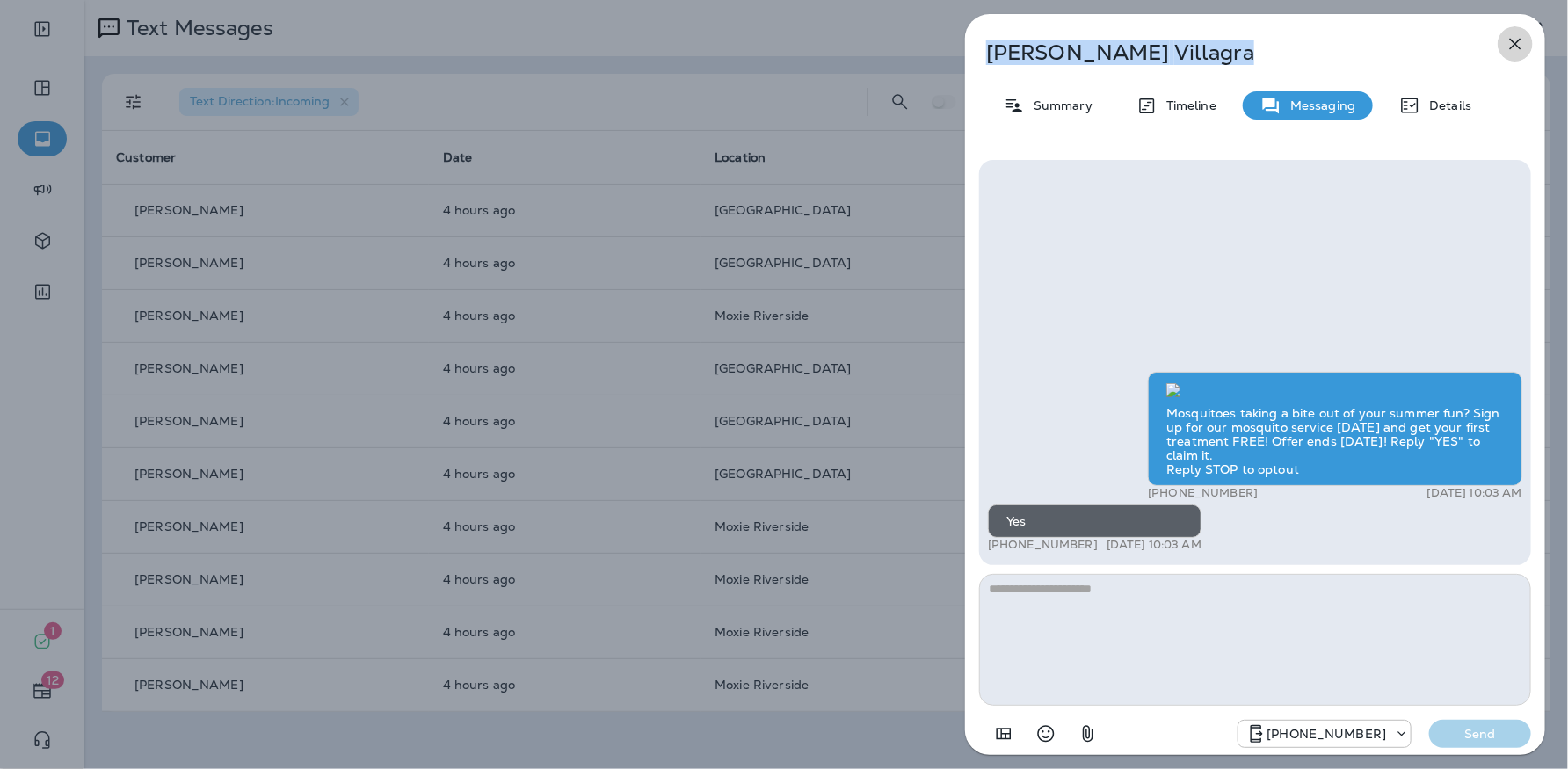 click 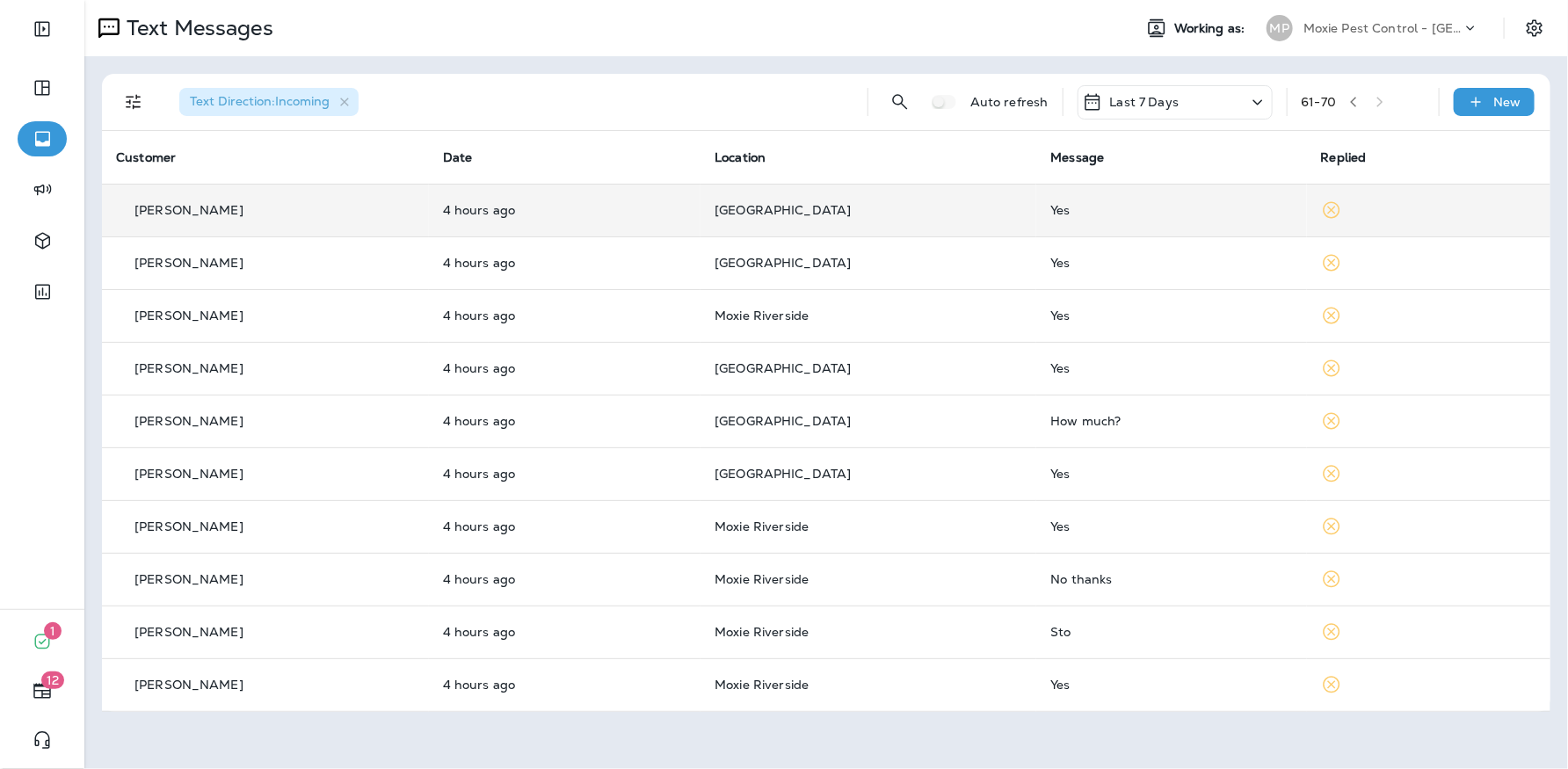 click on "[PERSON_NAME]" at bounding box center [265, 210] 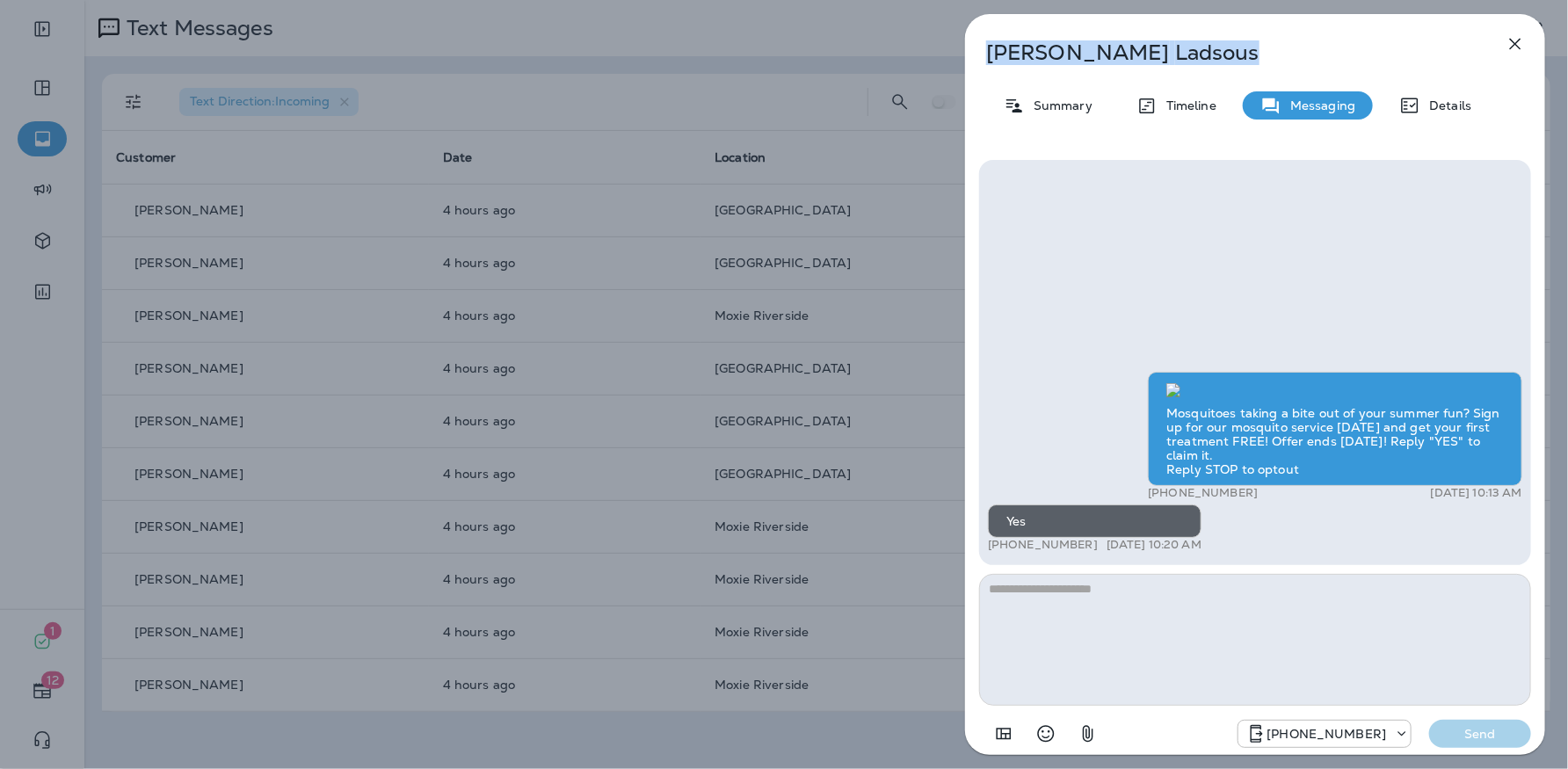 drag, startPoint x: 1196, startPoint y: 59, endPoint x: 969, endPoint y: 59, distance: 227 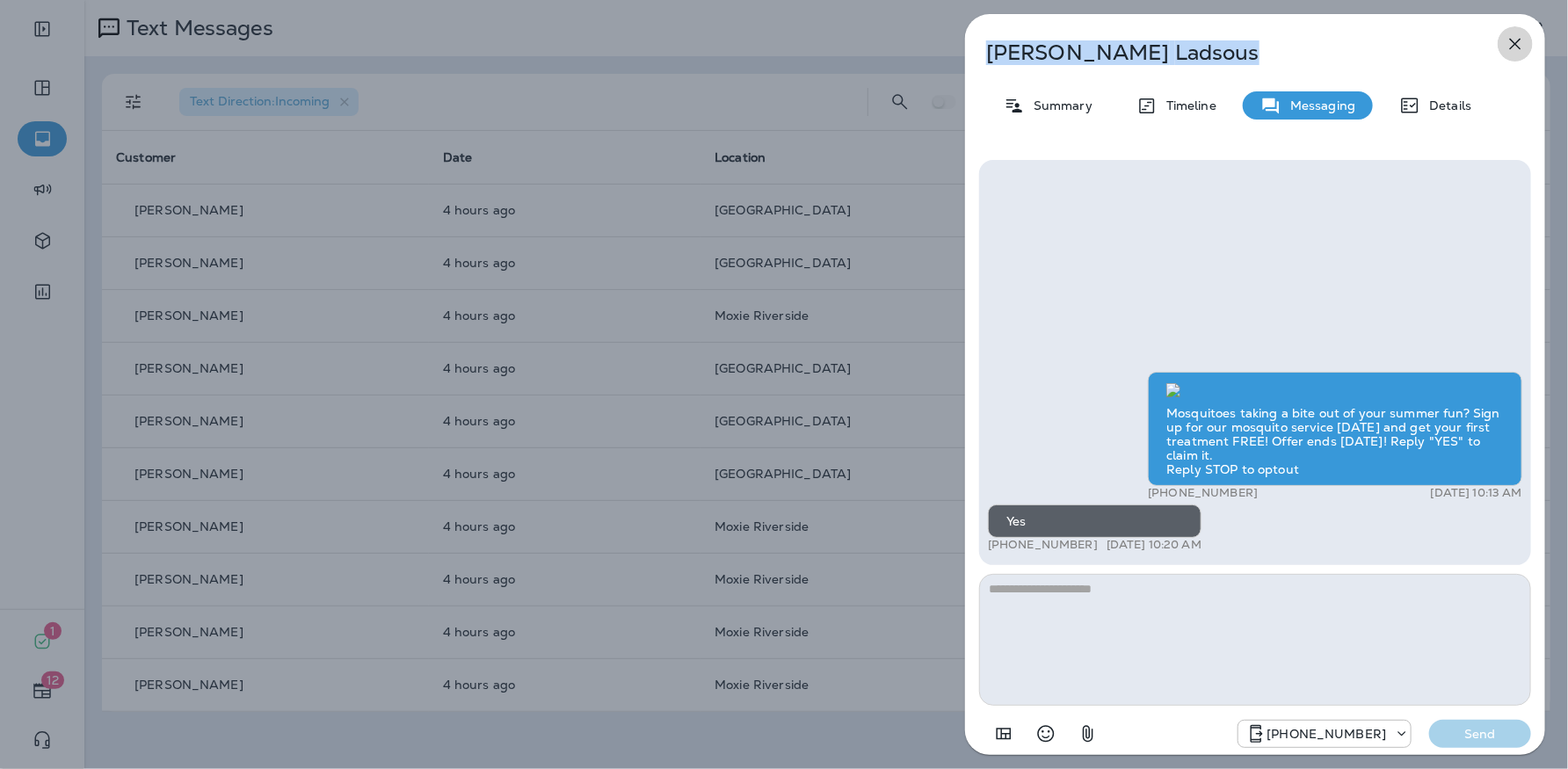 click 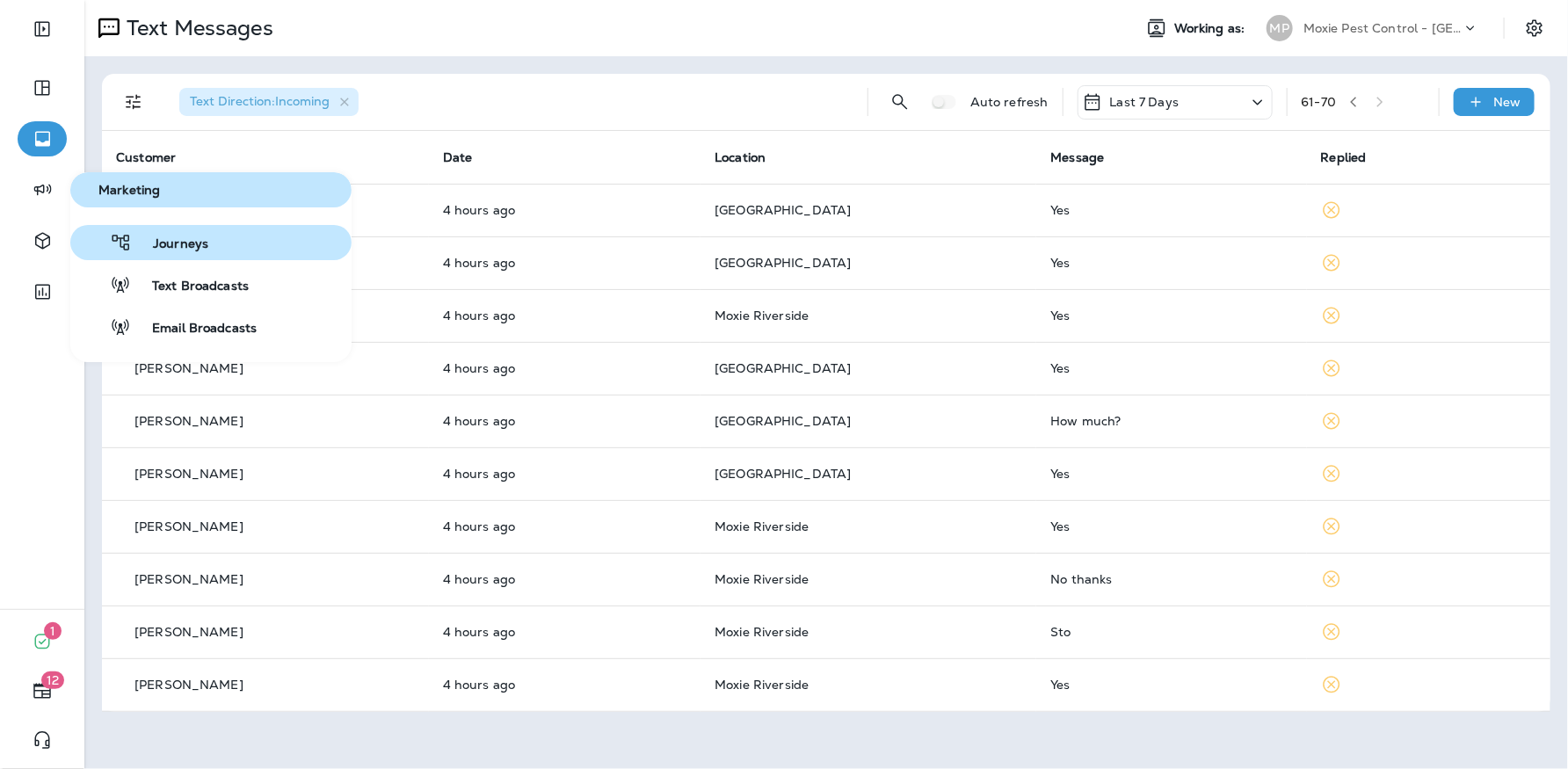 click on "Journeys" at bounding box center [142, 243] 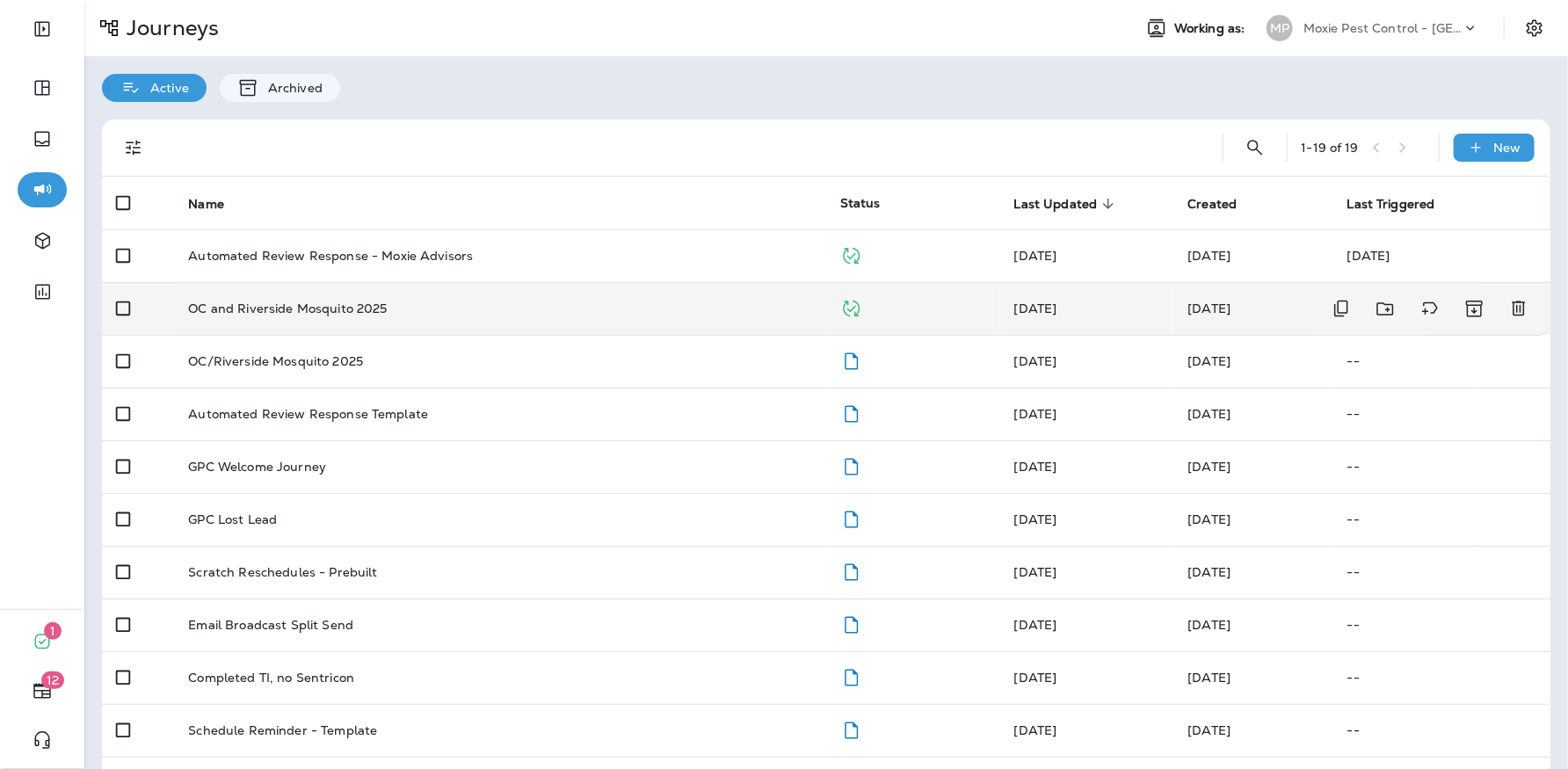 click on "OC and Riverside Mosquito 2025" at bounding box center [287, 308] 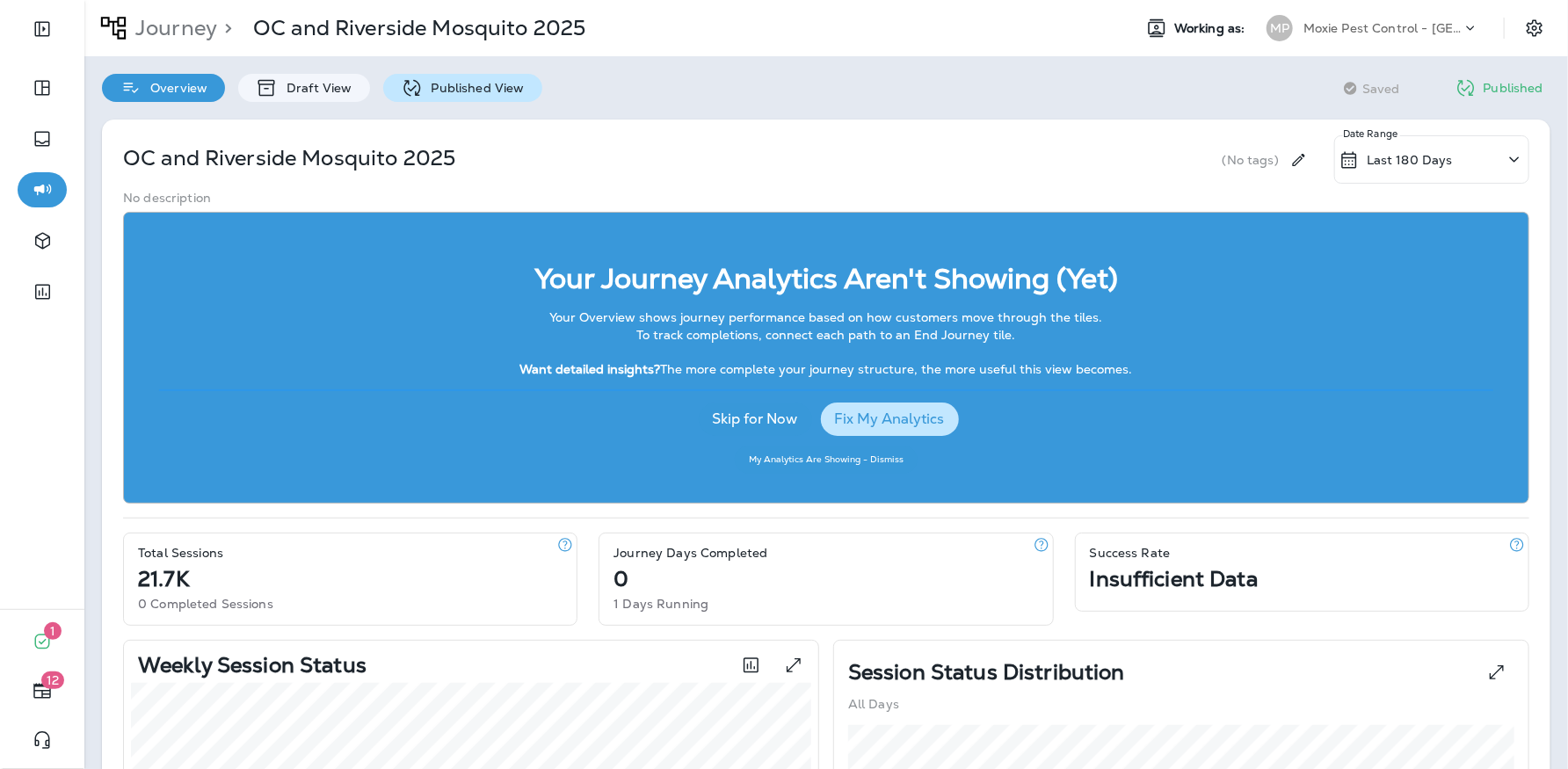 click on "Published View" at bounding box center [474, 88] 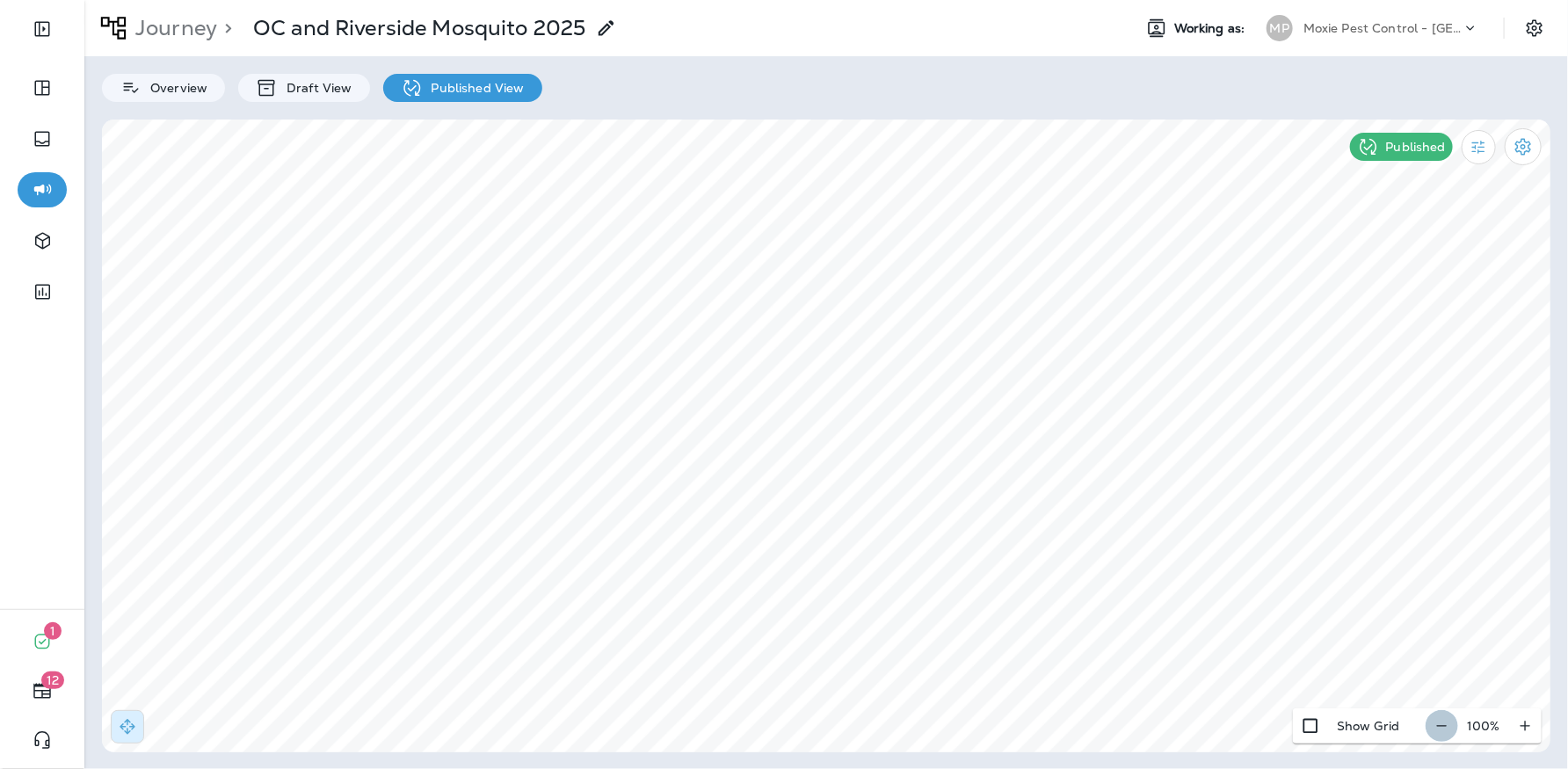 click 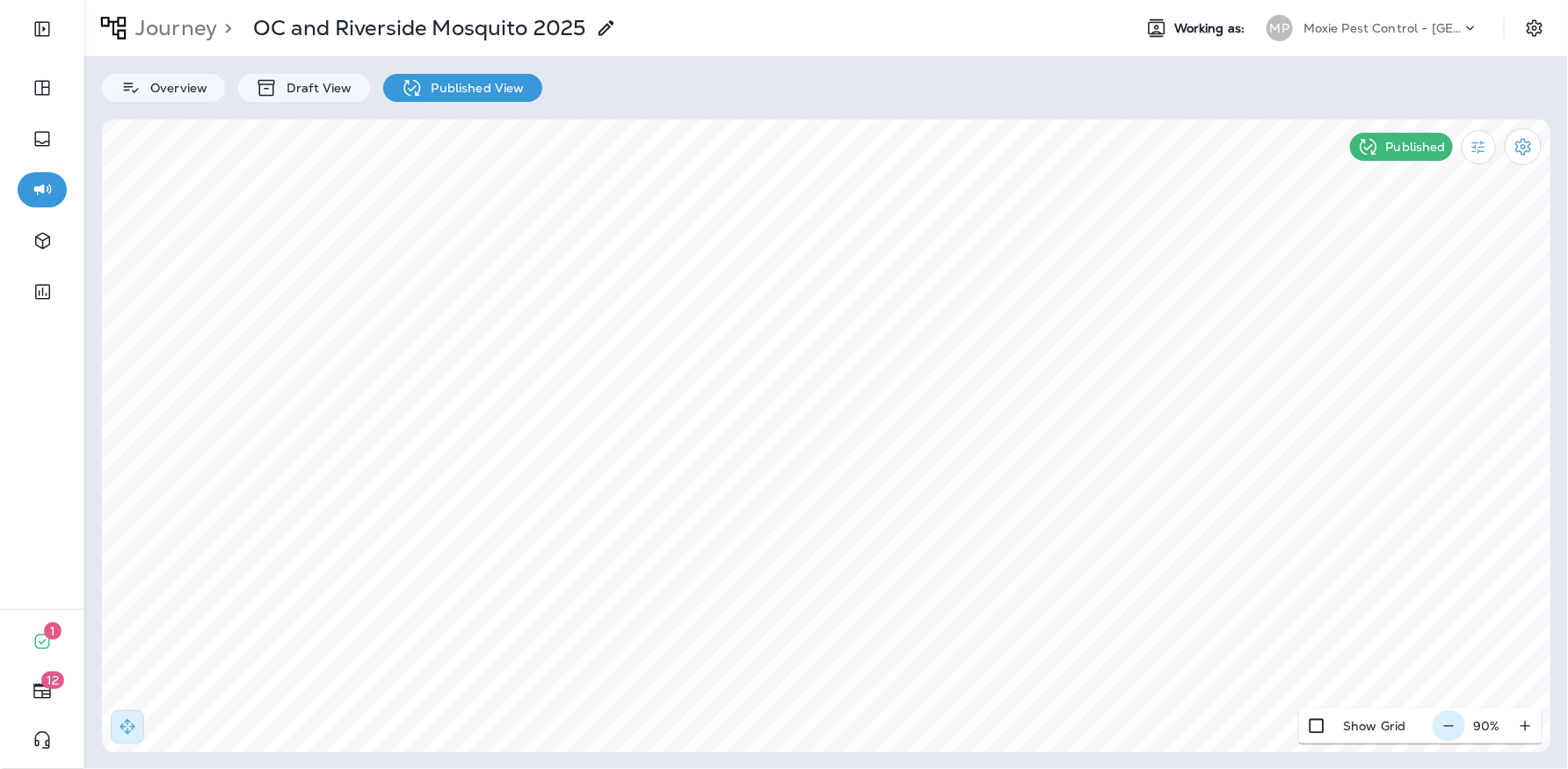 click 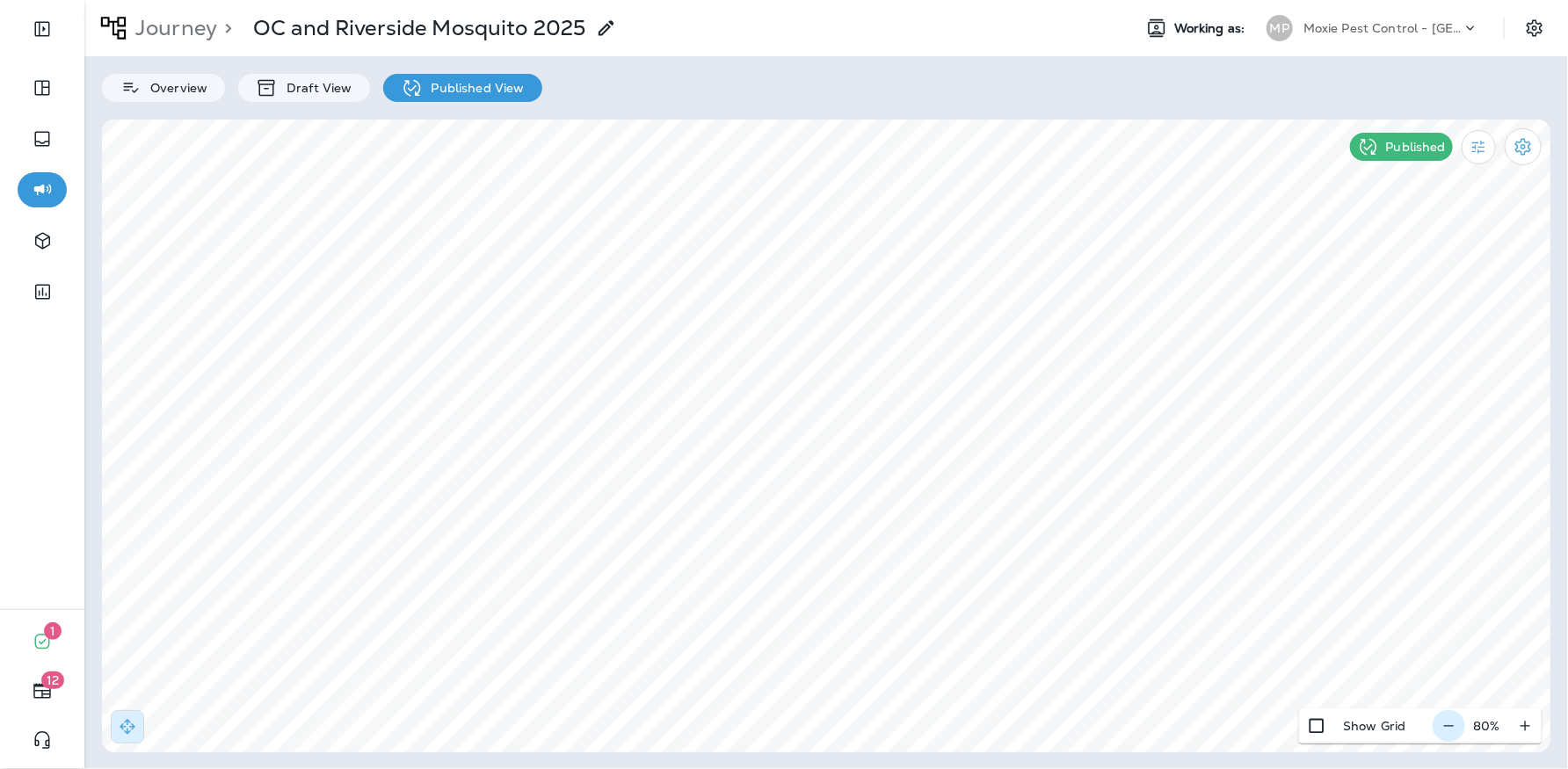 click 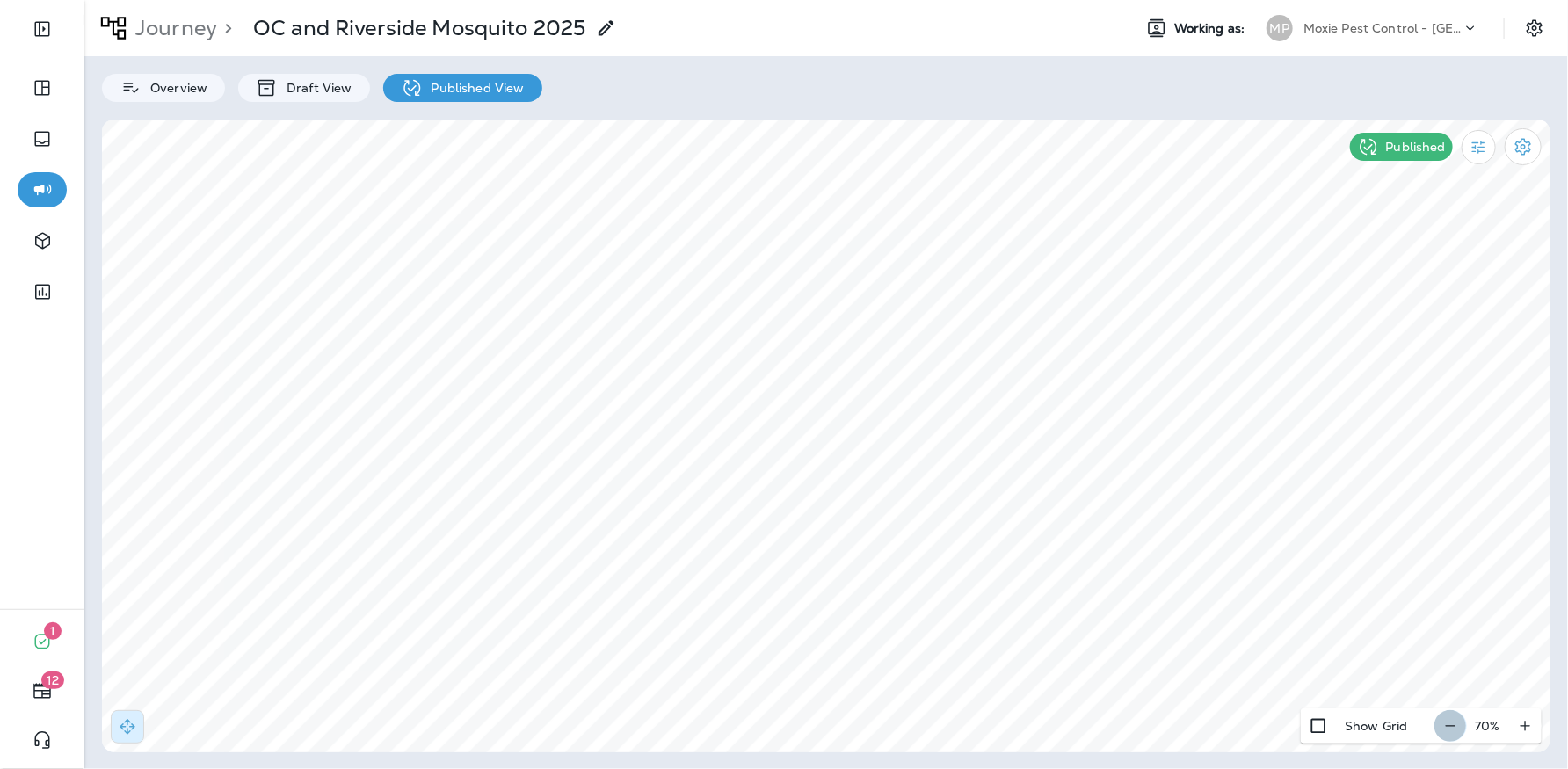 click 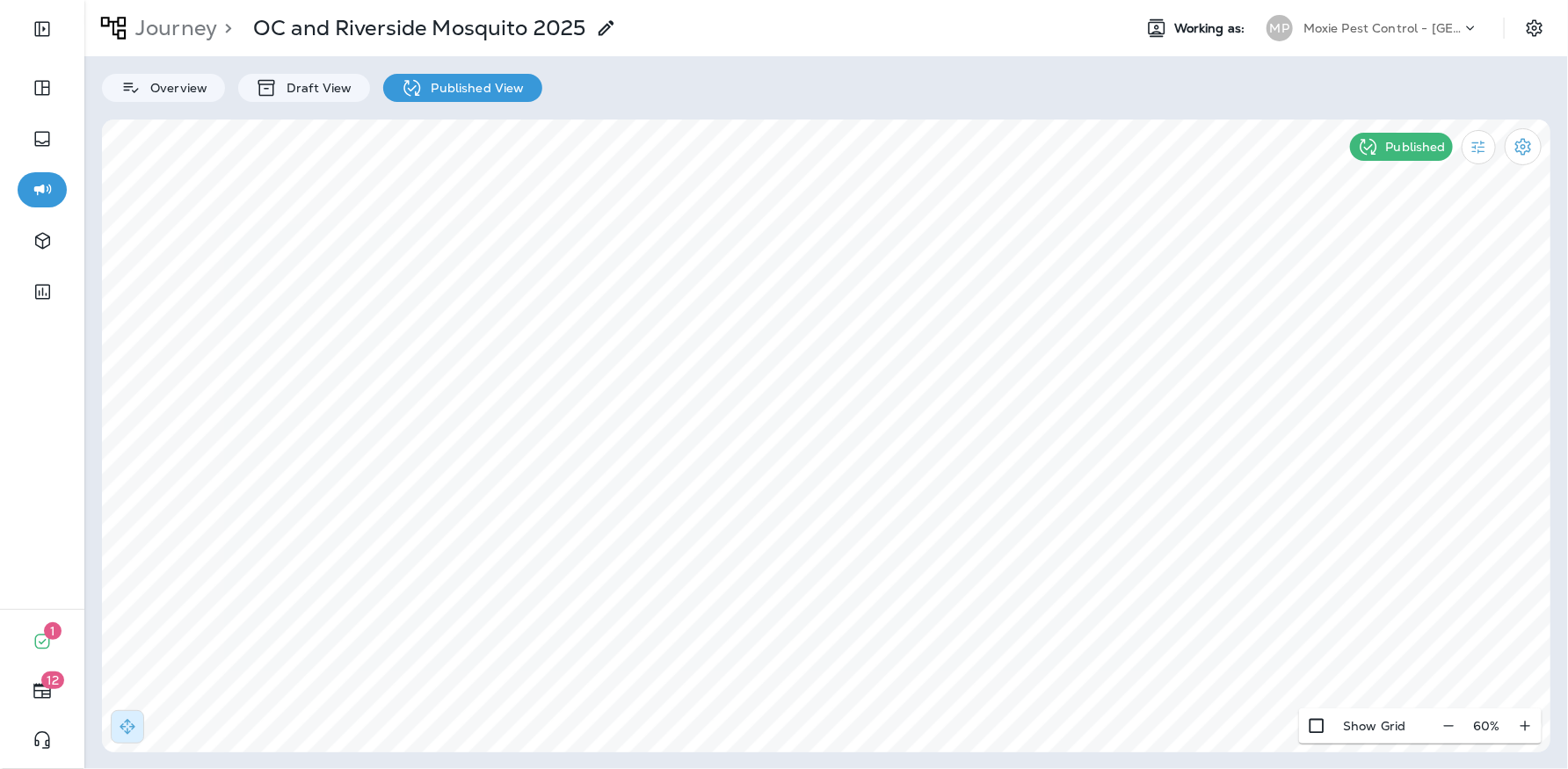 select on "*" 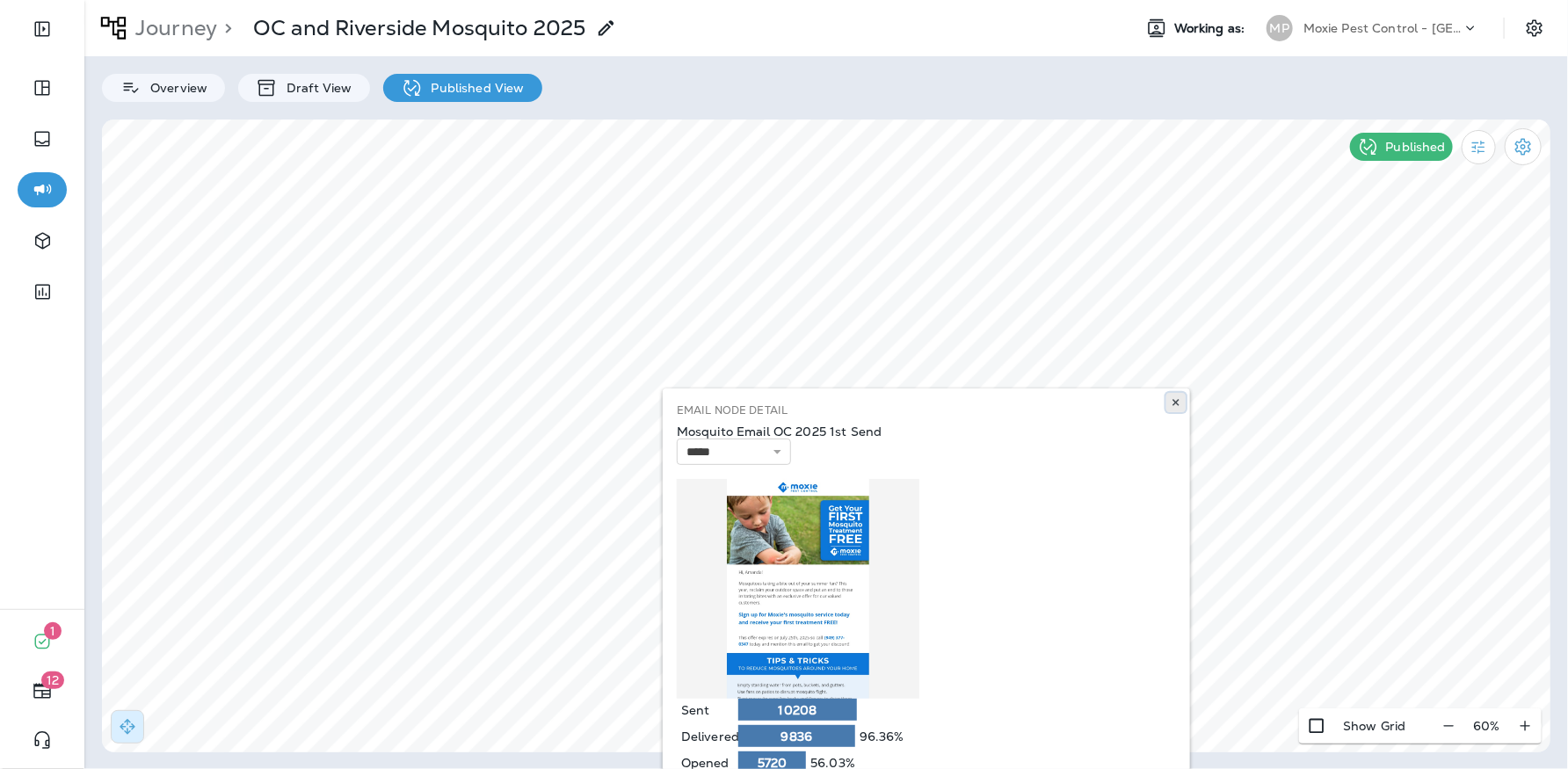 click 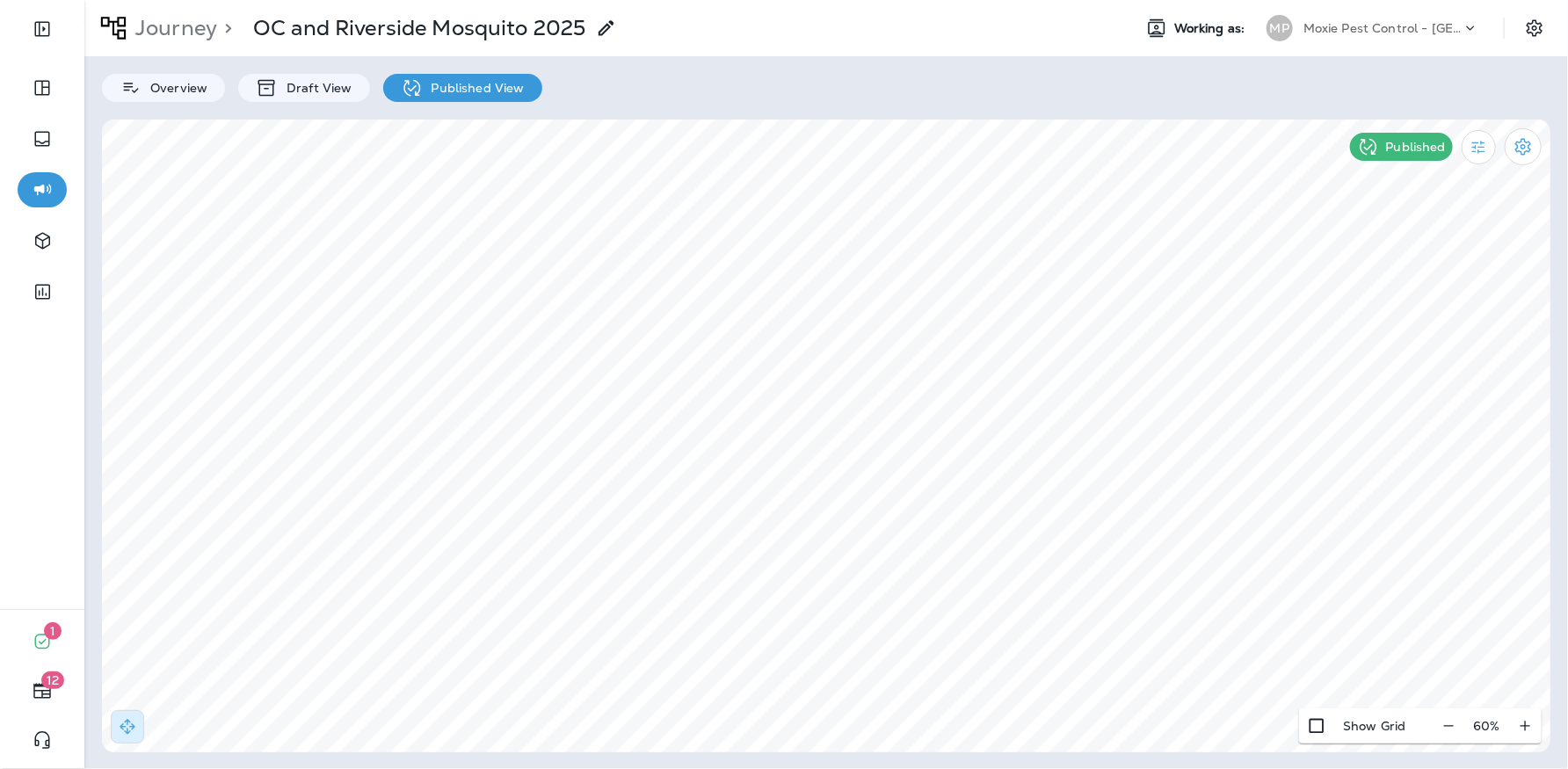 select on "*****" 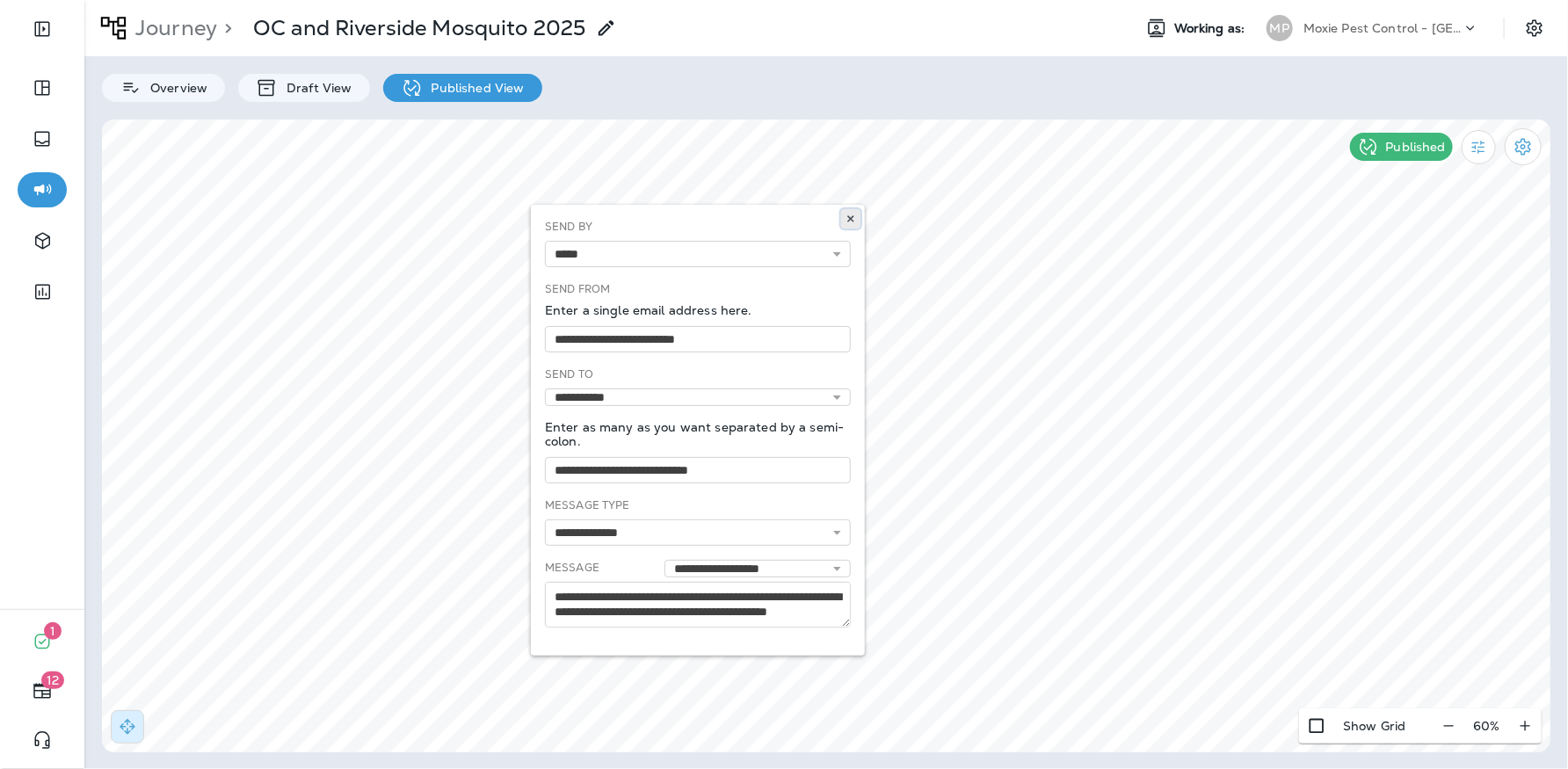 click 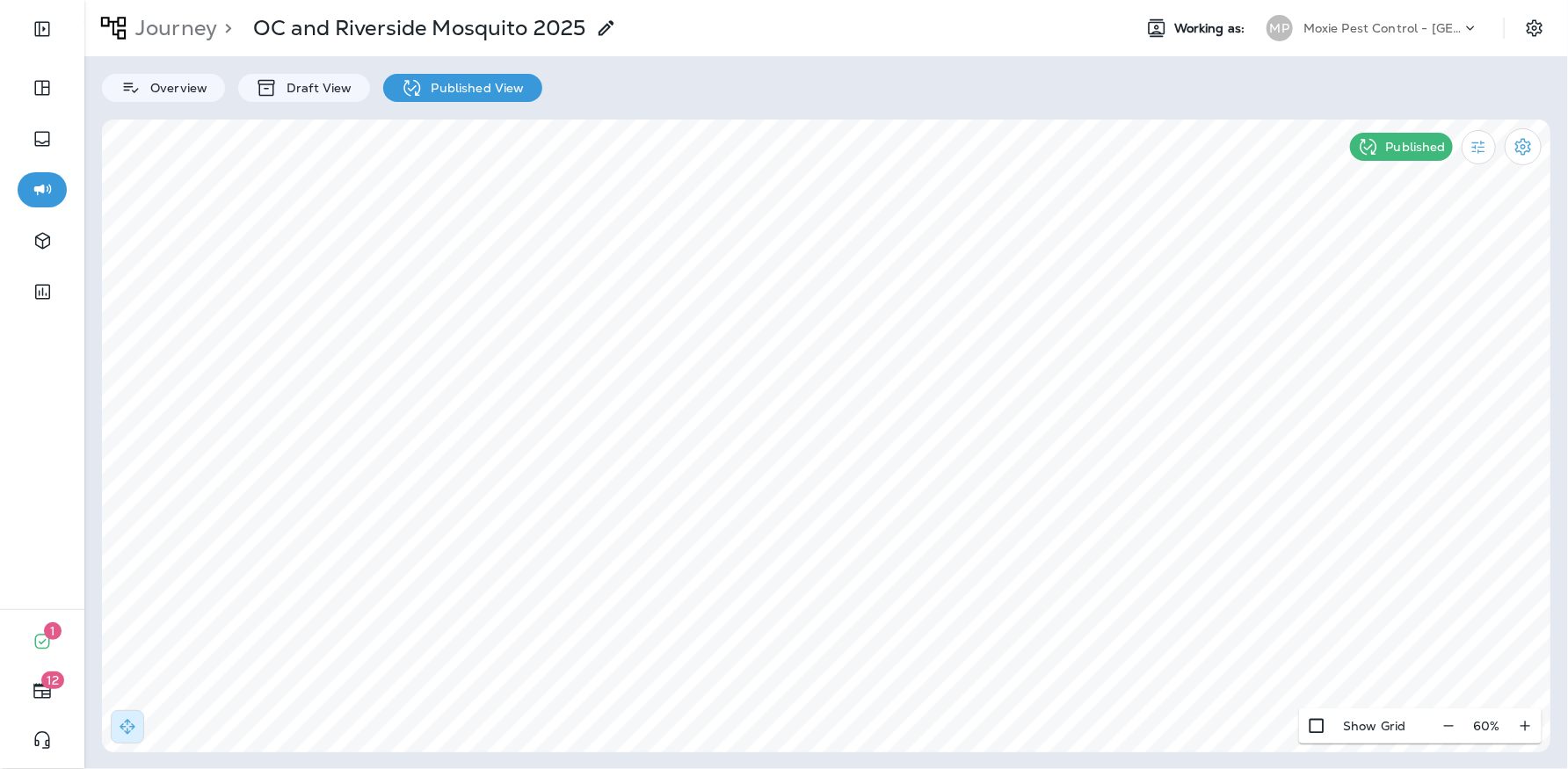 select on "*****" 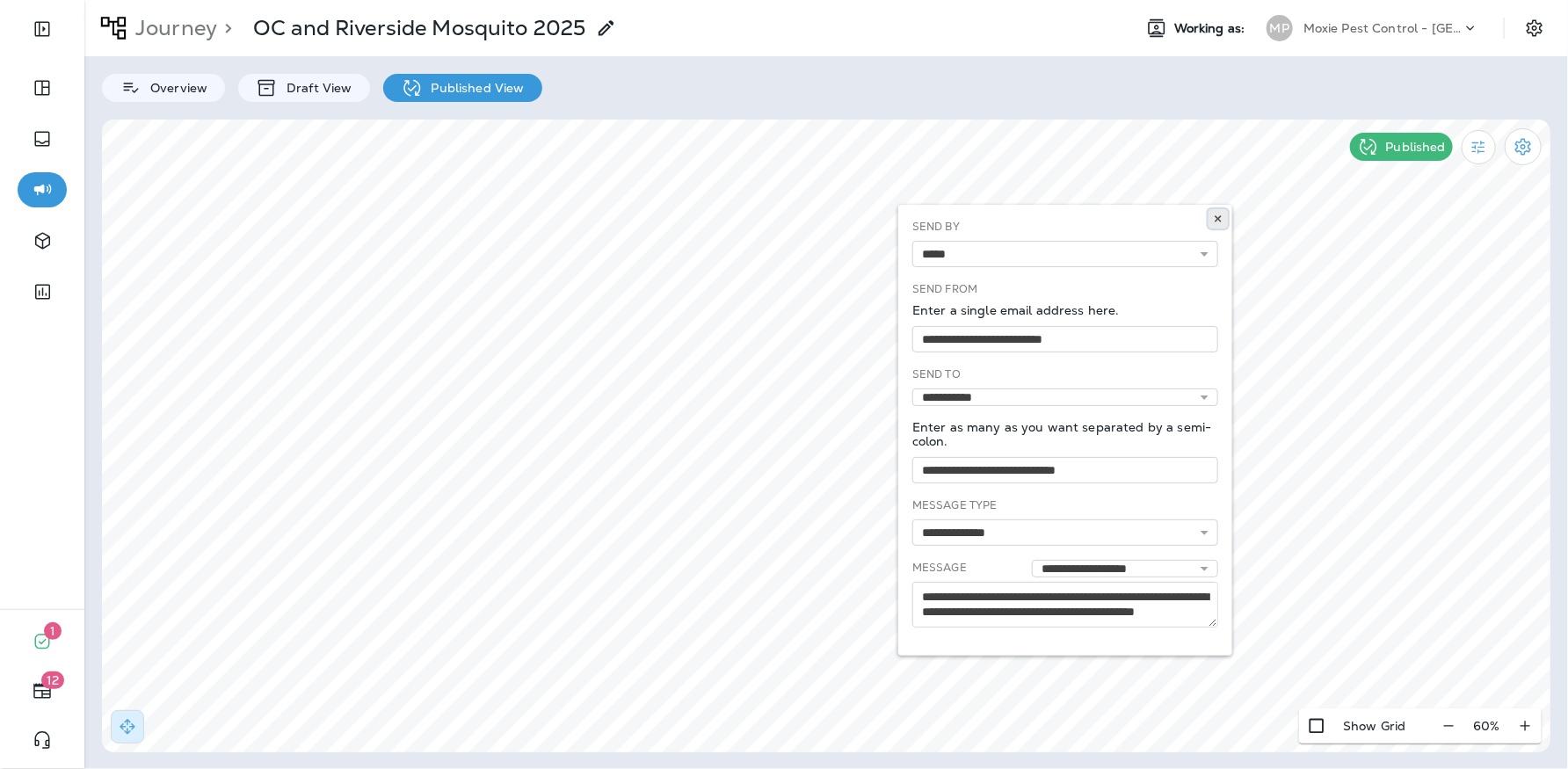 click 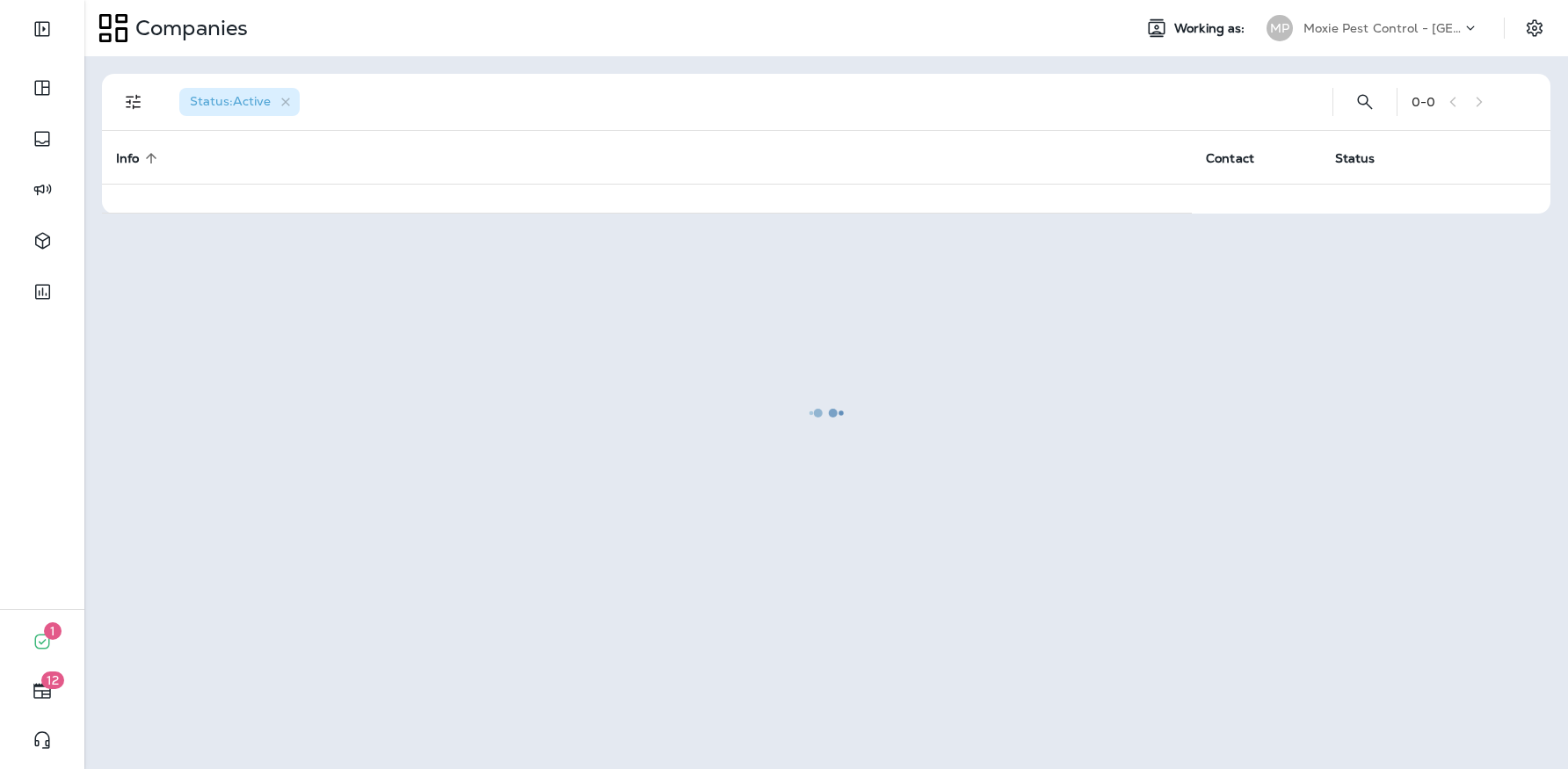 scroll, scrollTop: 0, scrollLeft: 0, axis: both 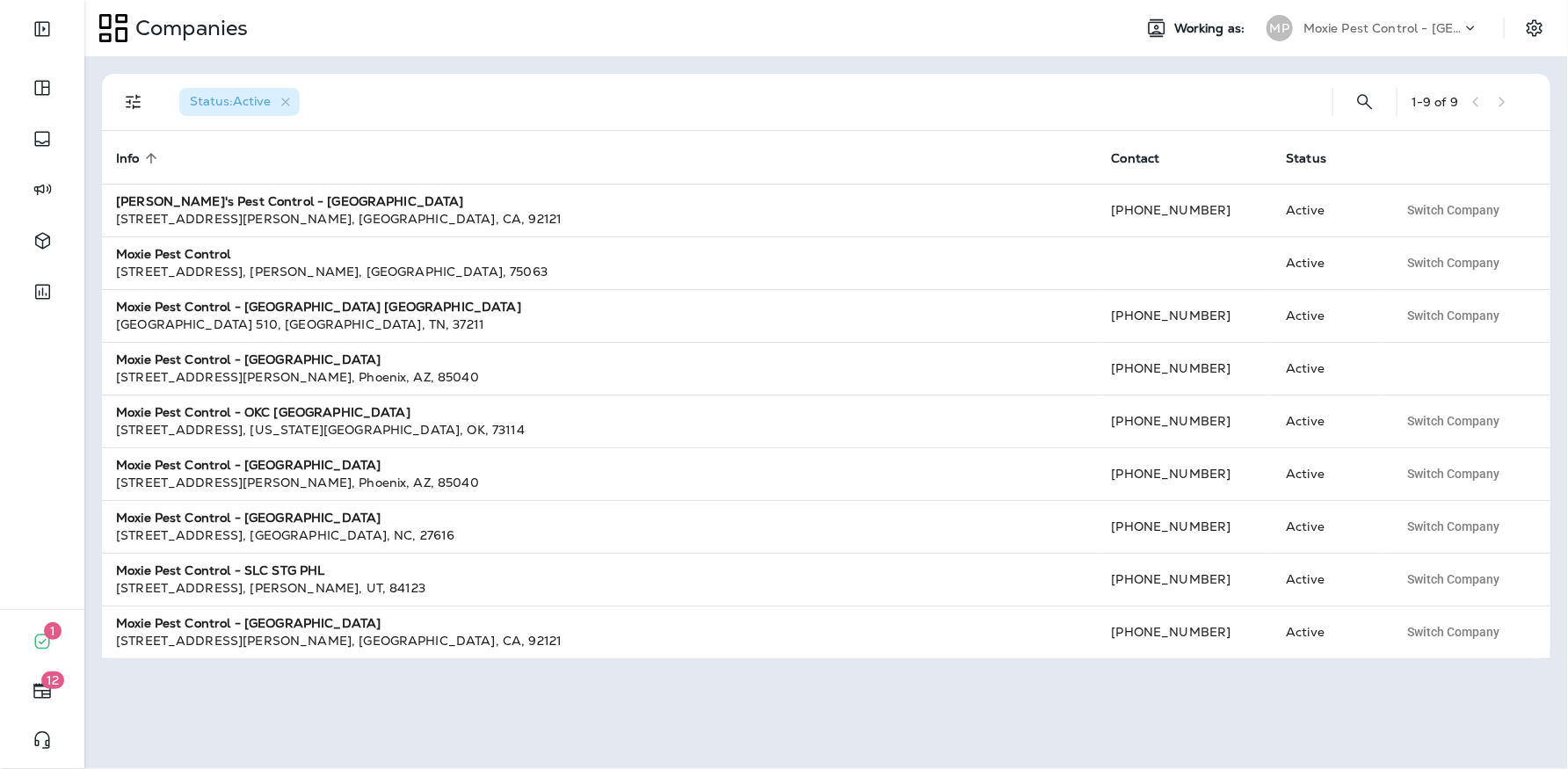 click on "Status :  Active 1  -  9   of 9 Info sorted ascending Contact Status Joshua's Pest Control - San Diego 6867 Nancy Ridge Dr ,   San Diego ,   CA ,   92121 +1 (858) 547-9900 Active   Switch Company Moxie Pest Control 8404 Esters Blvd., Ste. 100 ,   Irving ,   TX ,   75063 Active   Switch Company Moxie Pest Control - Nashville Hendersonville 475 Metroplex Dr. Ste. 510 ,   Nashville ,   TN ,   37211 +1 (480) 400-2847 Active   Switch Company Moxie Pest Control - OC Riverside 4620 E Elwood St ,   Phoenix ,   AZ ,   85040 +1 (480) 400-2847 Active Moxie Pest Control - OKC Tulsa 701 NW 123rd St ,   Oklahoma City ,   OK ,   73114 +1 (405) 562-6709 Active   Switch Company Moxie Pest Control - Phoenix 4620 E Elwood St ,   Phoenix ,   AZ ,   85040 +1 (480) 400-2847 Active   Switch Company Moxie Pest Control - Raleigh 4909 Green Road Rd ,   Raleigh ,   NC ,   27616 +1 (919) 781-8200 Active   Switch Company Moxie Pest Control - SLC STG PHL 4385 South 500 West ,   Murray ,   UT ,   84123 +1 (801) 255-0644 Active   ,   ,   CA" at bounding box center (826, 412) 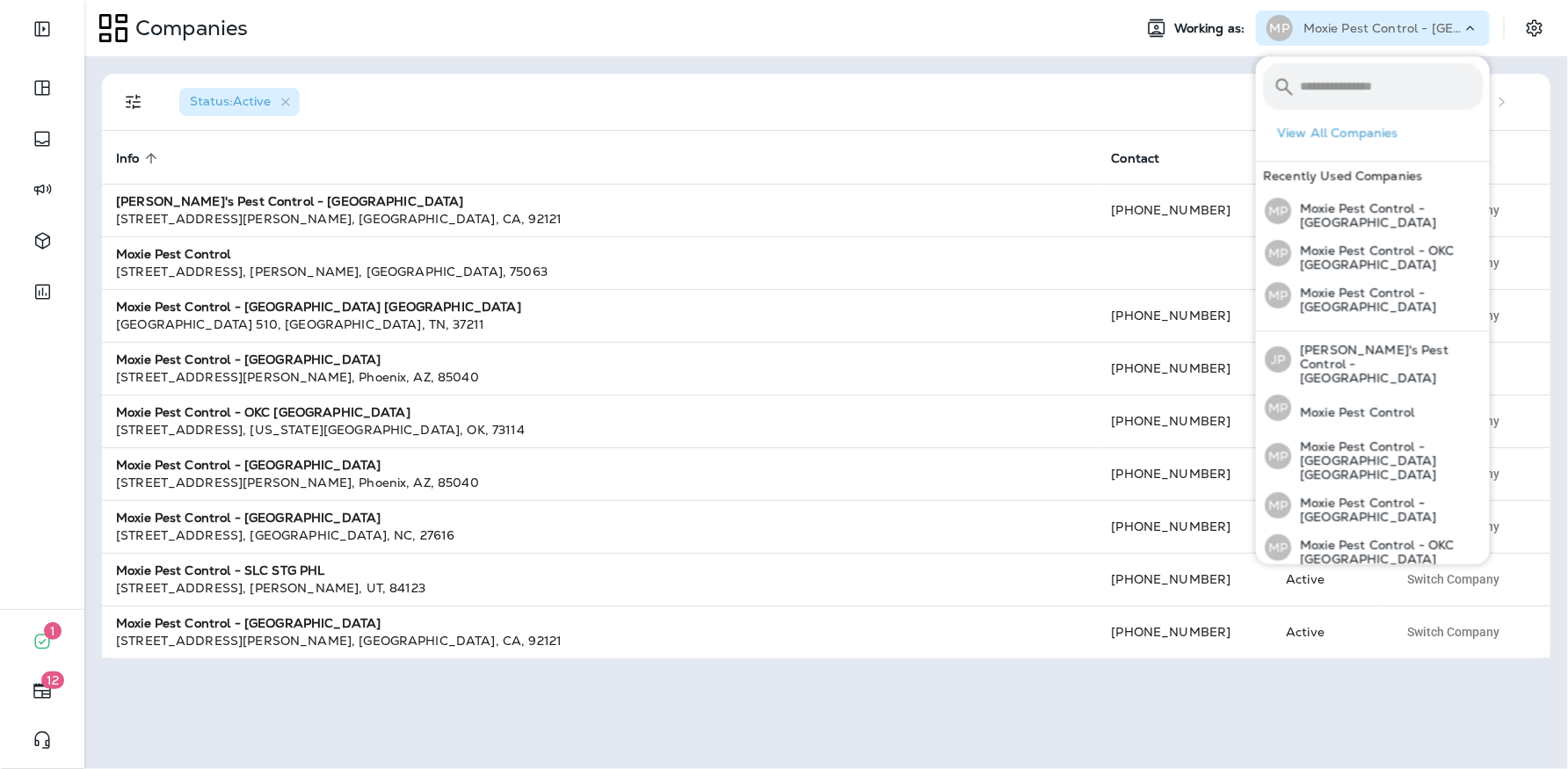 click on "Status :  Active 1  -  9   of 9 Info sorted ascending Contact Status Joshua's Pest Control - San Diego 6867 Nancy Ridge Dr ,   San Diego ,   CA ,   92121 +1 (858) 547-9900 Active   Switch Company Moxie Pest Control 8404 Esters Blvd., Ste. 100 ,   Irving ,   TX ,   75063 Active   Switch Company Moxie Pest Control - Nashville Hendersonville 475 Metroplex Dr. Ste. 510 ,   Nashville ,   TN ,   37211 +1 (480) 400-2847 Active   Switch Company Moxie Pest Control - OC Riverside 4620 E Elwood St ,   Phoenix ,   AZ ,   85040 +1 (480) 400-2847 Active Moxie Pest Control - OKC Tulsa 701 NW 123rd St ,   Oklahoma City ,   OK ,   73114 +1 (405) 562-6709 Active   Switch Company Moxie Pest Control - Phoenix 4620 E Elwood St ,   Phoenix ,   AZ ,   85040 +1 (480) 400-2847 Active   Switch Company Moxie Pest Control - Raleigh 4909 Green Road Rd ,   Raleigh ,   NC ,   27616 +1 (919) 781-8200 Active   Switch Company Moxie Pest Control - SLC STG PHL 4385 South 500 West ,   Murray ,   UT ,   84123 +1 (801) 255-0644 Active   ,   ,   CA" at bounding box center (826, 412) 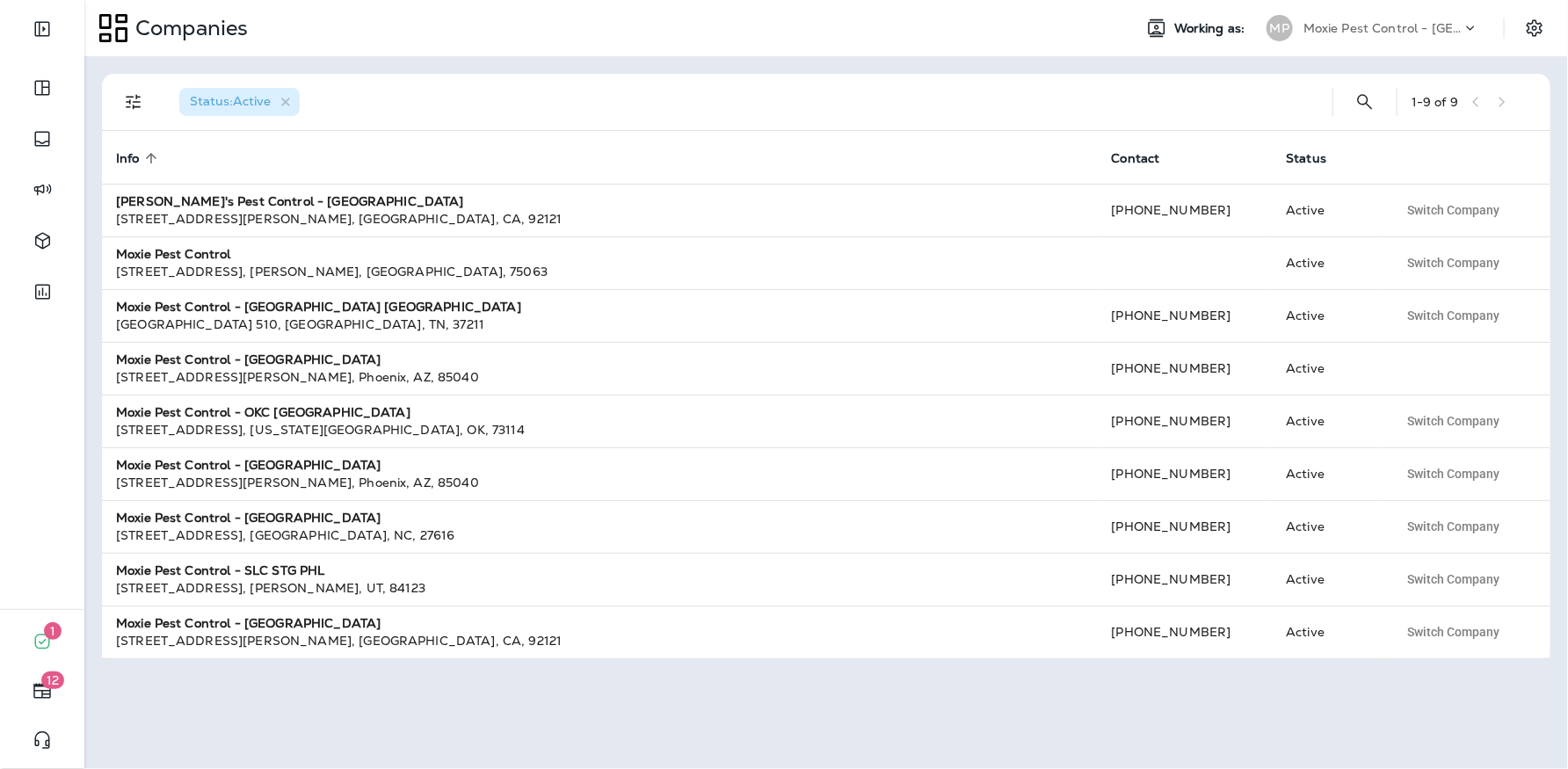 click on "Status :  Active 1  -  9   of 9 Info sorted ascending Contact Status Joshua's Pest Control - San Diego 6867 Nancy Ridge Dr ,   San Diego ,   CA ,   92121 +1 (858) 547-9900 Active   Switch Company Moxie Pest Control 8404 Esters Blvd., Ste. 100 ,   Irving ,   TX ,   75063 Active   Switch Company Moxie Pest Control - Nashville Hendersonville 475 Metroplex Dr. Ste. 510 ,   Nashville ,   TN ,   37211 +1 (480) 400-2847 Active   Switch Company Moxie Pest Control - OC Riverside 4620 E Elwood St ,   Phoenix ,   AZ ,   85040 +1 (480) 400-2847 Active Moxie Pest Control - OKC Tulsa 701 NW 123rd St ,   Oklahoma City ,   OK ,   73114 +1 (405) 562-6709 Active   Switch Company Moxie Pest Control - Phoenix 4620 E Elwood St ,   Phoenix ,   AZ ,   85040 +1 (480) 400-2847 Active   Switch Company Moxie Pest Control - Raleigh 4909 Green Road Rd ,   Raleigh ,   NC ,   27616 +1 (919) 781-8200 Active   Switch Company Moxie Pest Control - SLC STG PHL 4385 South 500 West ,   Murray ,   UT ,   84123 +1 (801) 255-0644 Active   ,   ,   CA" at bounding box center (826, 412) 